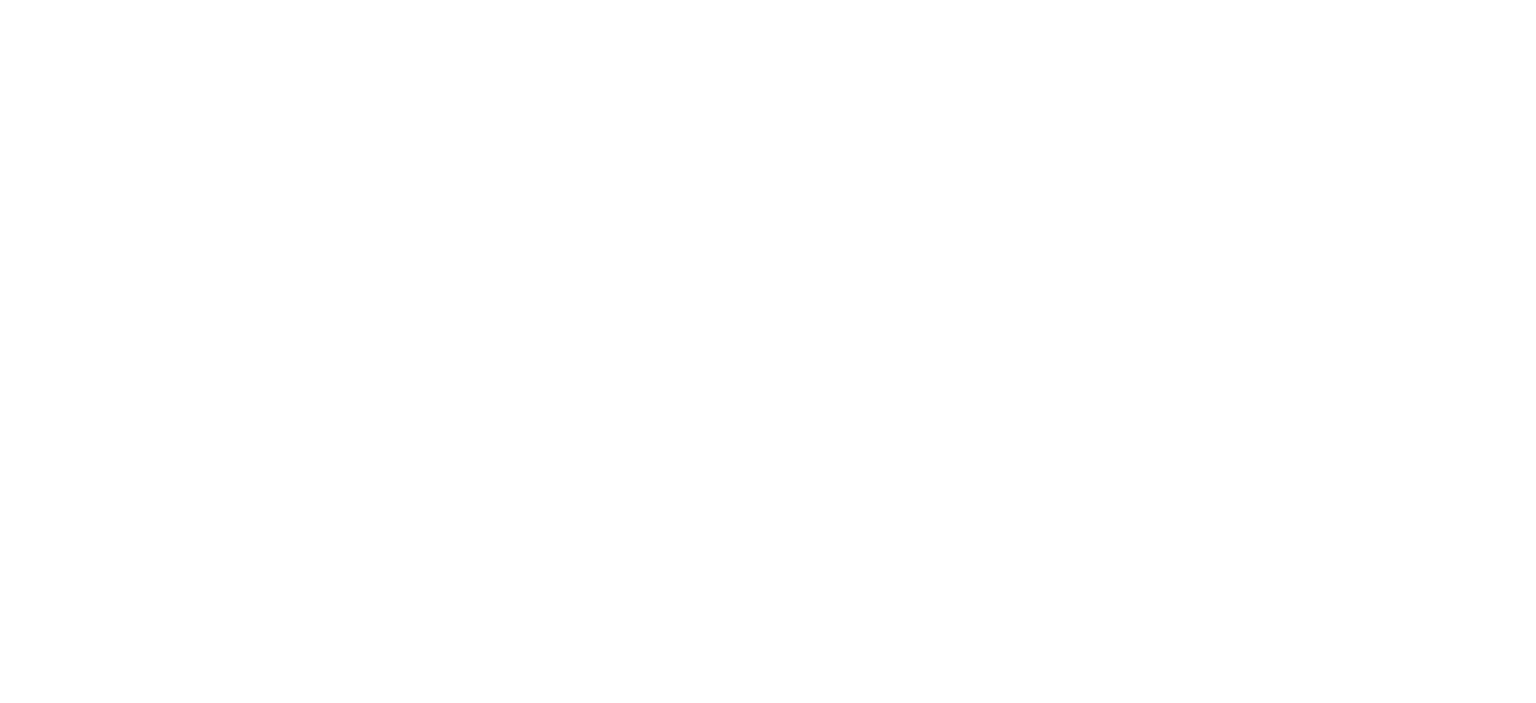 scroll, scrollTop: 0, scrollLeft: 0, axis: both 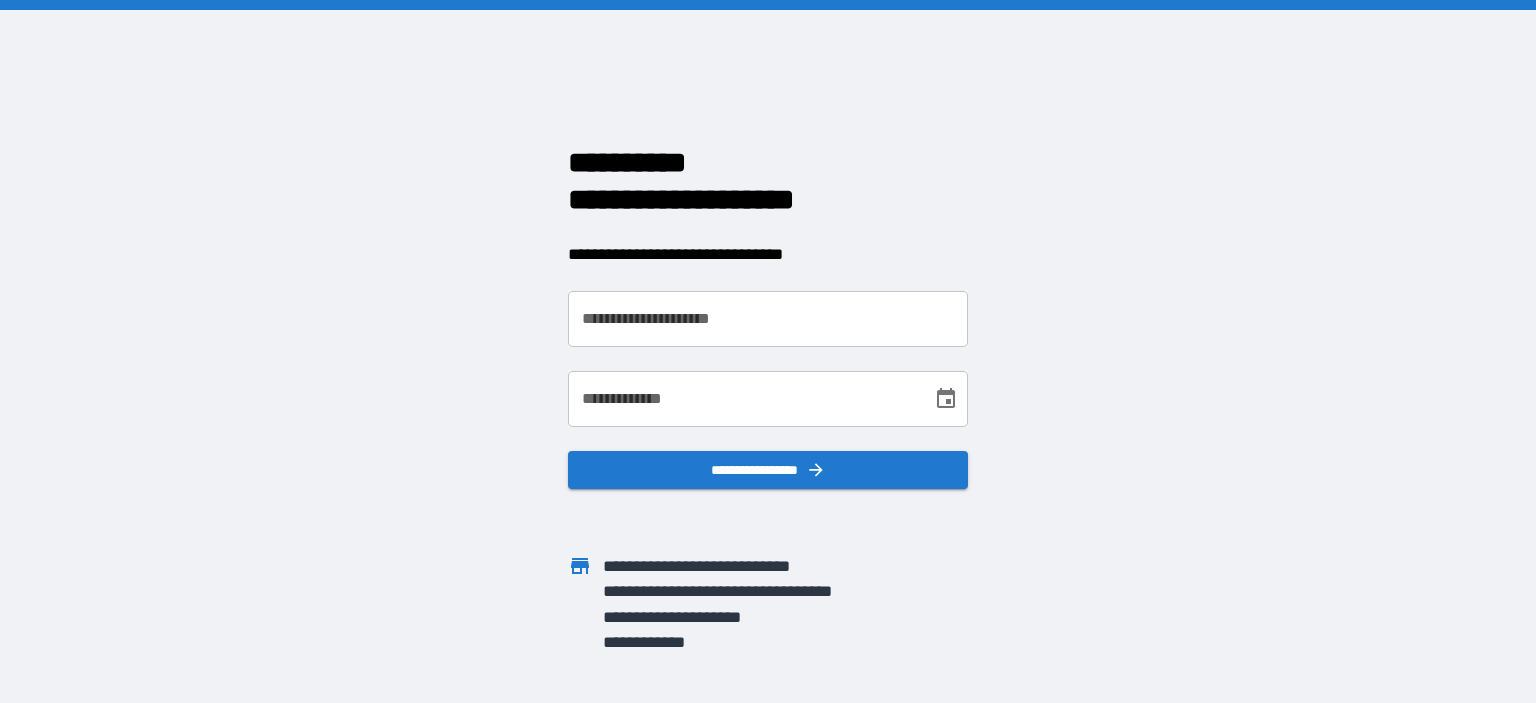 click on "**********" at bounding box center (768, 319) 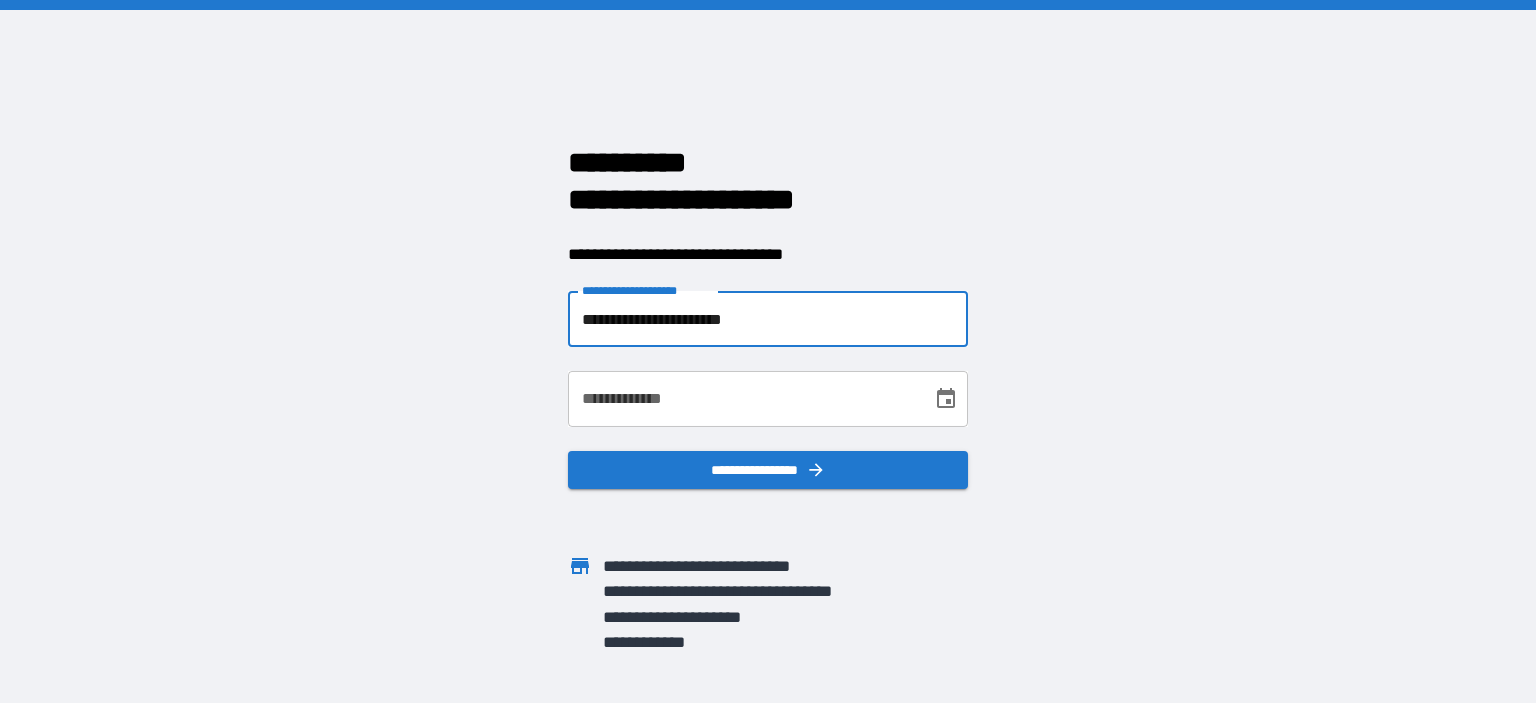 type on "**********" 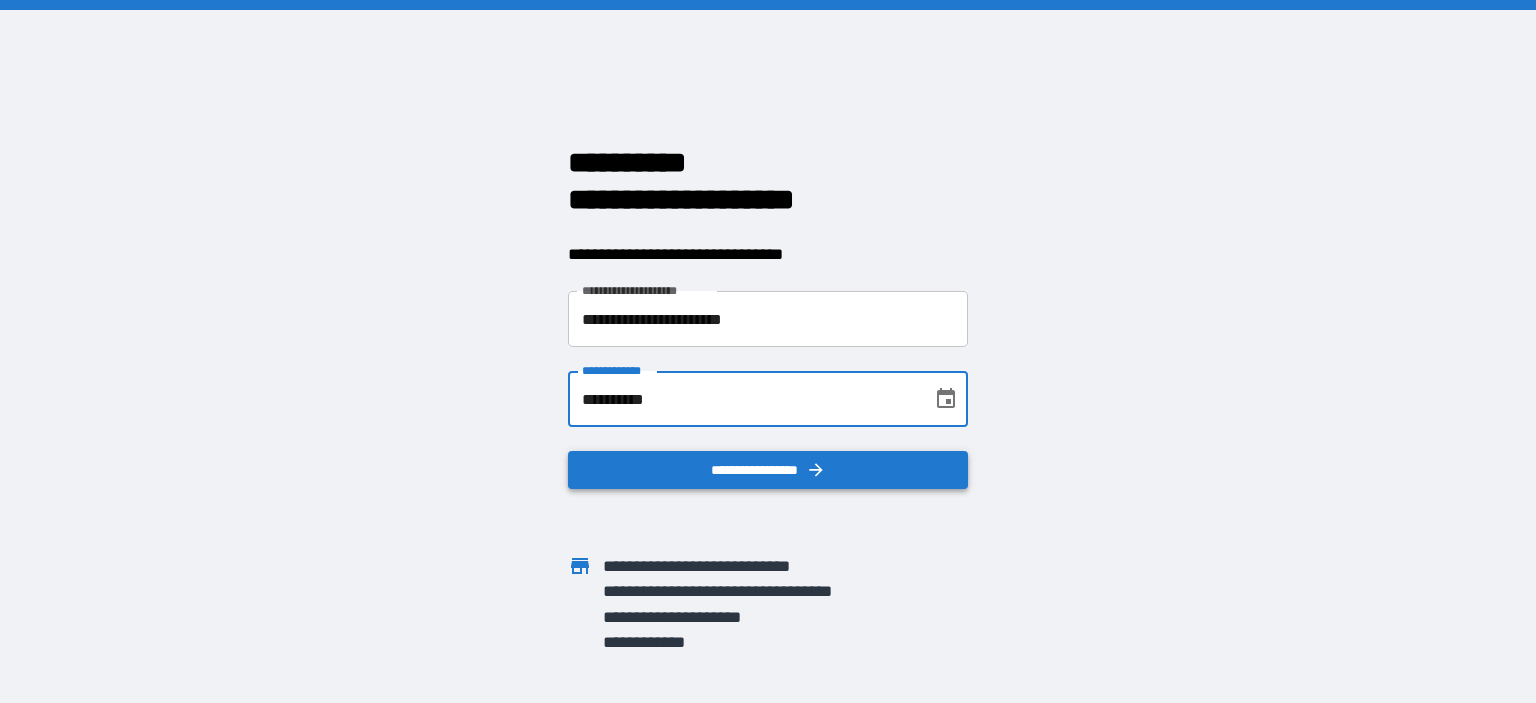 type on "**********" 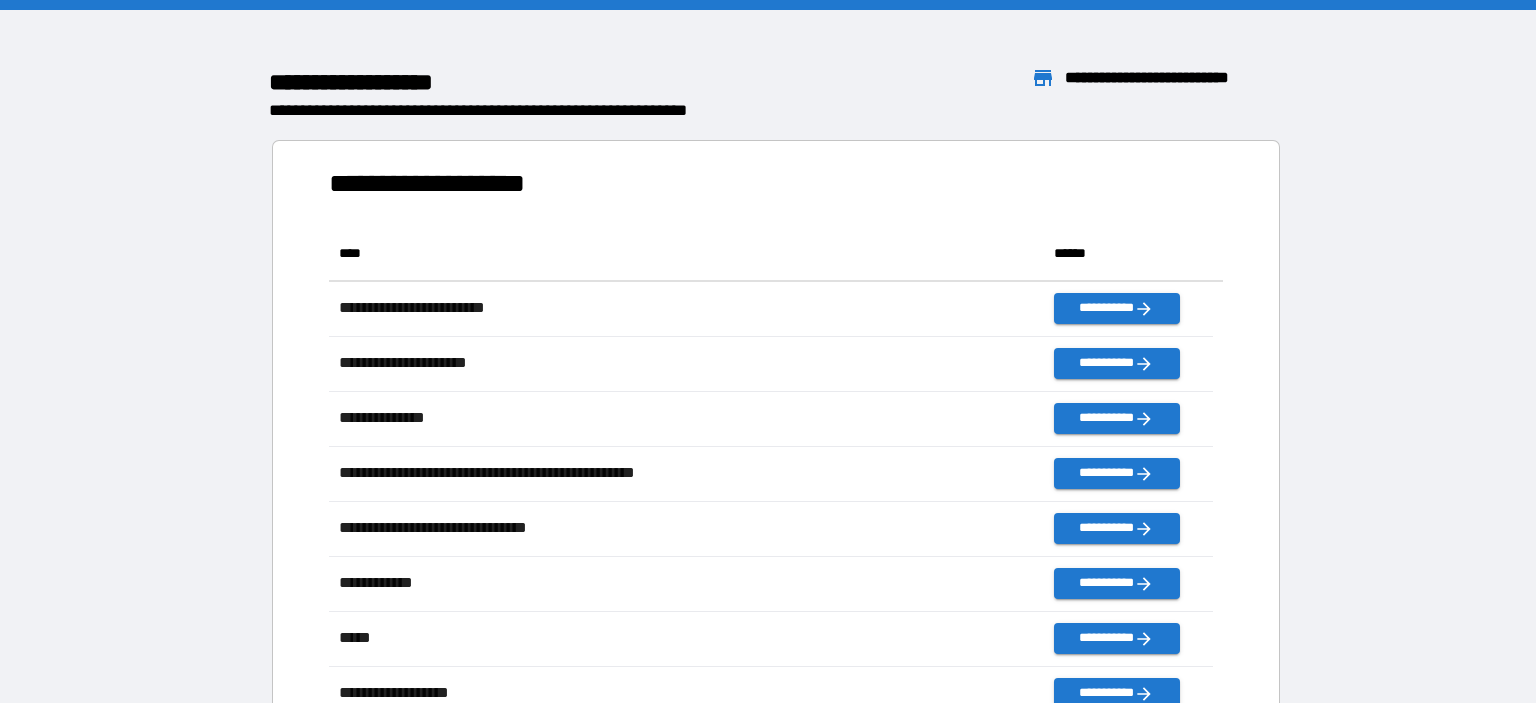 scroll, scrollTop: 16, scrollLeft: 16, axis: both 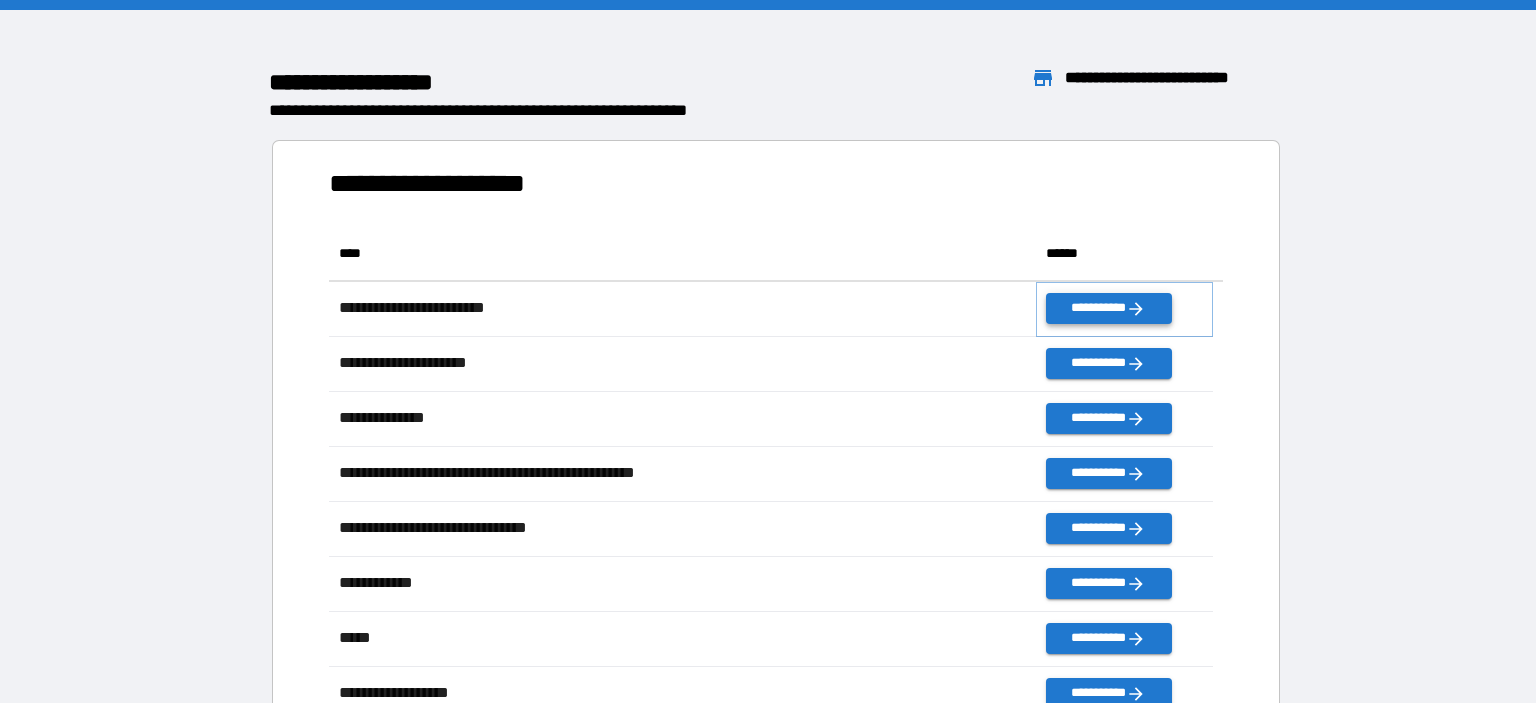 click on "**********" at bounding box center (1108, 308) 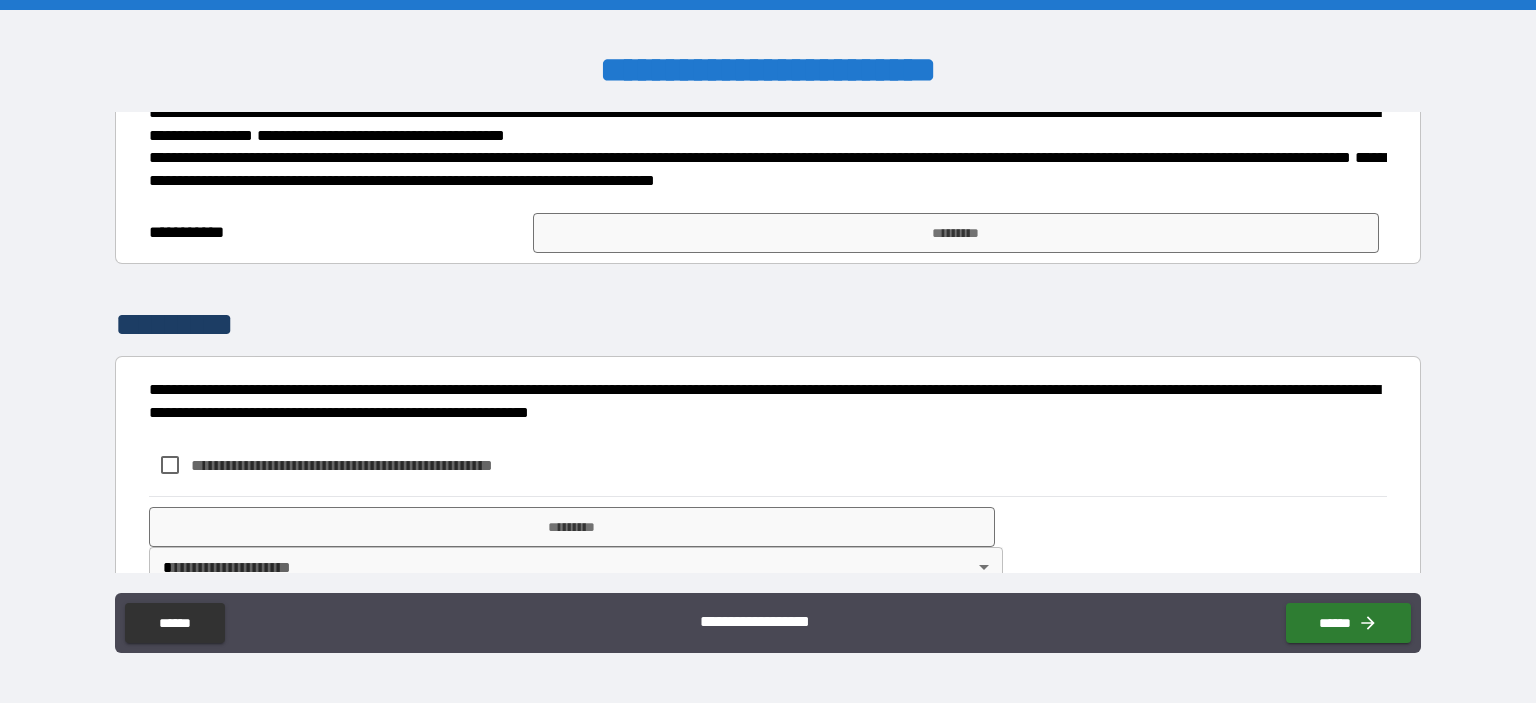 scroll, scrollTop: 500, scrollLeft: 0, axis: vertical 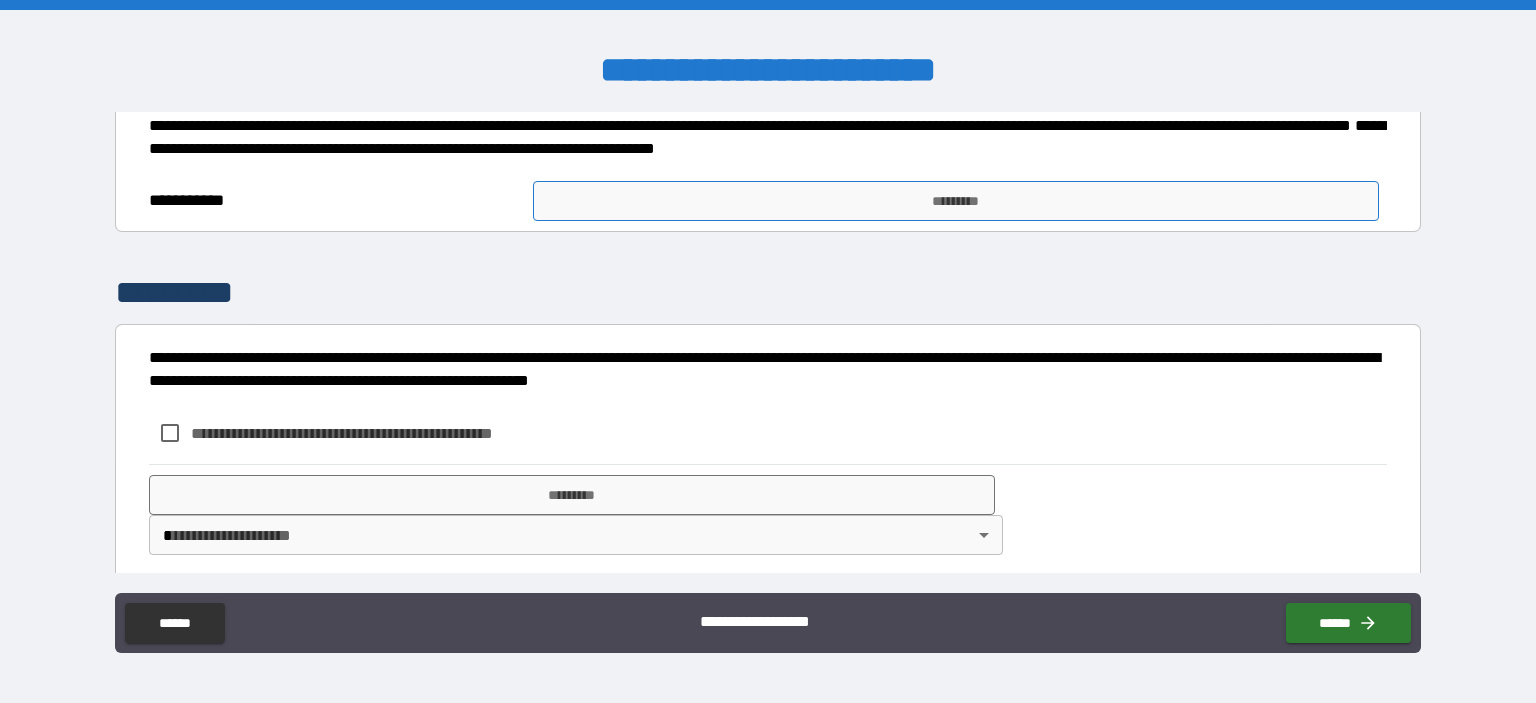 click on "*********" at bounding box center (956, 201) 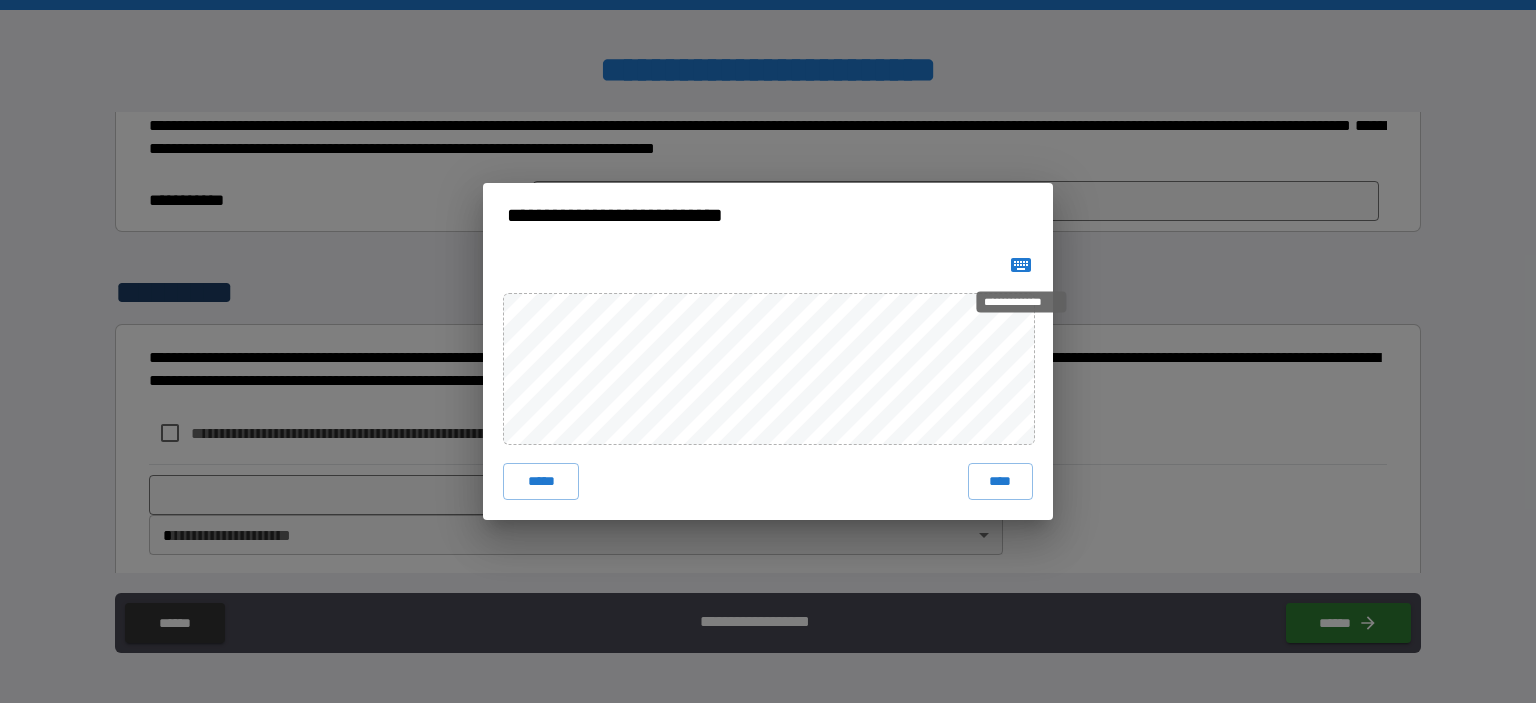 click 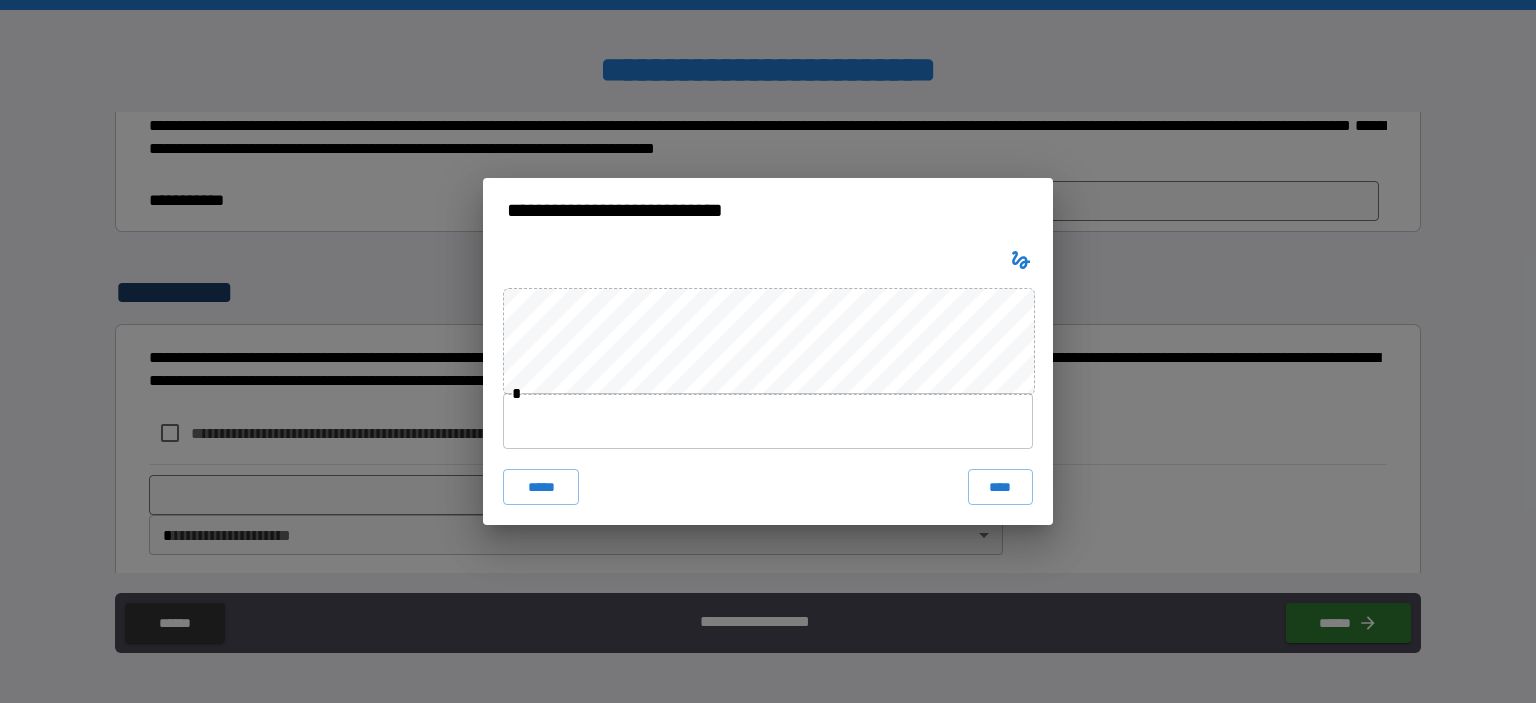 click 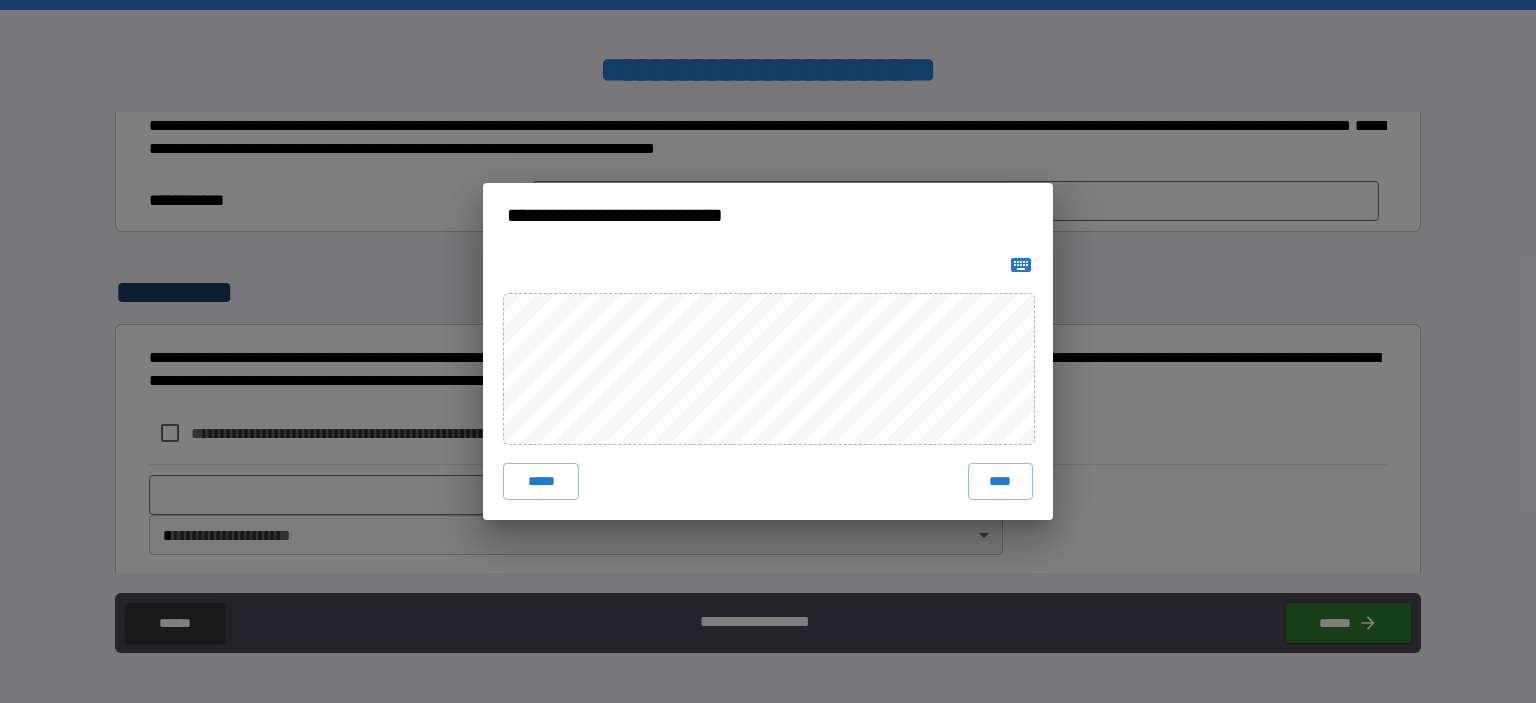 click 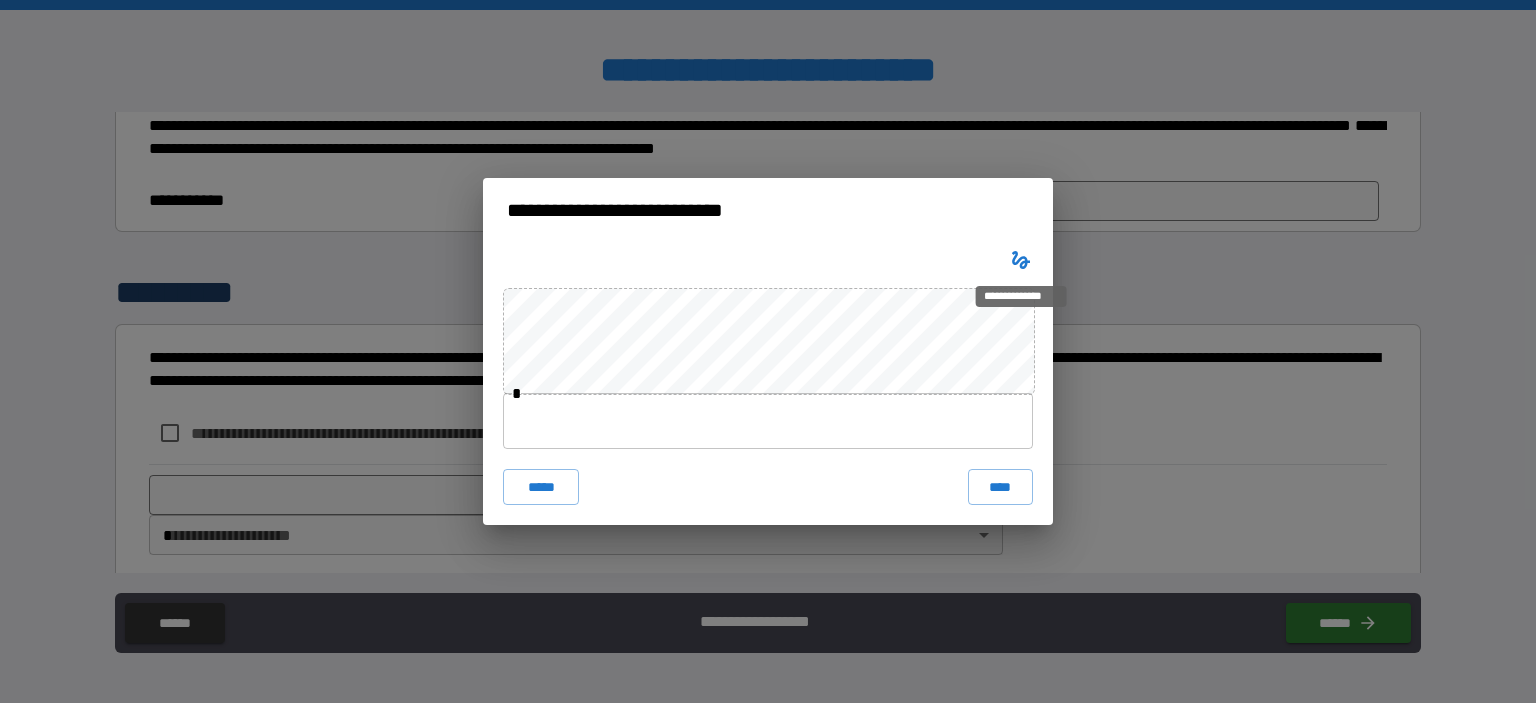 click 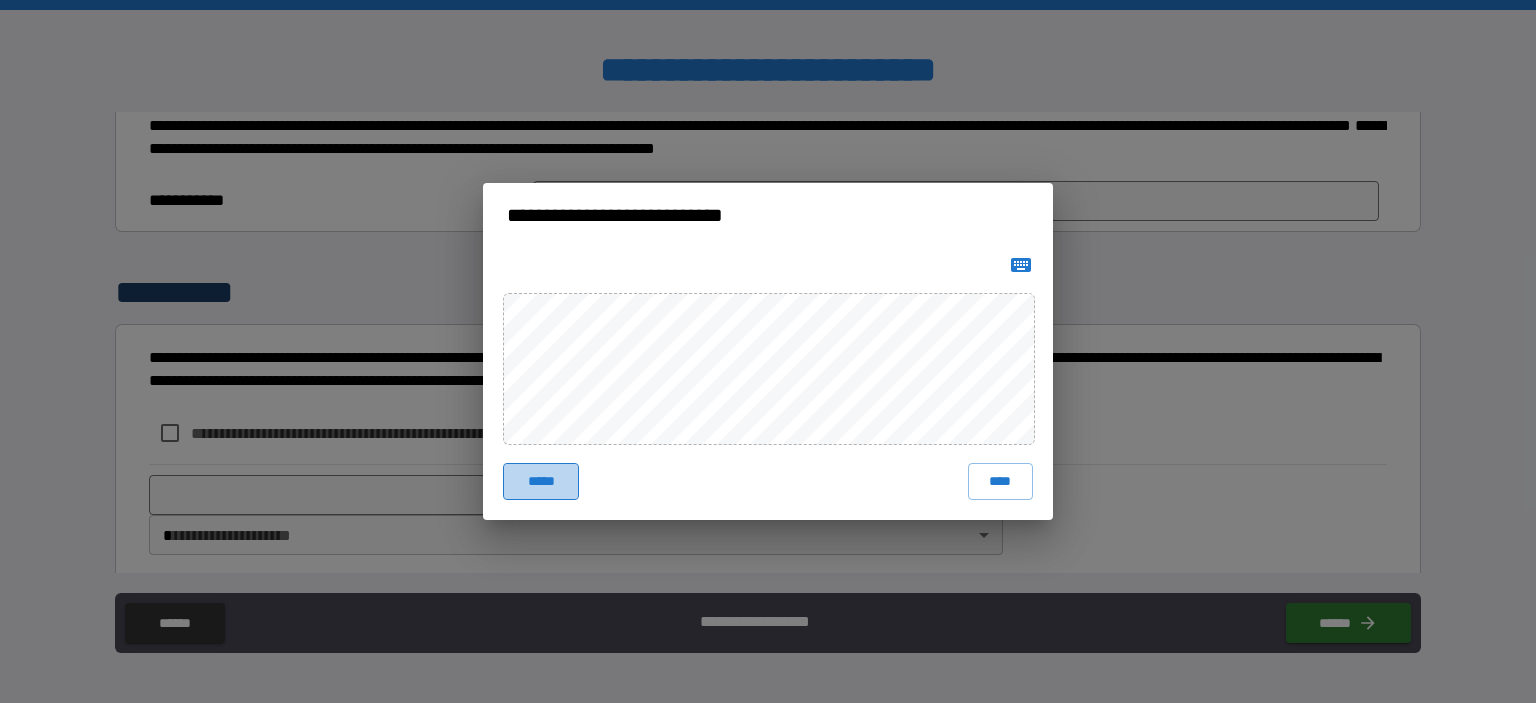click on "*****" at bounding box center [541, 481] 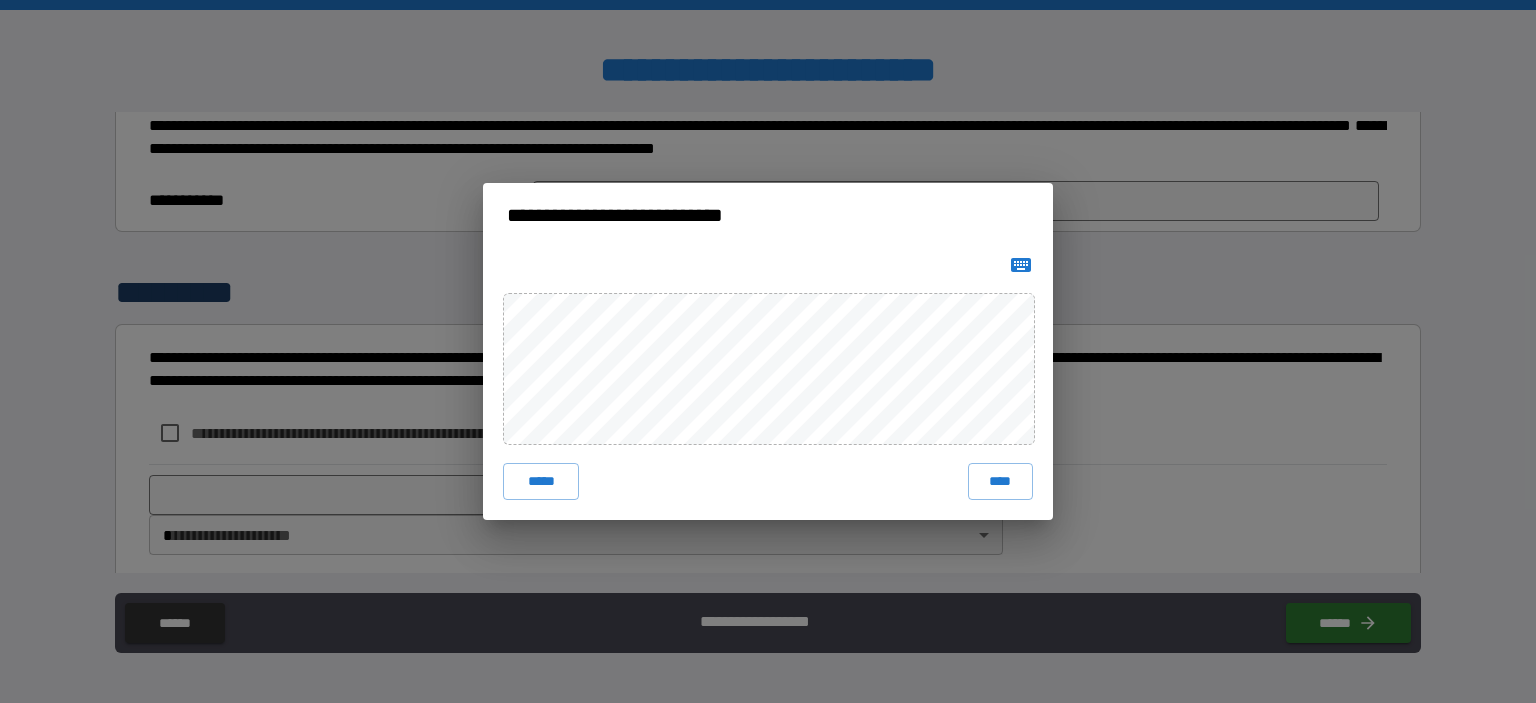 click 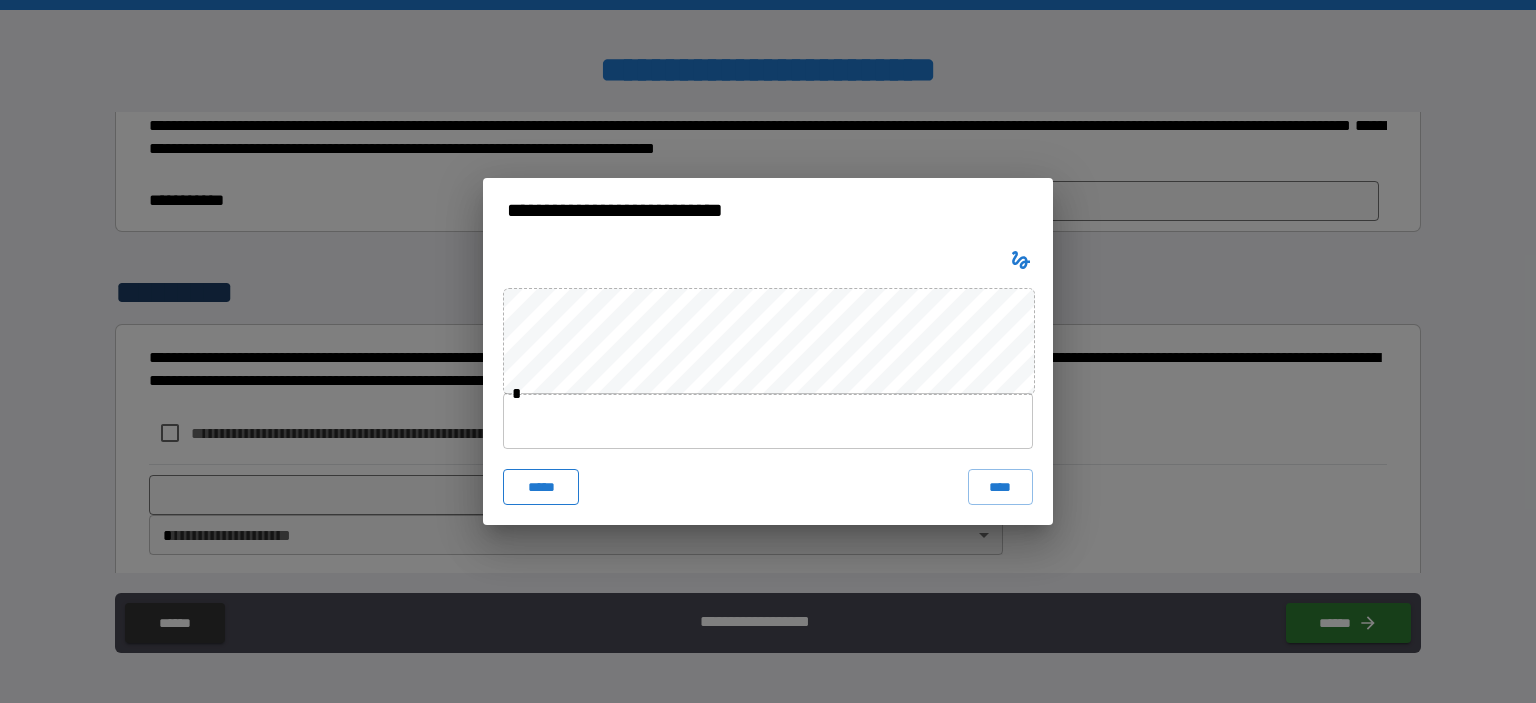click on "*****" at bounding box center [541, 487] 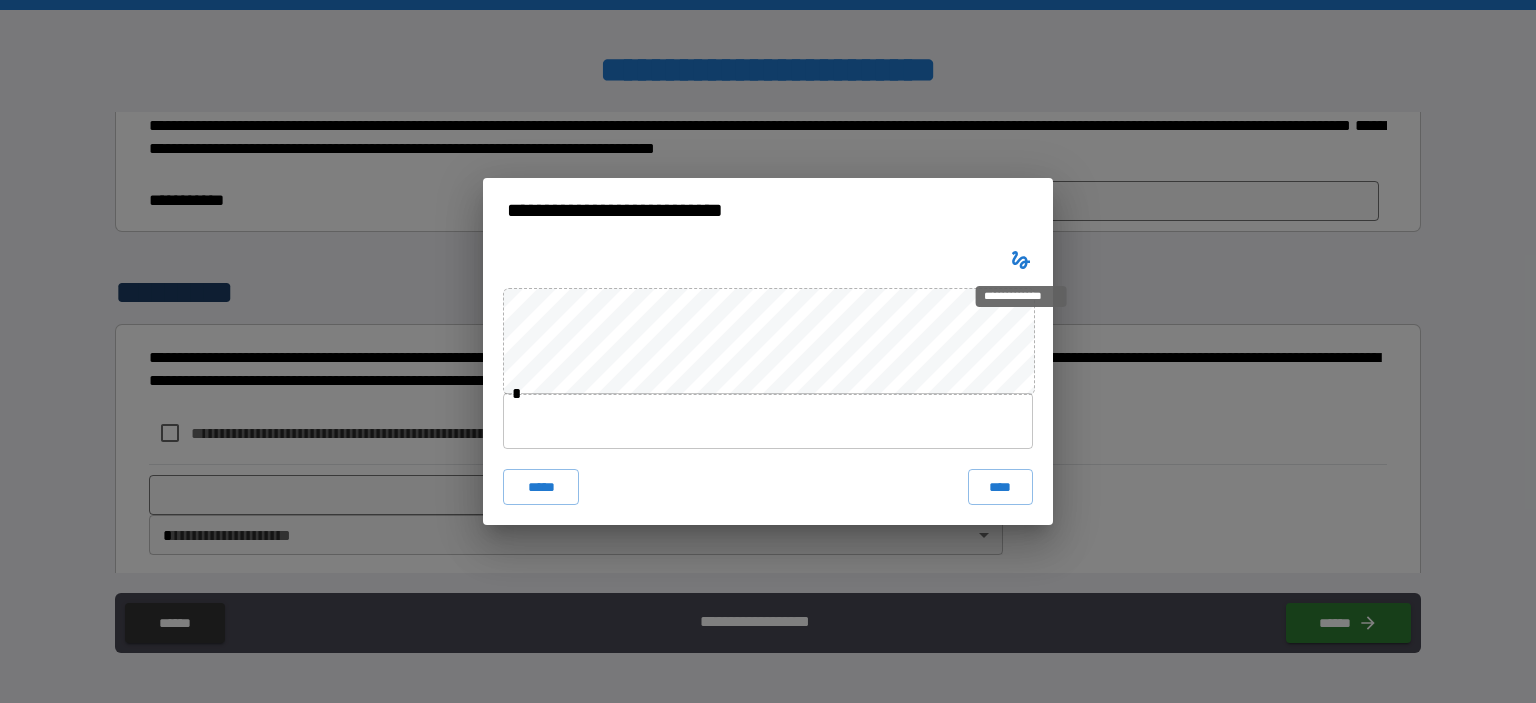 click 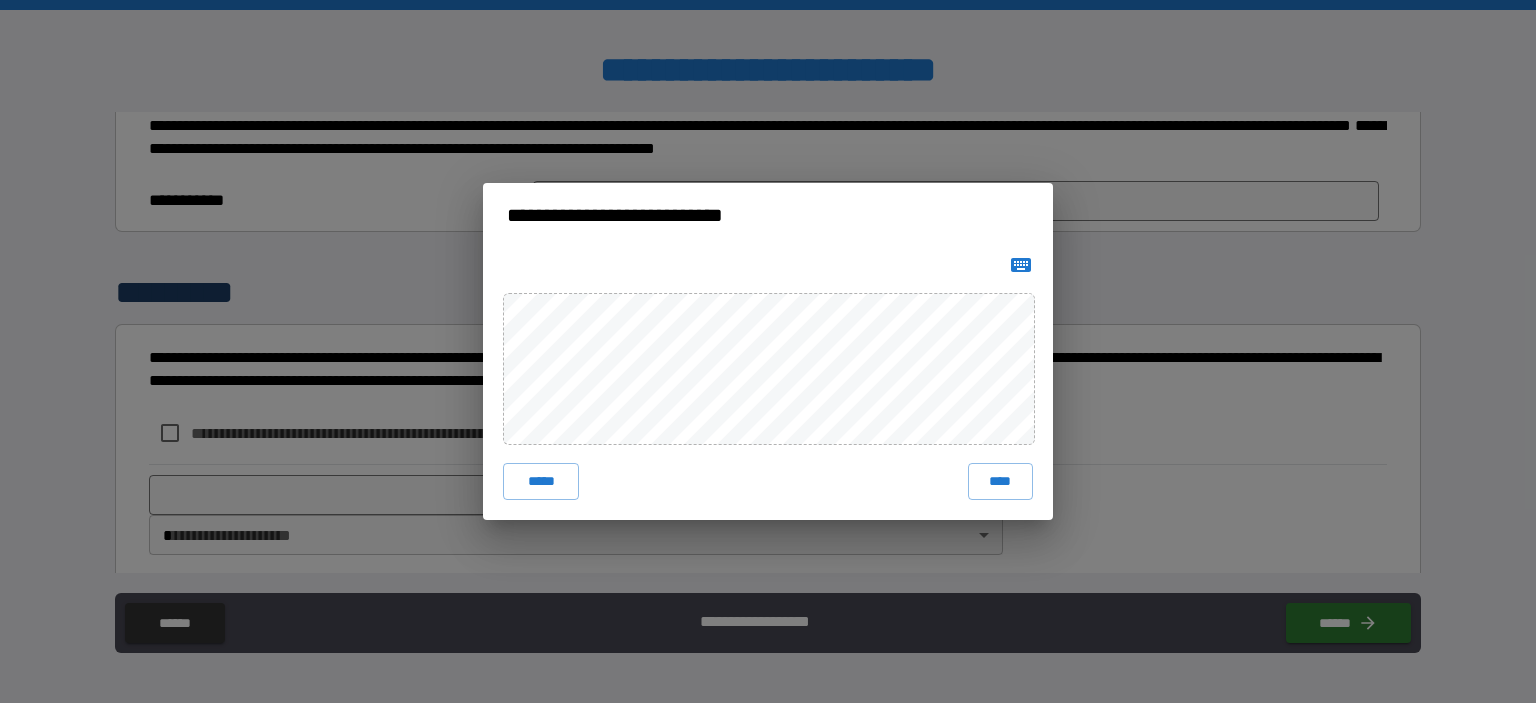 click on "***** ****" at bounding box center (768, 383) 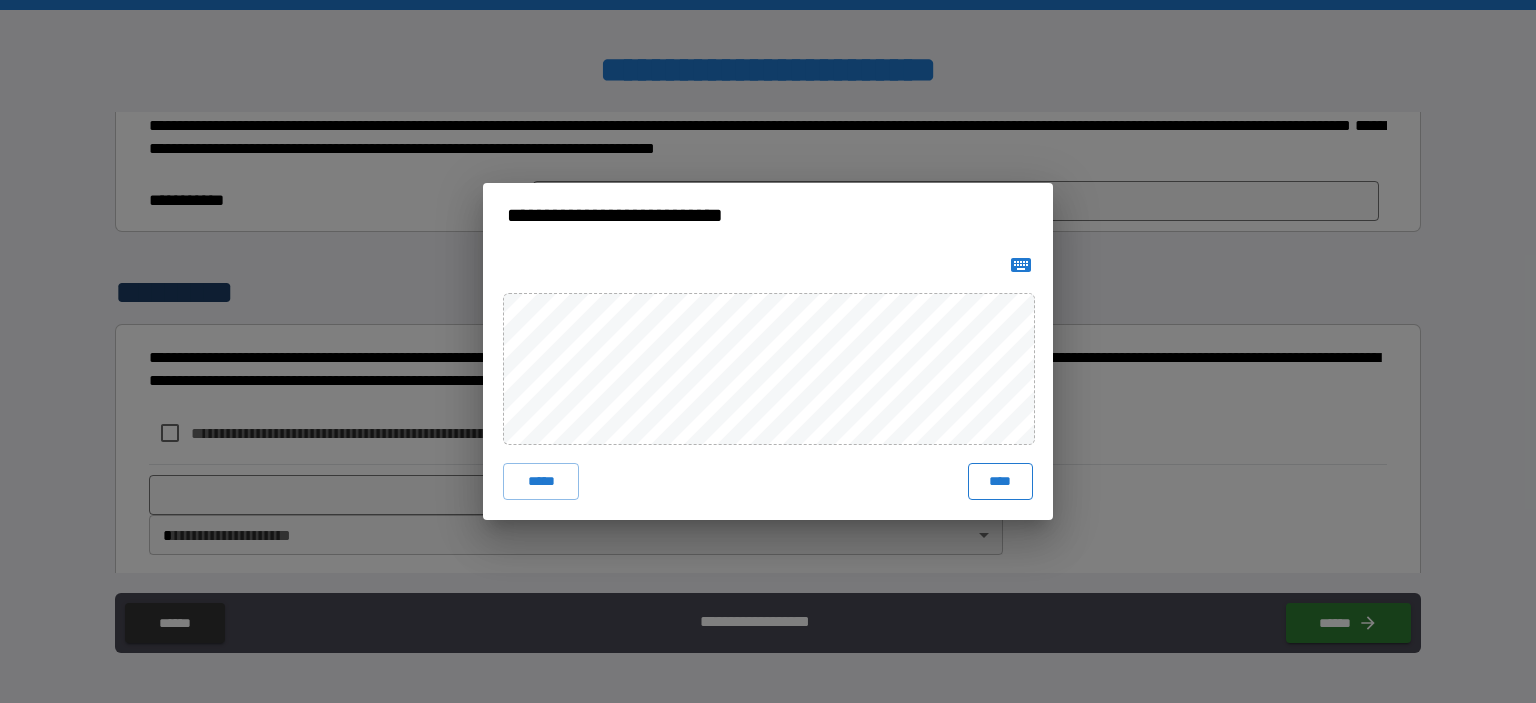 click on "****" at bounding box center [1000, 481] 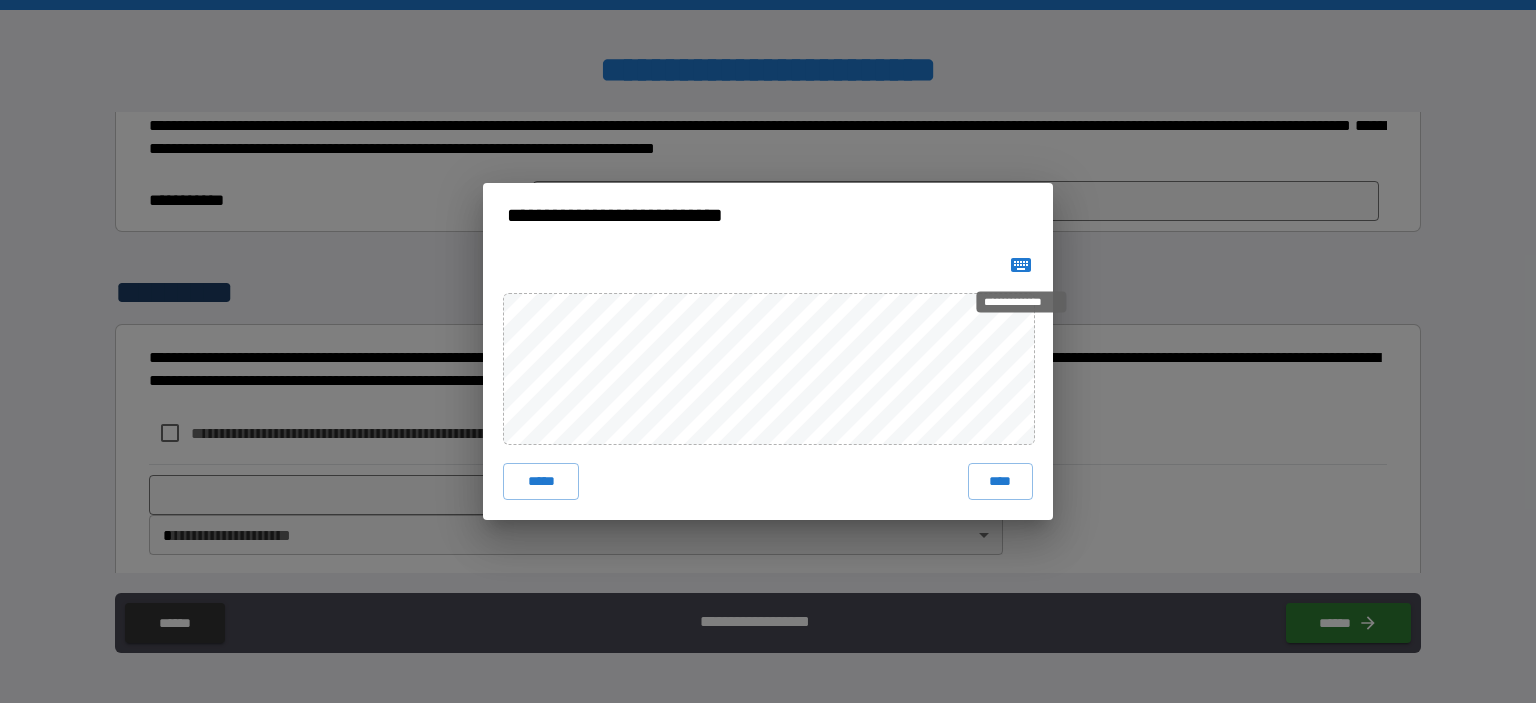 click 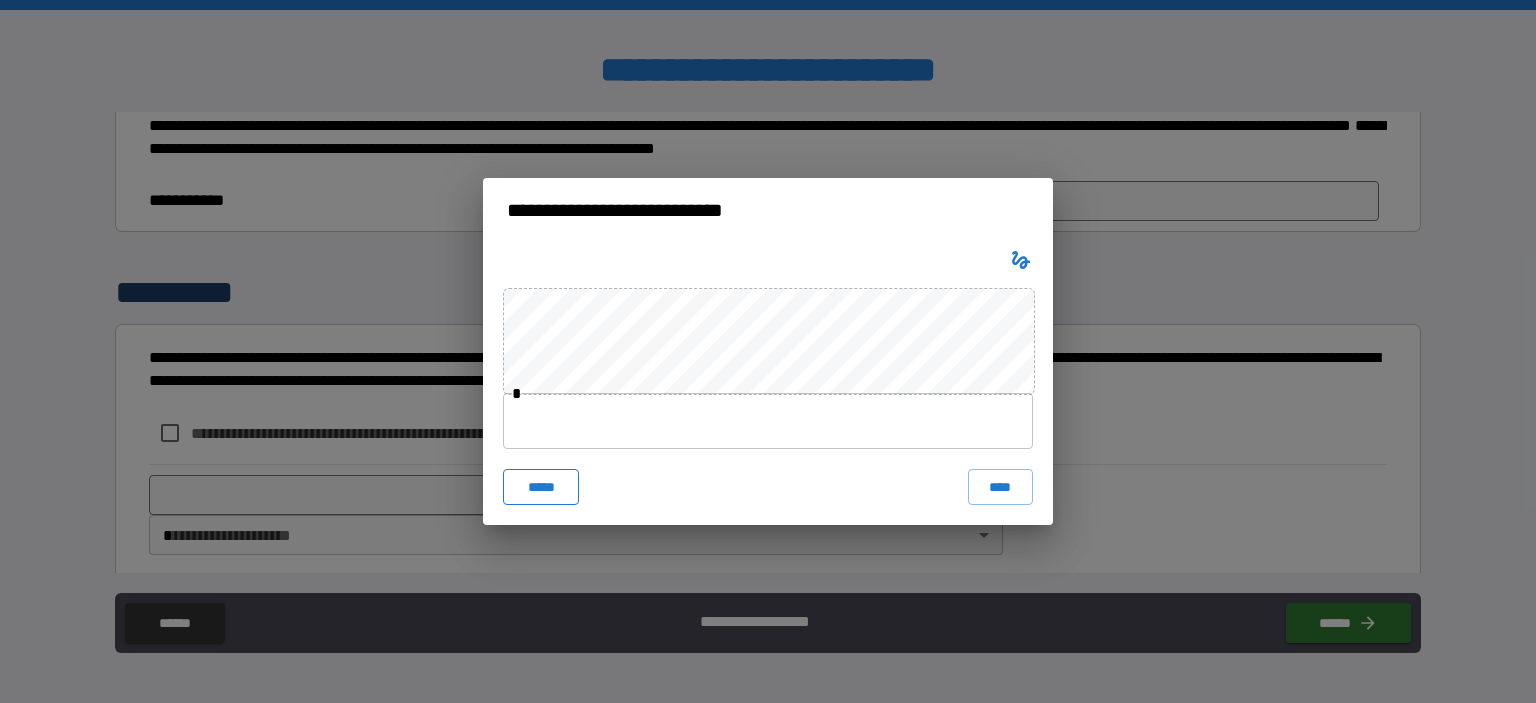 click on "*****" at bounding box center (541, 487) 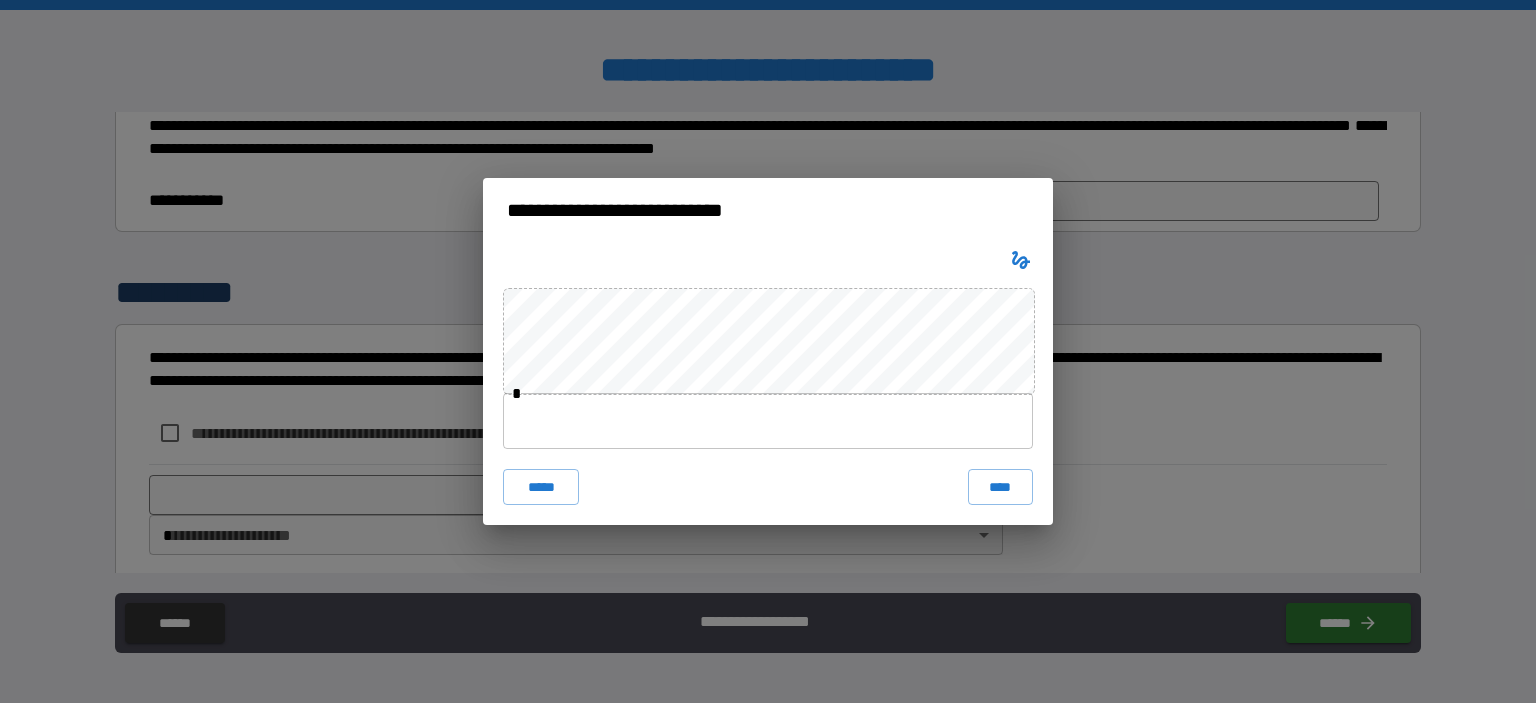 click on "**********" at bounding box center (768, 351) 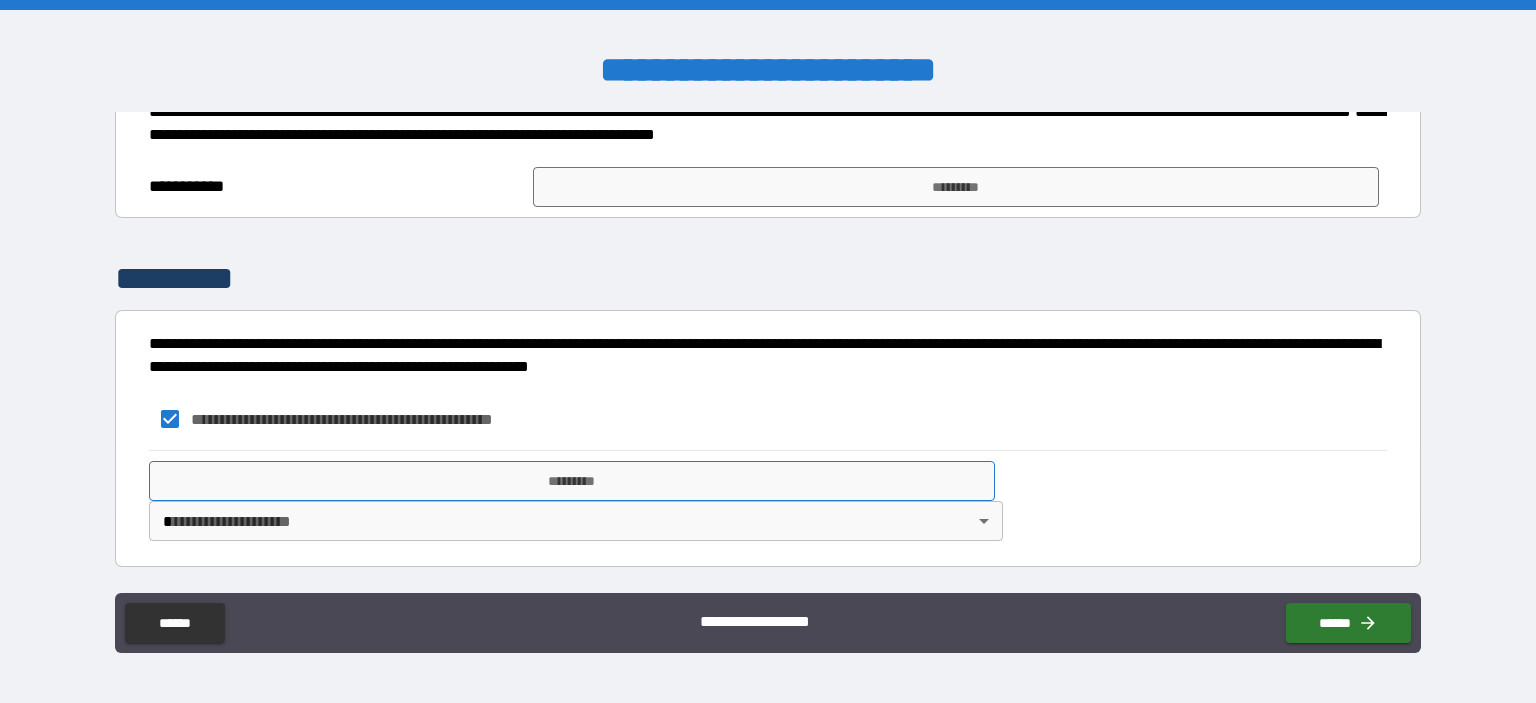 scroll, scrollTop: 556, scrollLeft: 0, axis: vertical 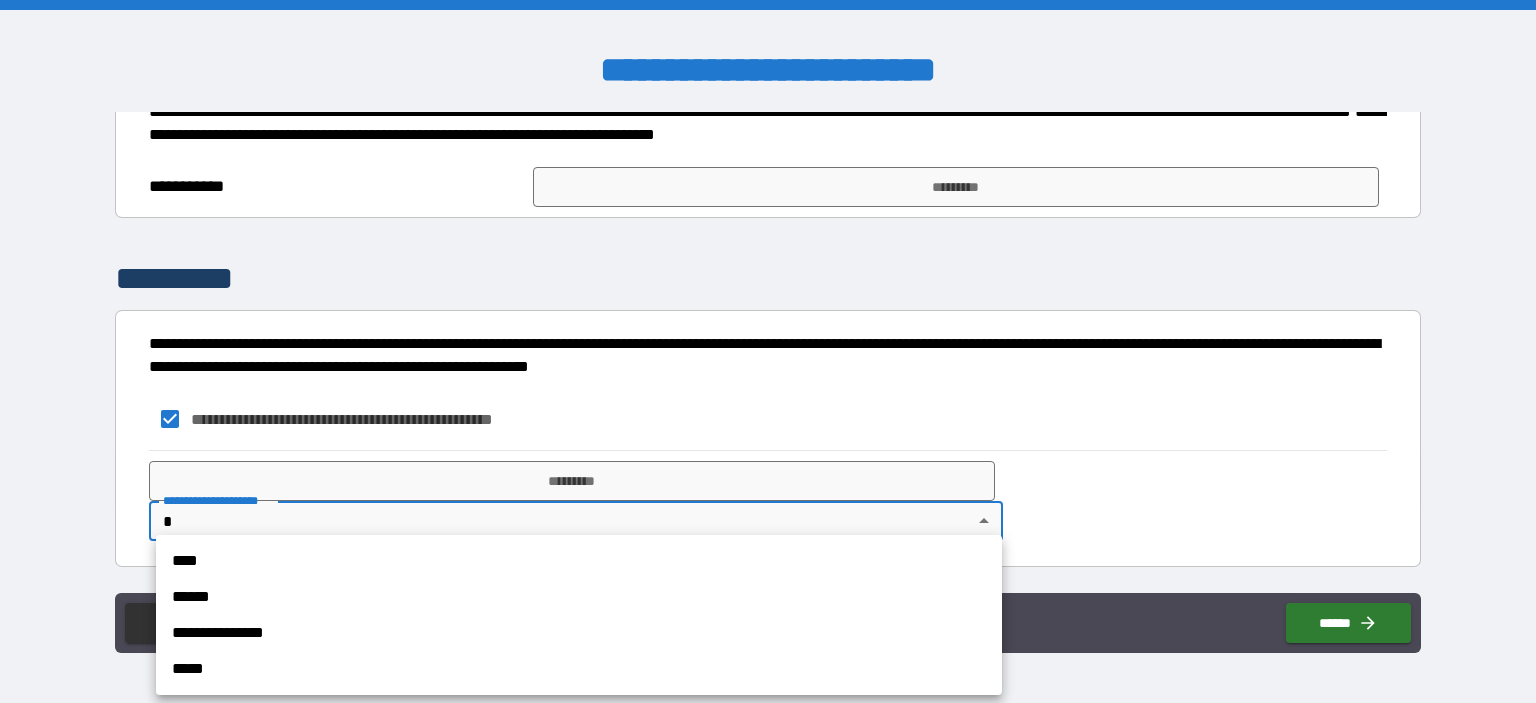 click on "**********" at bounding box center (768, 351) 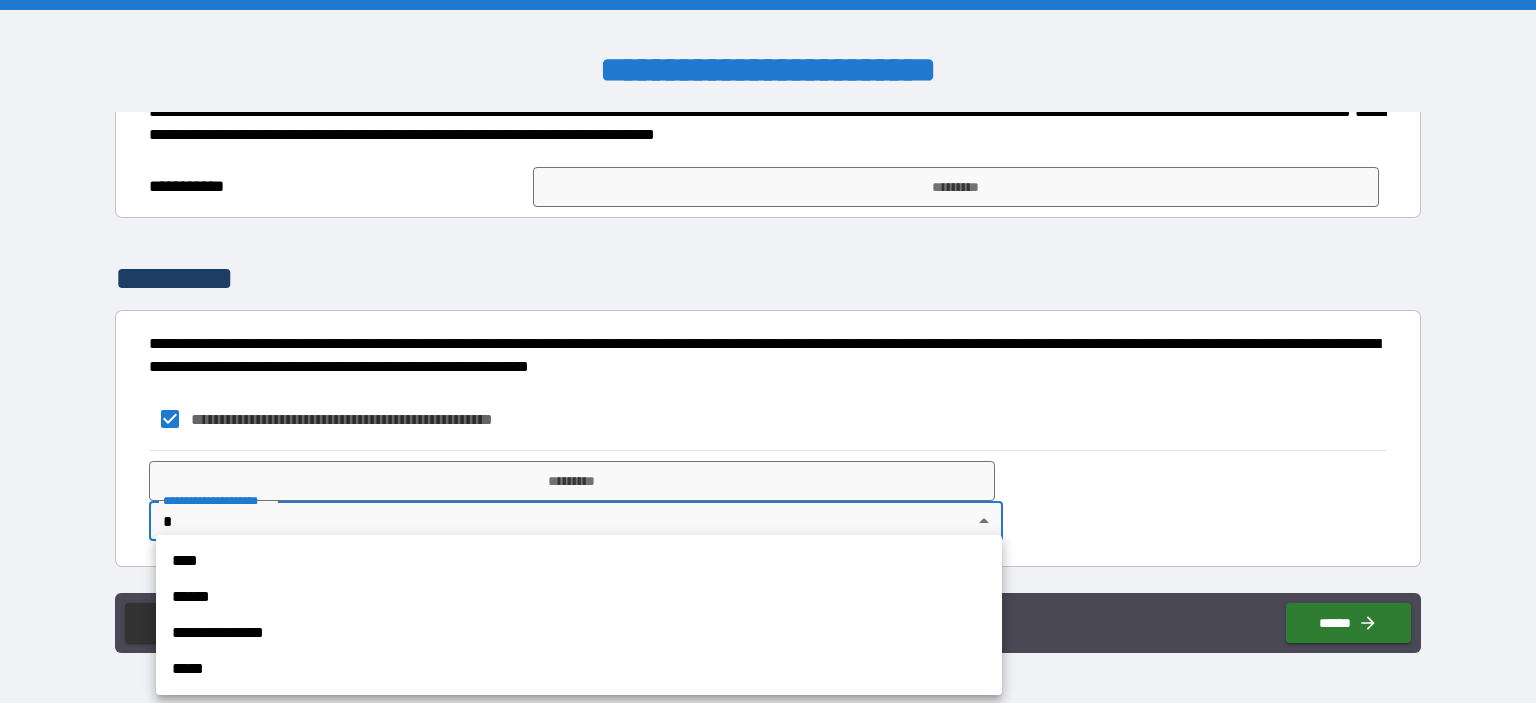 click on "****" at bounding box center [579, 561] 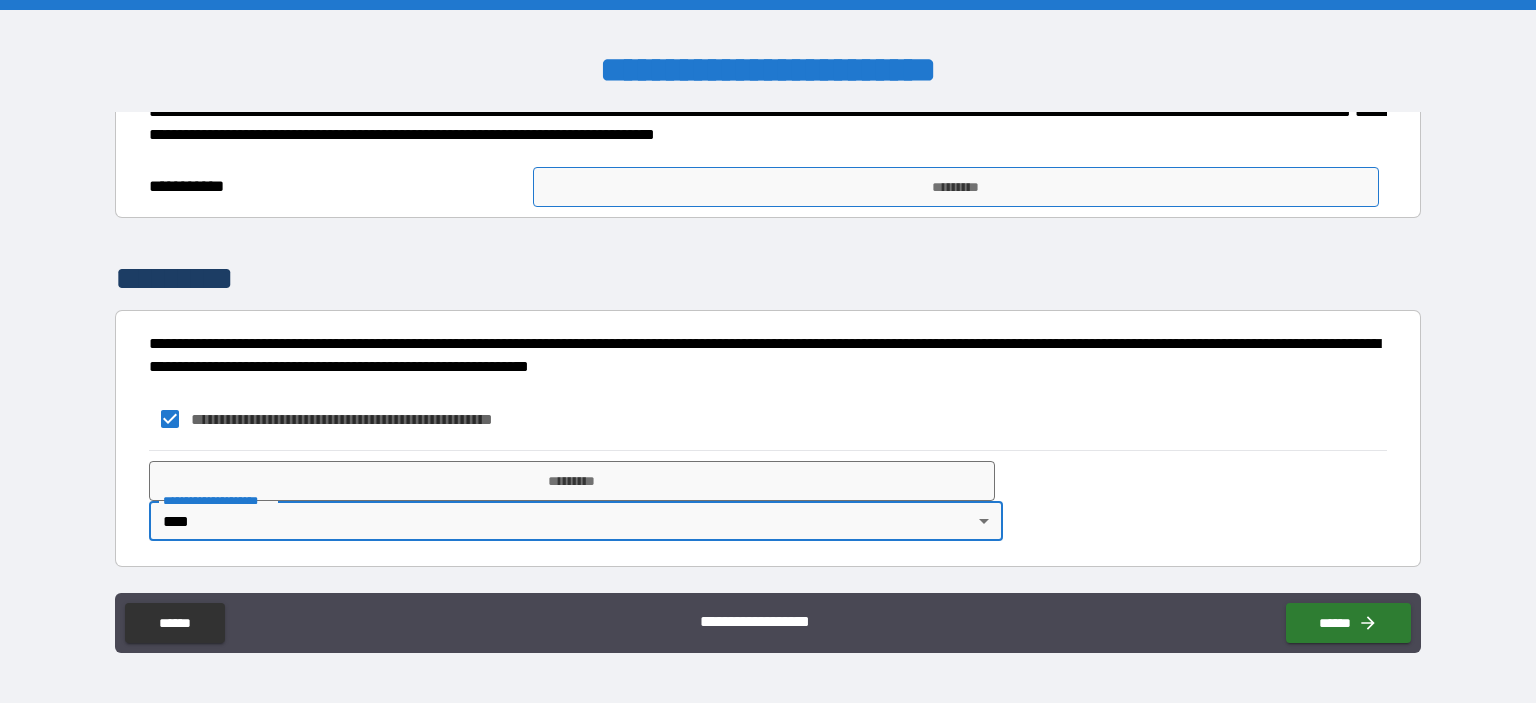 click on "*********" at bounding box center [956, 187] 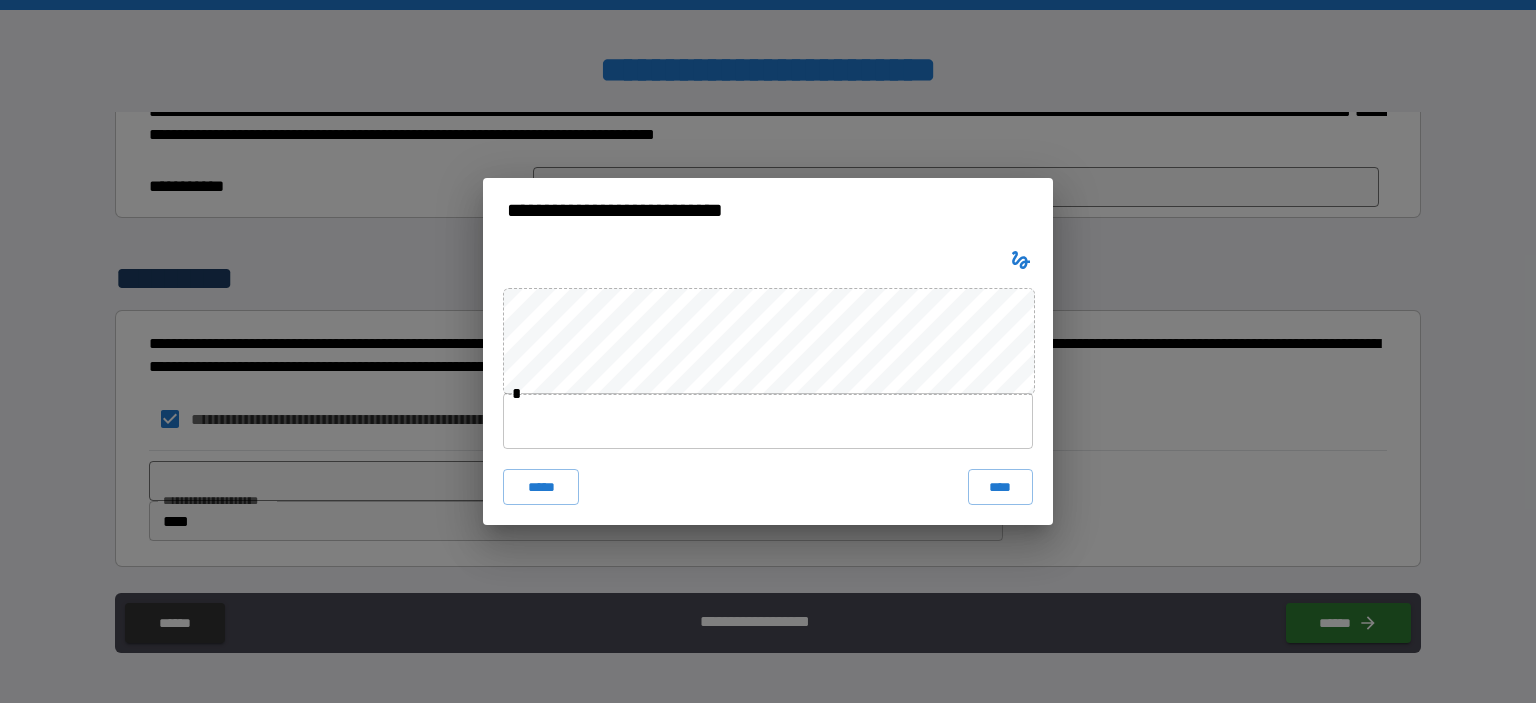 click 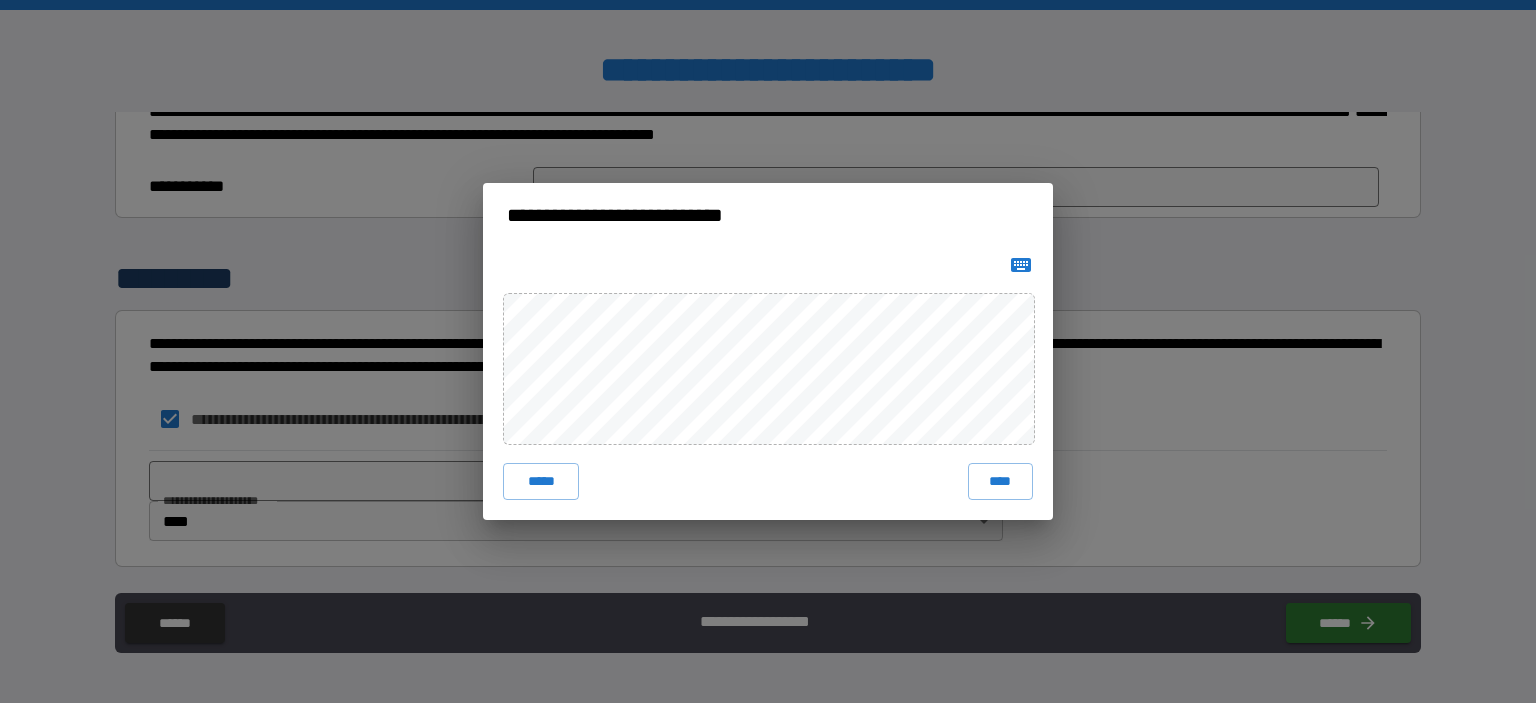 type 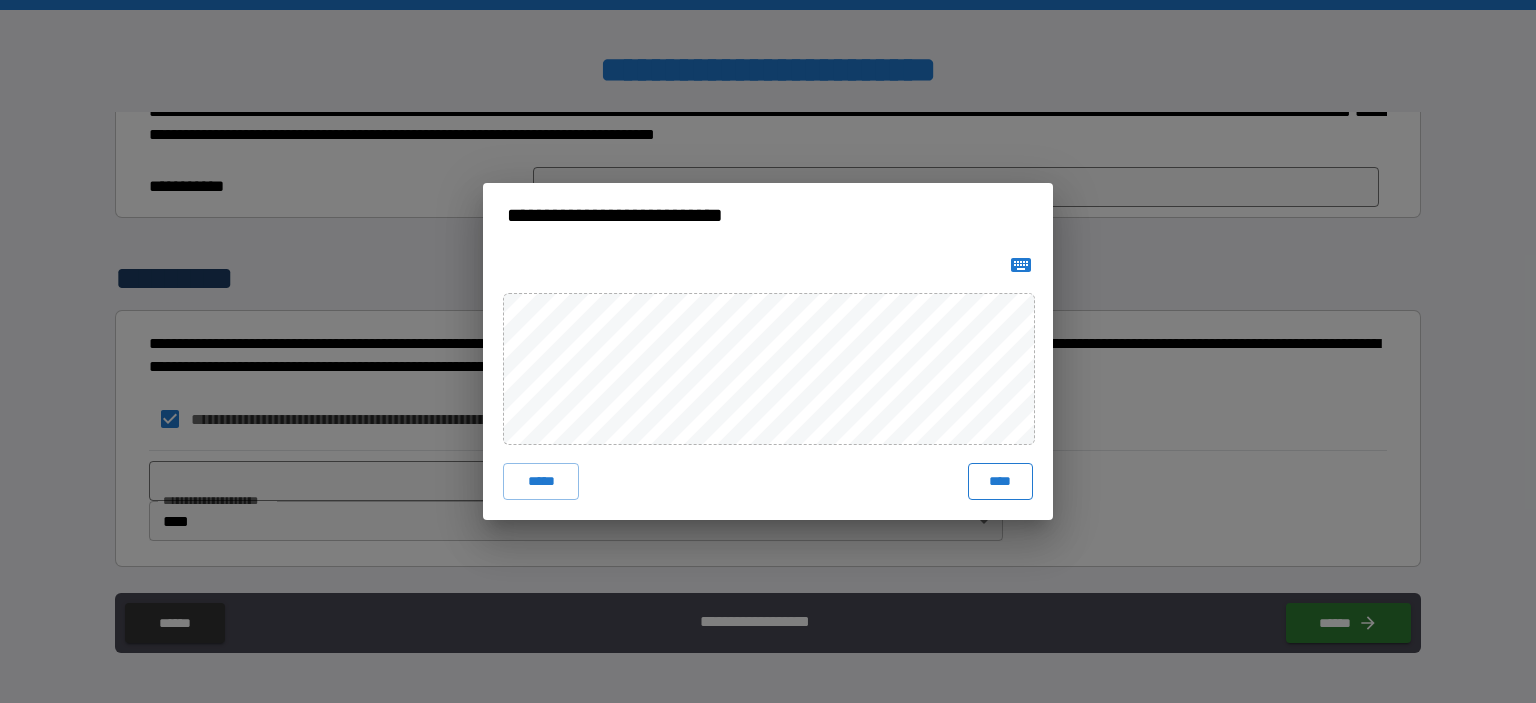 click on "****" at bounding box center (1000, 481) 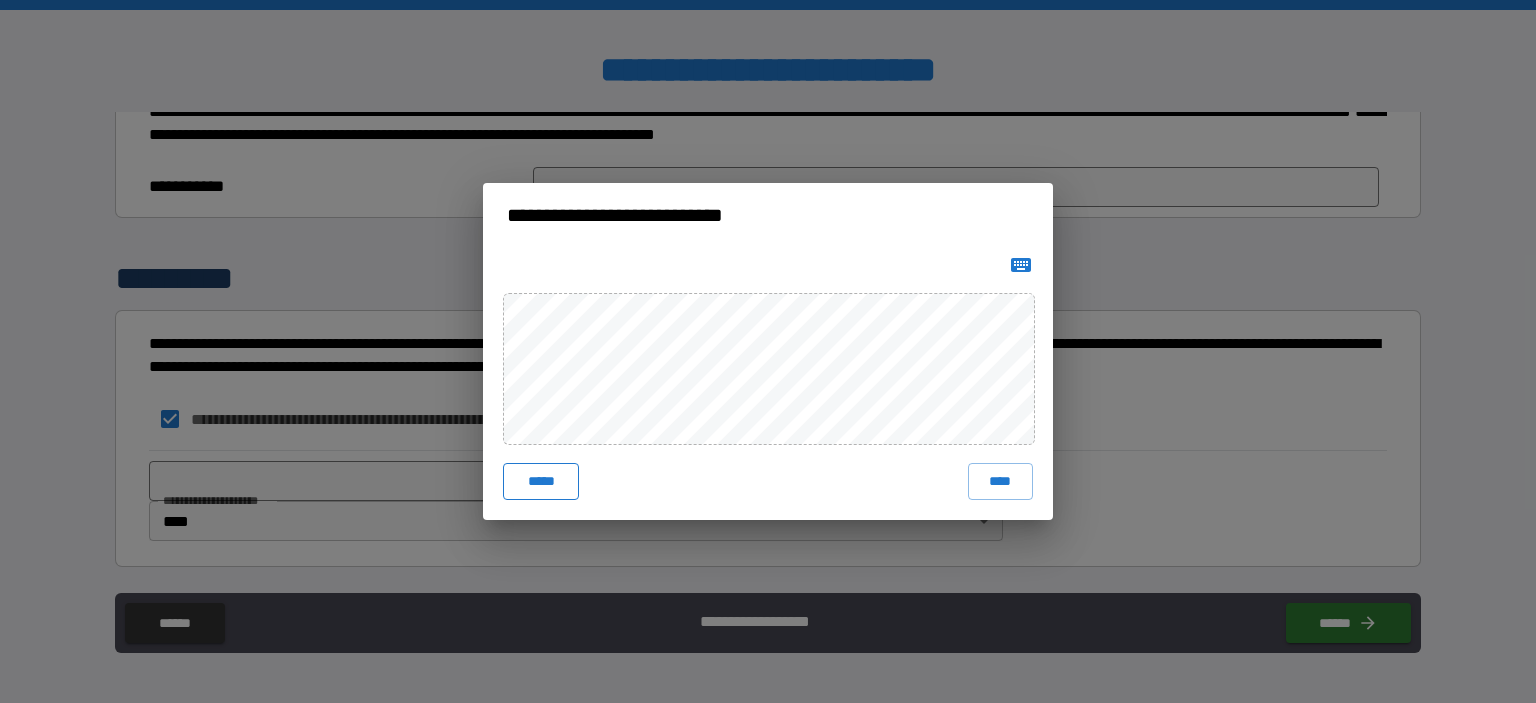 click on "*****" at bounding box center [541, 481] 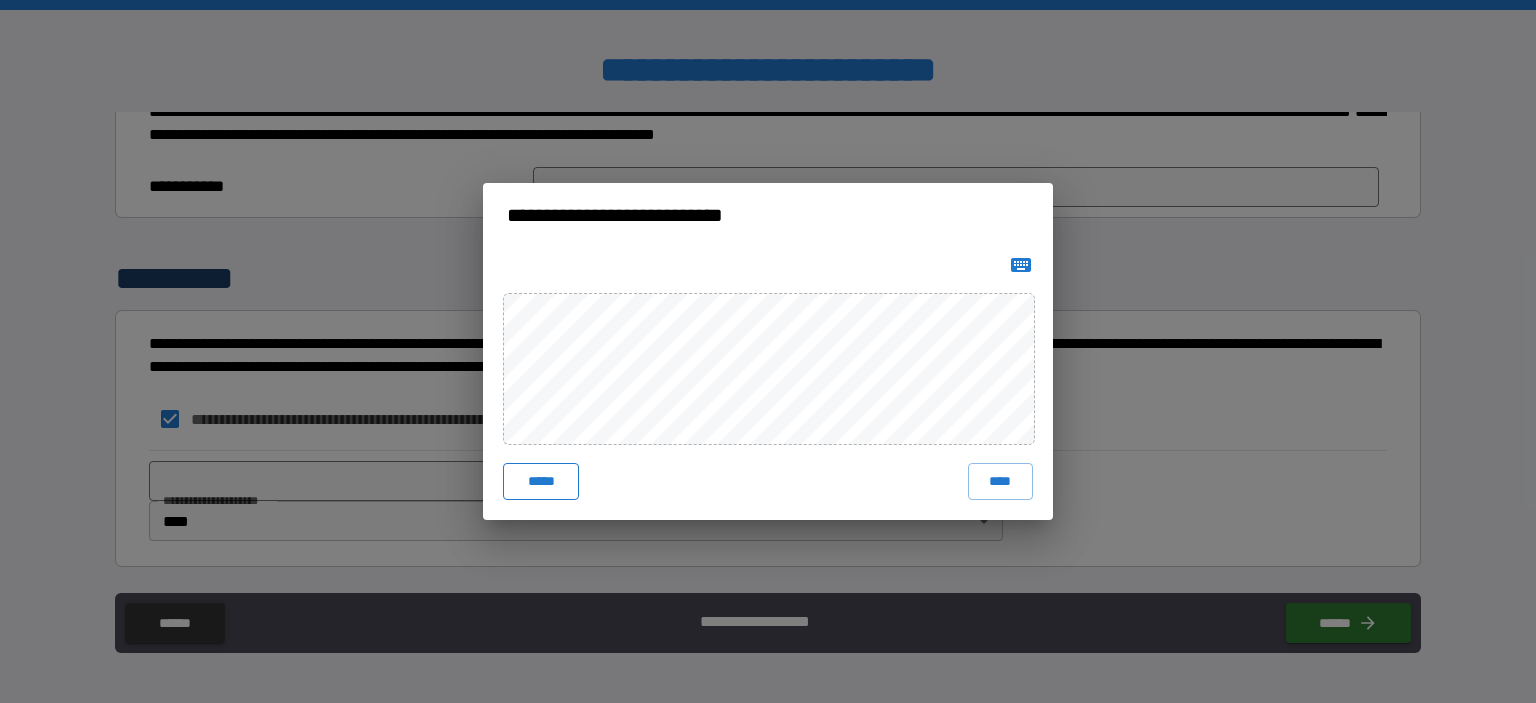 click on "*****" at bounding box center [541, 481] 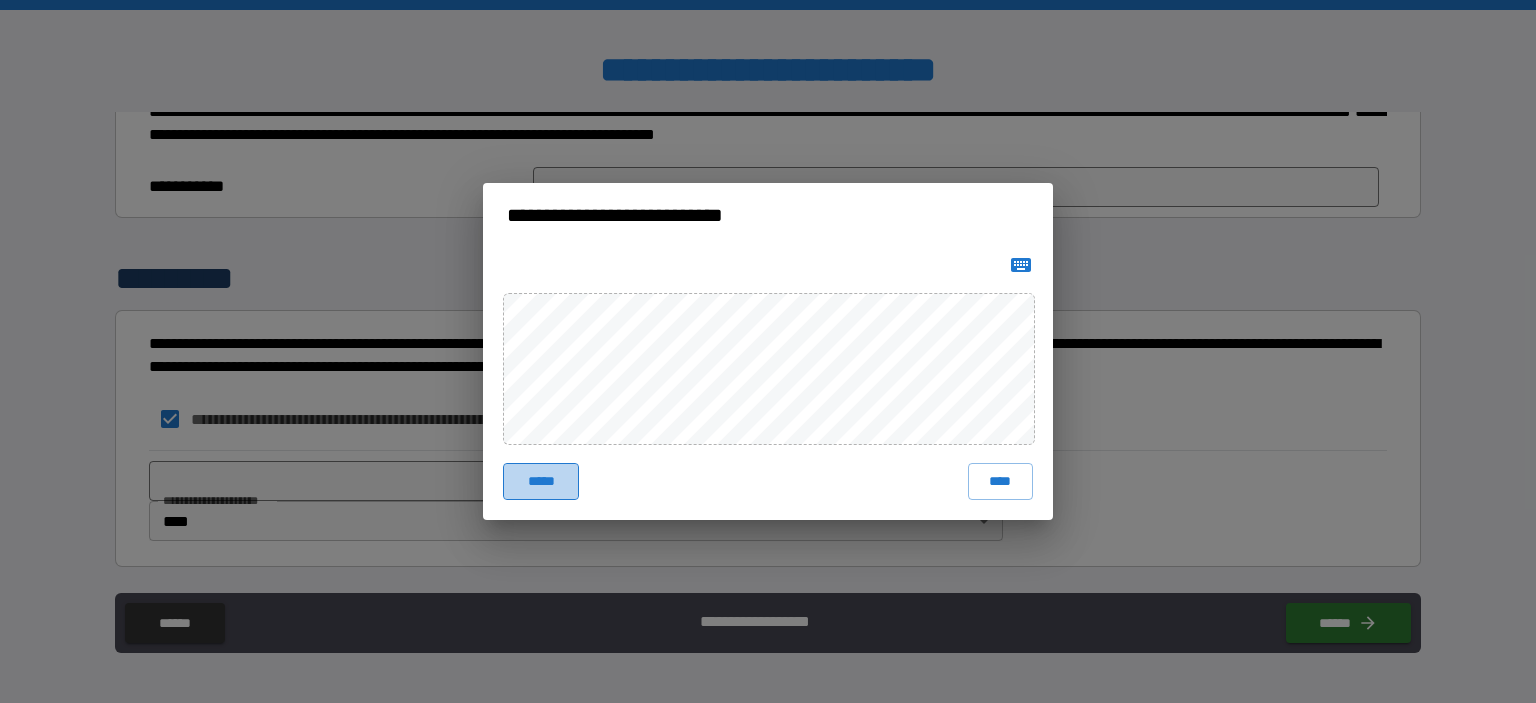 click on "*****" at bounding box center (541, 481) 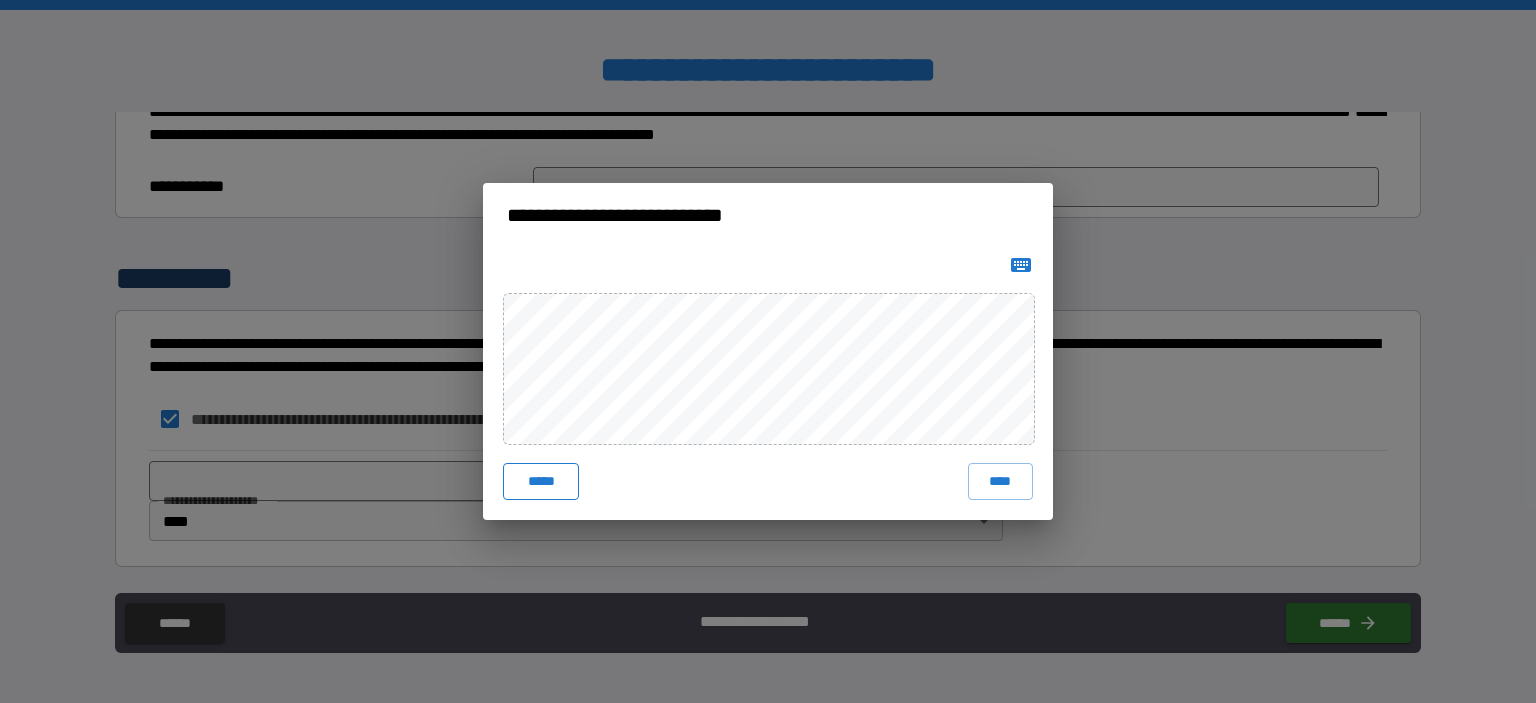 click on "*****" at bounding box center (541, 481) 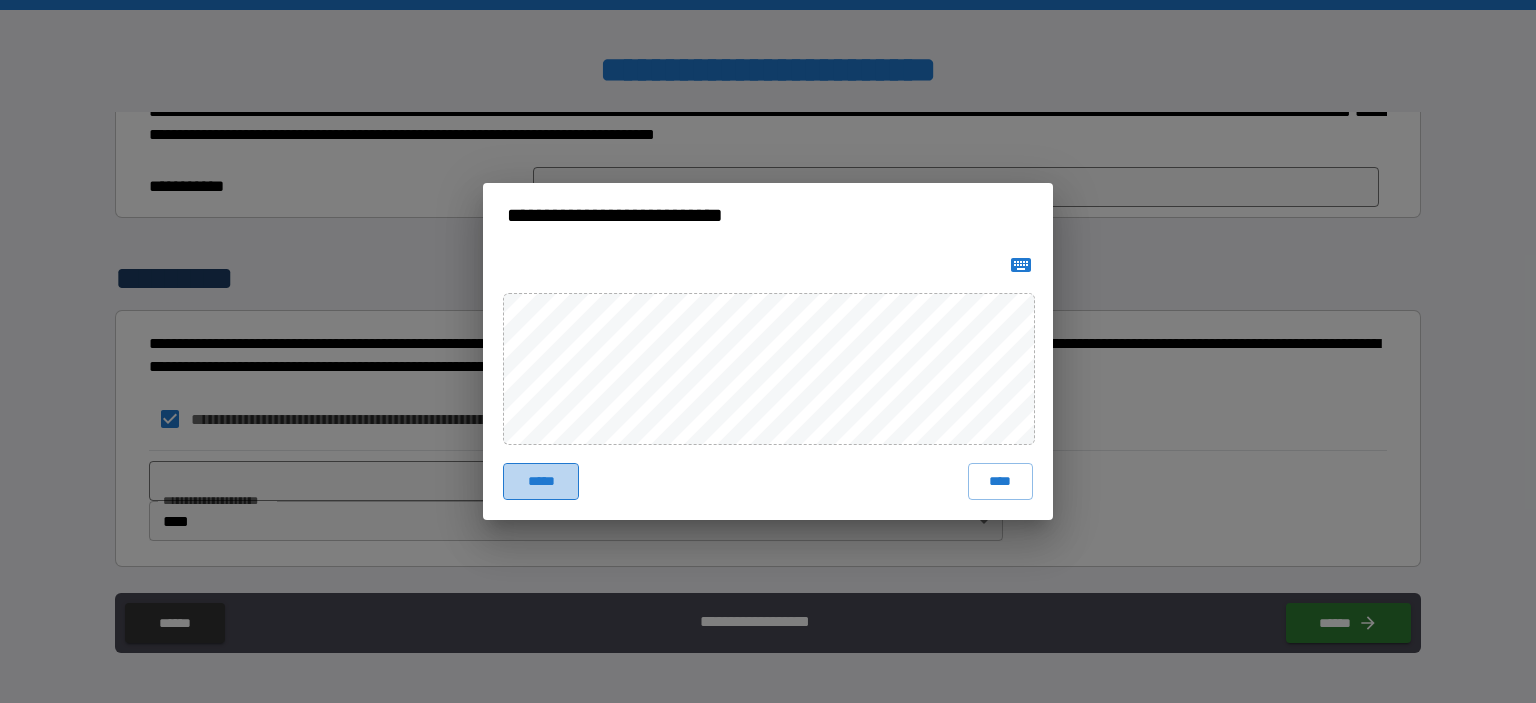 click on "*****" at bounding box center [541, 481] 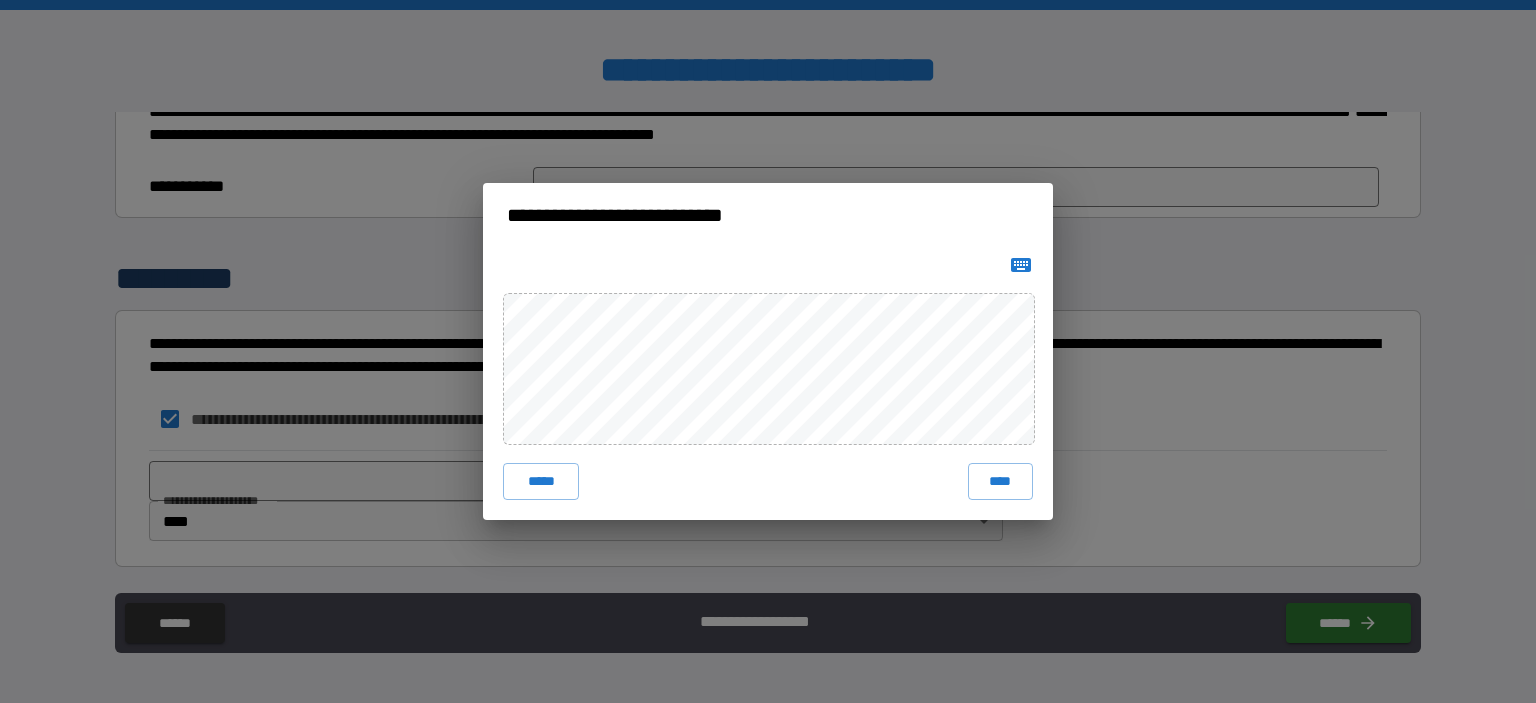 click 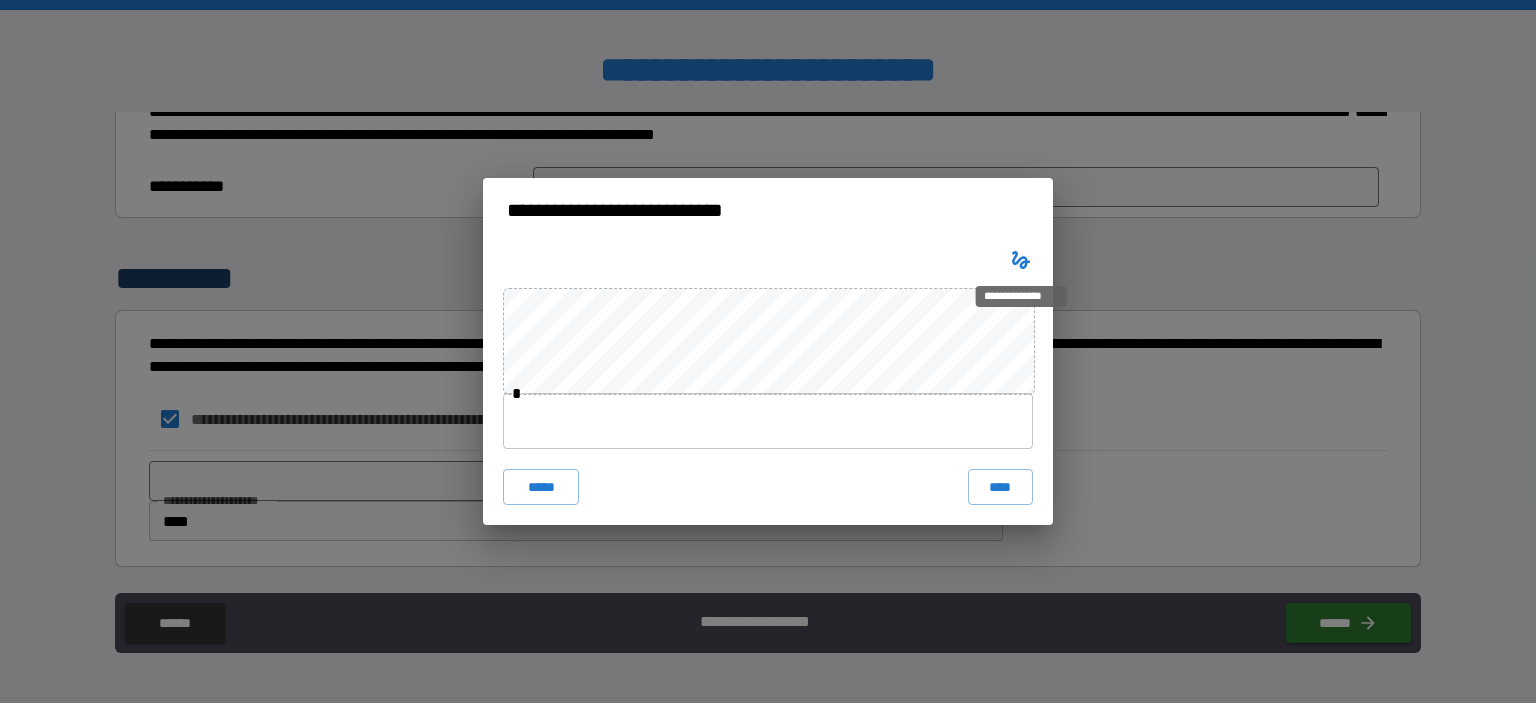 click 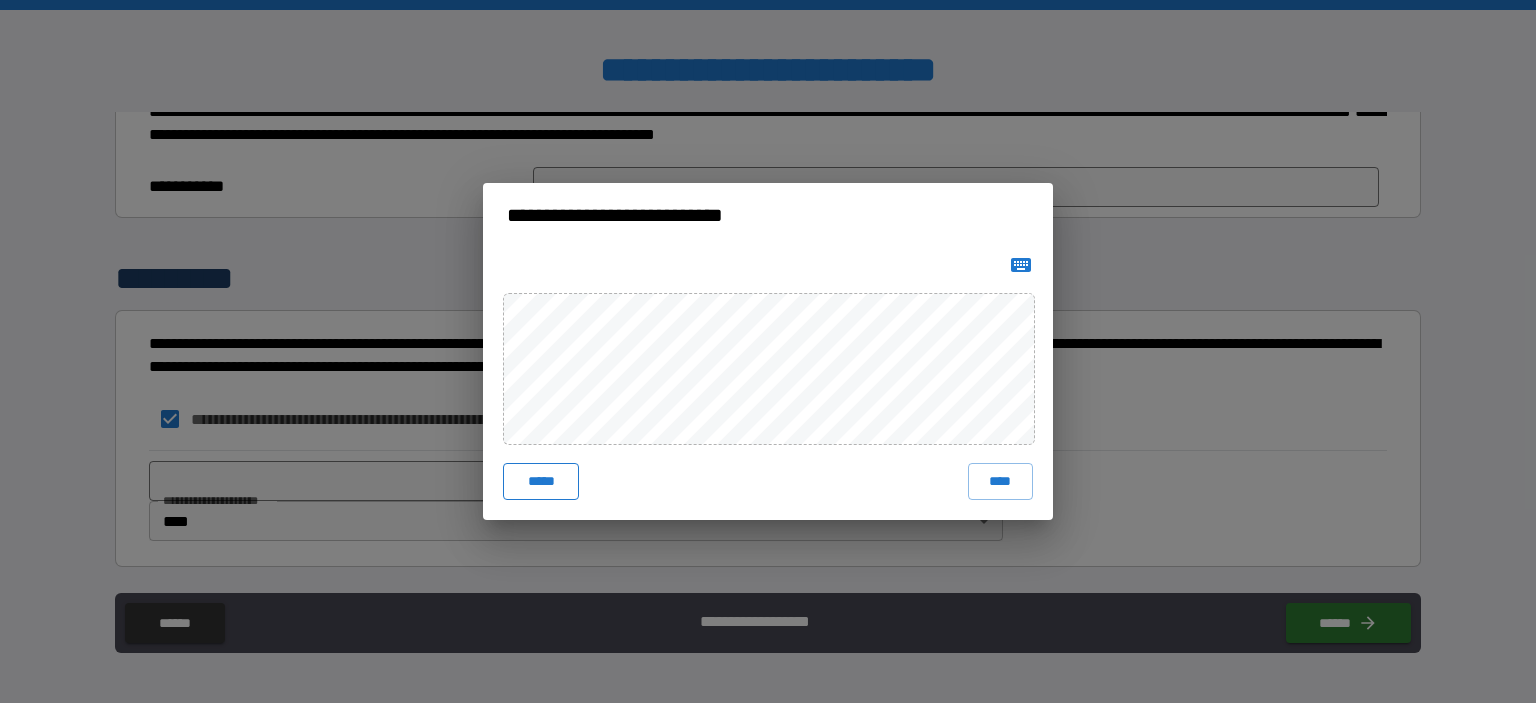 click on "*****" at bounding box center [541, 481] 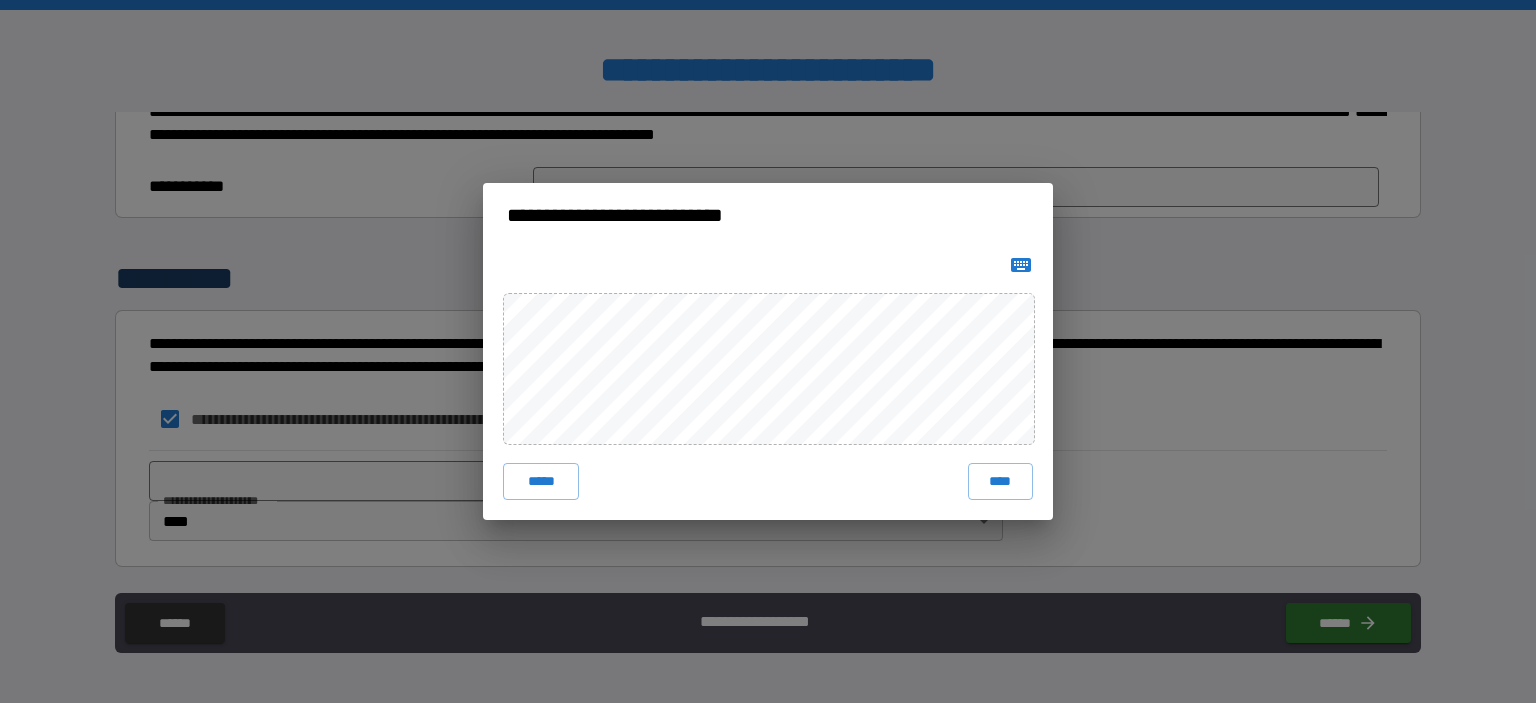 click on "**********" at bounding box center (768, 351) 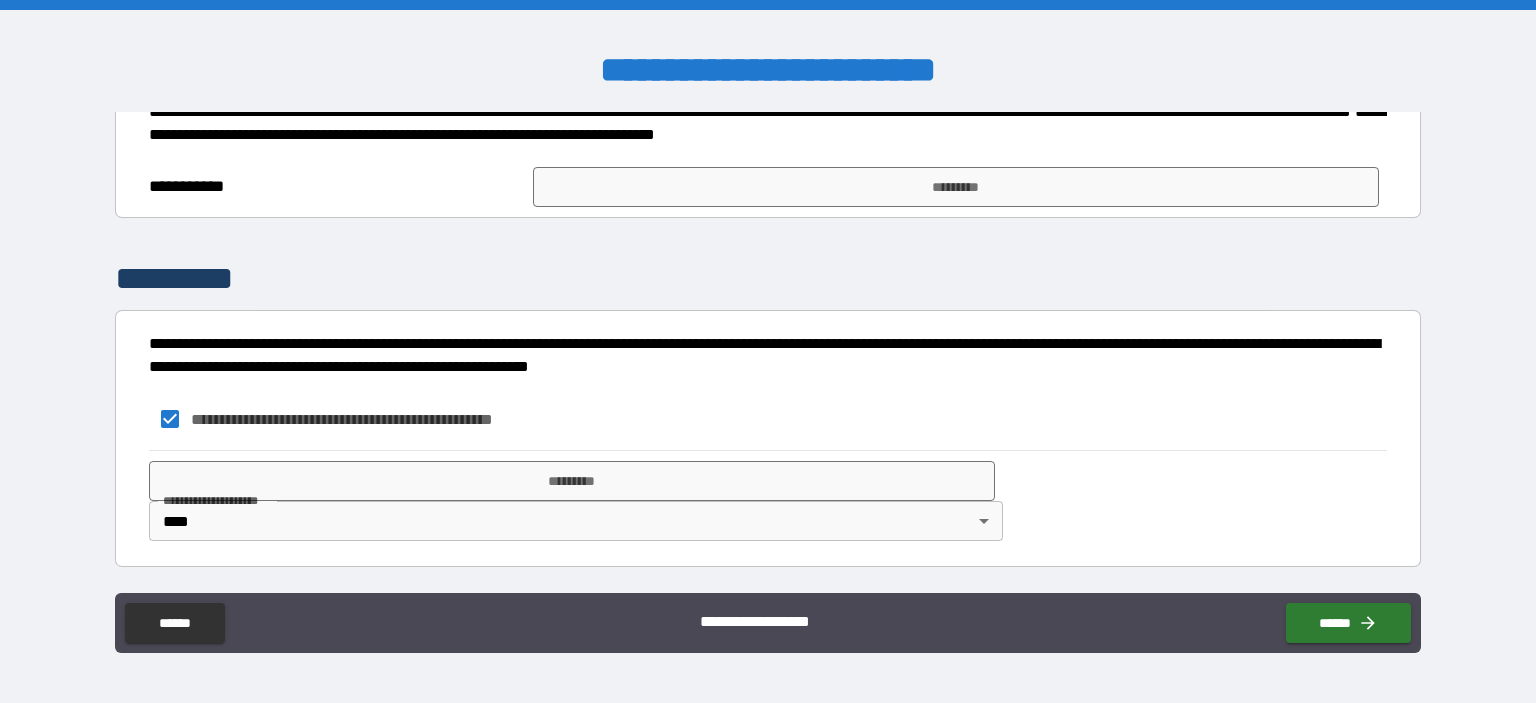 click on "**********" at bounding box center [752, 618] 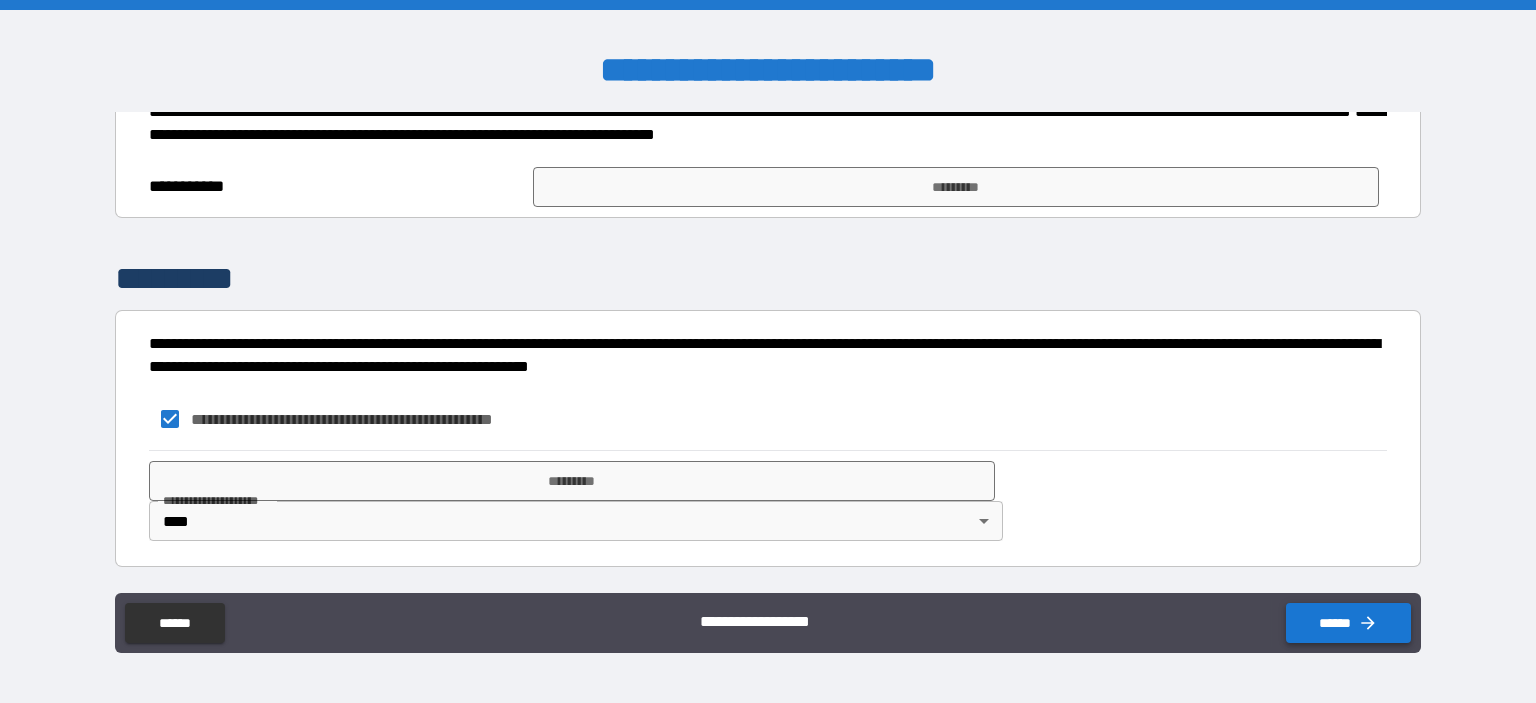 click on "******" at bounding box center [1348, 623] 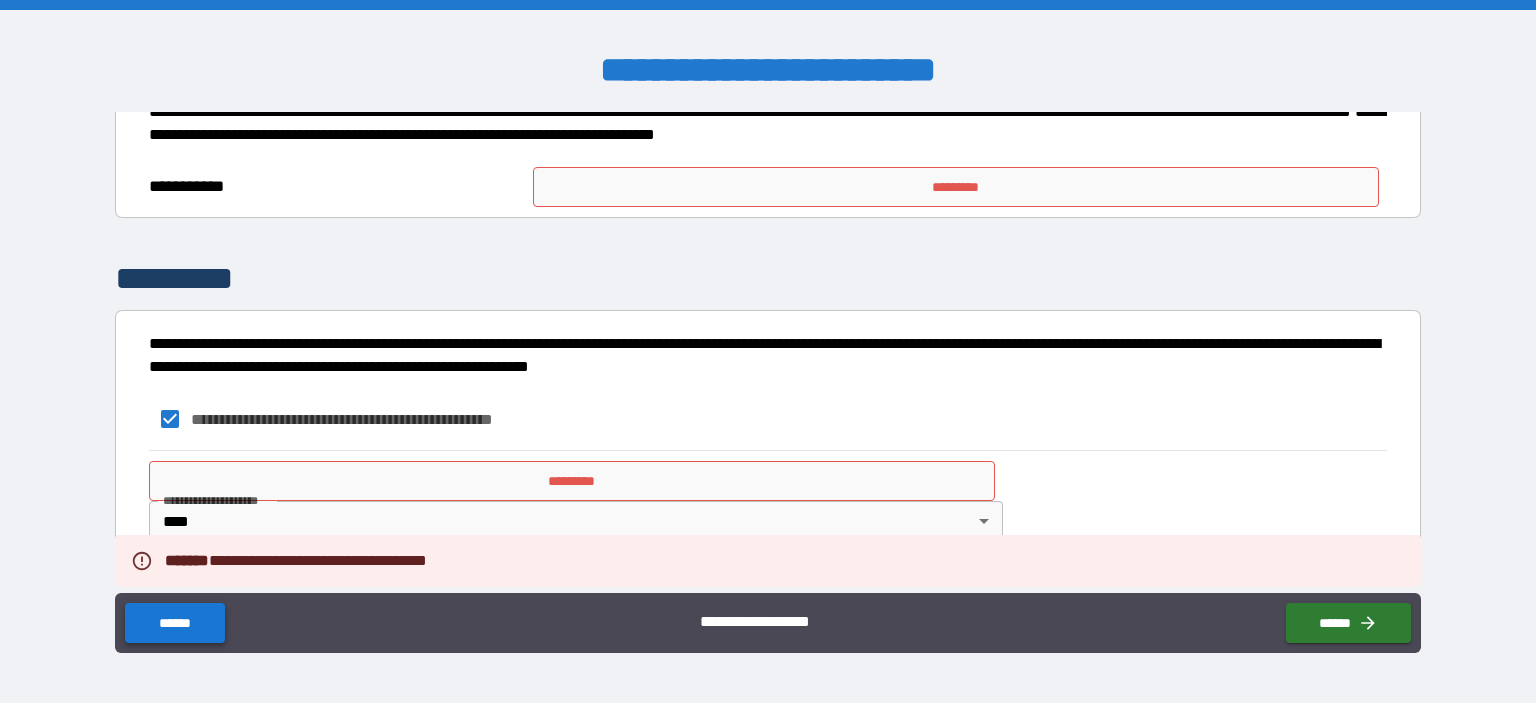 click on "******" at bounding box center [174, 623] 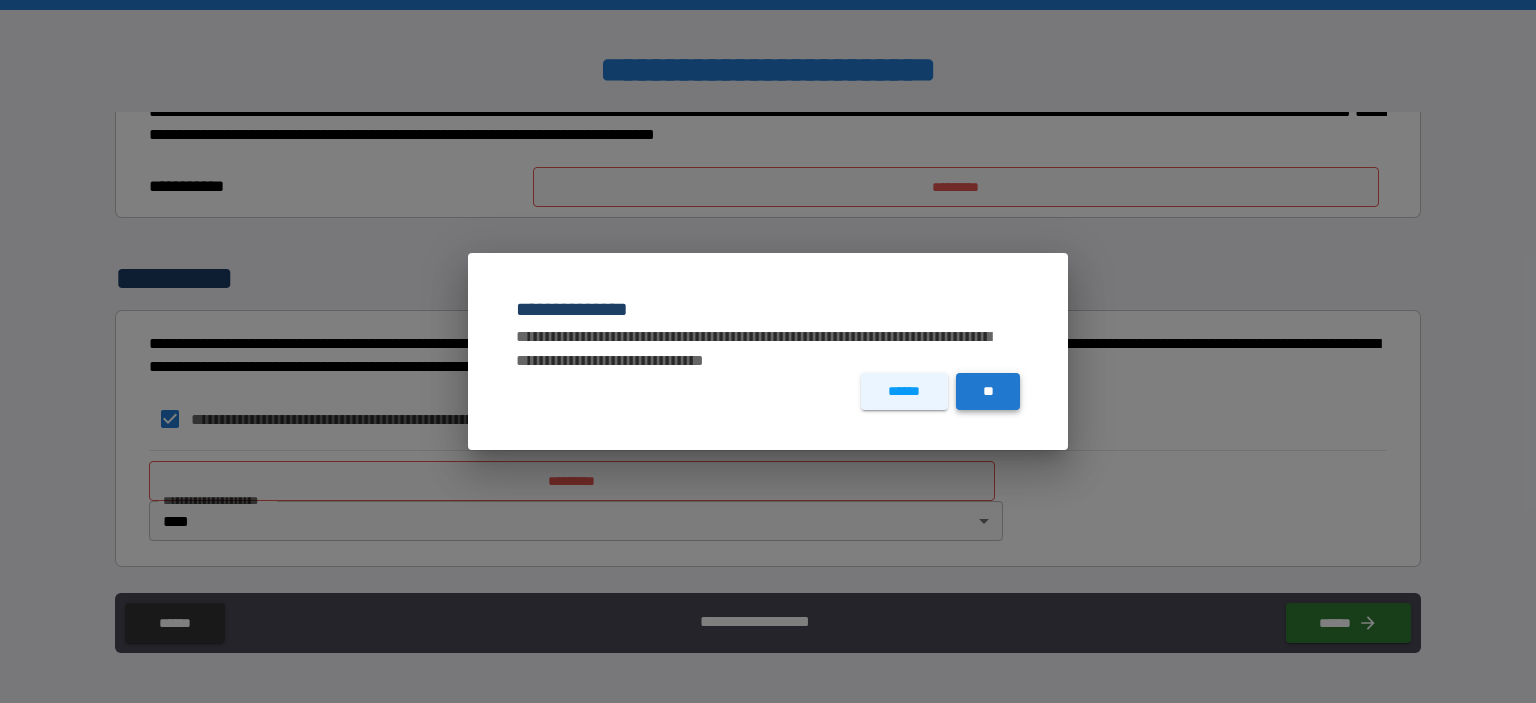 click on "**" at bounding box center [988, 391] 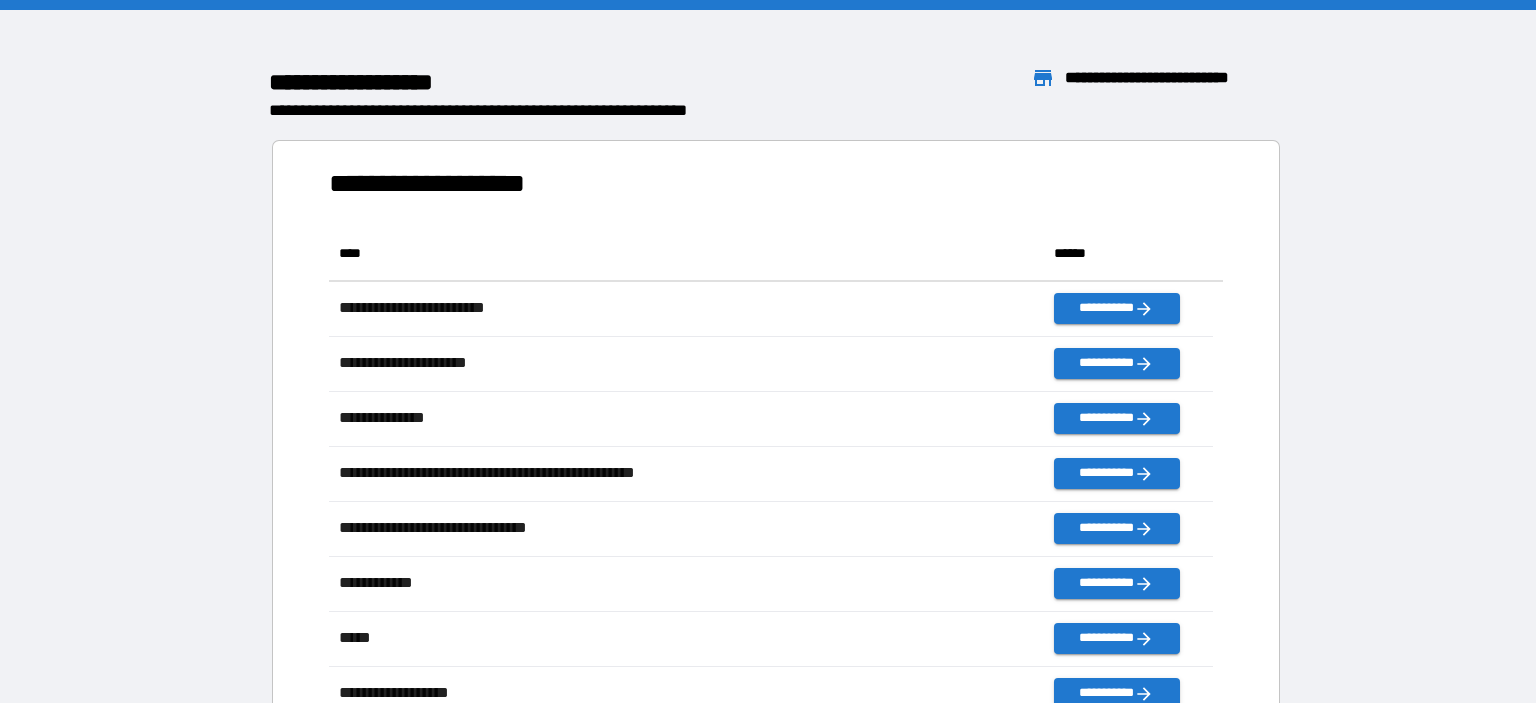 scroll, scrollTop: 16, scrollLeft: 16, axis: both 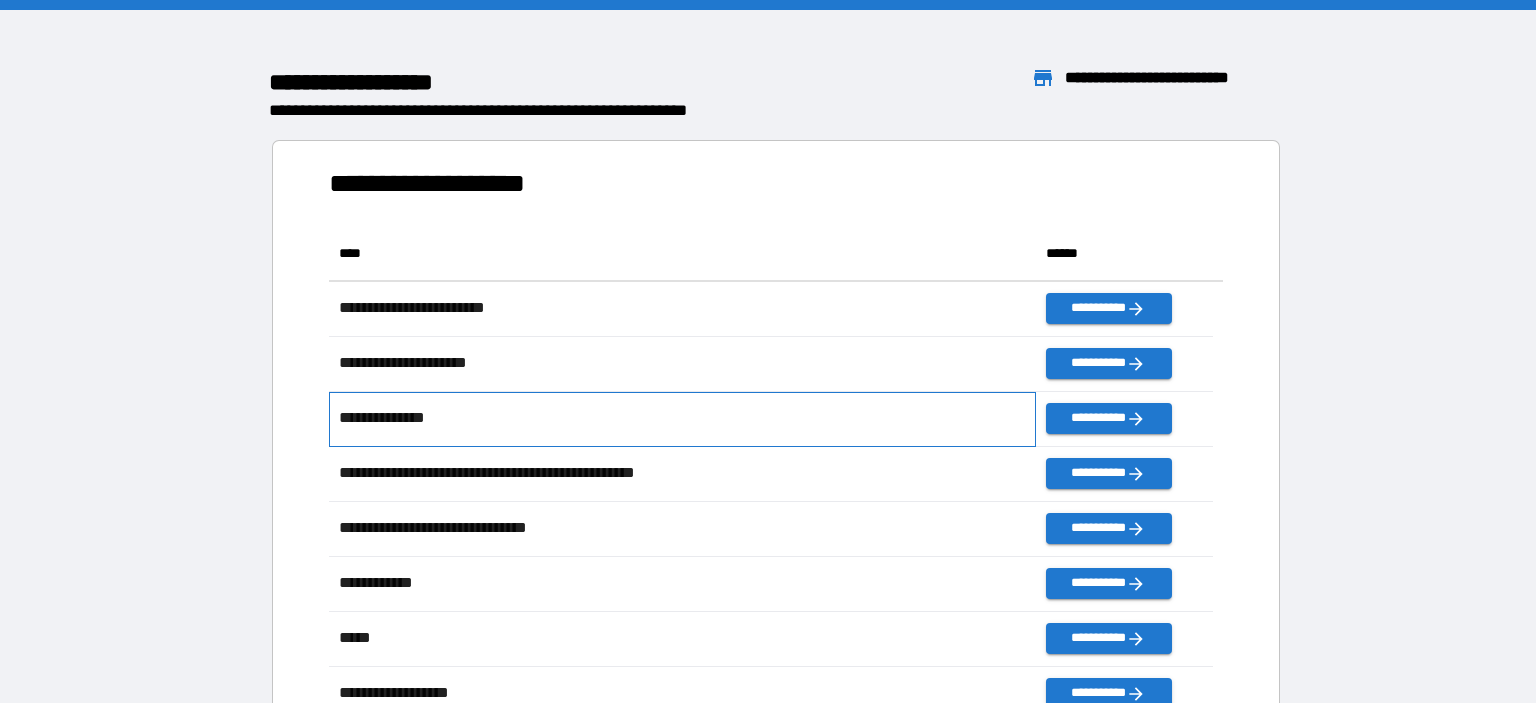 click on "**********" at bounding box center [682, 419] 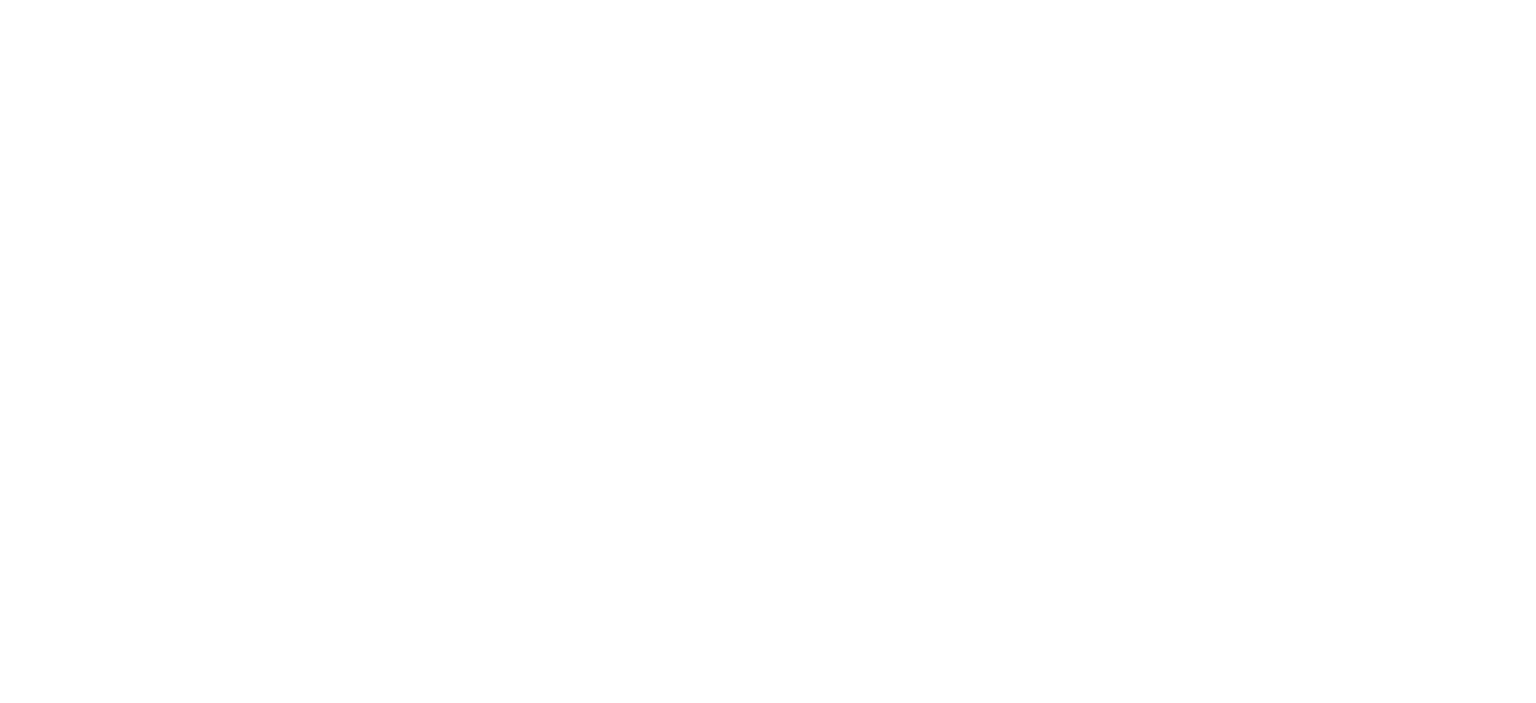 scroll, scrollTop: 0, scrollLeft: 0, axis: both 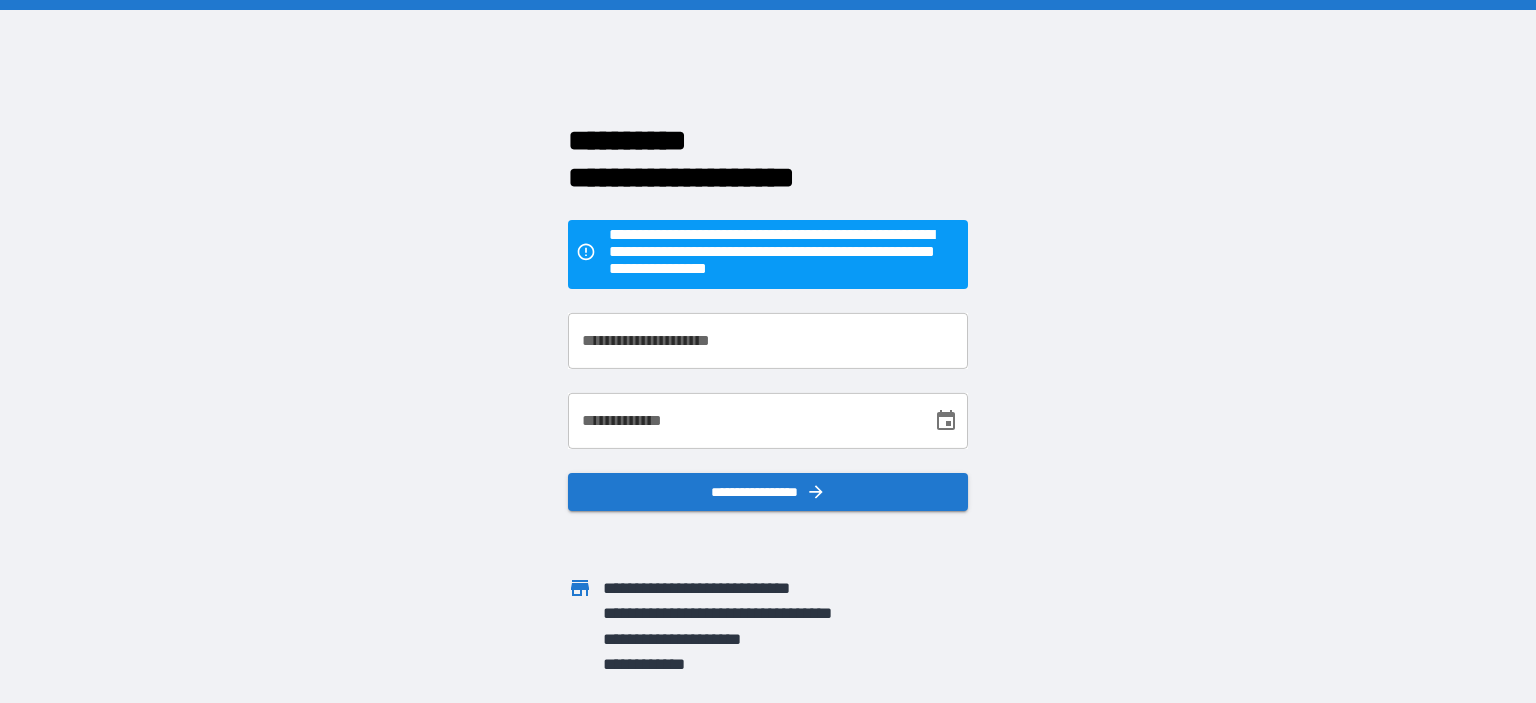 click on "**********" at bounding box center (768, 341) 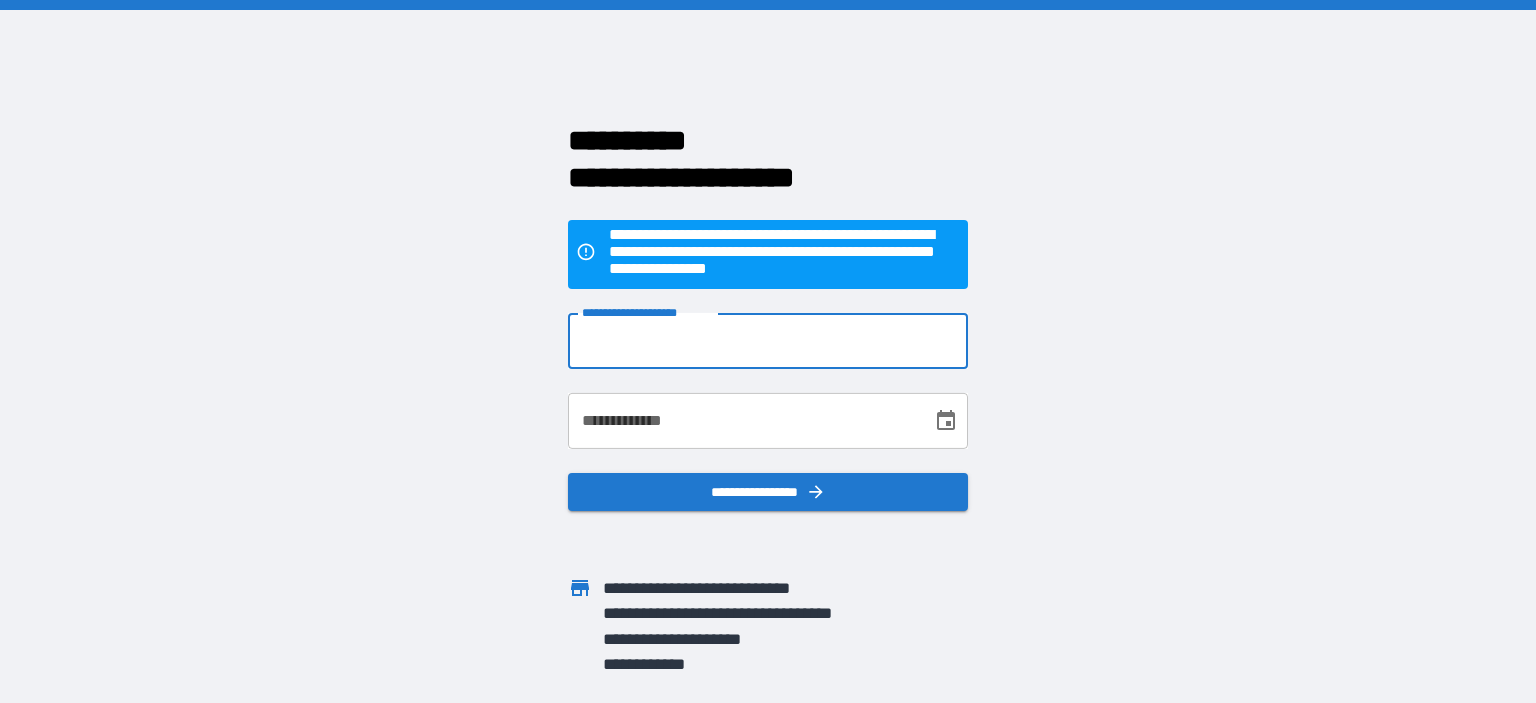 drag, startPoint x: 695, startPoint y: 339, endPoint x: 668, endPoint y: 346, distance: 27.89265 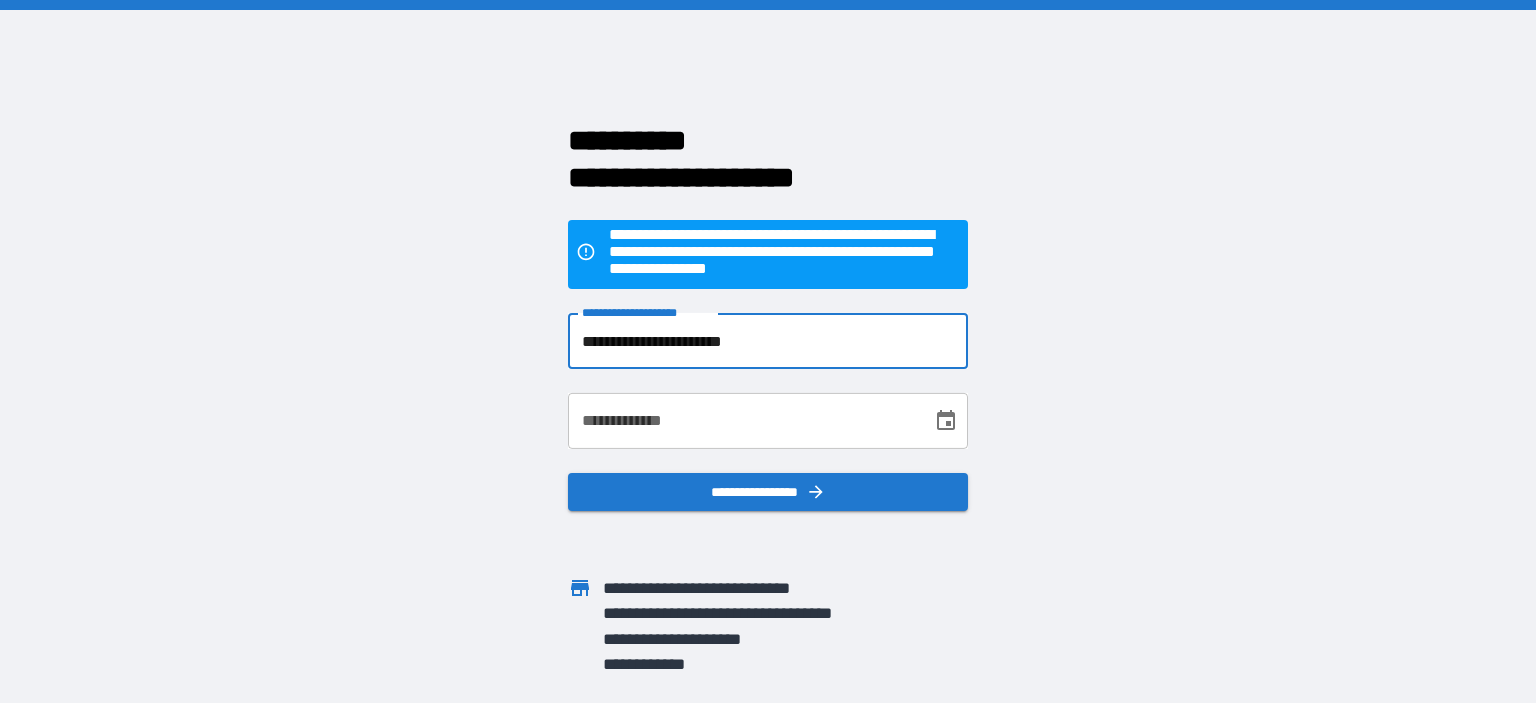 click on "**********" at bounding box center [743, 421] 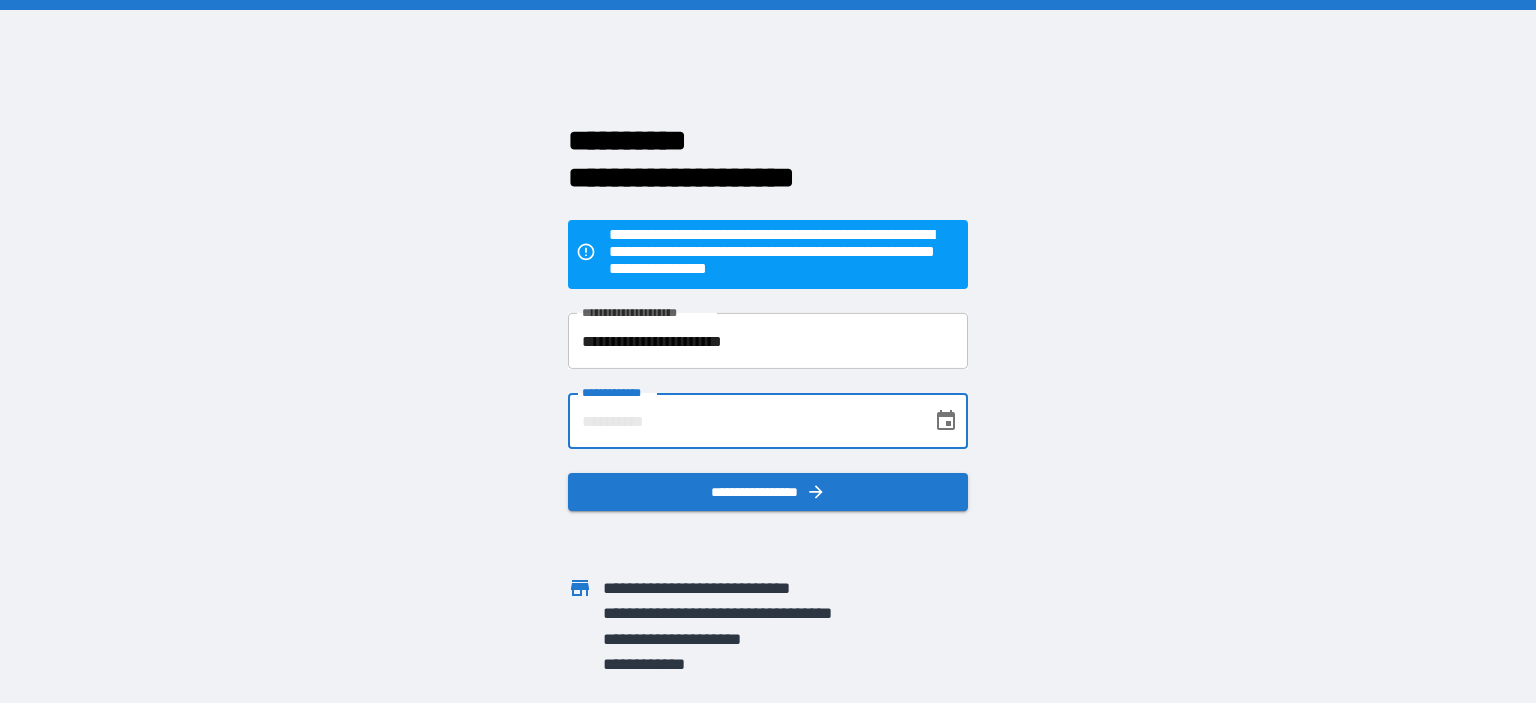 type on "**********" 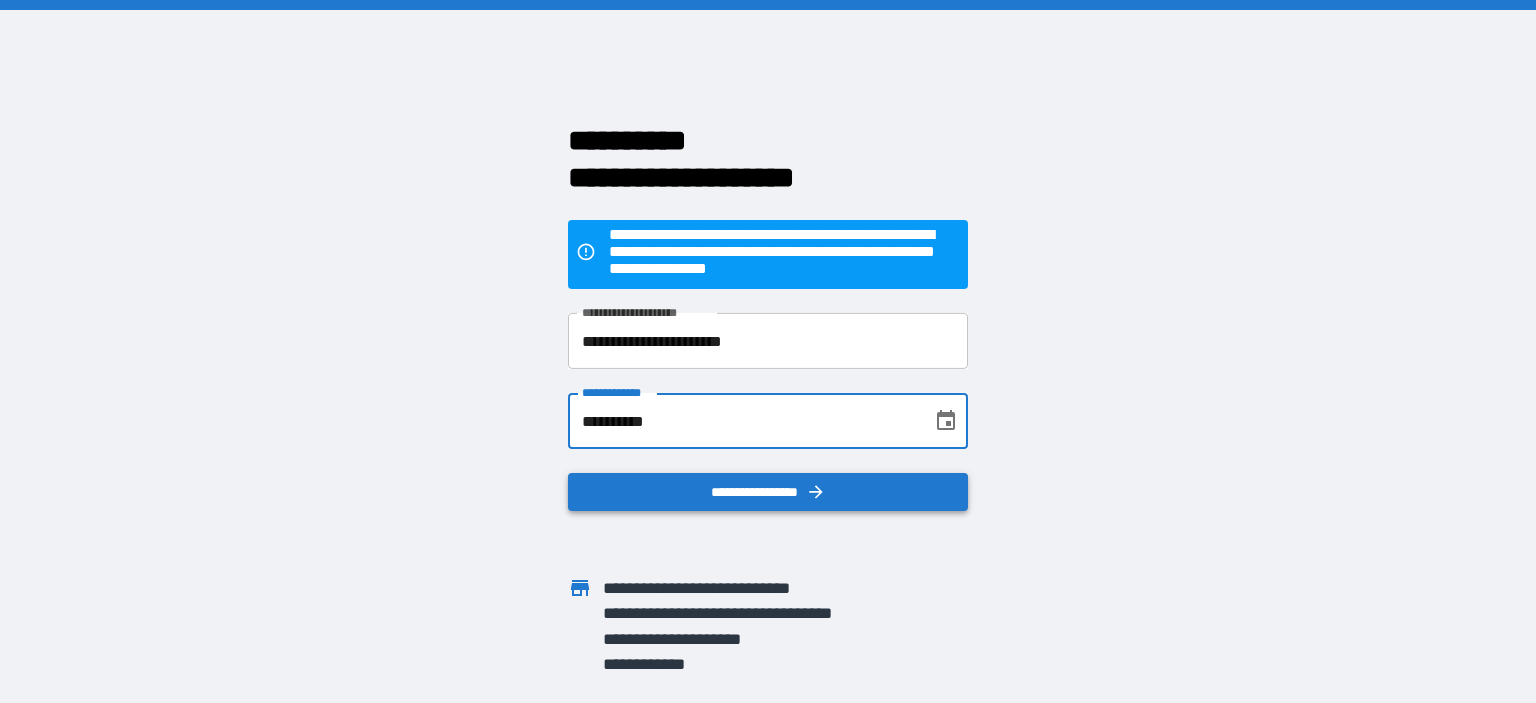 click on "**********" at bounding box center [768, 492] 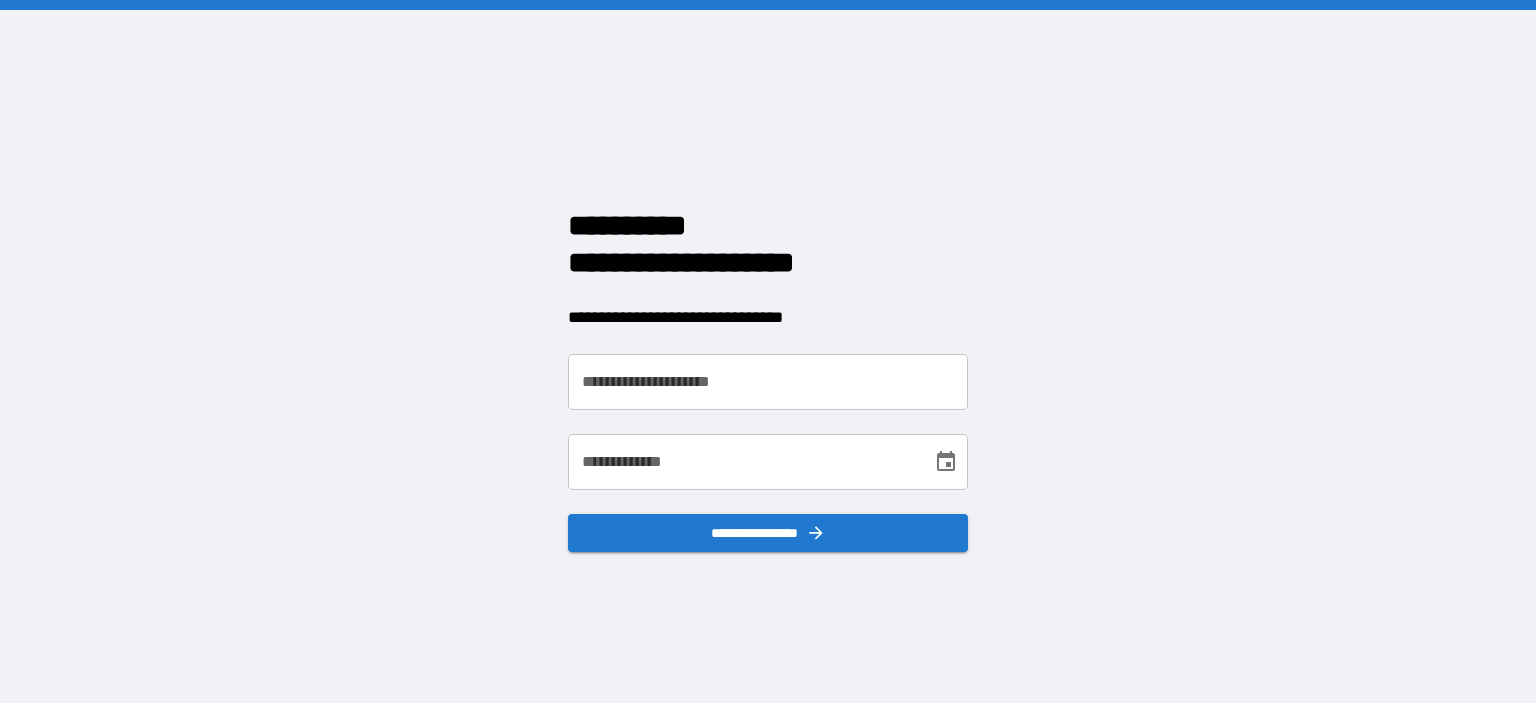 scroll, scrollTop: 0, scrollLeft: 0, axis: both 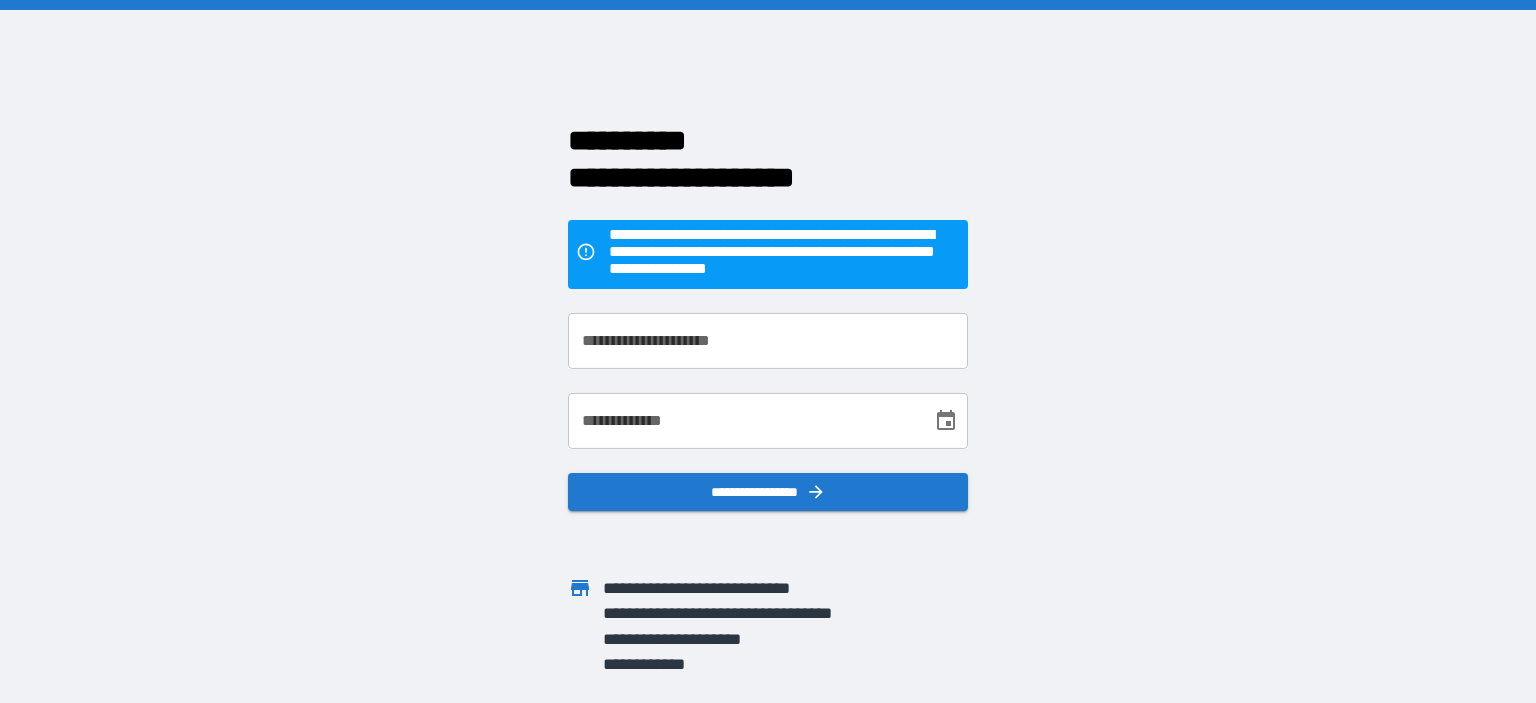 click on "**********" at bounding box center [768, 341] 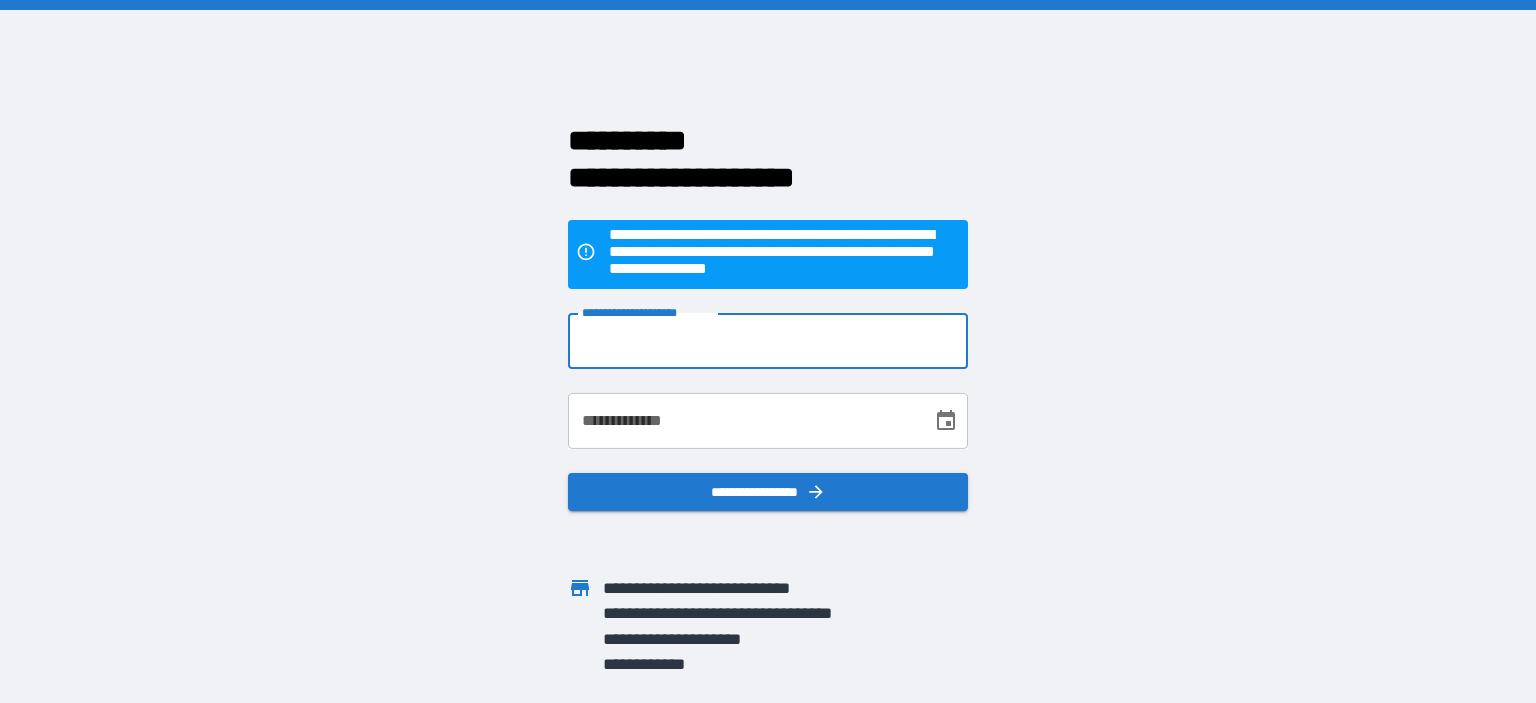 type on "**********" 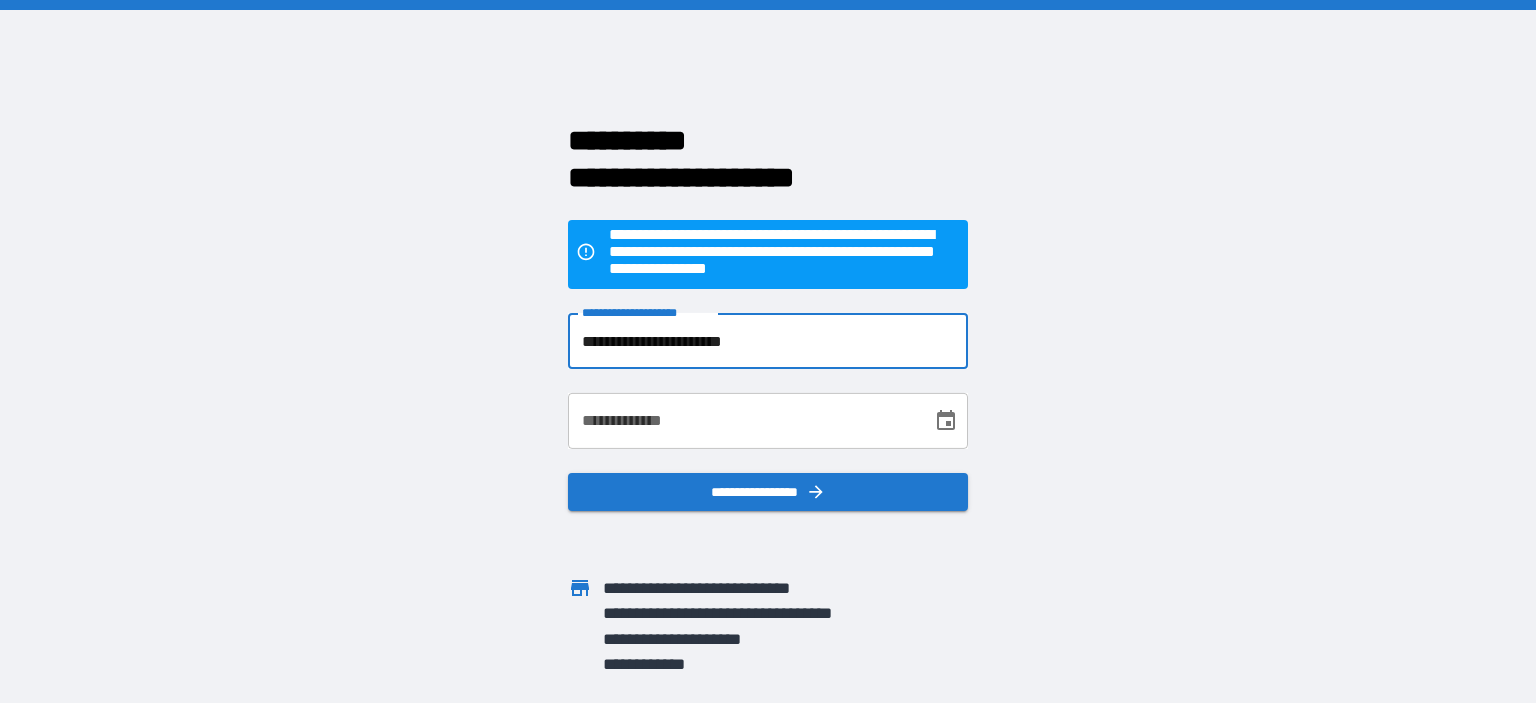 click on "**********" at bounding box center (743, 421) 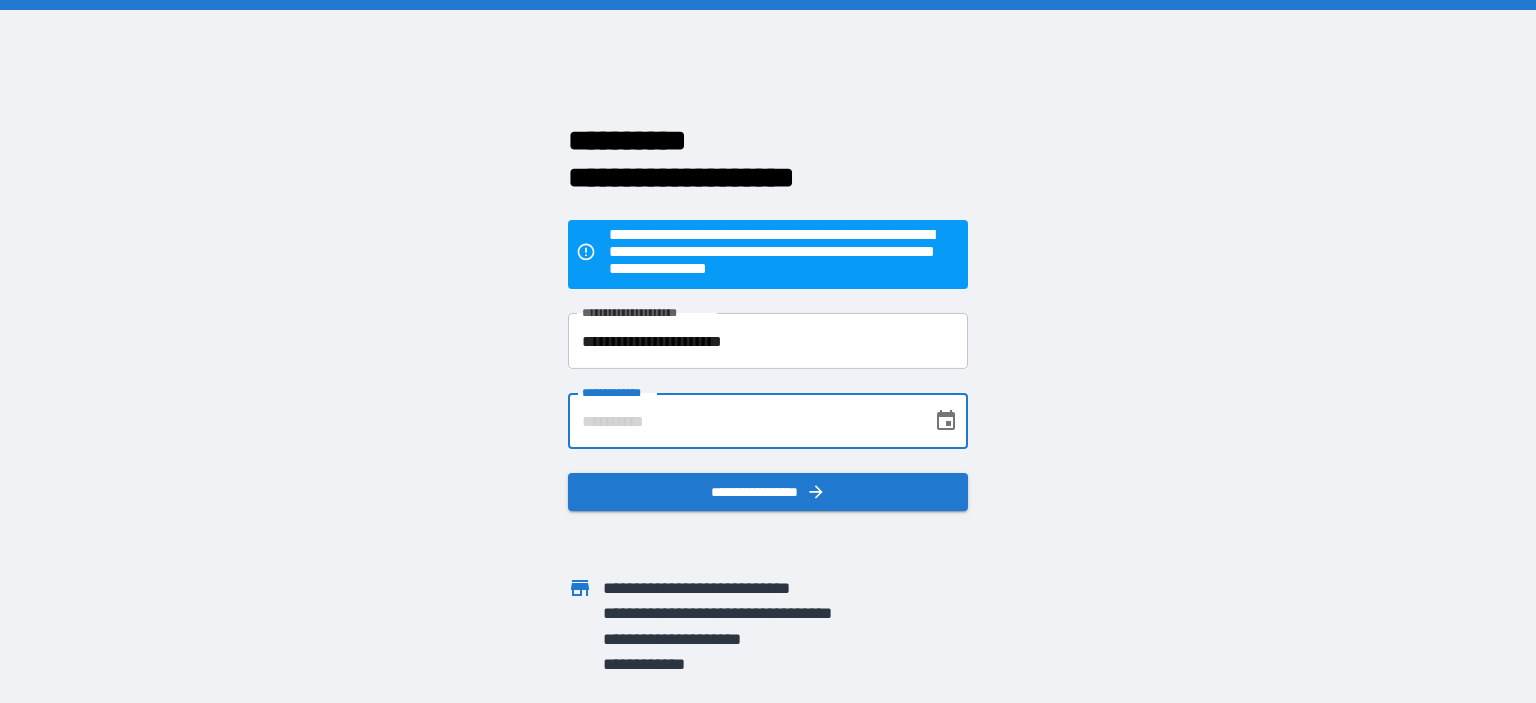 type on "**********" 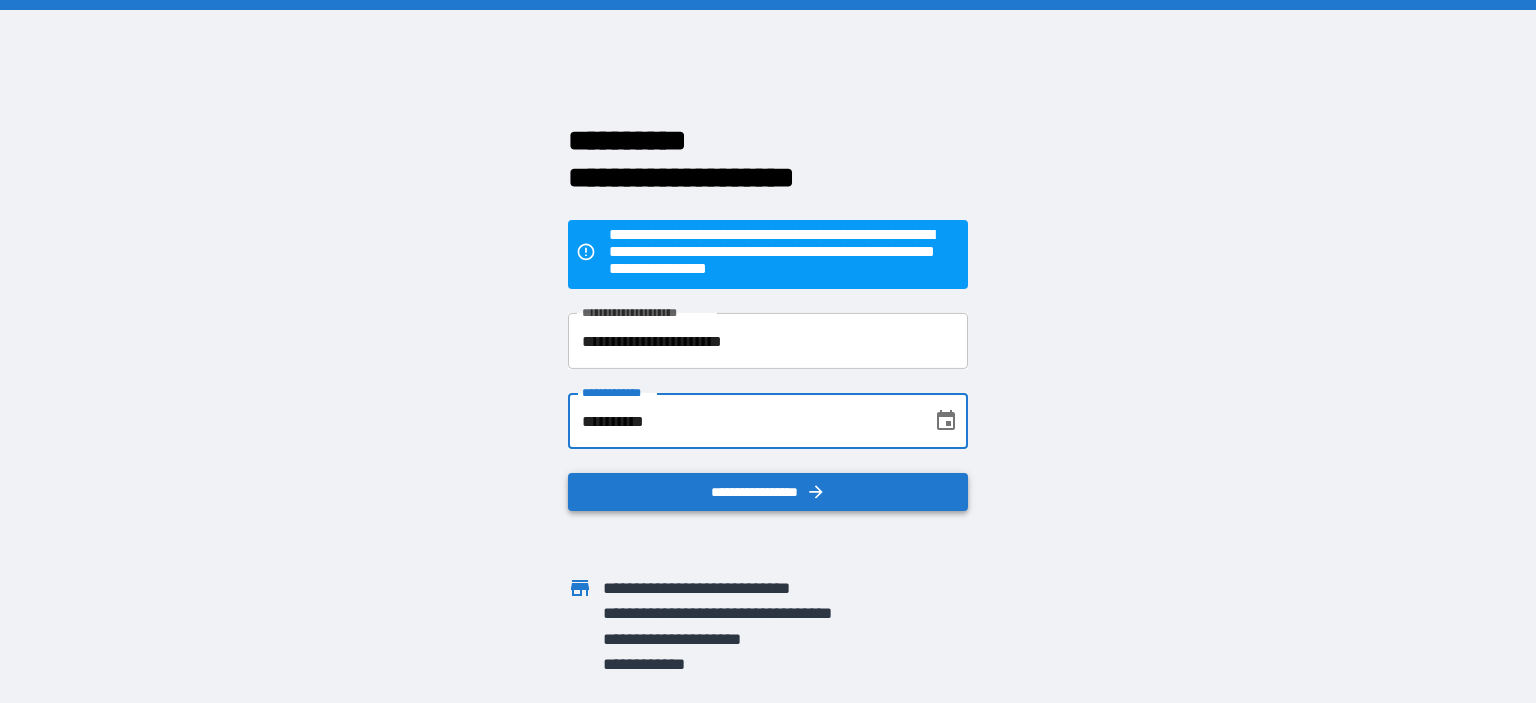 click on "**********" at bounding box center [768, 492] 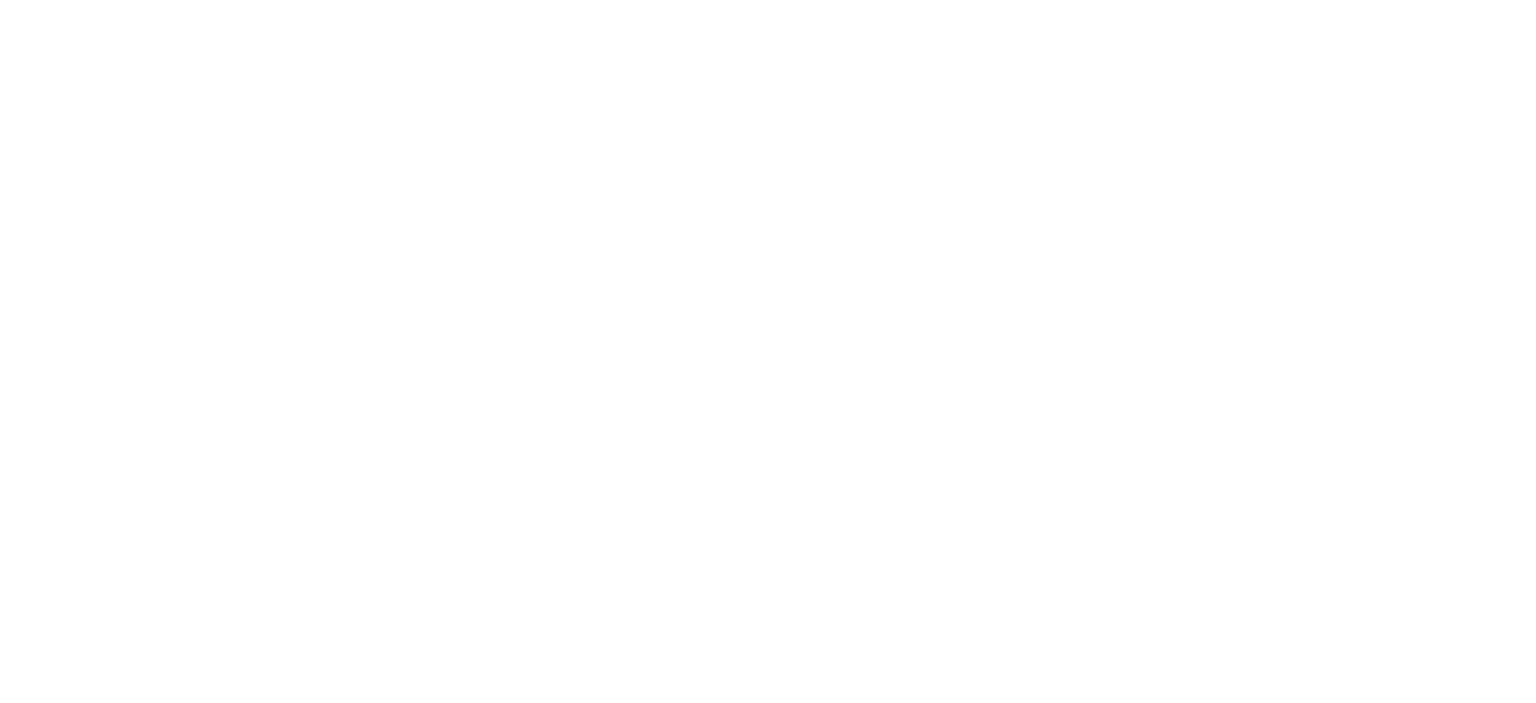scroll, scrollTop: 0, scrollLeft: 0, axis: both 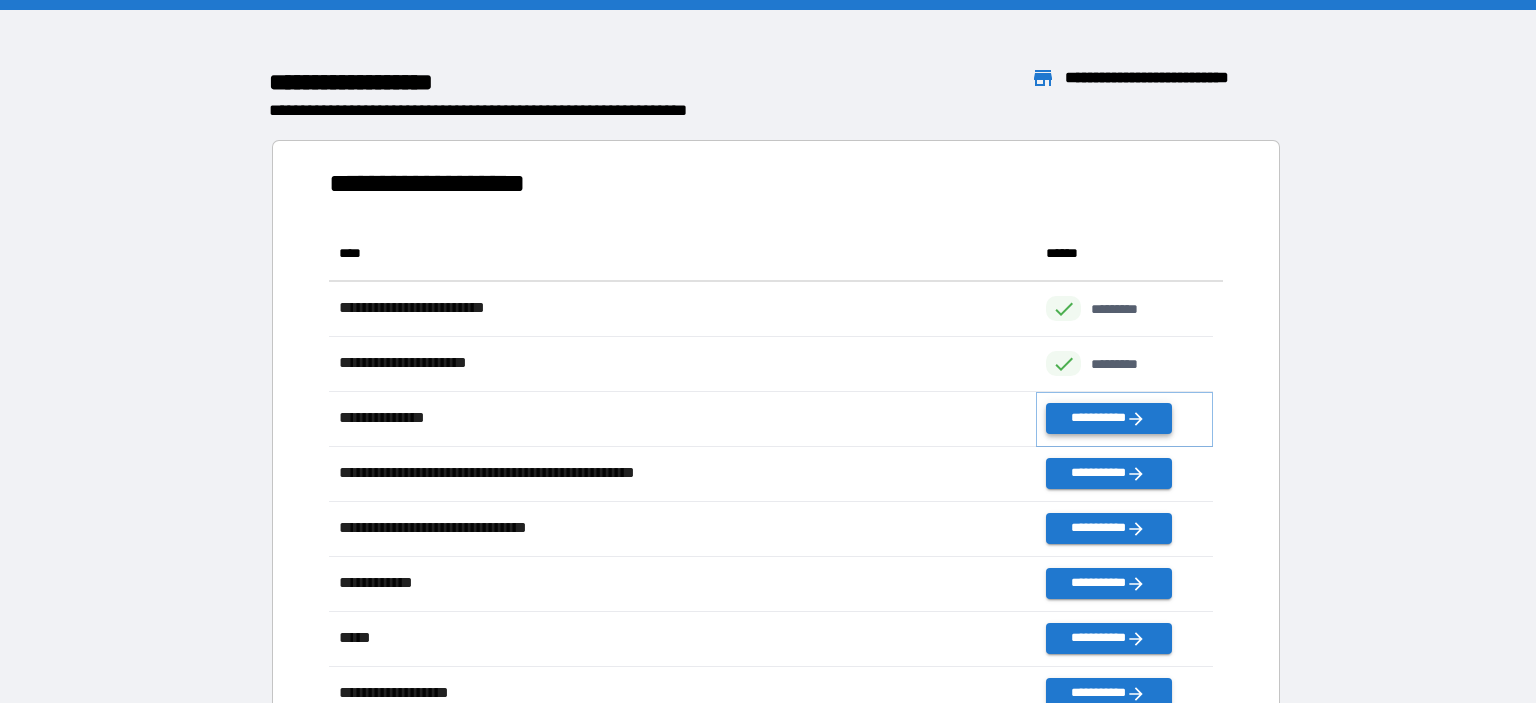 click on "**********" at bounding box center (1108, 418) 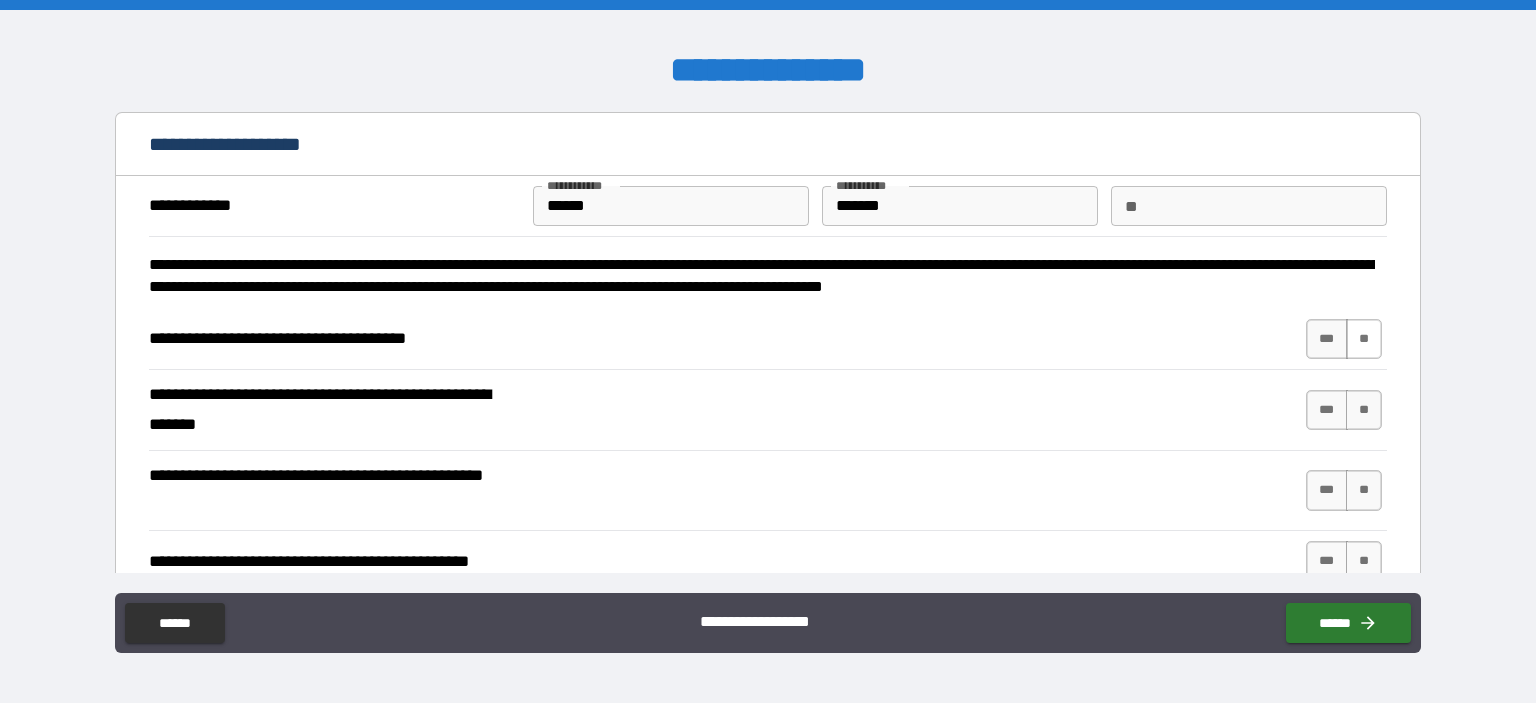 click on "**" at bounding box center (1364, 339) 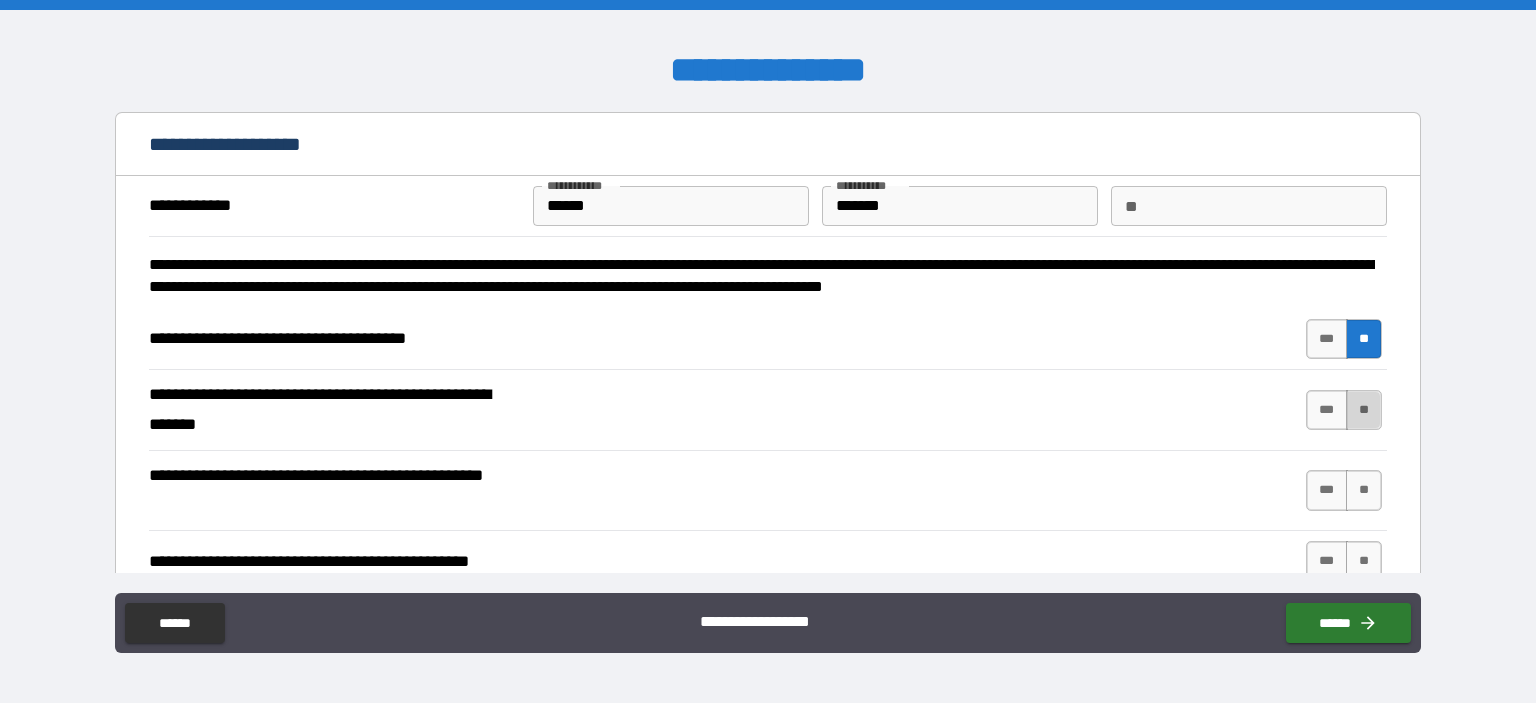 click on "**" at bounding box center (1364, 410) 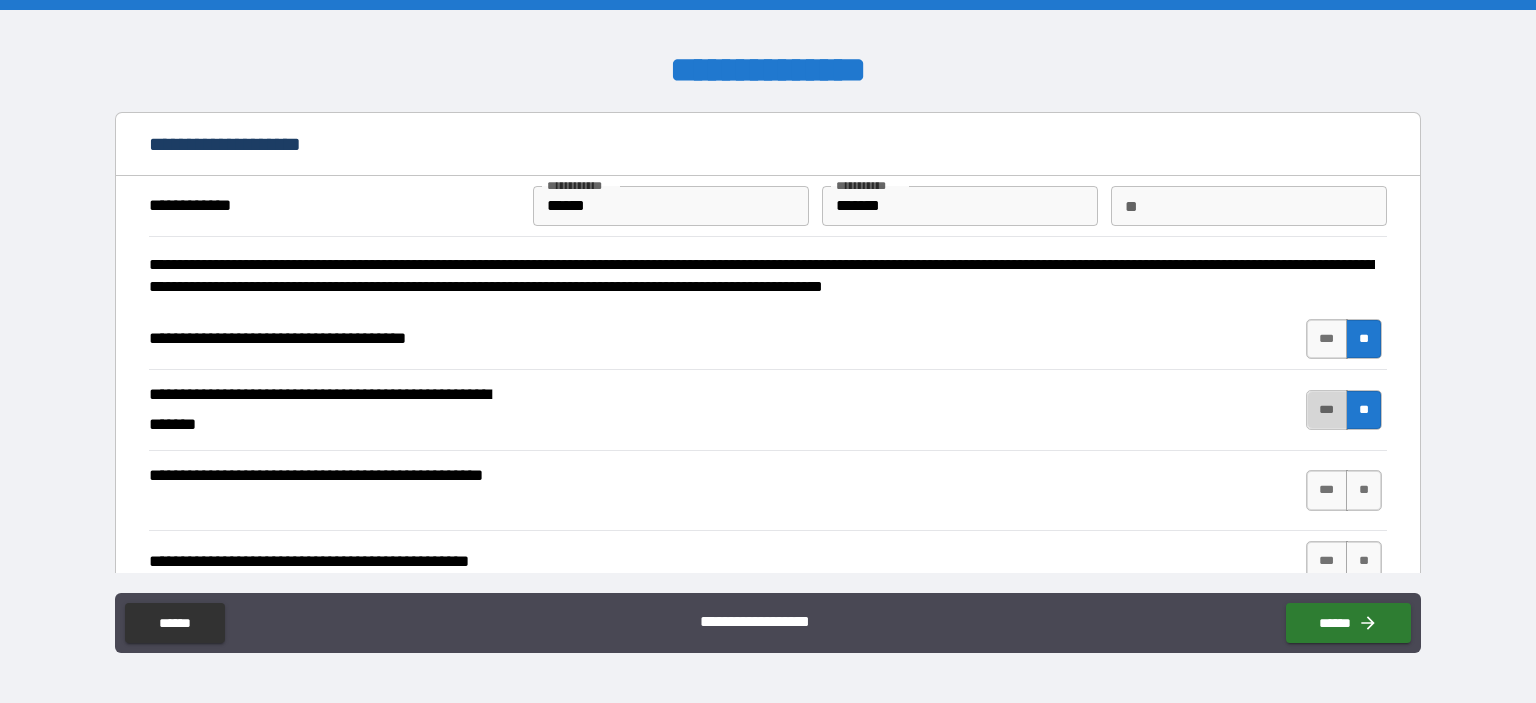 click on "***" at bounding box center (1327, 410) 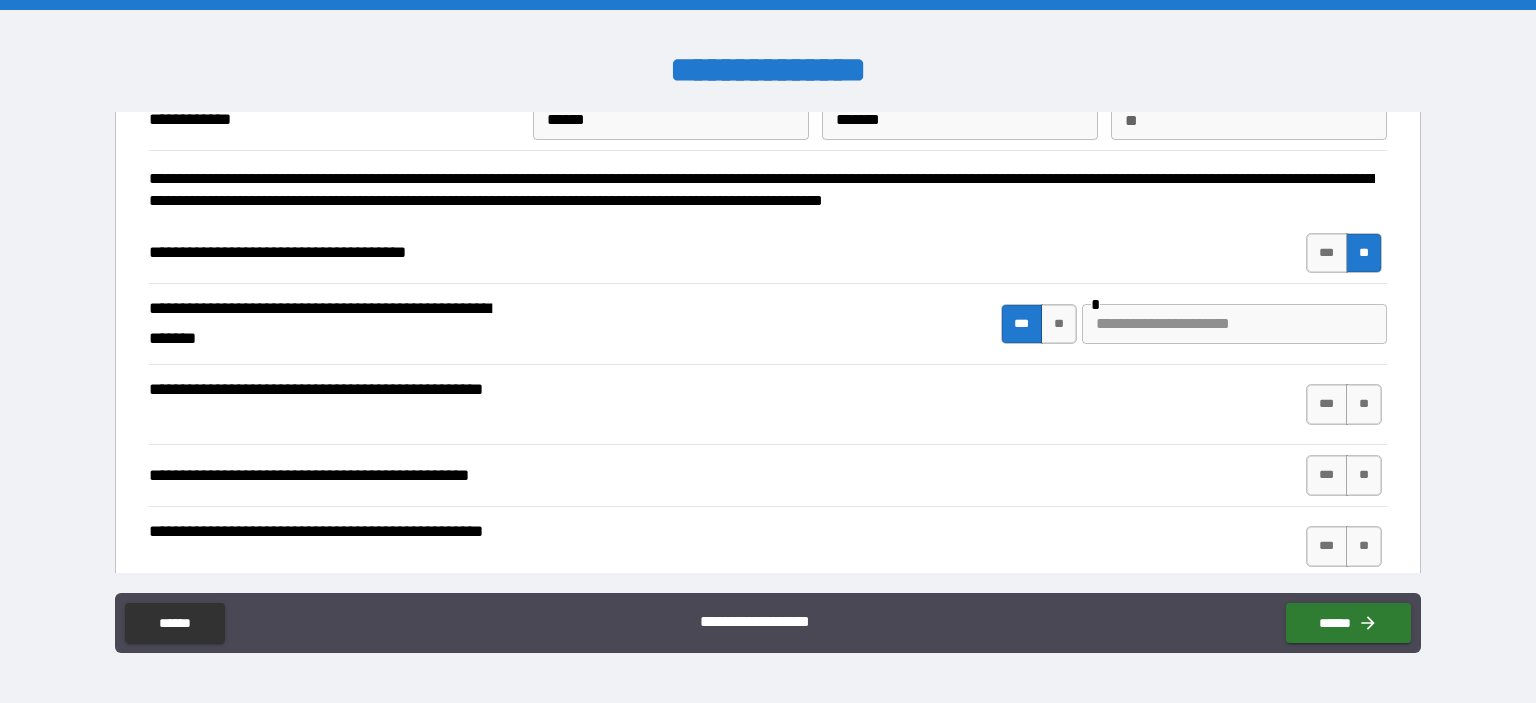 scroll, scrollTop: 200, scrollLeft: 0, axis: vertical 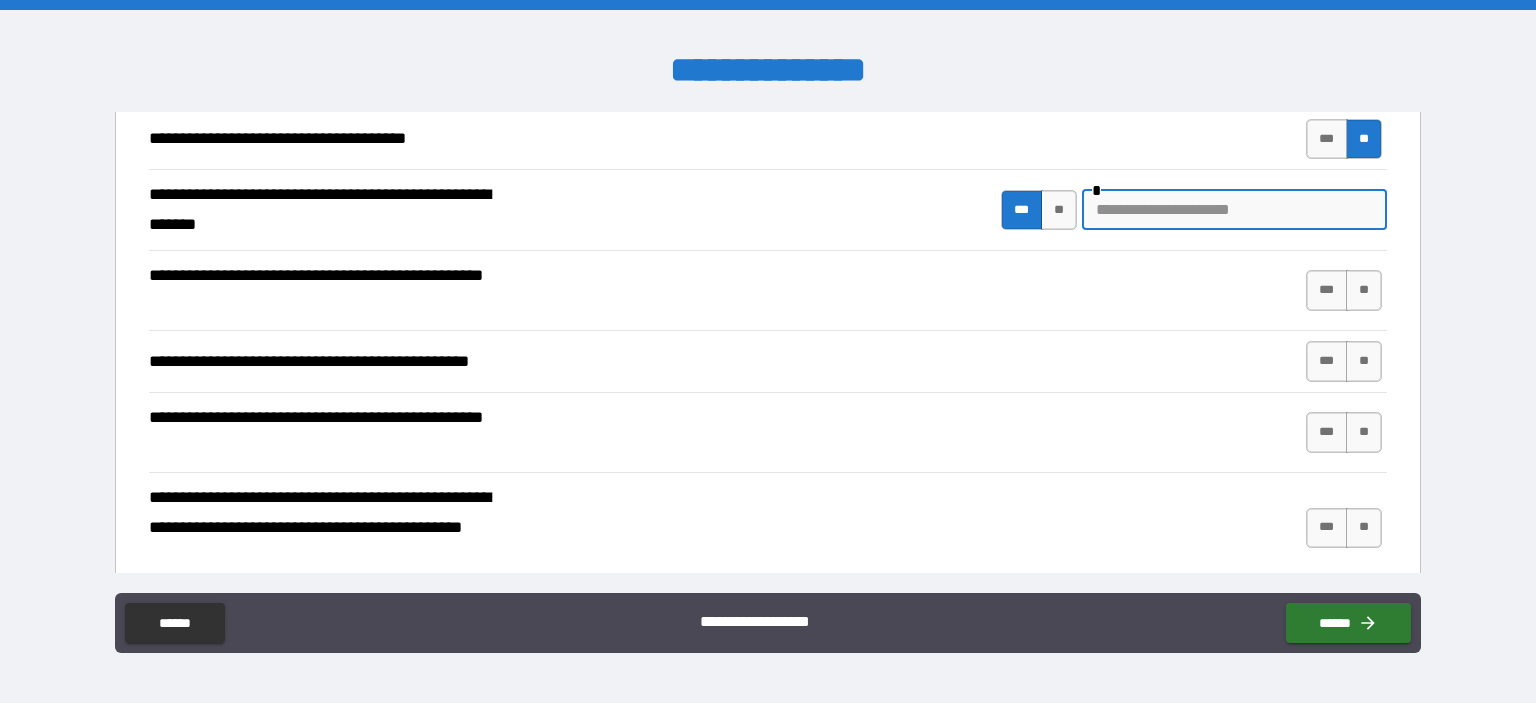 click at bounding box center [1234, 210] 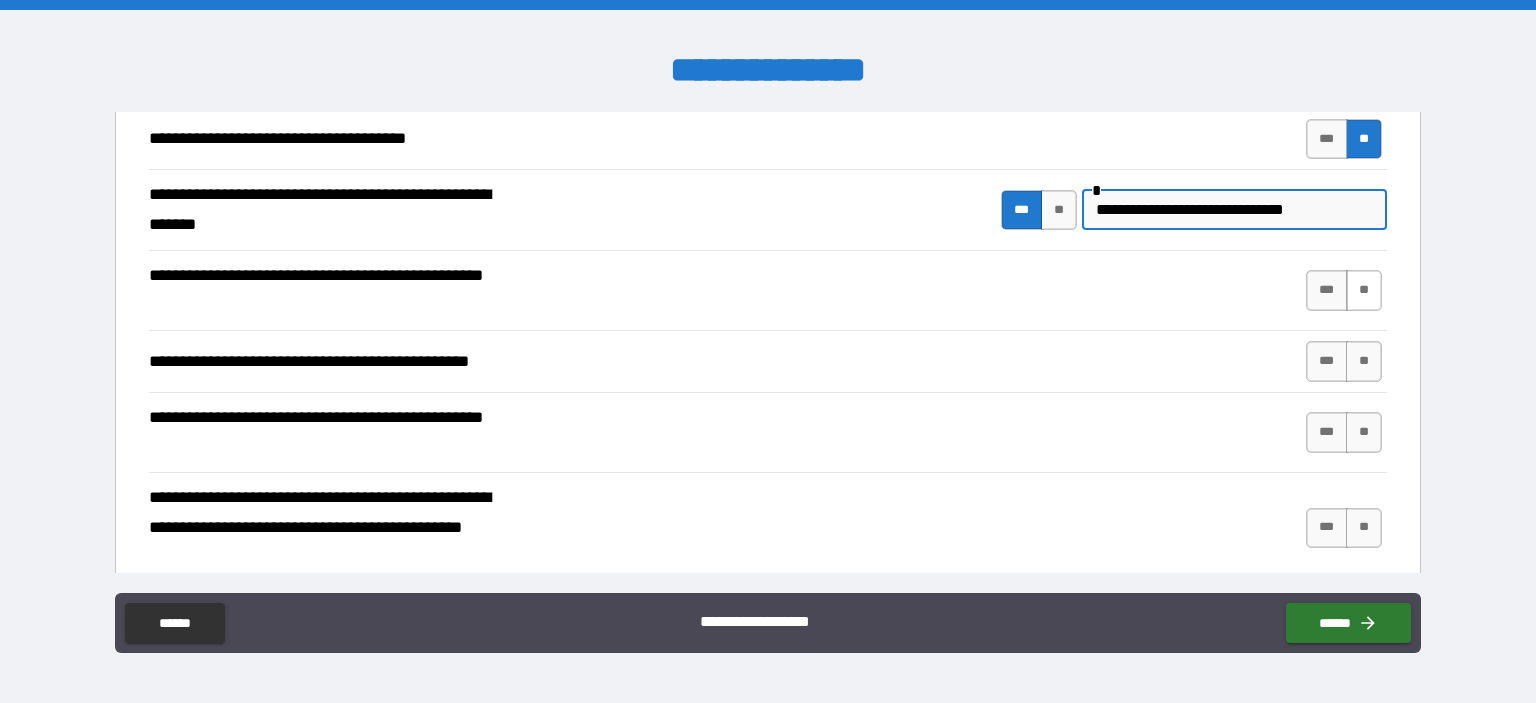 type on "**********" 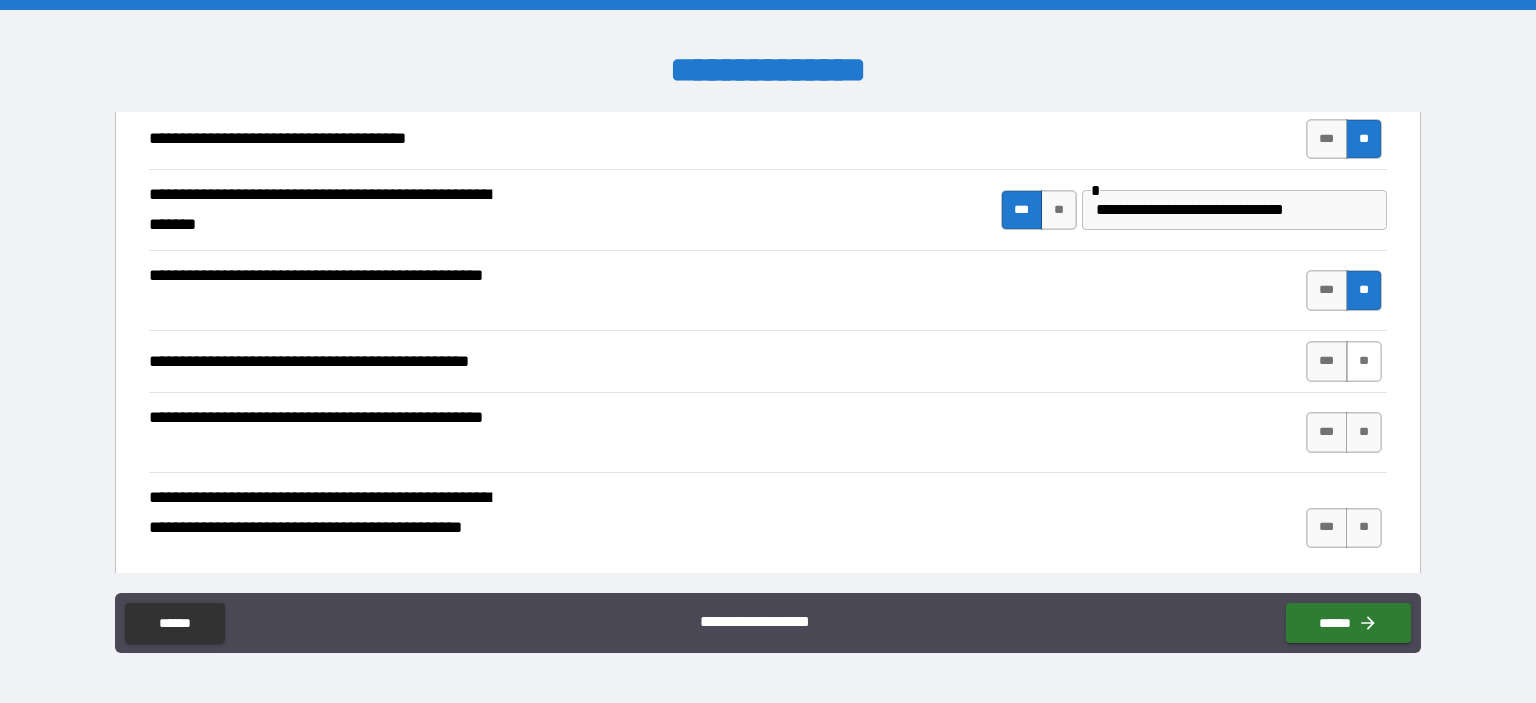click on "**" at bounding box center [1364, 361] 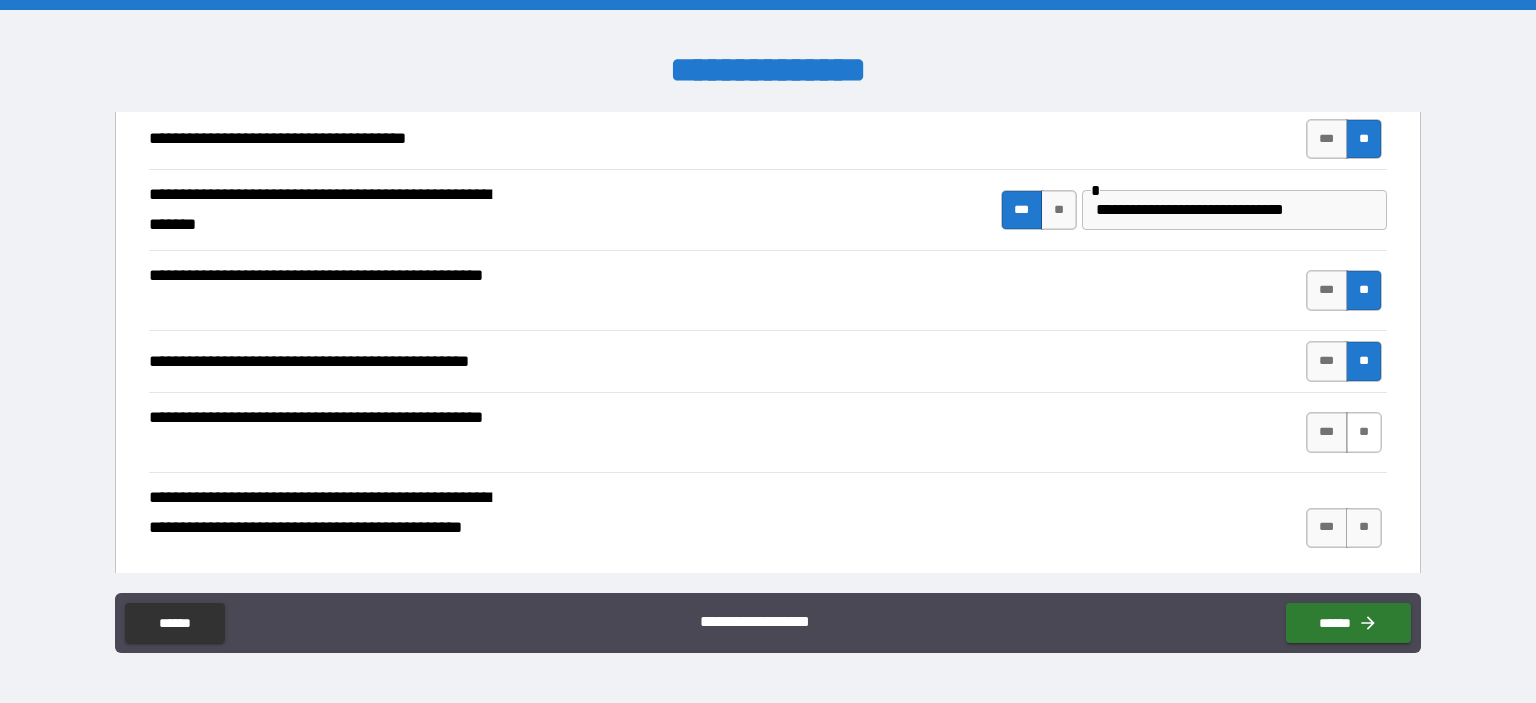 click on "**" at bounding box center (1364, 432) 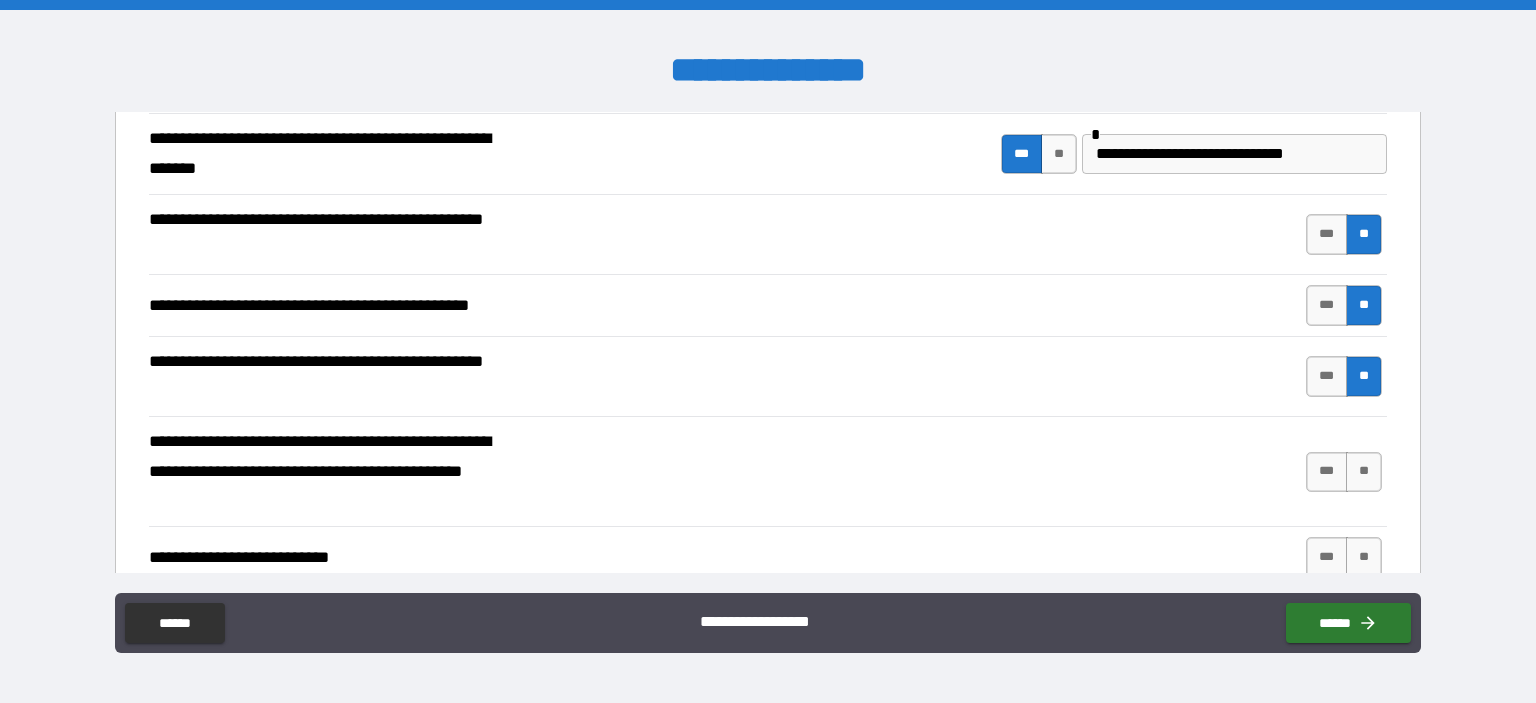 scroll, scrollTop: 400, scrollLeft: 0, axis: vertical 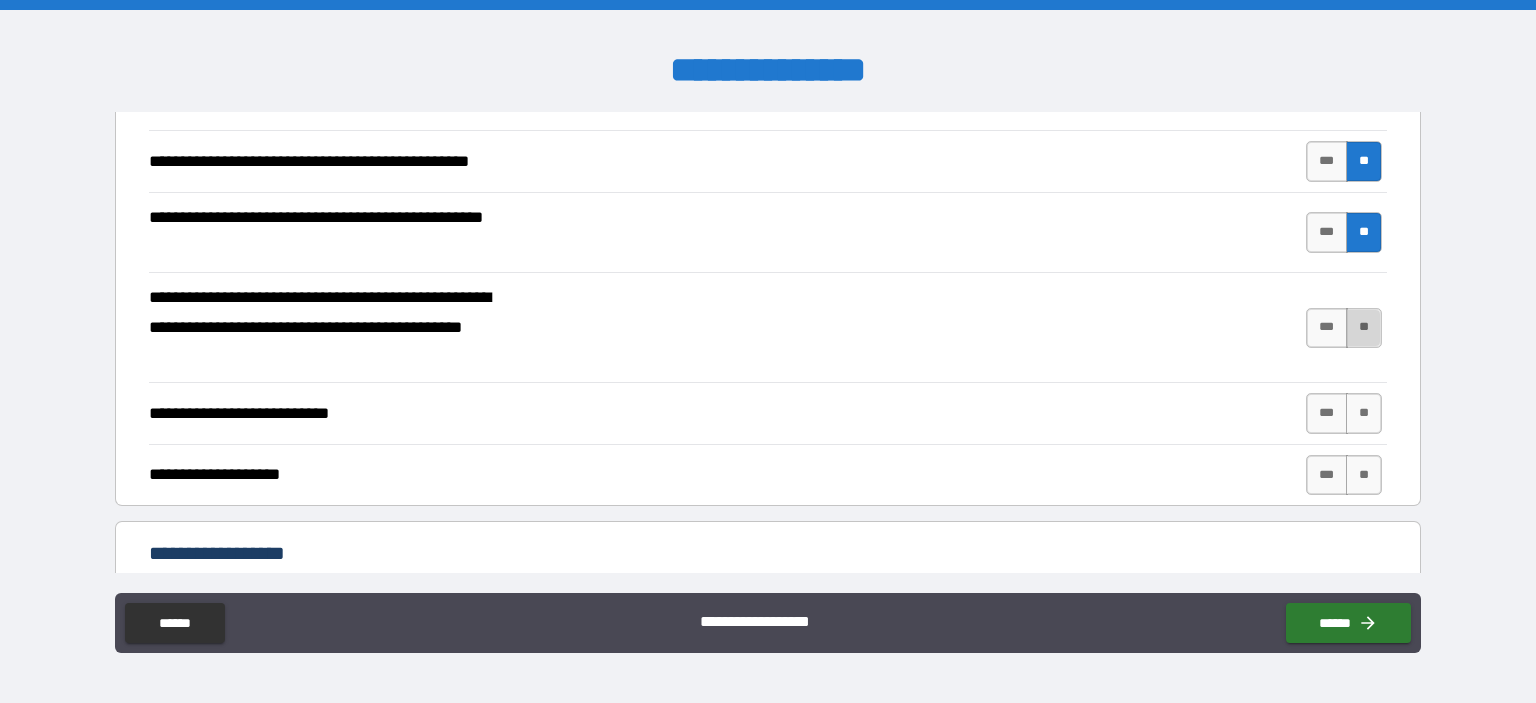 click on "**" at bounding box center (1364, 328) 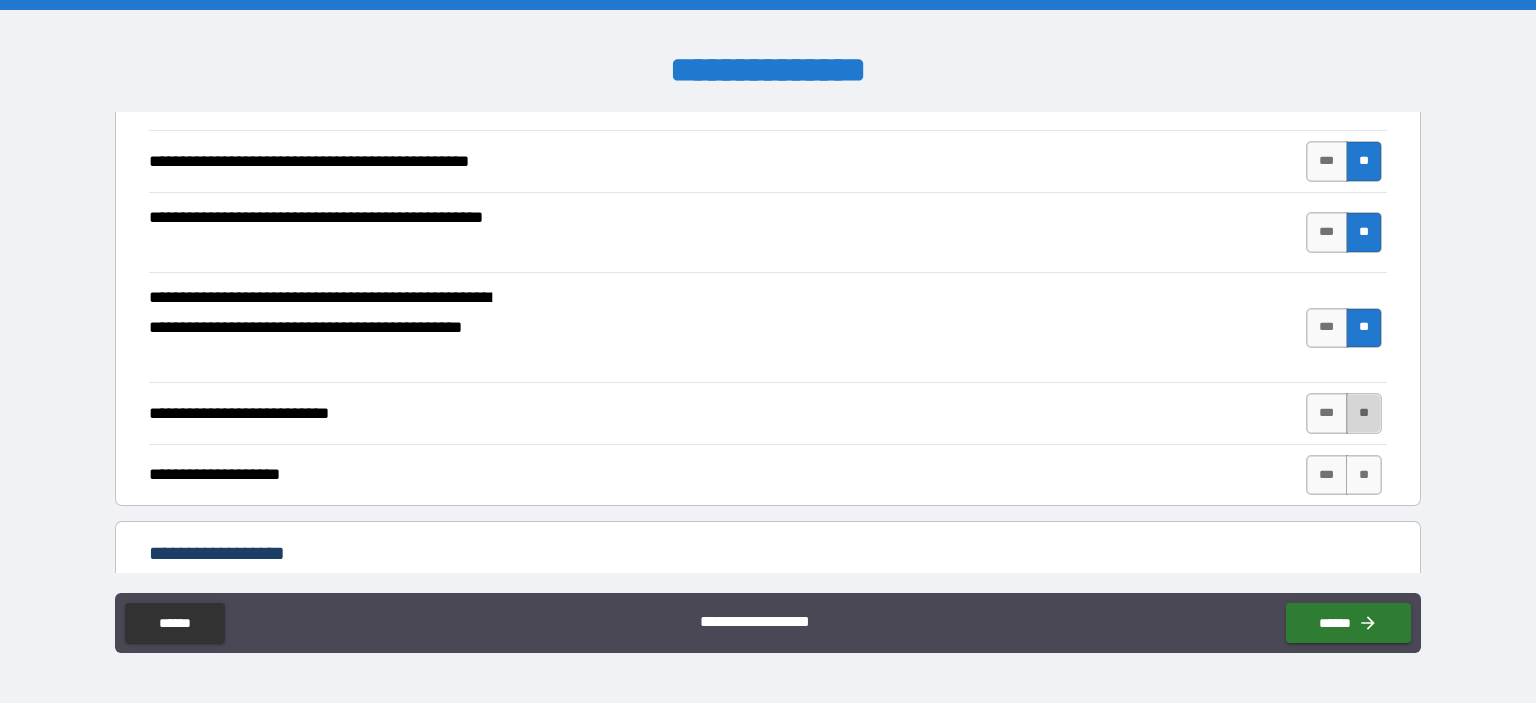 click on "**" at bounding box center [1364, 413] 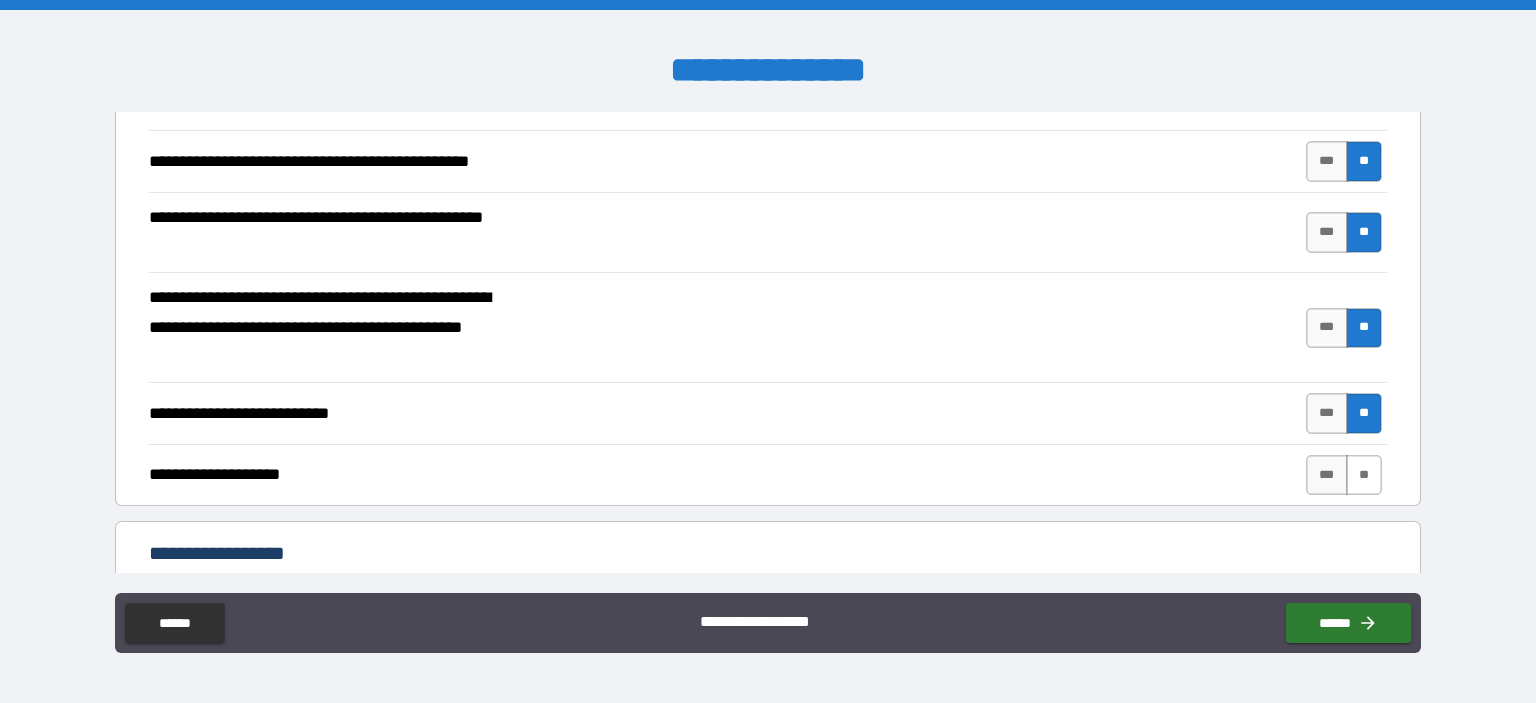 click on "**" at bounding box center [1364, 475] 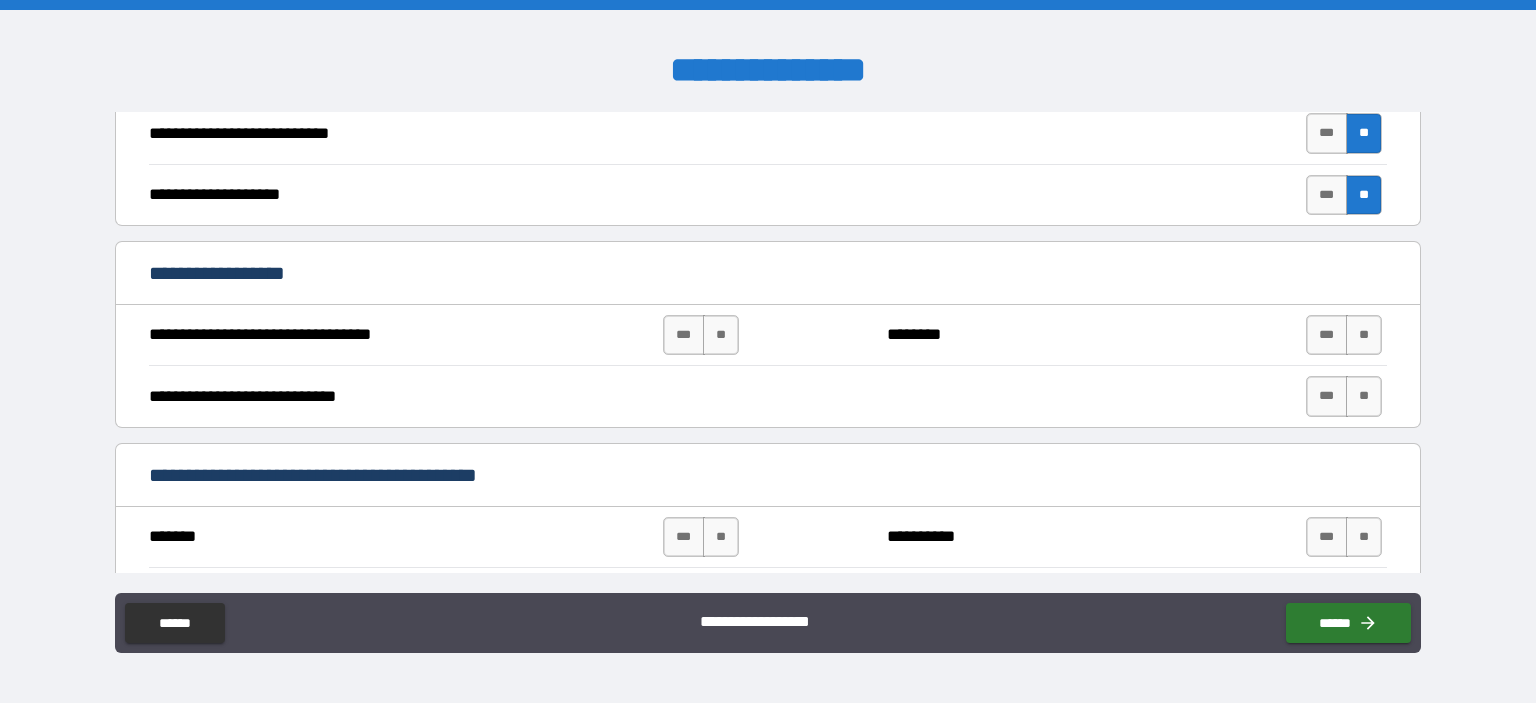 scroll, scrollTop: 700, scrollLeft: 0, axis: vertical 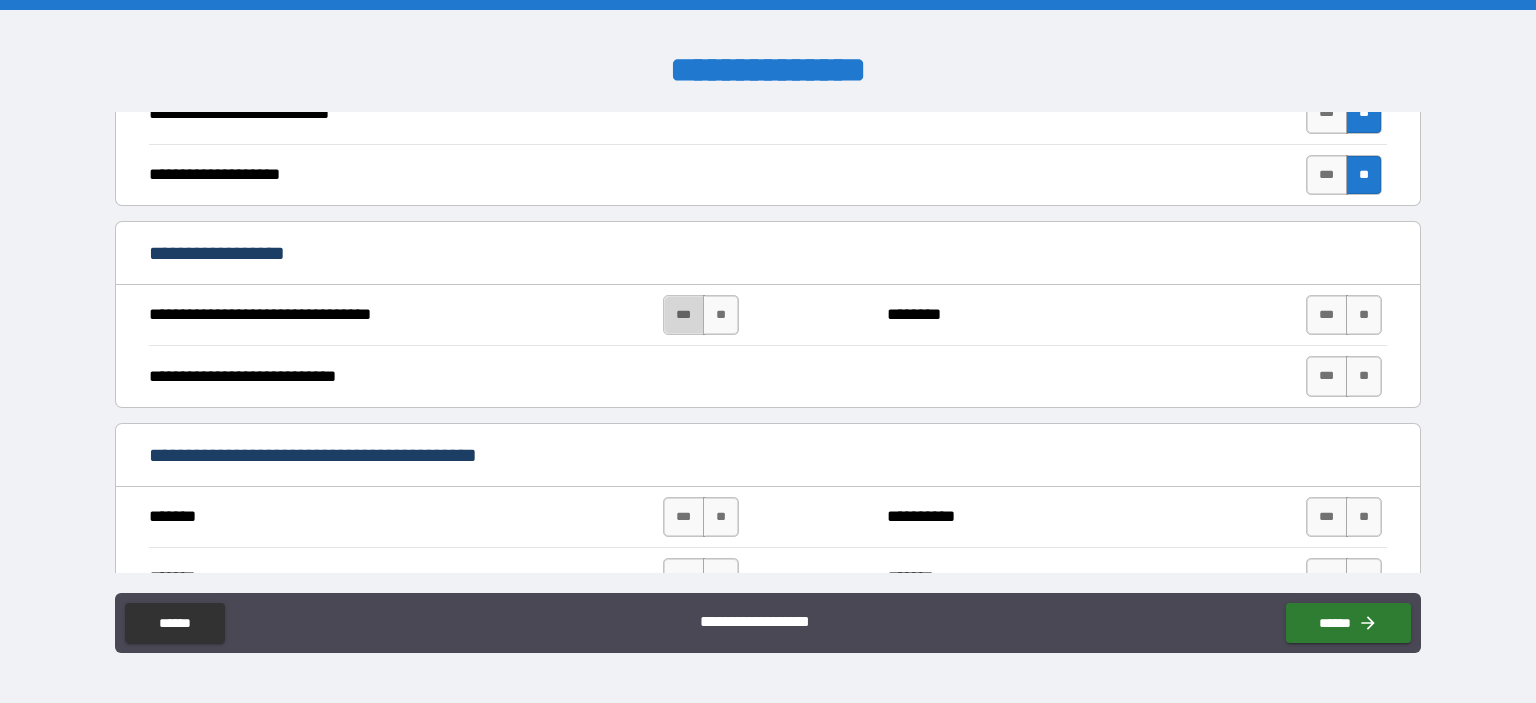 click on "***" at bounding box center (684, 315) 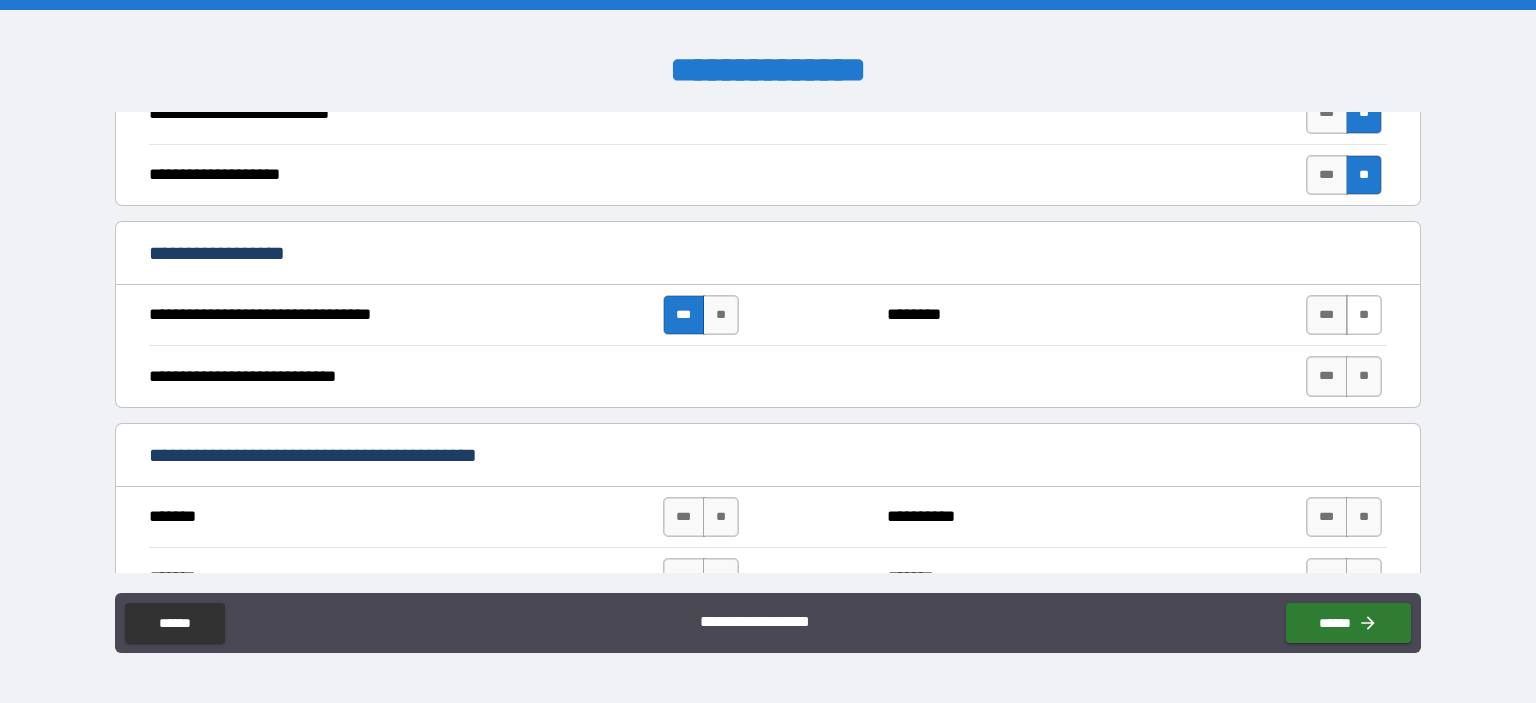 click on "**" at bounding box center (1364, 315) 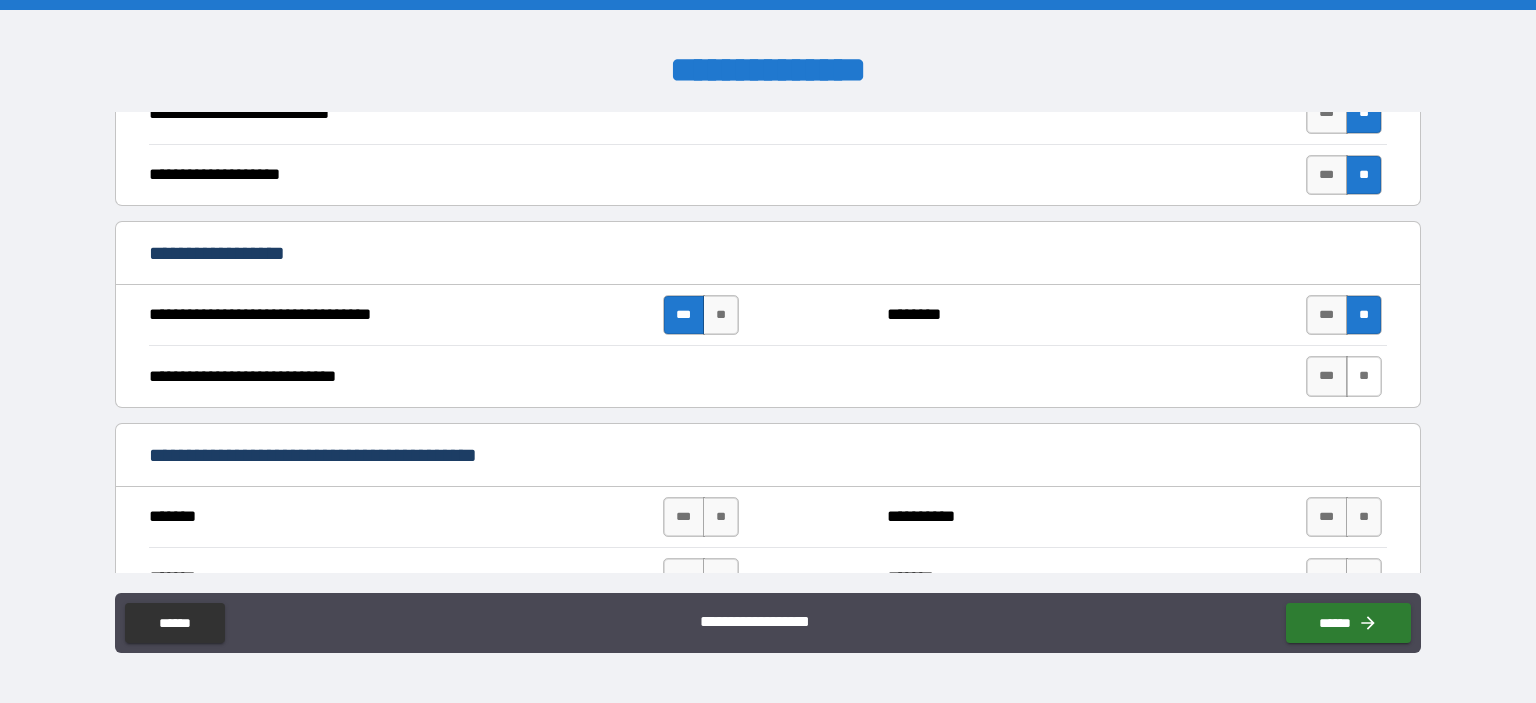 click on "**" at bounding box center [1364, 376] 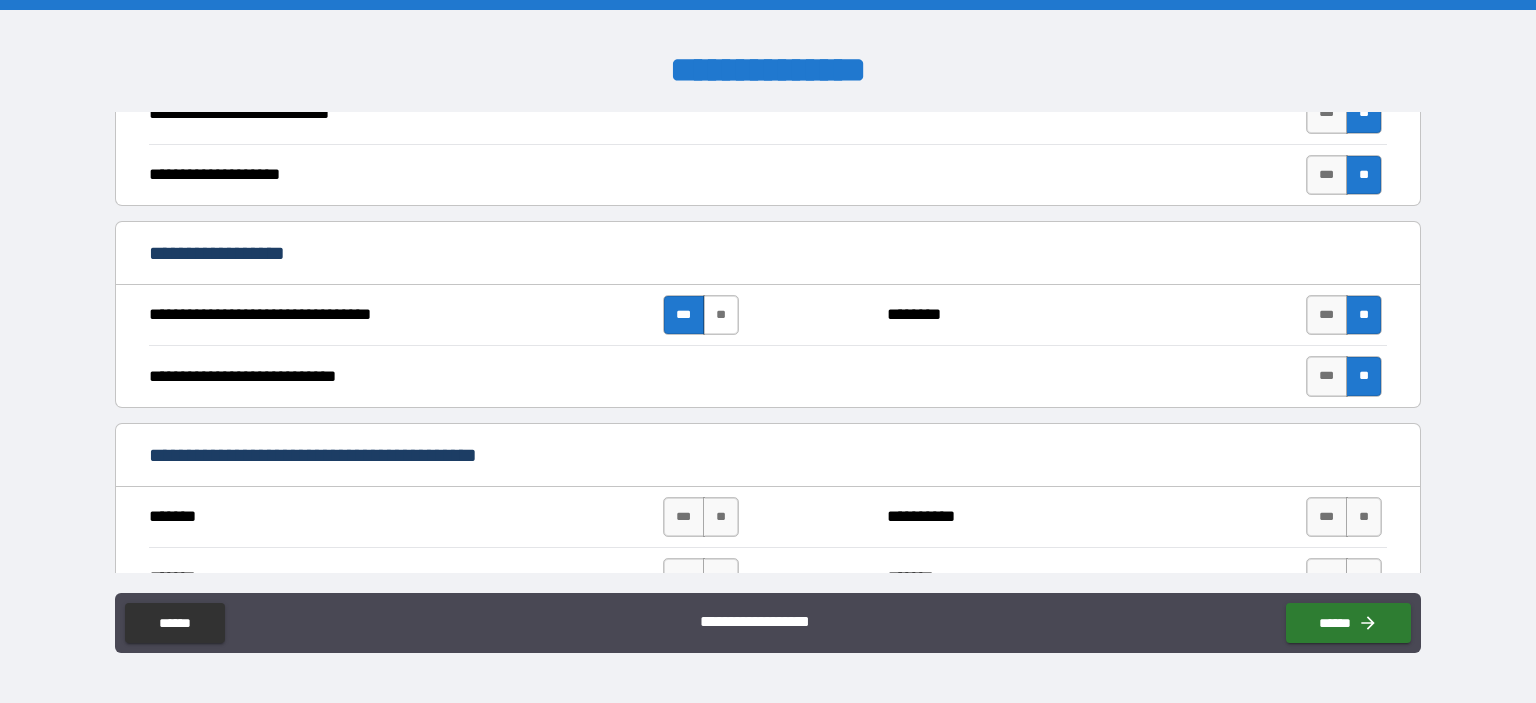 click on "**" at bounding box center [721, 315] 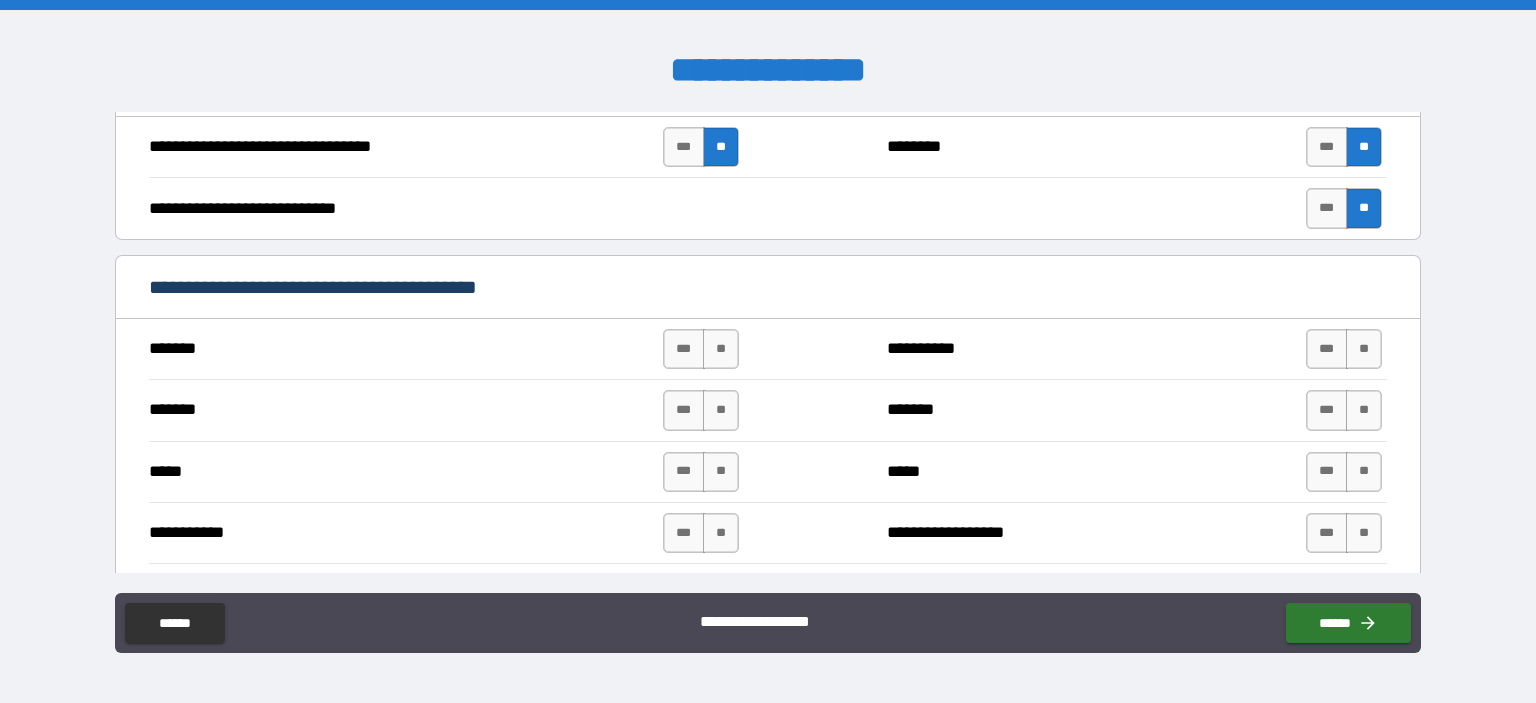 scroll, scrollTop: 900, scrollLeft: 0, axis: vertical 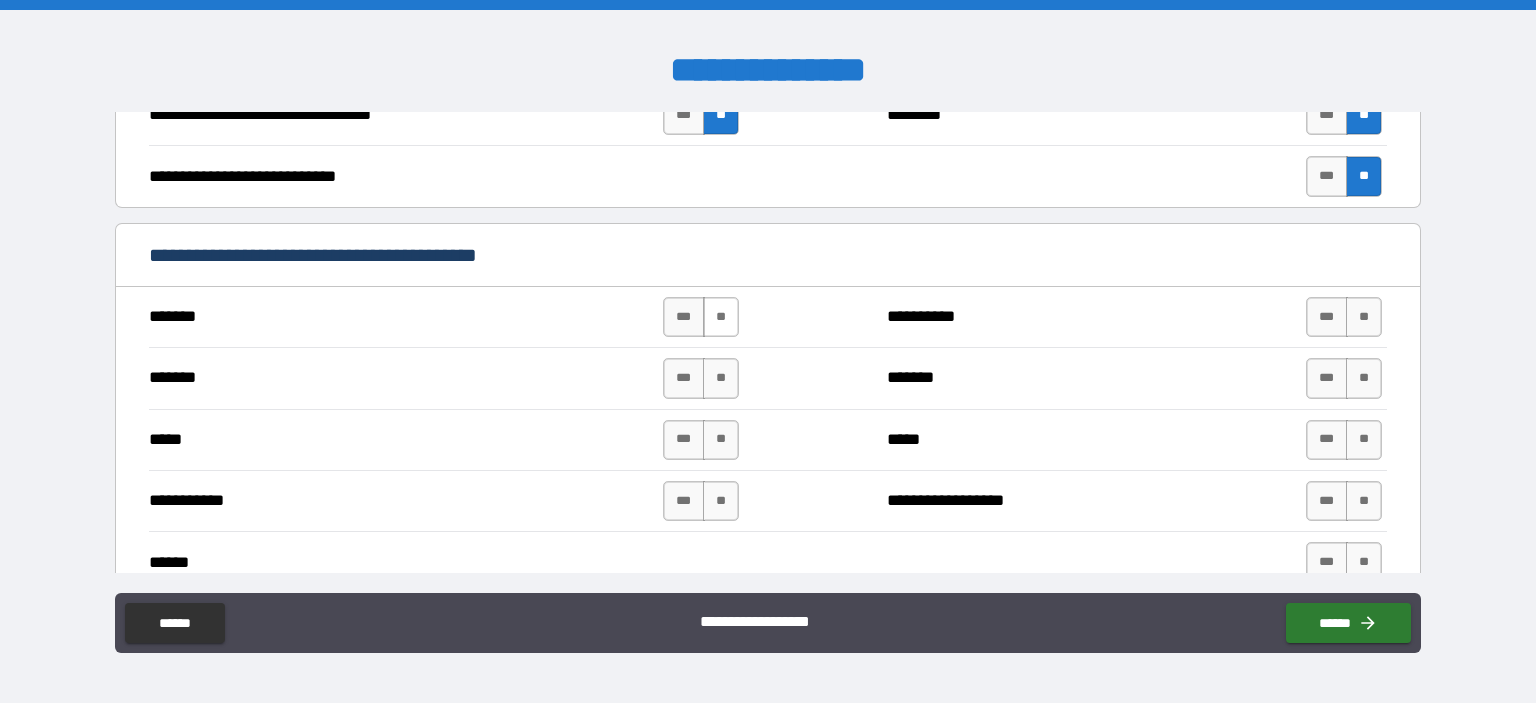 click on "**" at bounding box center (721, 317) 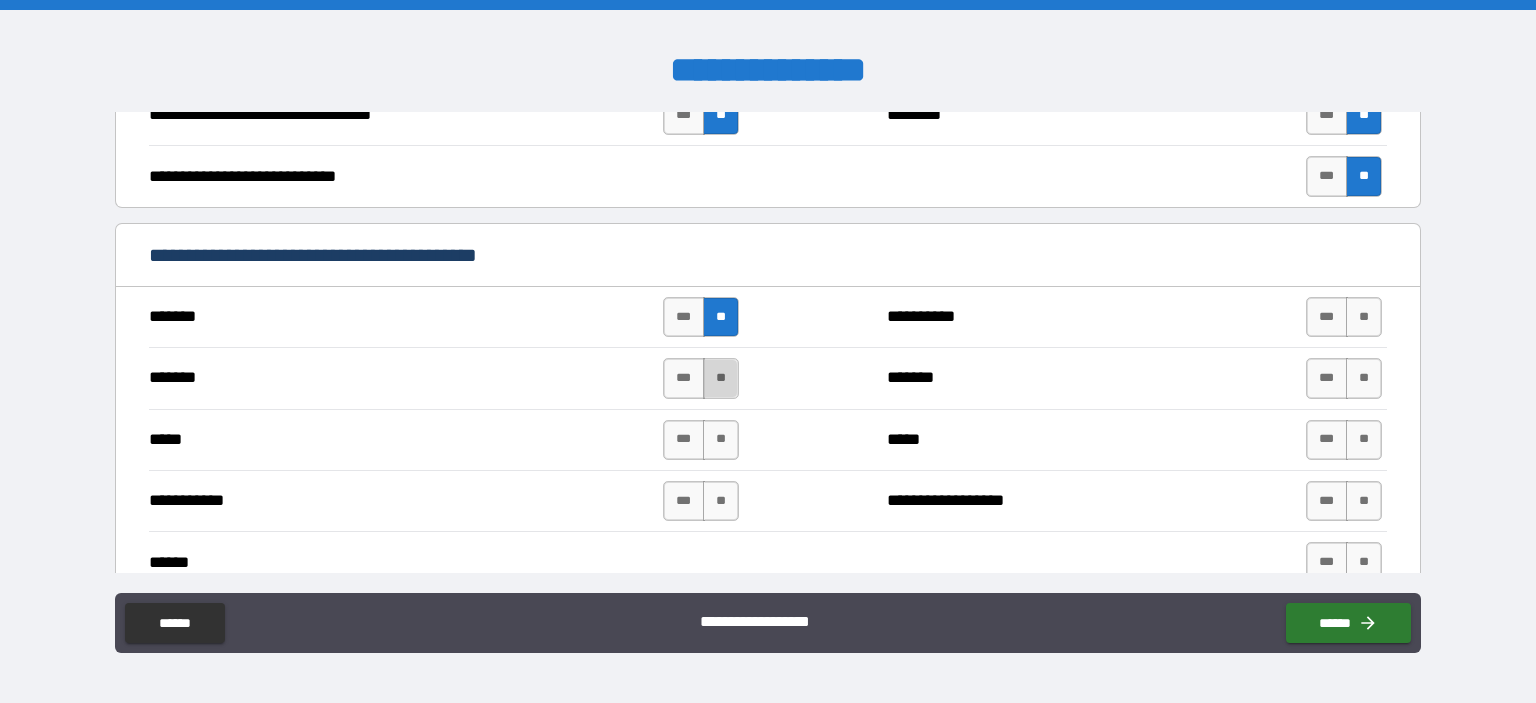 click on "**" at bounding box center [721, 378] 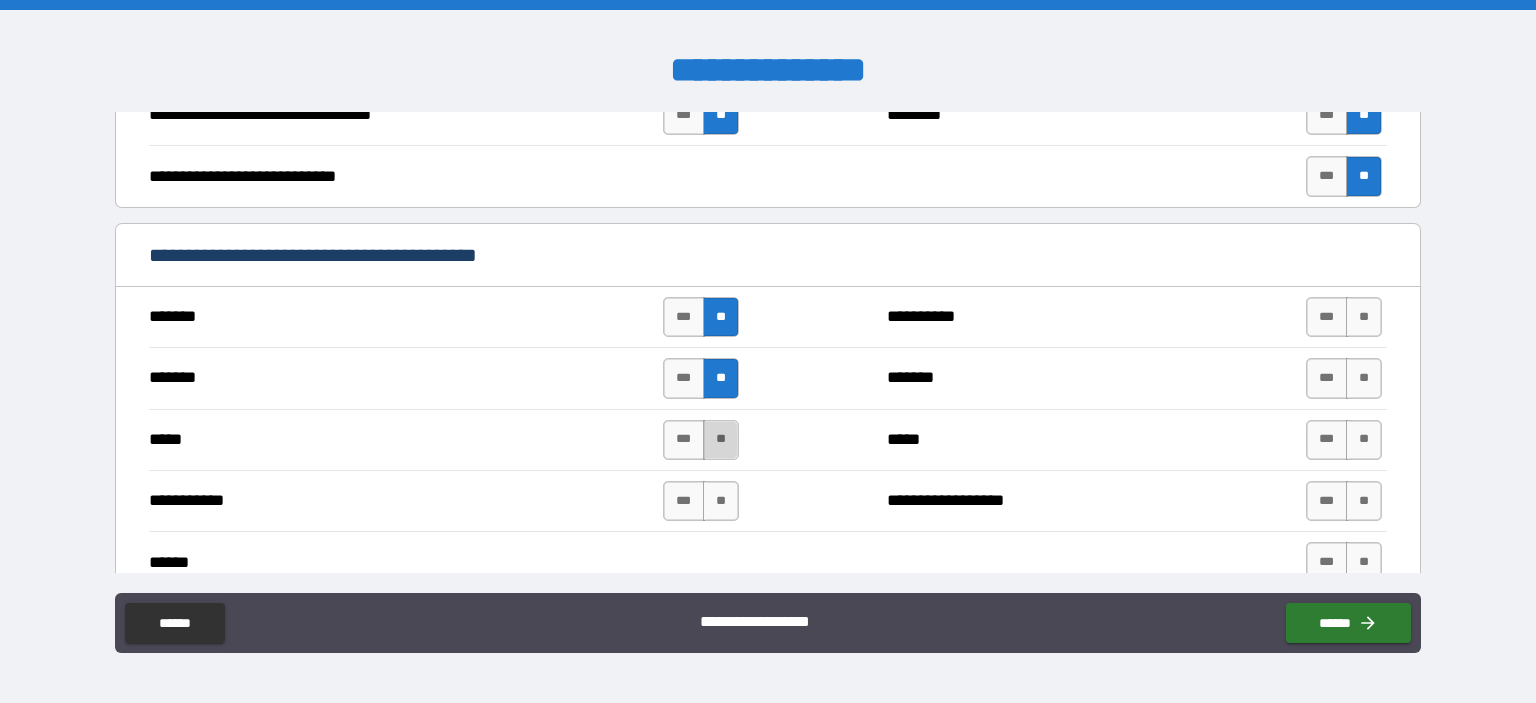 click on "**" at bounding box center (721, 440) 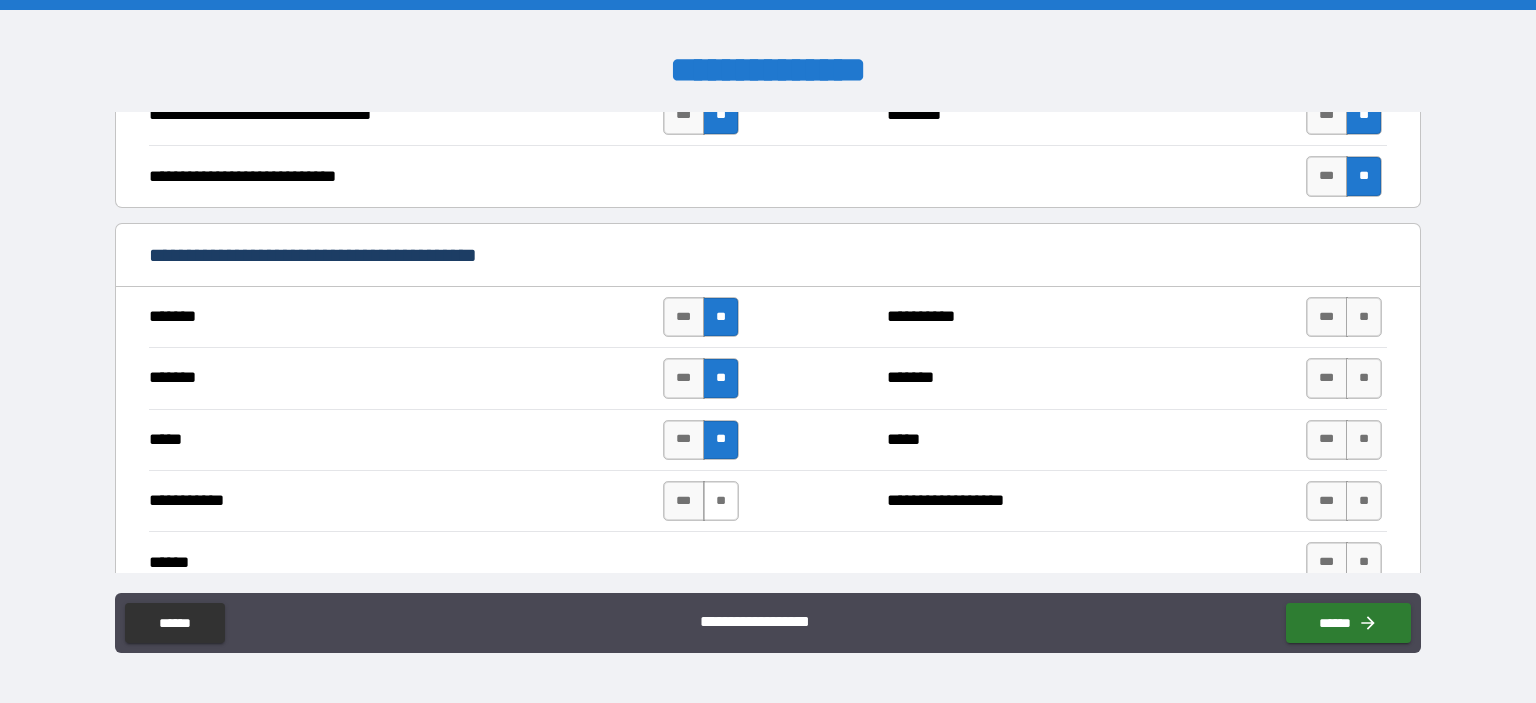 click on "**" at bounding box center (721, 501) 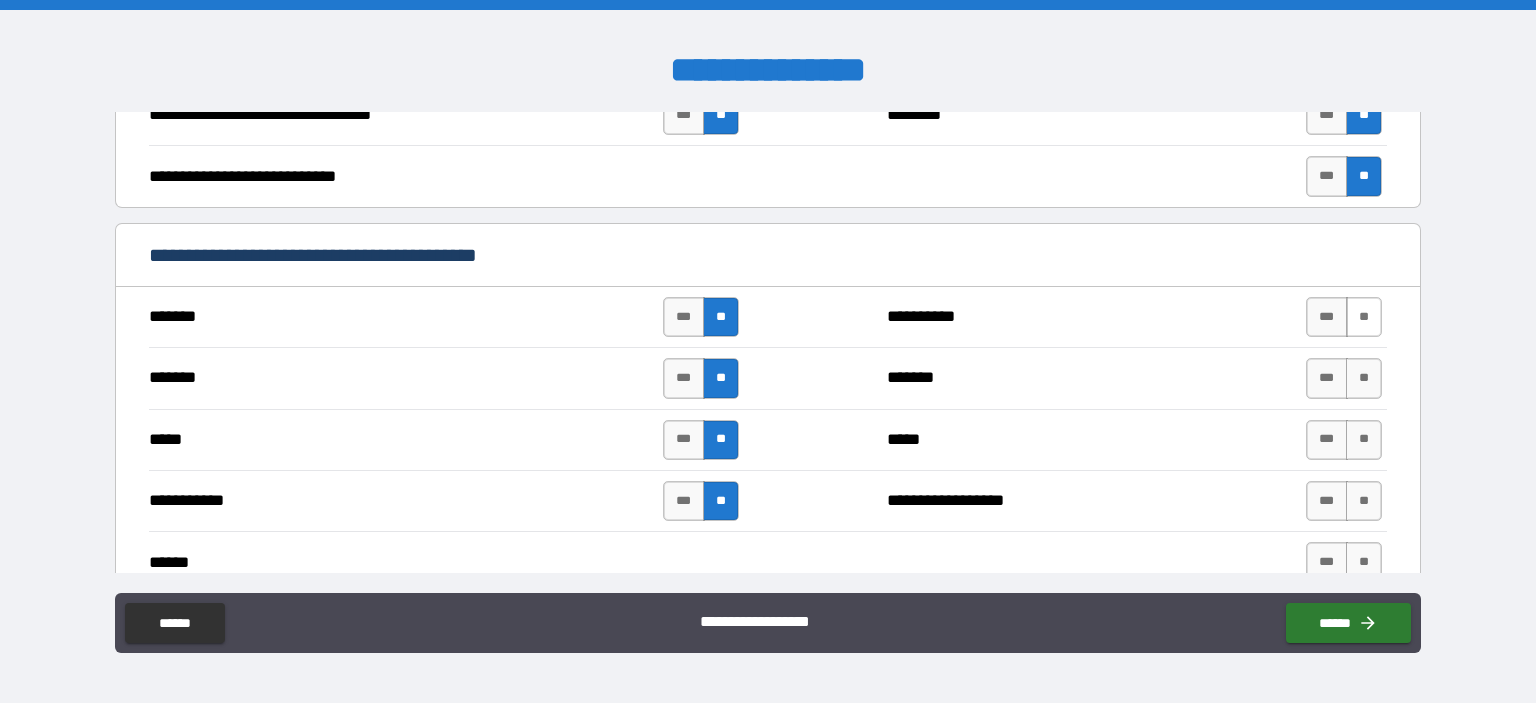 click on "**" at bounding box center [1364, 317] 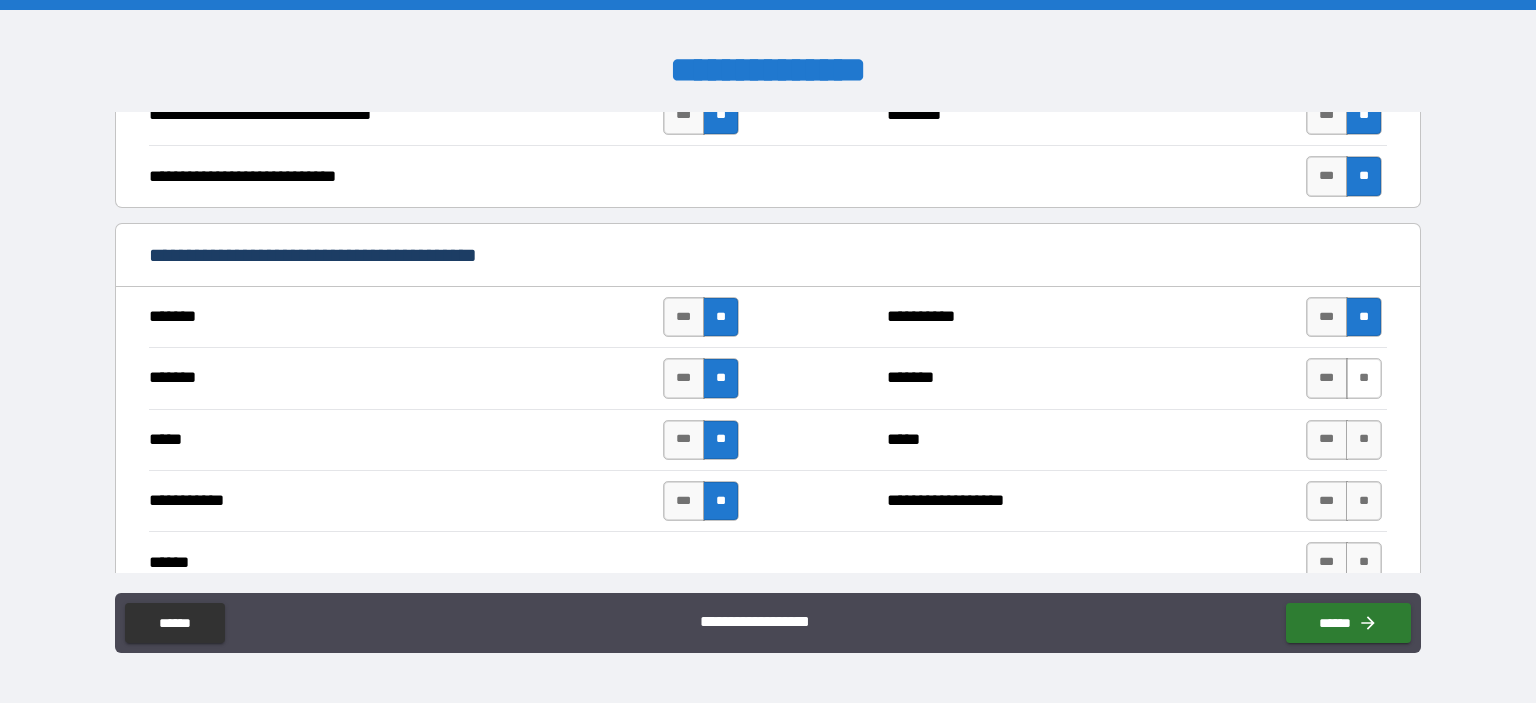 click on "**" at bounding box center [1364, 378] 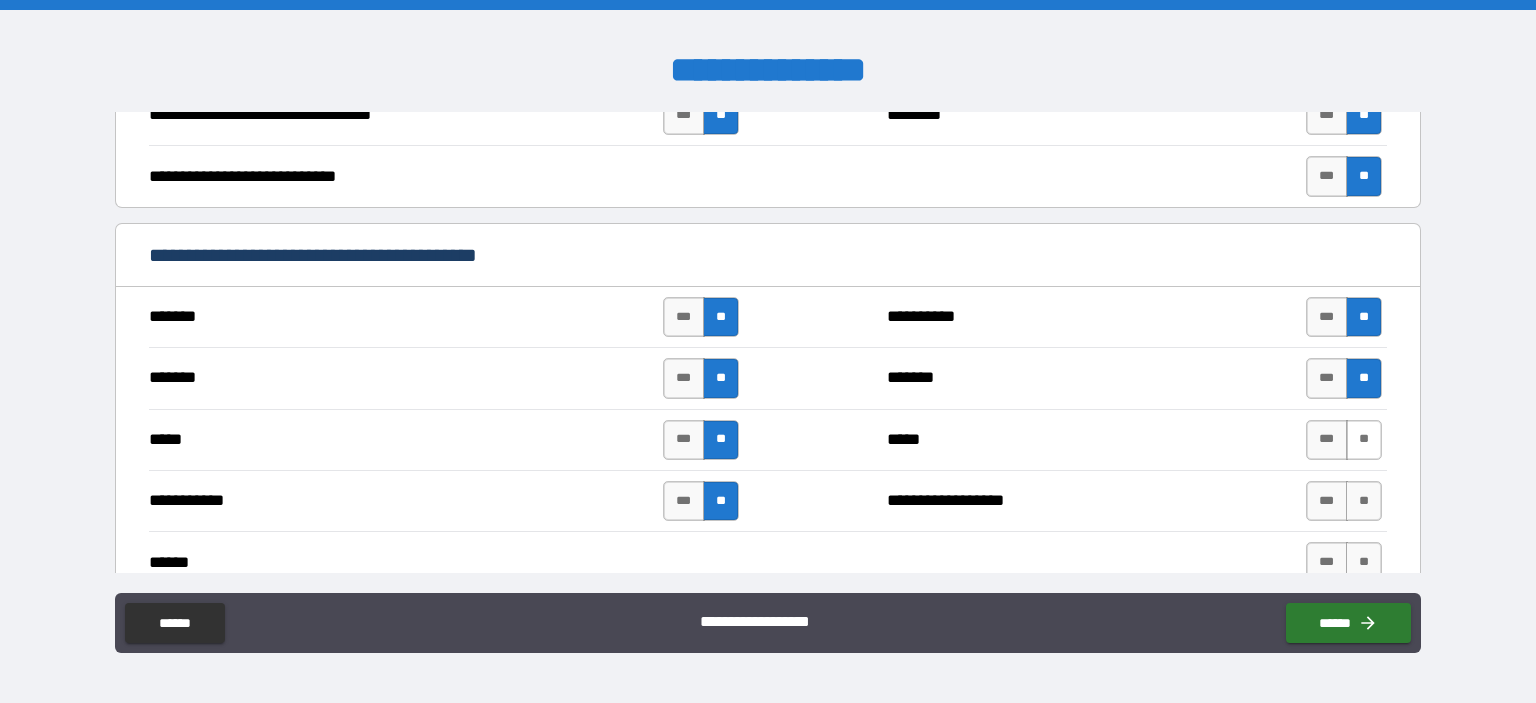 click on "**" at bounding box center [1364, 440] 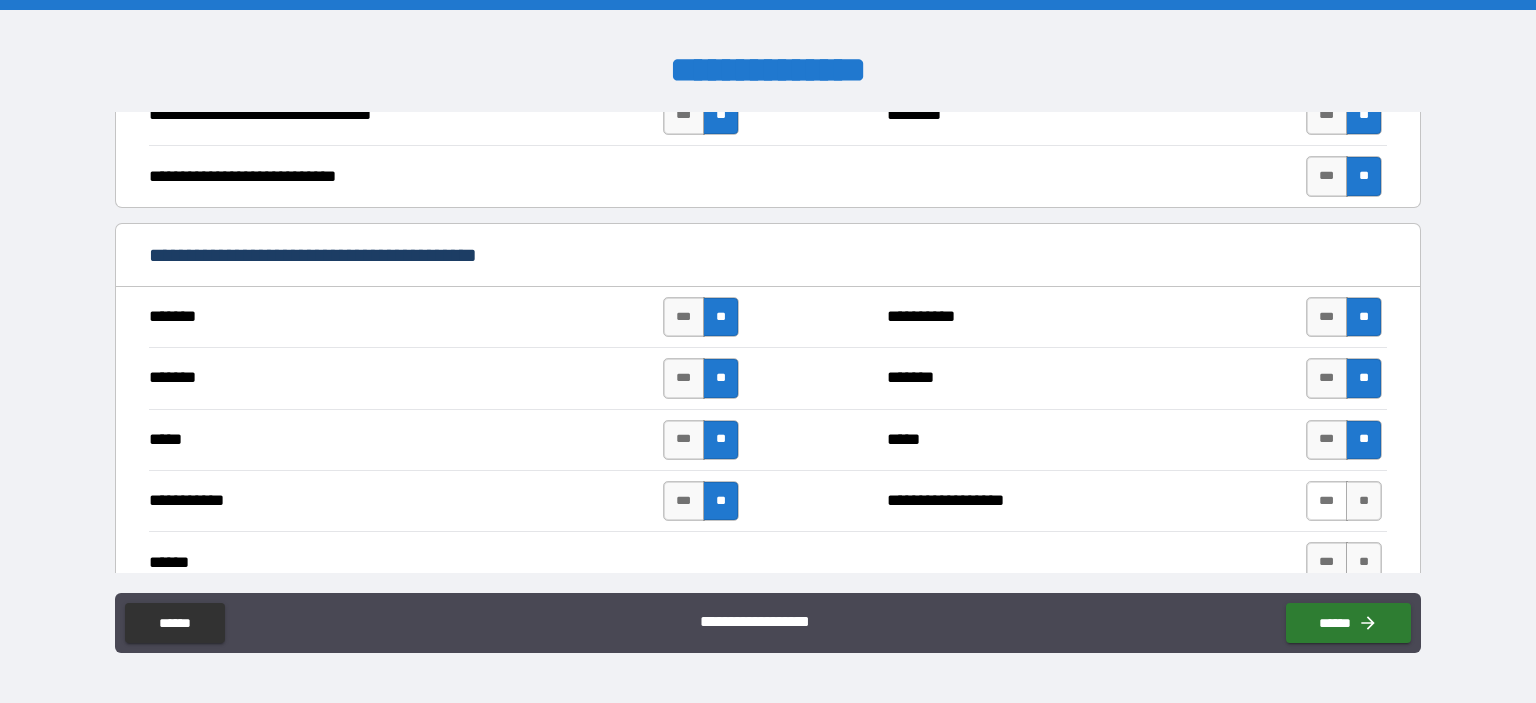 click on "***" at bounding box center (1327, 501) 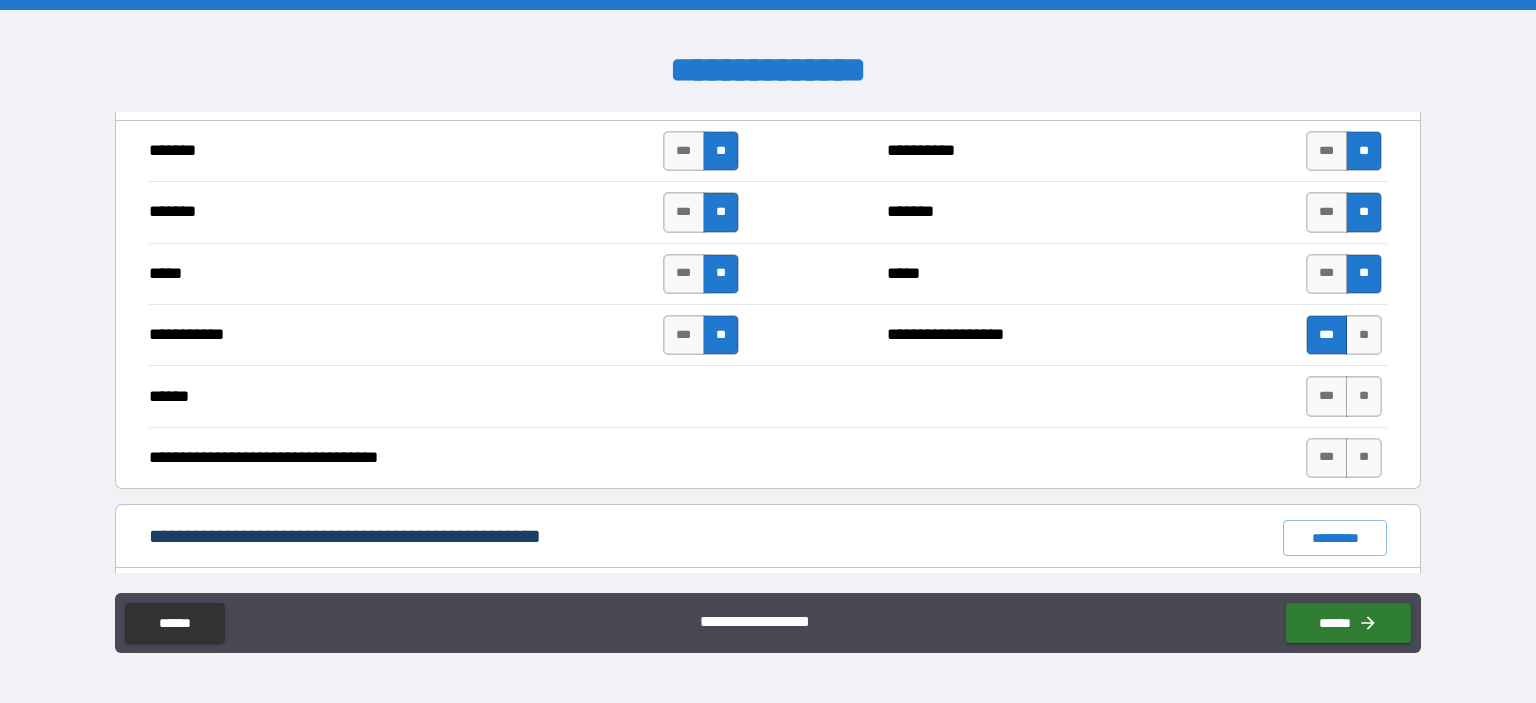 scroll, scrollTop: 1100, scrollLeft: 0, axis: vertical 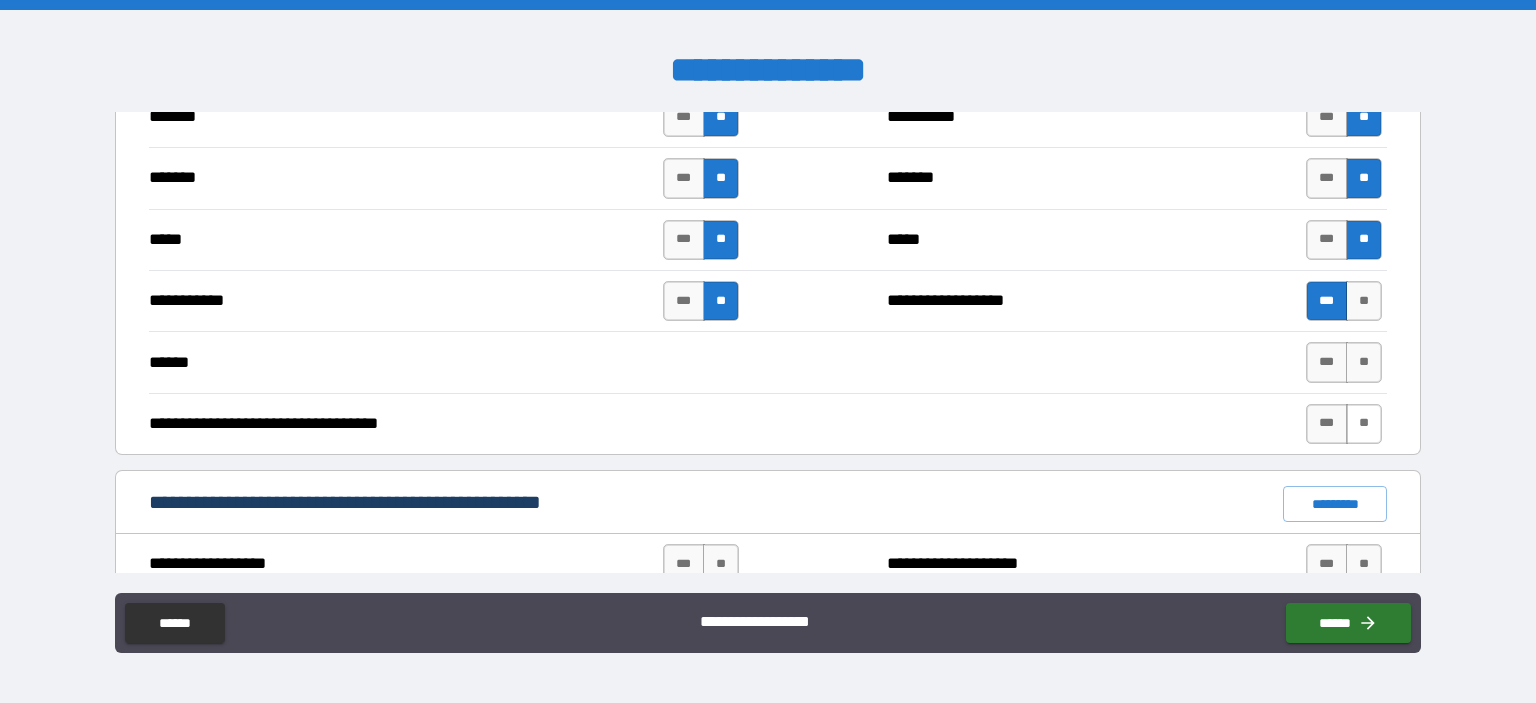 click on "**" at bounding box center (1364, 424) 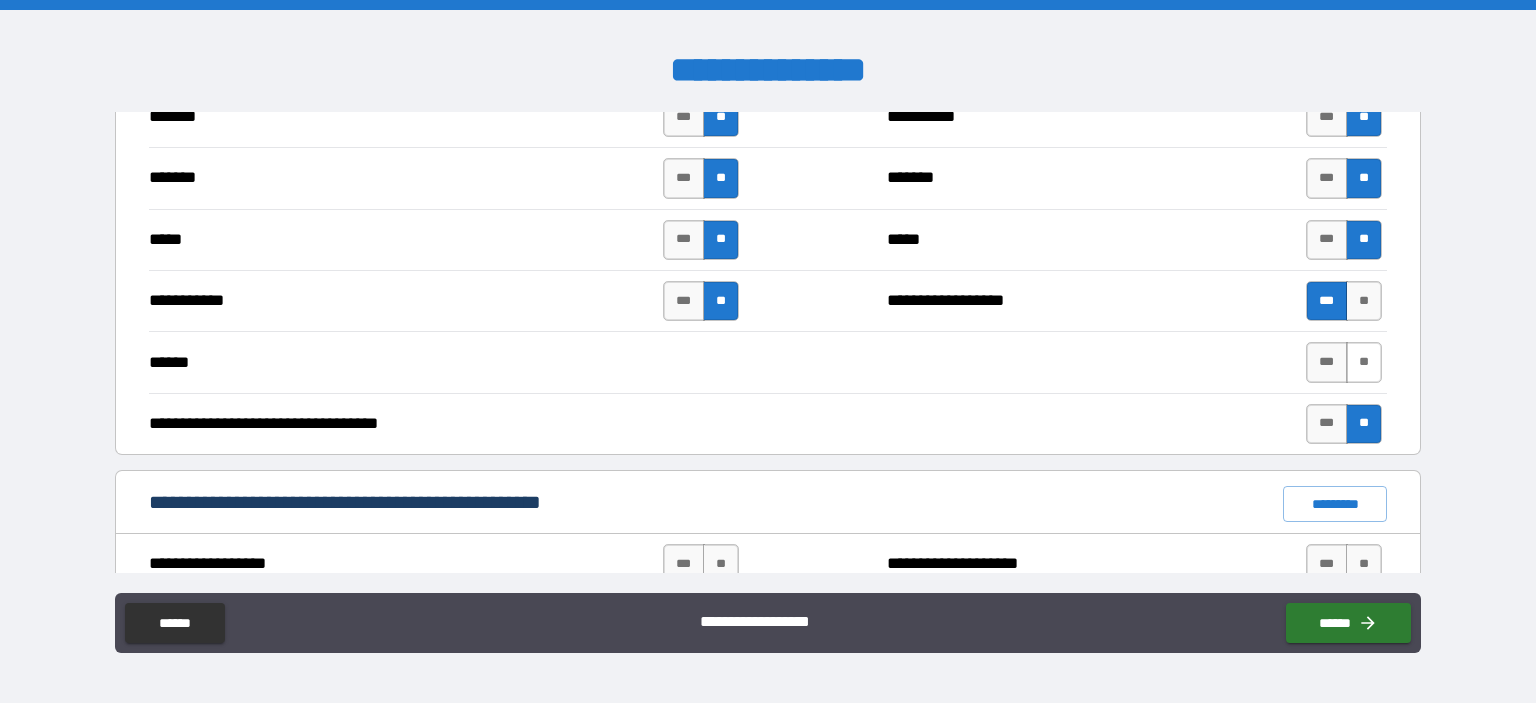 click on "**" at bounding box center [1364, 362] 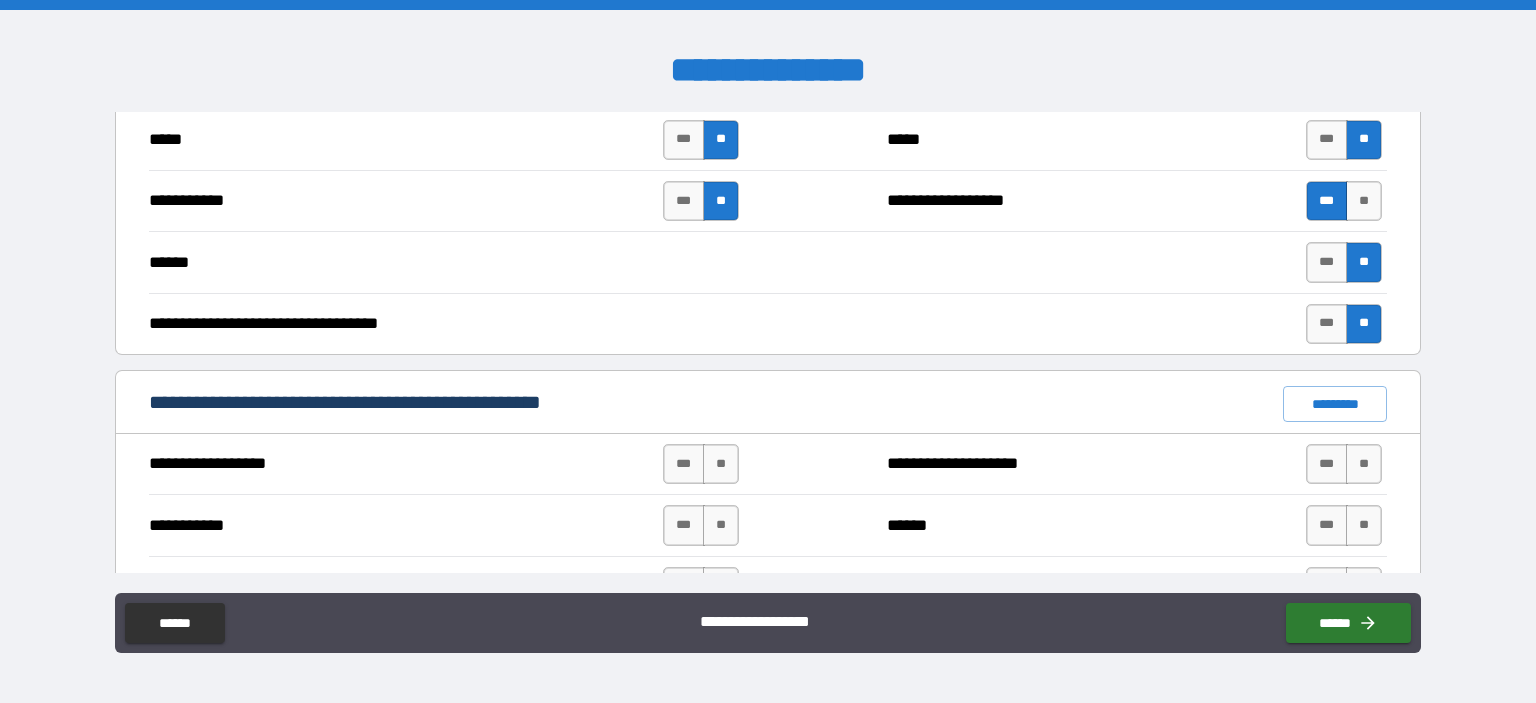scroll, scrollTop: 1400, scrollLeft: 0, axis: vertical 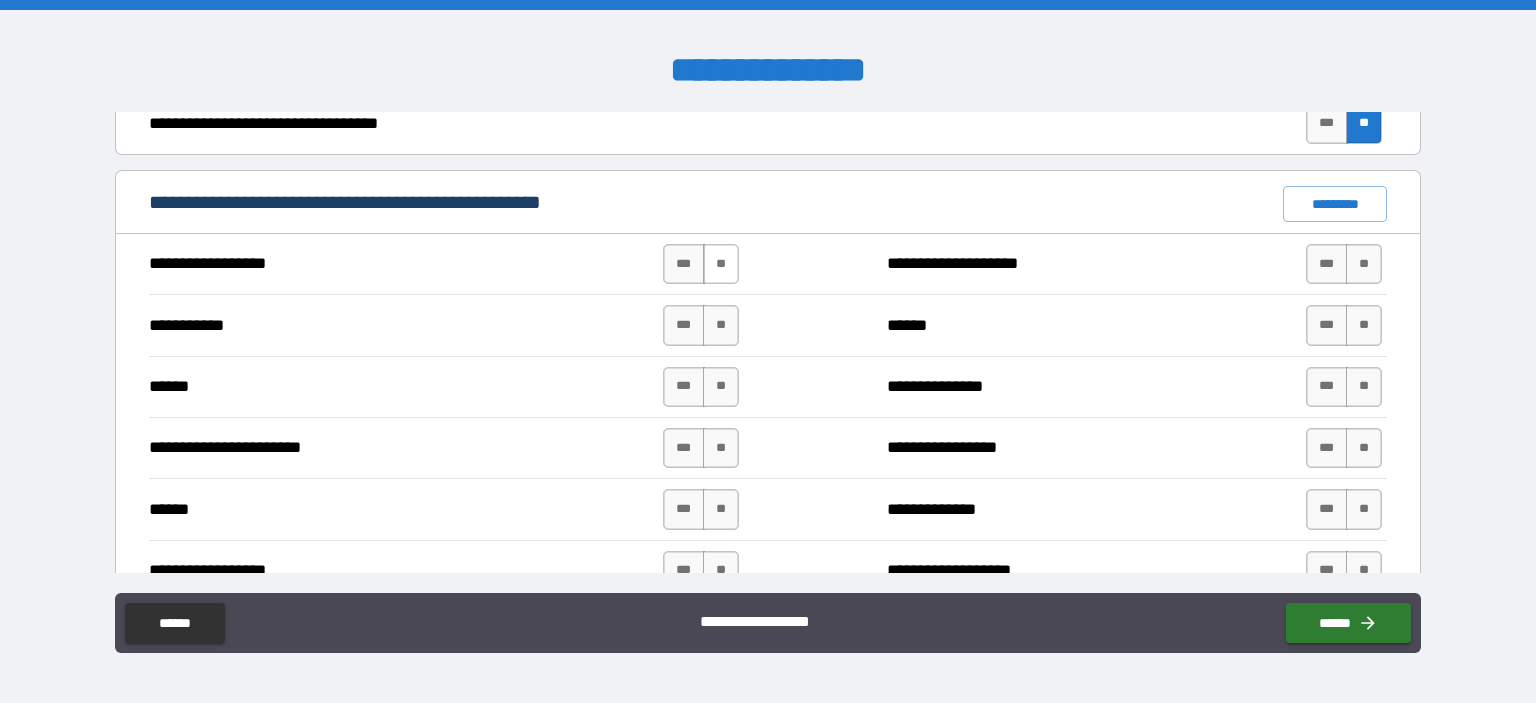 click on "**" at bounding box center [721, 264] 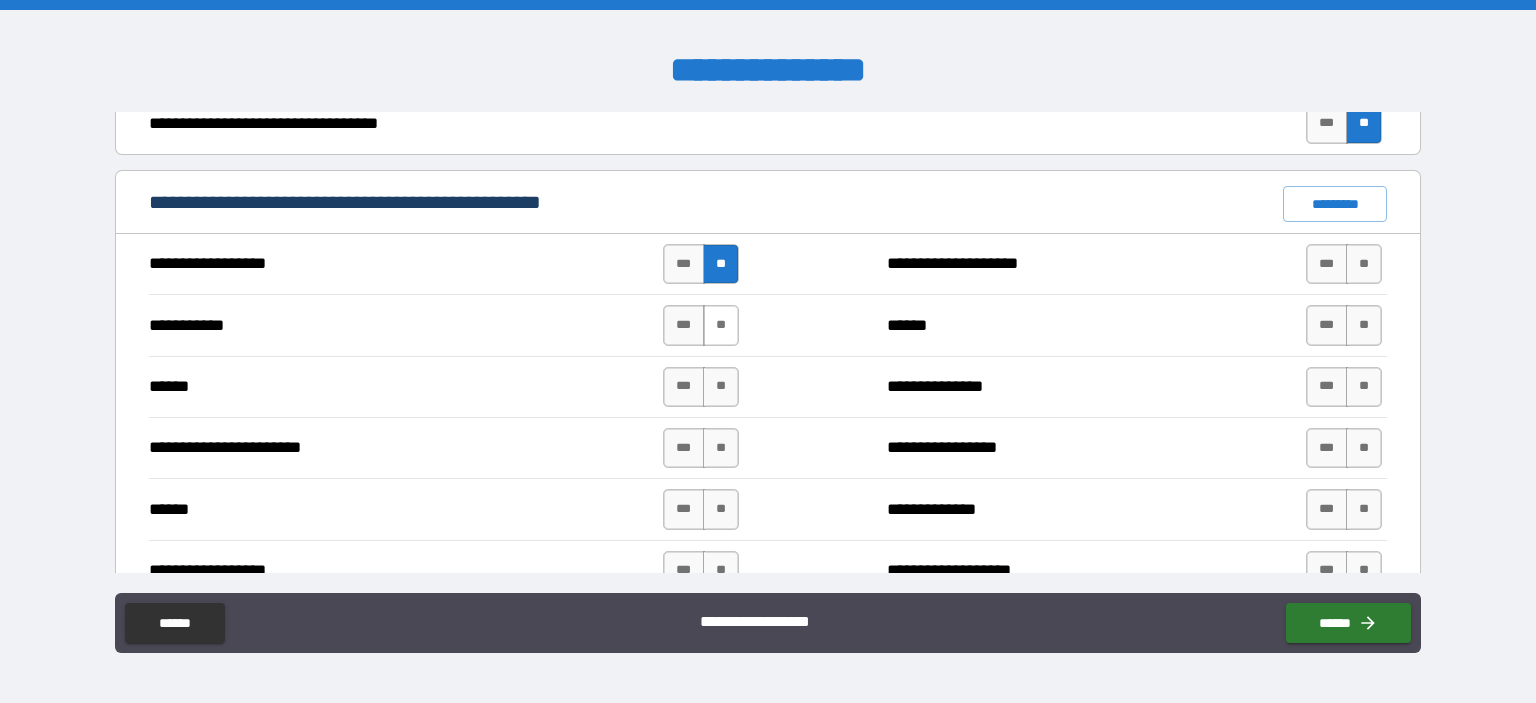 click on "**" at bounding box center [721, 325] 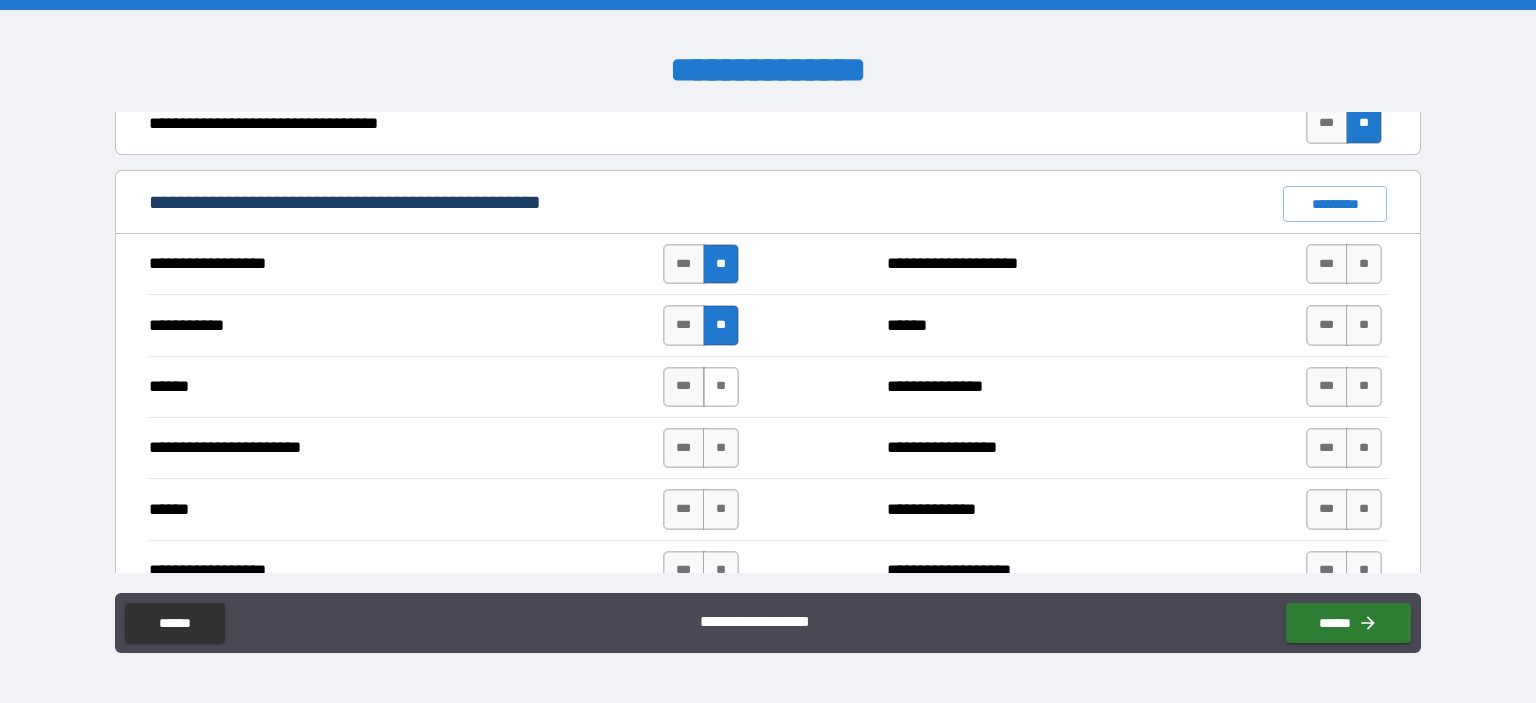 click on "**" at bounding box center [721, 387] 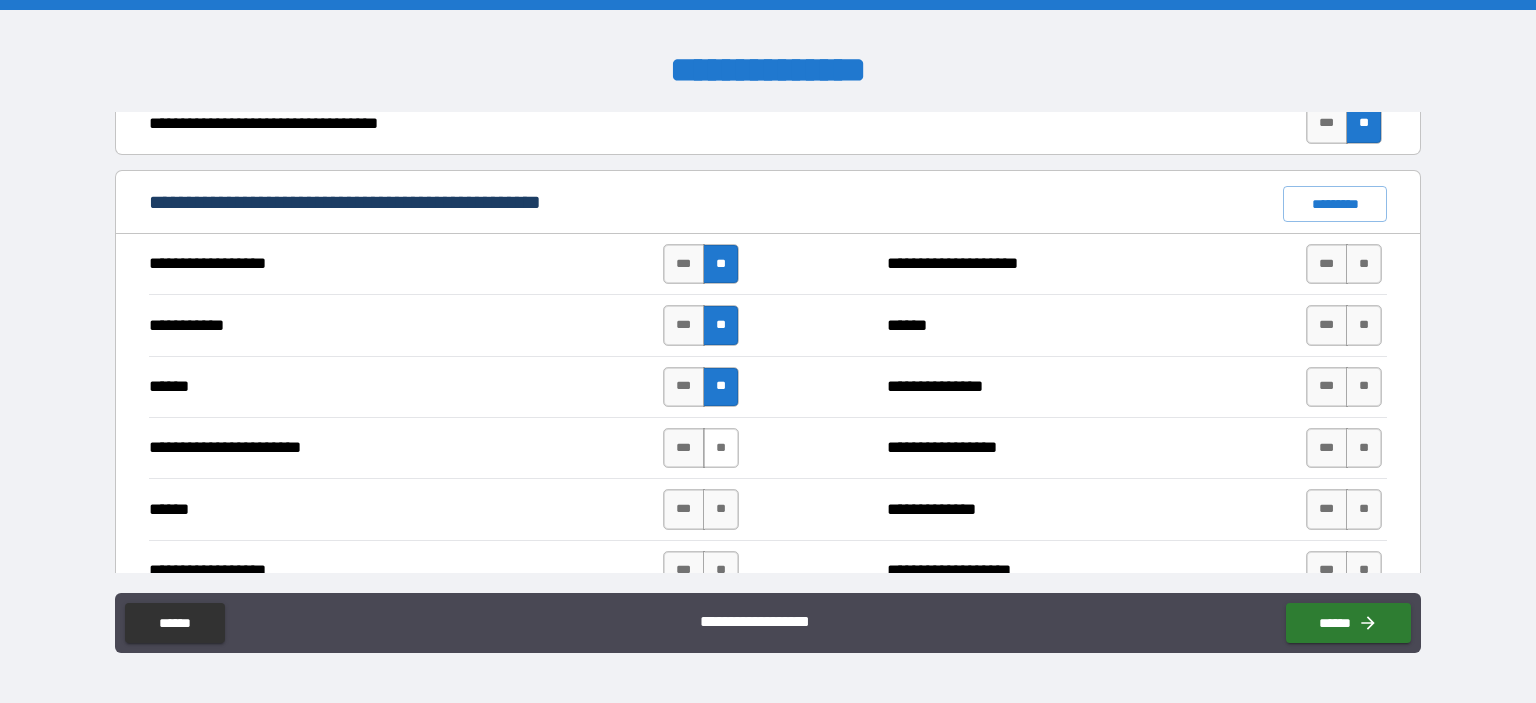 click on "**" at bounding box center (721, 448) 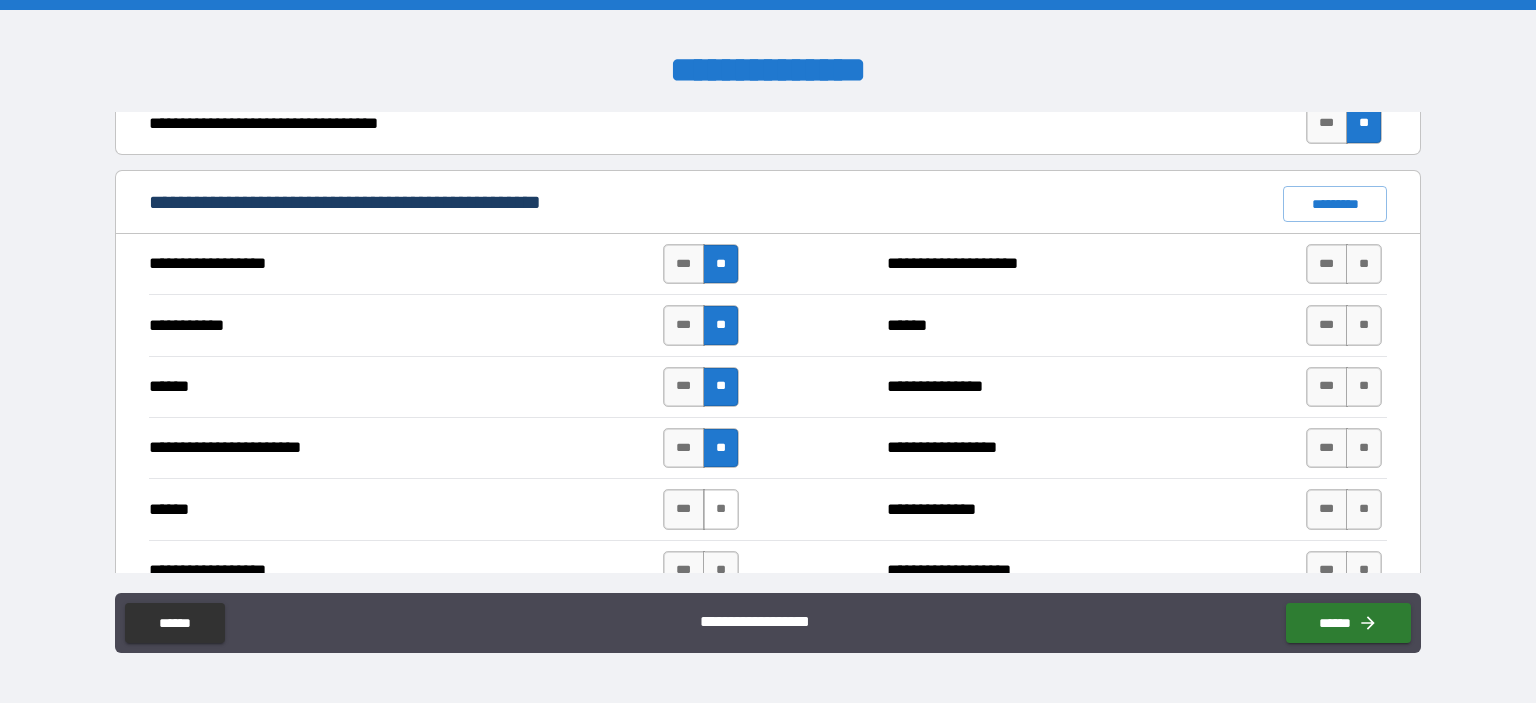 click on "**" at bounding box center (721, 509) 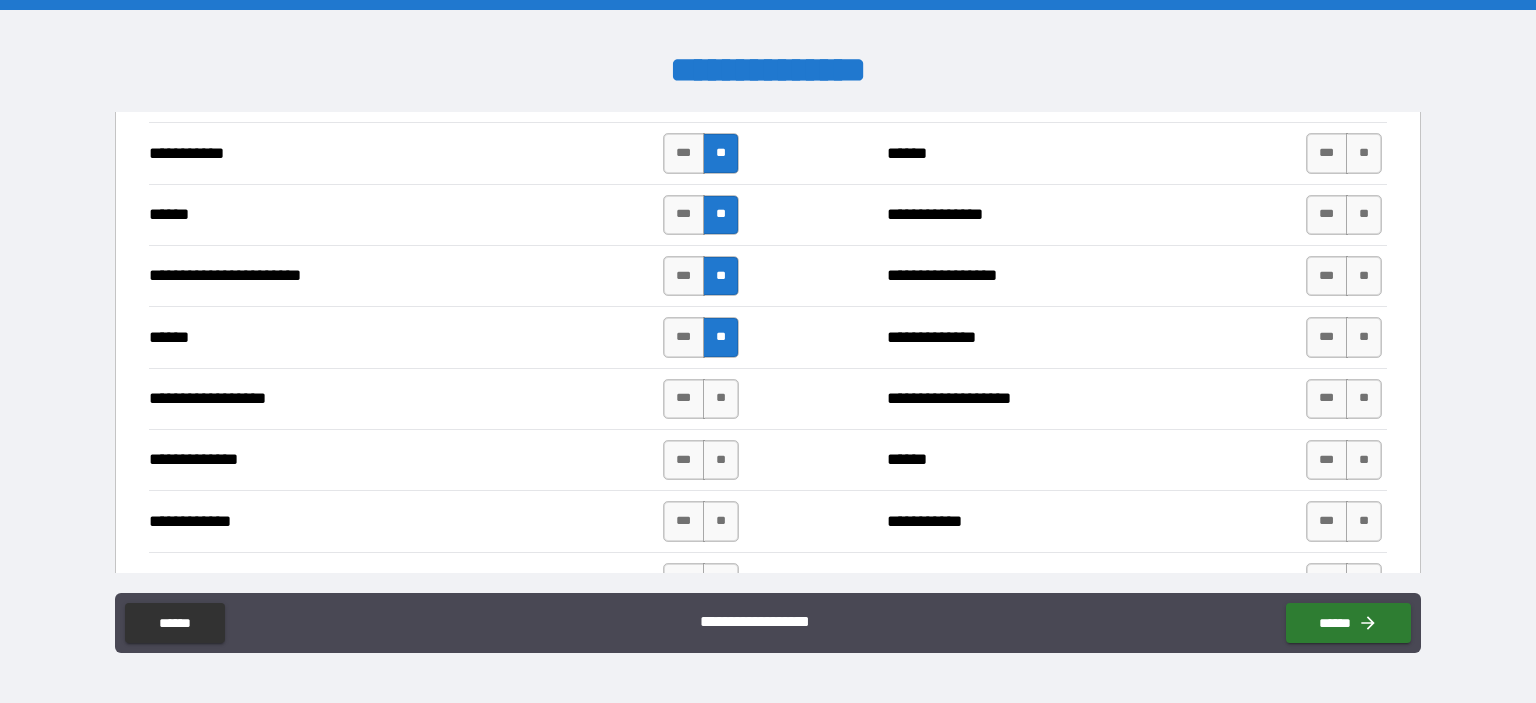 scroll, scrollTop: 1600, scrollLeft: 0, axis: vertical 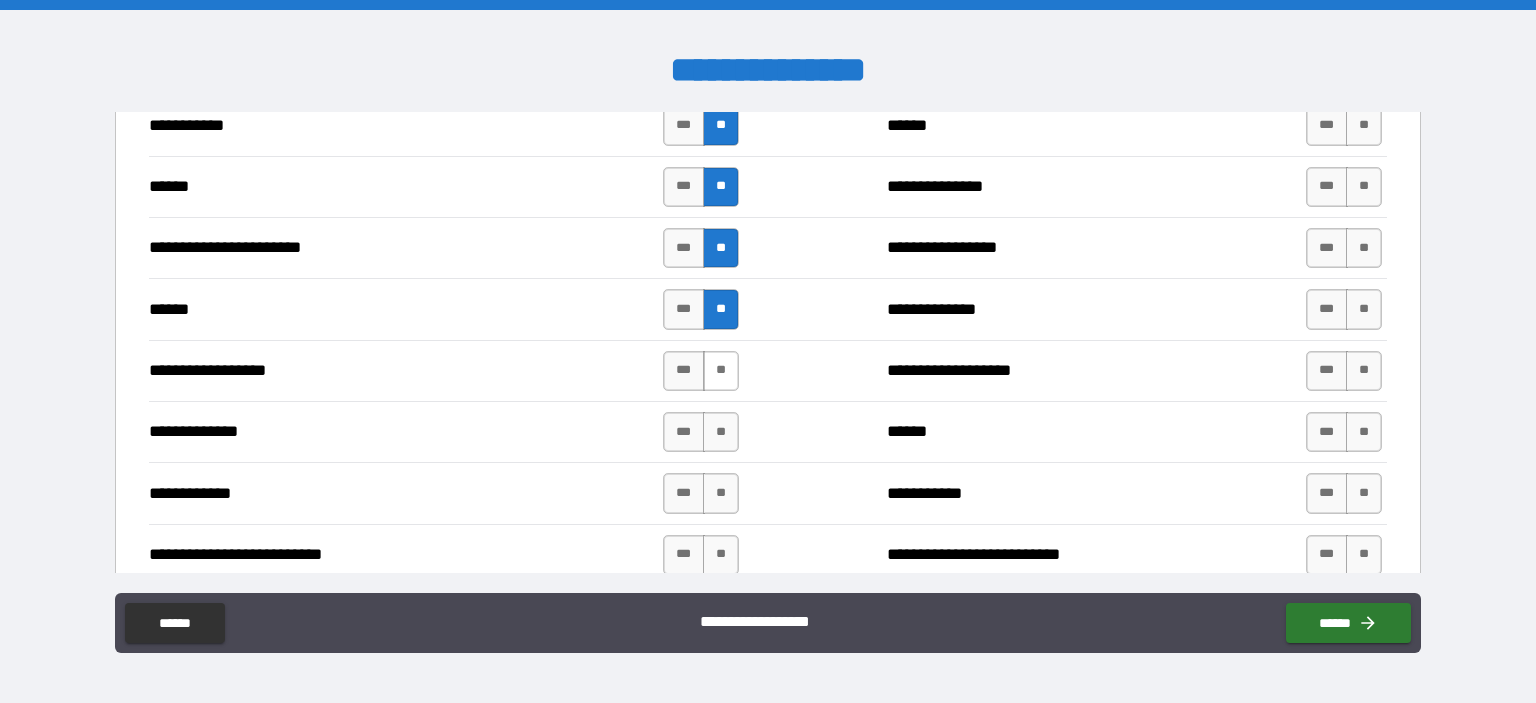 click on "**" at bounding box center (721, 371) 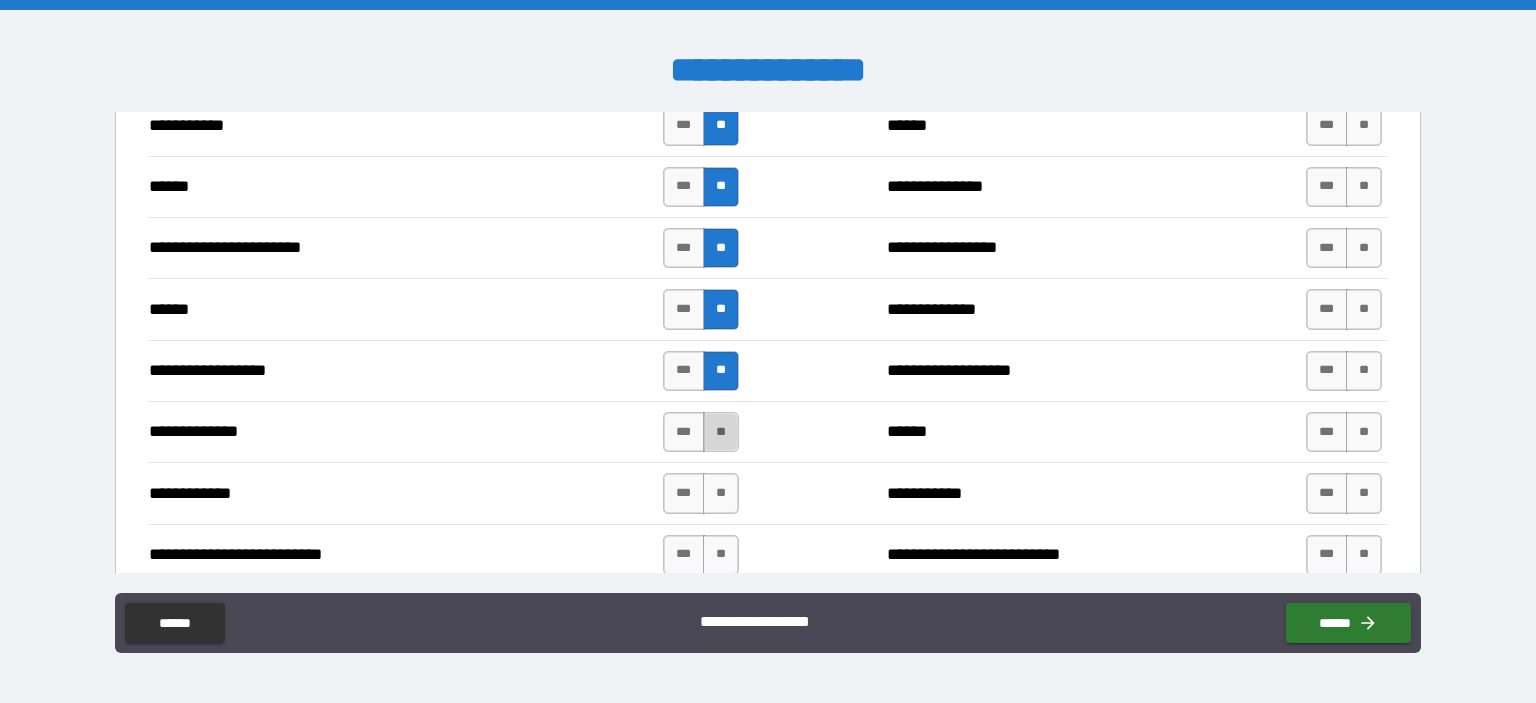 click on "**" at bounding box center (721, 432) 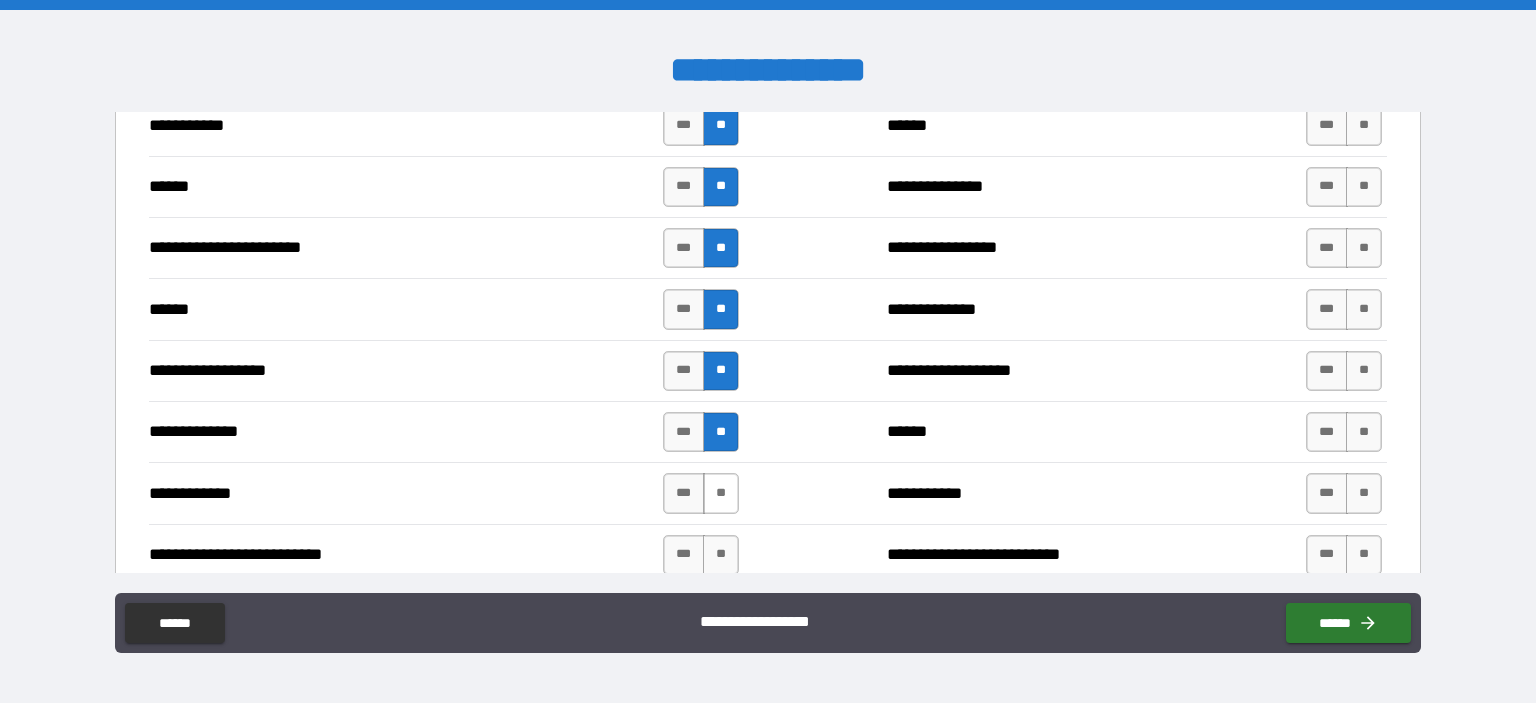 click on "**" at bounding box center [721, 493] 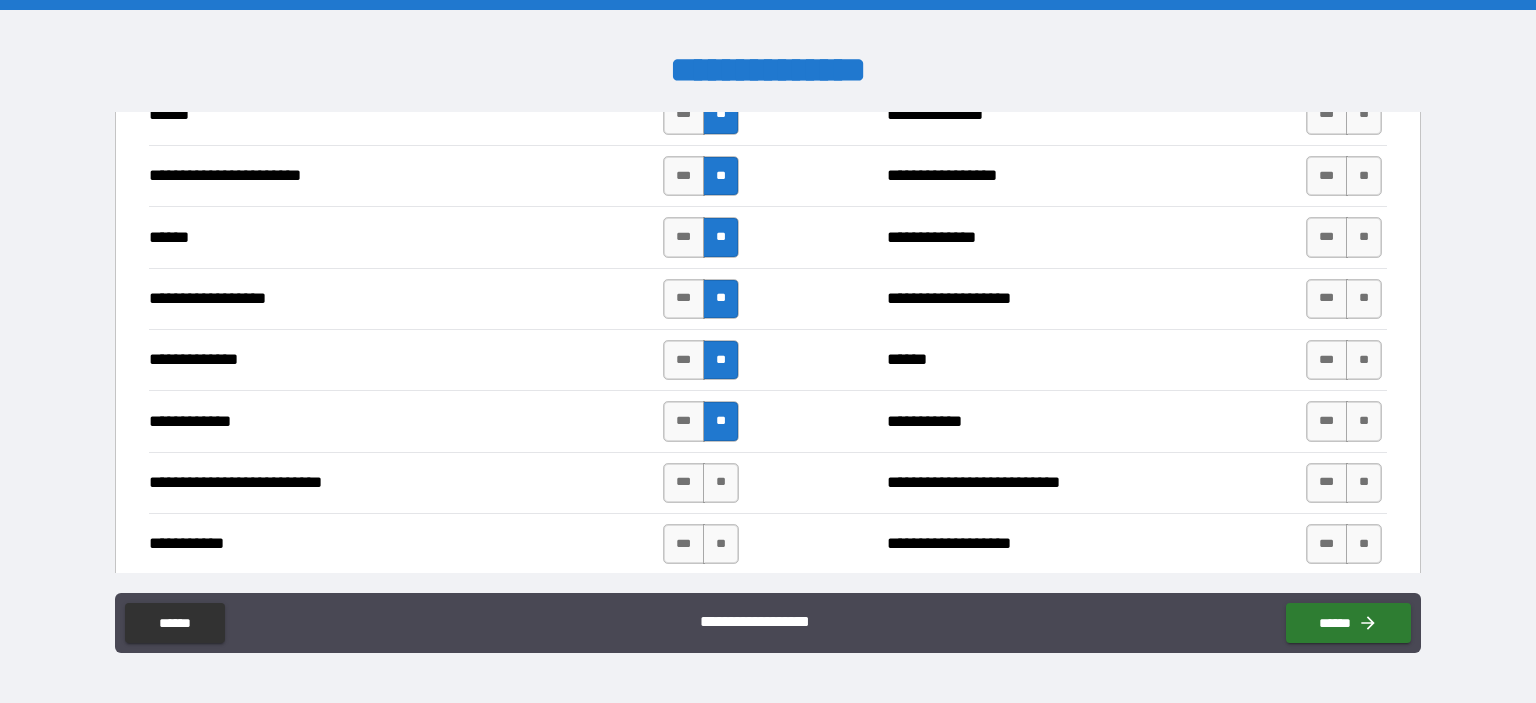 scroll, scrollTop: 1700, scrollLeft: 0, axis: vertical 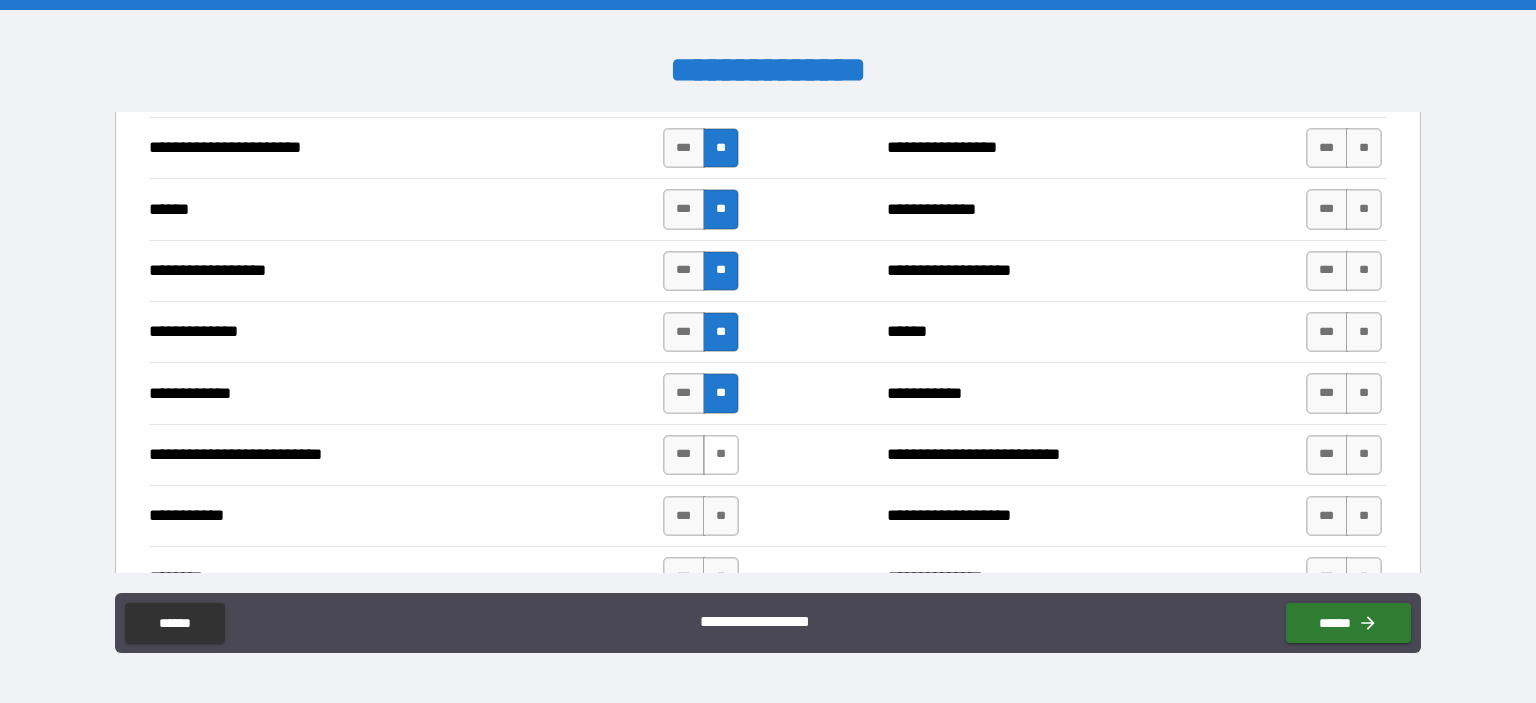 click on "**" at bounding box center (721, 455) 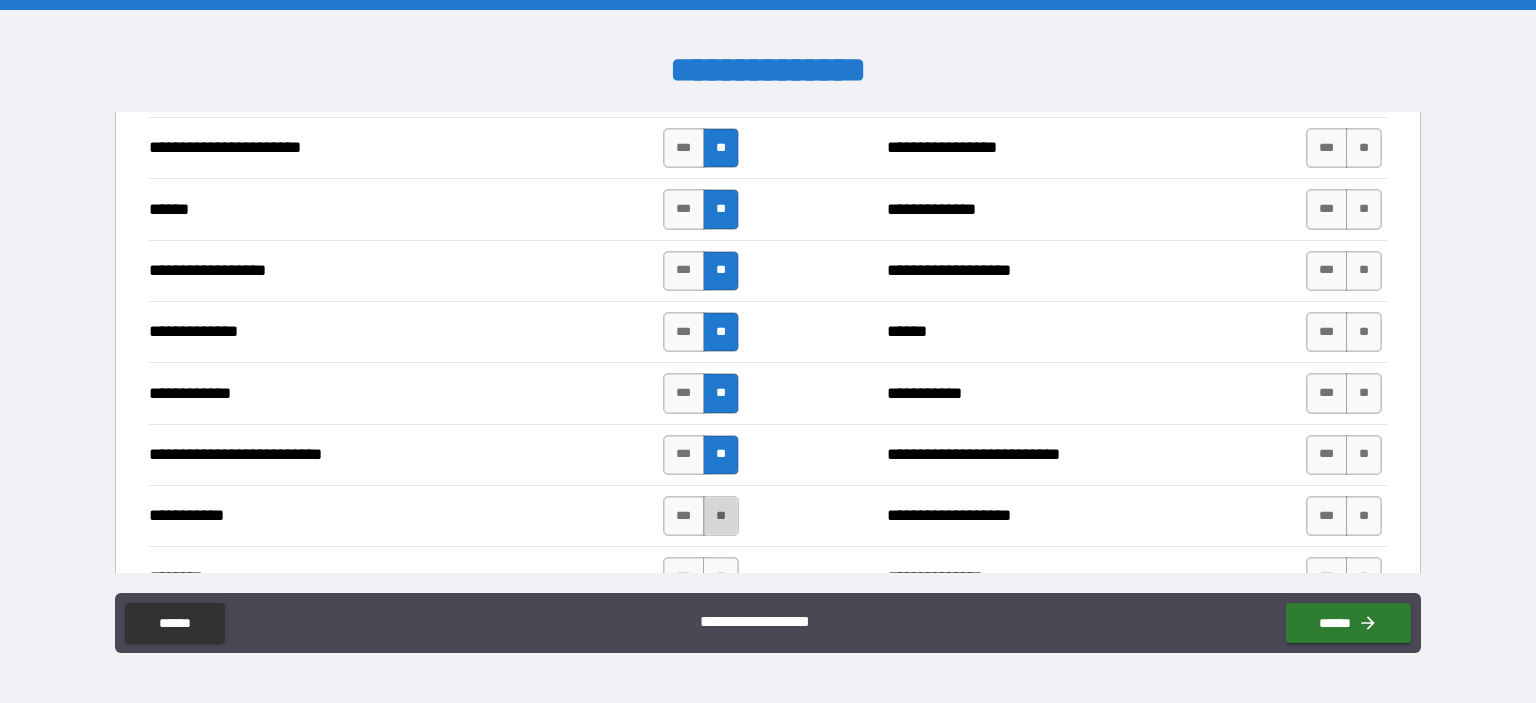 click on "**" at bounding box center [721, 516] 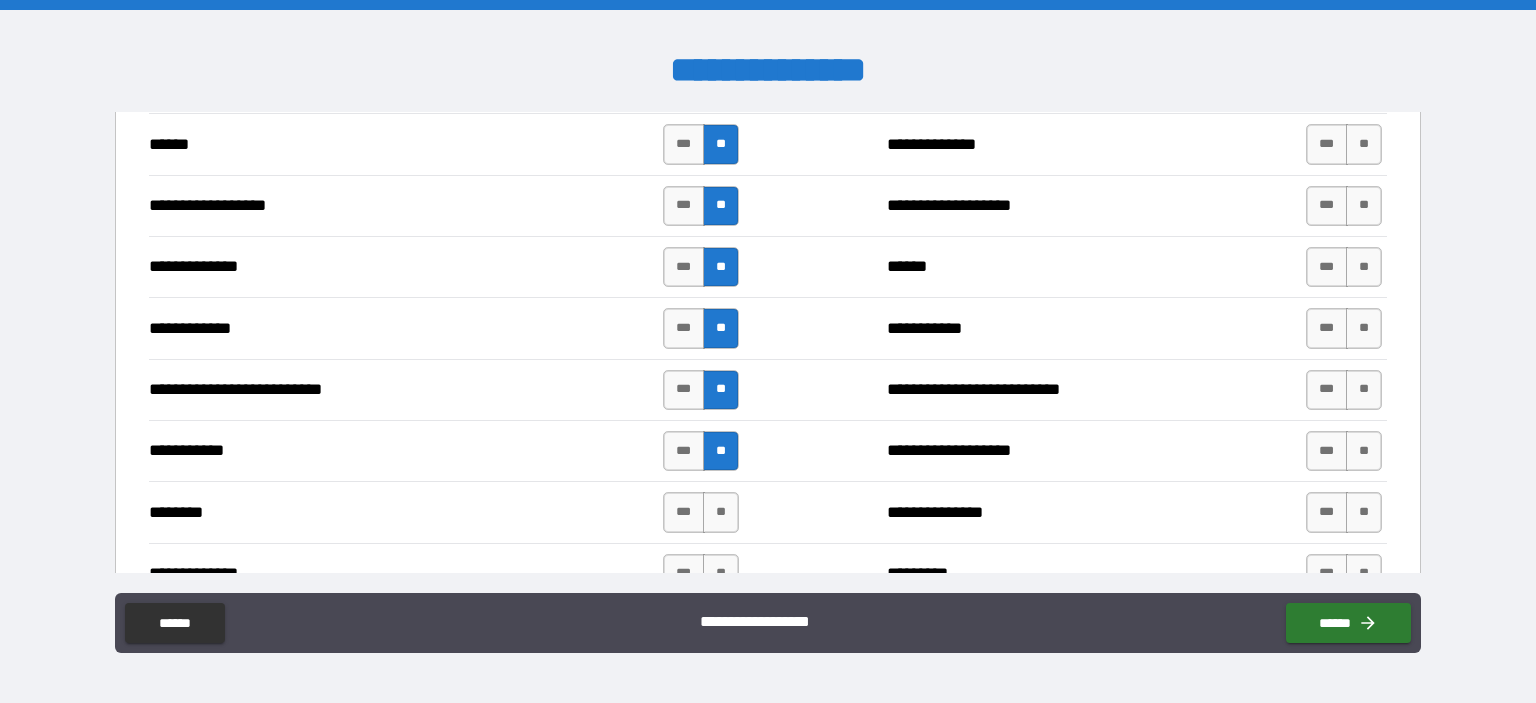 scroll, scrollTop: 1800, scrollLeft: 0, axis: vertical 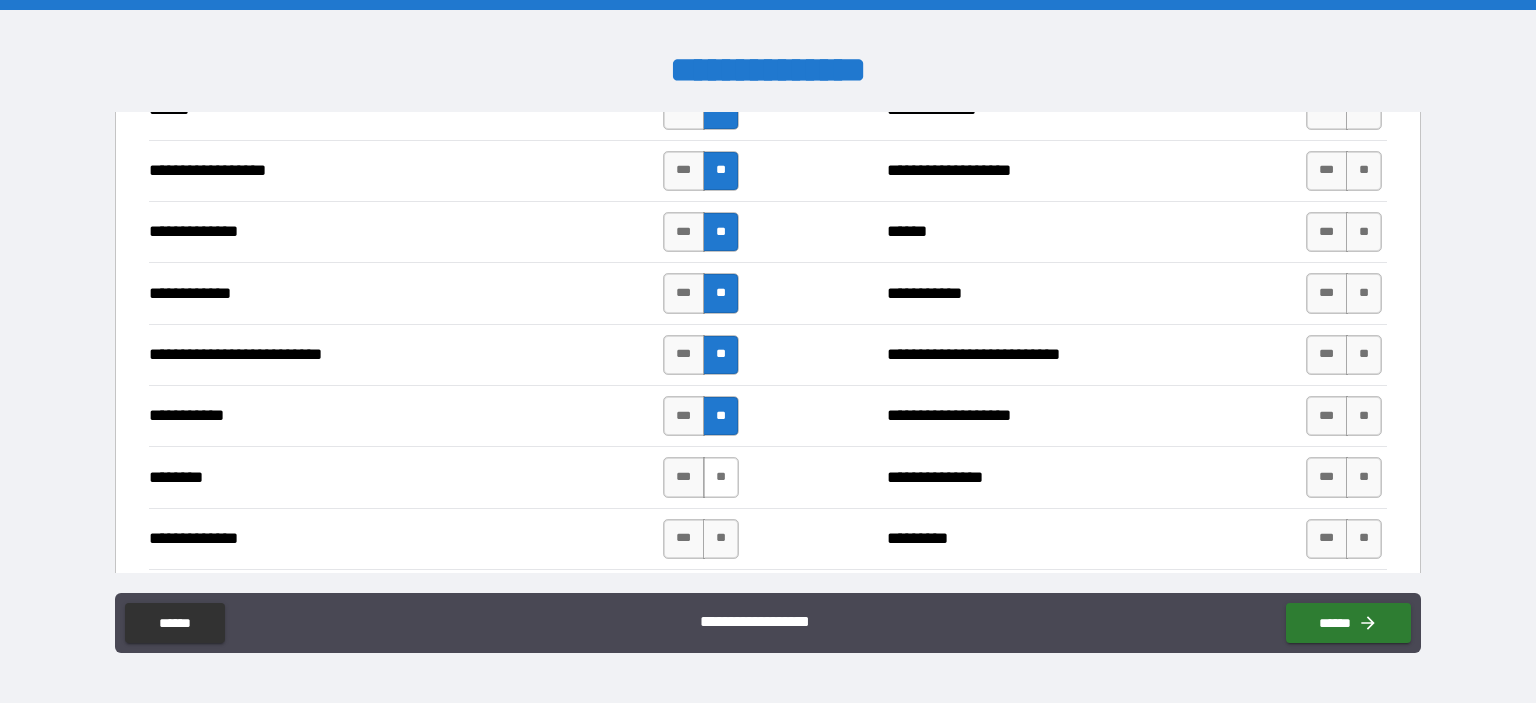 click on "**" at bounding box center [721, 477] 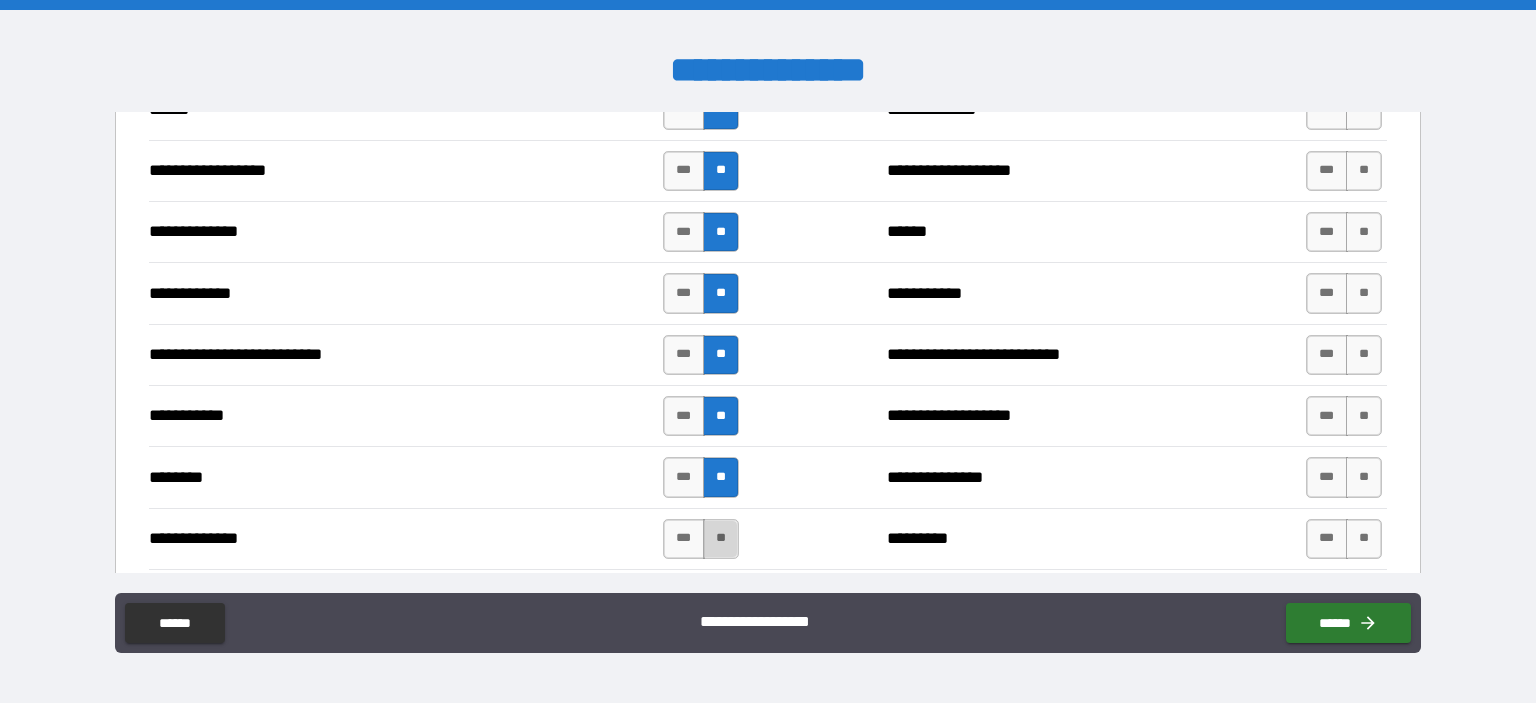 click on "**" at bounding box center (721, 539) 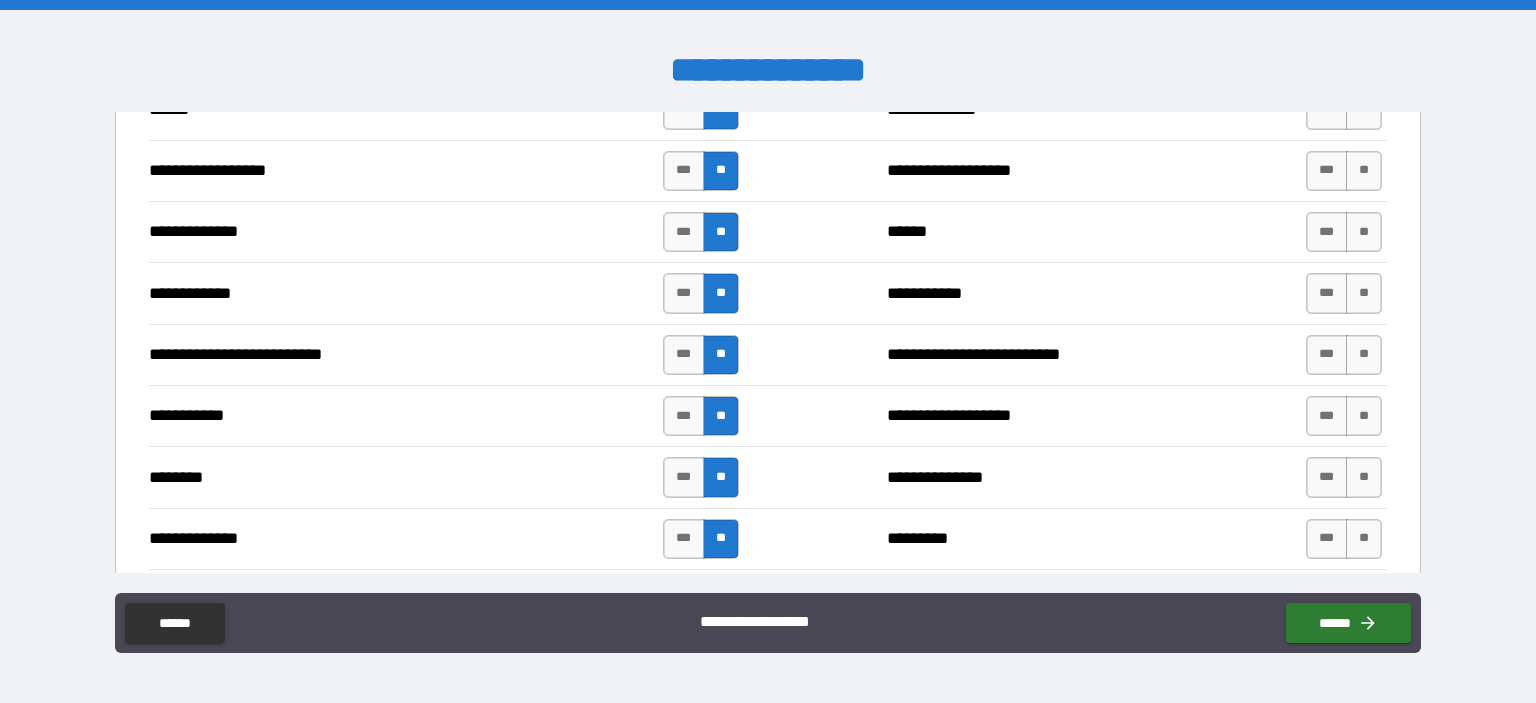 scroll, scrollTop: 1900, scrollLeft: 0, axis: vertical 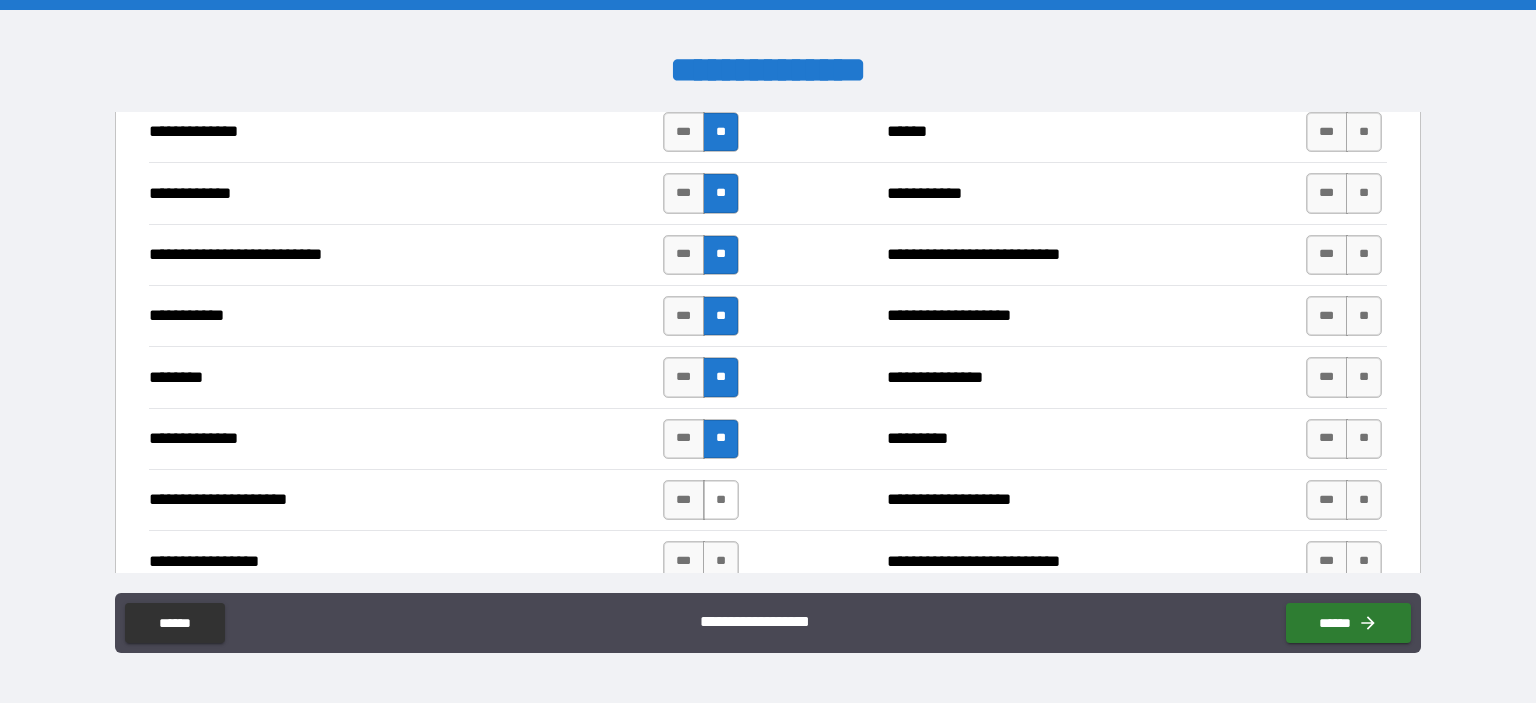 click on "**" at bounding box center (721, 500) 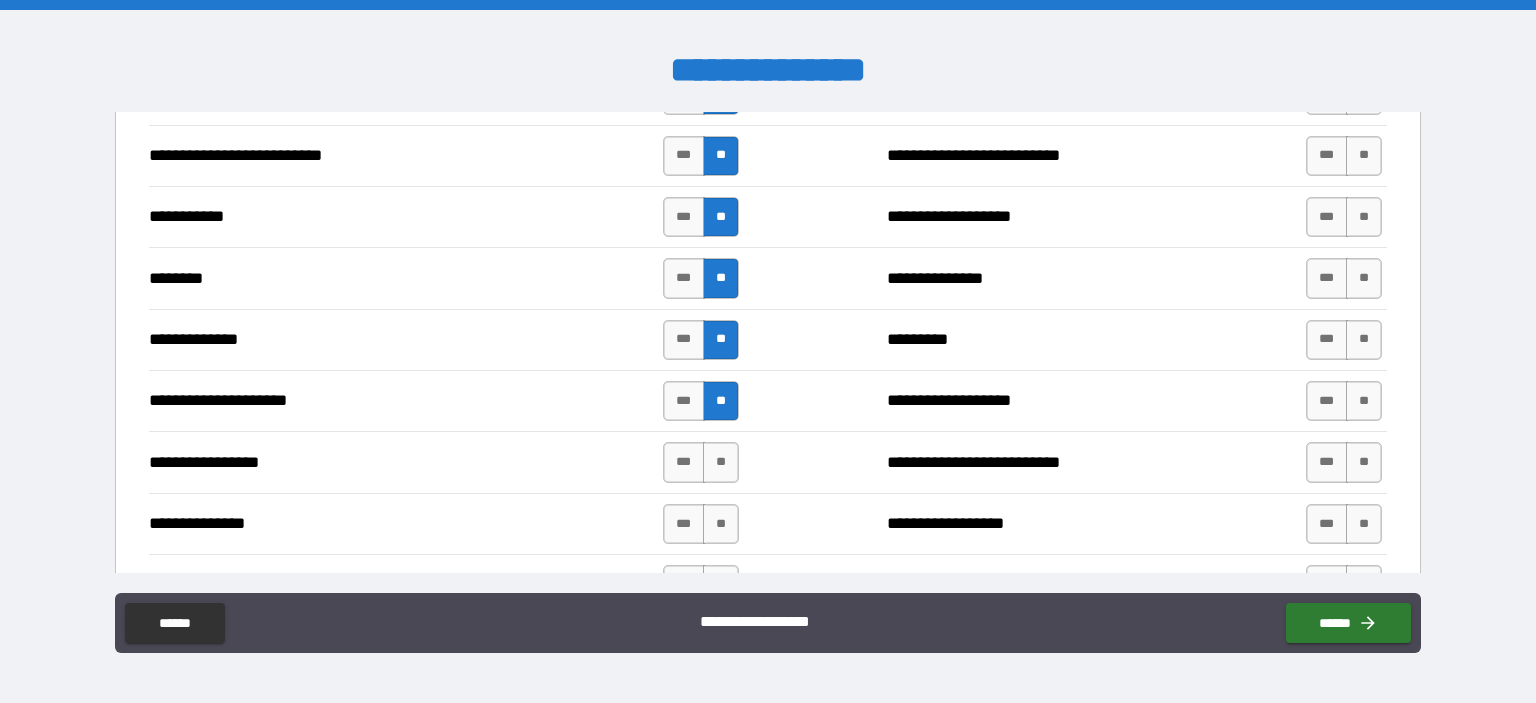 scroll, scrollTop: 2000, scrollLeft: 0, axis: vertical 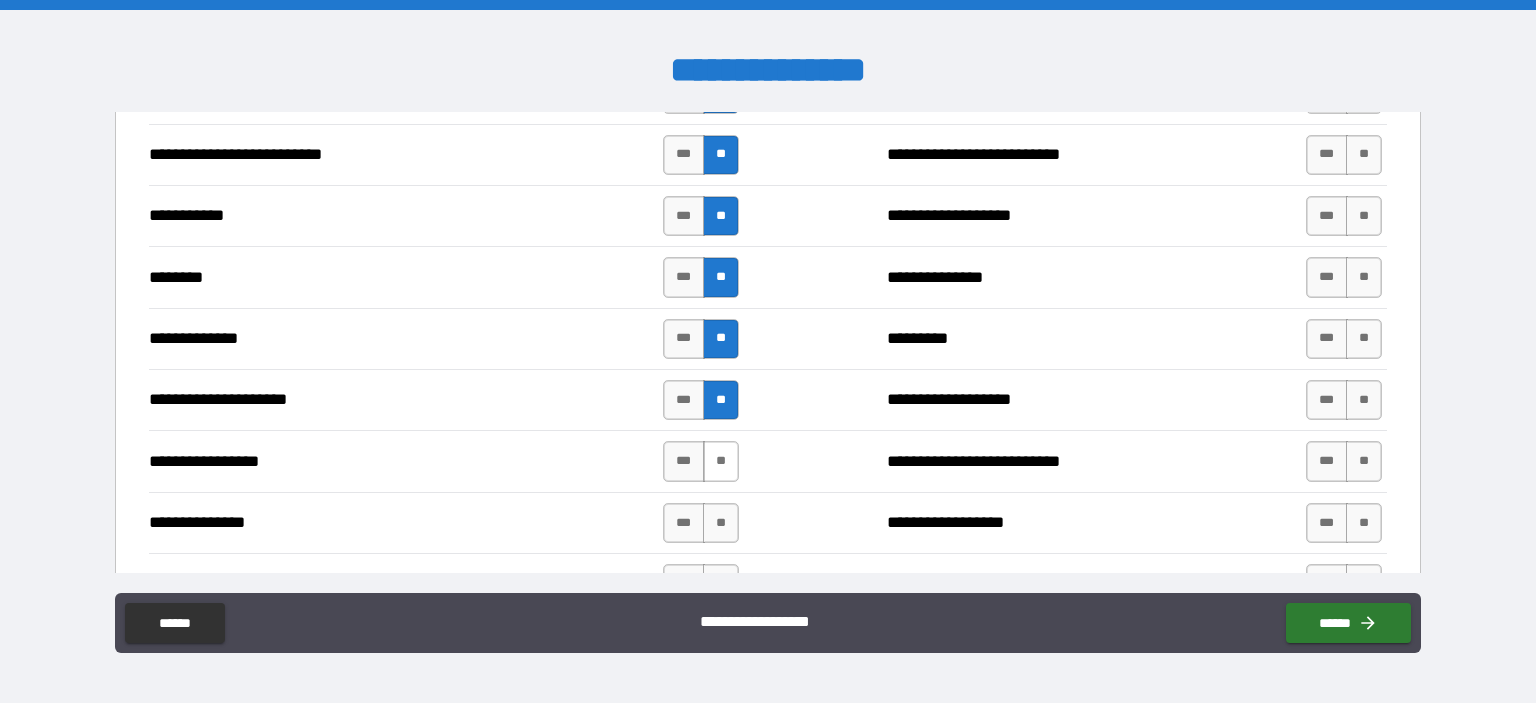 click on "**" at bounding box center (721, 461) 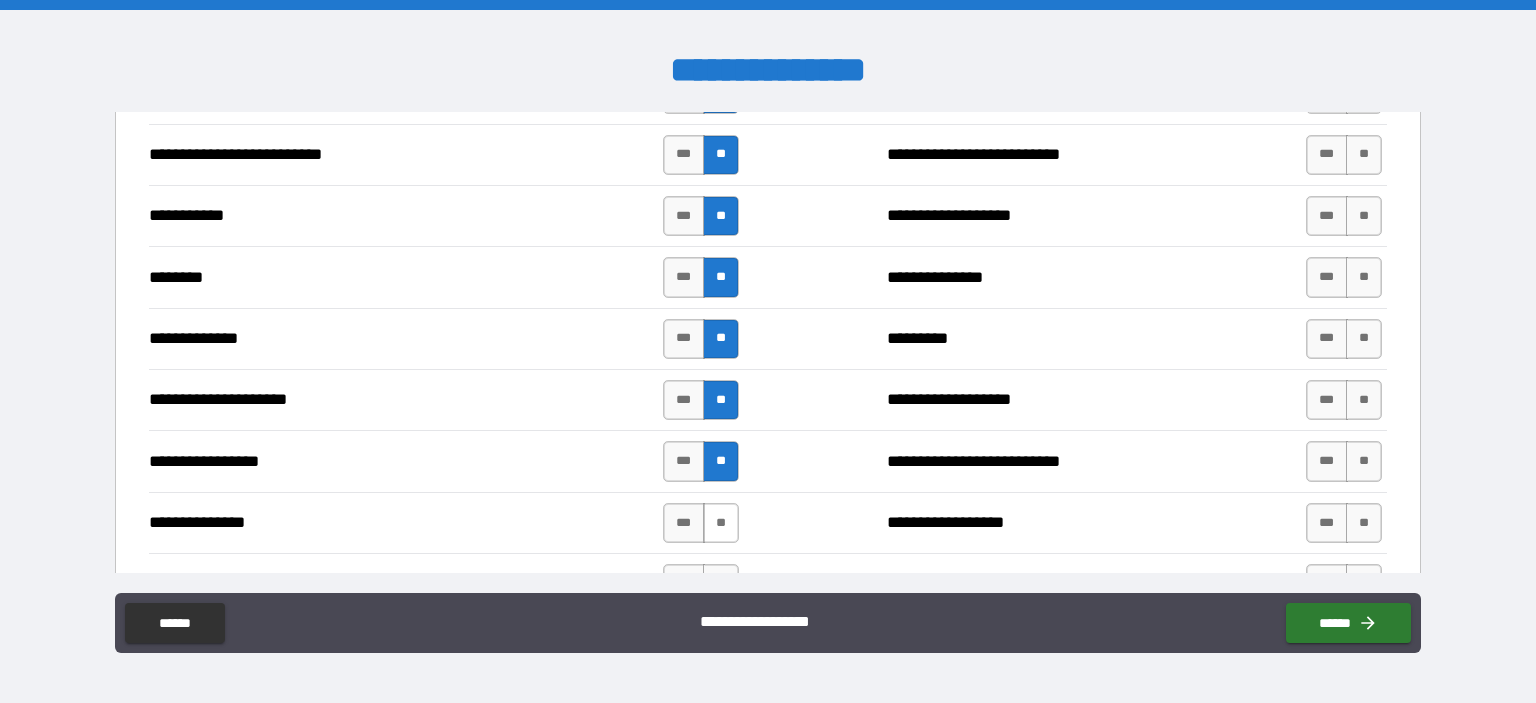 click on "**" at bounding box center [721, 523] 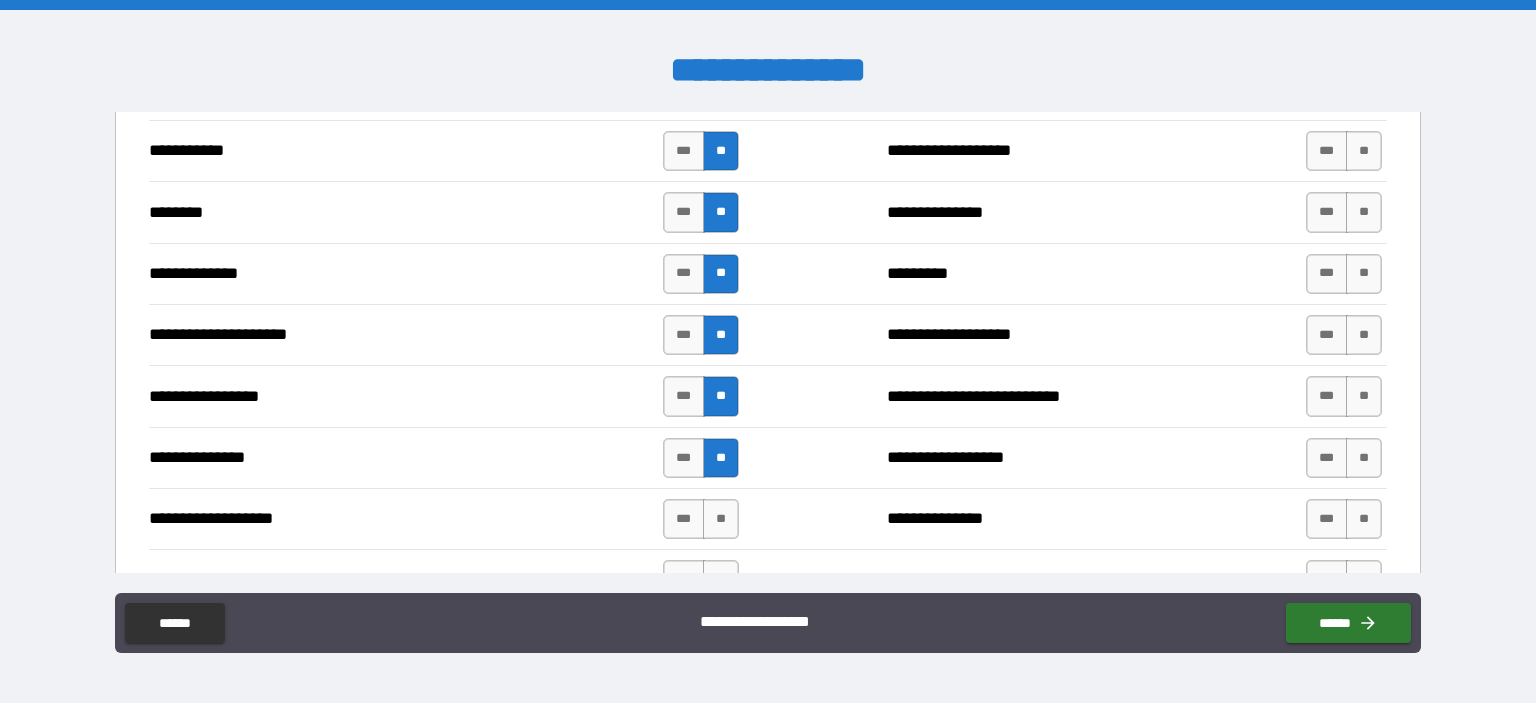 scroll, scrollTop: 2100, scrollLeft: 0, axis: vertical 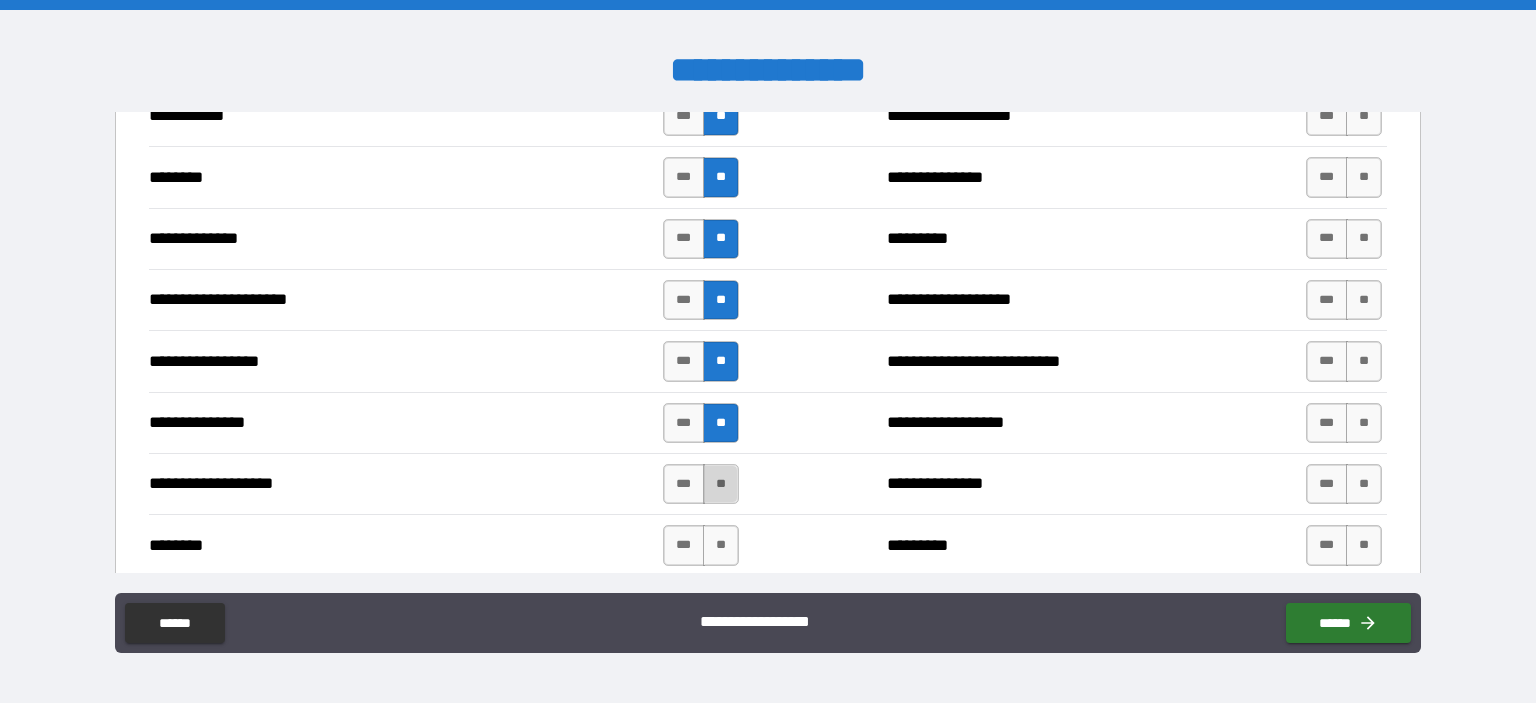 click on "**" at bounding box center [721, 484] 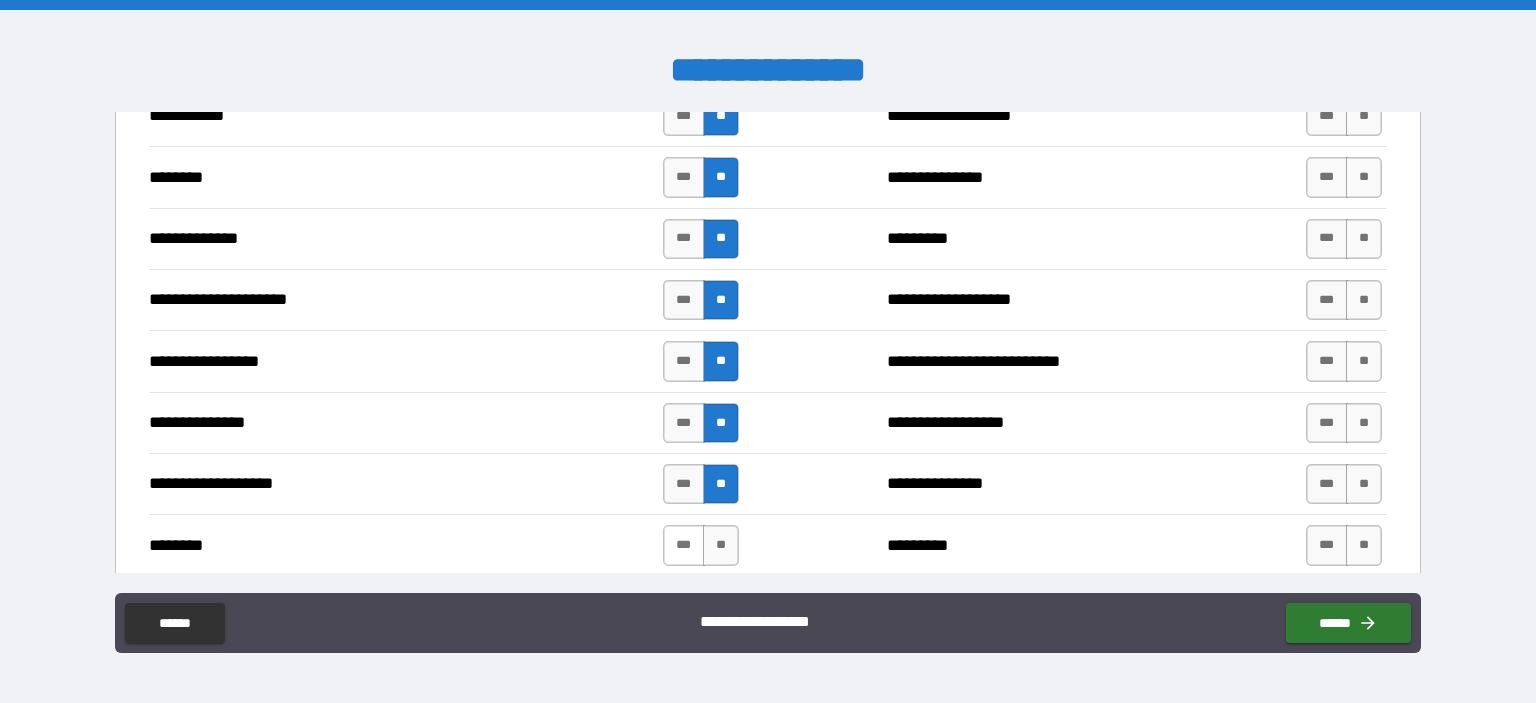 click on "***" at bounding box center [684, 545] 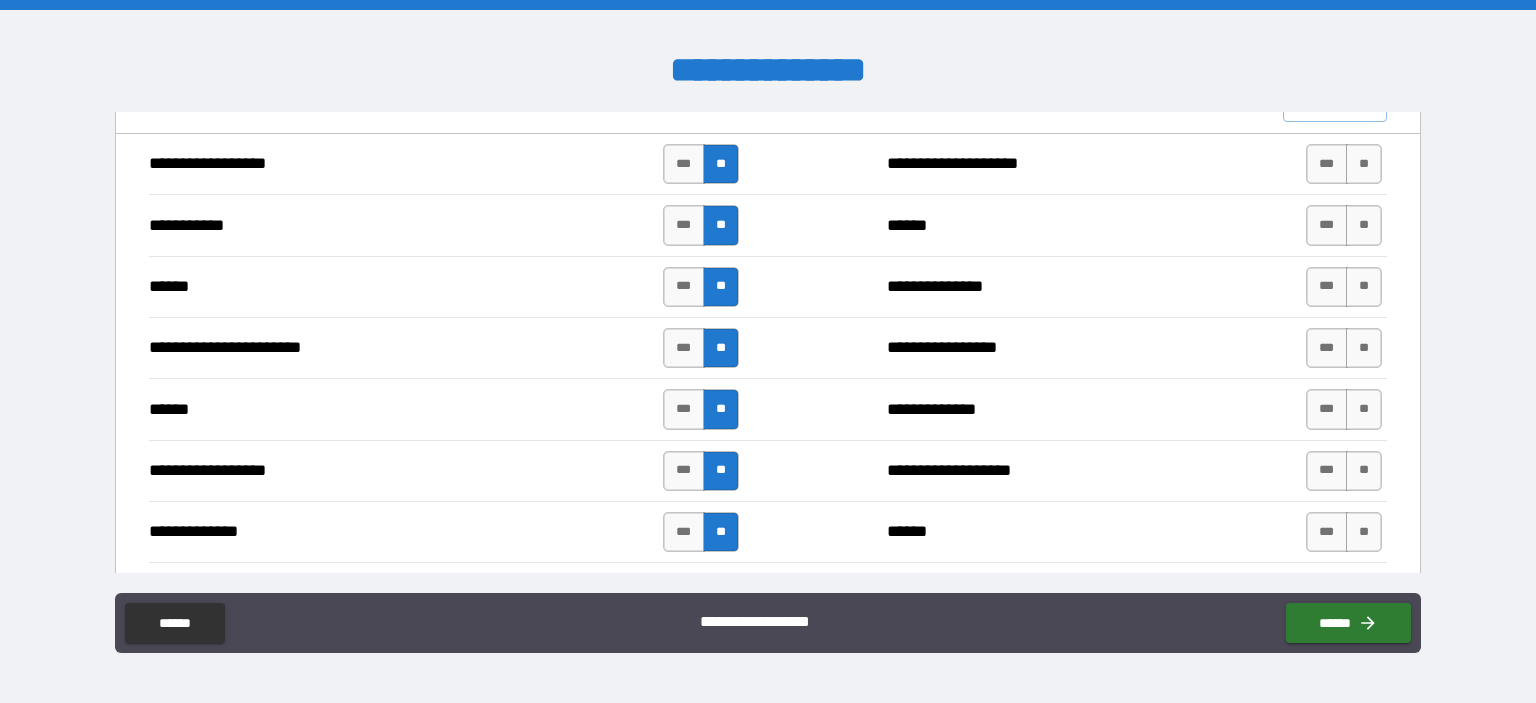 scroll, scrollTop: 1300, scrollLeft: 0, axis: vertical 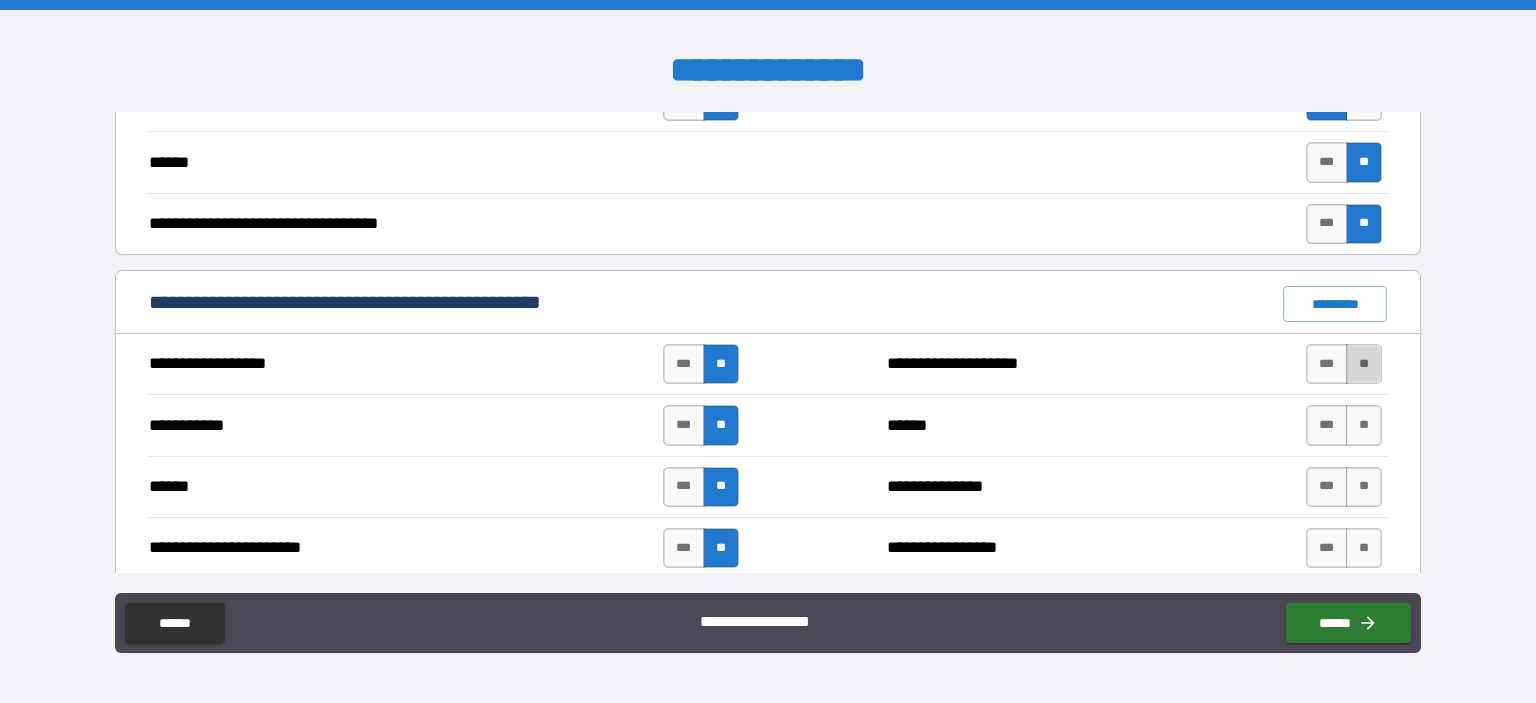 click on "**" at bounding box center [1364, 364] 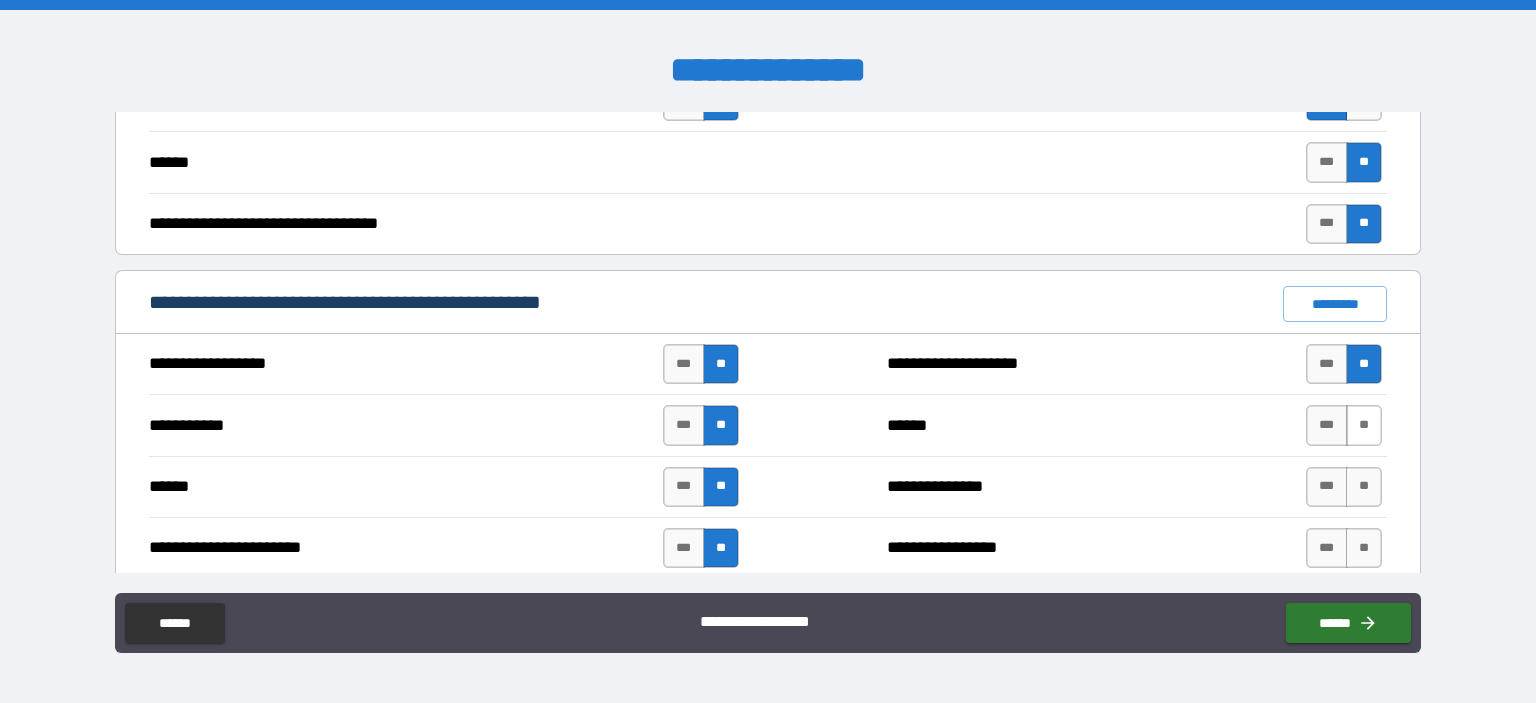 click on "**" at bounding box center [1364, 425] 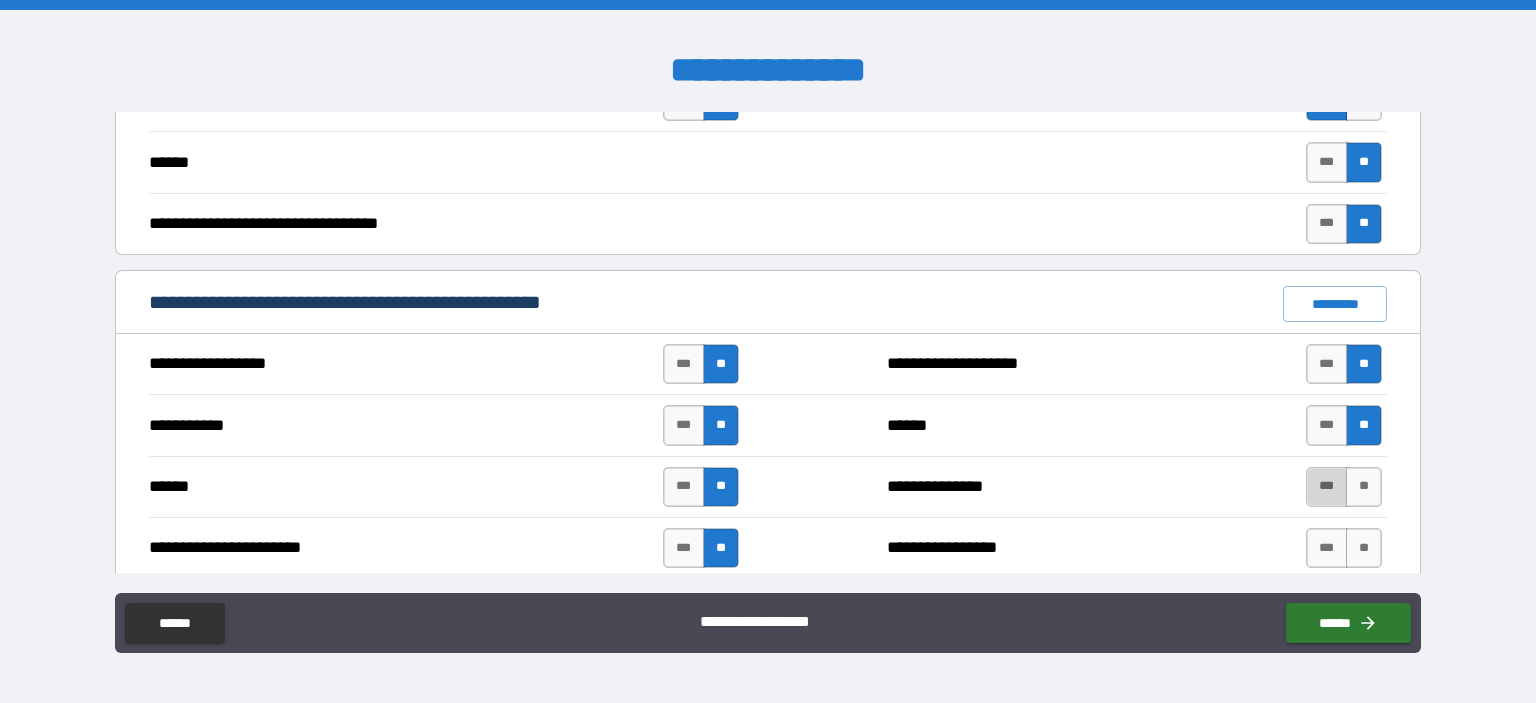click on "***" at bounding box center (1327, 487) 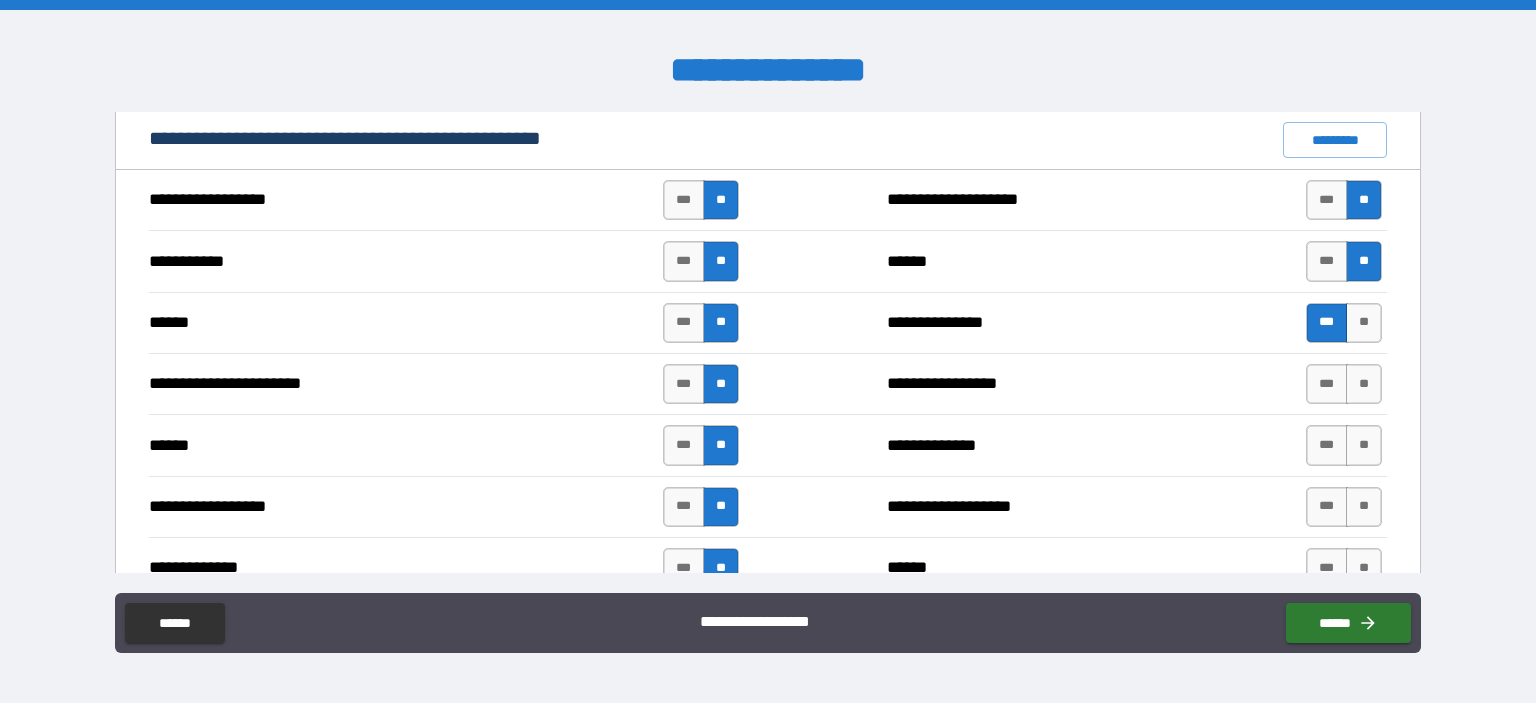 scroll, scrollTop: 1500, scrollLeft: 0, axis: vertical 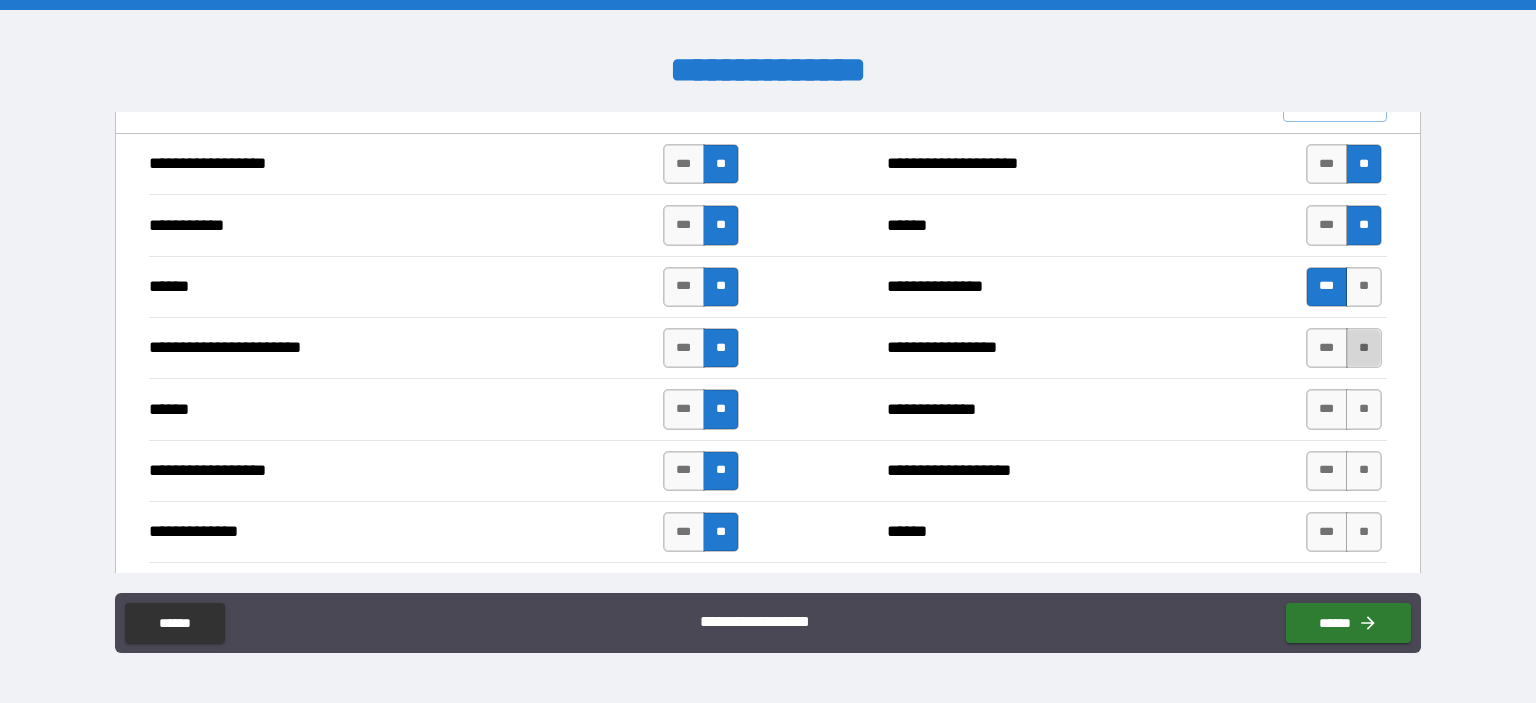 click on "**" at bounding box center (1364, 348) 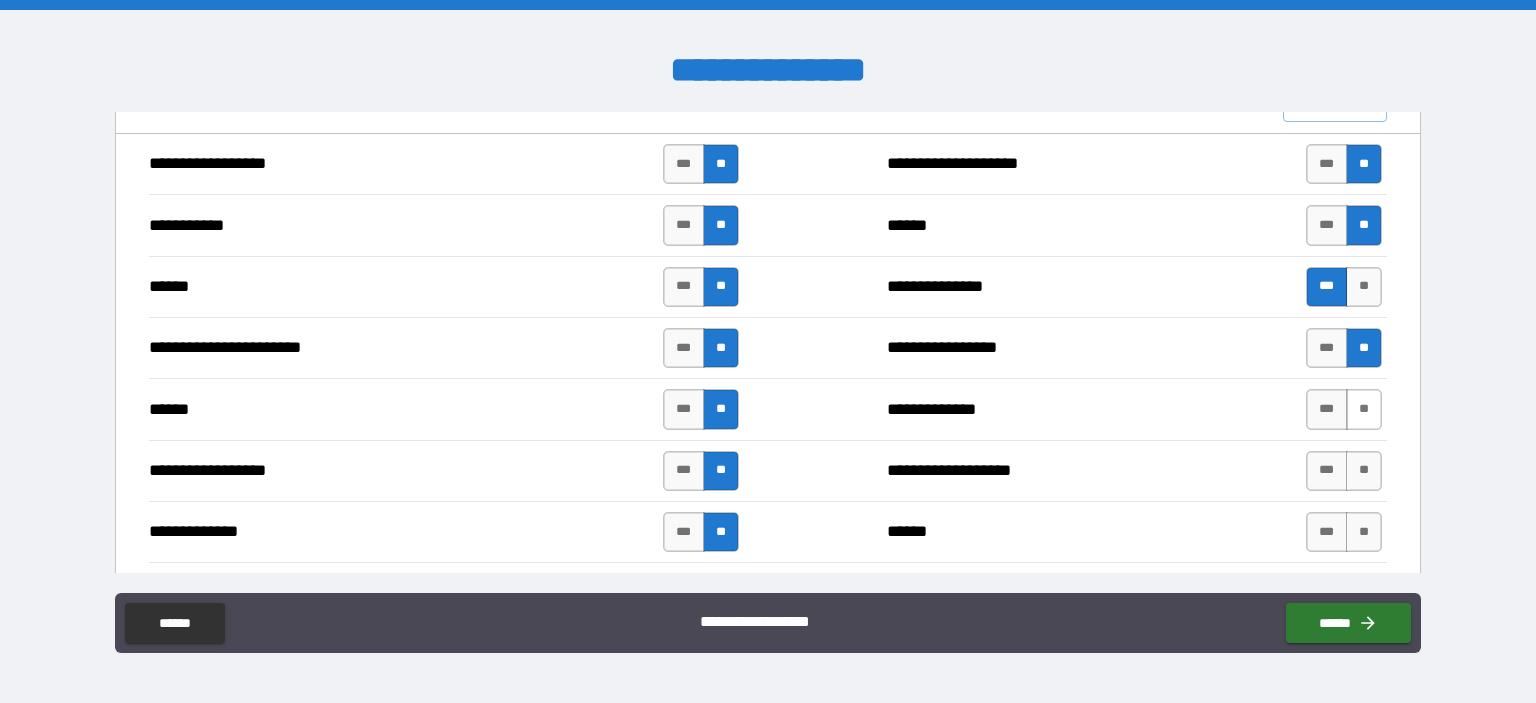 click on "**" at bounding box center (1364, 409) 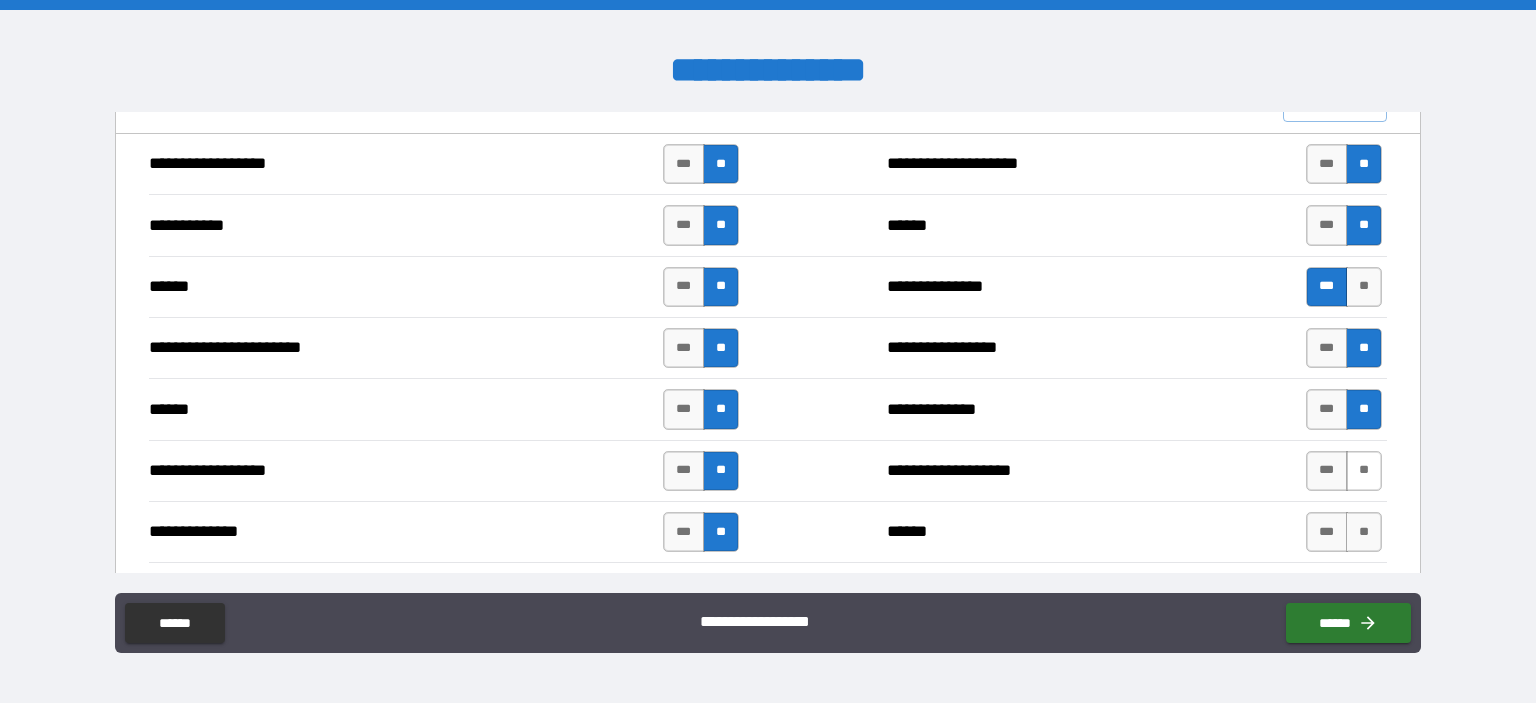 click on "**" at bounding box center [1364, 471] 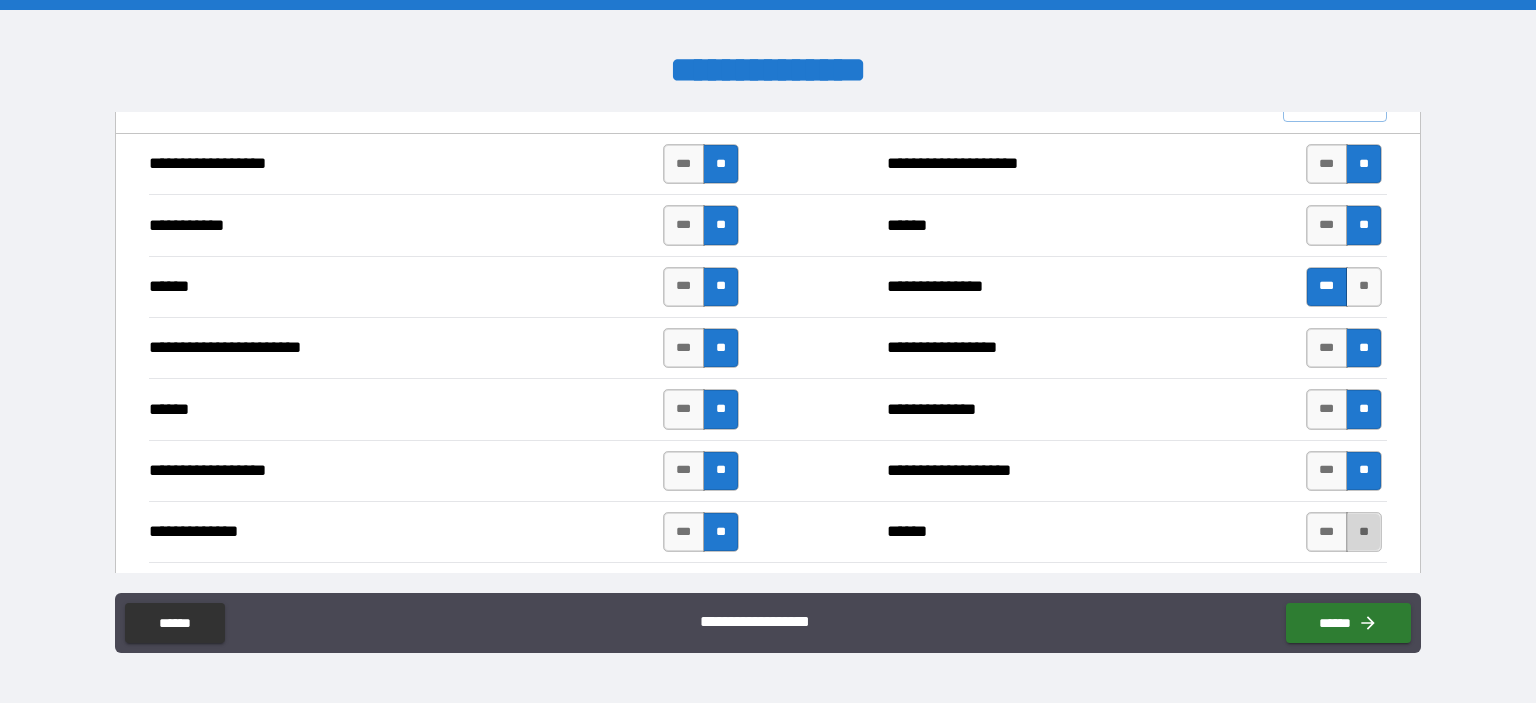 click on "**" at bounding box center (1364, 532) 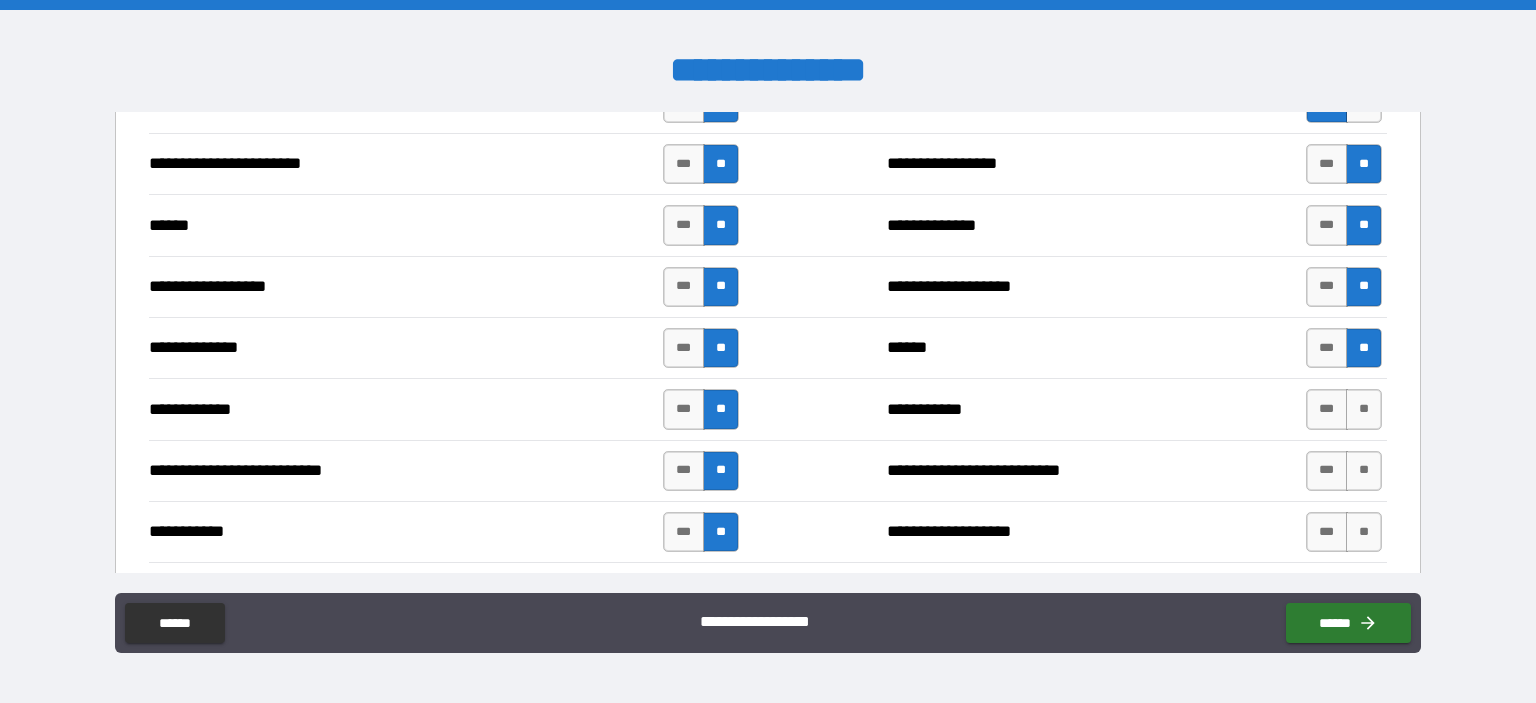 scroll, scrollTop: 1700, scrollLeft: 0, axis: vertical 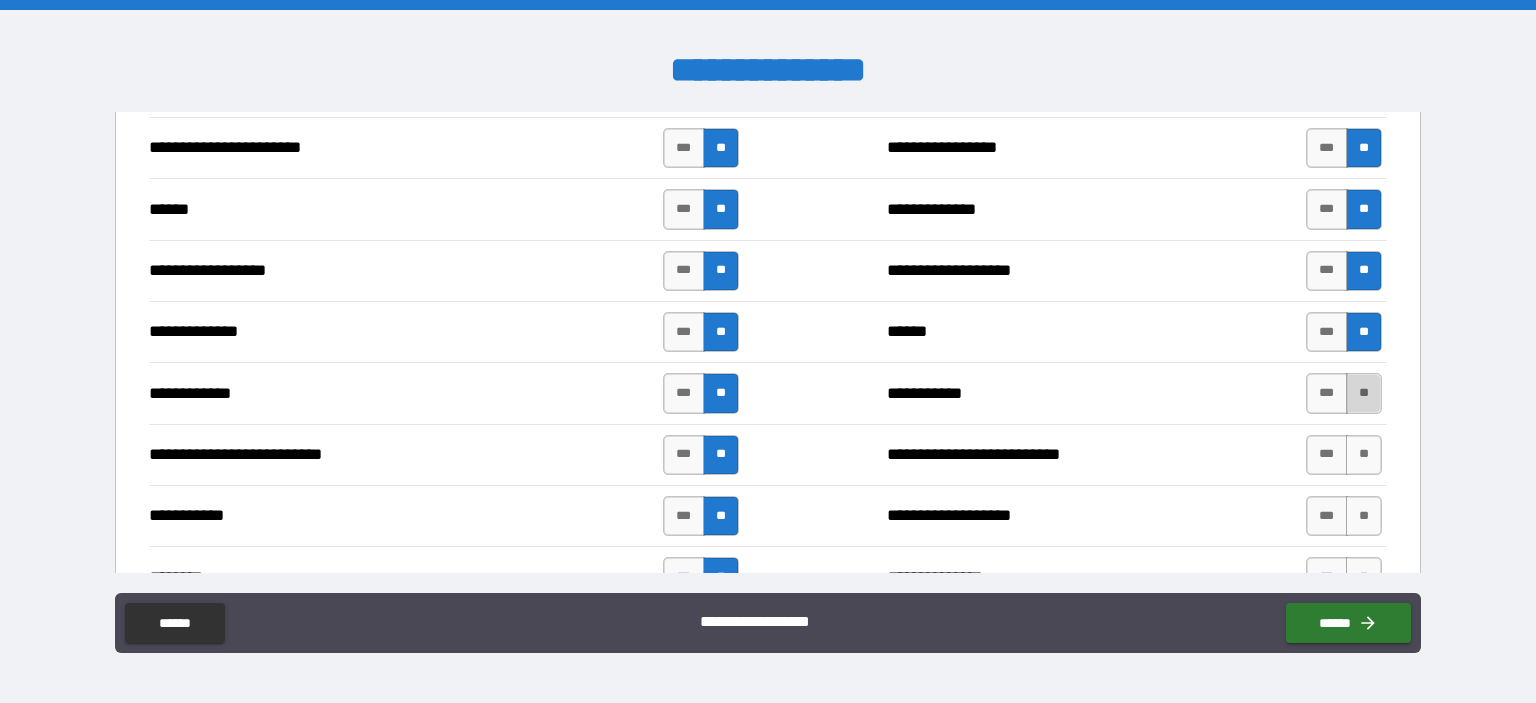 click on "**" at bounding box center [1364, 393] 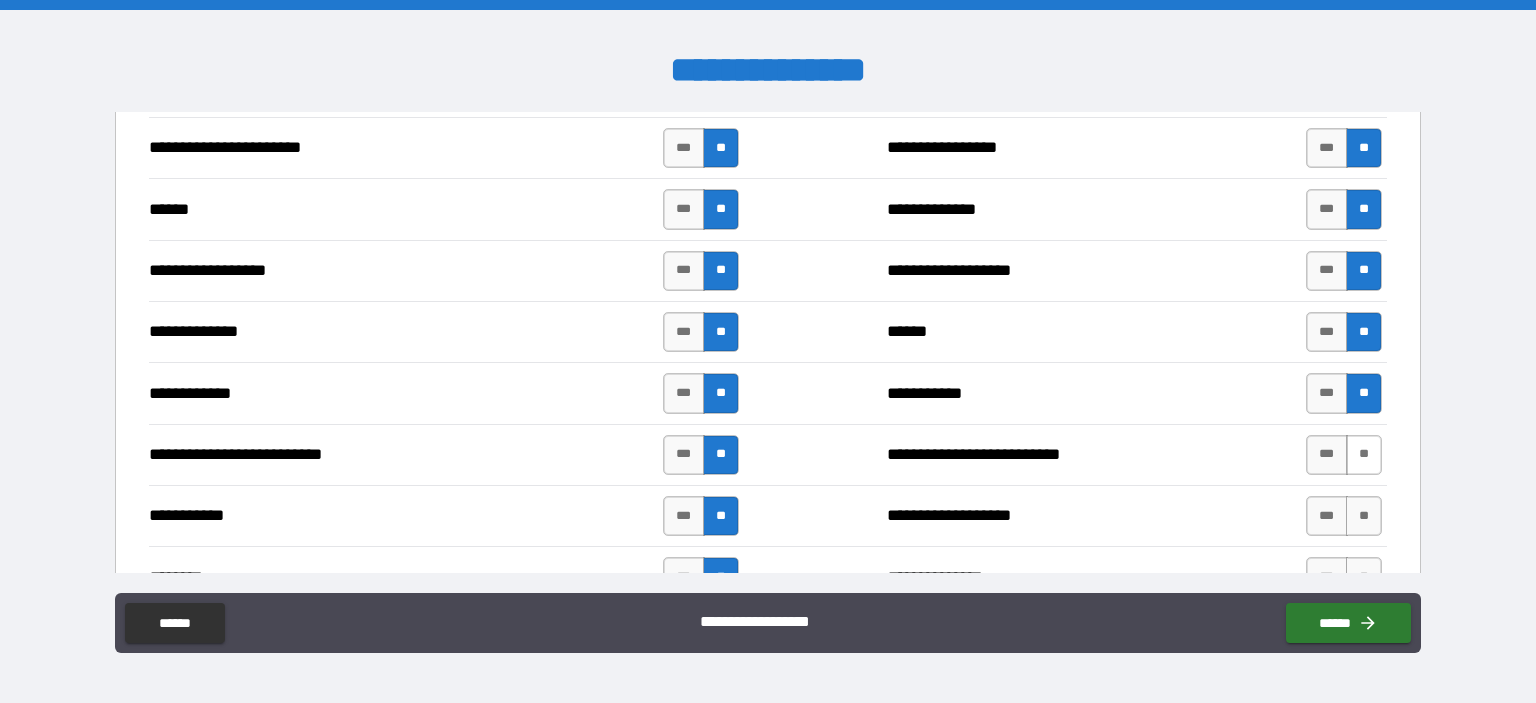 click on "**" at bounding box center [1364, 455] 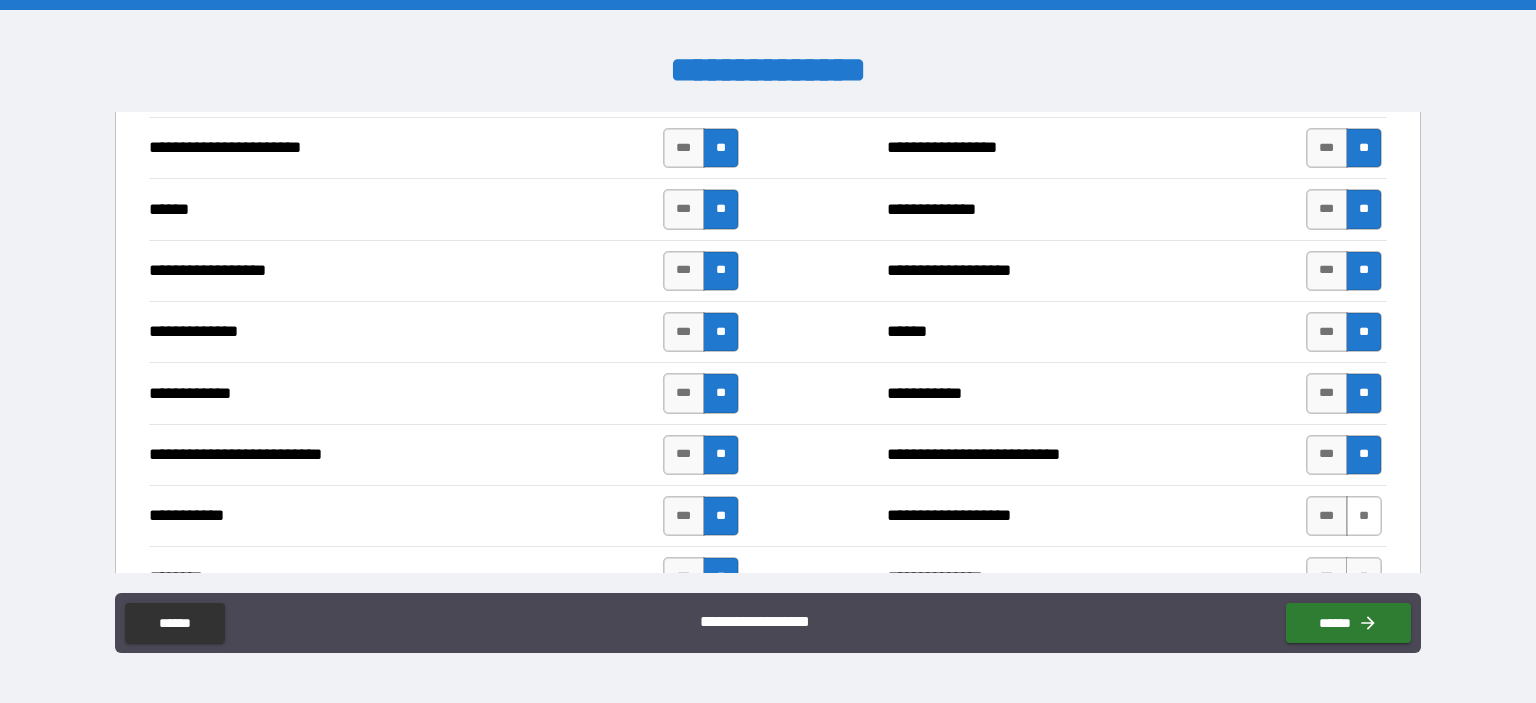 click on "**" at bounding box center (1364, 516) 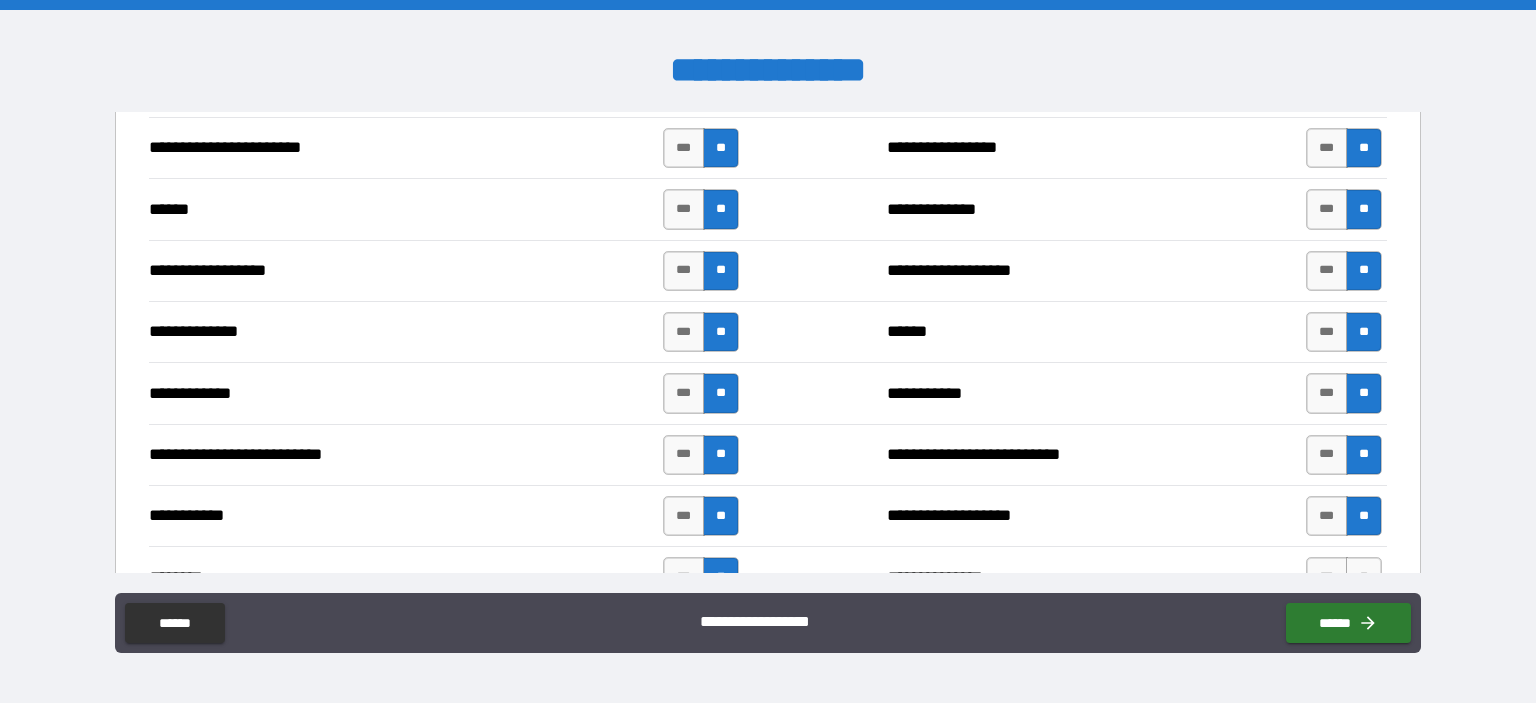 scroll, scrollTop: 1800, scrollLeft: 0, axis: vertical 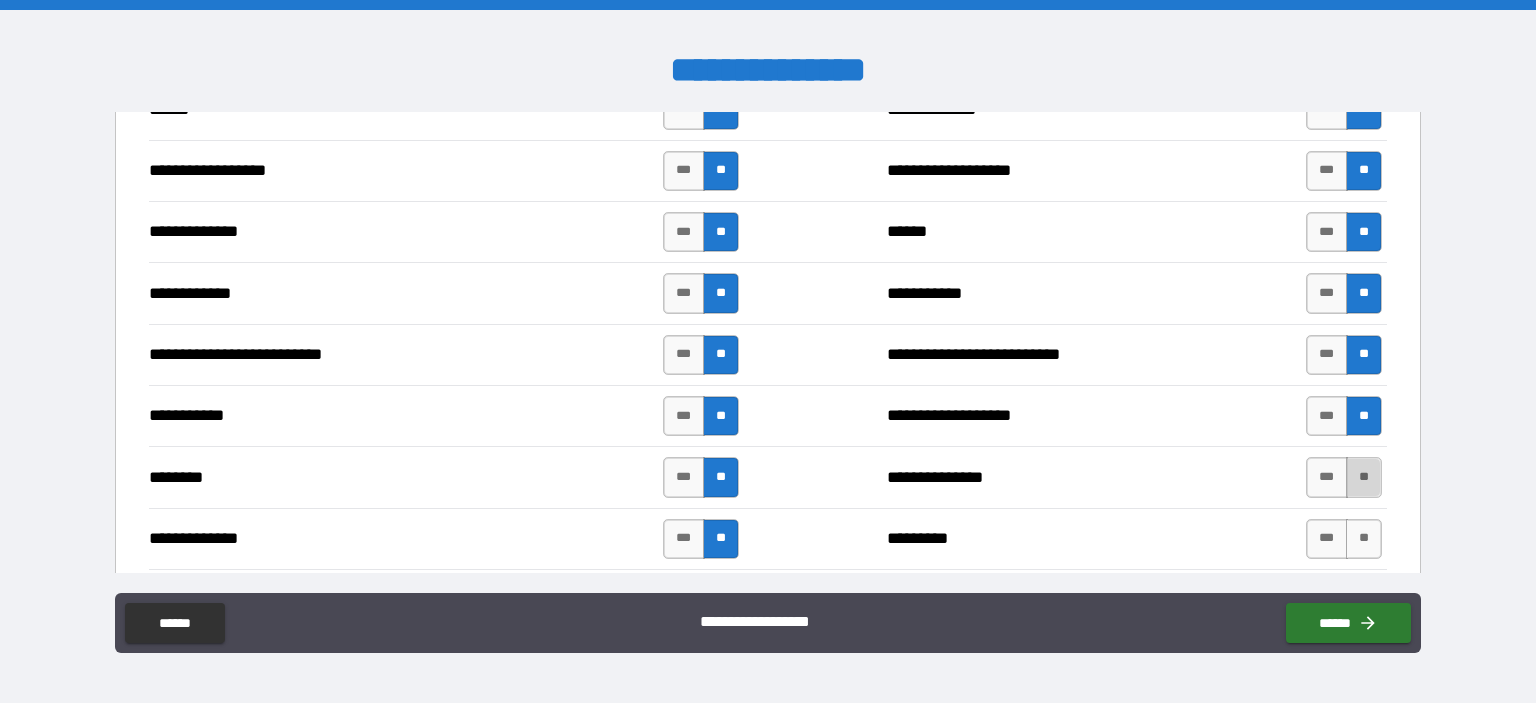 click on "**" at bounding box center (1364, 477) 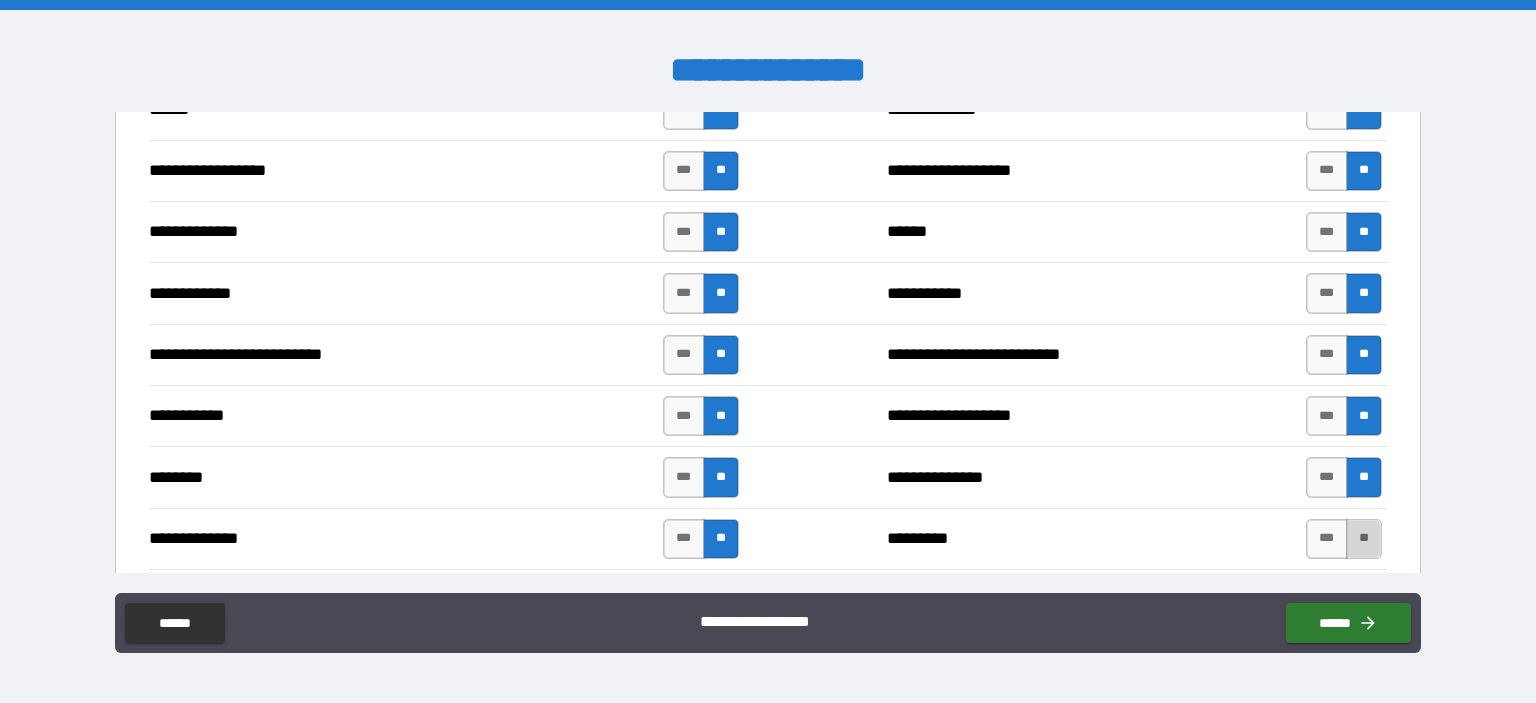 click on "**" at bounding box center [1364, 539] 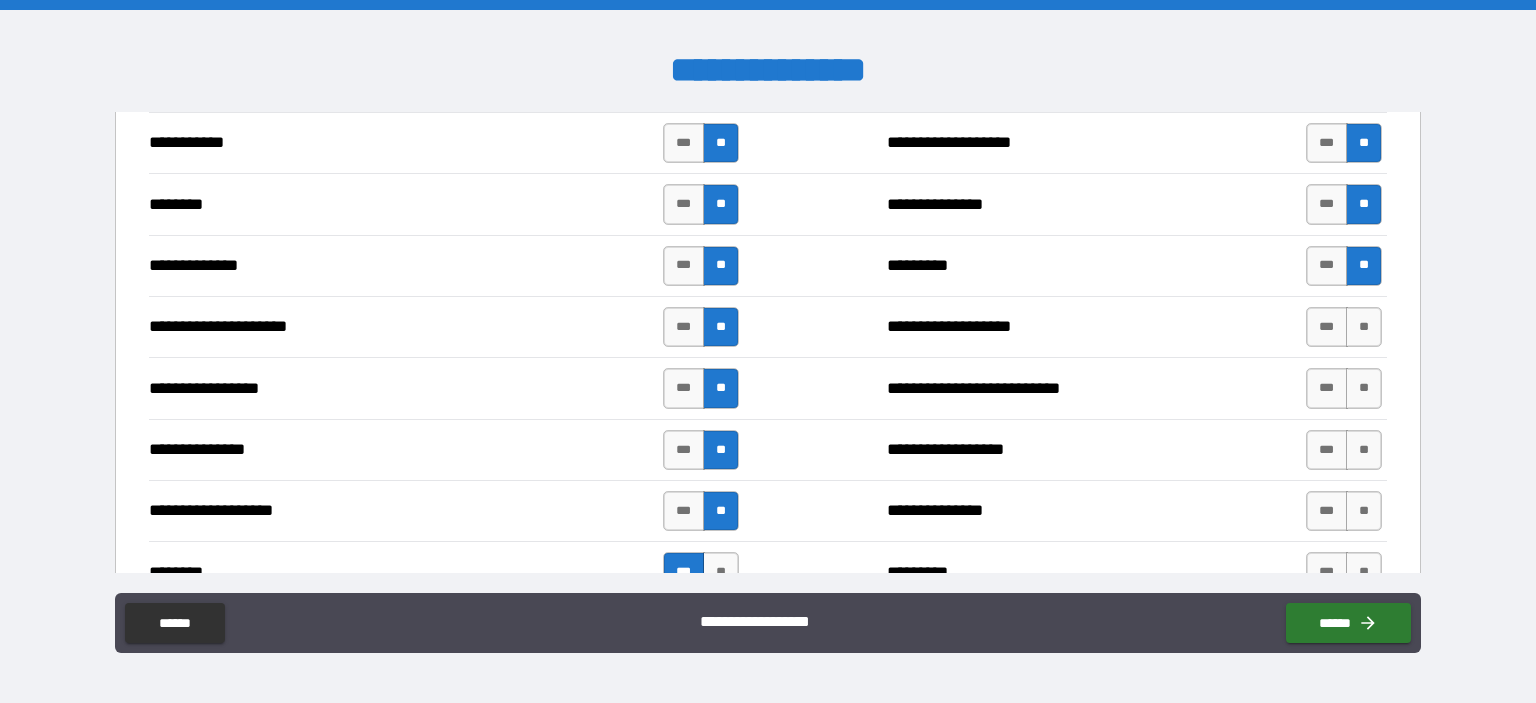 scroll, scrollTop: 2100, scrollLeft: 0, axis: vertical 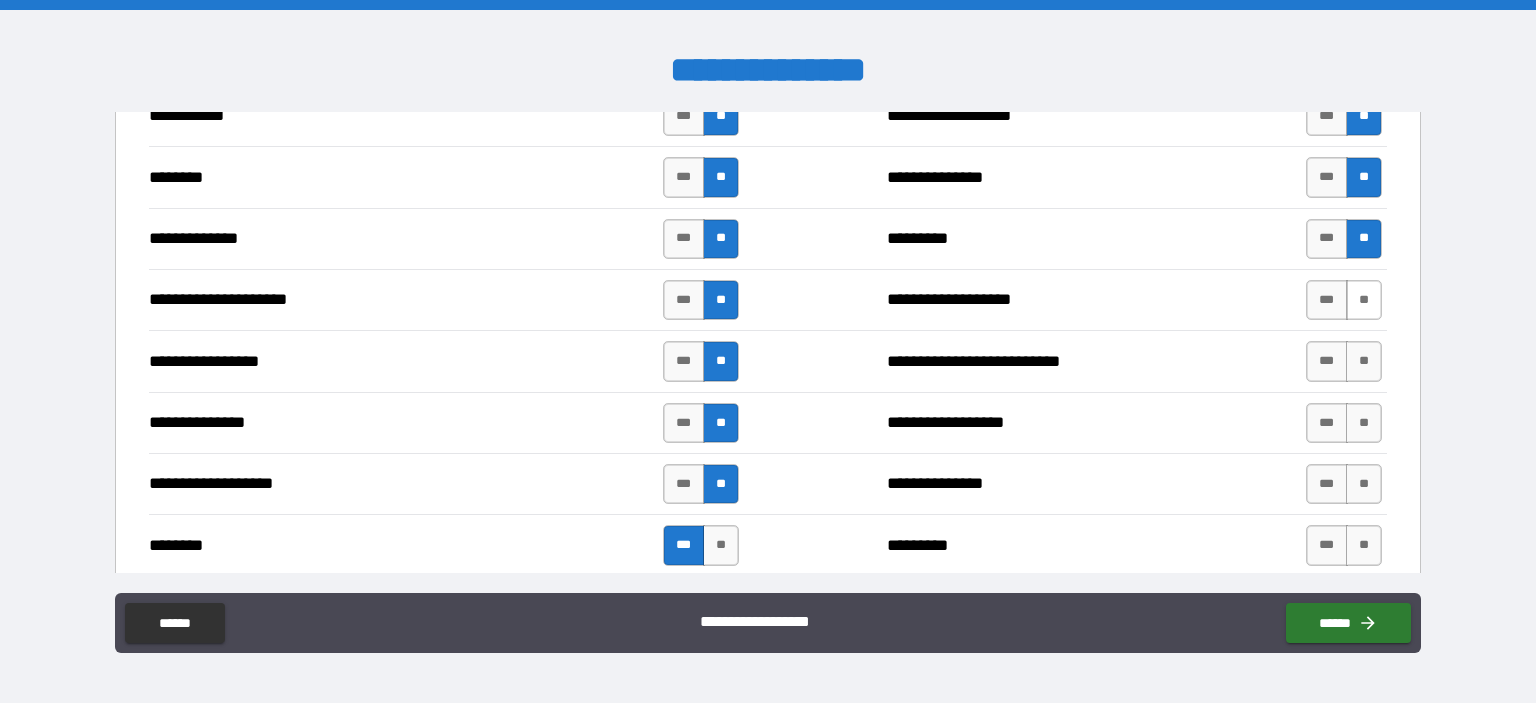 click on "**" at bounding box center (1364, 300) 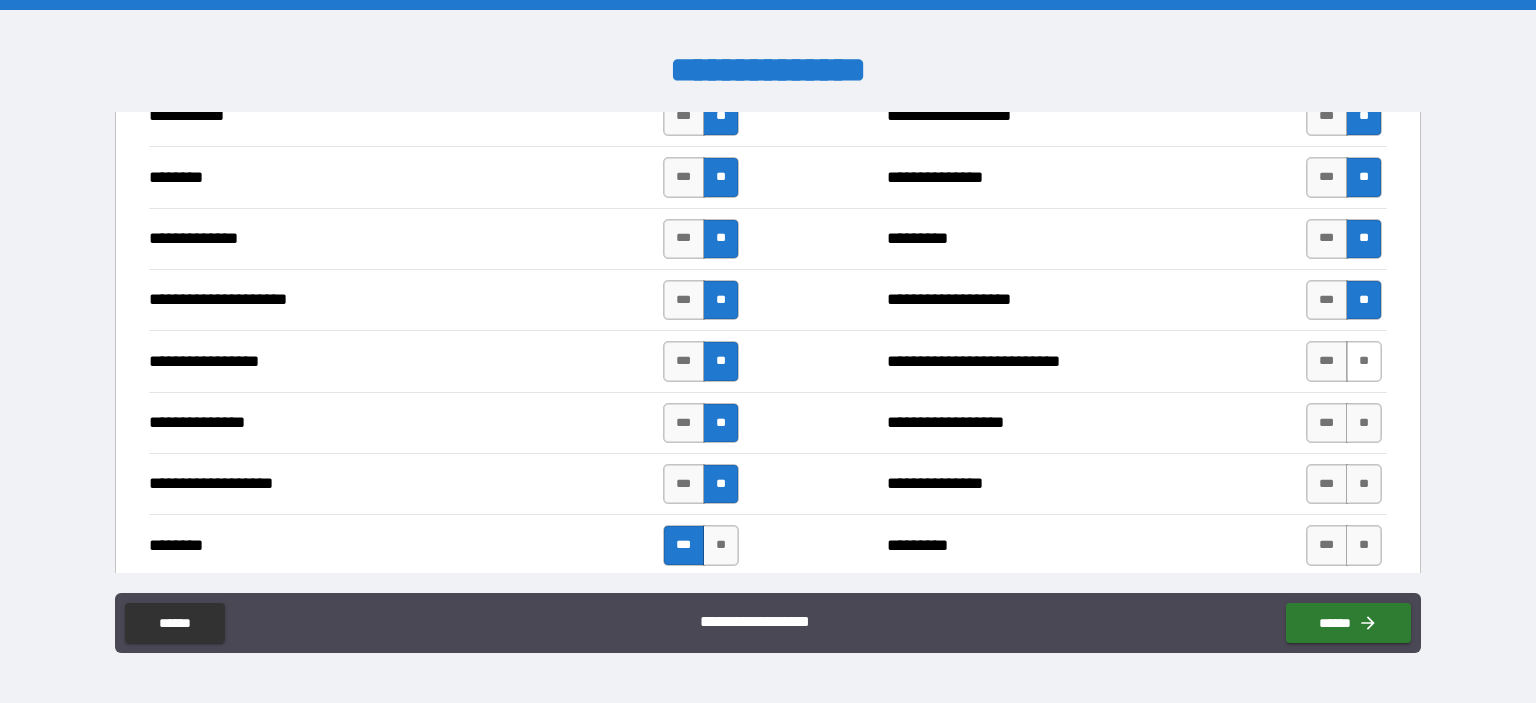 click on "**" at bounding box center [1364, 361] 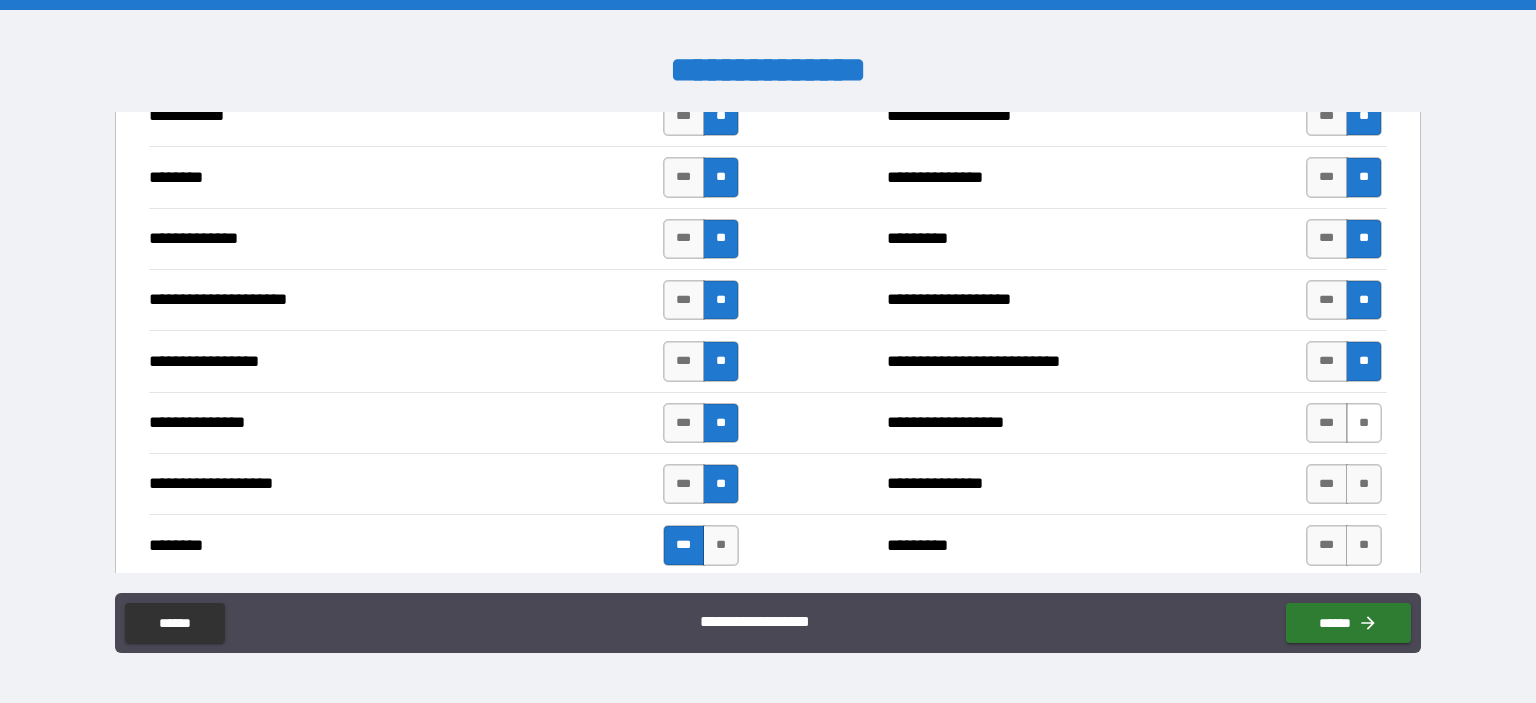 click on "**" at bounding box center (1364, 423) 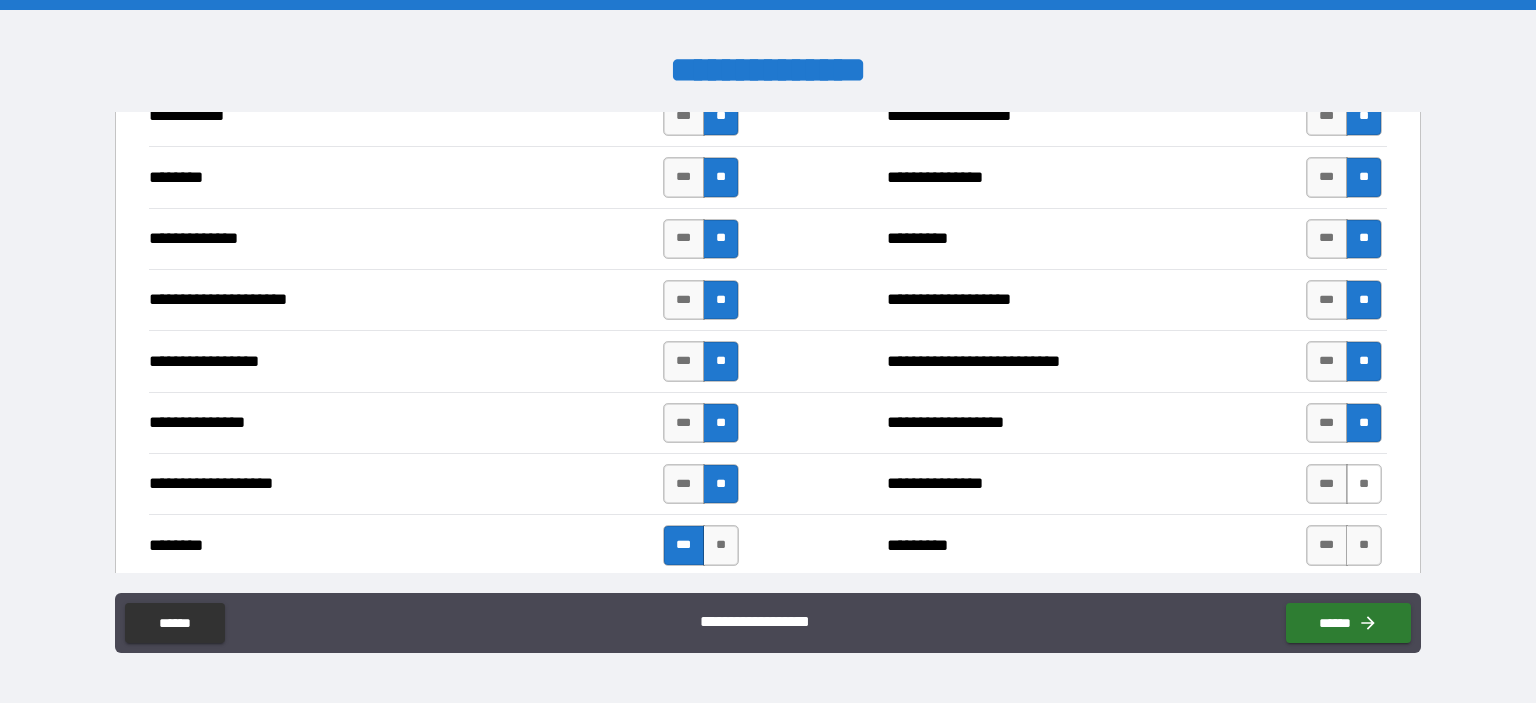 click on "**" at bounding box center [1364, 484] 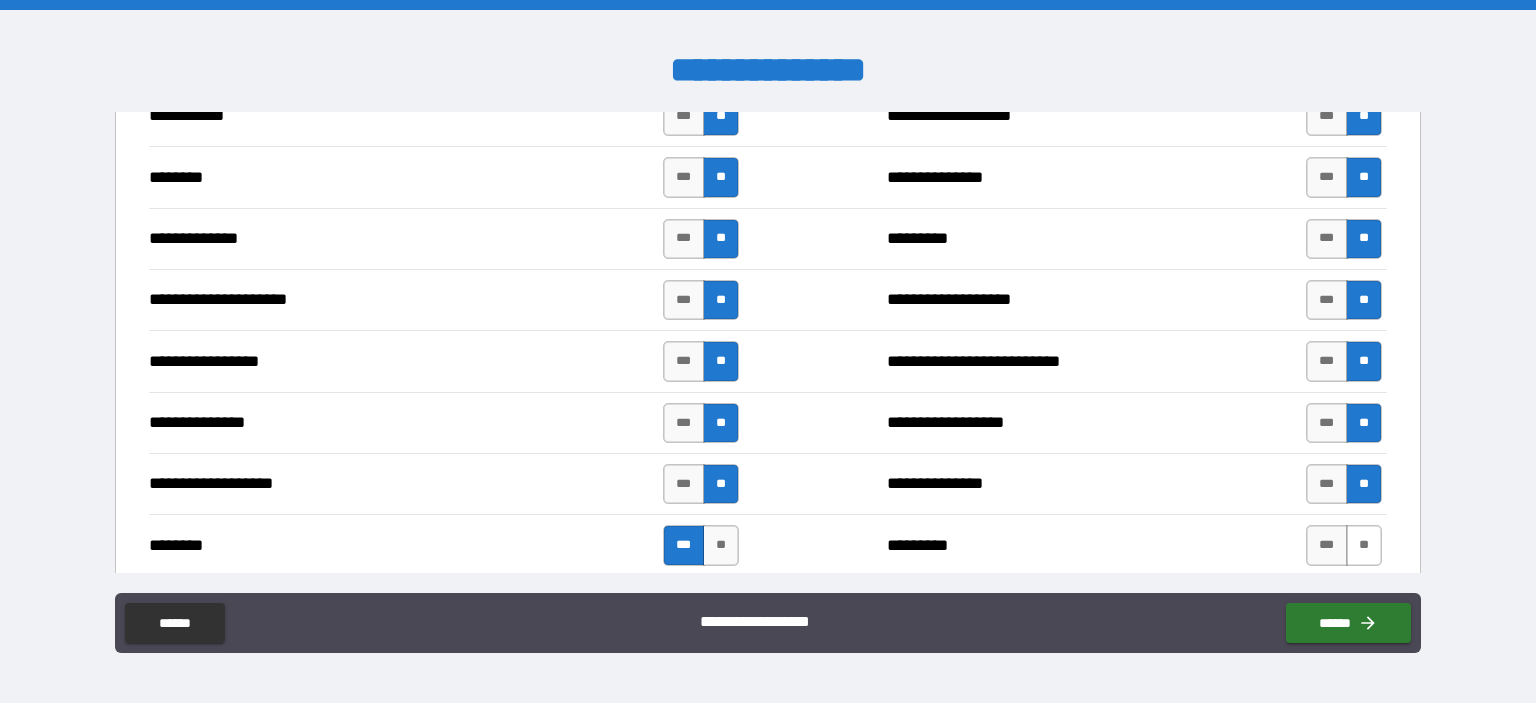 click on "**" at bounding box center (1364, 545) 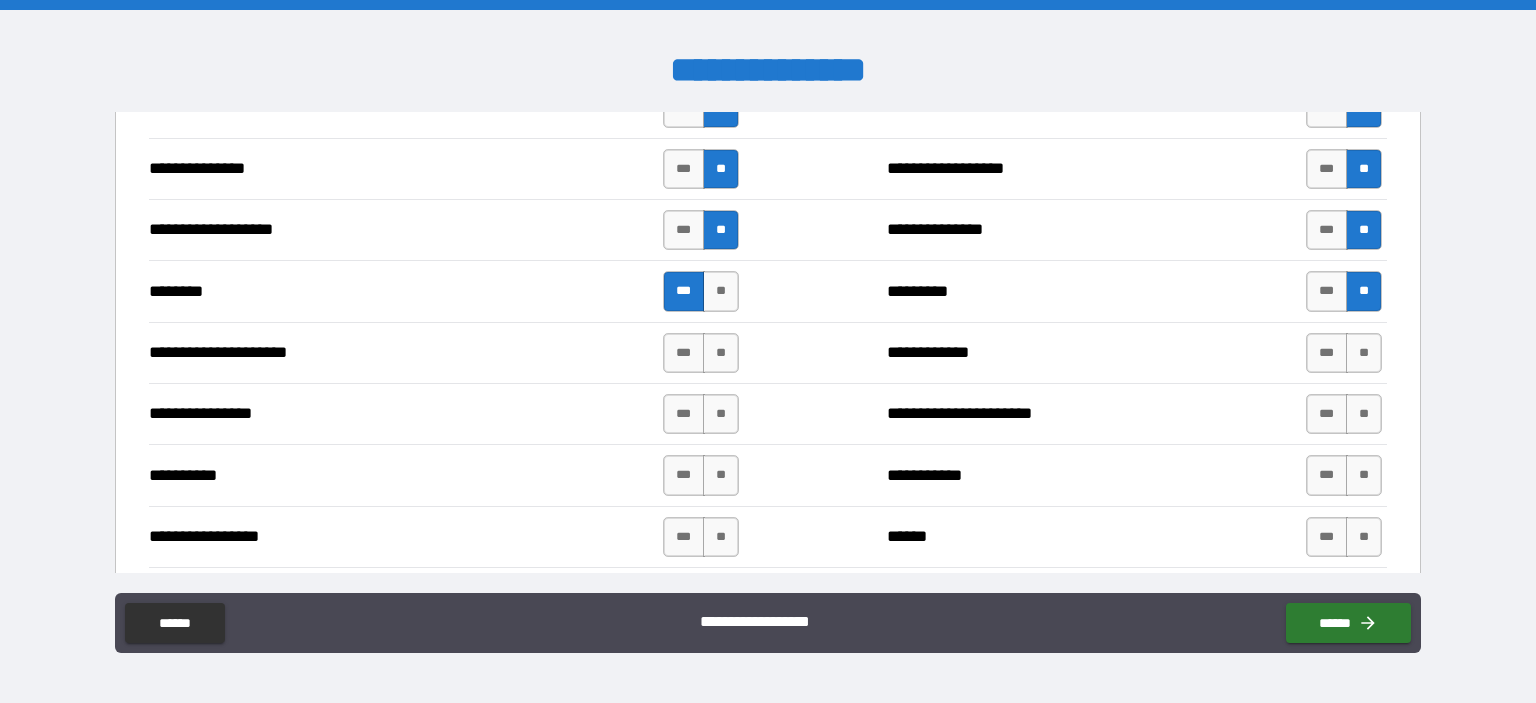 scroll, scrollTop: 2400, scrollLeft: 0, axis: vertical 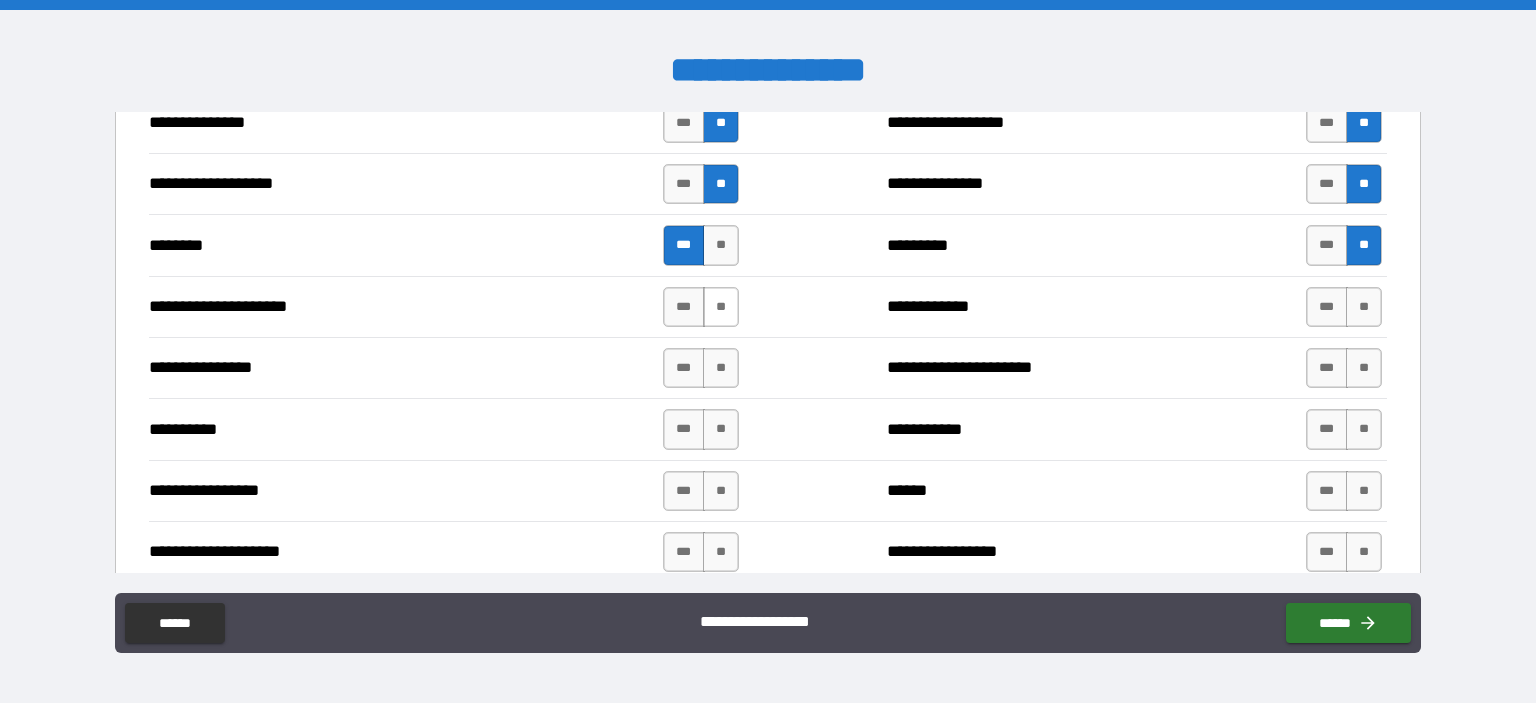 click on "**" at bounding box center (721, 307) 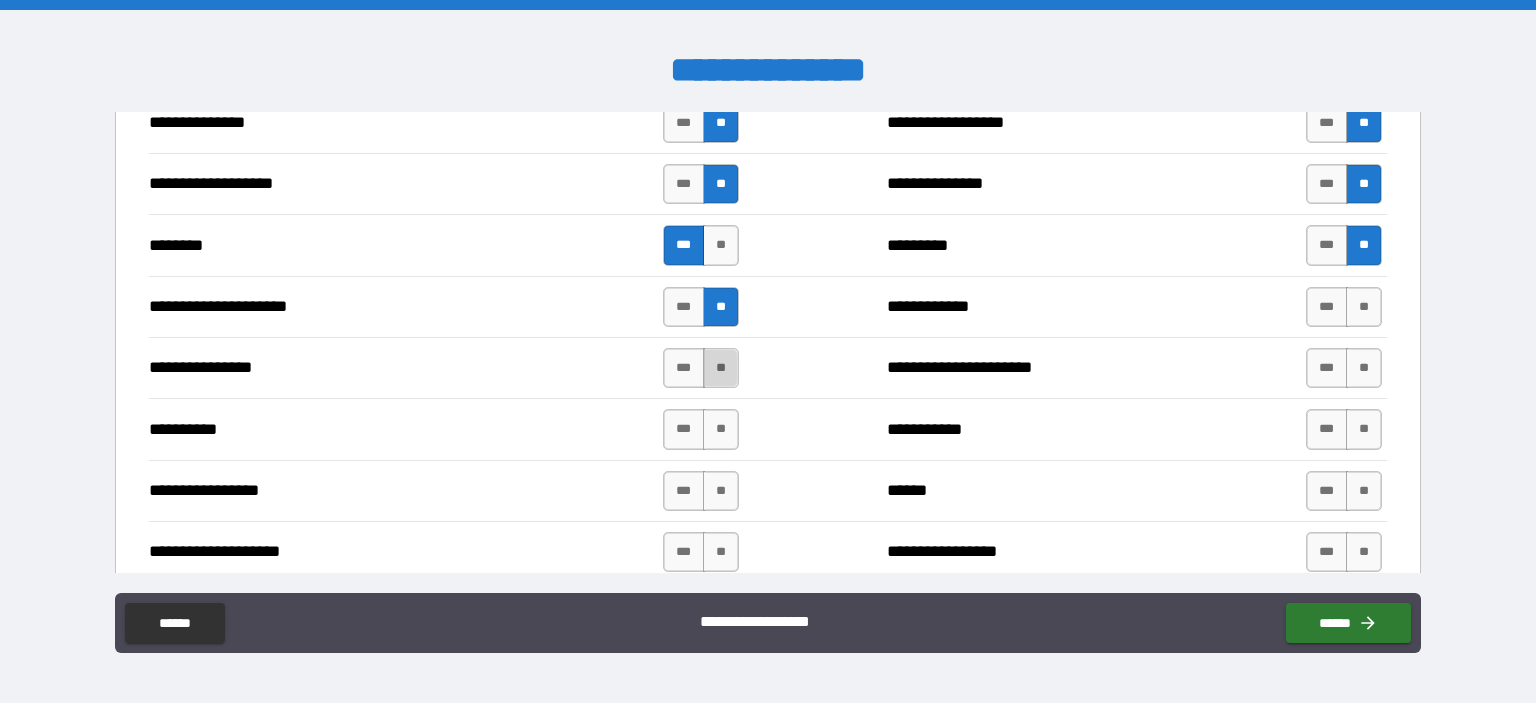 click on "**" at bounding box center (721, 368) 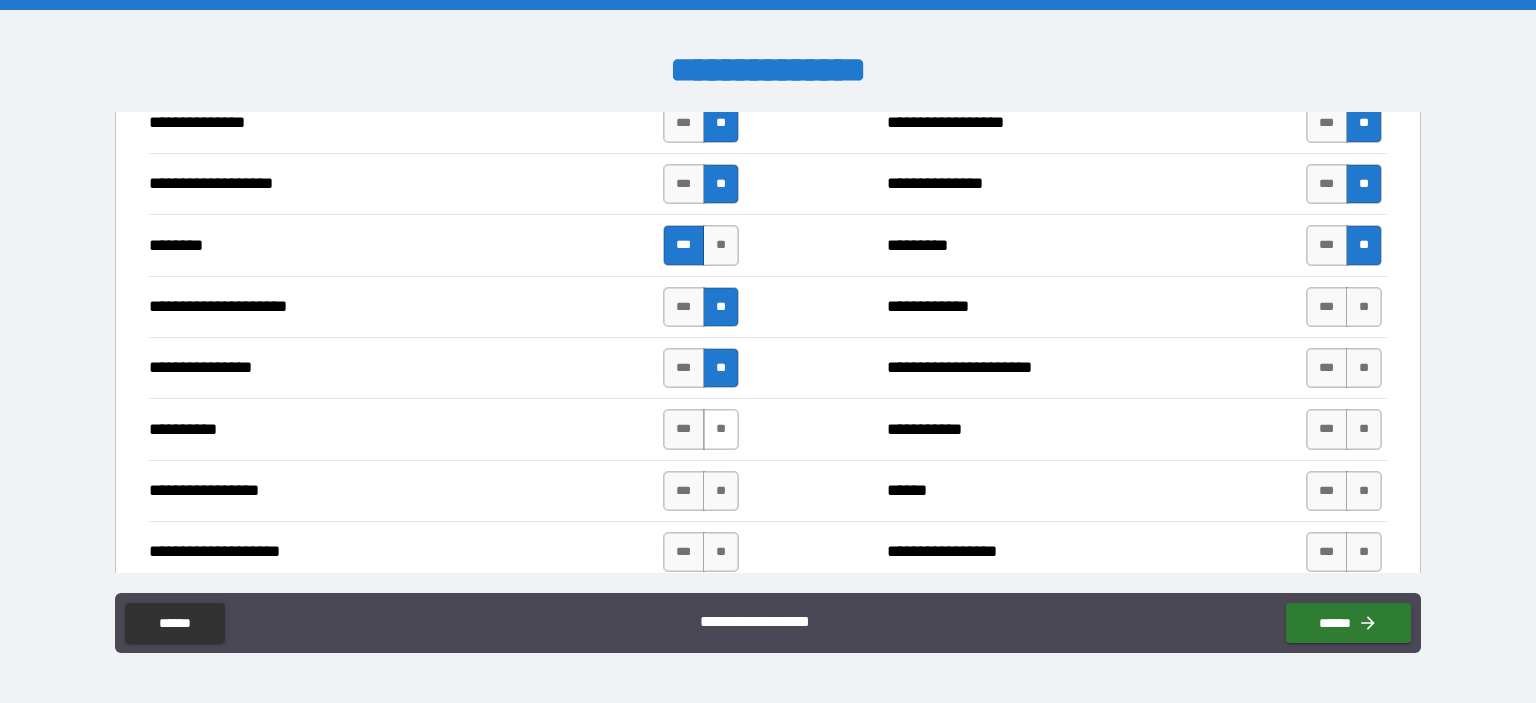 click on "**" at bounding box center (721, 429) 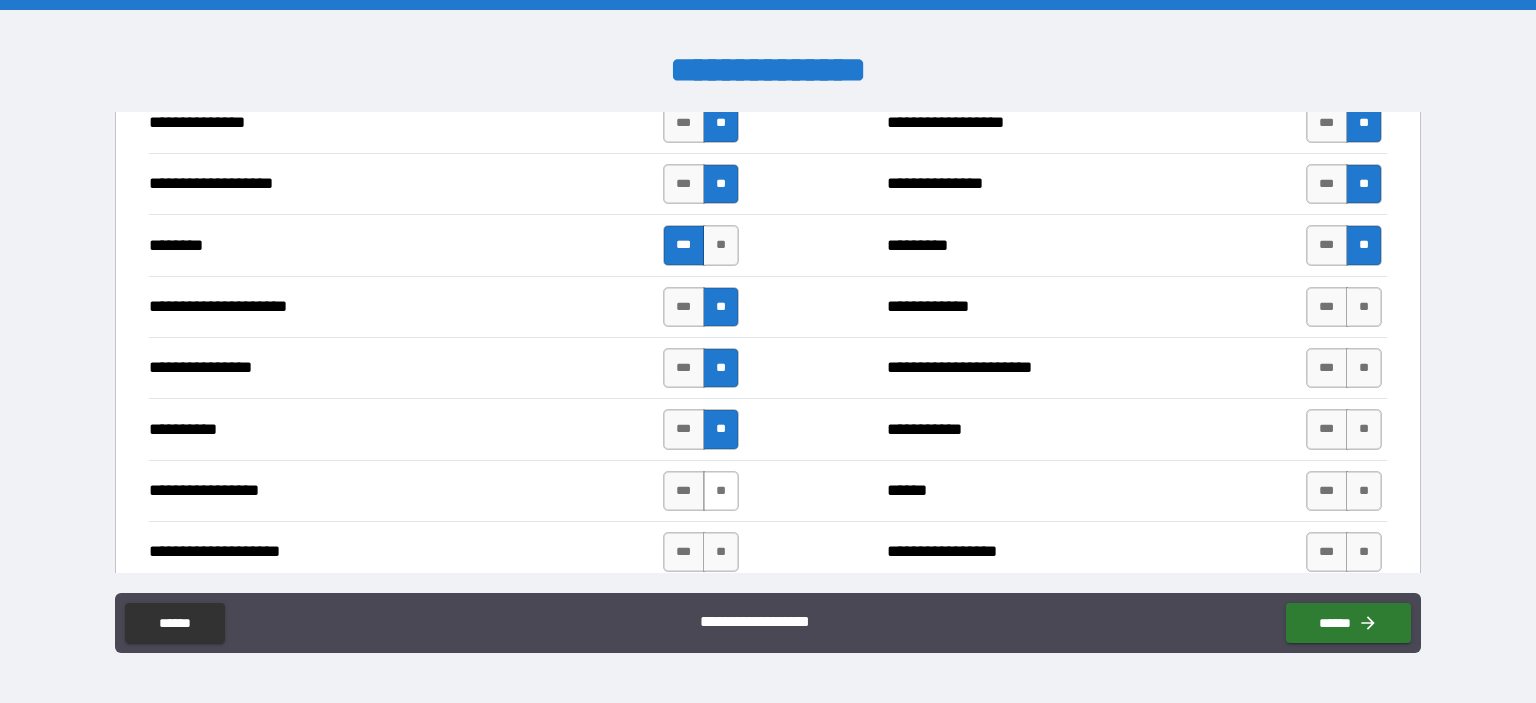 click on "**" at bounding box center (721, 491) 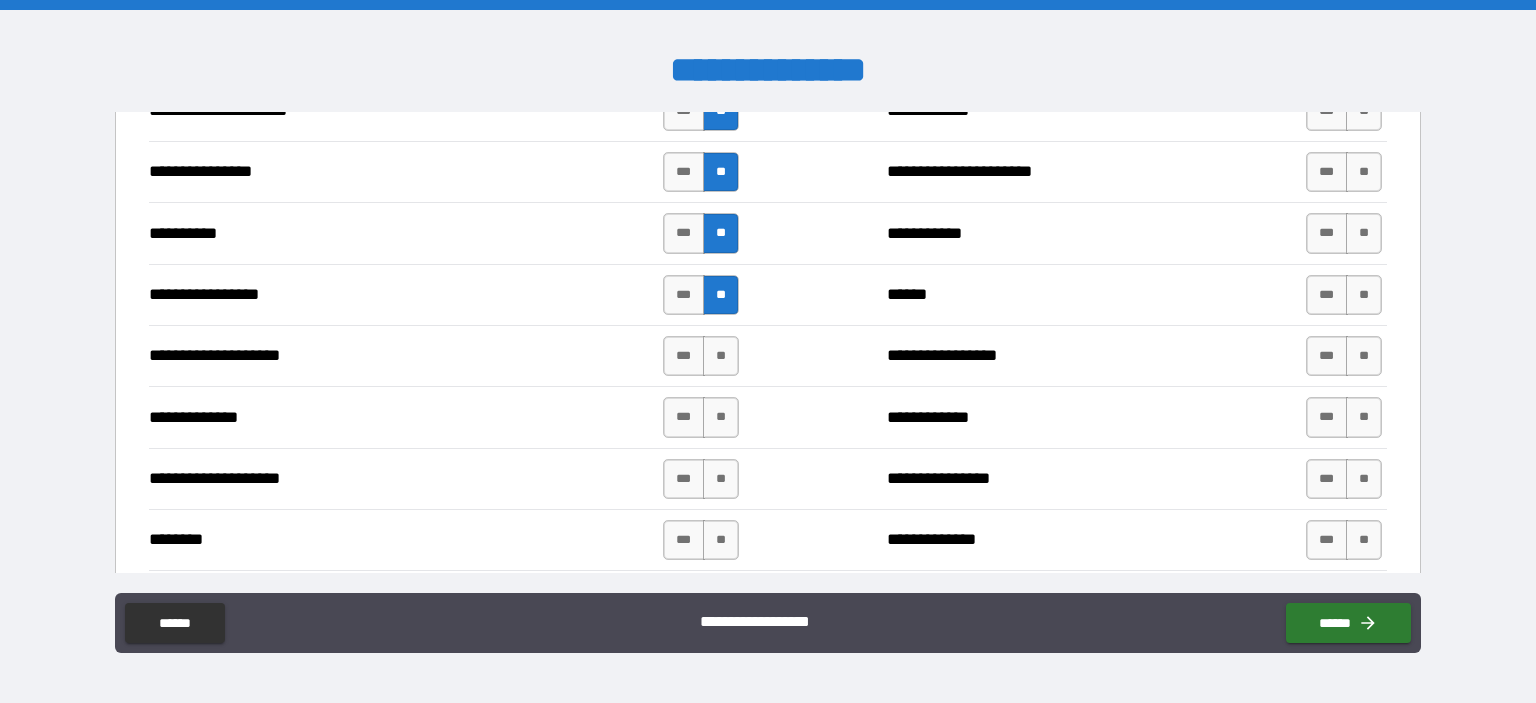 scroll, scrollTop: 2600, scrollLeft: 0, axis: vertical 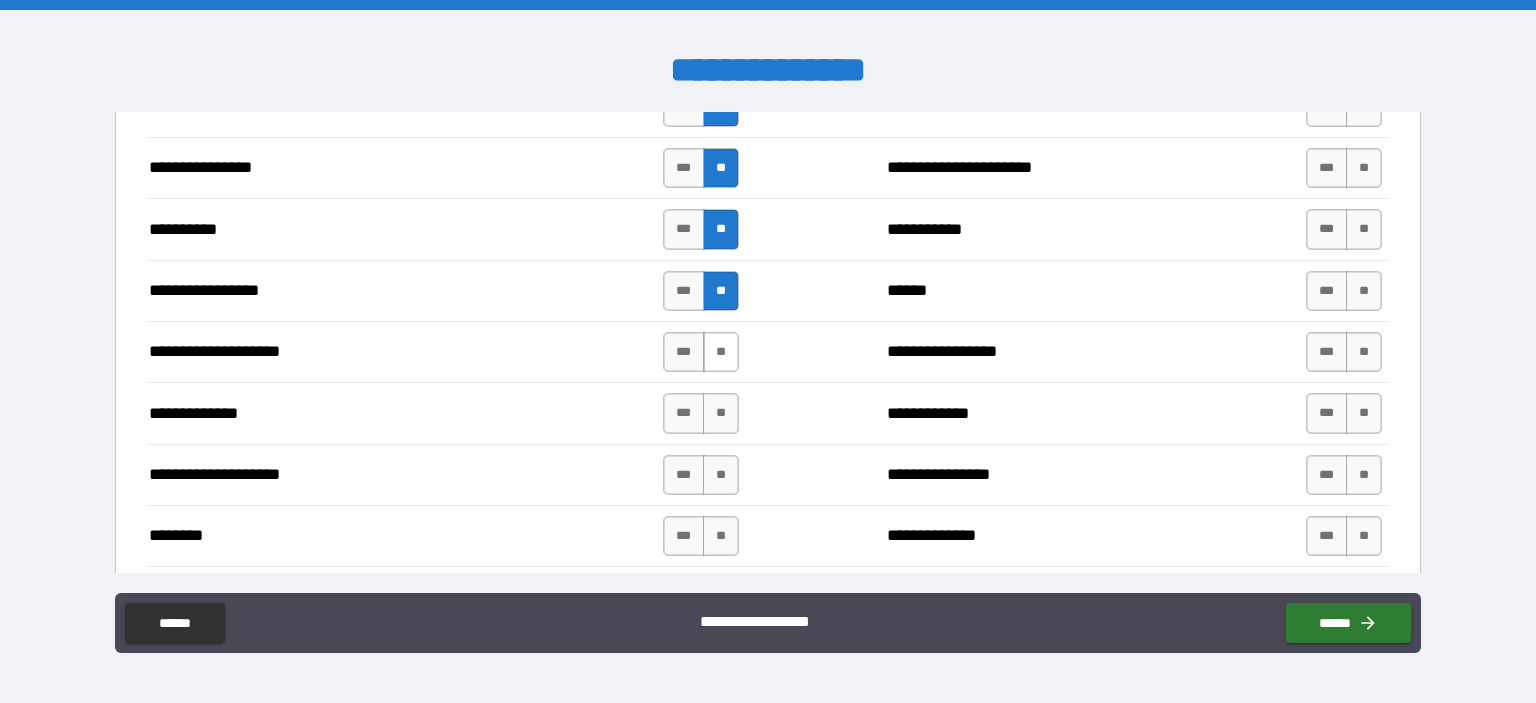 click on "**" at bounding box center [721, 352] 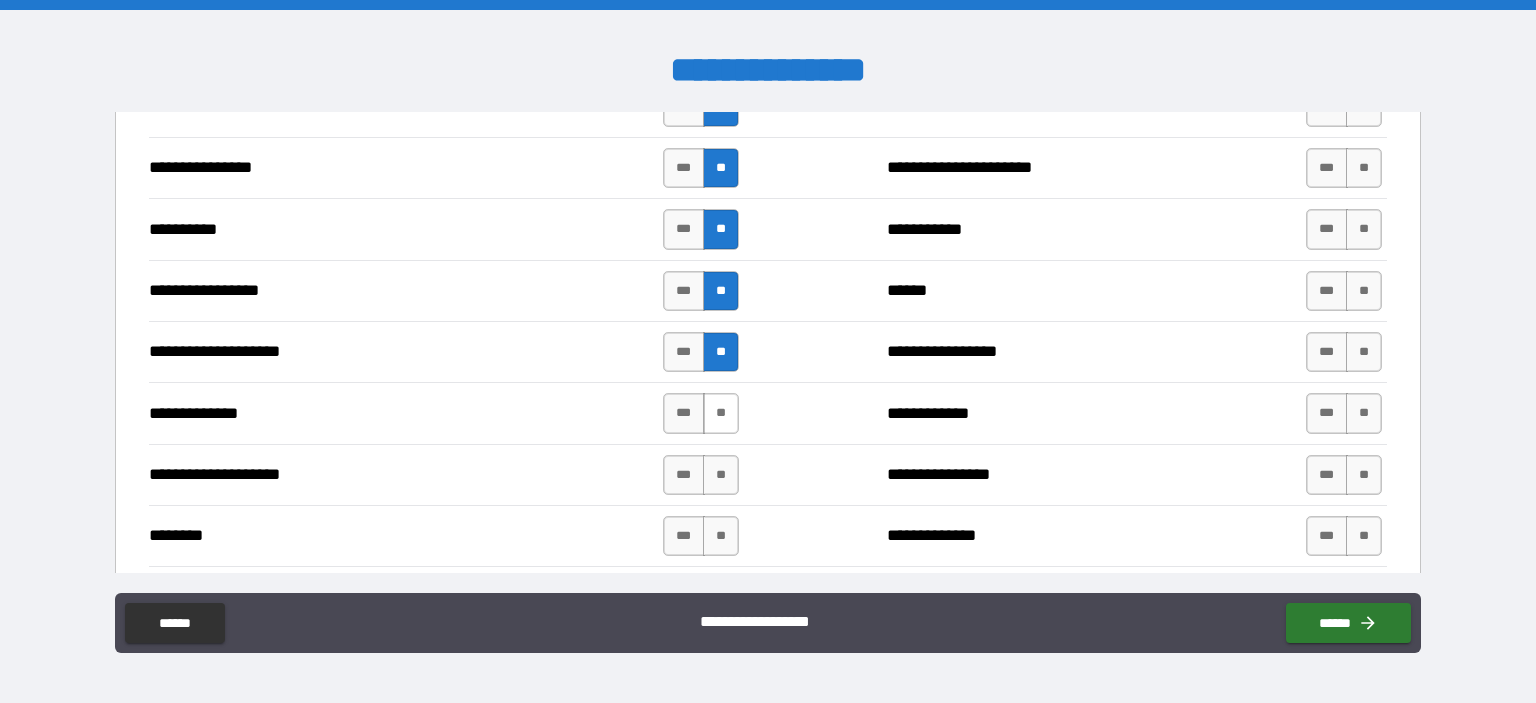 click on "**" at bounding box center (721, 413) 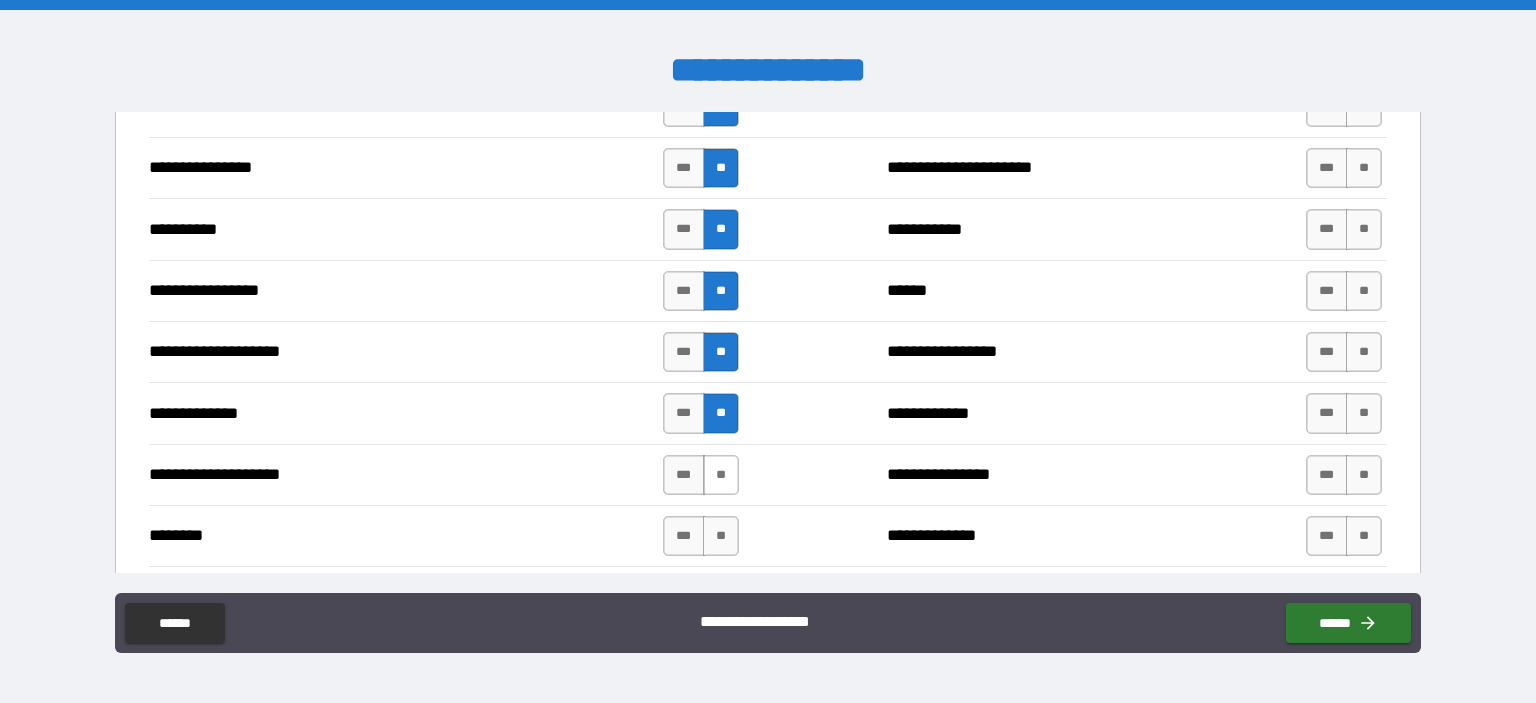 click on "**" at bounding box center (721, 475) 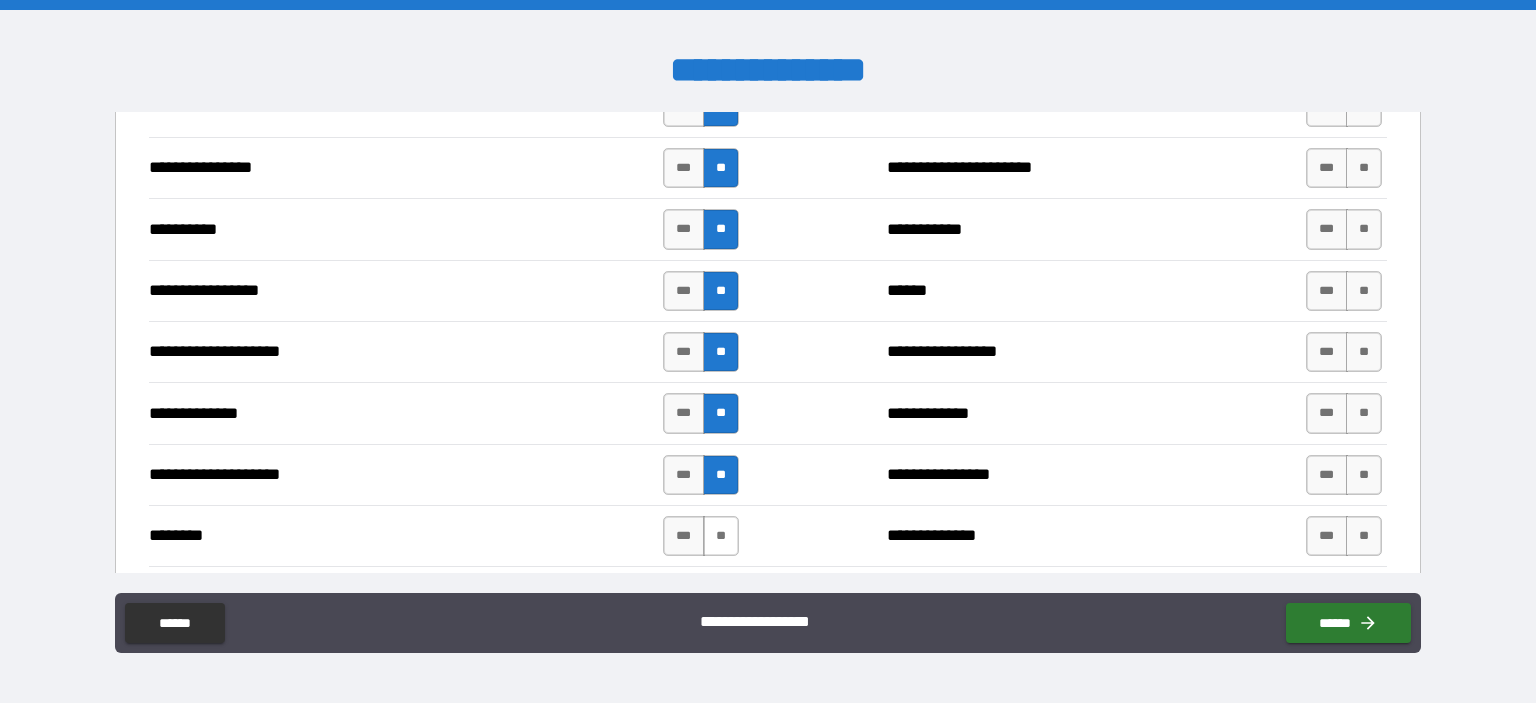 click on "**" at bounding box center (721, 536) 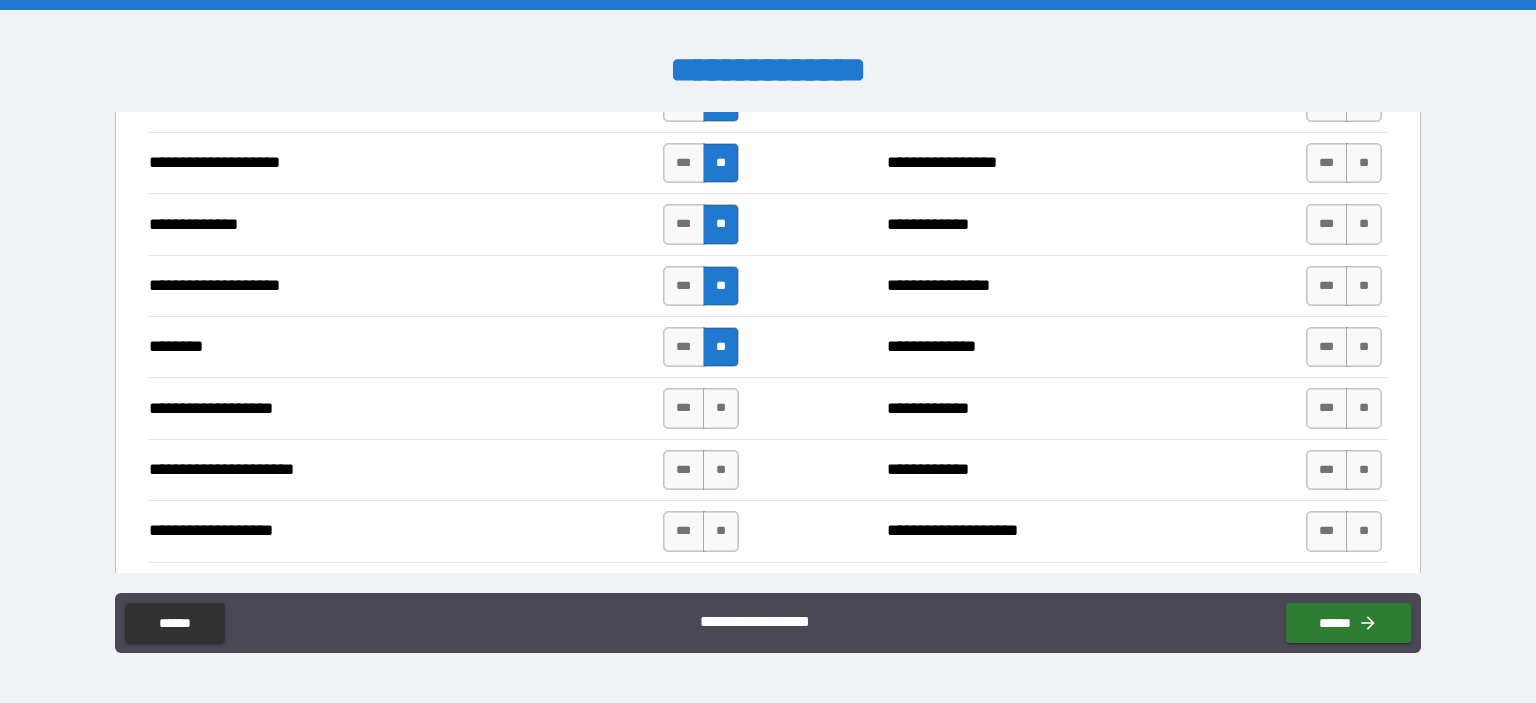 scroll, scrollTop: 2800, scrollLeft: 0, axis: vertical 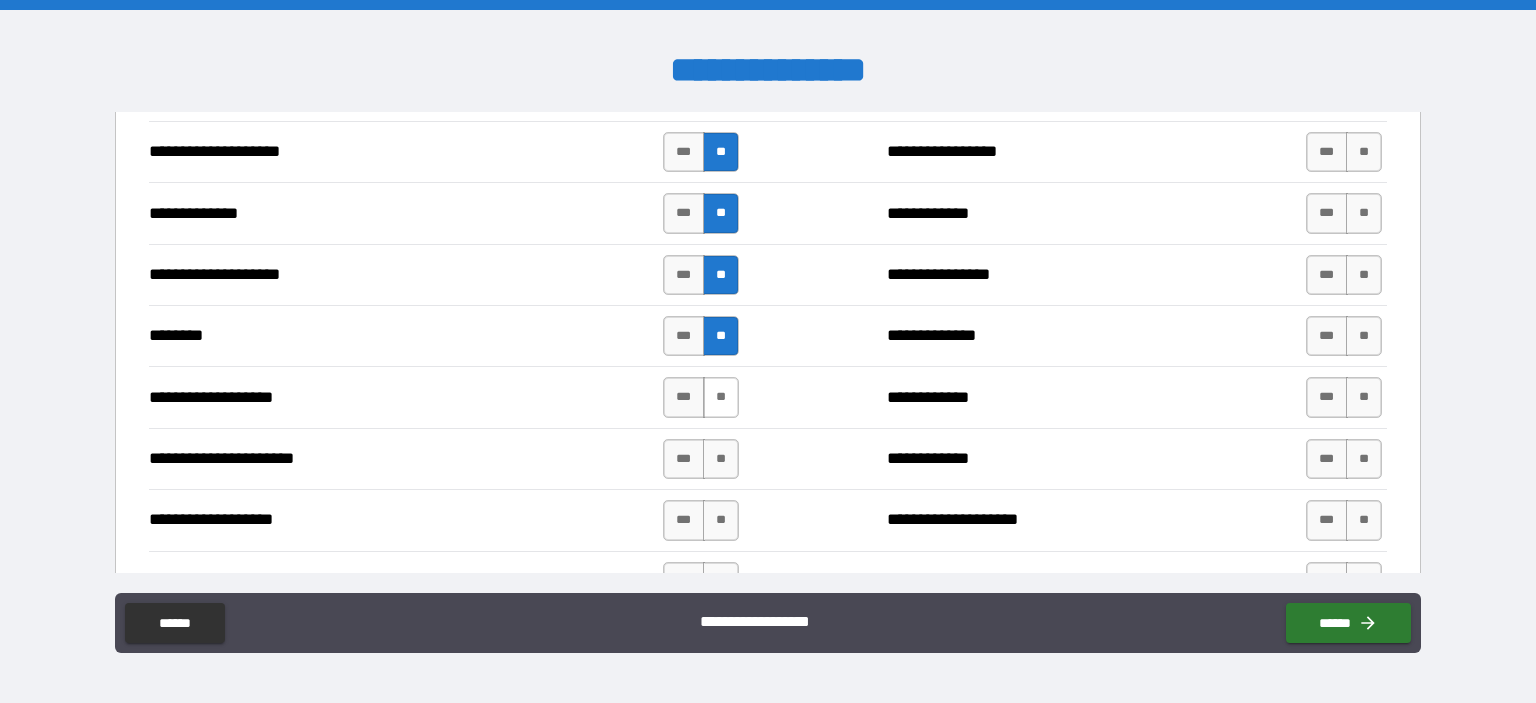 click on "**" at bounding box center [721, 397] 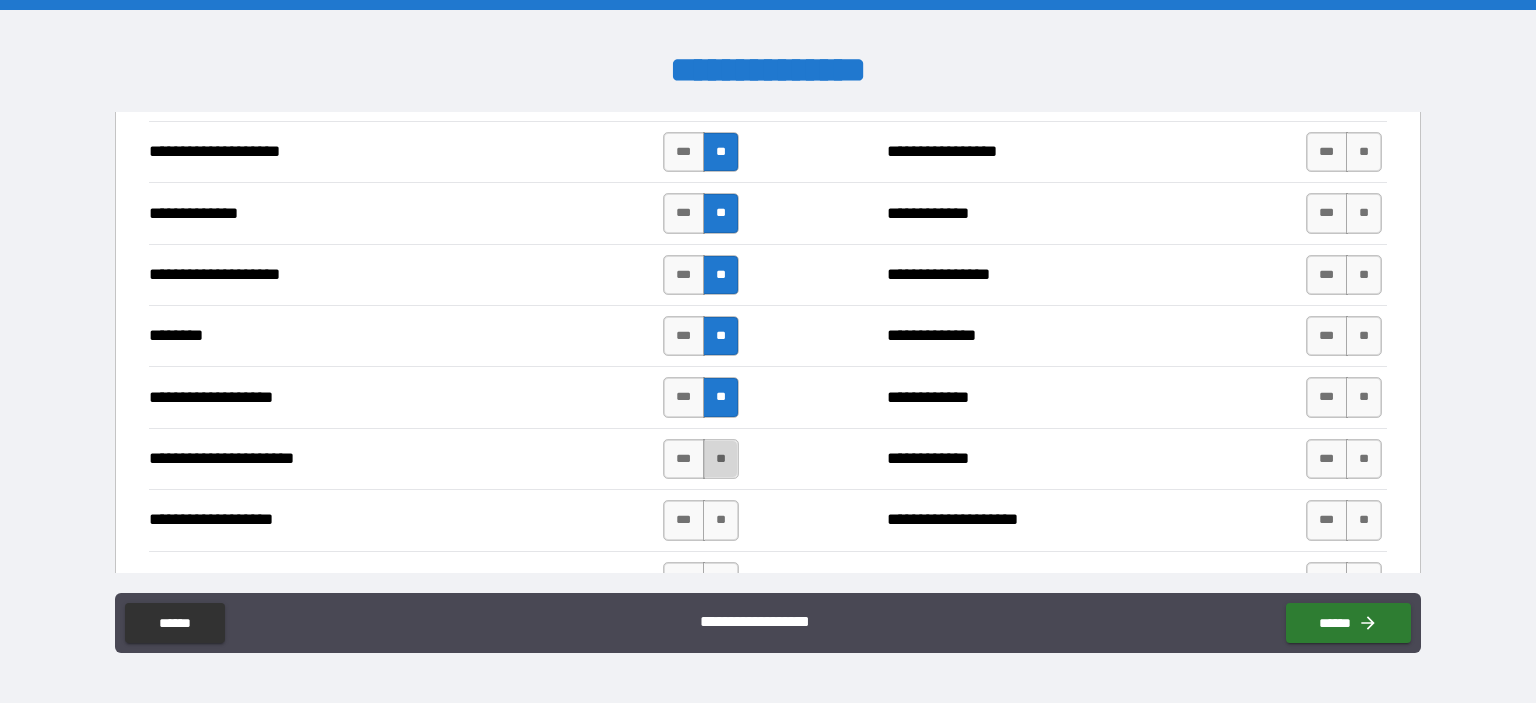 click on "**" at bounding box center (721, 459) 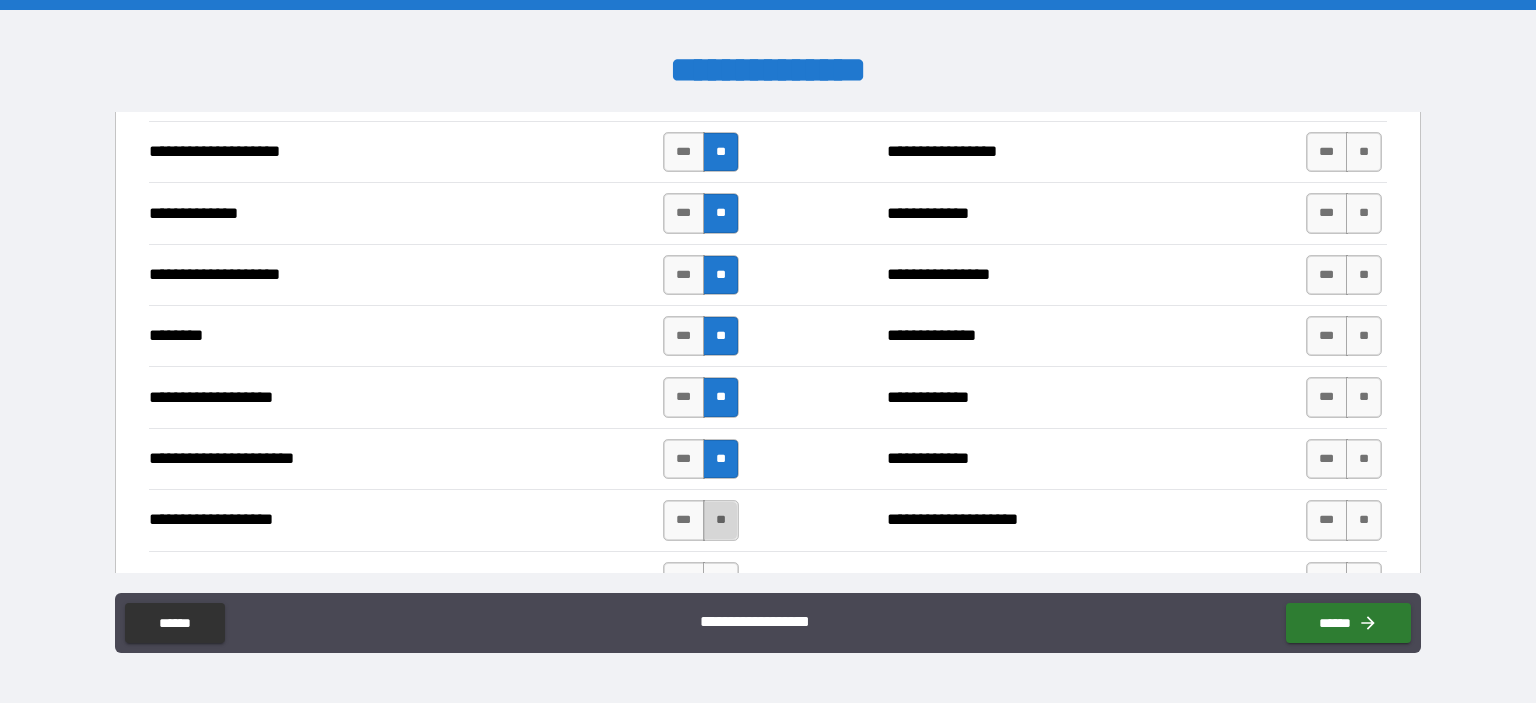 click on "**" at bounding box center (721, 520) 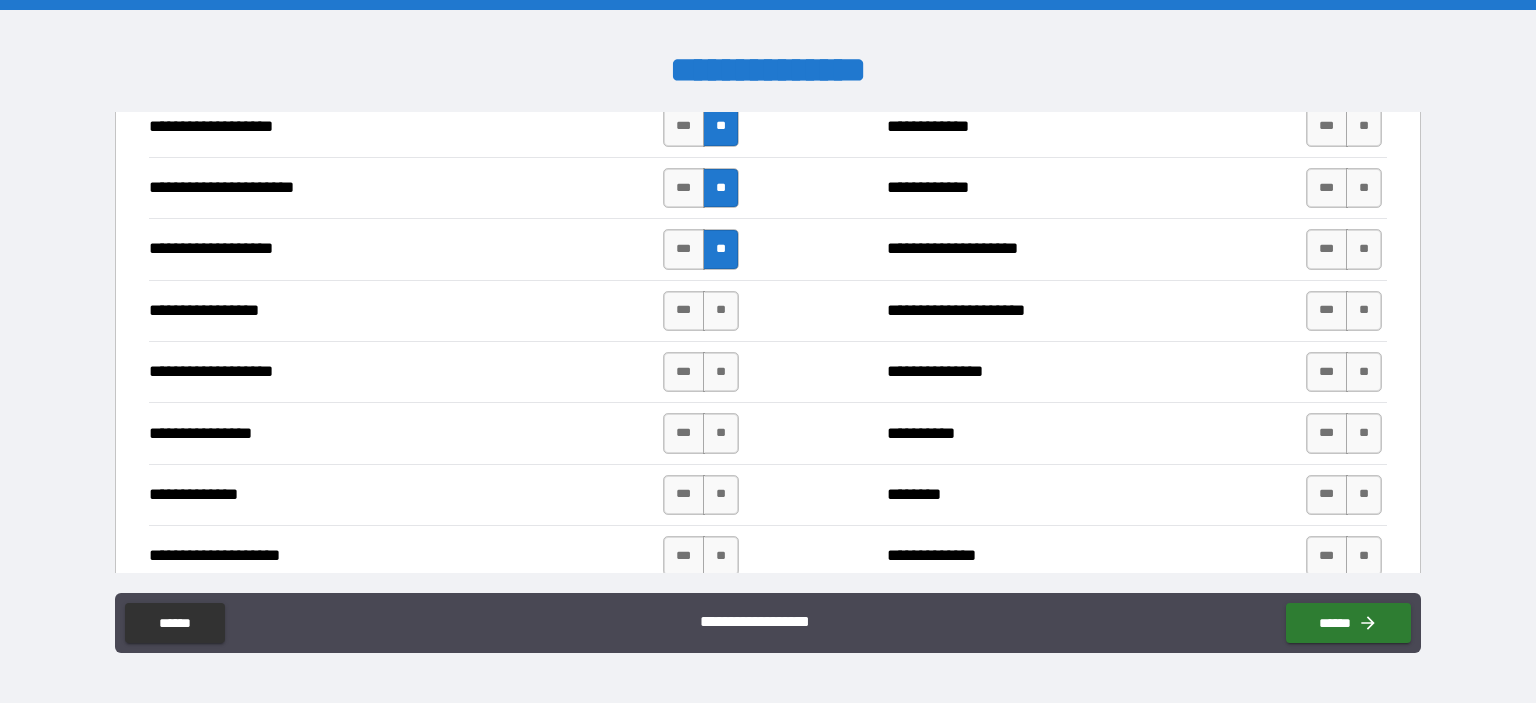scroll, scrollTop: 3100, scrollLeft: 0, axis: vertical 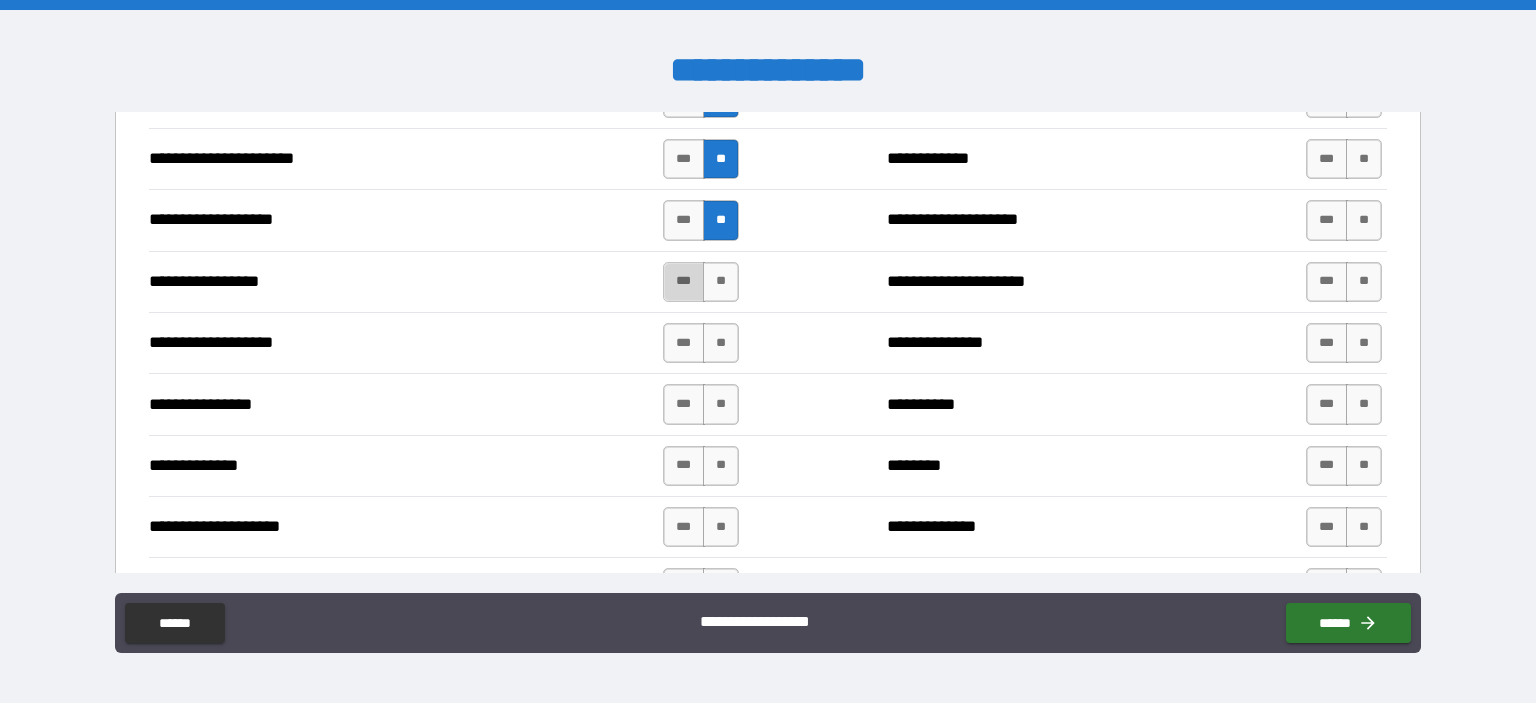 click on "***" at bounding box center [684, 282] 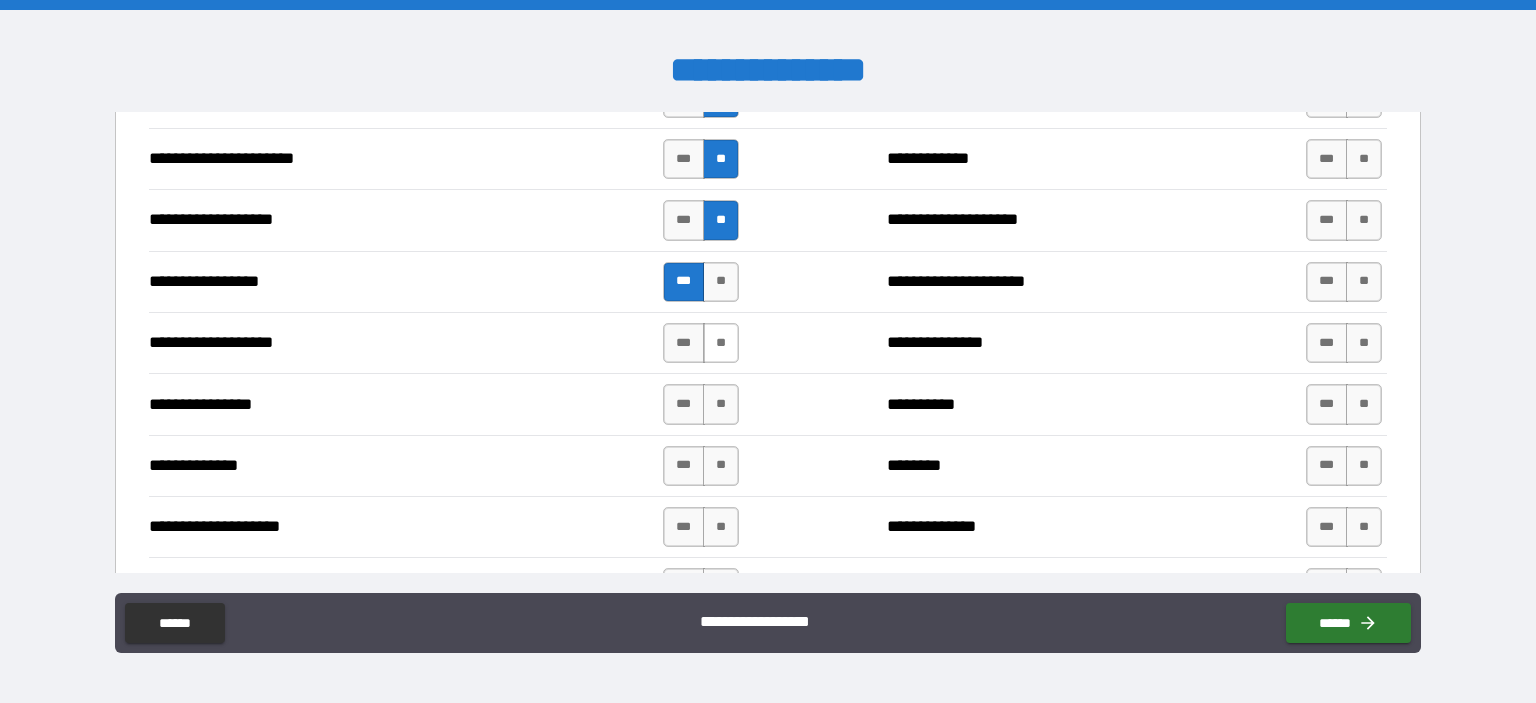 click on "**" at bounding box center (721, 343) 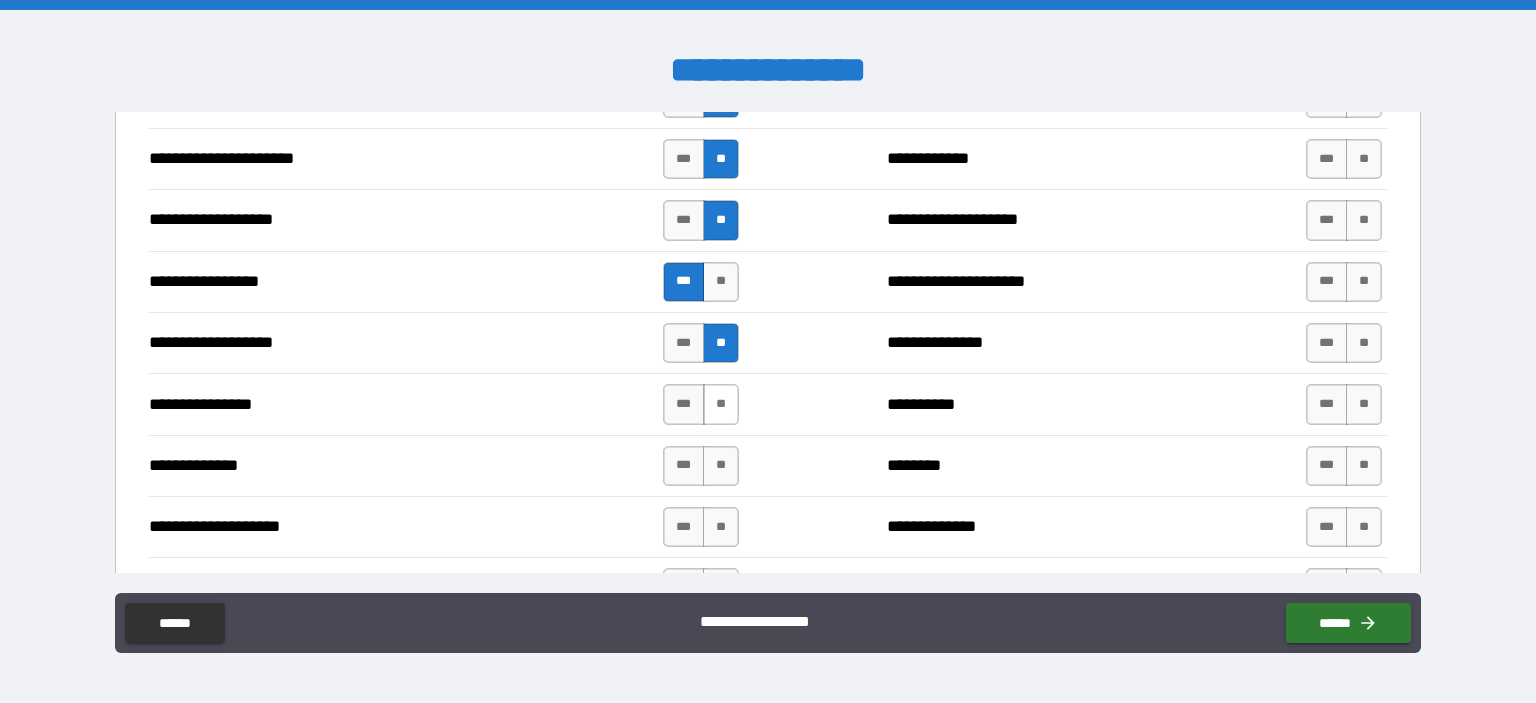 click on "**" at bounding box center (721, 404) 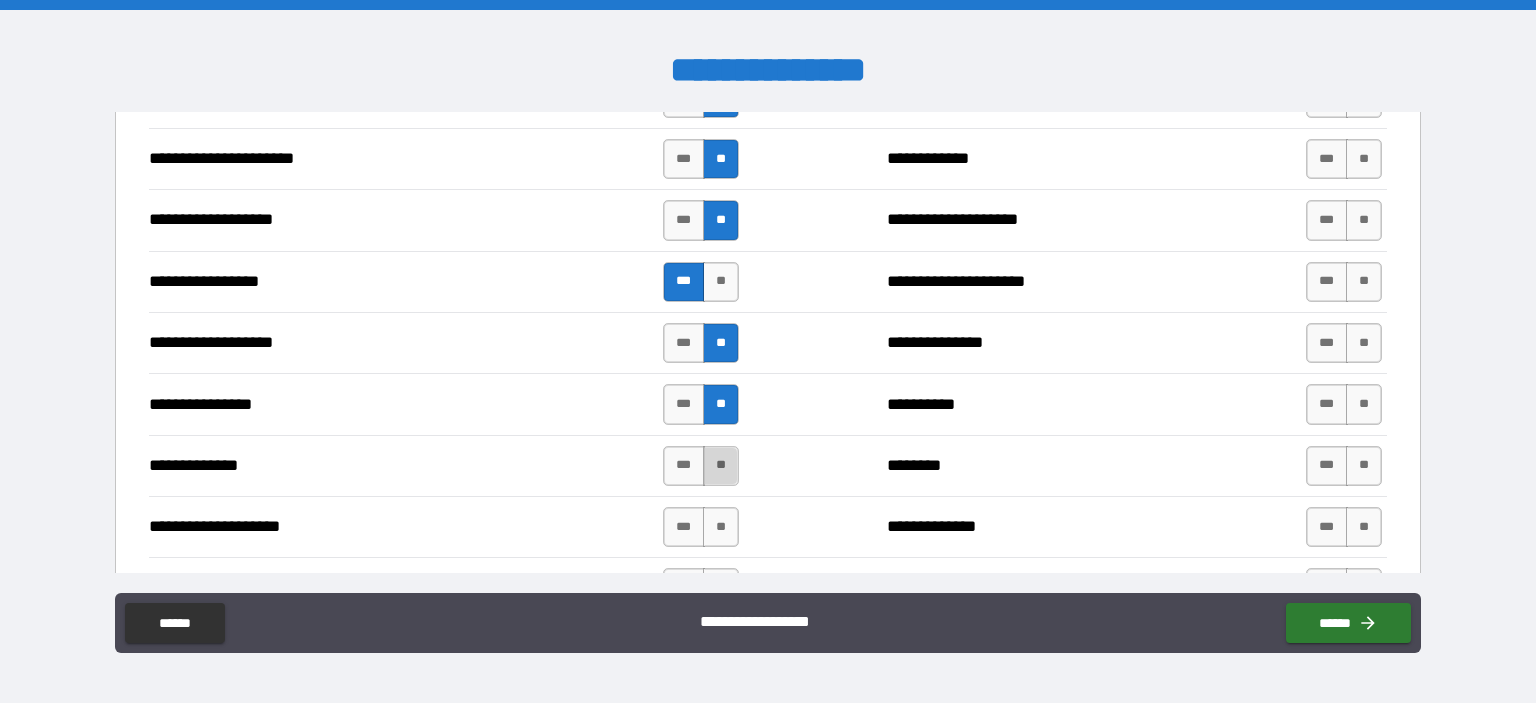 click on "**" at bounding box center (721, 466) 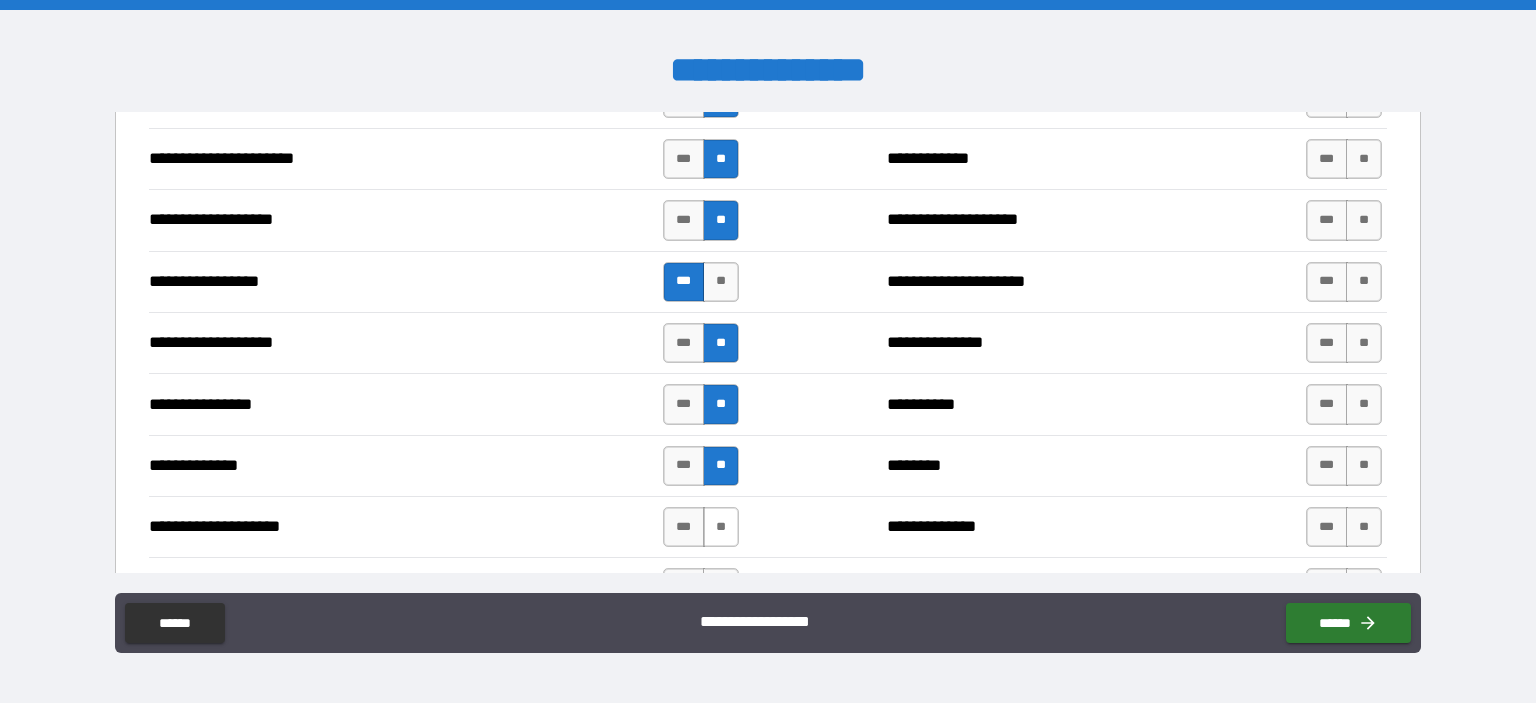 click on "**" at bounding box center (721, 527) 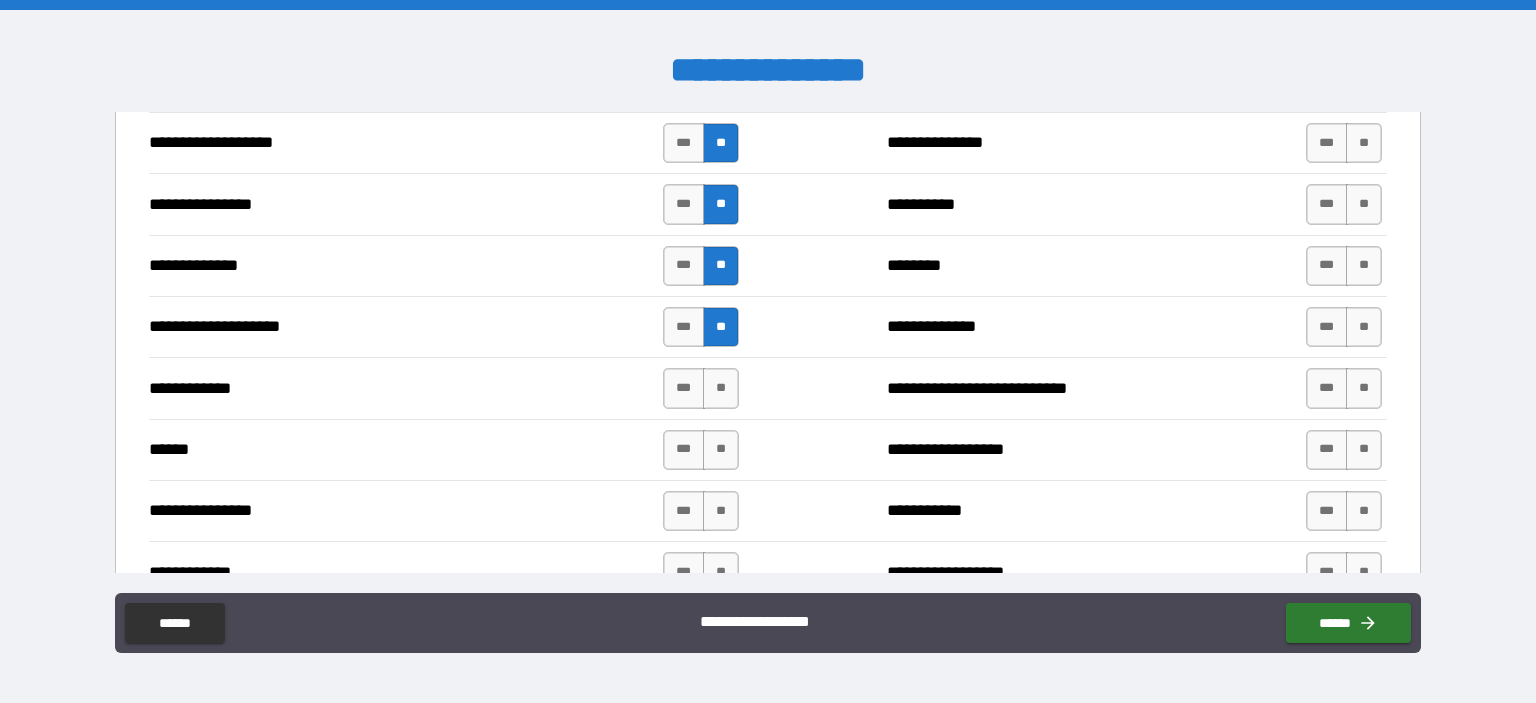 scroll, scrollTop: 3200, scrollLeft: 0, axis: vertical 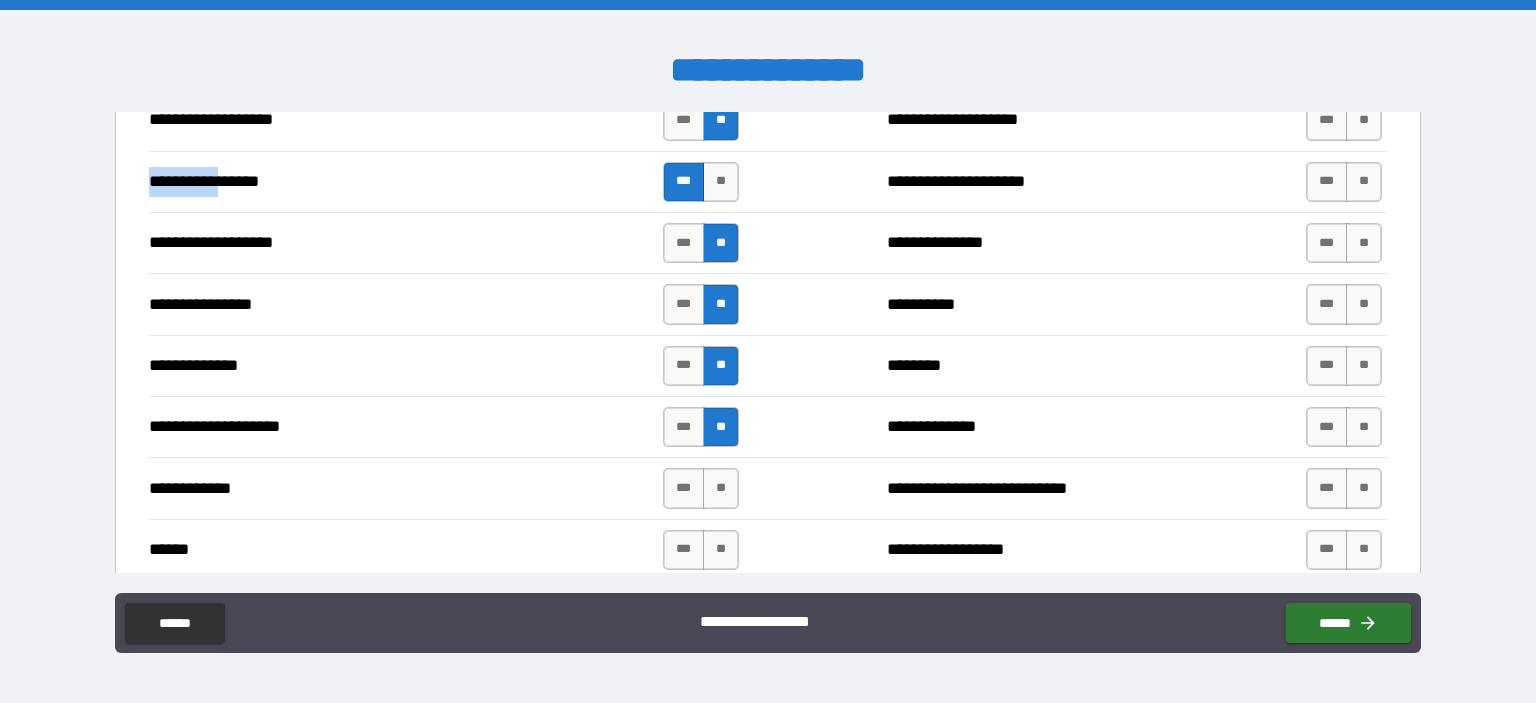 drag, startPoint x: 228, startPoint y: 166, endPoint x: 151, endPoint y: 165, distance: 77.00649 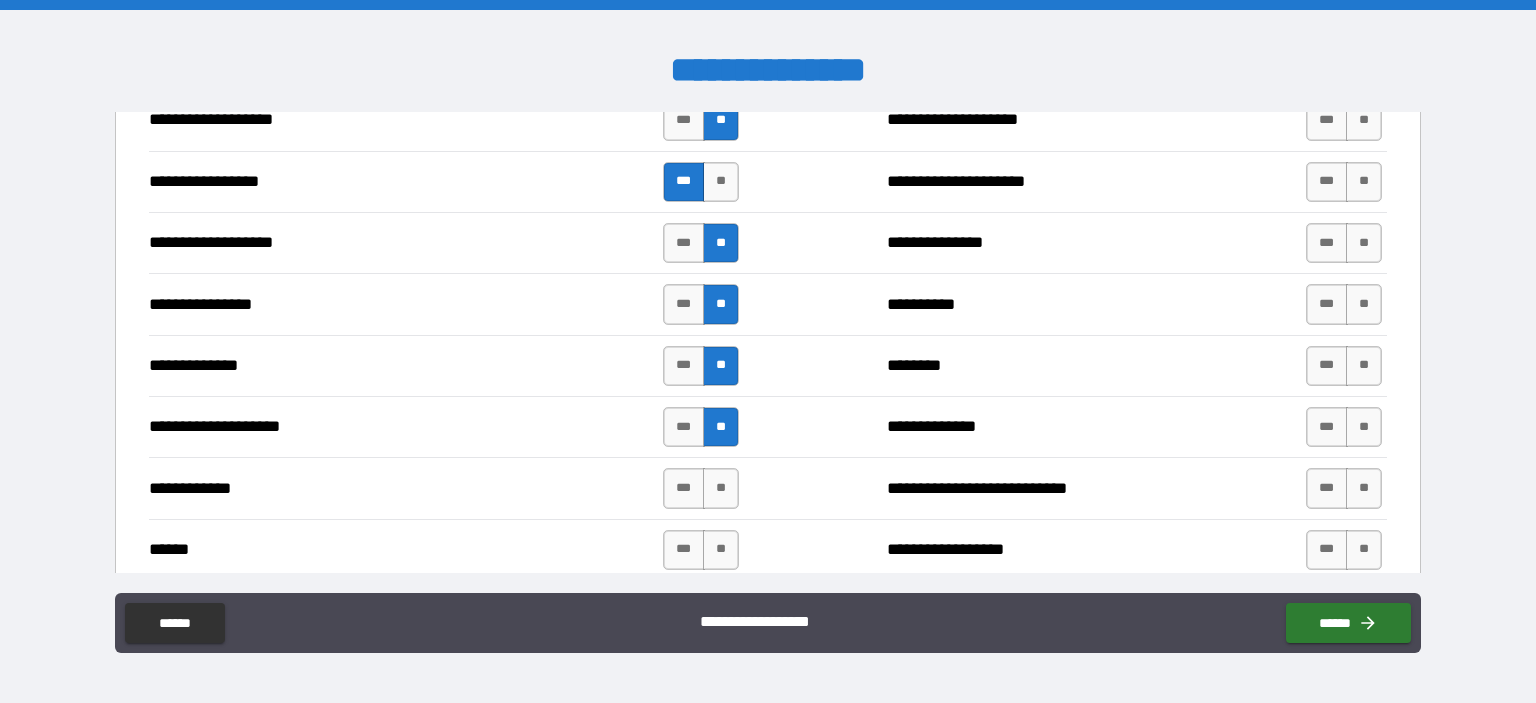 click on "**********" at bounding box center [768, 242] 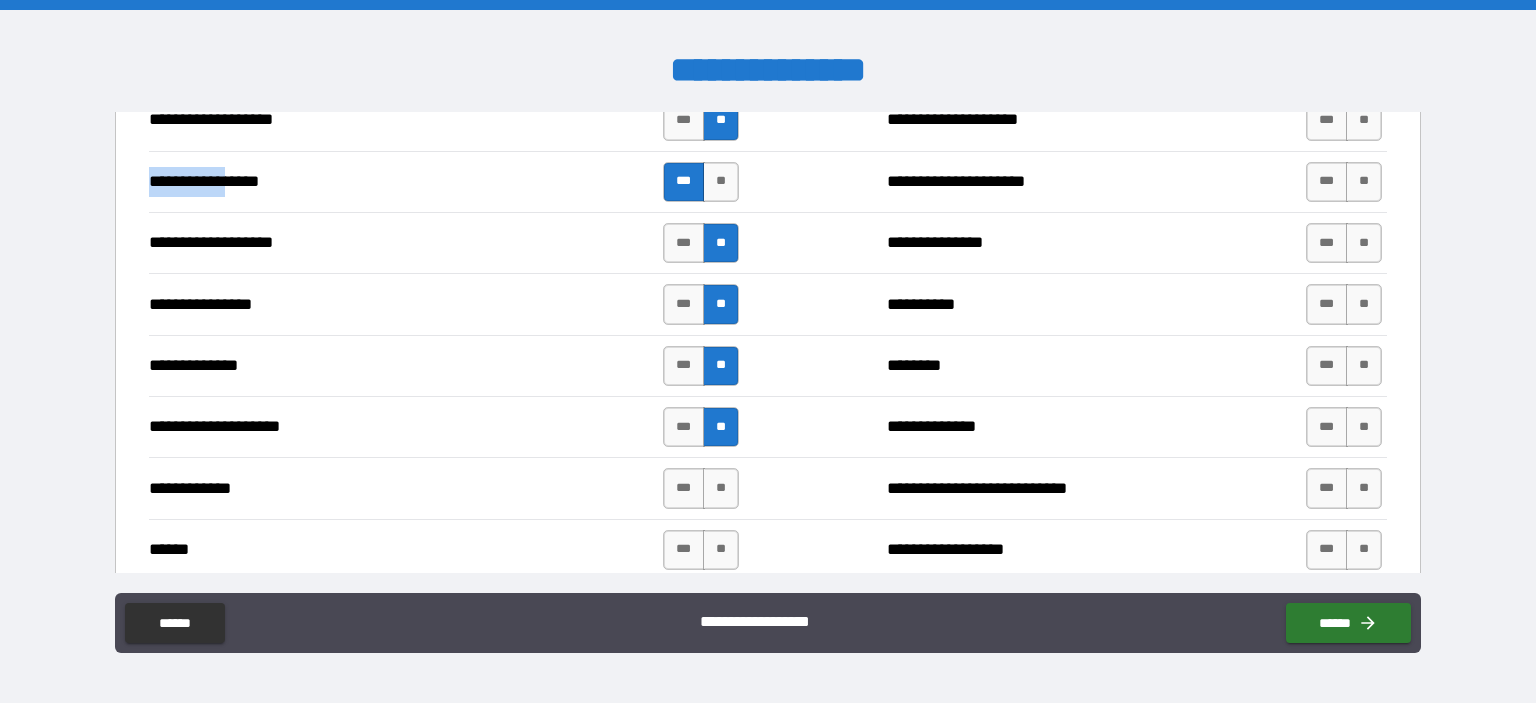 drag, startPoint x: 233, startPoint y: 170, endPoint x: 149, endPoint y: 170, distance: 84 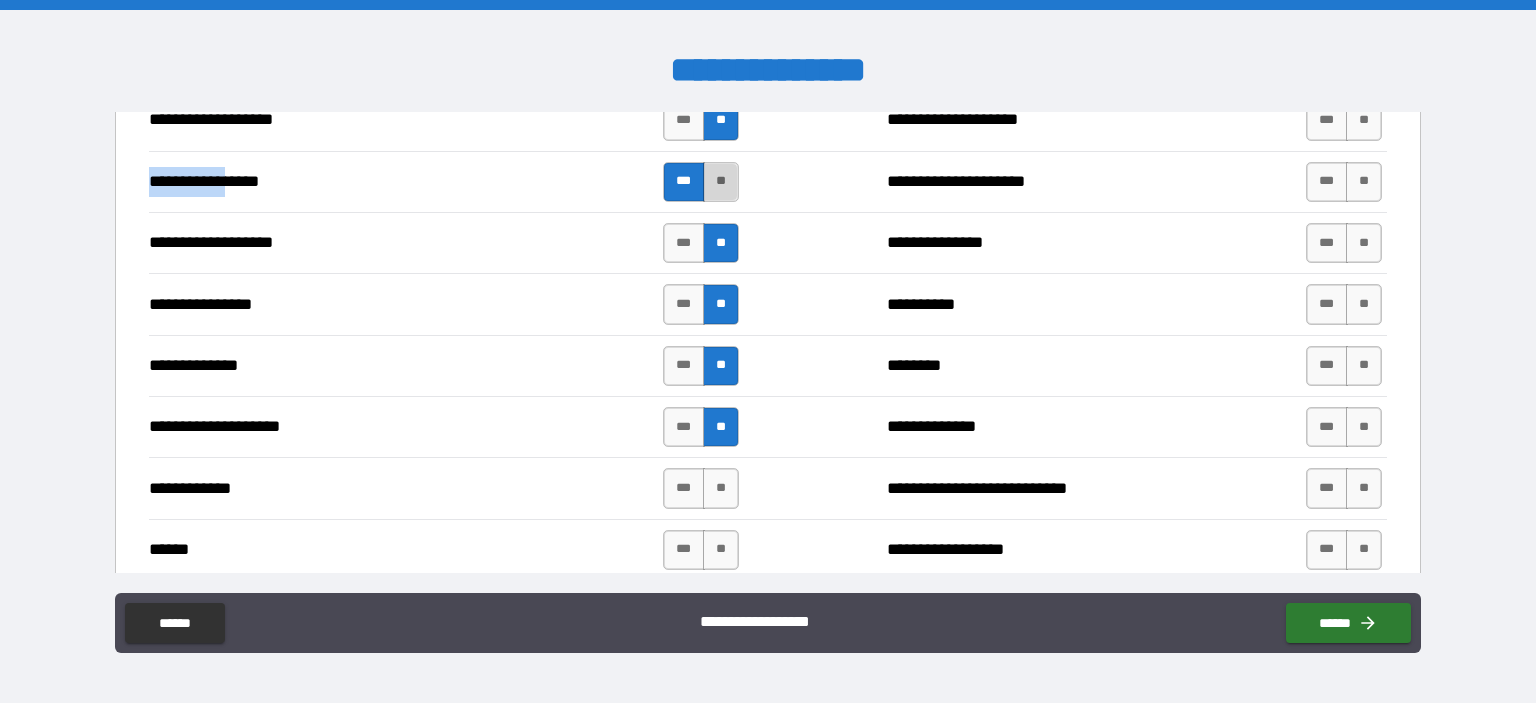 click on "**" at bounding box center [721, 182] 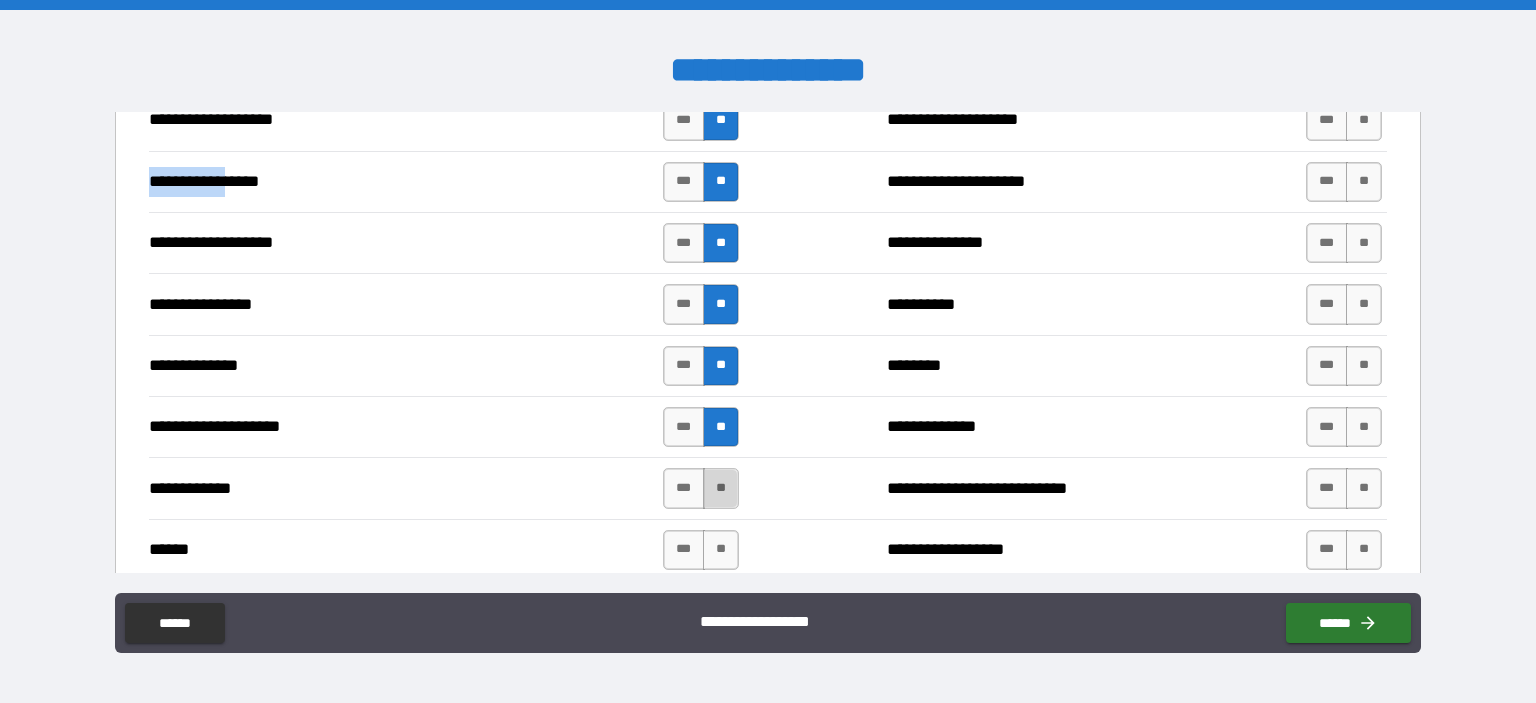click on "**" at bounding box center (721, 488) 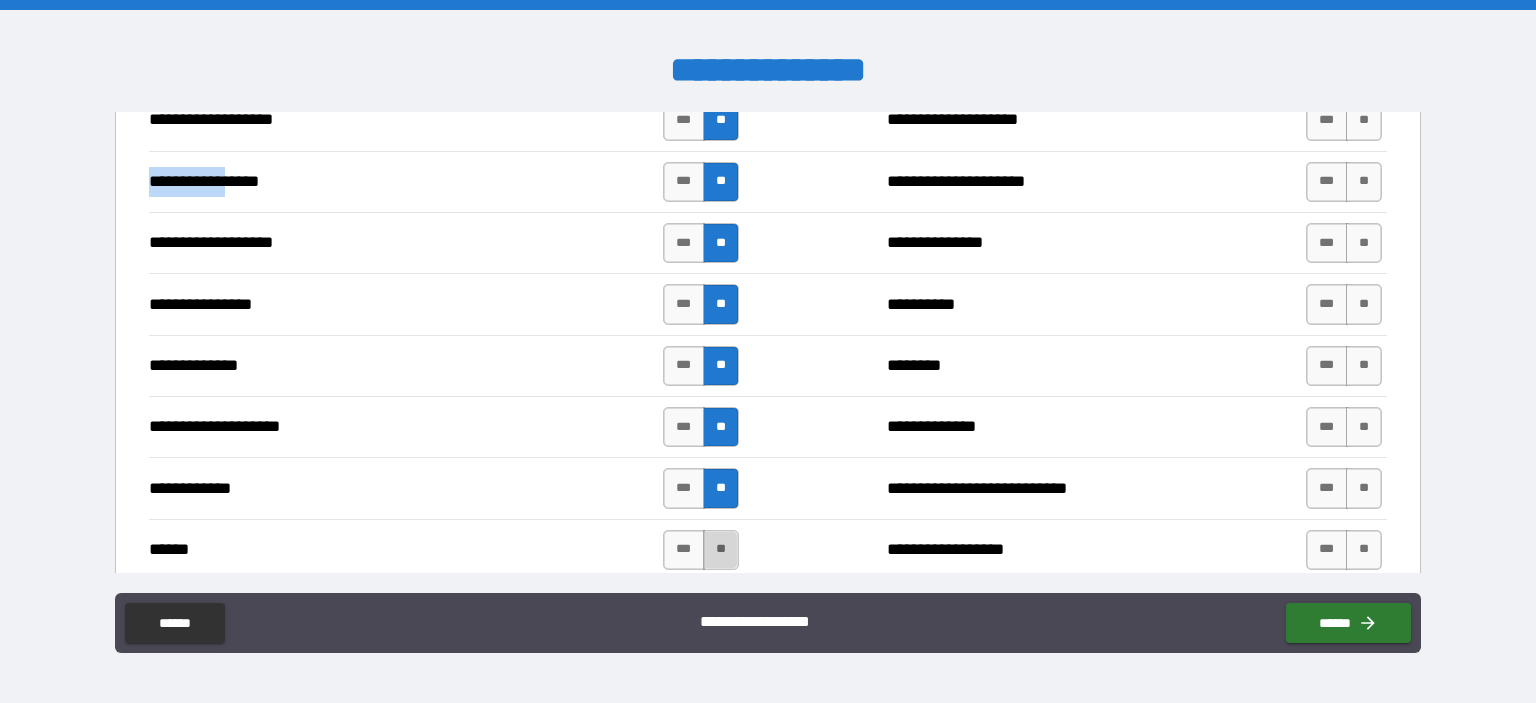 click on "**" at bounding box center (721, 550) 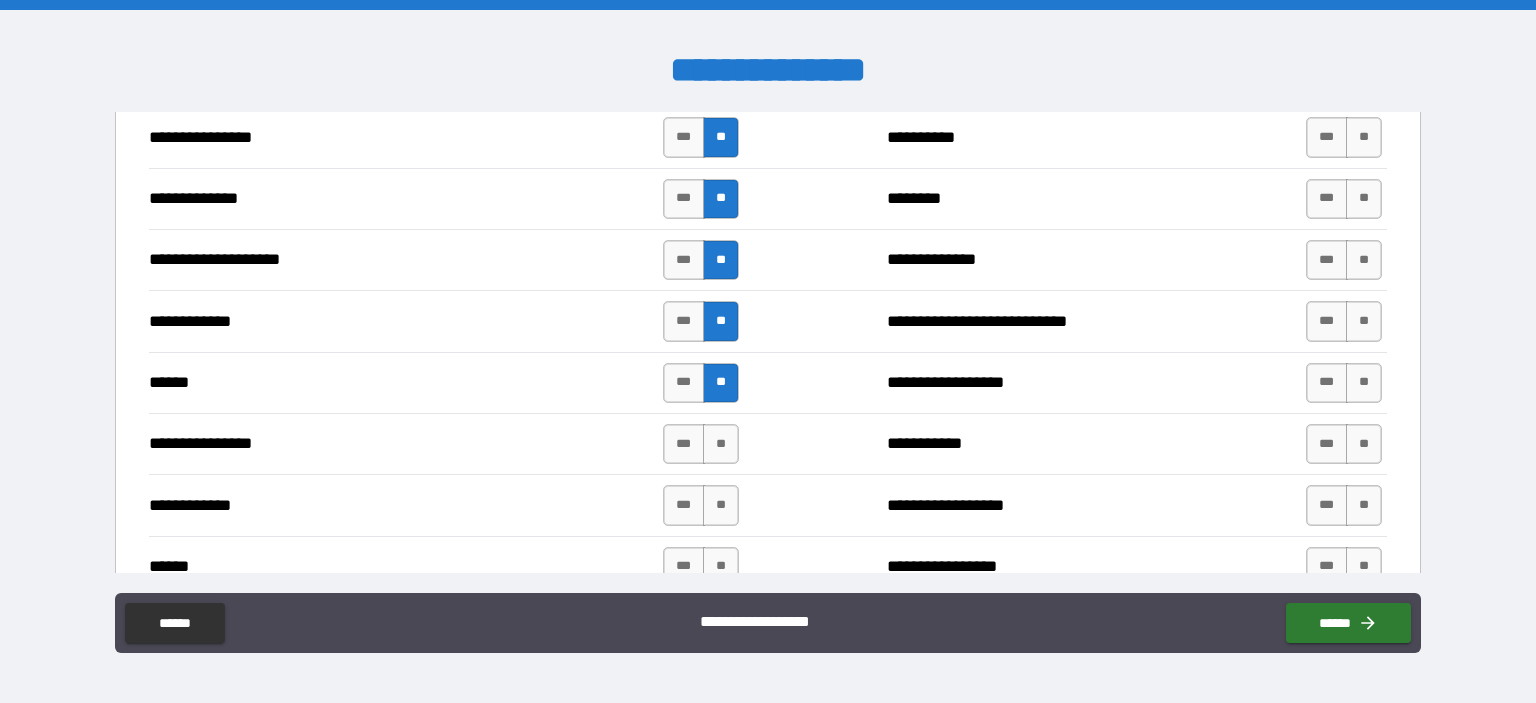 scroll, scrollTop: 3400, scrollLeft: 0, axis: vertical 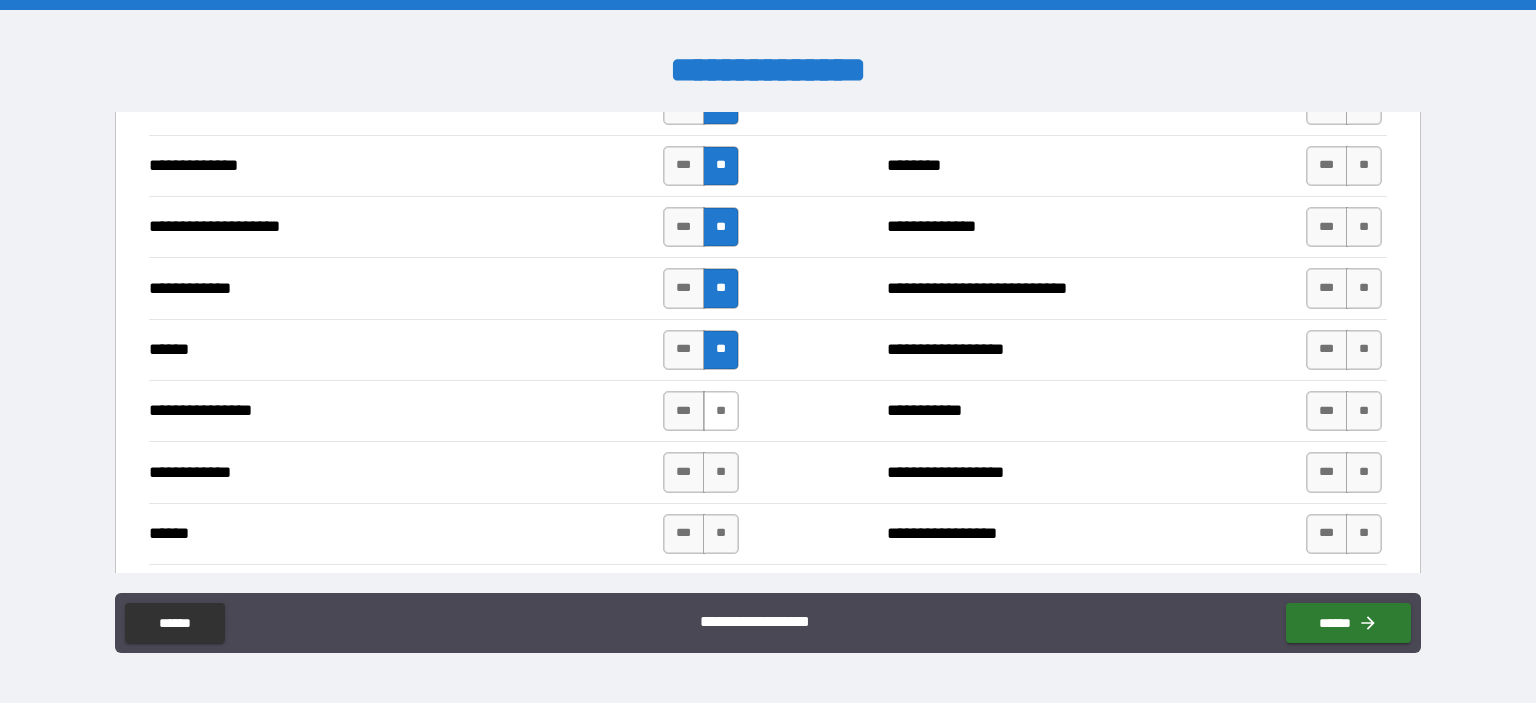 click on "**" at bounding box center [721, 411] 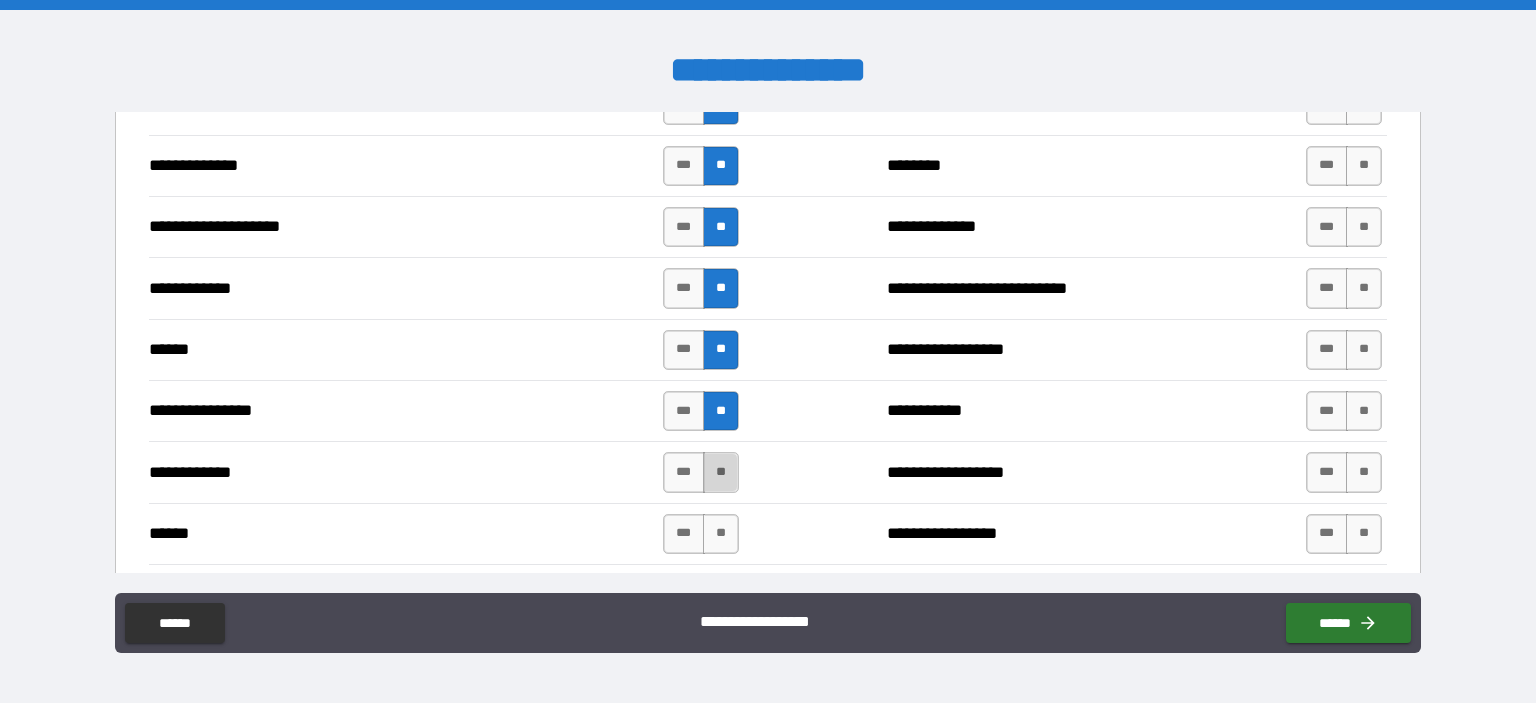 click on "**" at bounding box center (721, 472) 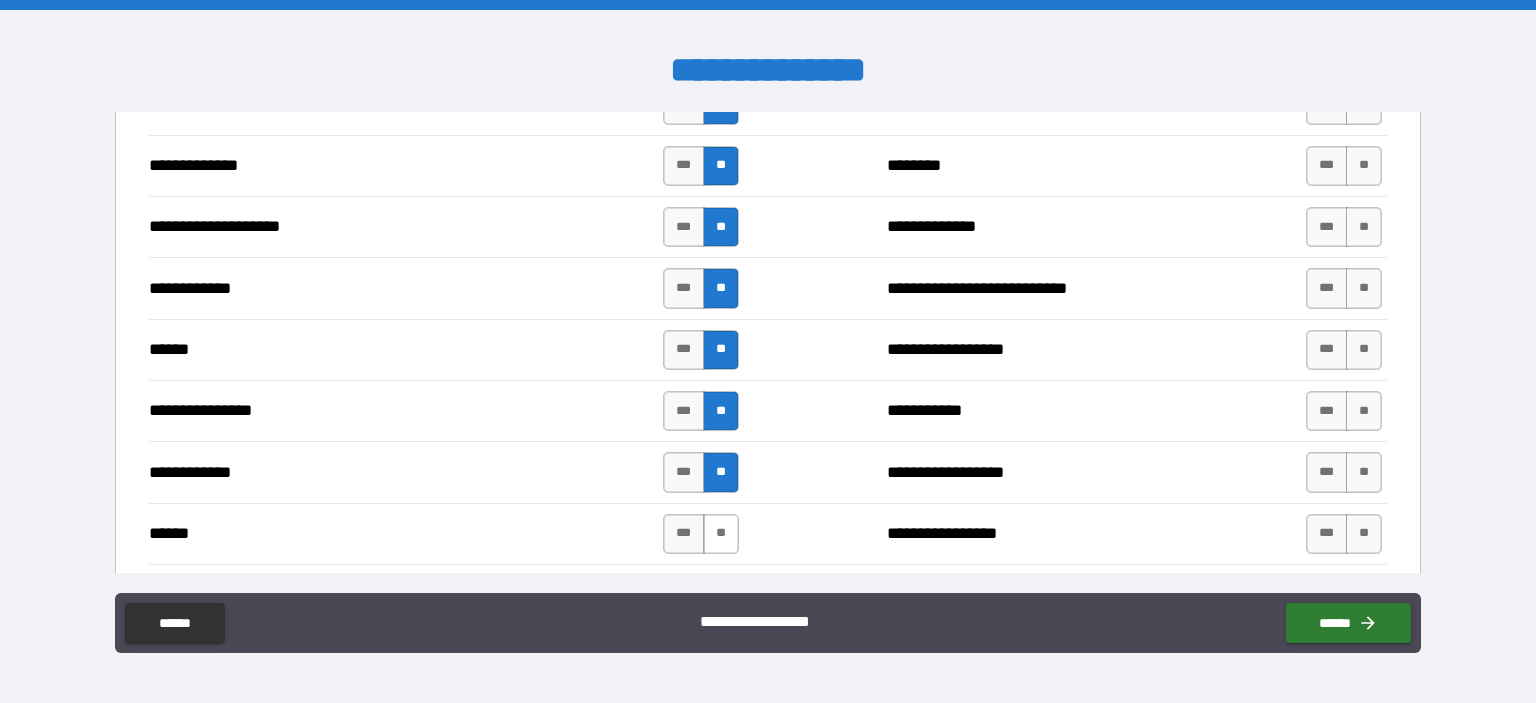 click on "**" at bounding box center (721, 534) 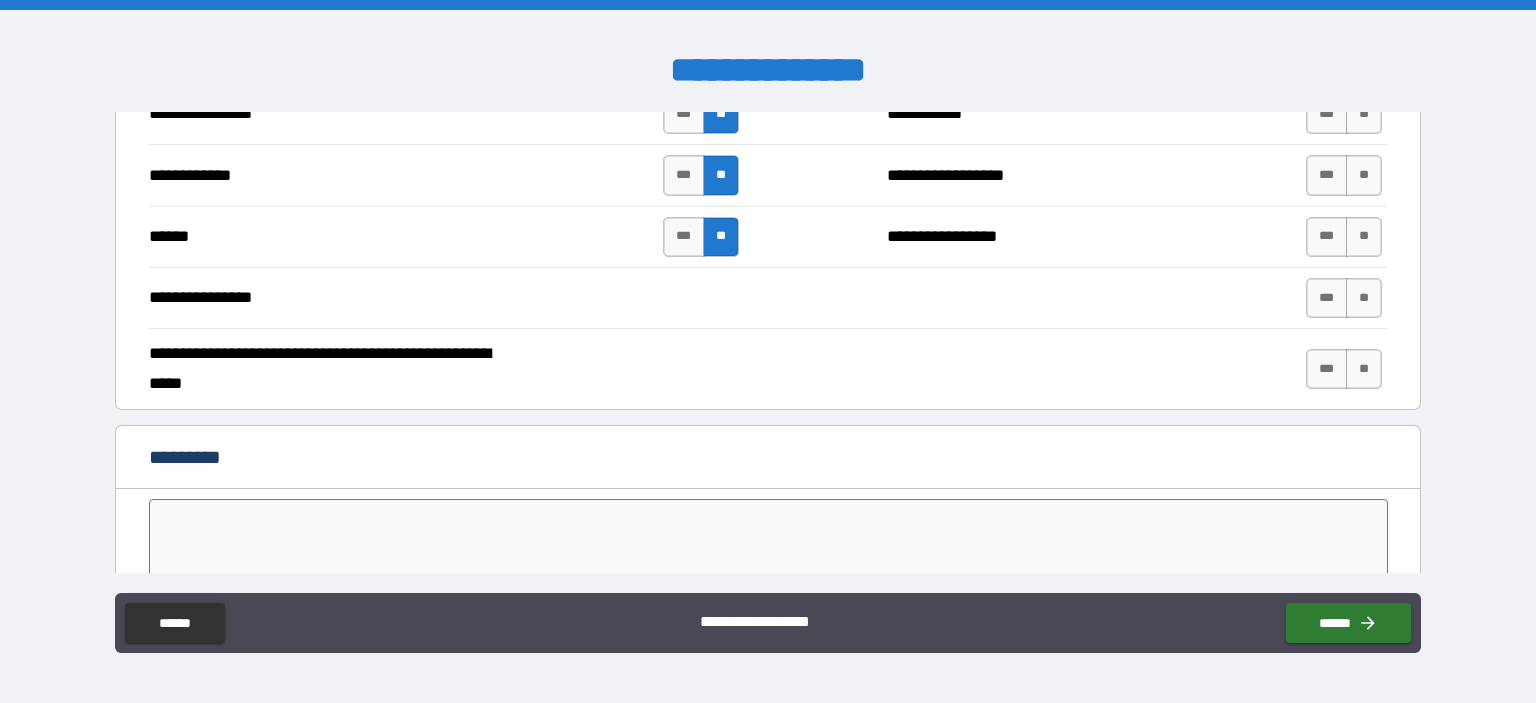 scroll, scrollTop: 3700, scrollLeft: 0, axis: vertical 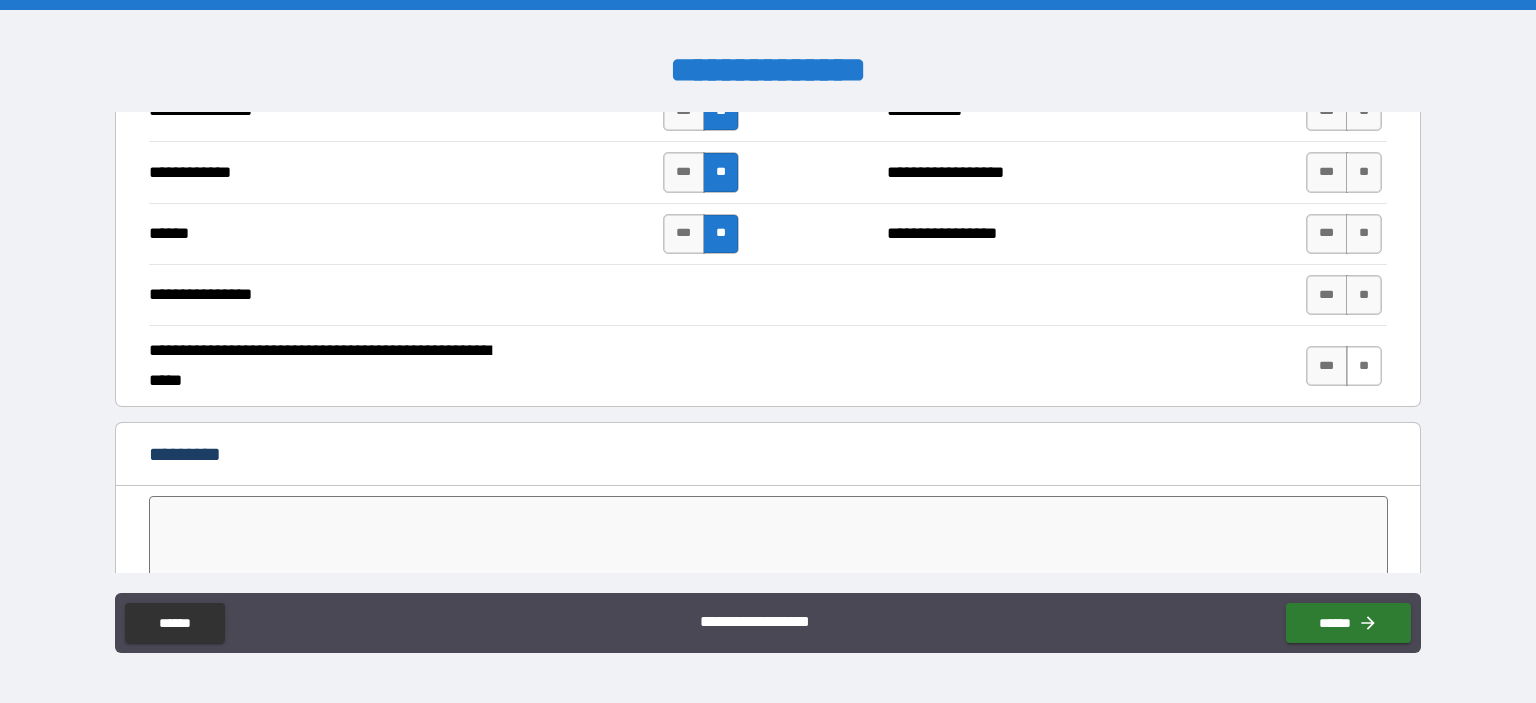 click on "**" at bounding box center (1364, 366) 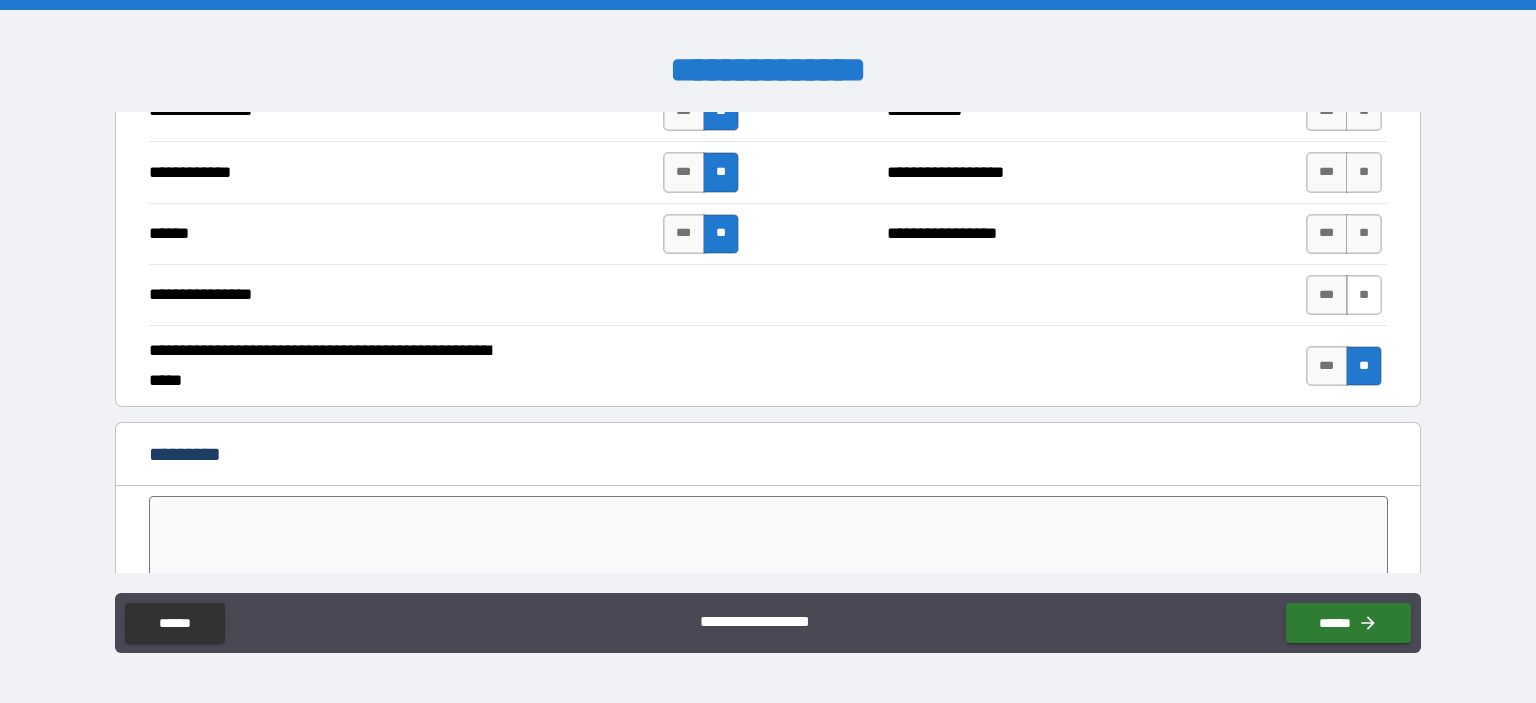 click on "**" at bounding box center (1364, 295) 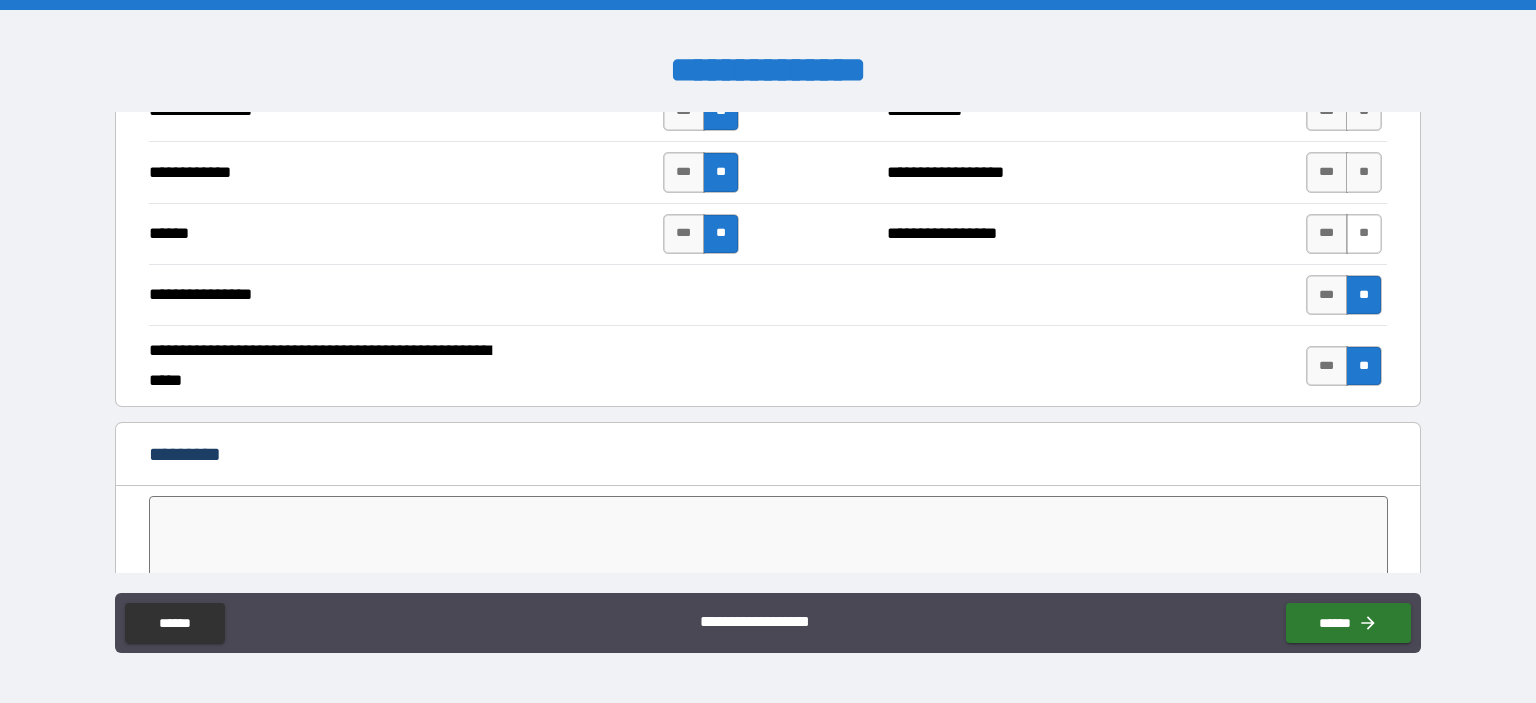 click on "**" at bounding box center (1364, 234) 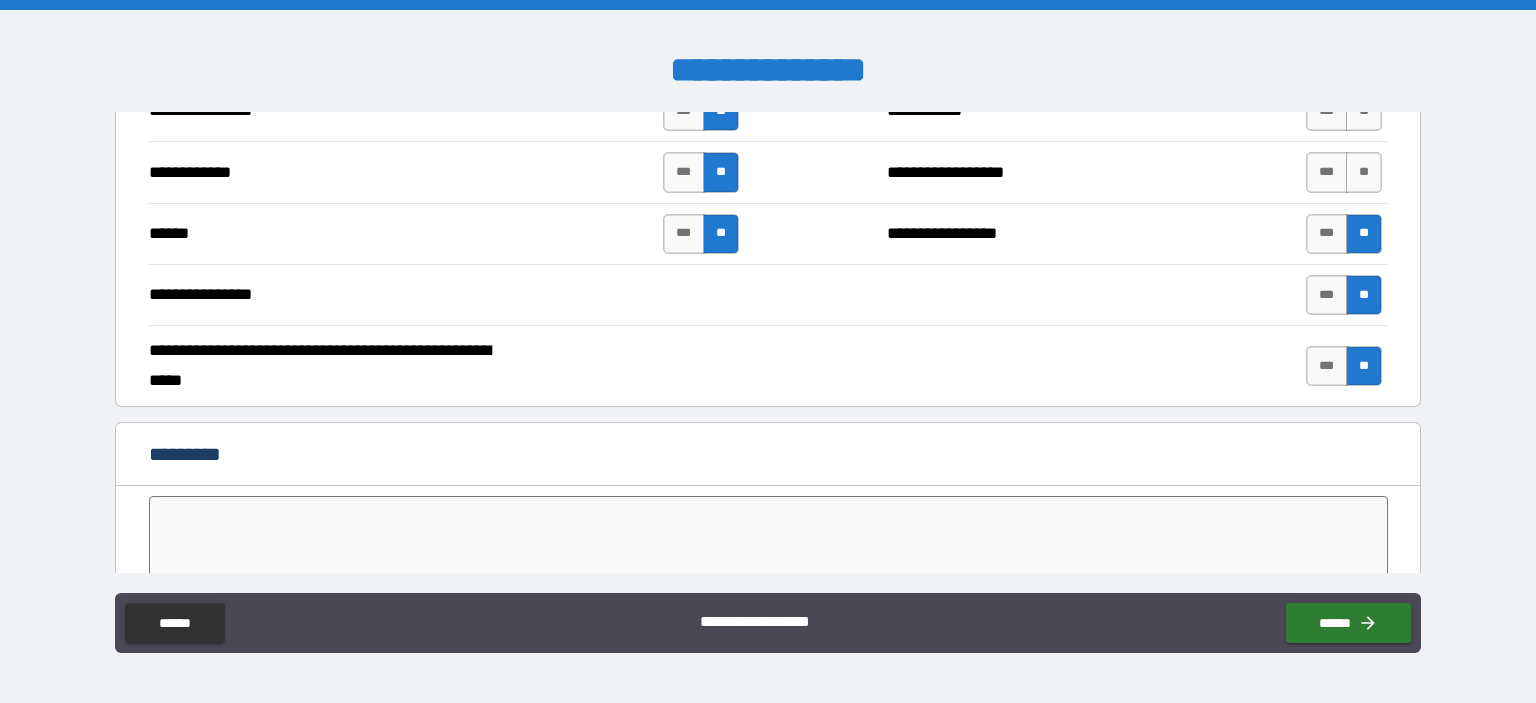 scroll, scrollTop: 3600, scrollLeft: 0, axis: vertical 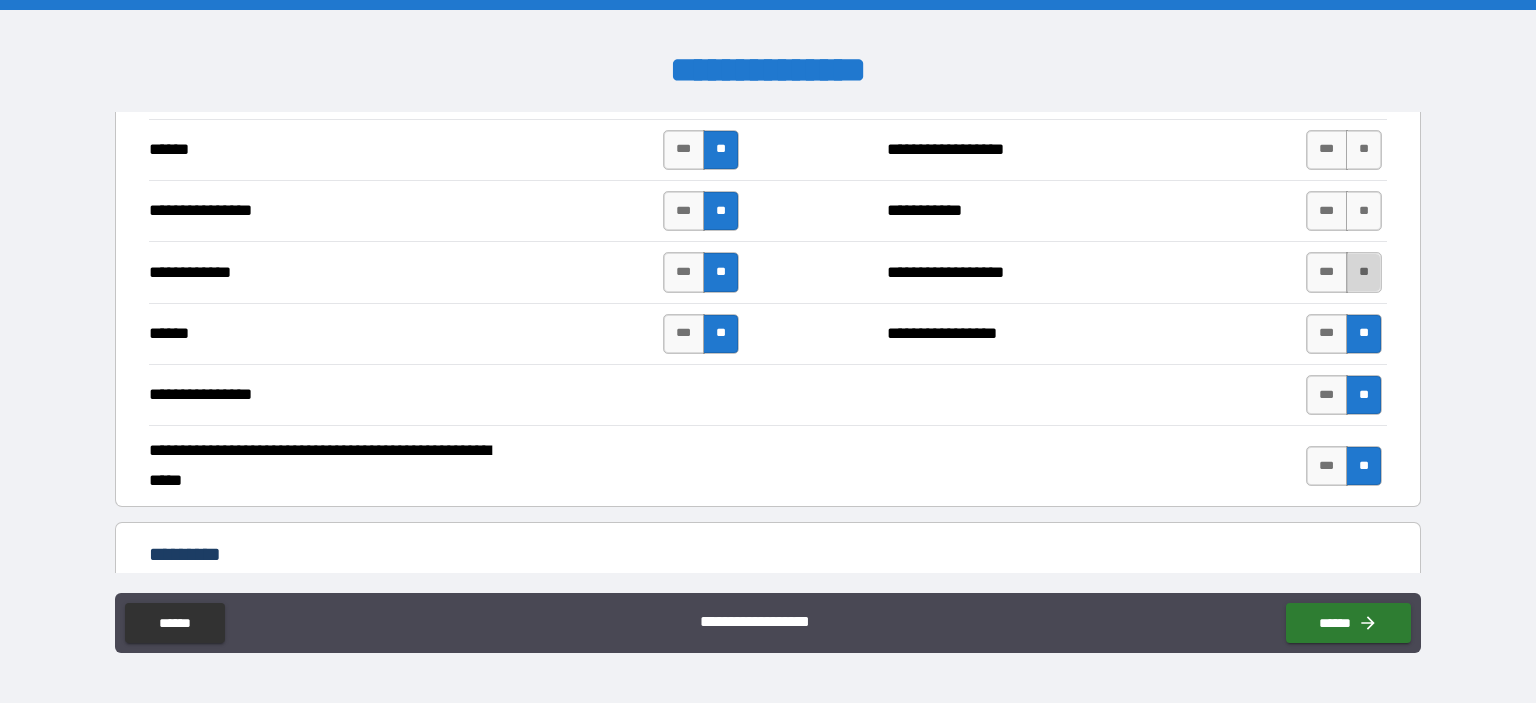 click on "**" at bounding box center [1364, 272] 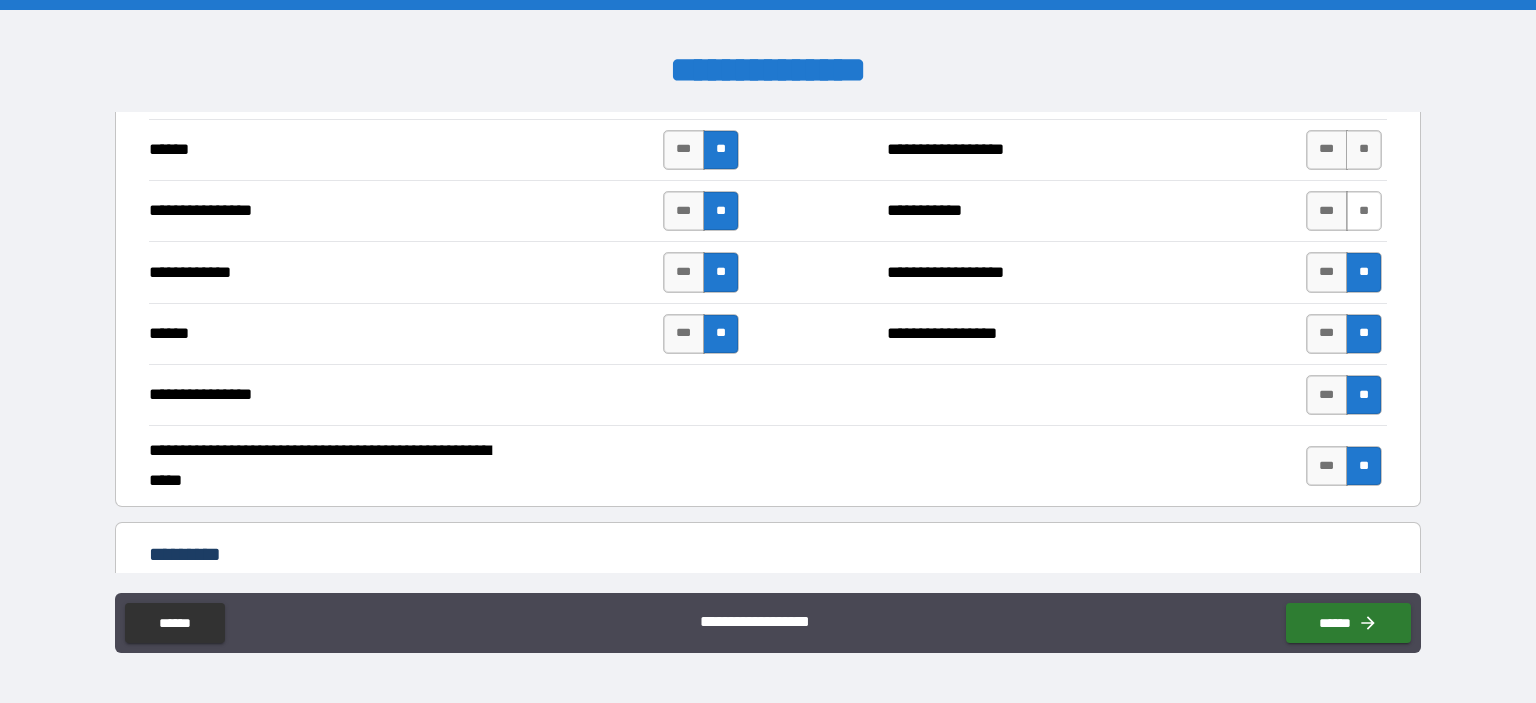 click on "**" at bounding box center [1364, 211] 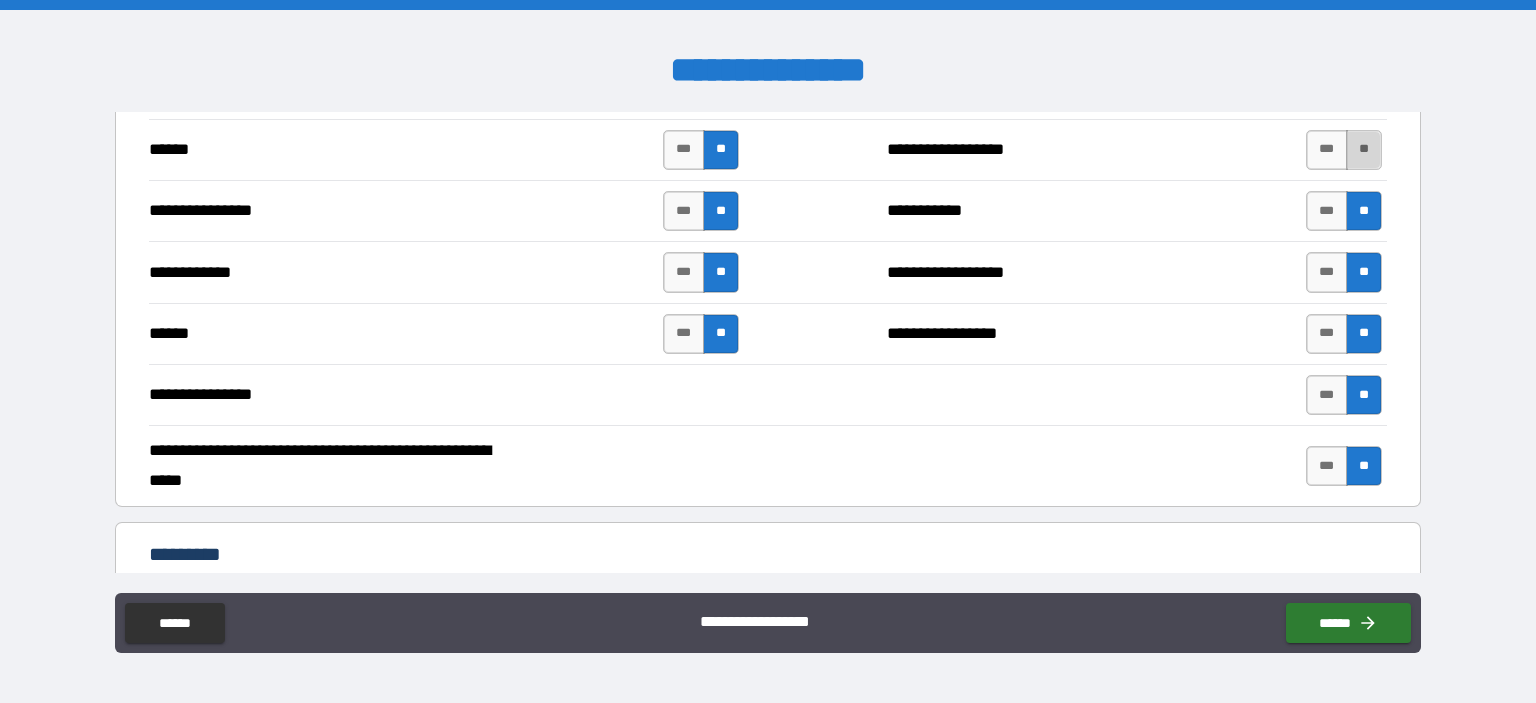 click on "**" at bounding box center (1364, 150) 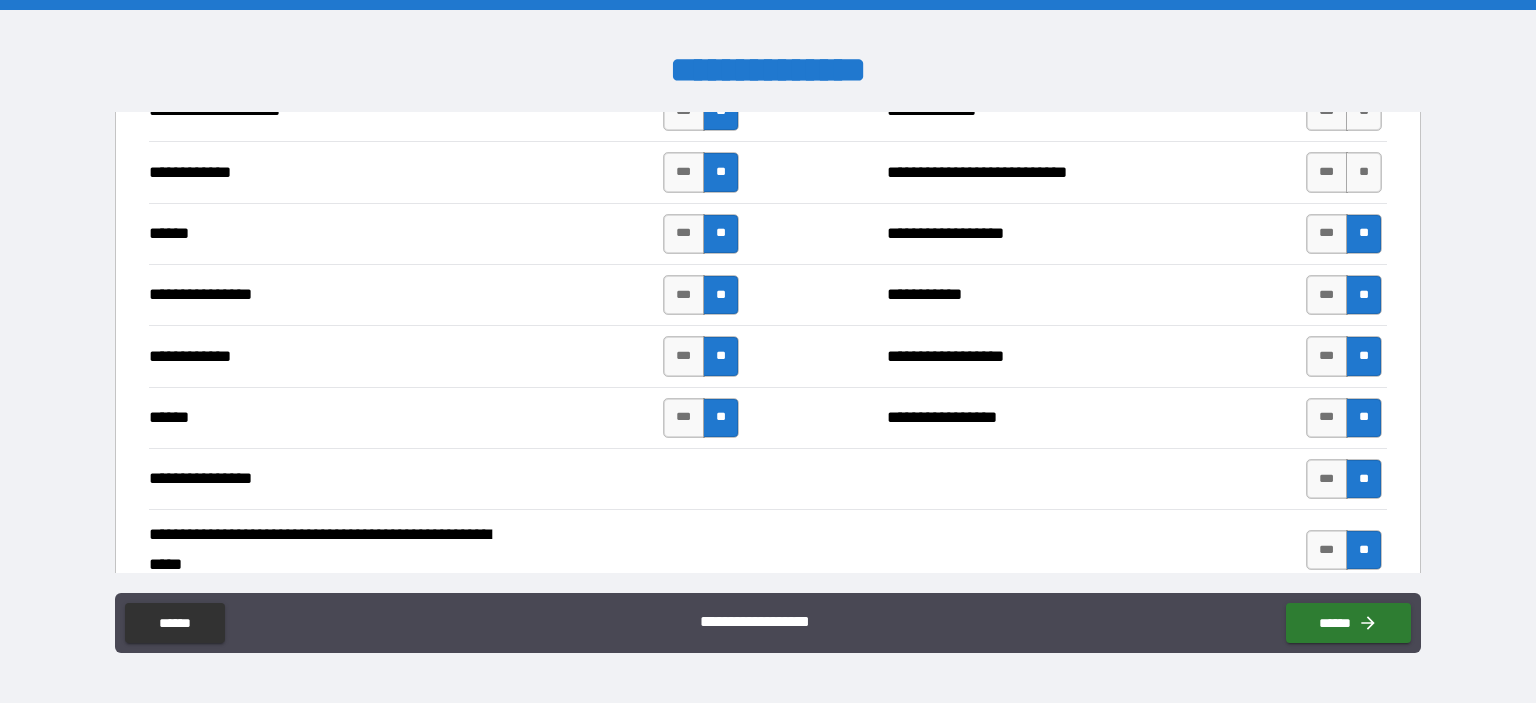 scroll, scrollTop: 3400, scrollLeft: 0, axis: vertical 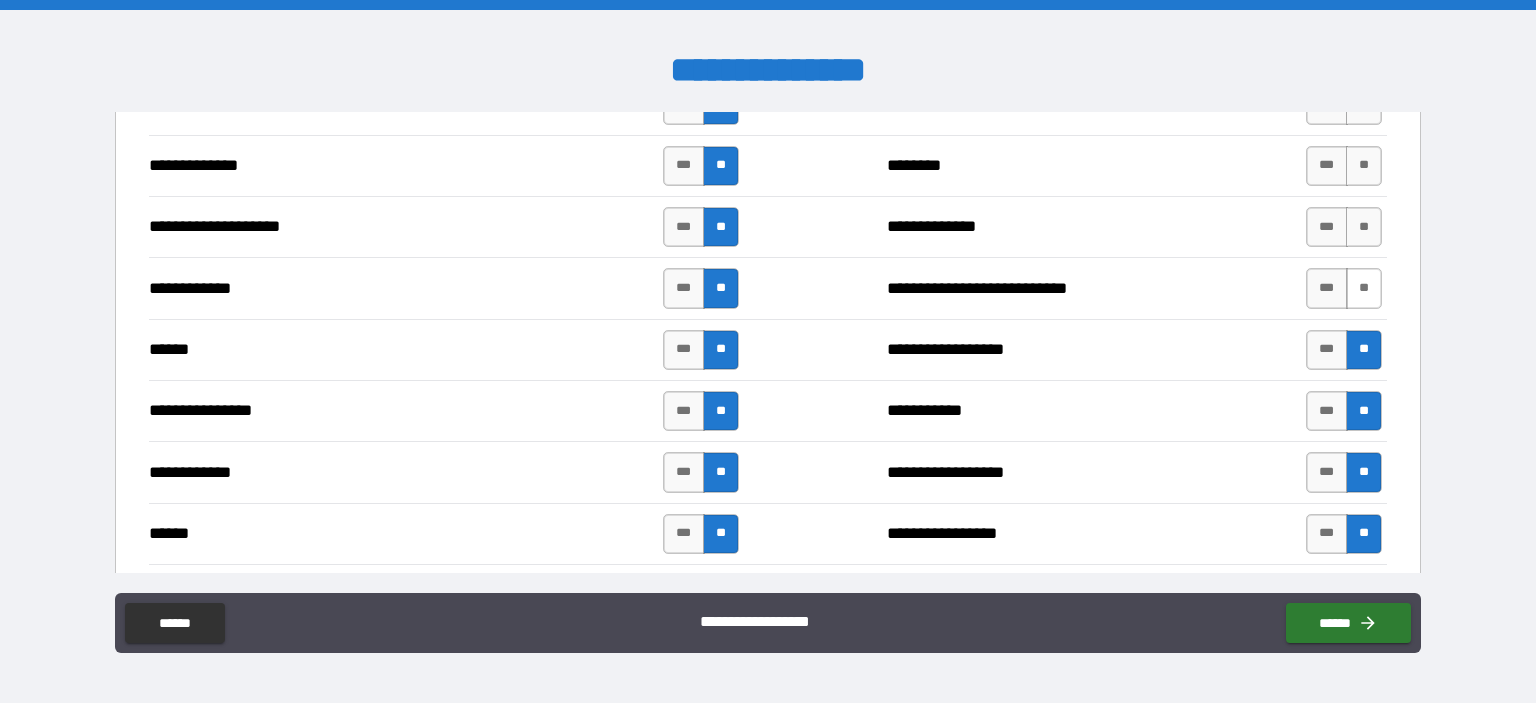 click on "**" at bounding box center [1364, 288] 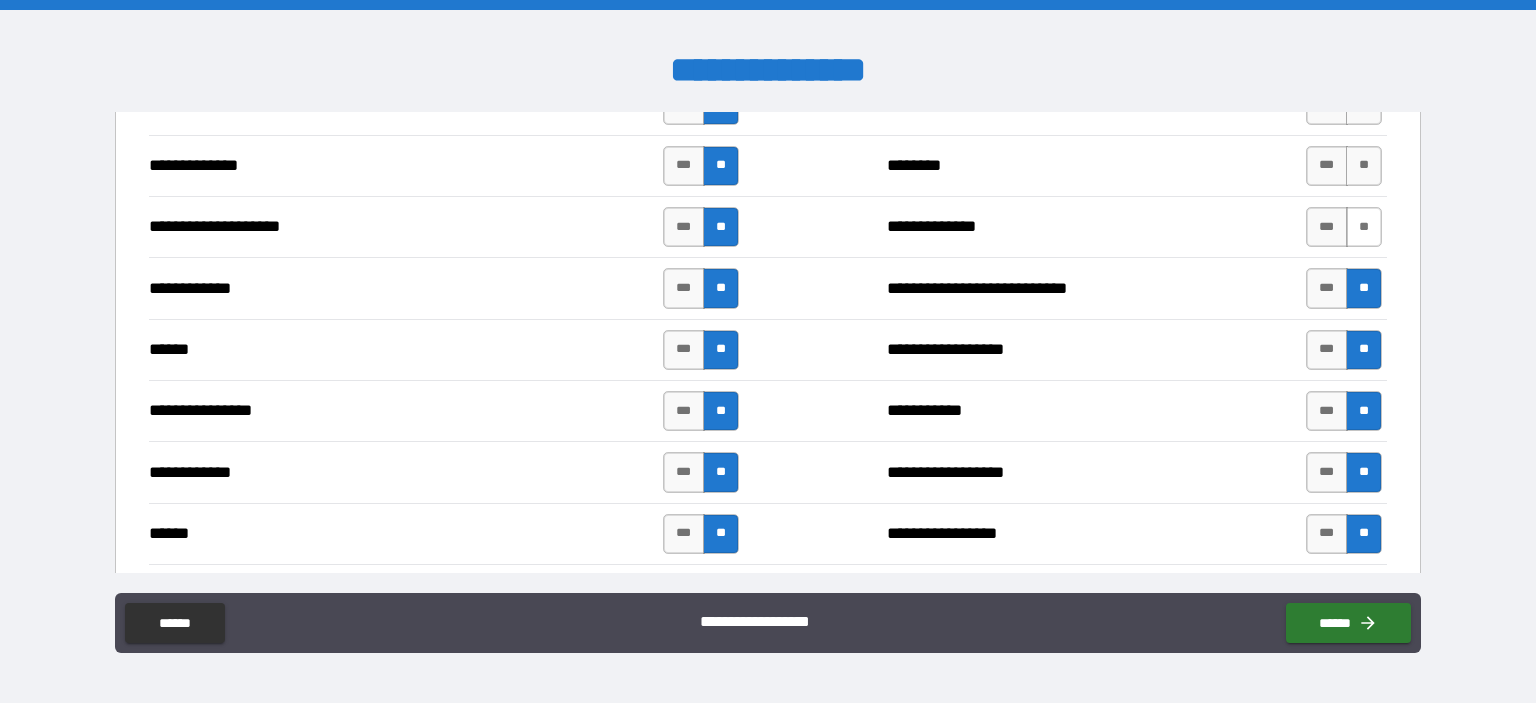 click on "**" at bounding box center [1364, 227] 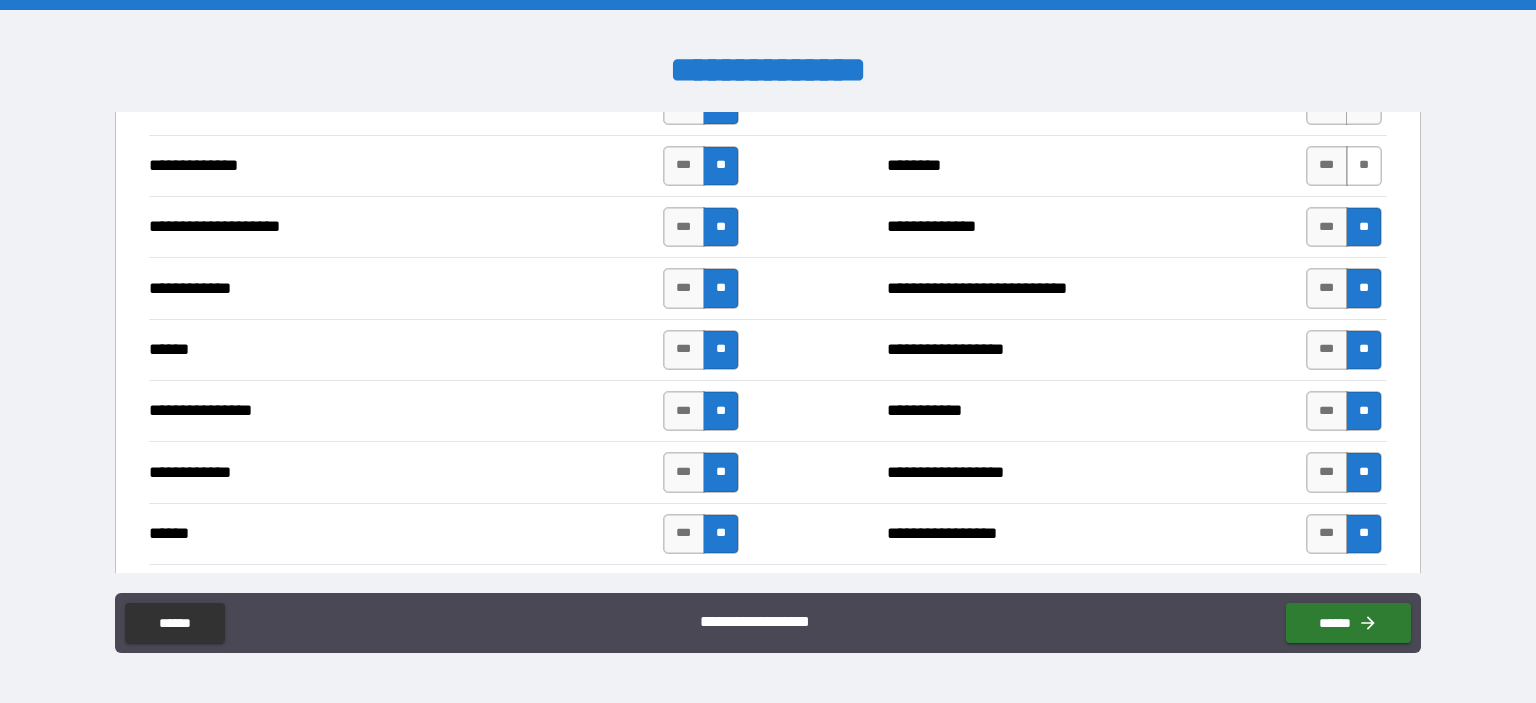click on "**" at bounding box center (1364, 166) 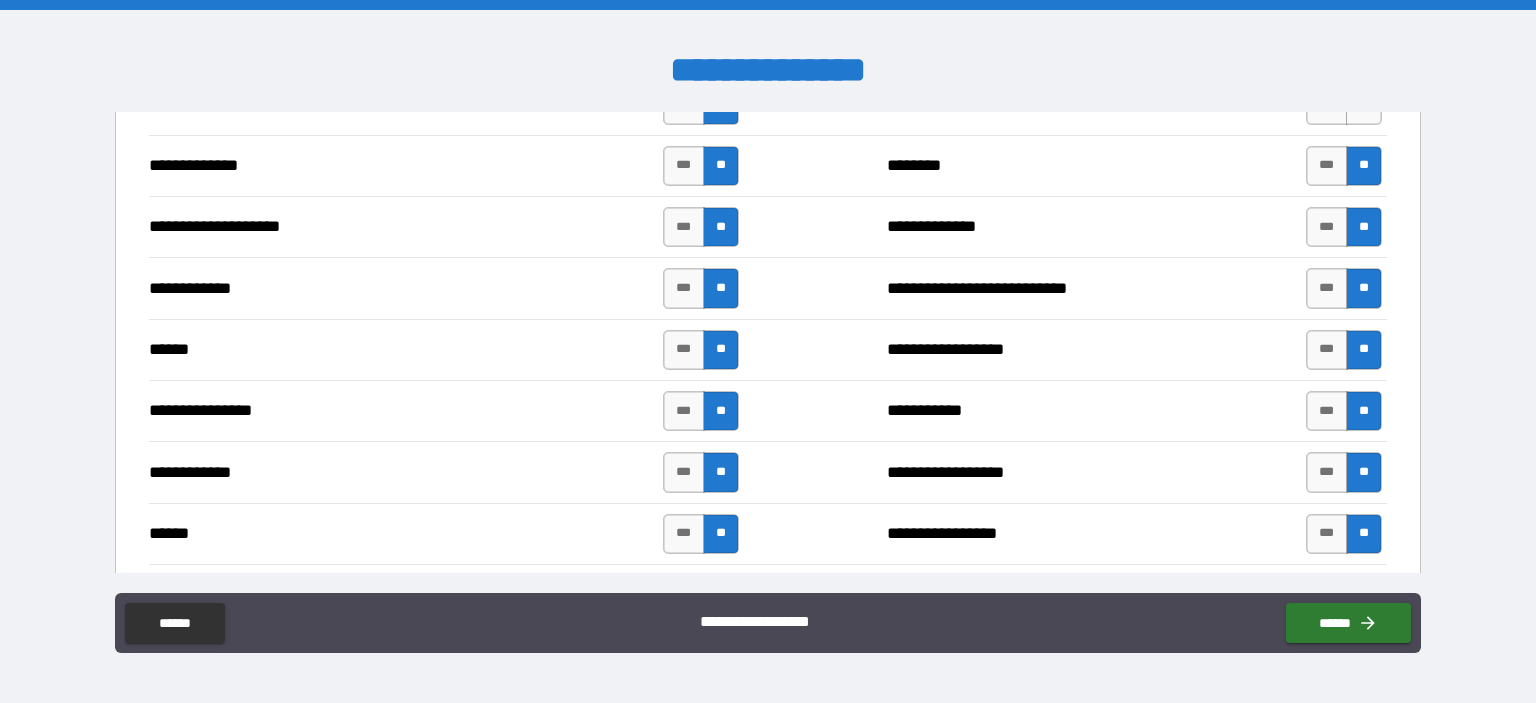 scroll, scrollTop: 3300, scrollLeft: 0, axis: vertical 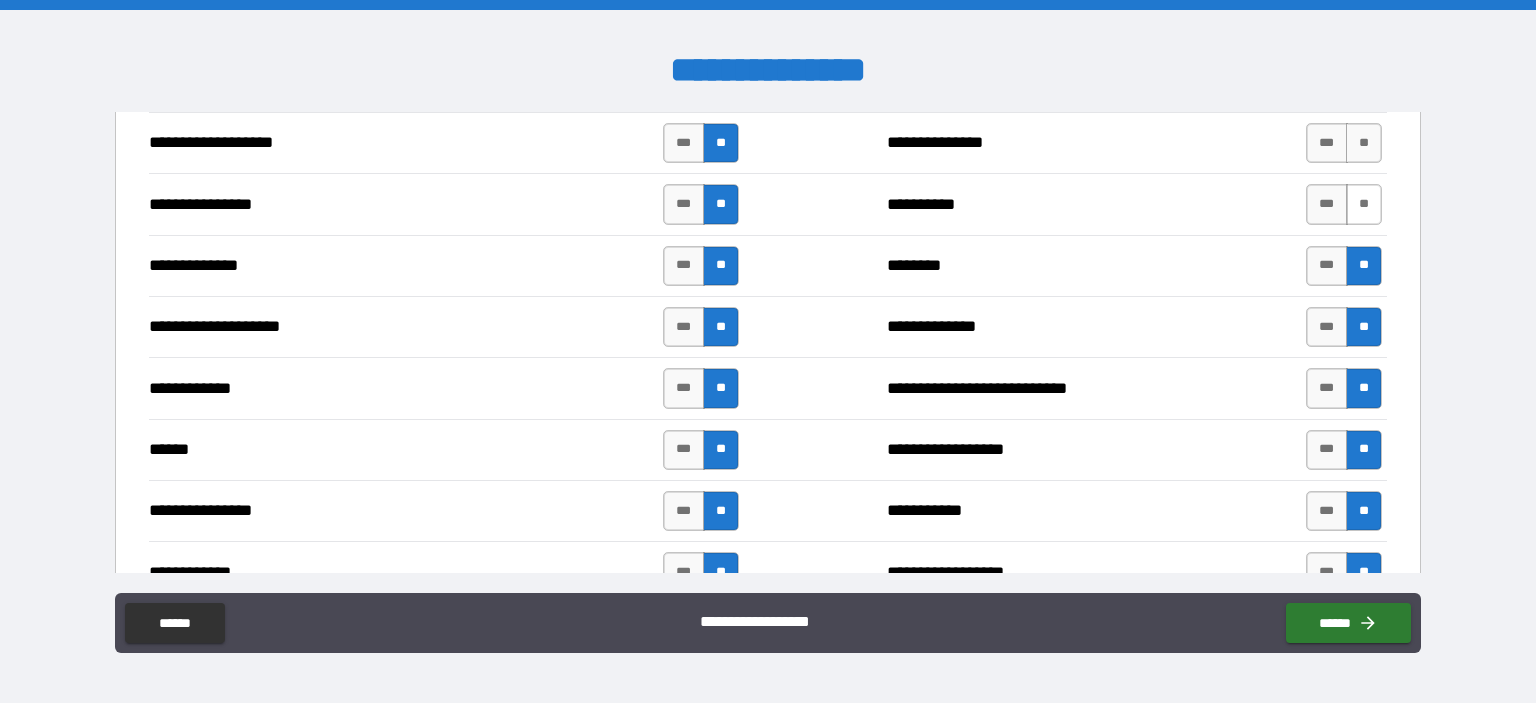 click on "**" at bounding box center [1364, 204] 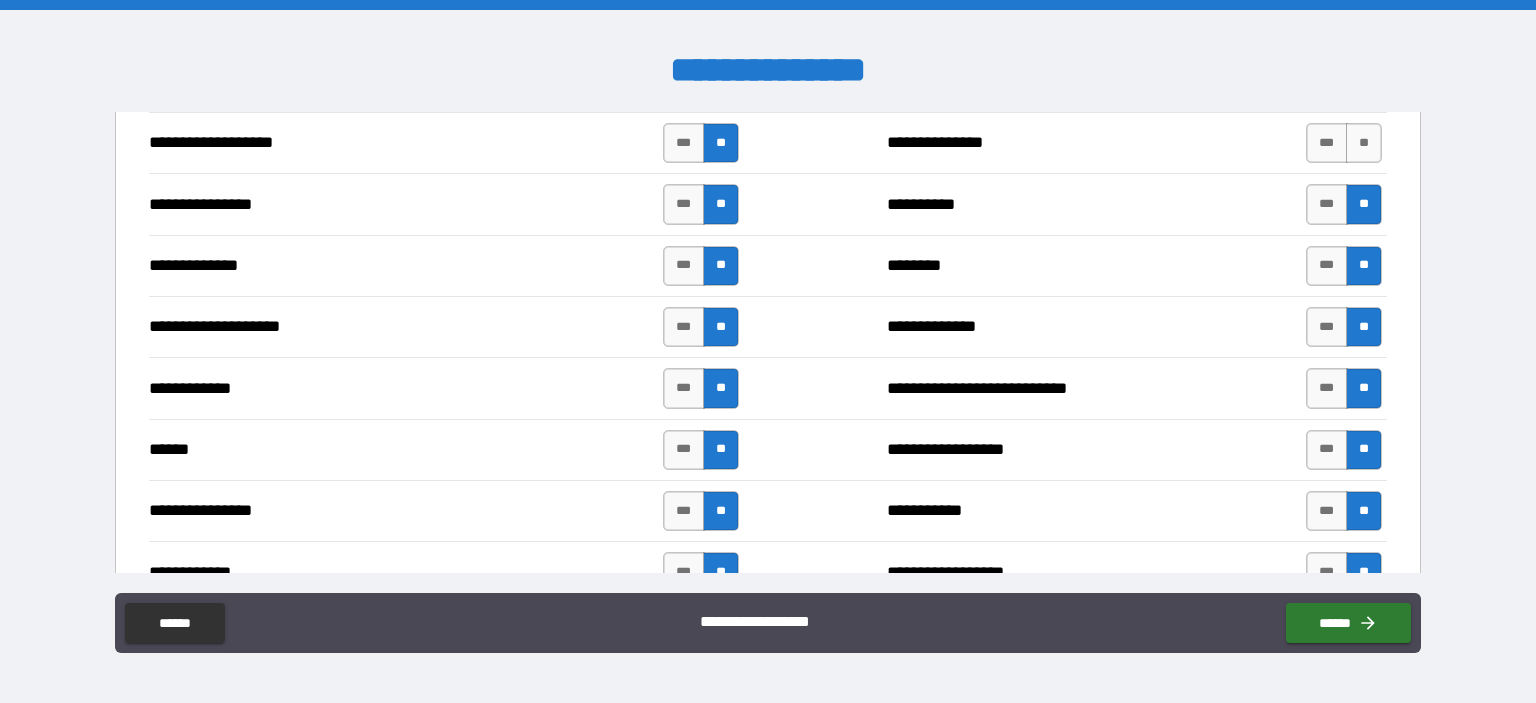 scroll, scrollTop: 3200, scrollLeft: 0, axis: vertical 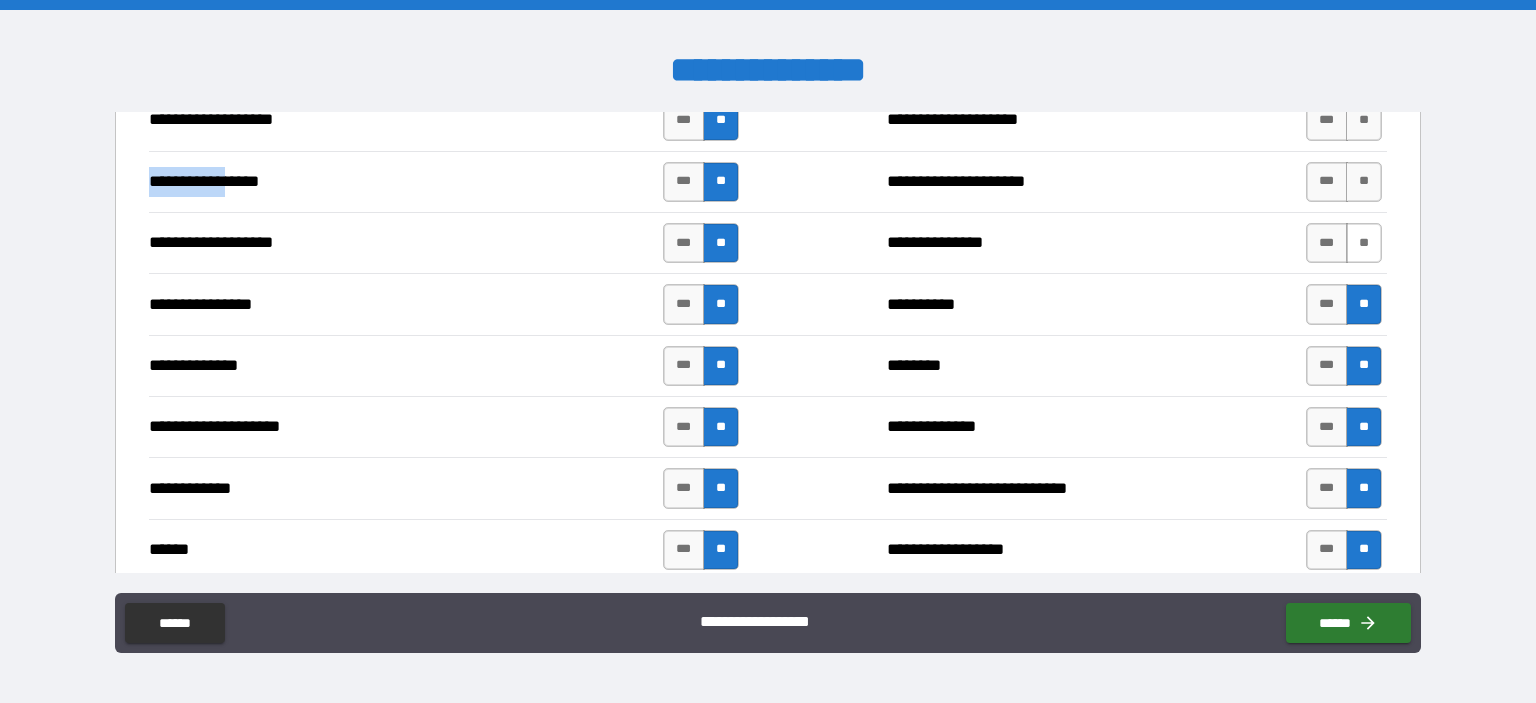 click on "**" at bounding box center [1364, 243] 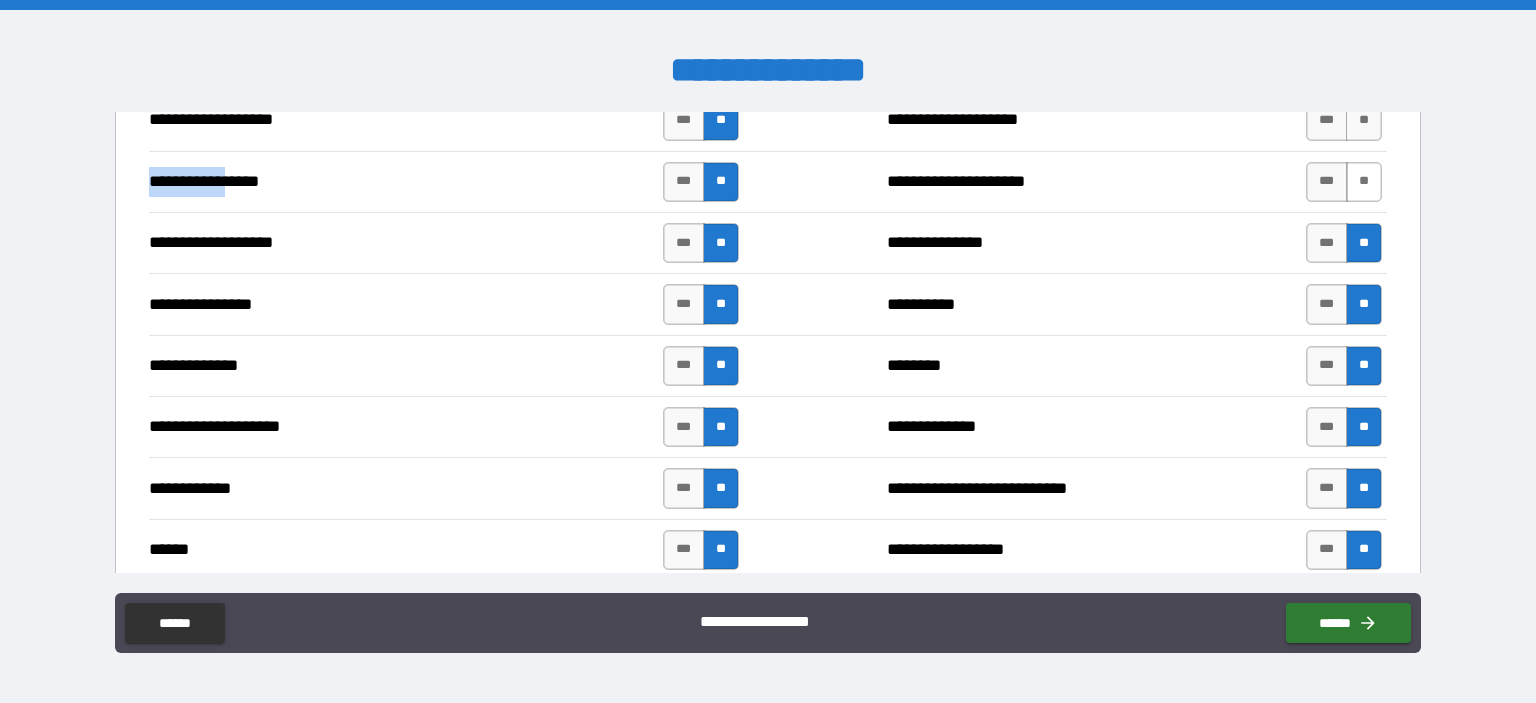 click on "**" at bounding box center [1364, 182] 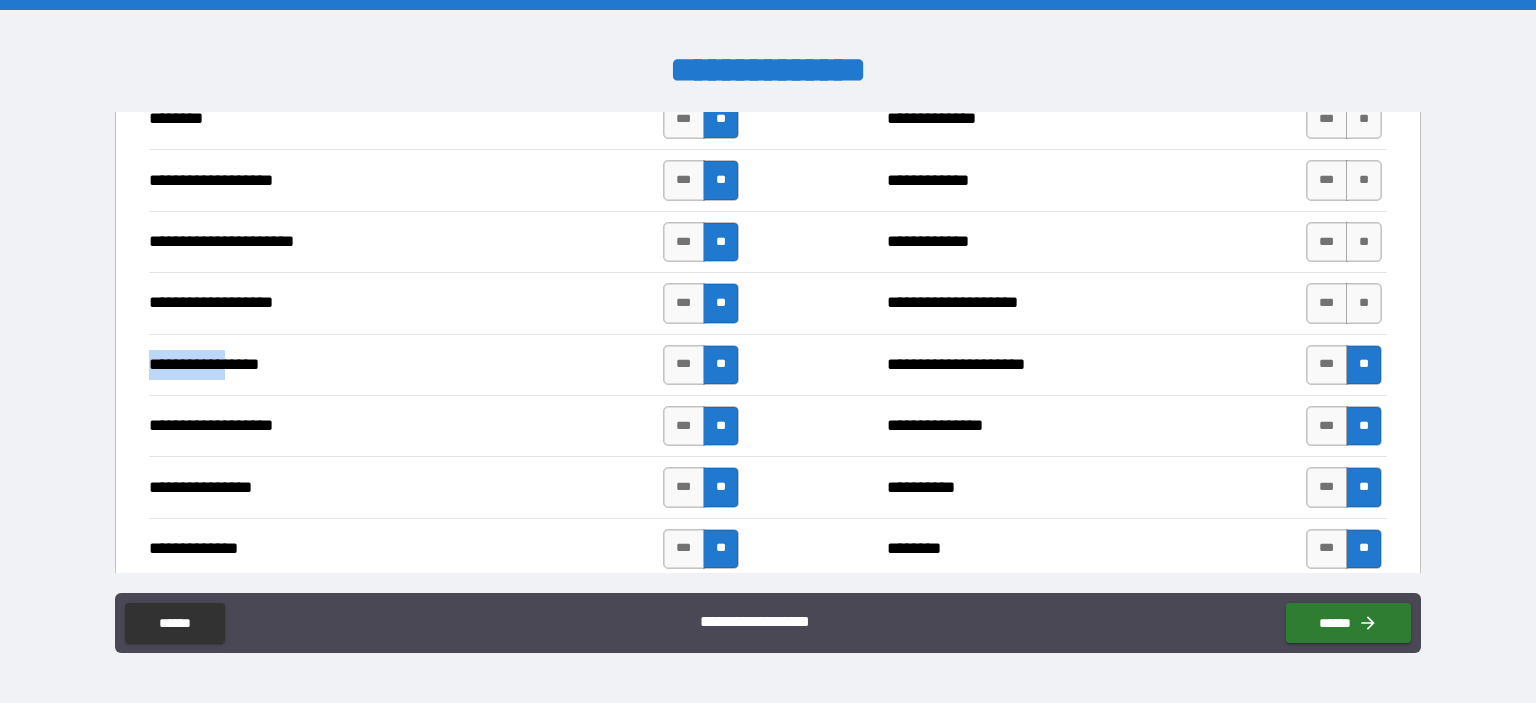 scroll, scrollTop: 3000, scrollLeft: 0, axis: vertical 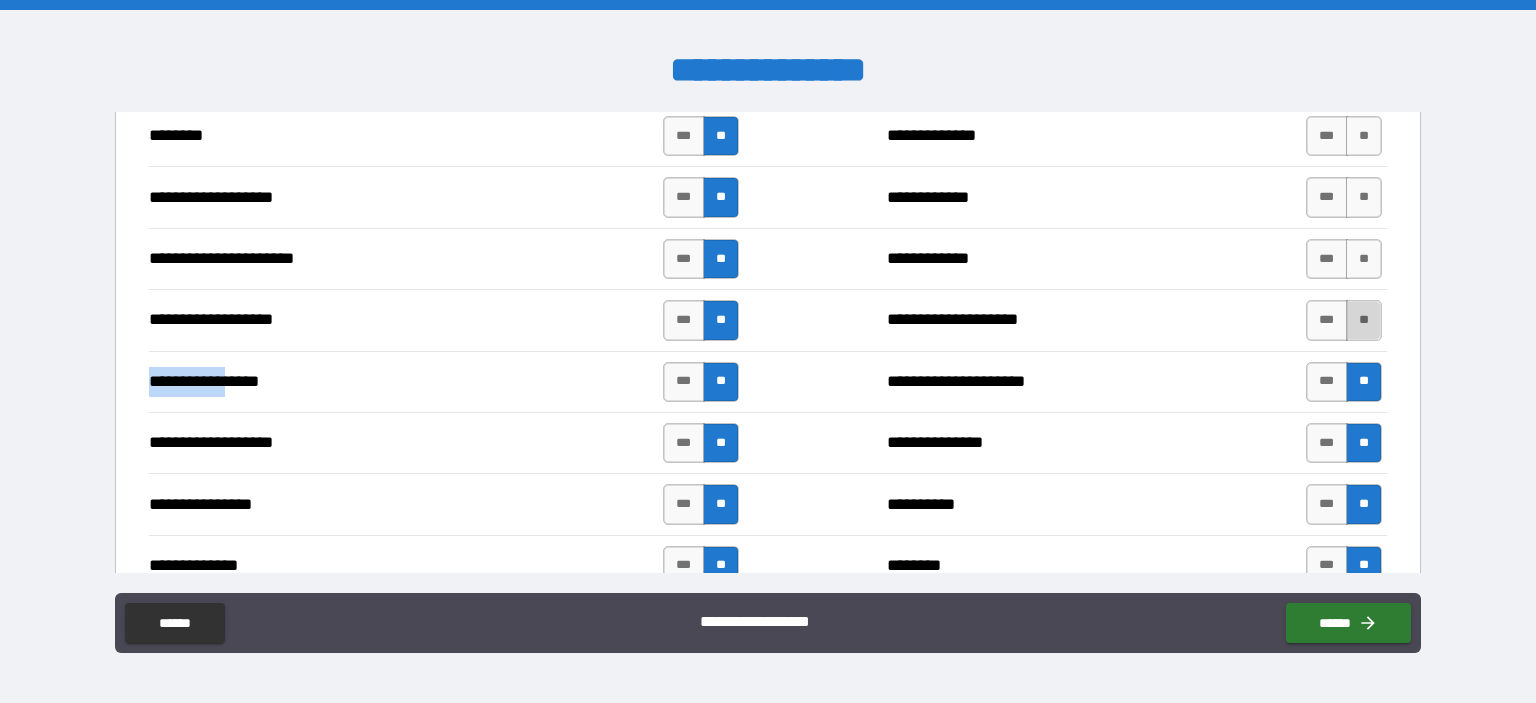 click on "**" at bounding box center (1364, 320) 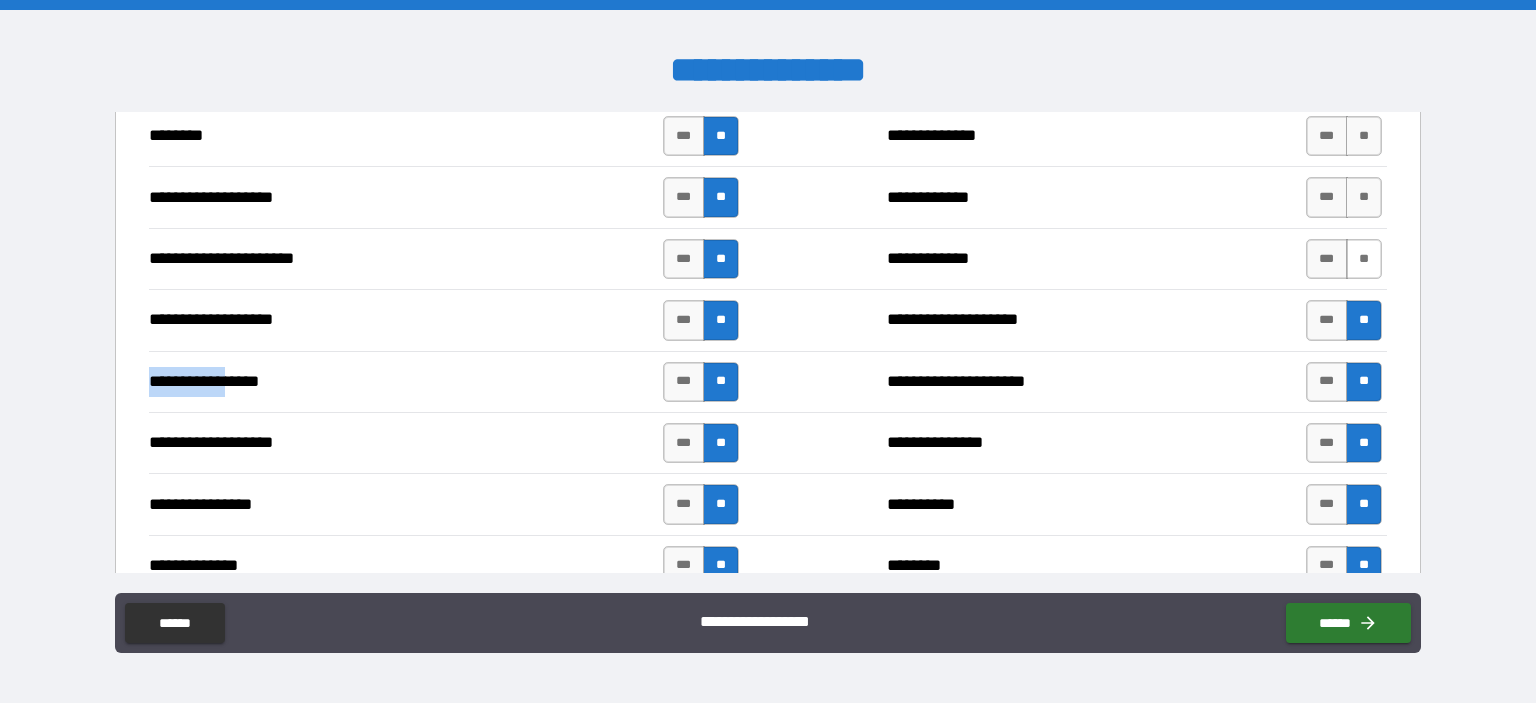 click on "**" at bounding box center [1364, 259] 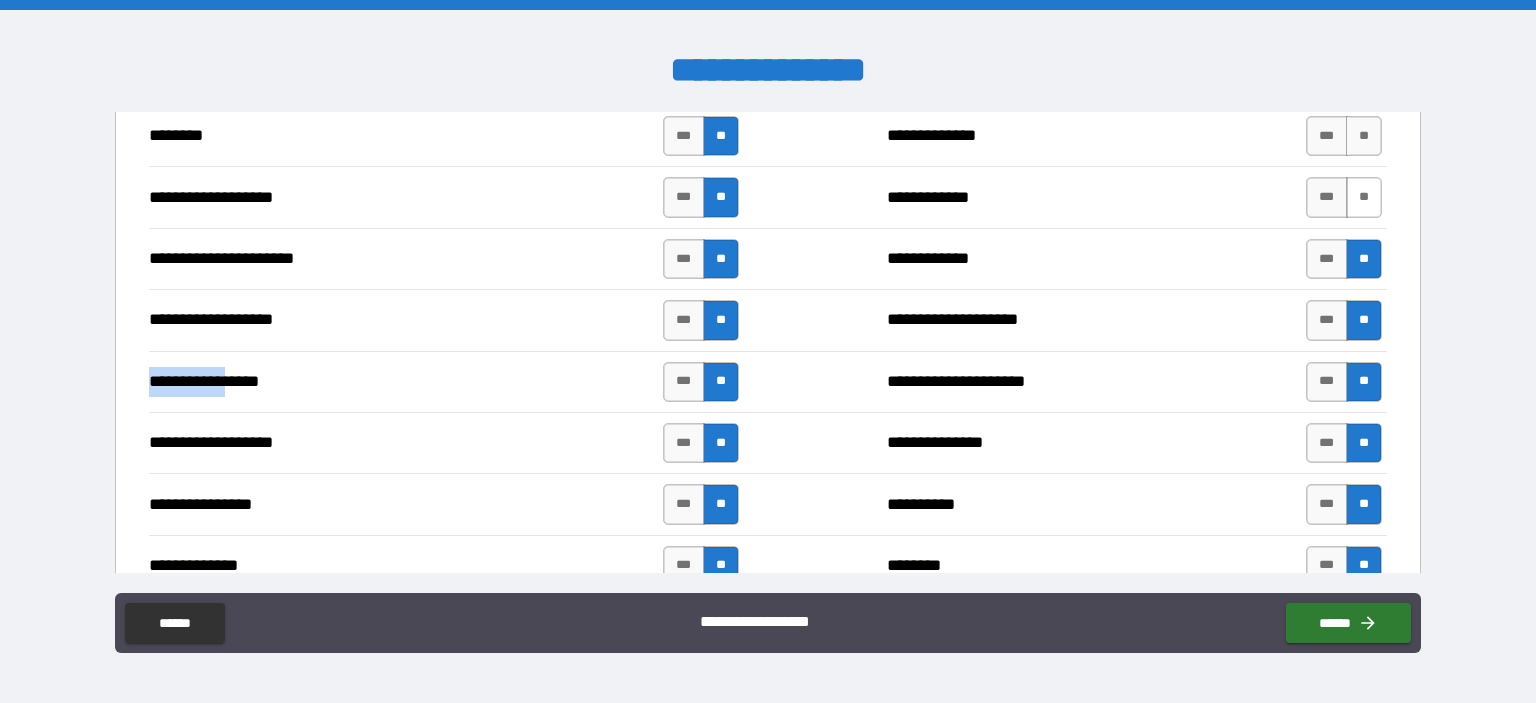 click on "**" at bounding box center [1364, 197] 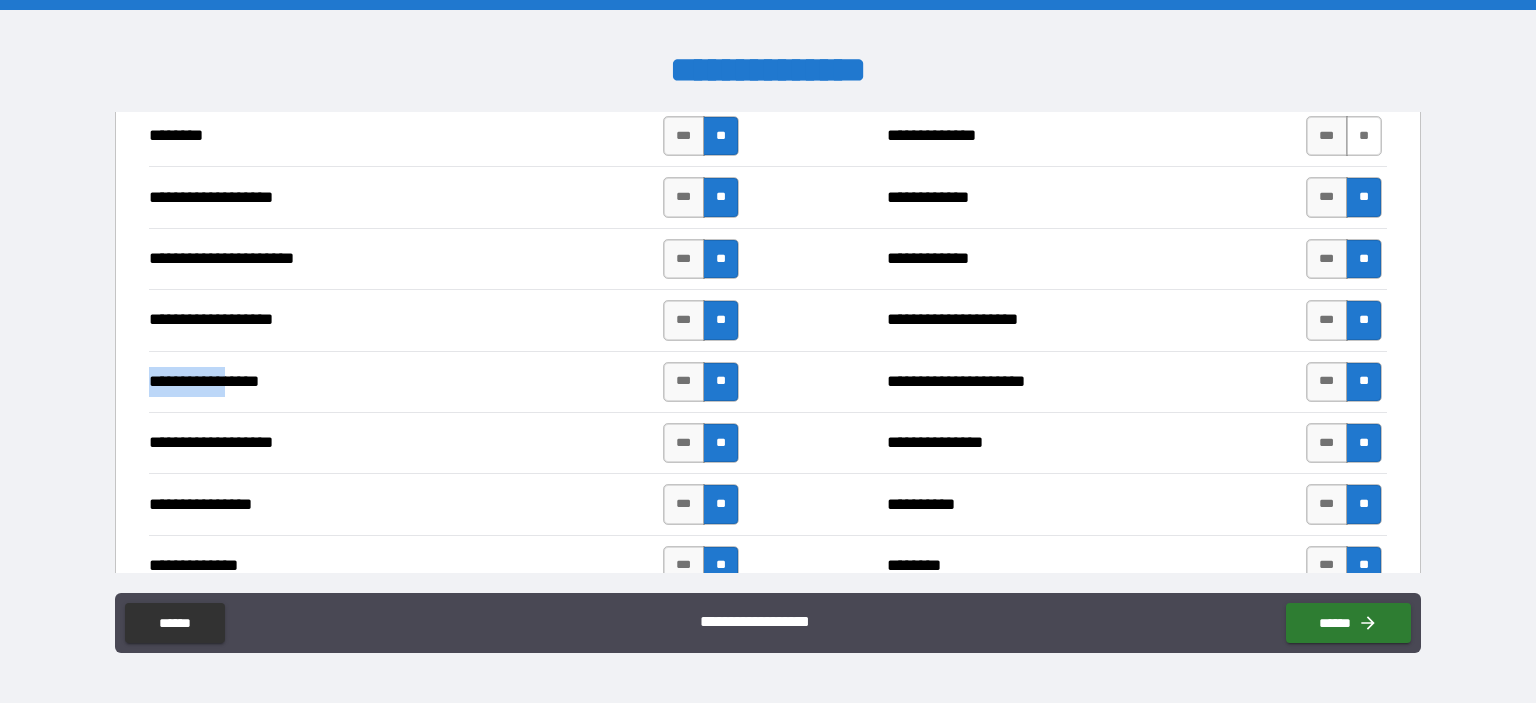 click on "**" at bounding box center (1364, 136) 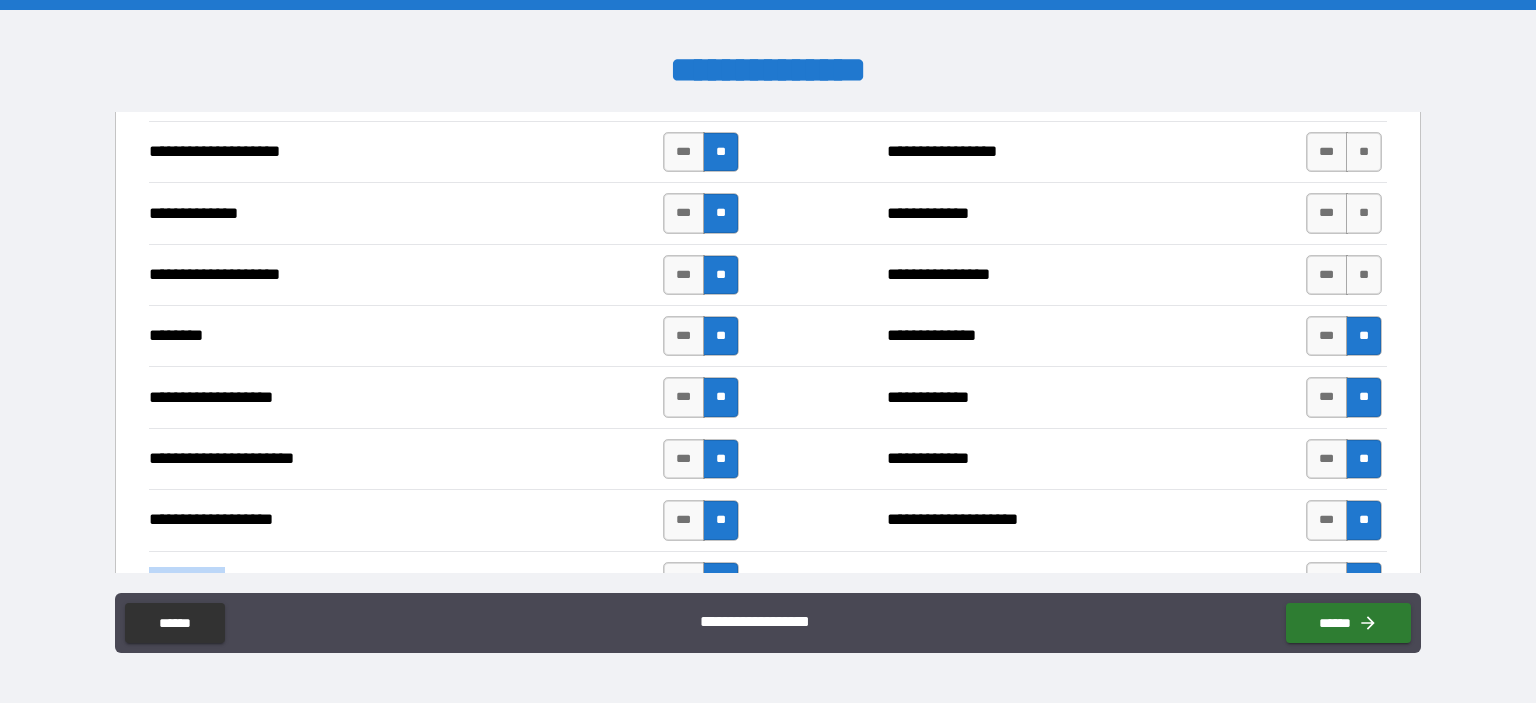 scroll, scrollTop: 2700, scrollLeft: 0, axis: vertical 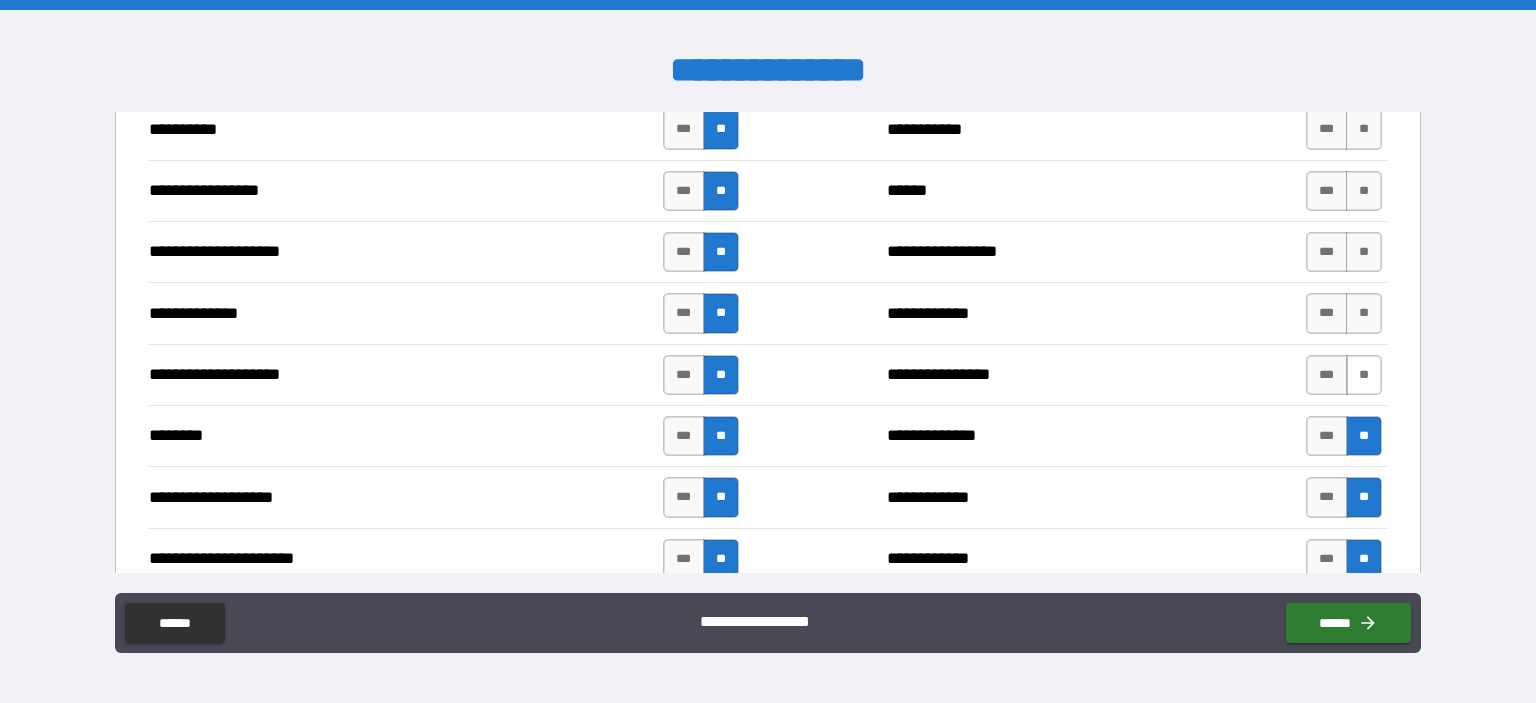 click on "**" at bounding box center [1364, 375] 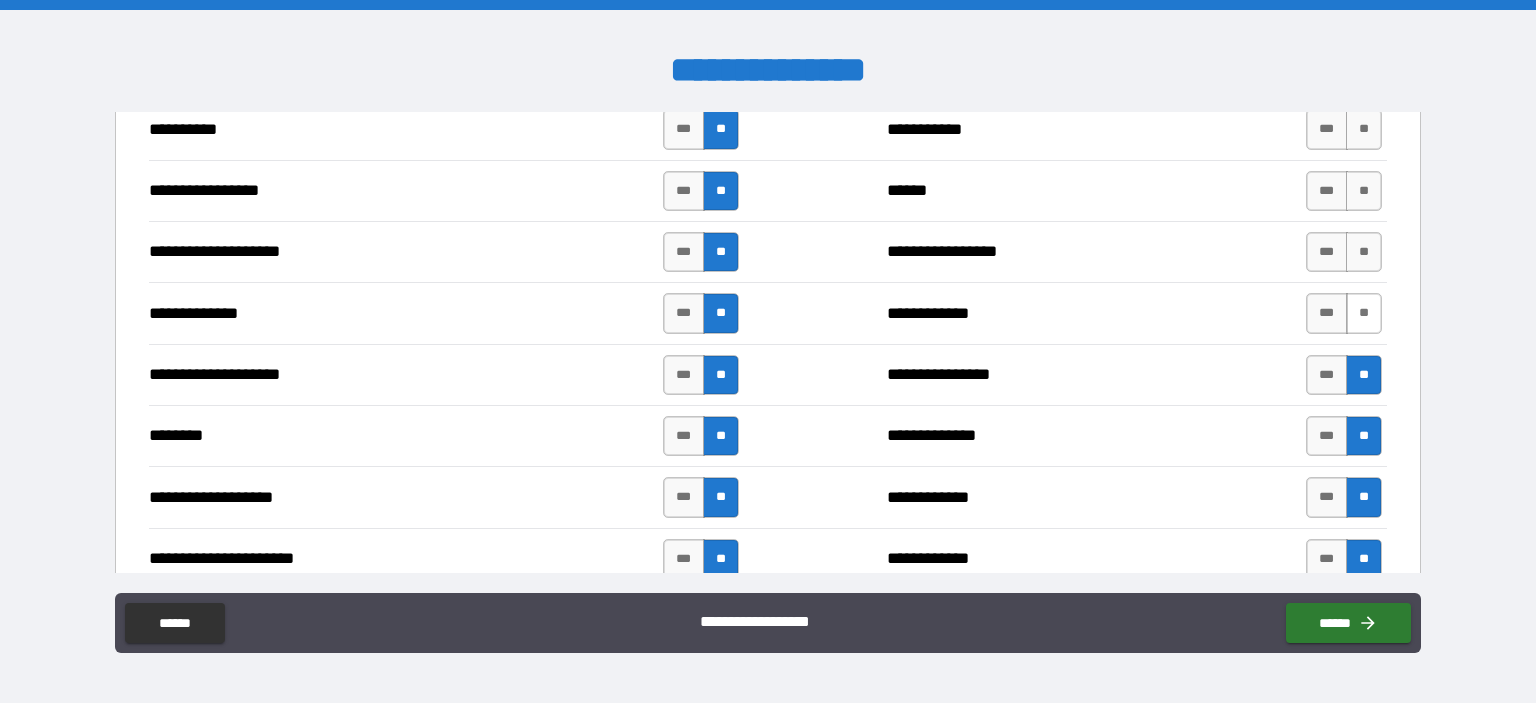 click on "**" at bounding box center (1364, 313) 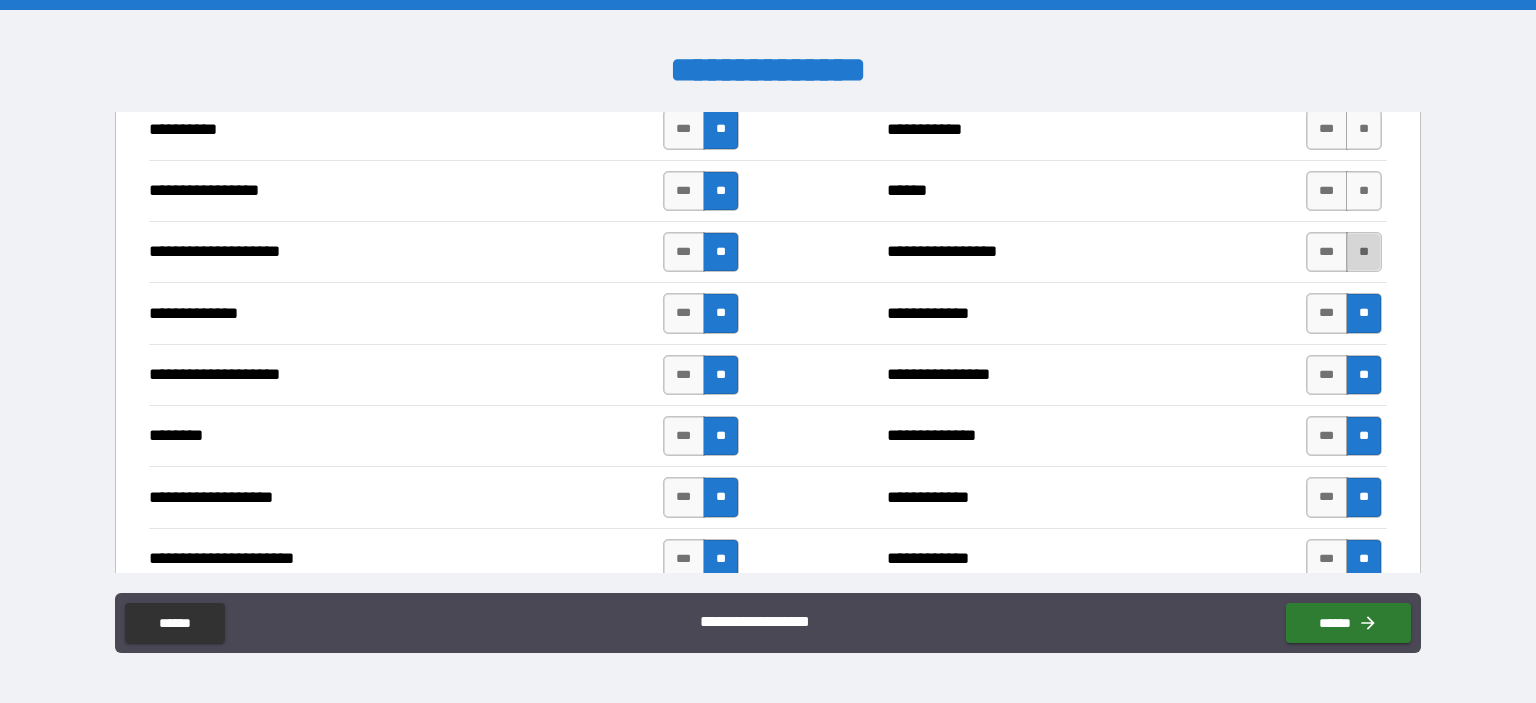 click on "**" at bounding box center (1364, 252) 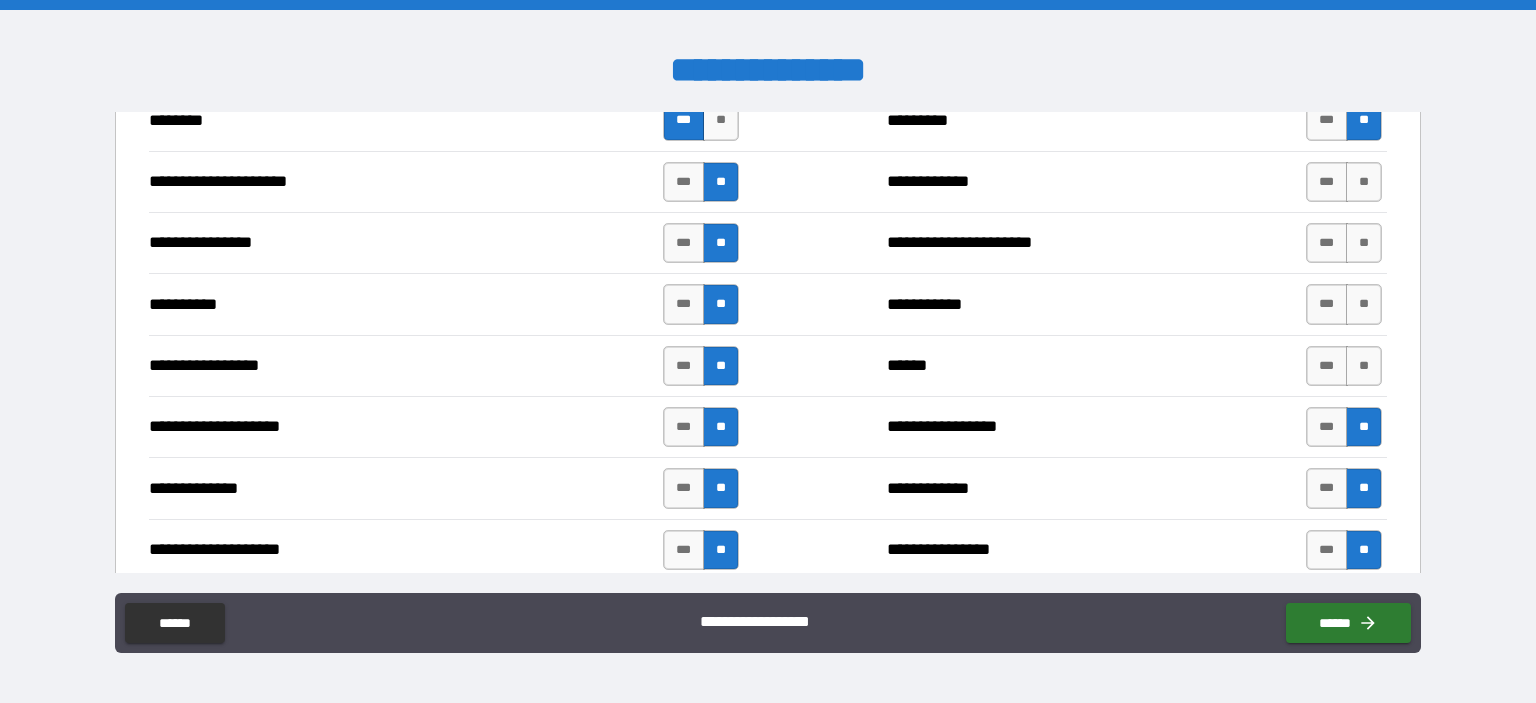 scroll, scrollTop: 2500, scrollLeft: 0, axis: vertical 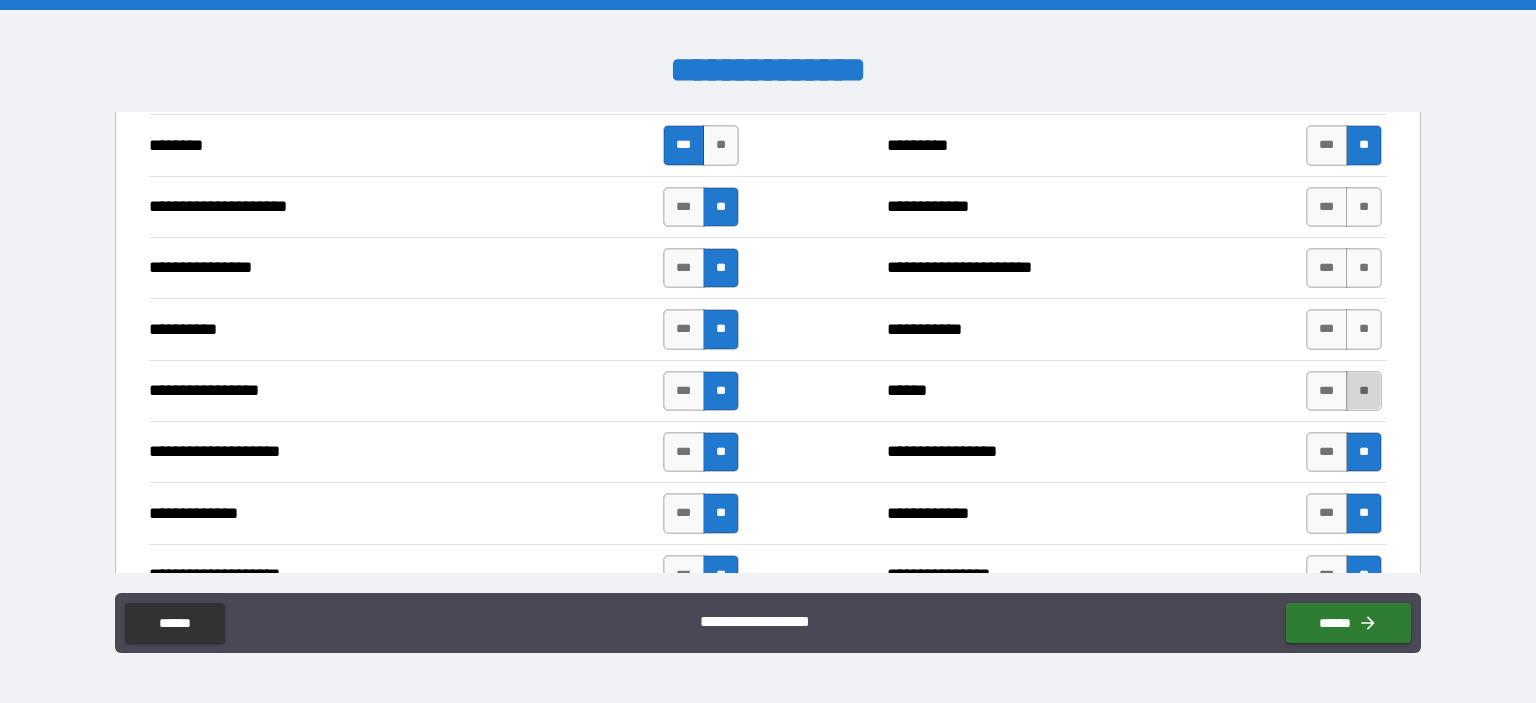 click on "**" at bounding box center (1364, 391) 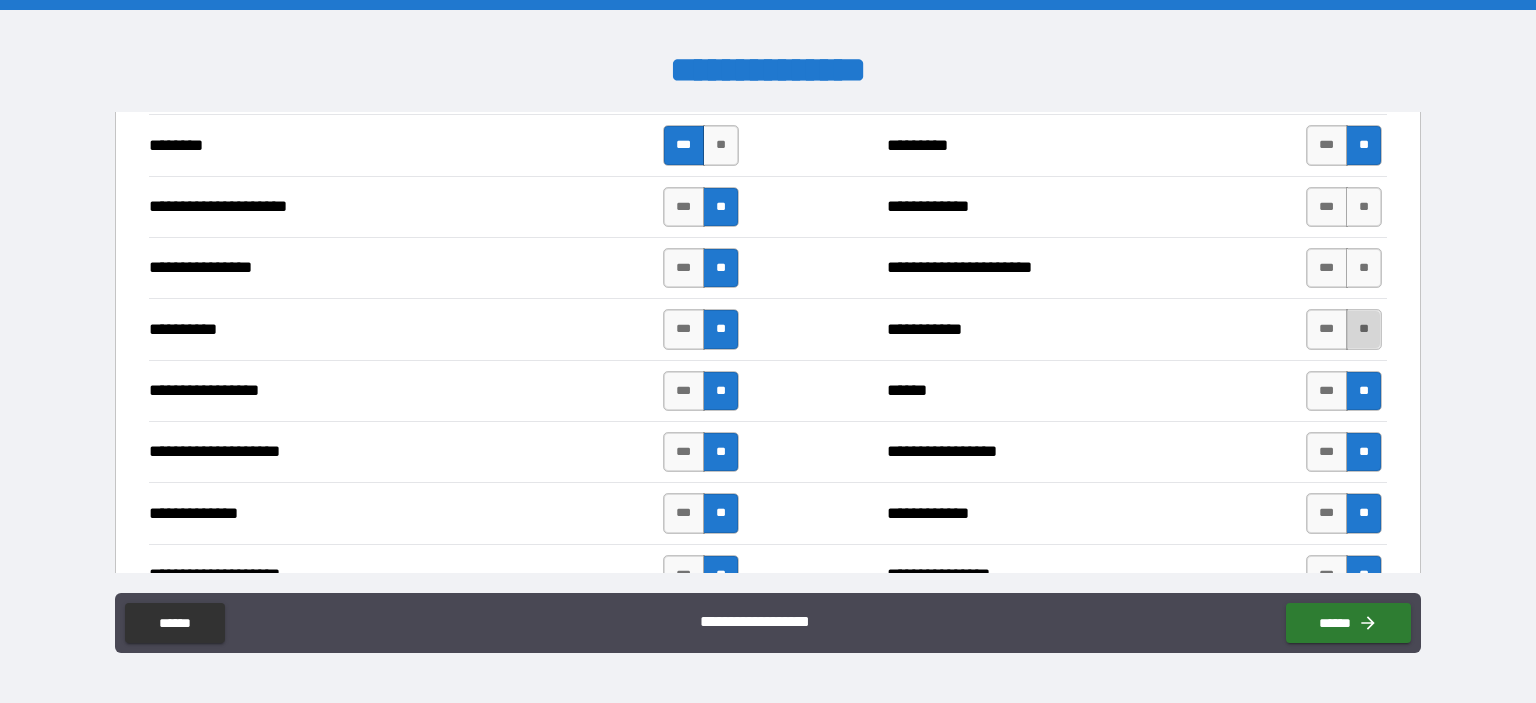 click on "**" at bounding box center [1364, 329] 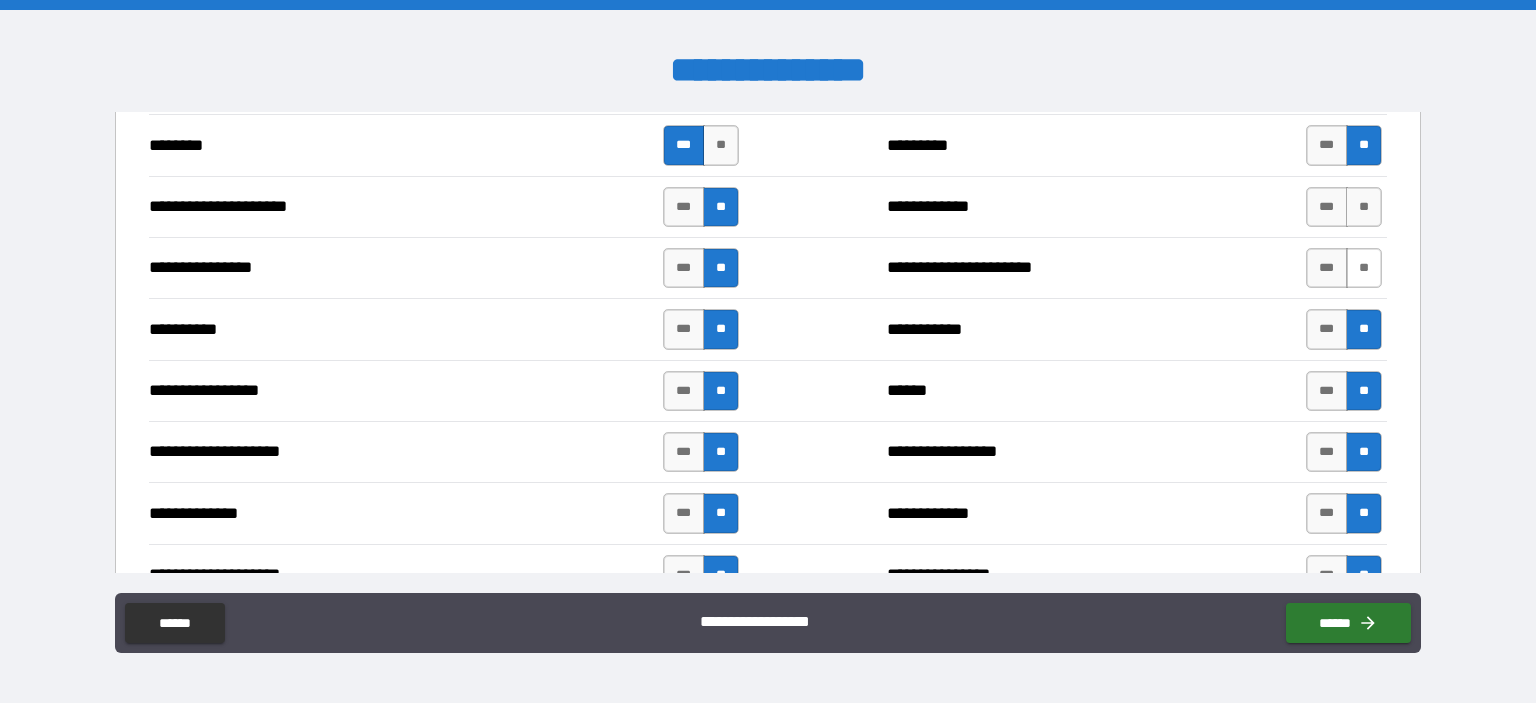 click on "**" at bounding box center (1364, 268) 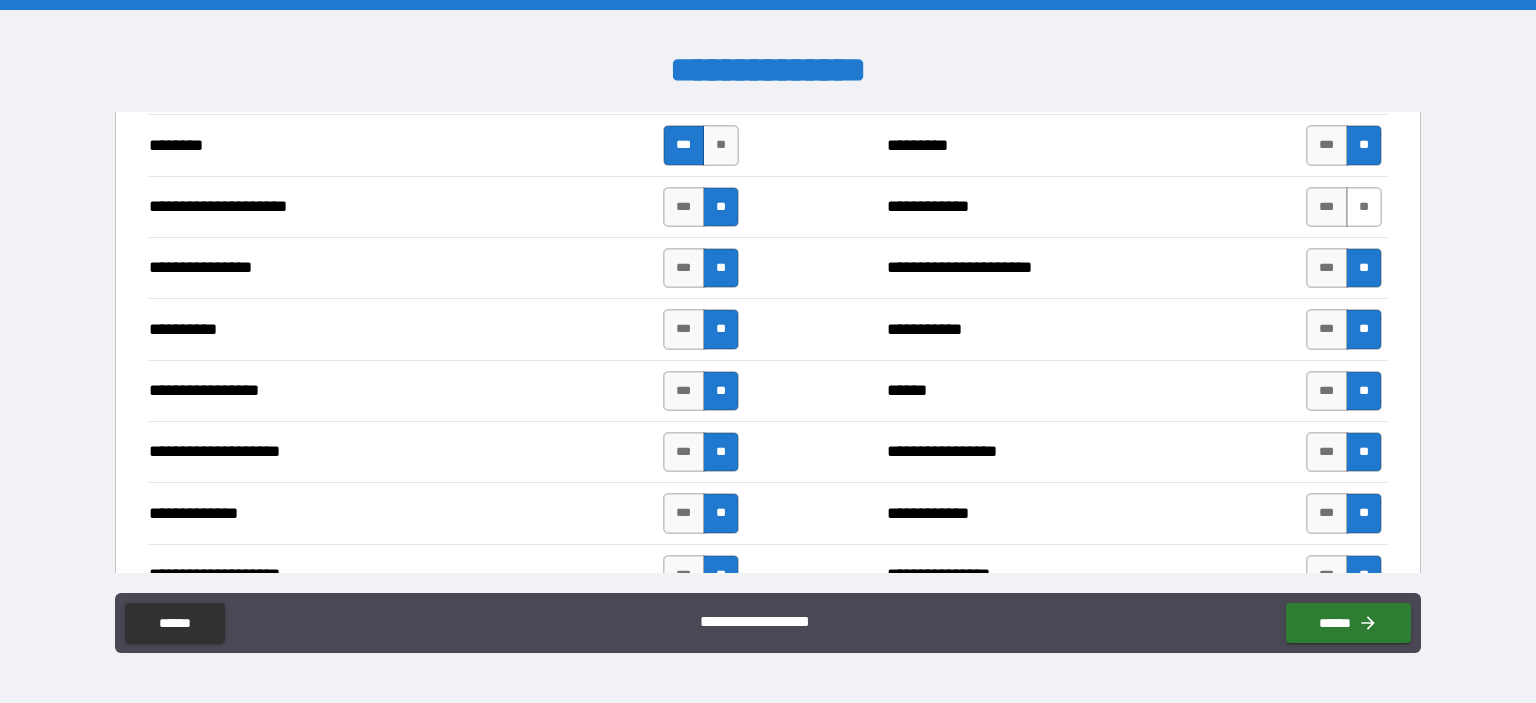 click on "**" at bounding box center (1364, 207) 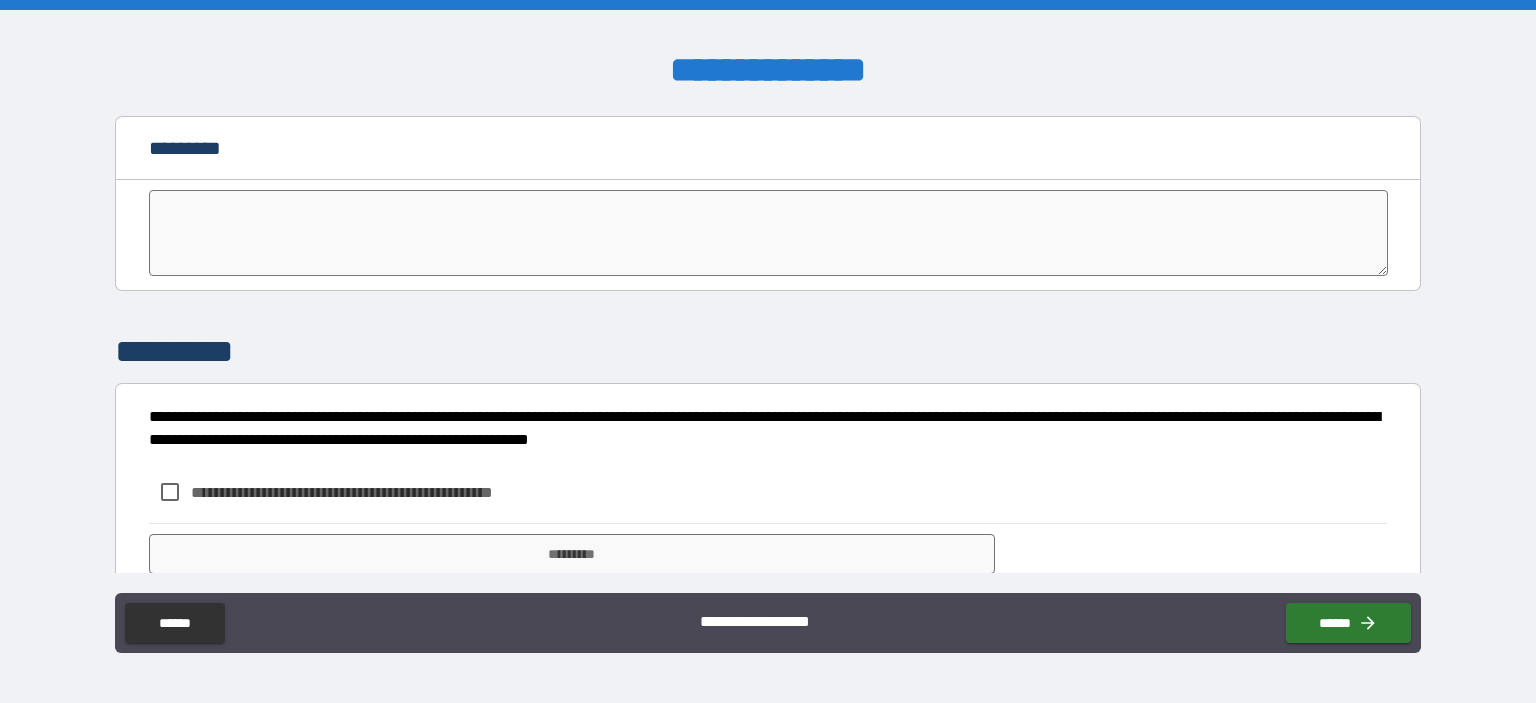 scroll, scrollTop: 4064, scrollLeft: 0, axis: vertical 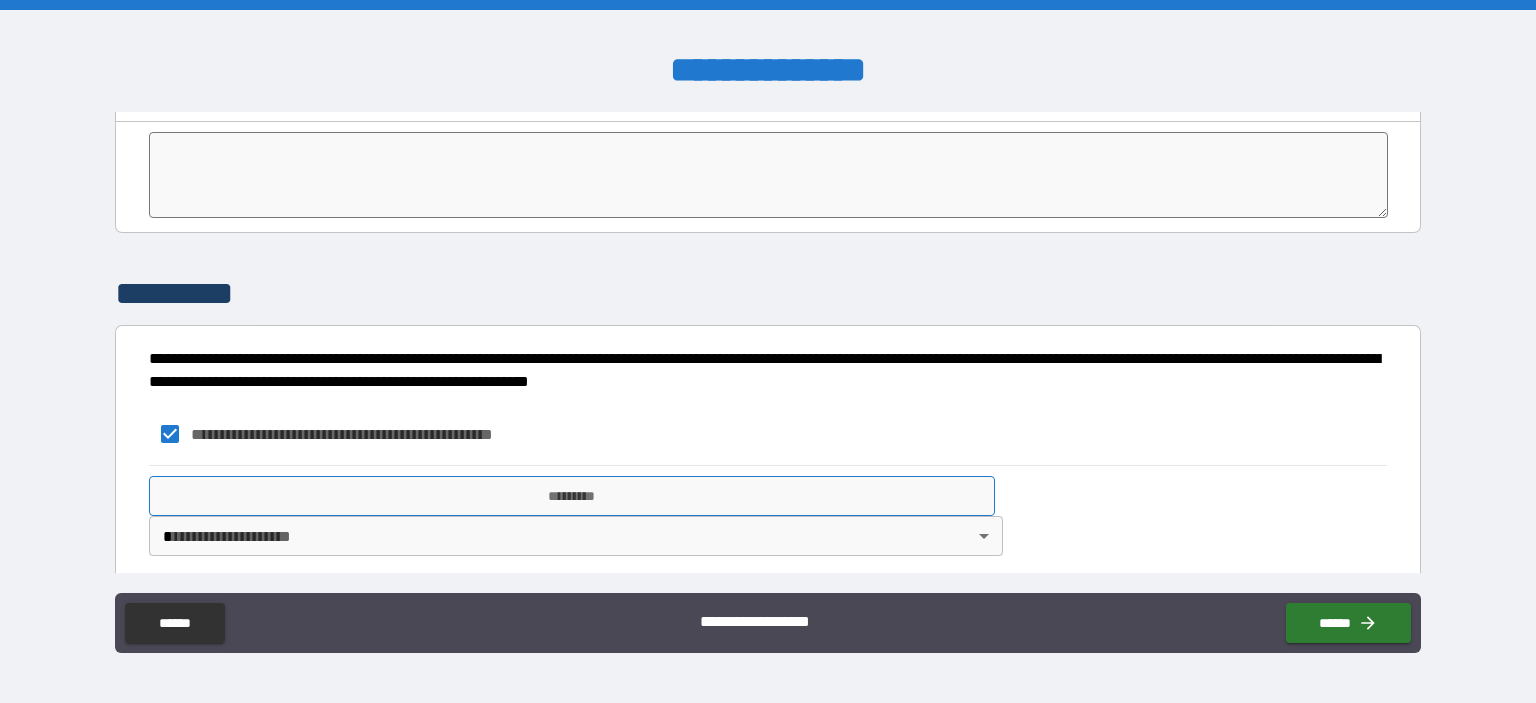 click on "*********" at bounding box center [572, 496] 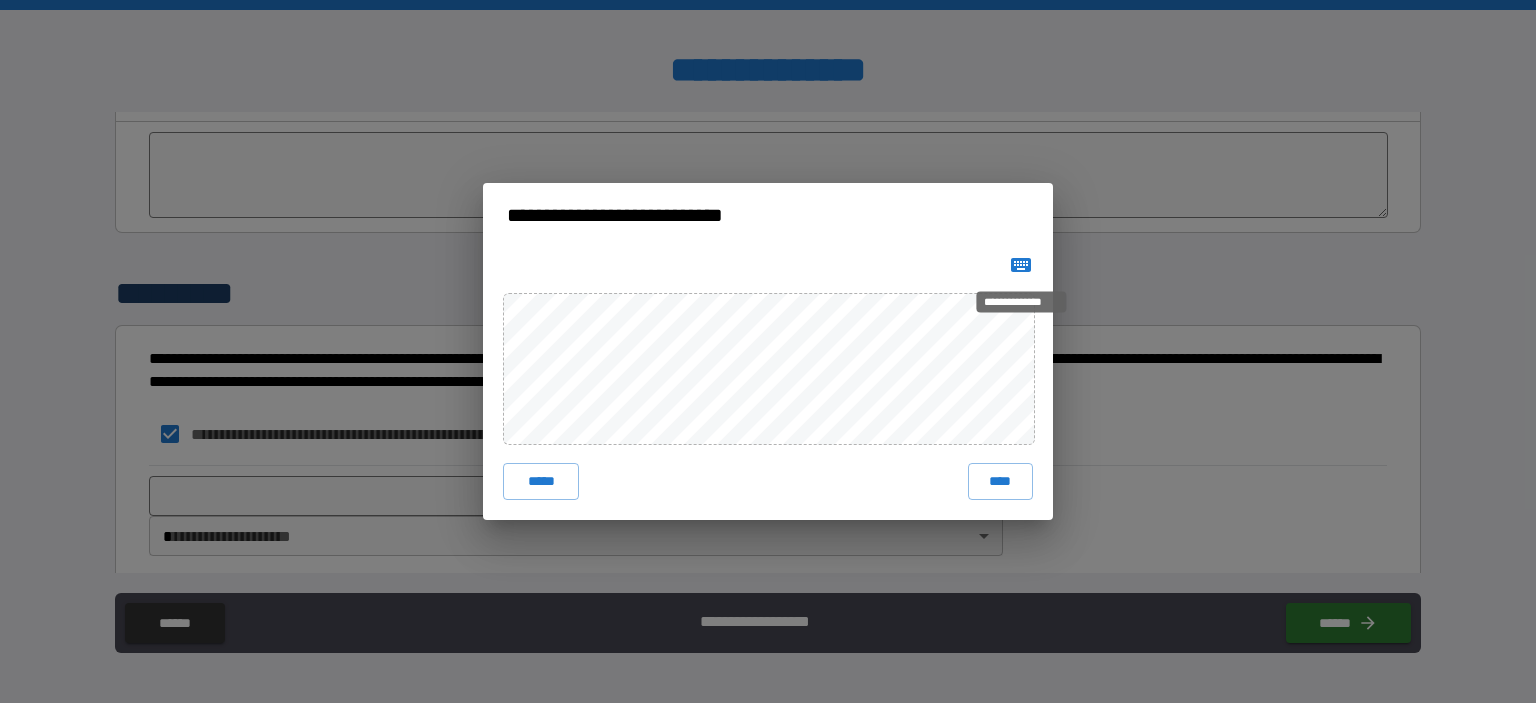 click 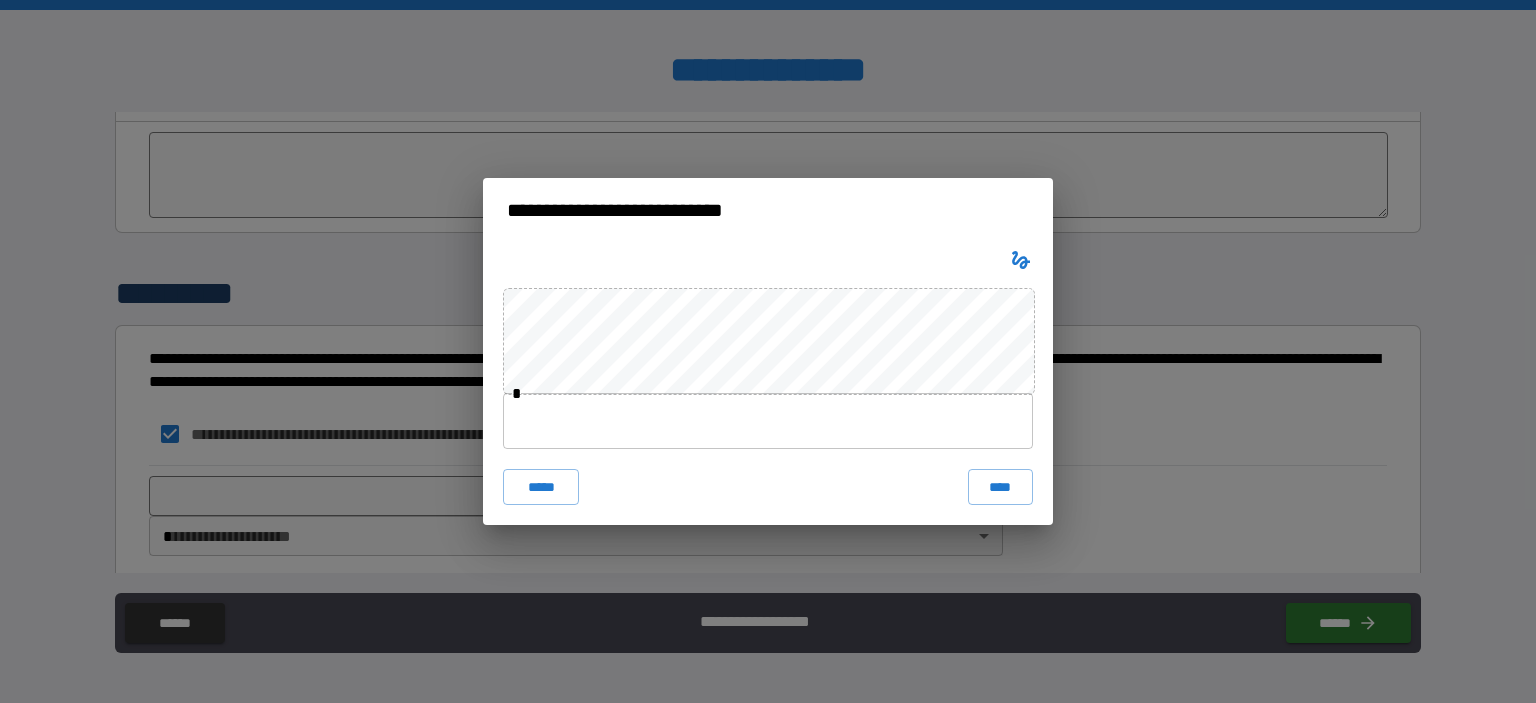 click at bounding box center (768, 421) 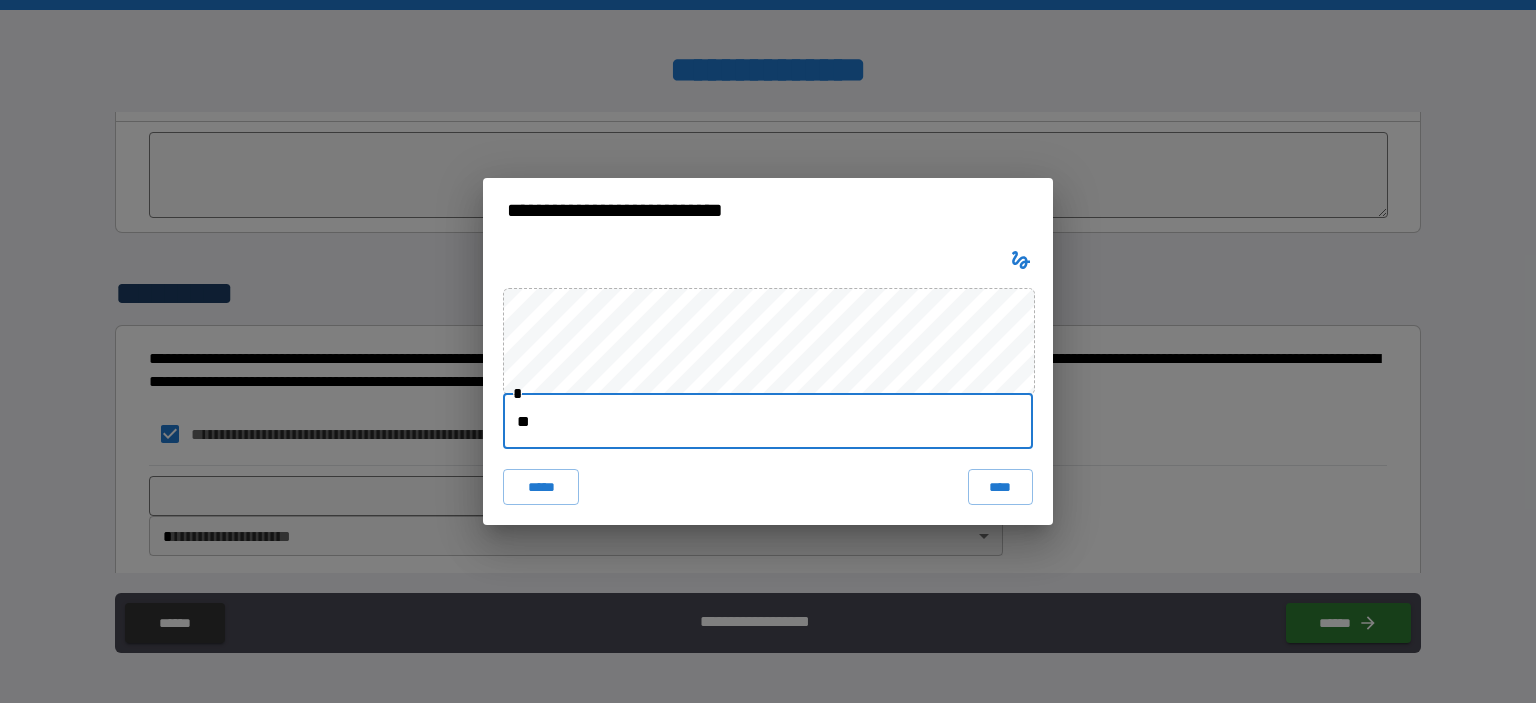 type on "*" 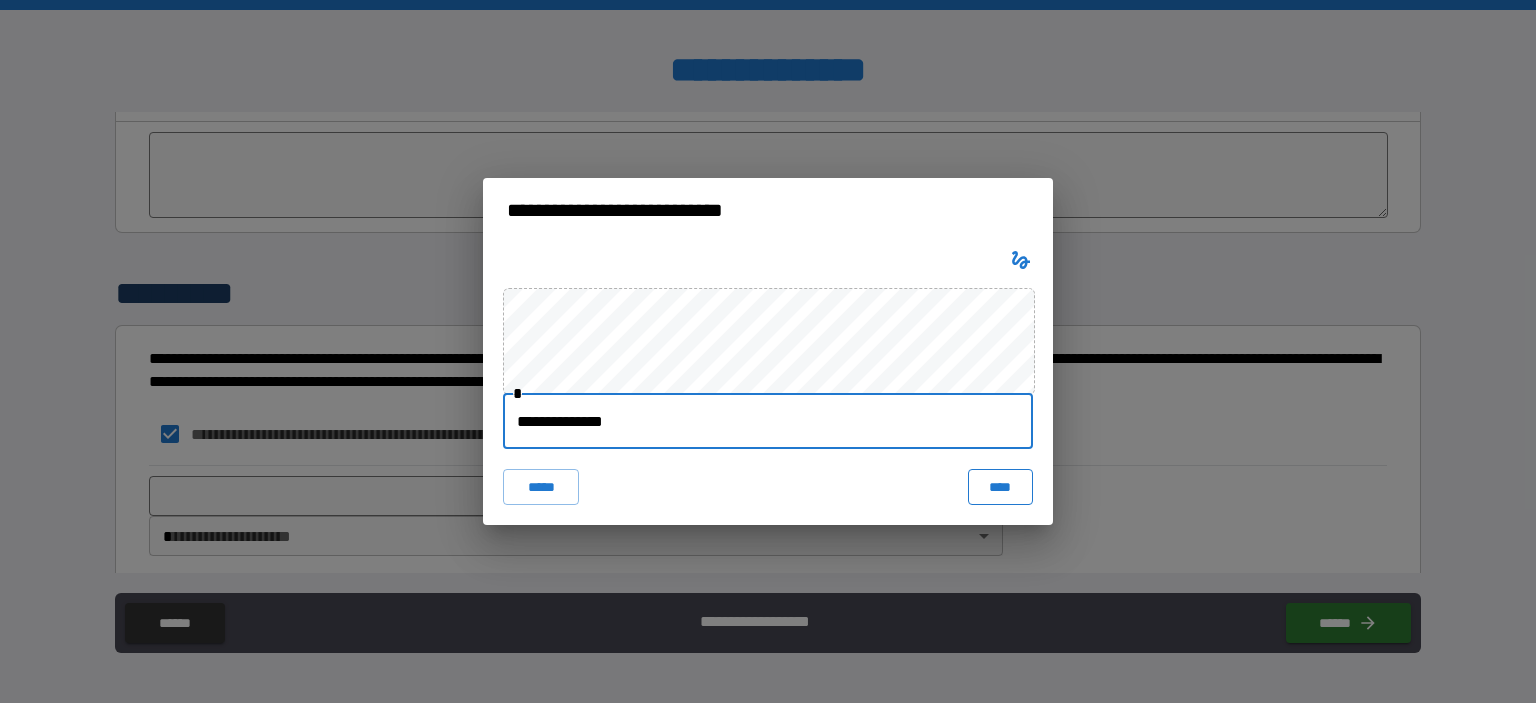 type on "**********" 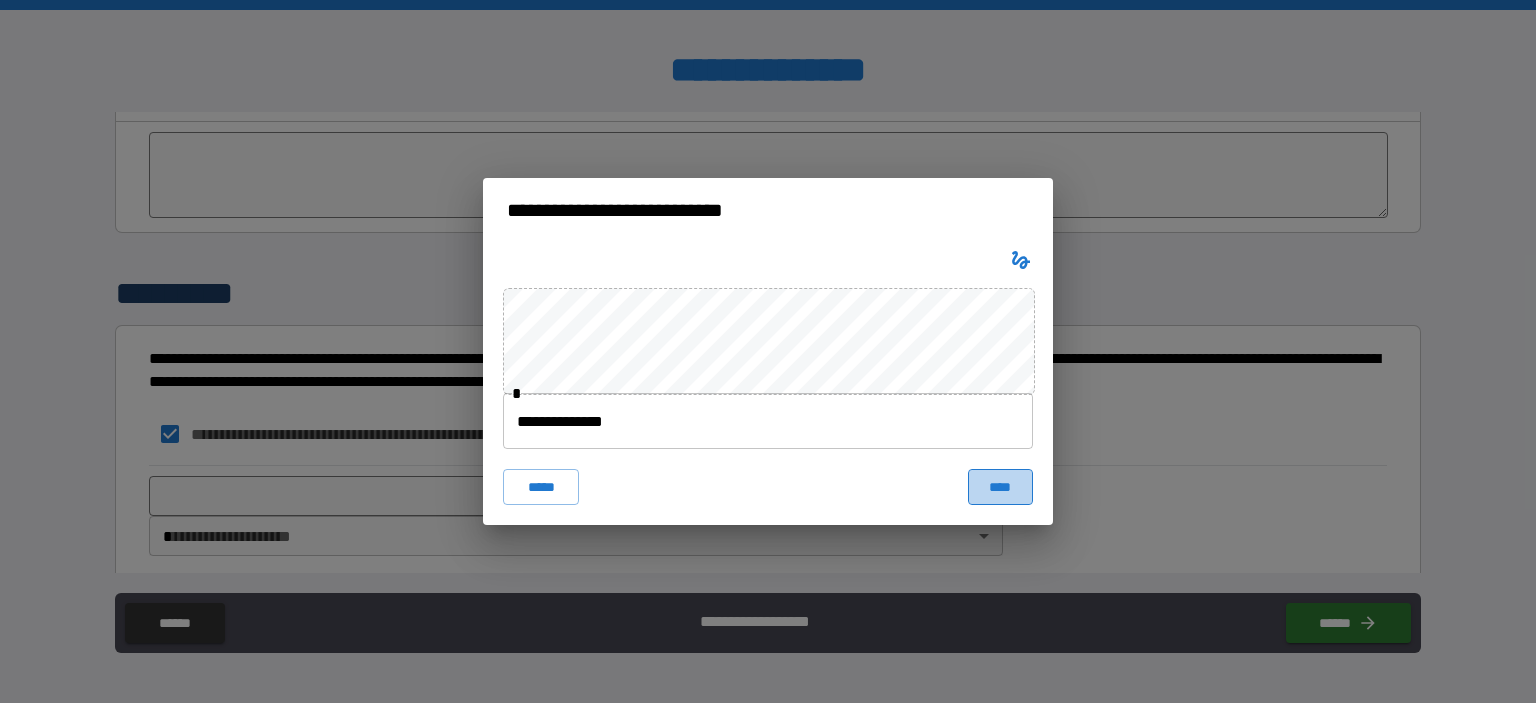 click on "****" at bounding box center [1000, 487] 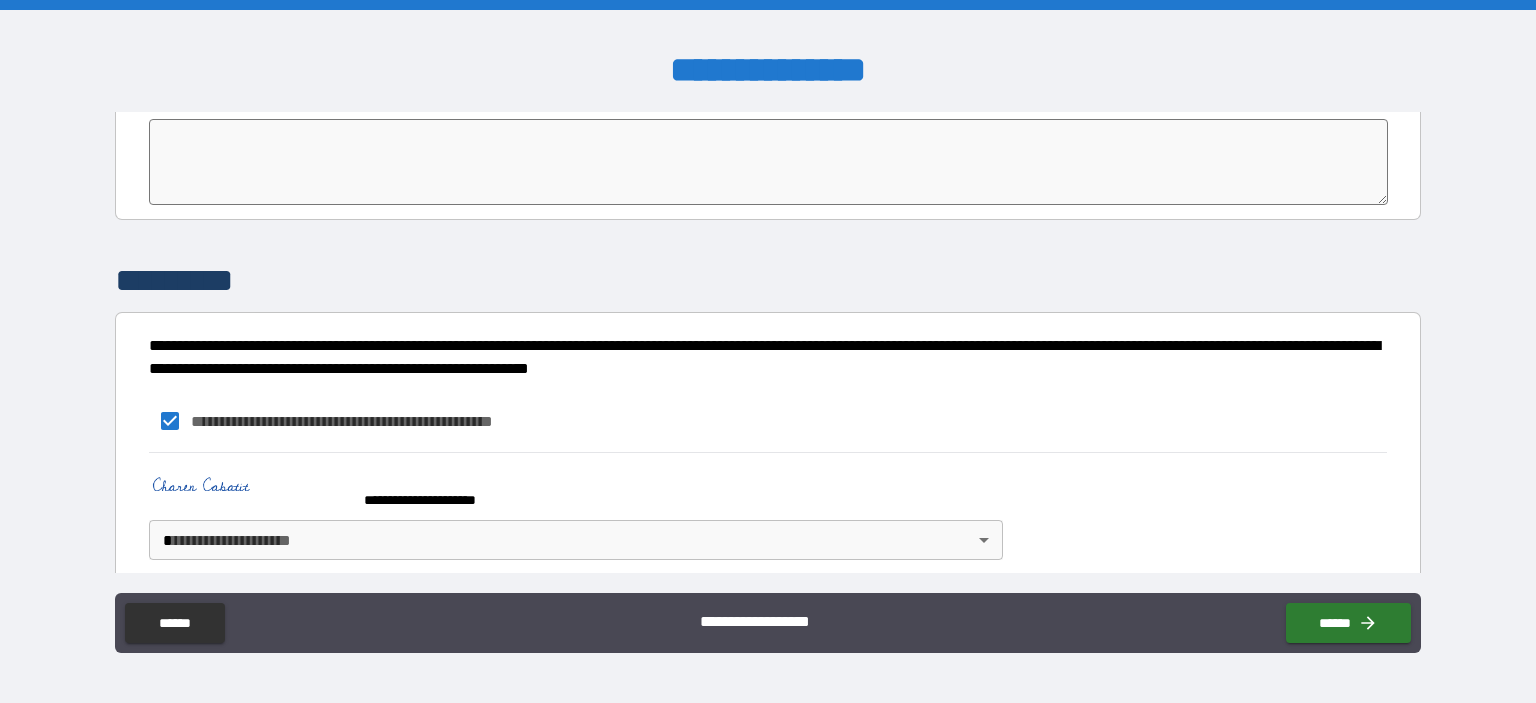 scroll, scrollTop: 4081, scrollLeft: 0, axis: vertical 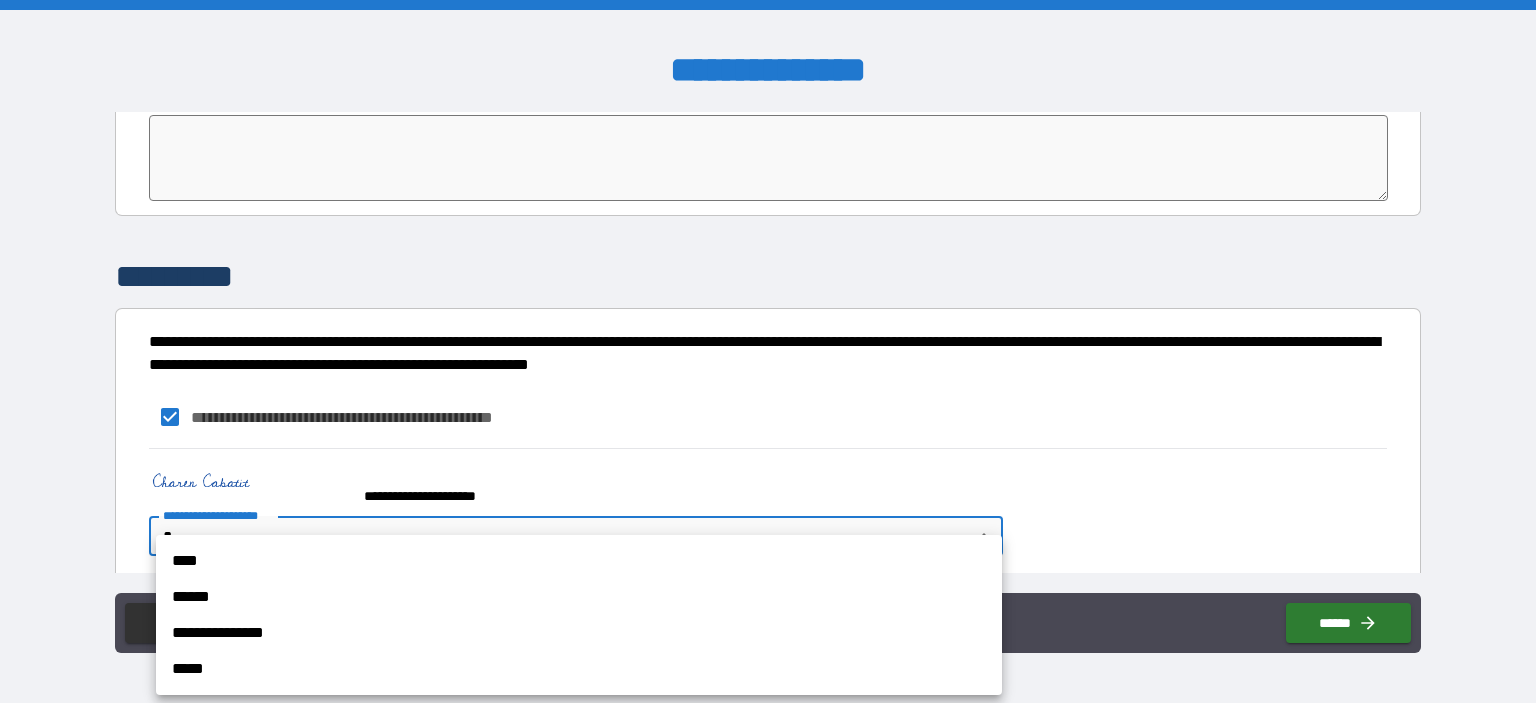 click on "**********" at bounding box center (768, 351) 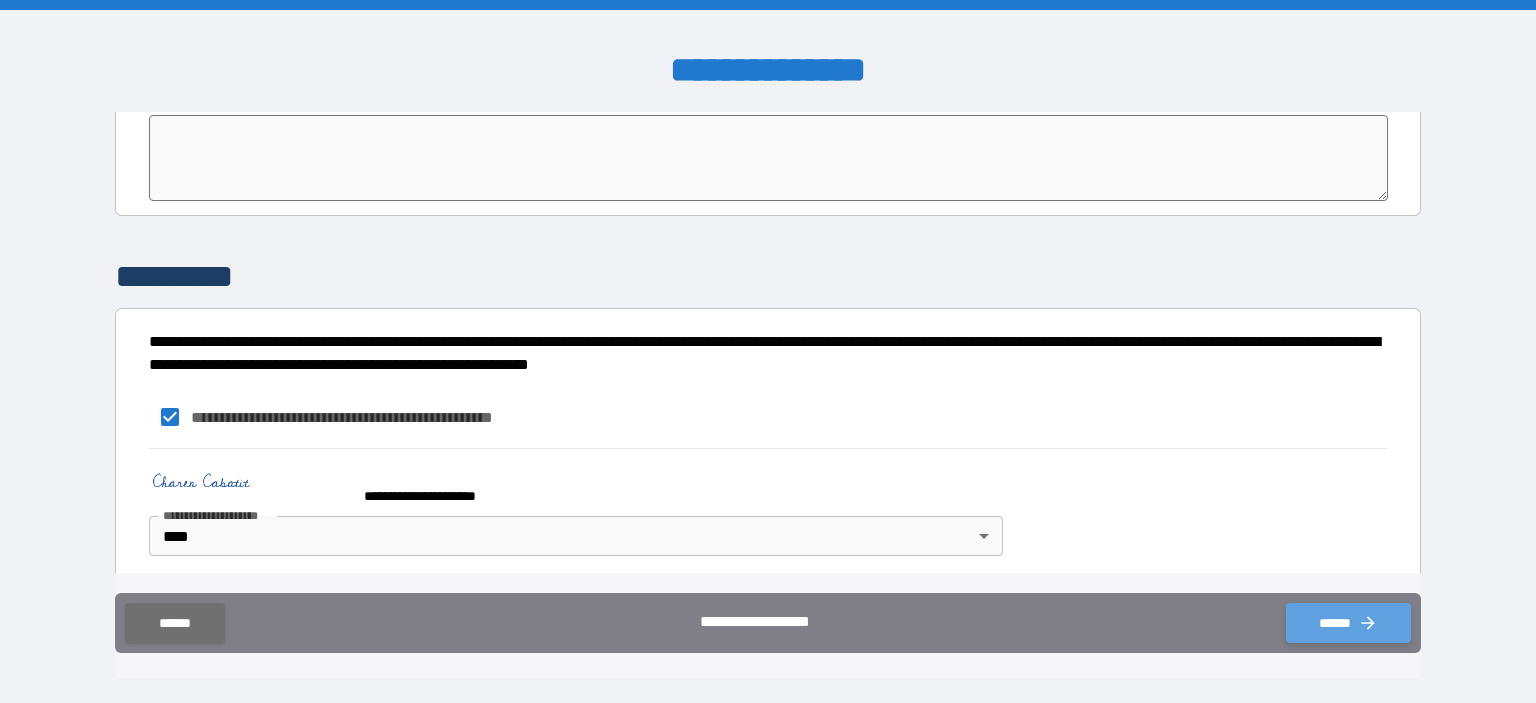 click on "******" at bounding box center [1348, 623] 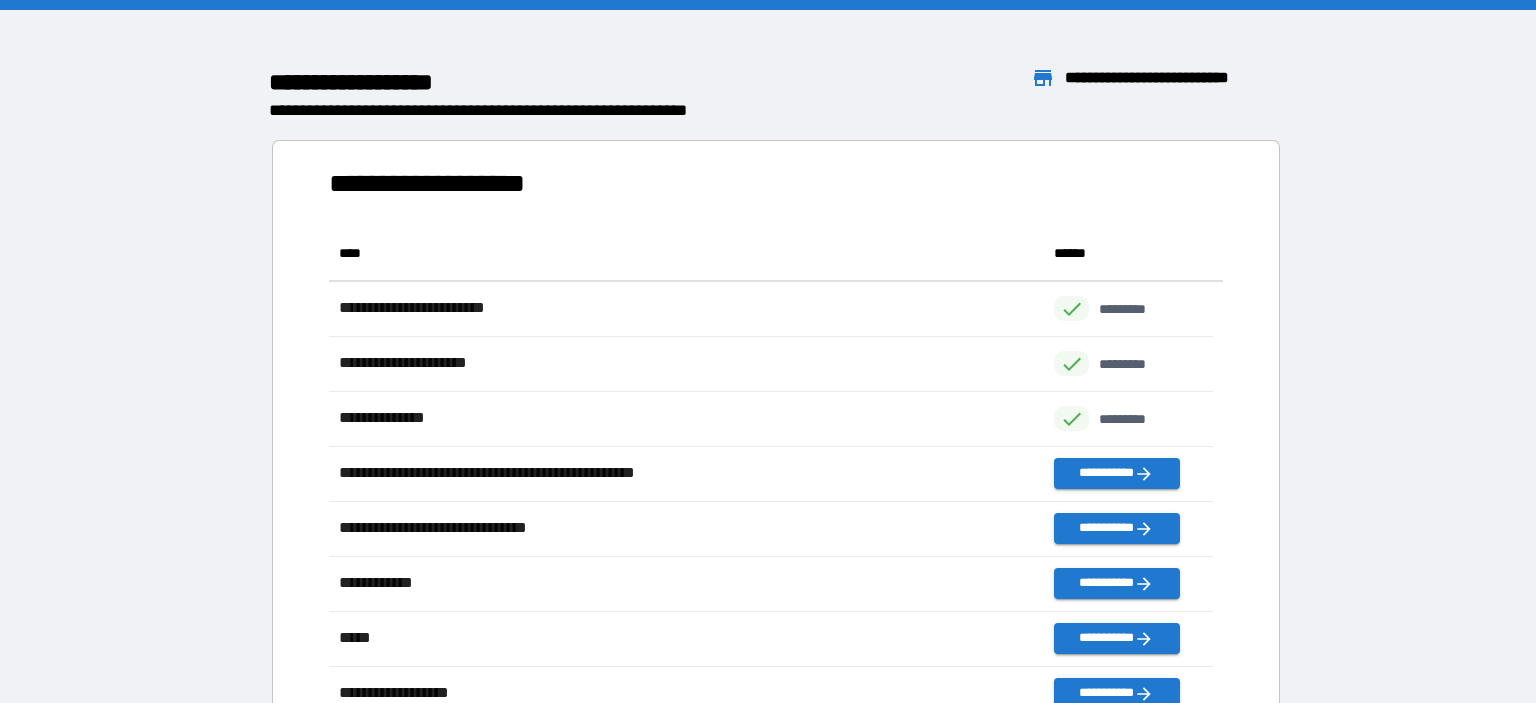 scroll, scrollTop: 480, scrollLeft: 869, axis: both 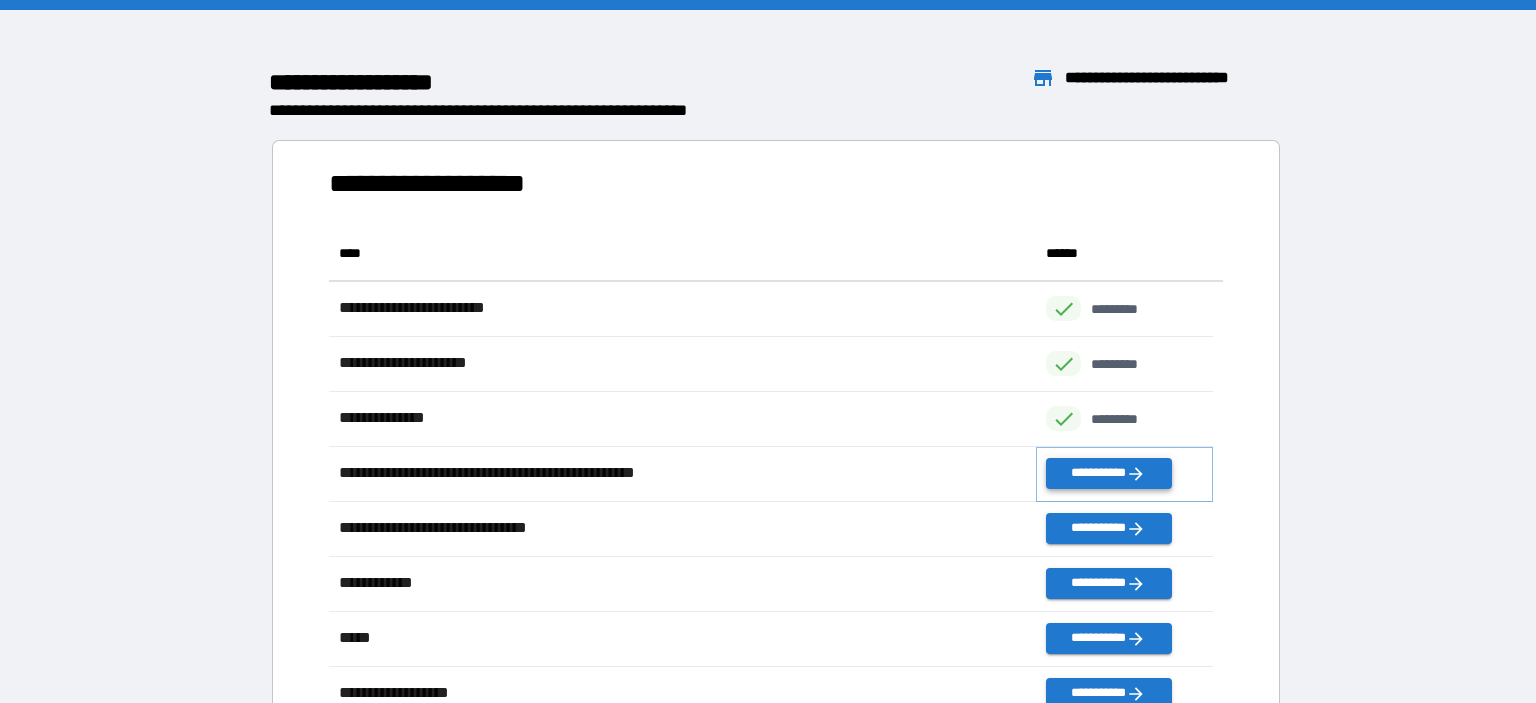 click on "**********" at bounding box center (1108, 473) 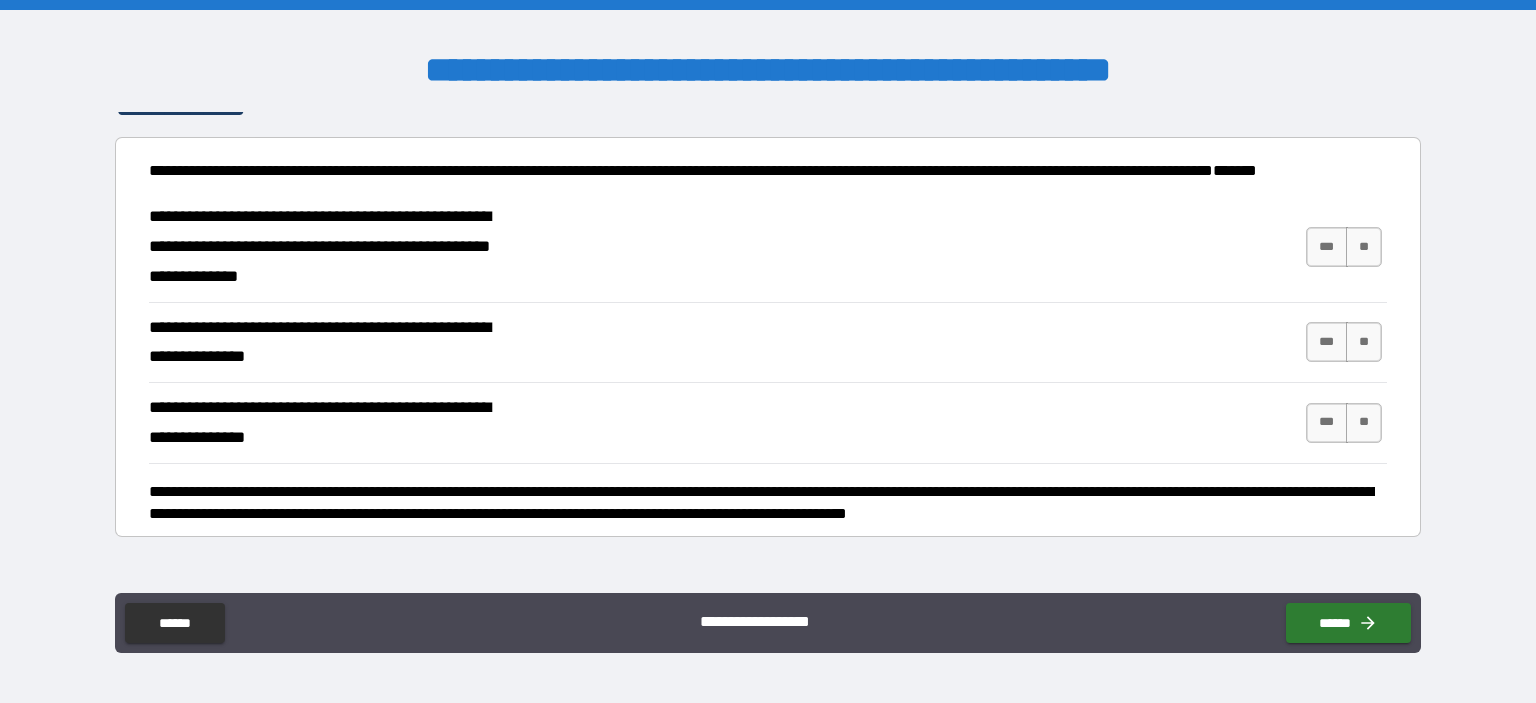 scroll, scrollTop: 200, scrollLeft: 0, axis: vertical 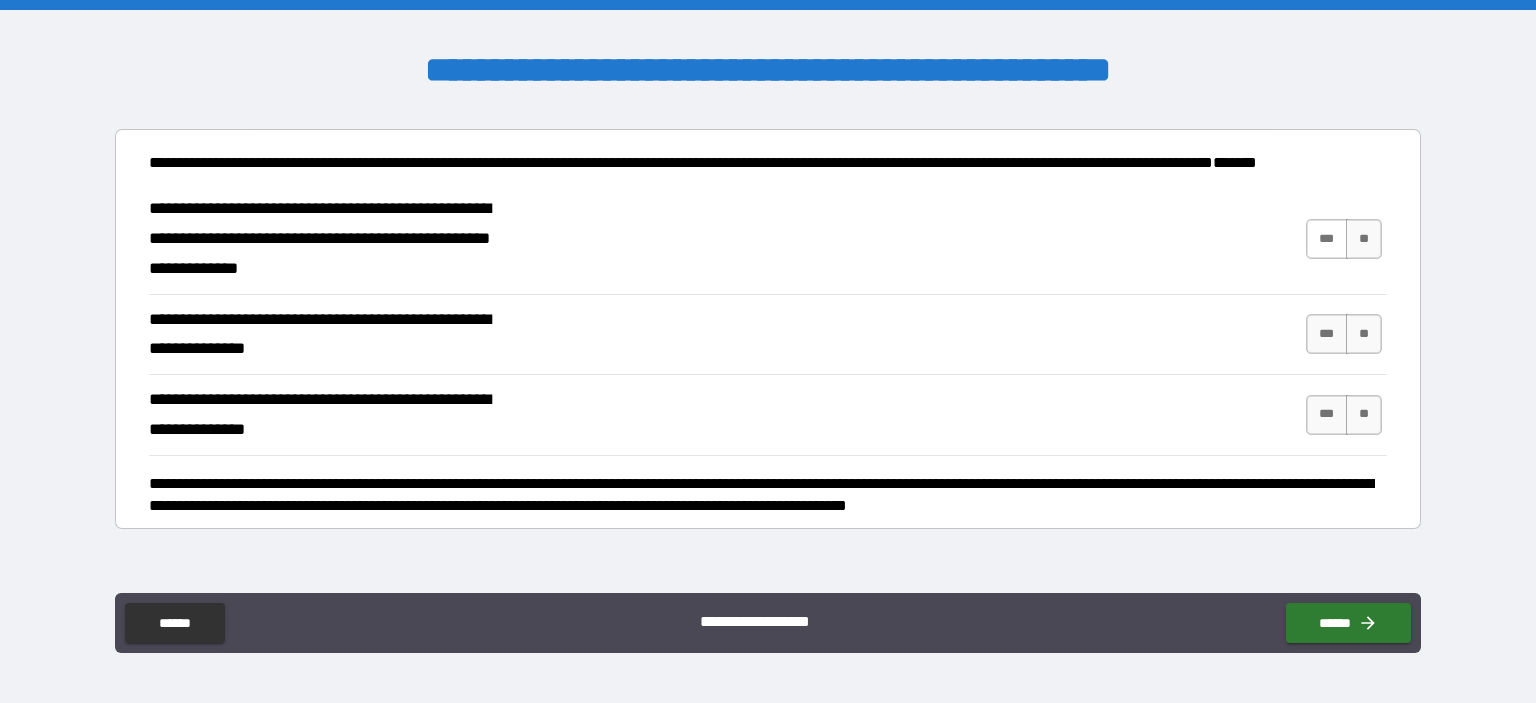 click on "***" at bounding box center (1327, 239) 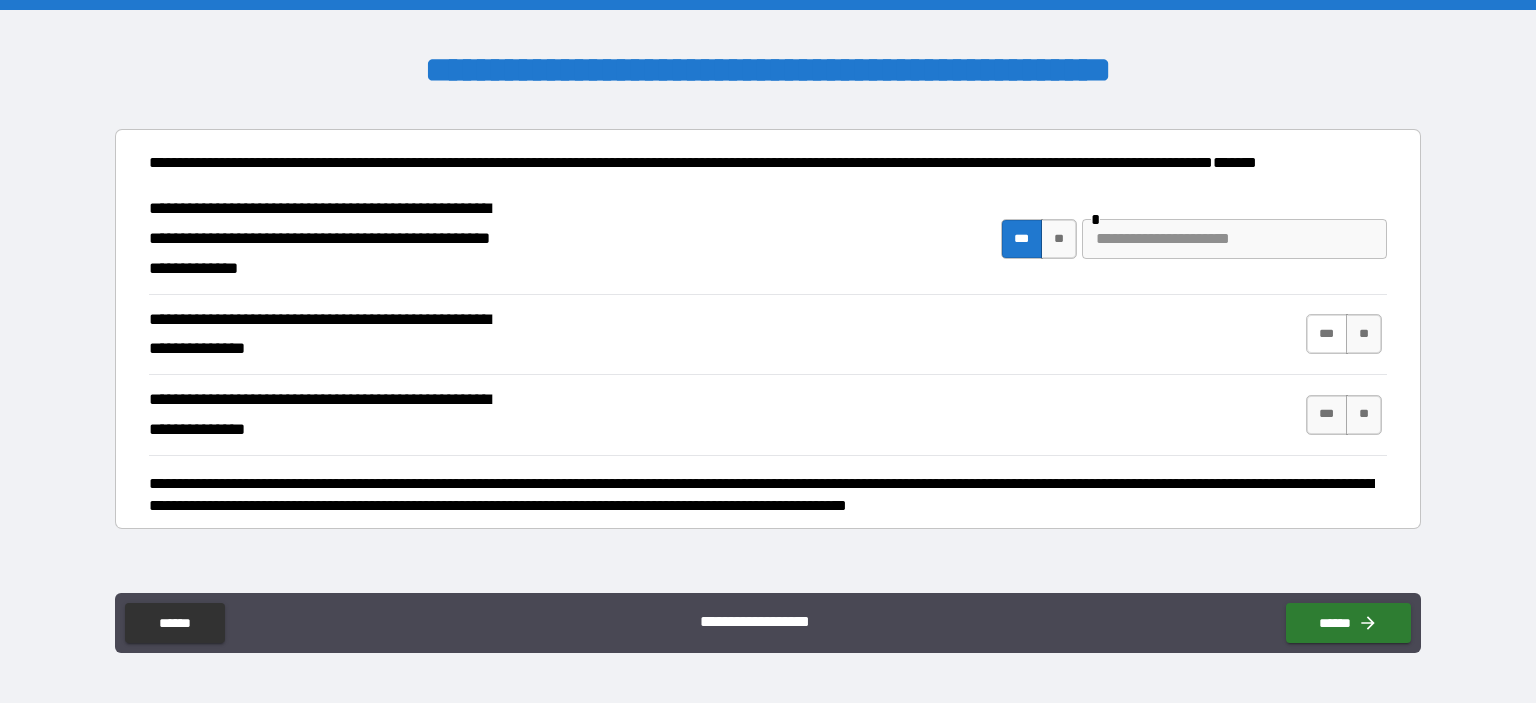 click on "***" at bounding box center (1327, 334) 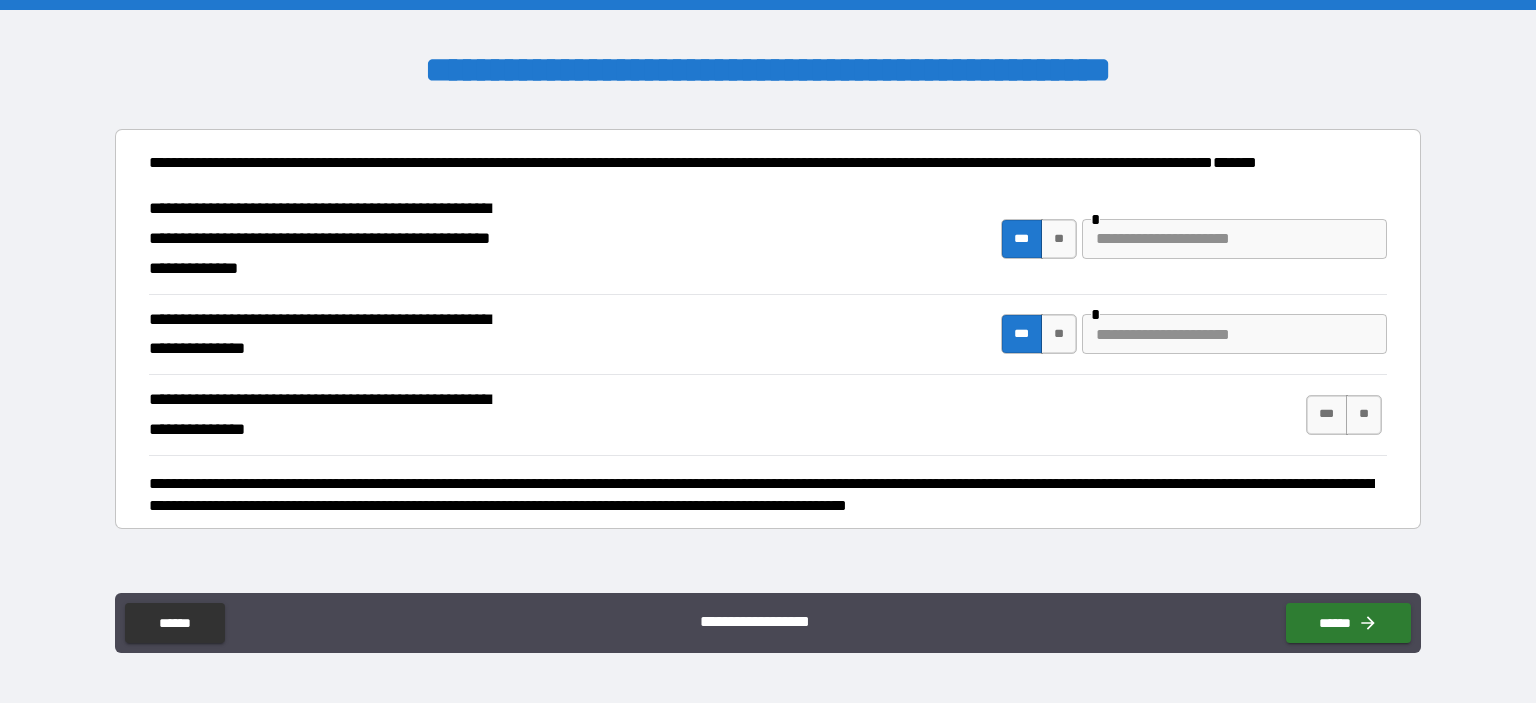 click at bounding box center (1234, 334) 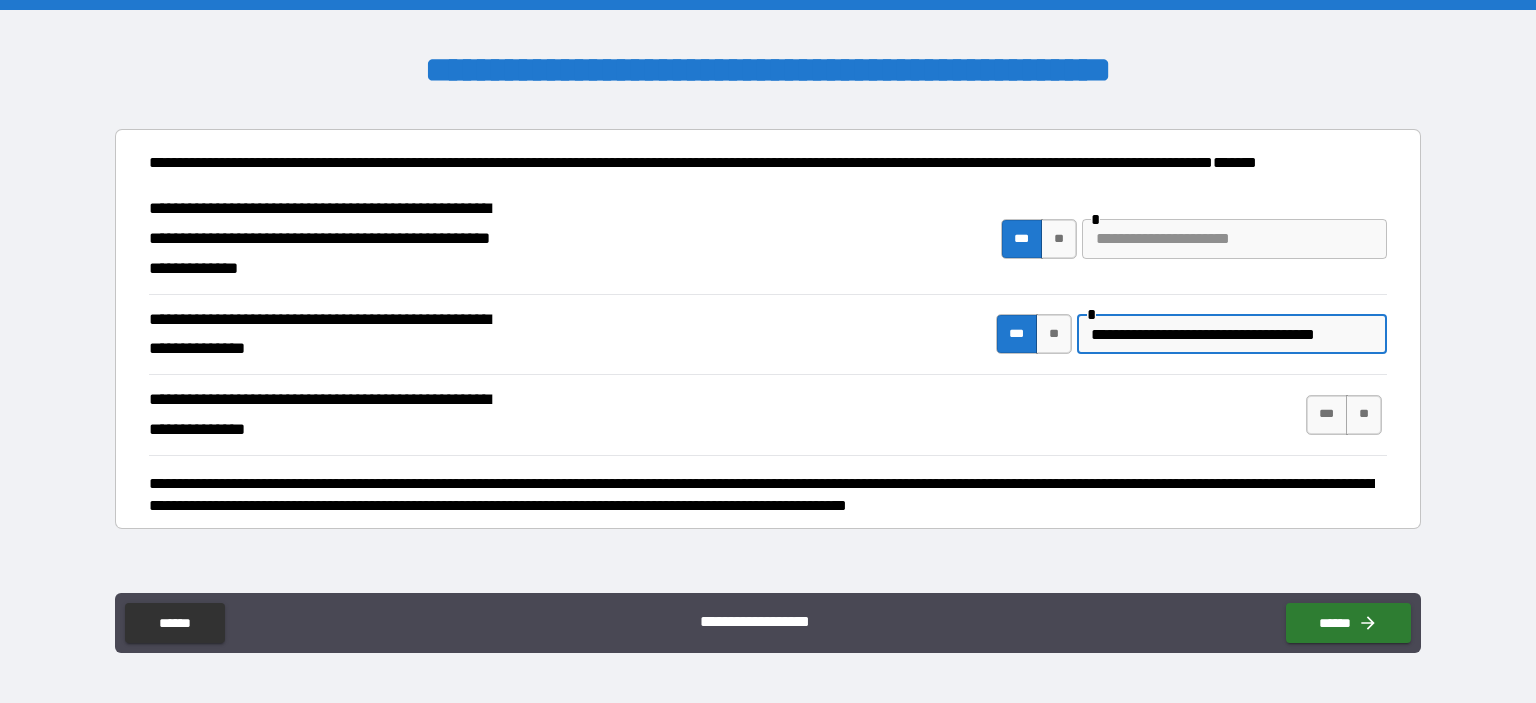 scroll, scrollTop: 0, scrollLeft: 15, axis: horizontal 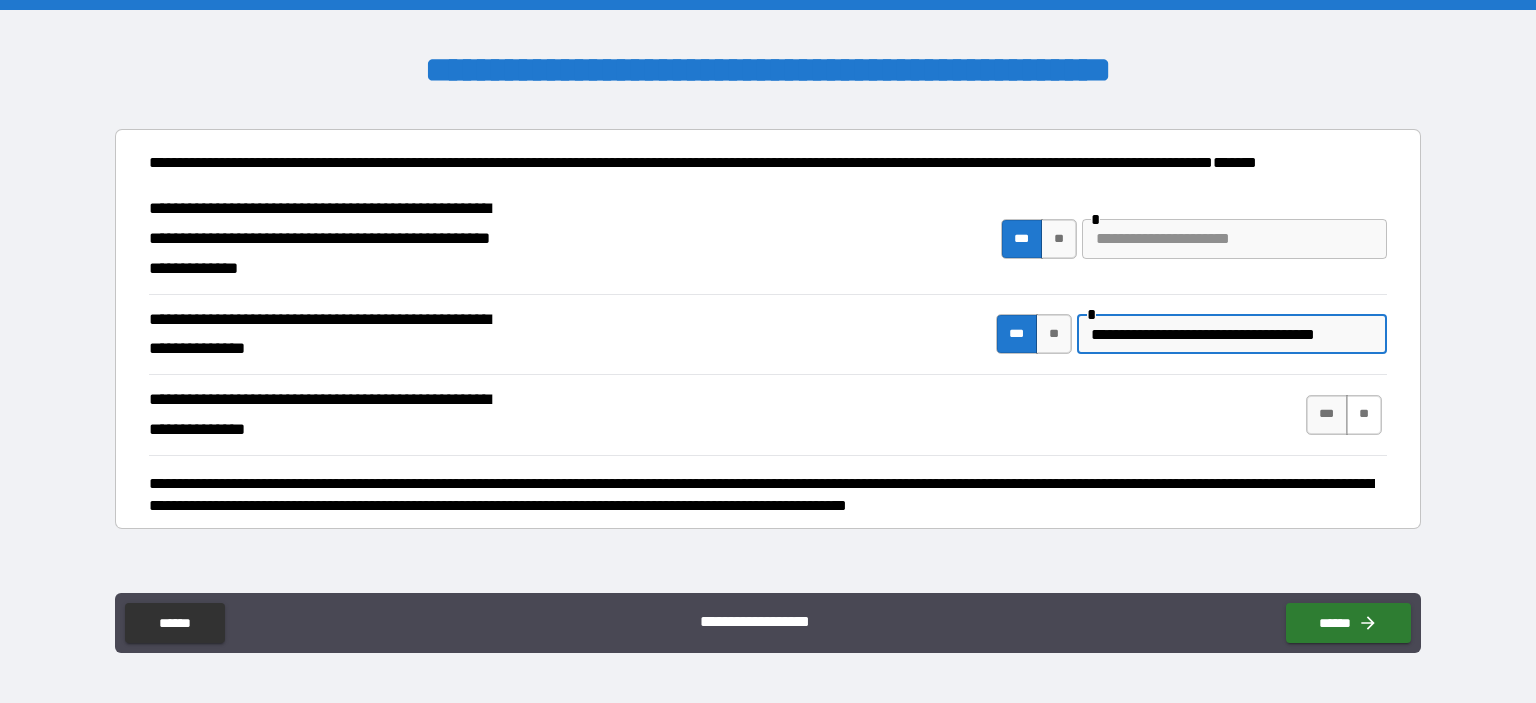 type on "**********" 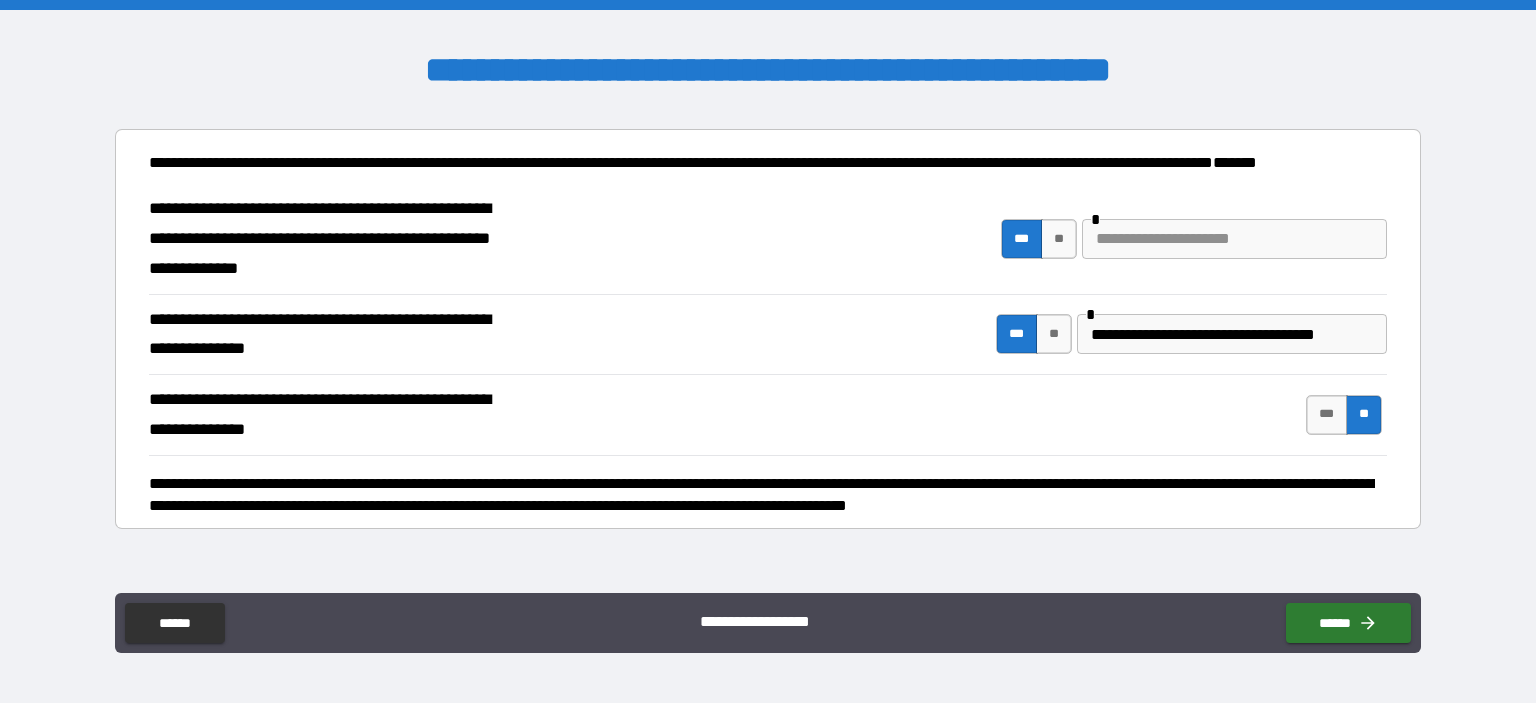 scroll, scrollTop: 0, scrollLeft: 0, axis: both 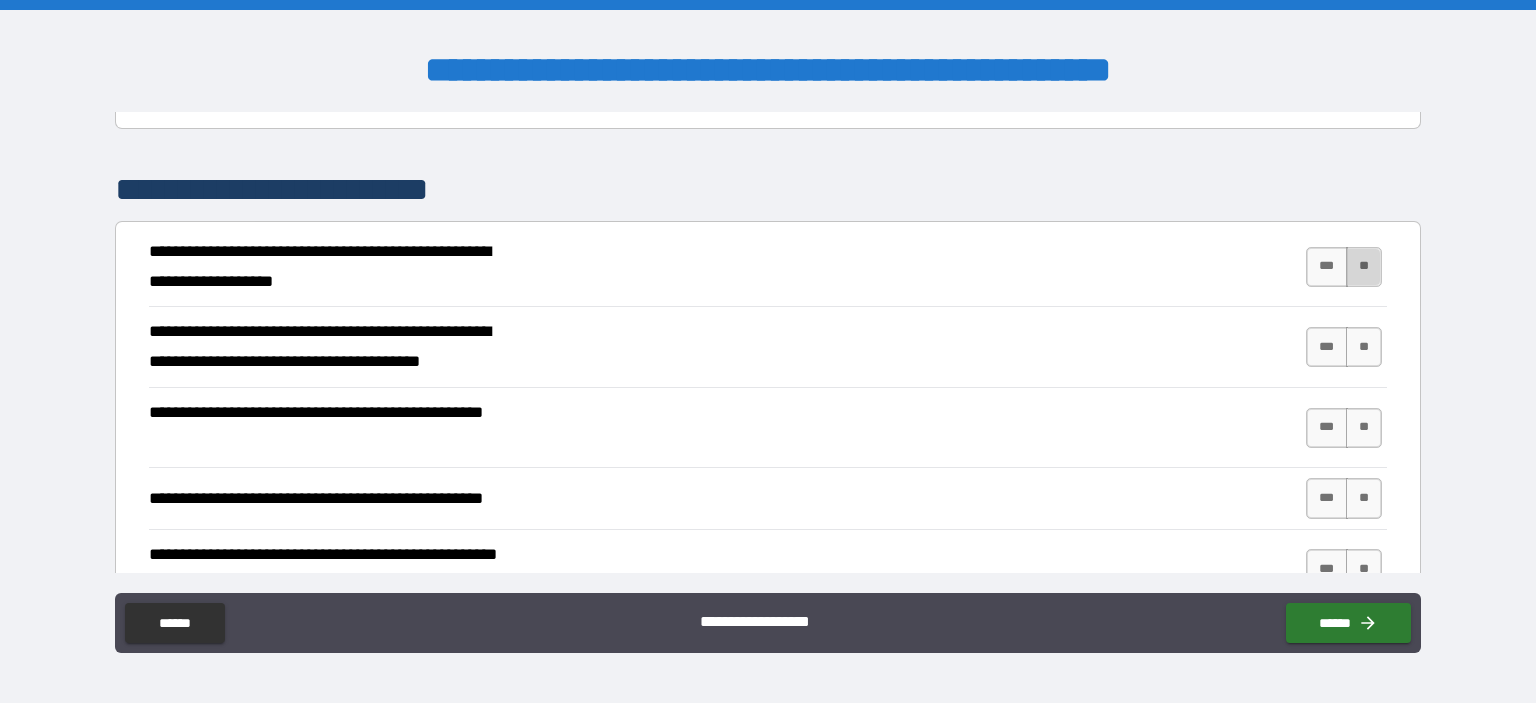 click on "**" at bounding box center [1364, 267] 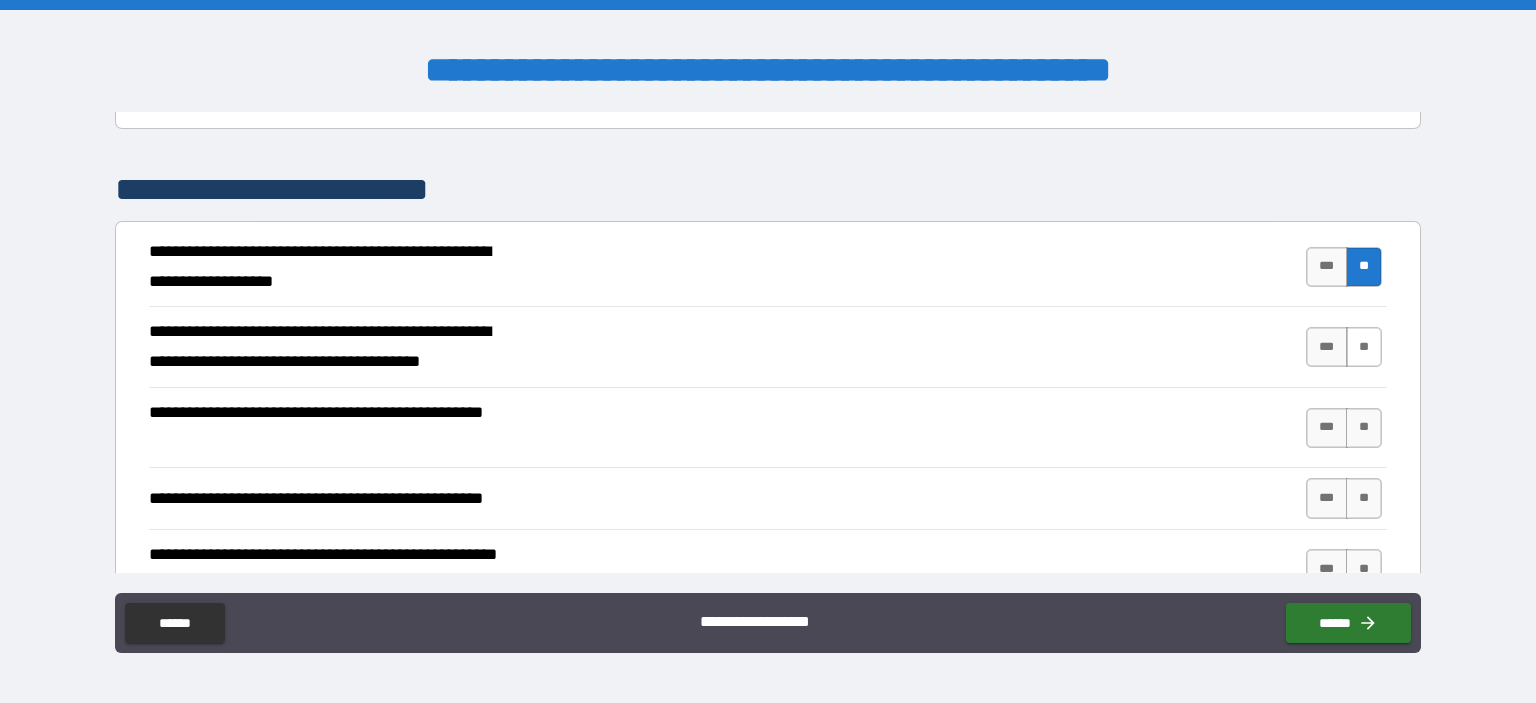 click on "**" at bounding box center [1364, 347] 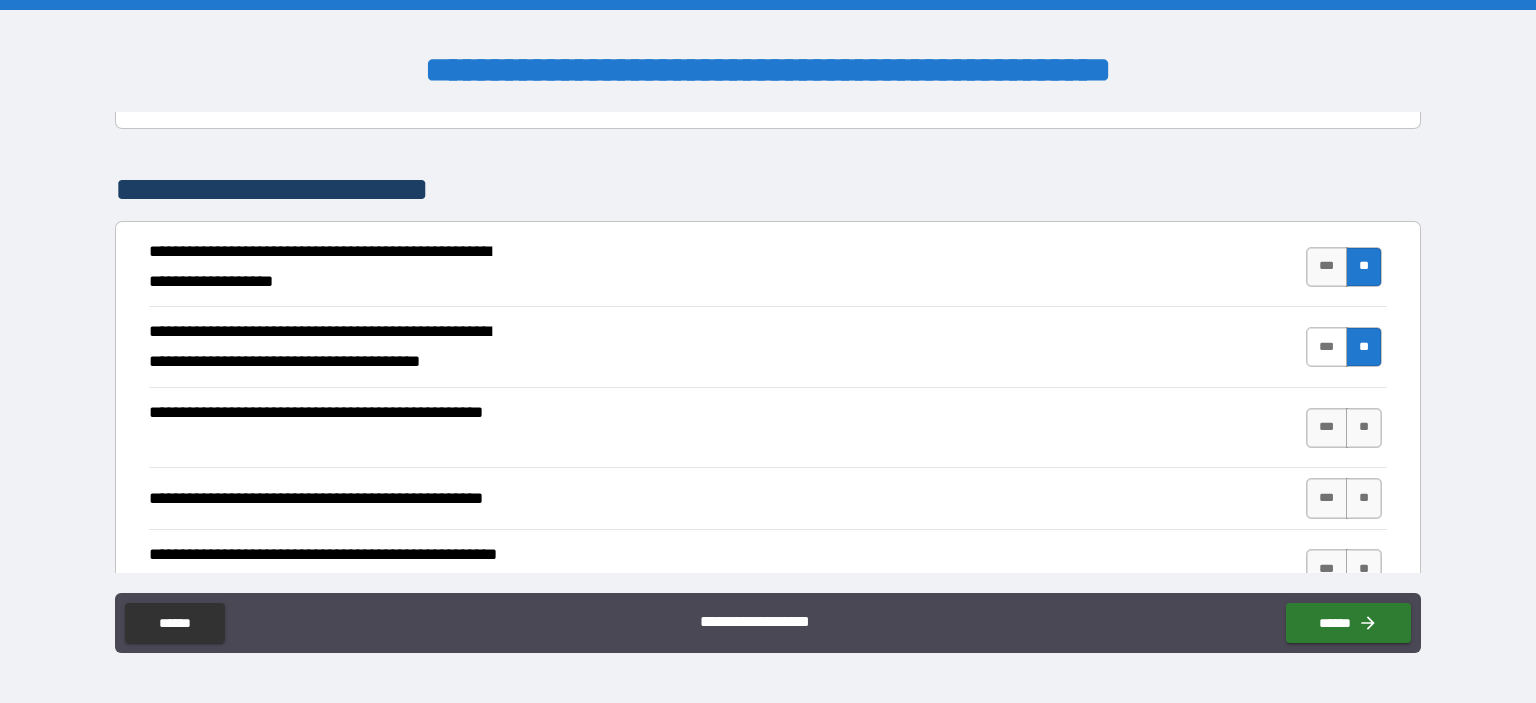 click on "***" at bounding box center (1327, 347) 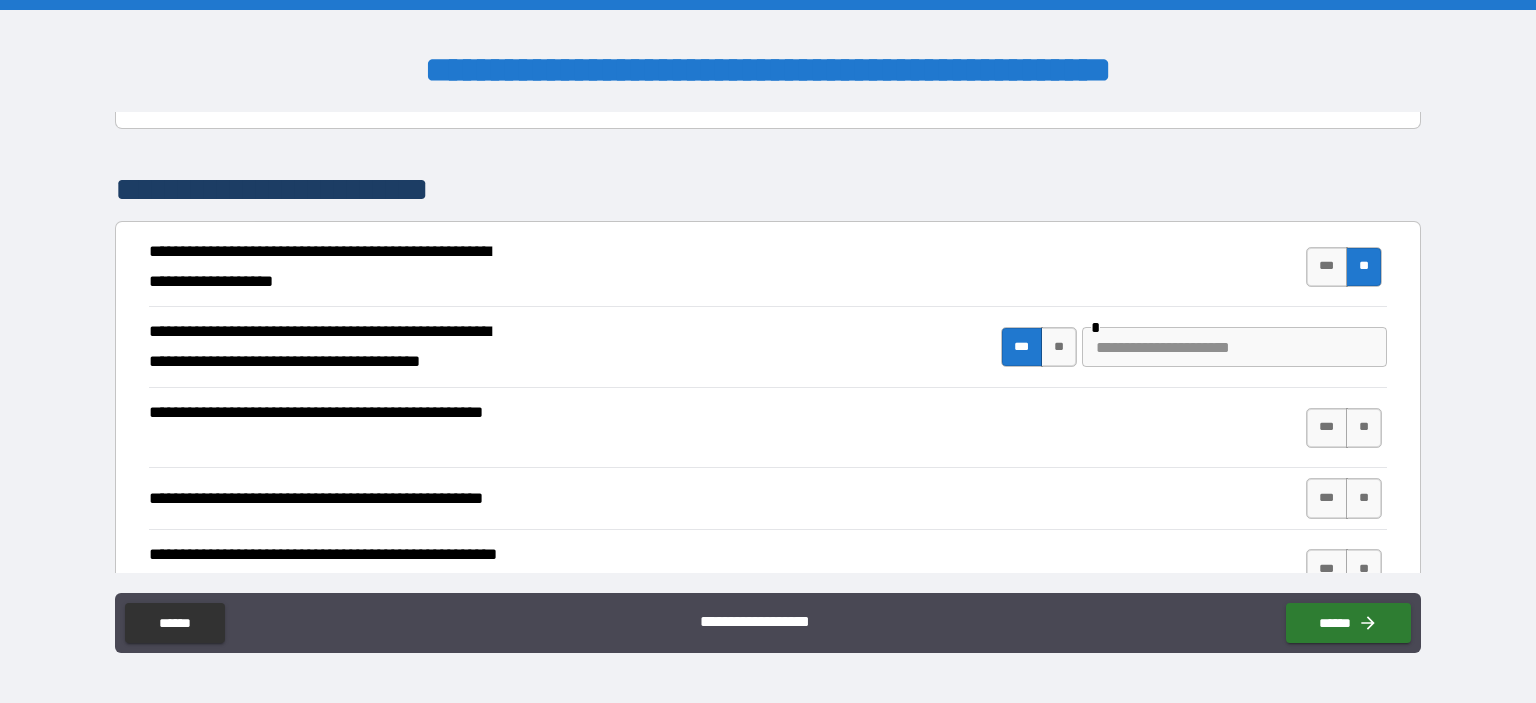 click at bounding box center [1234, 347] 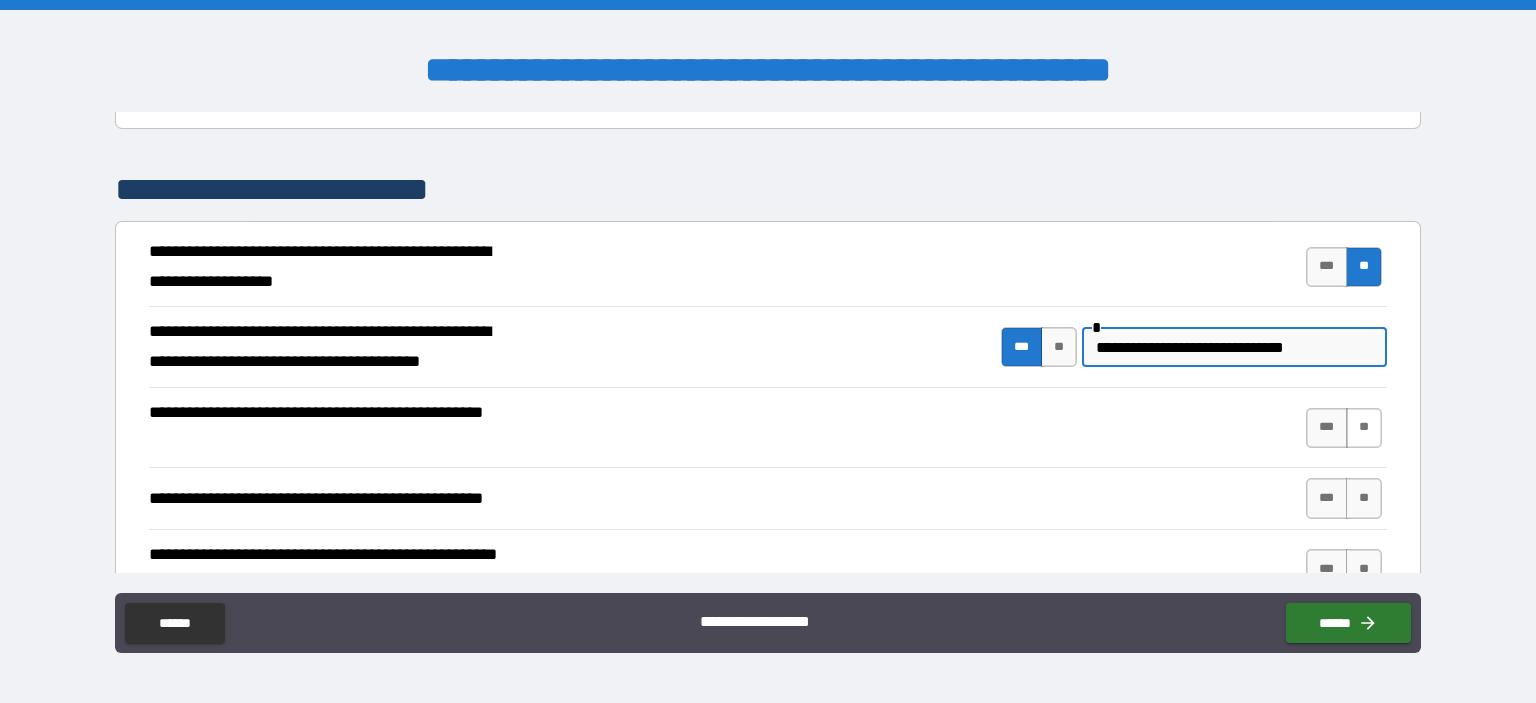 type on "**********" 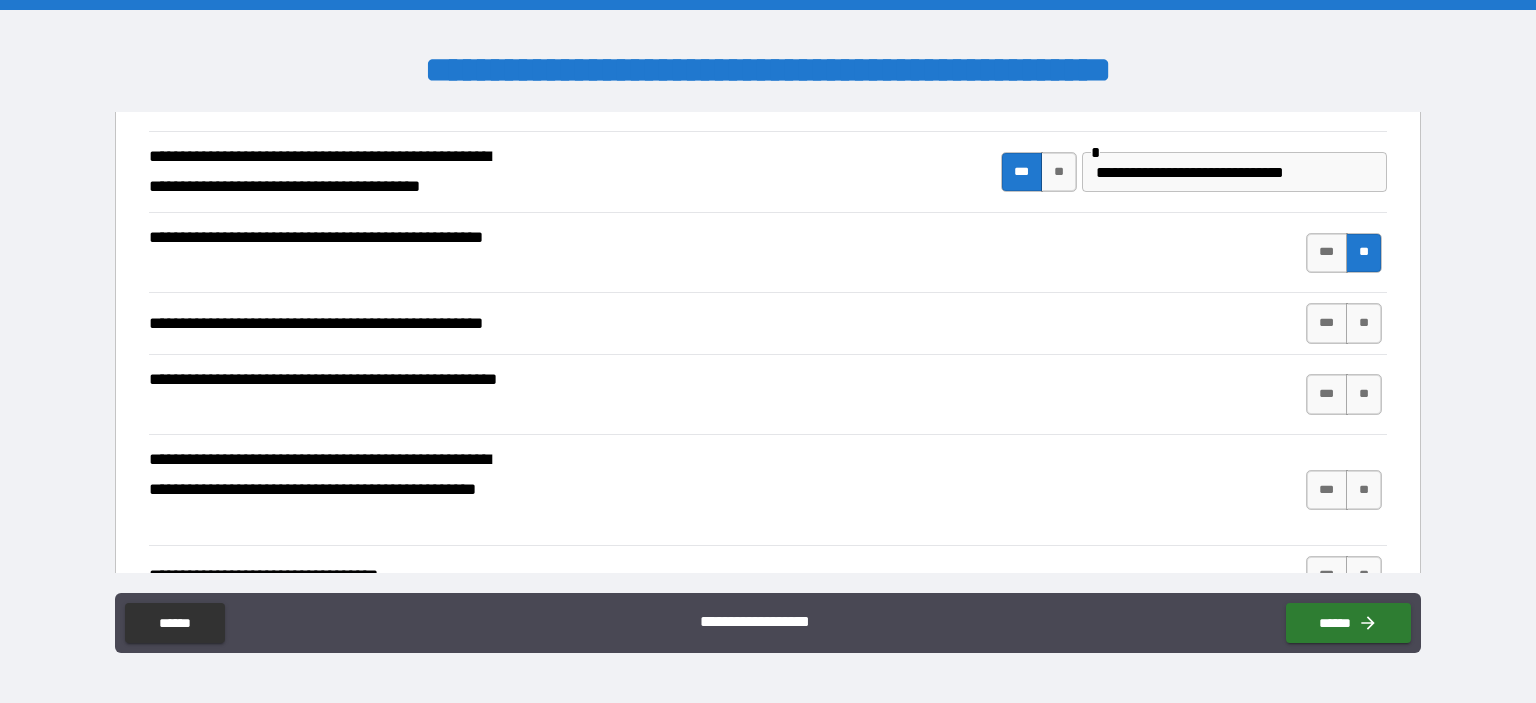 scroll, scrollTop: 800, scrollLeft: 0, axis: vertical 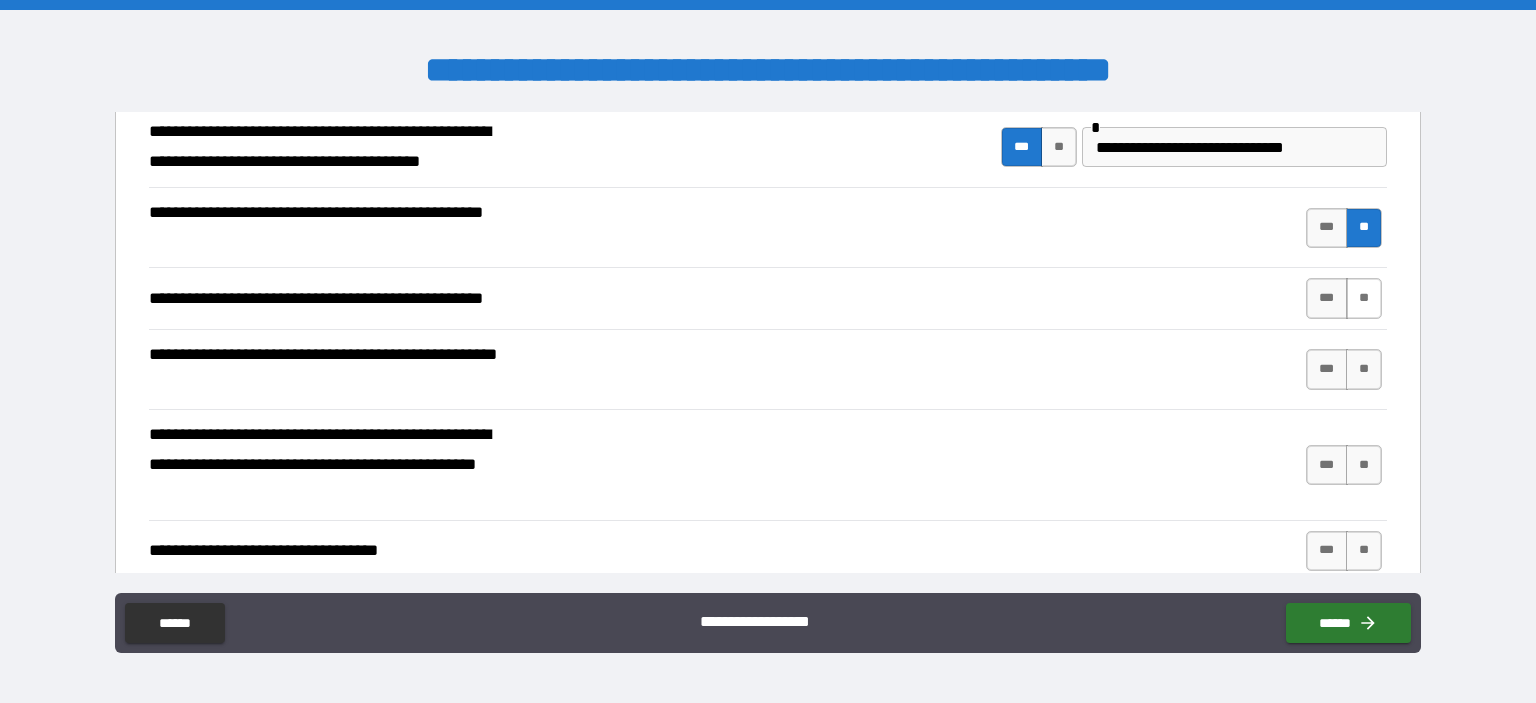 click on "**" at bounding box center [1364, 298] 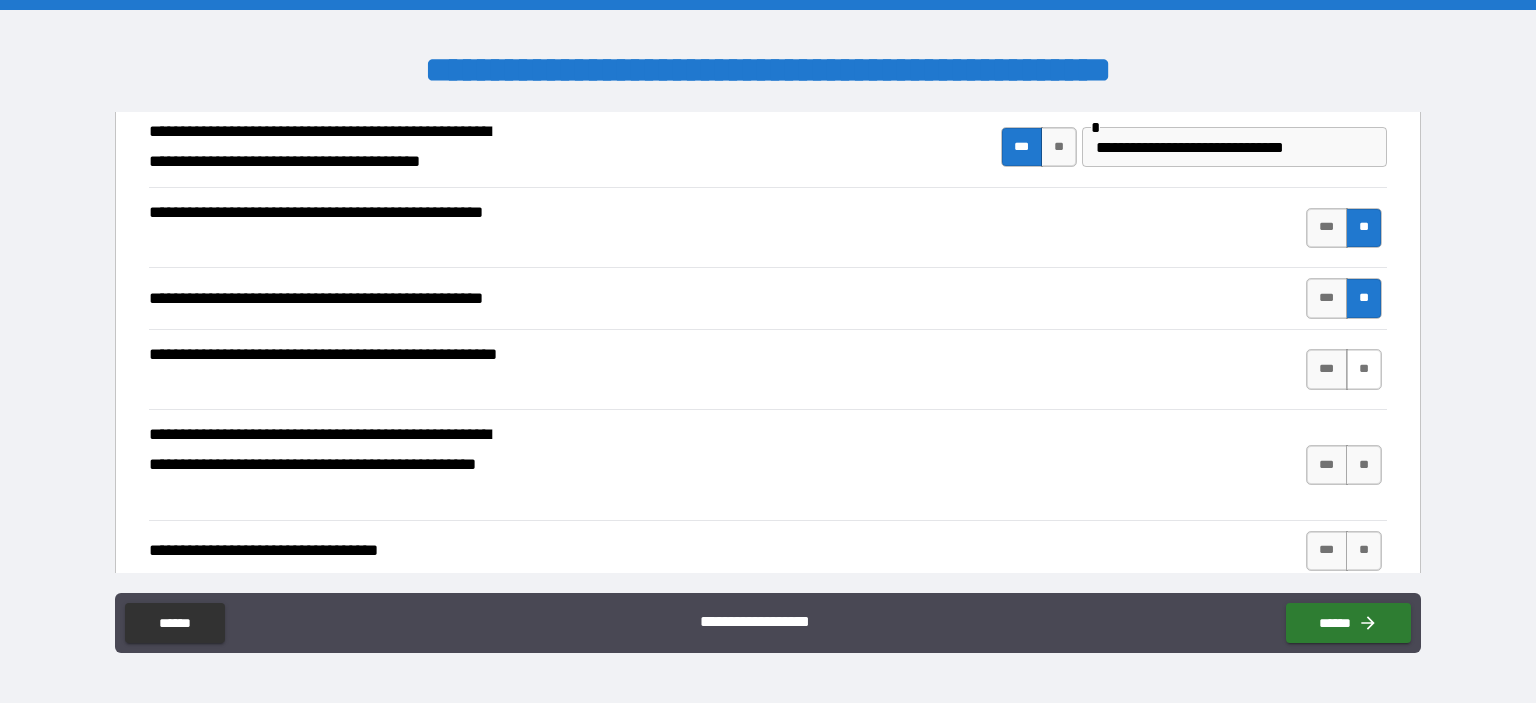click on "**" at bounding box center (1364, 369) 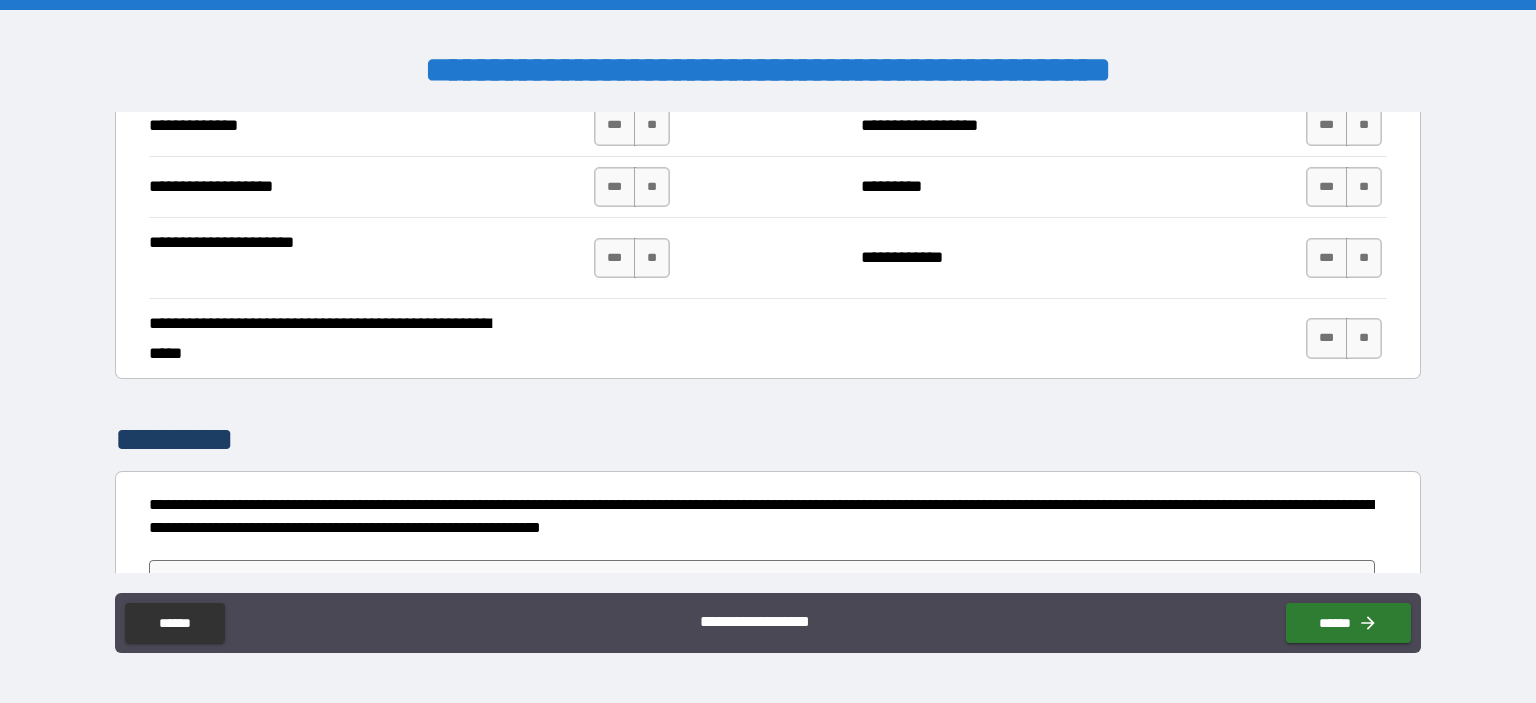 scroll, scrollTop: 3766, scrollLeft: 0, axis: vertical 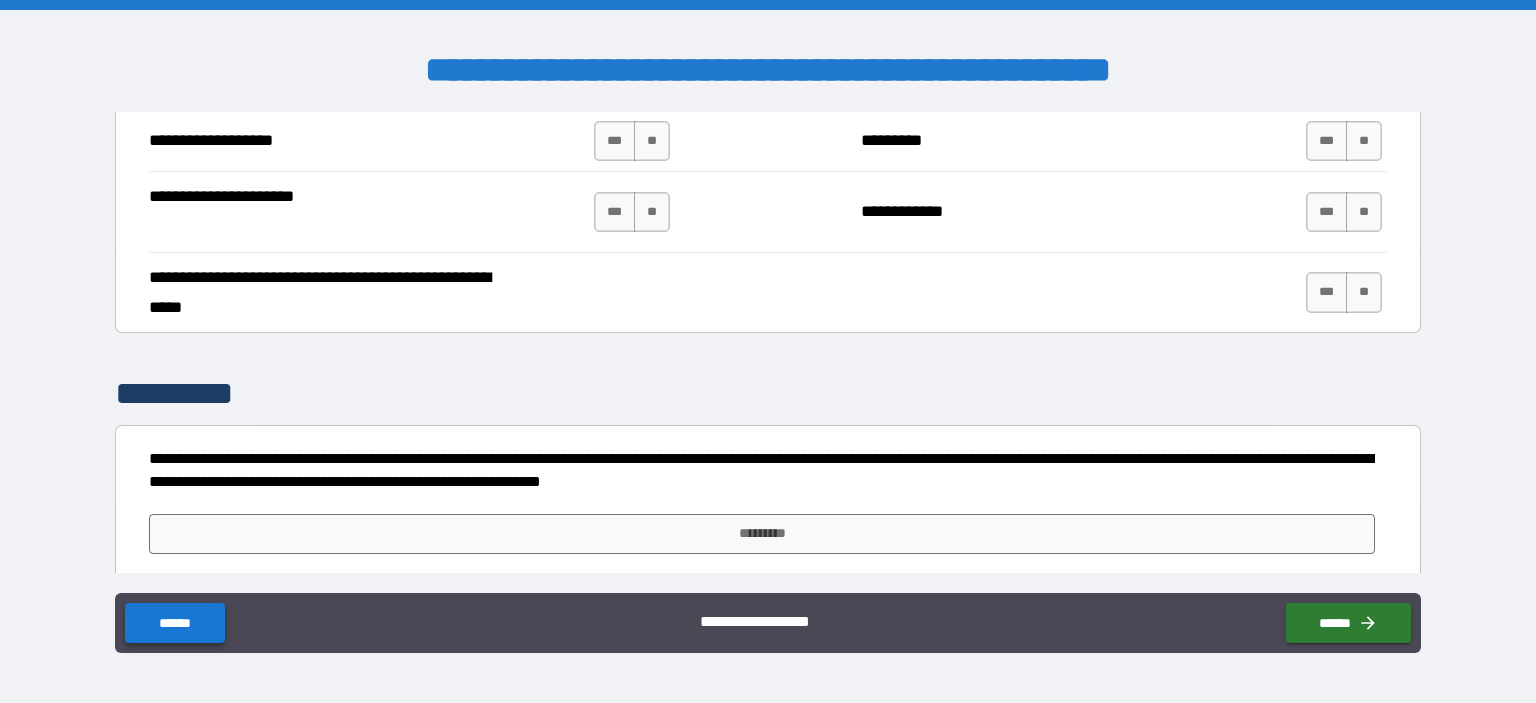 click on "******" at bounding box center (174, 623) 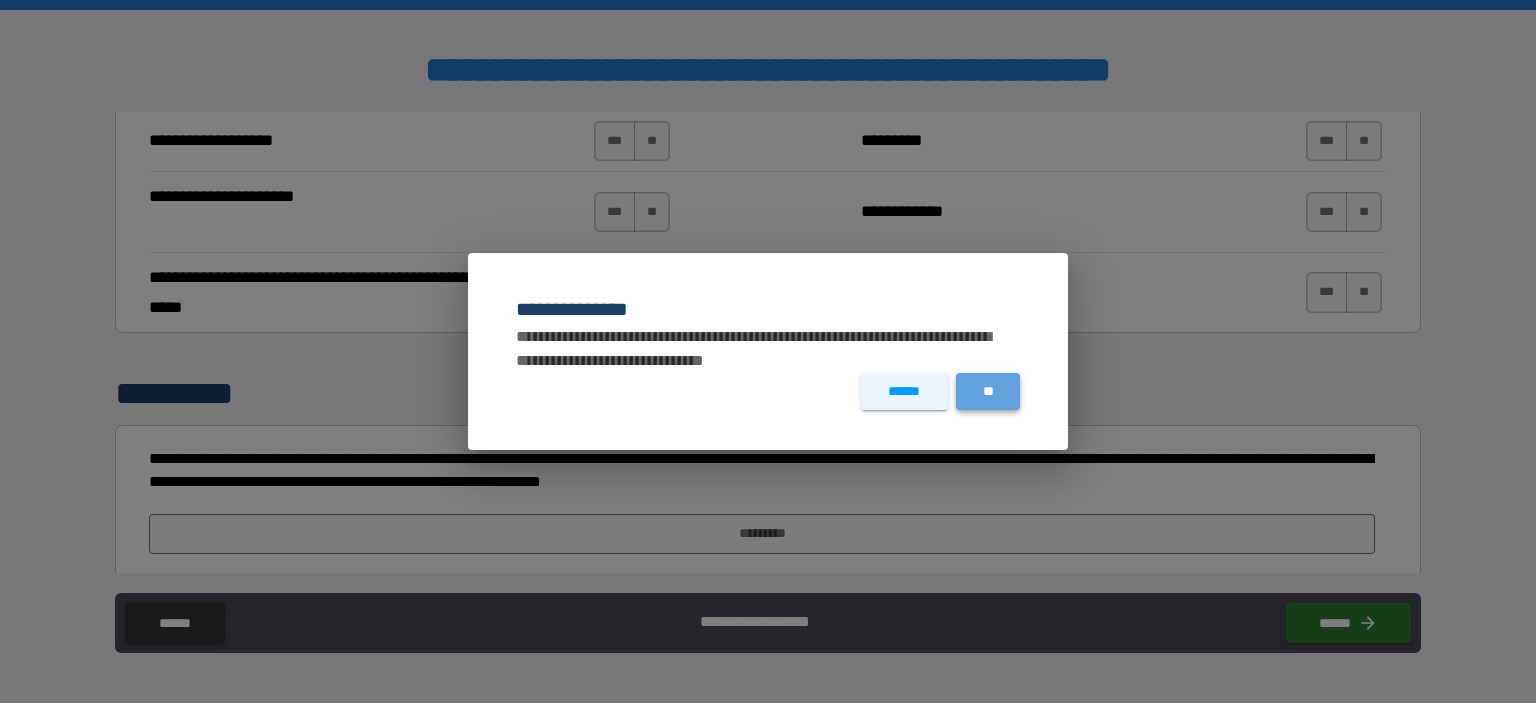 click on "**" at bounding box center [988, 391] 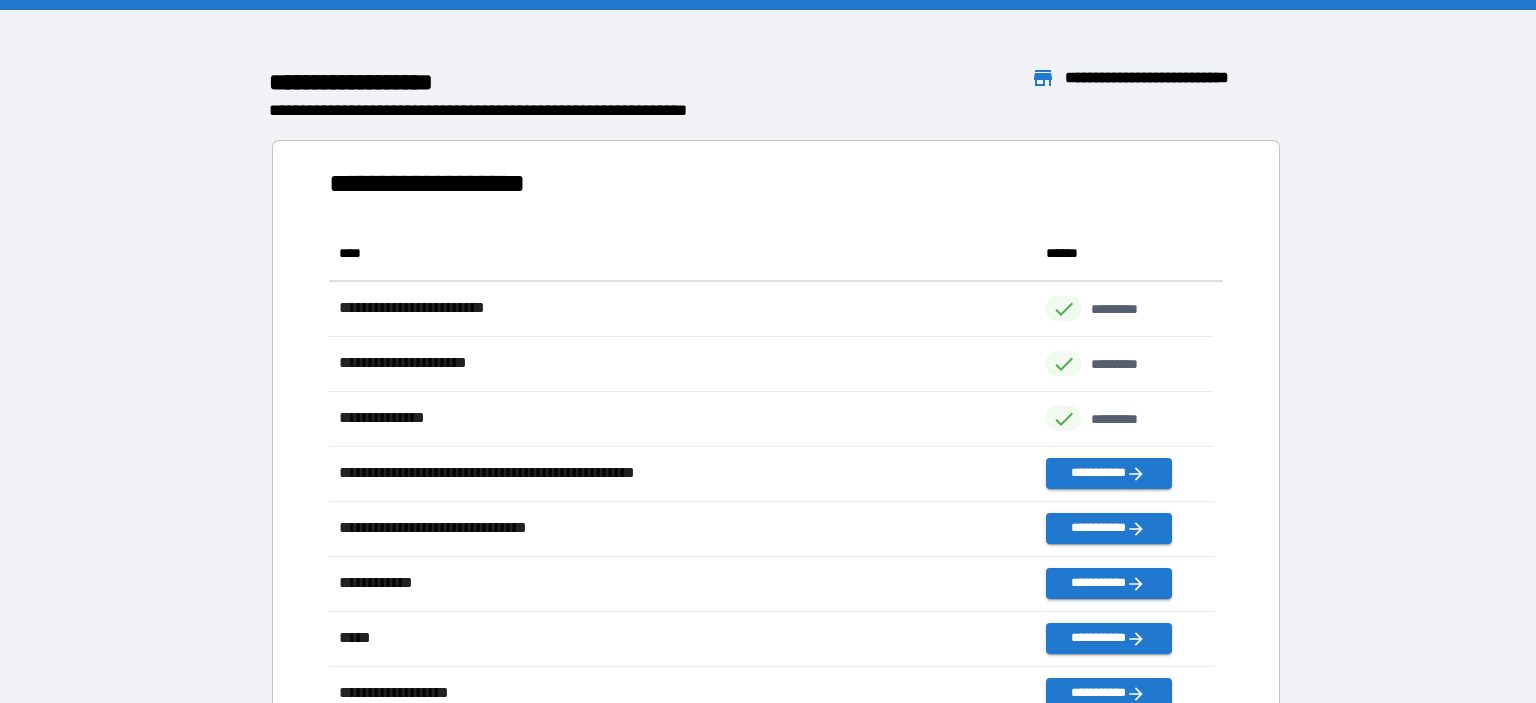 scroll, scrollTop: 16, scrollLeft: 16, axis: both 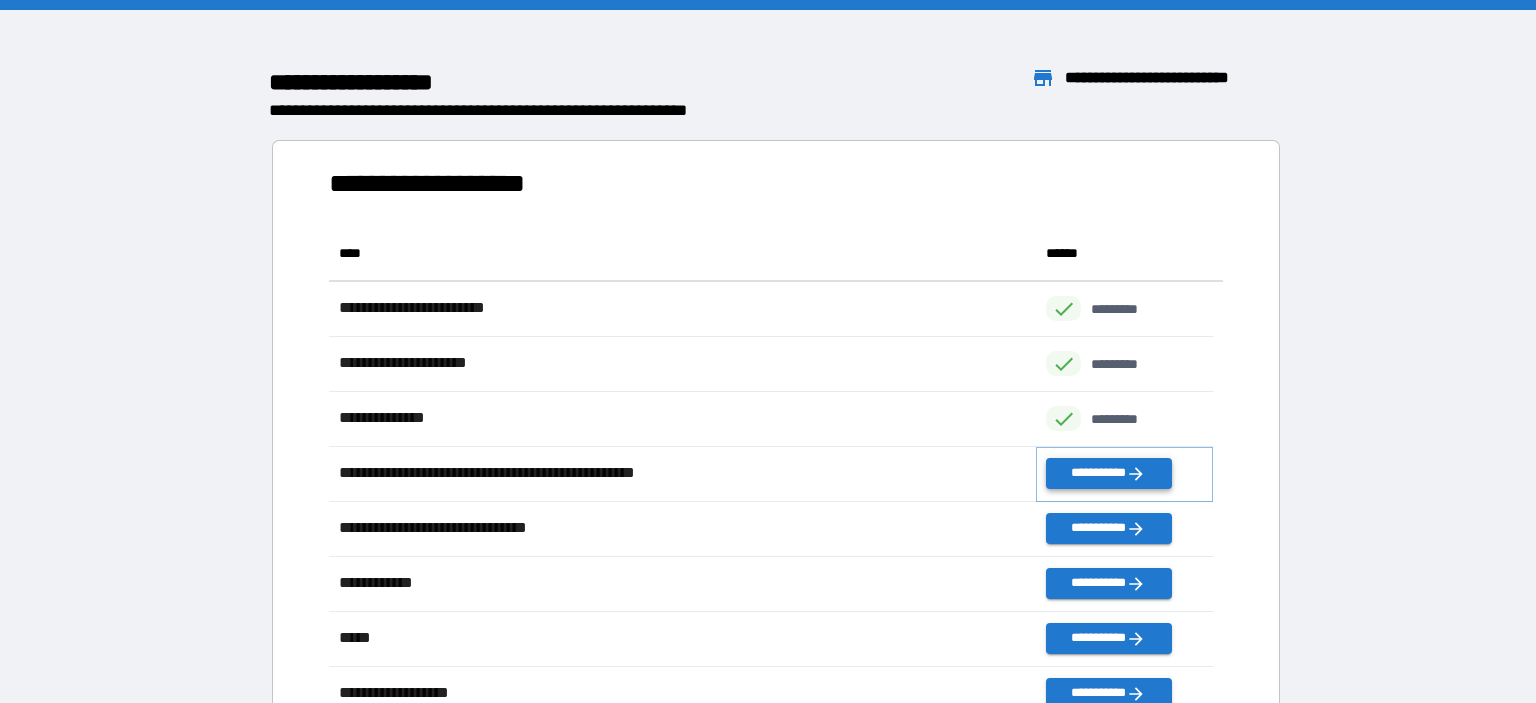 click on "**********" at bounding box center [1108, 473] 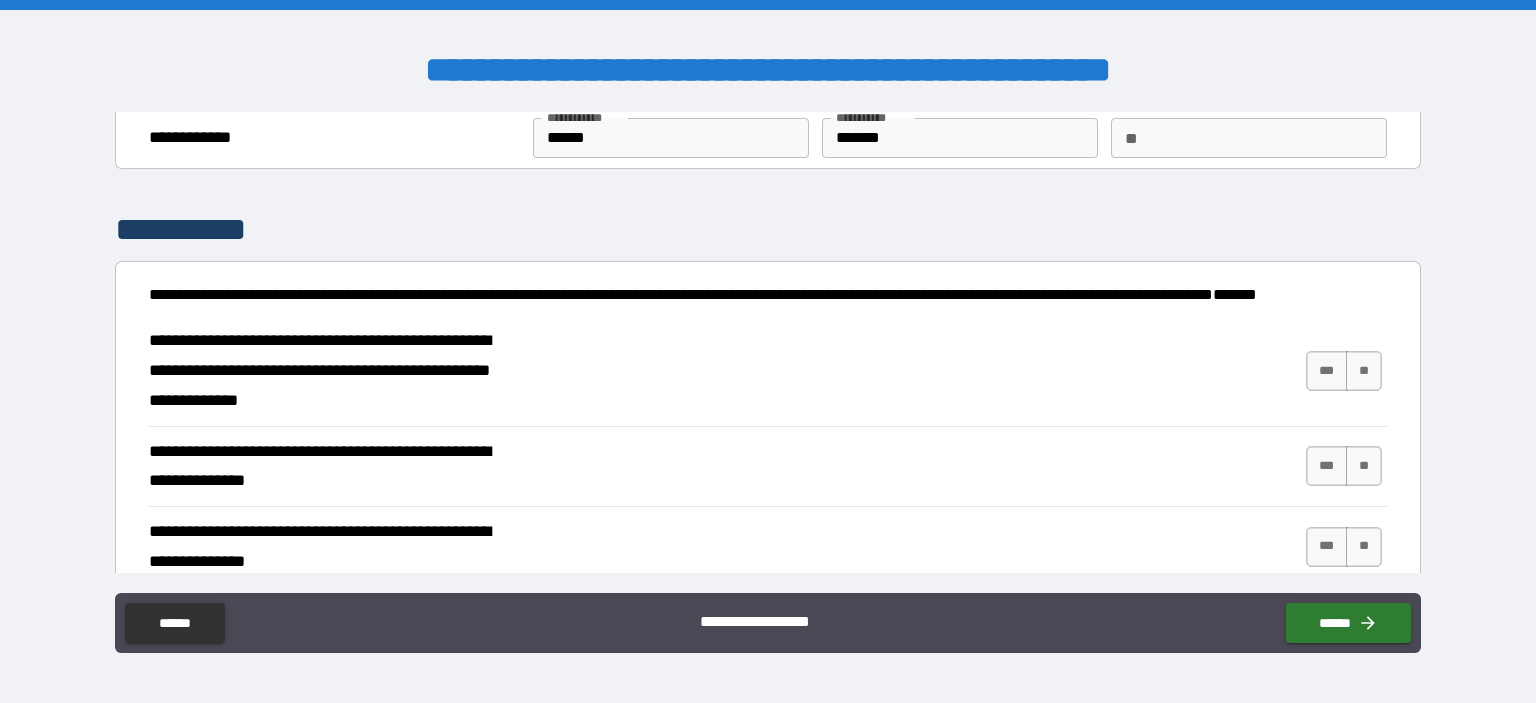 scroll, scrollTop: 100, scrollLeft: 0, axis: vertical 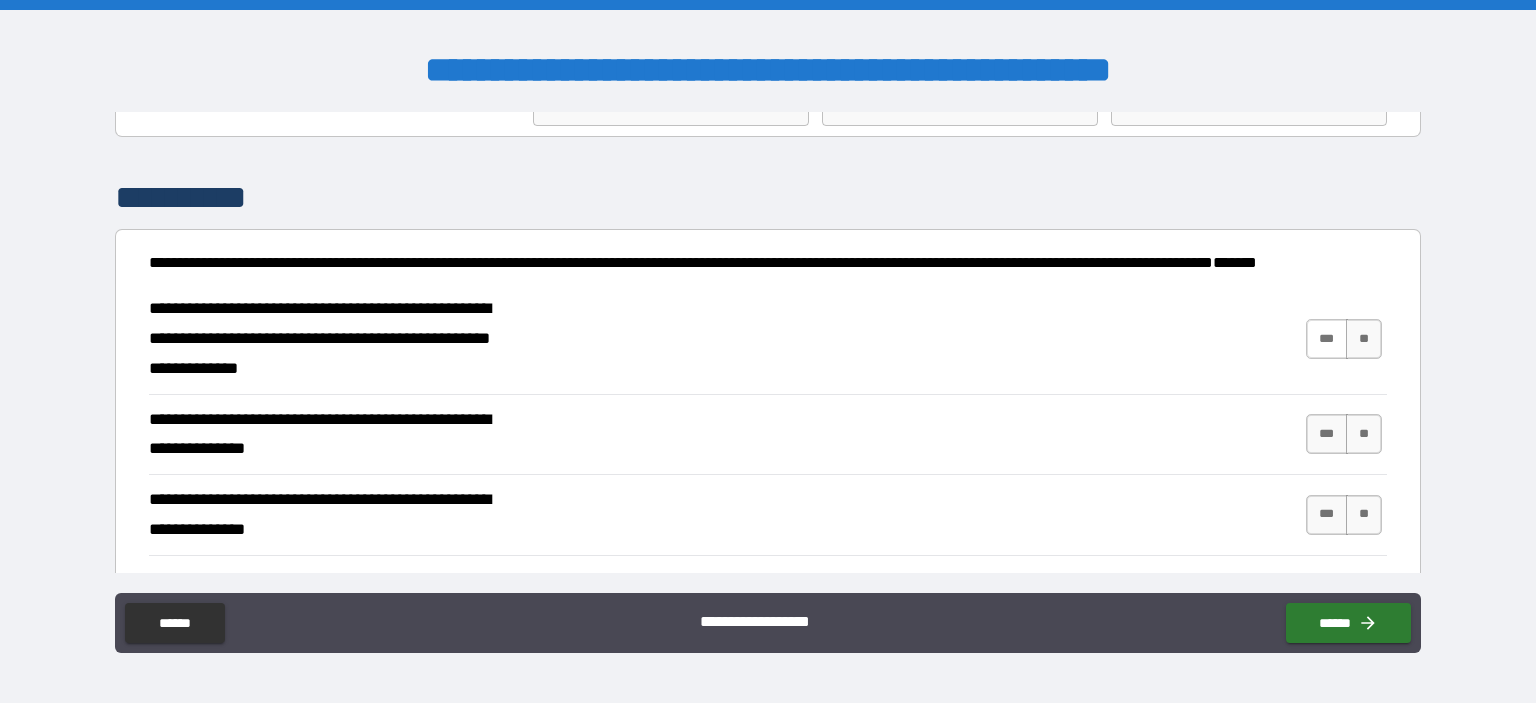 click on "***" at bounding box center [1327, 339] 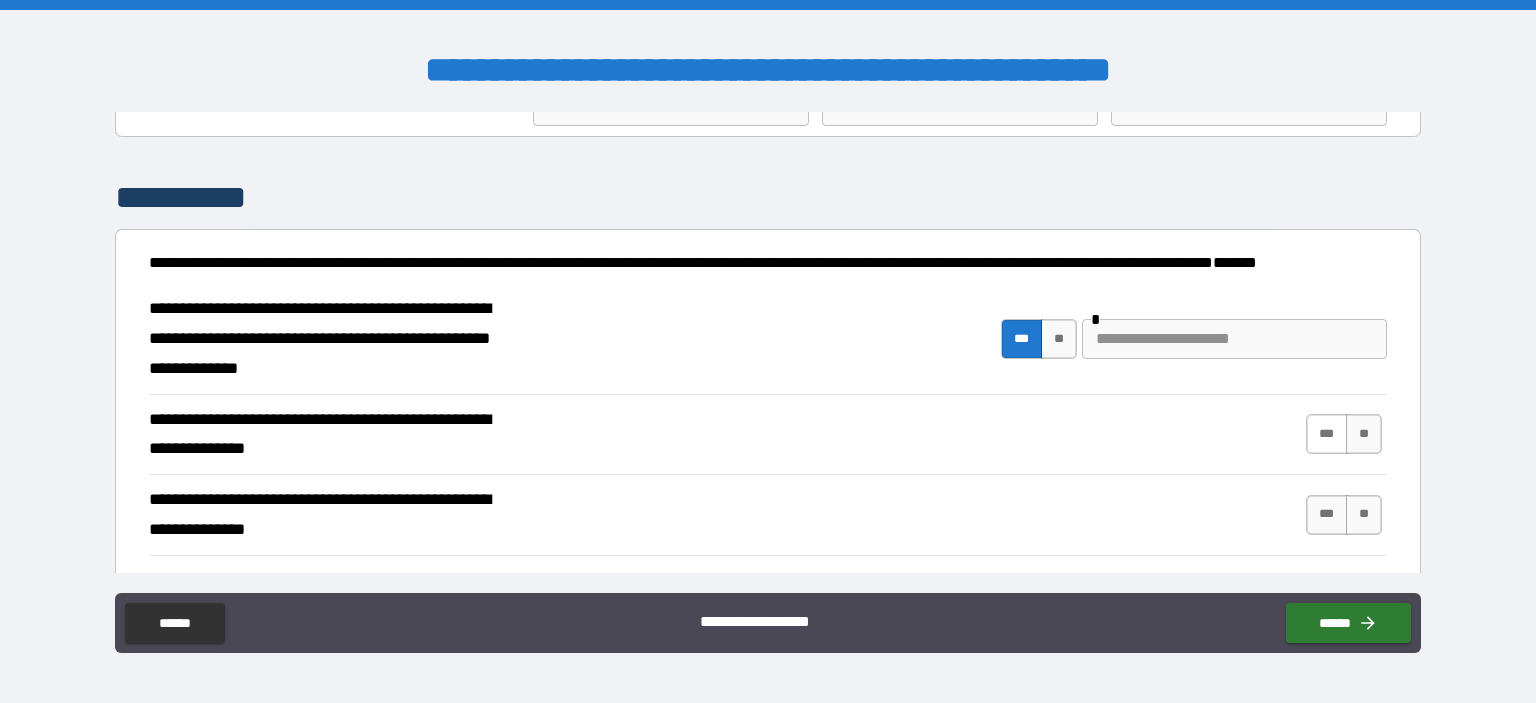 click on "***" at bounding box center [1327, 434] 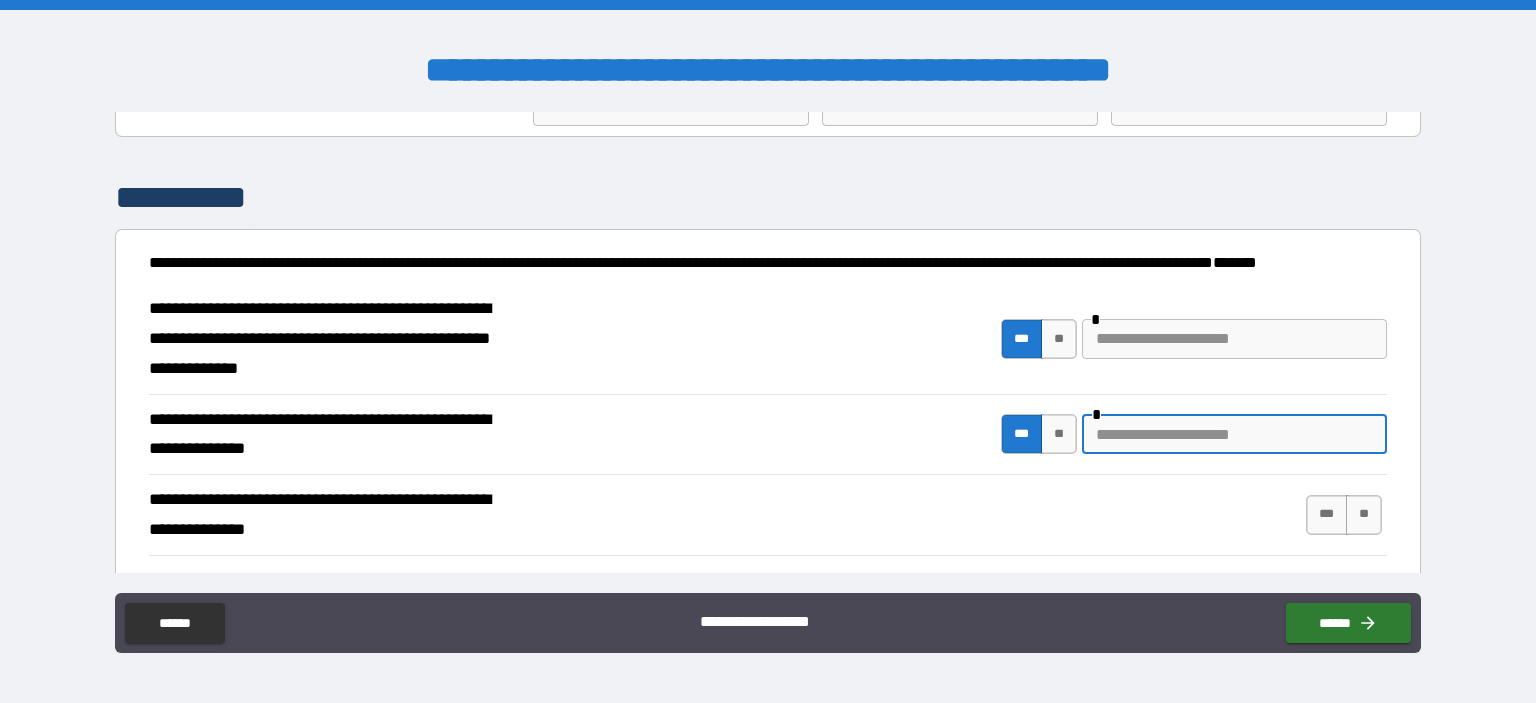 click at bounding box center (1234, 434) 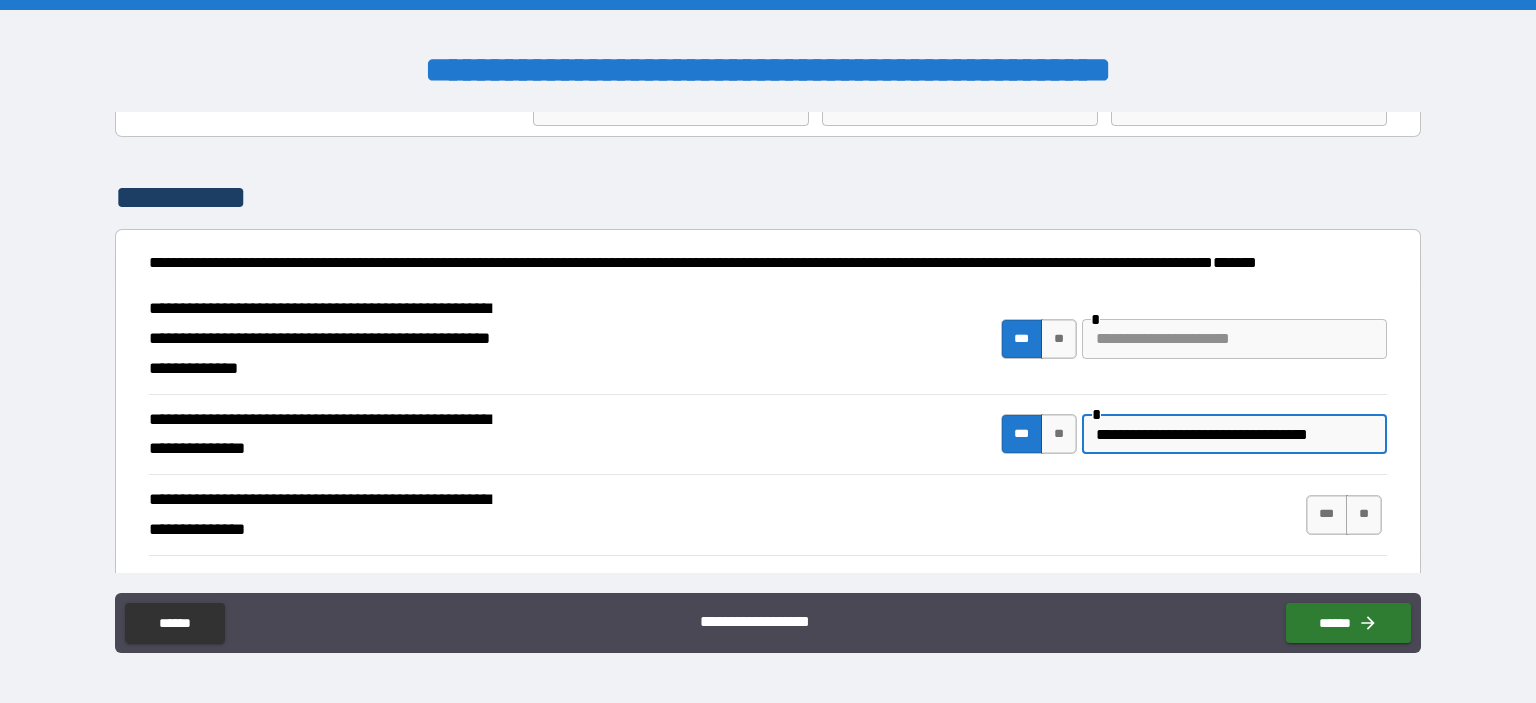 scroll, scrollTop: 0, scrollLeft: 7, axis: horizontal 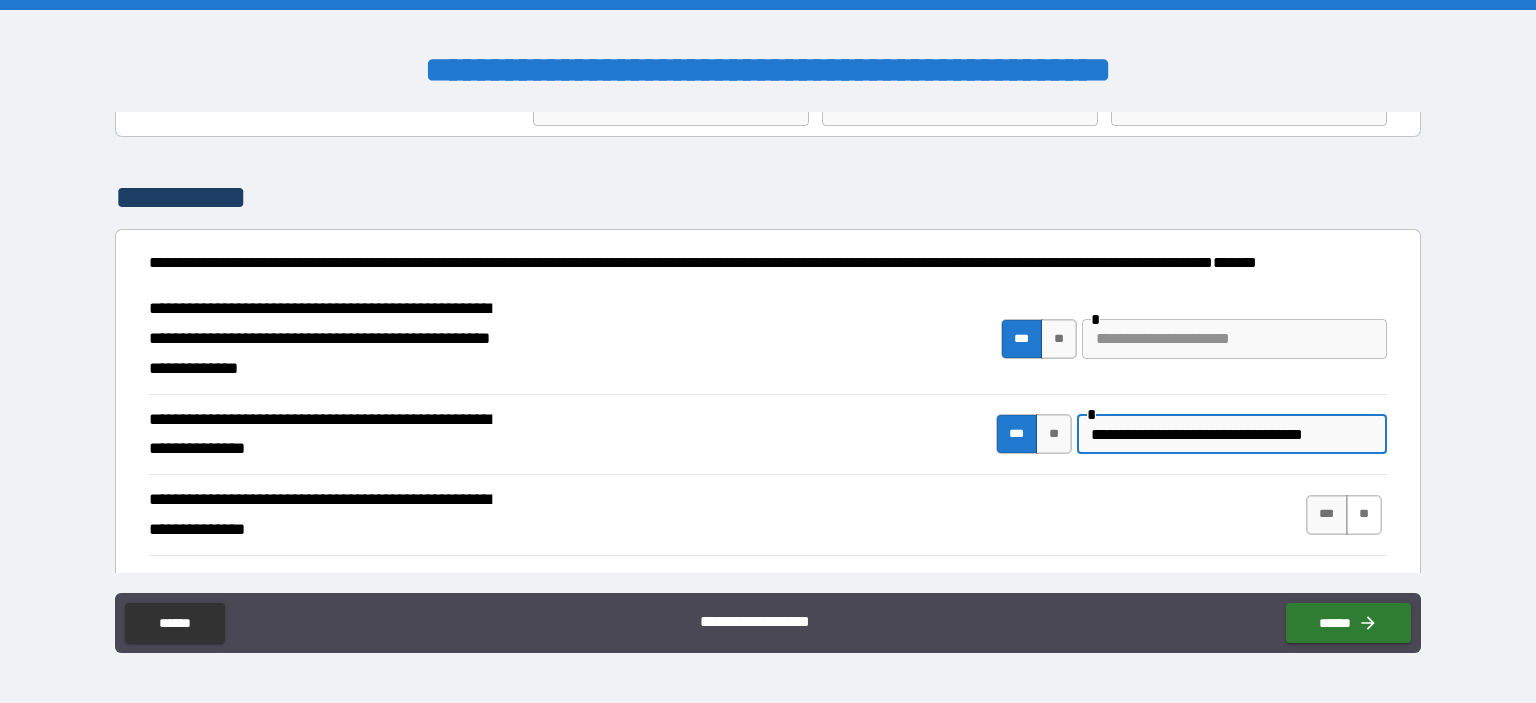type on "**********" 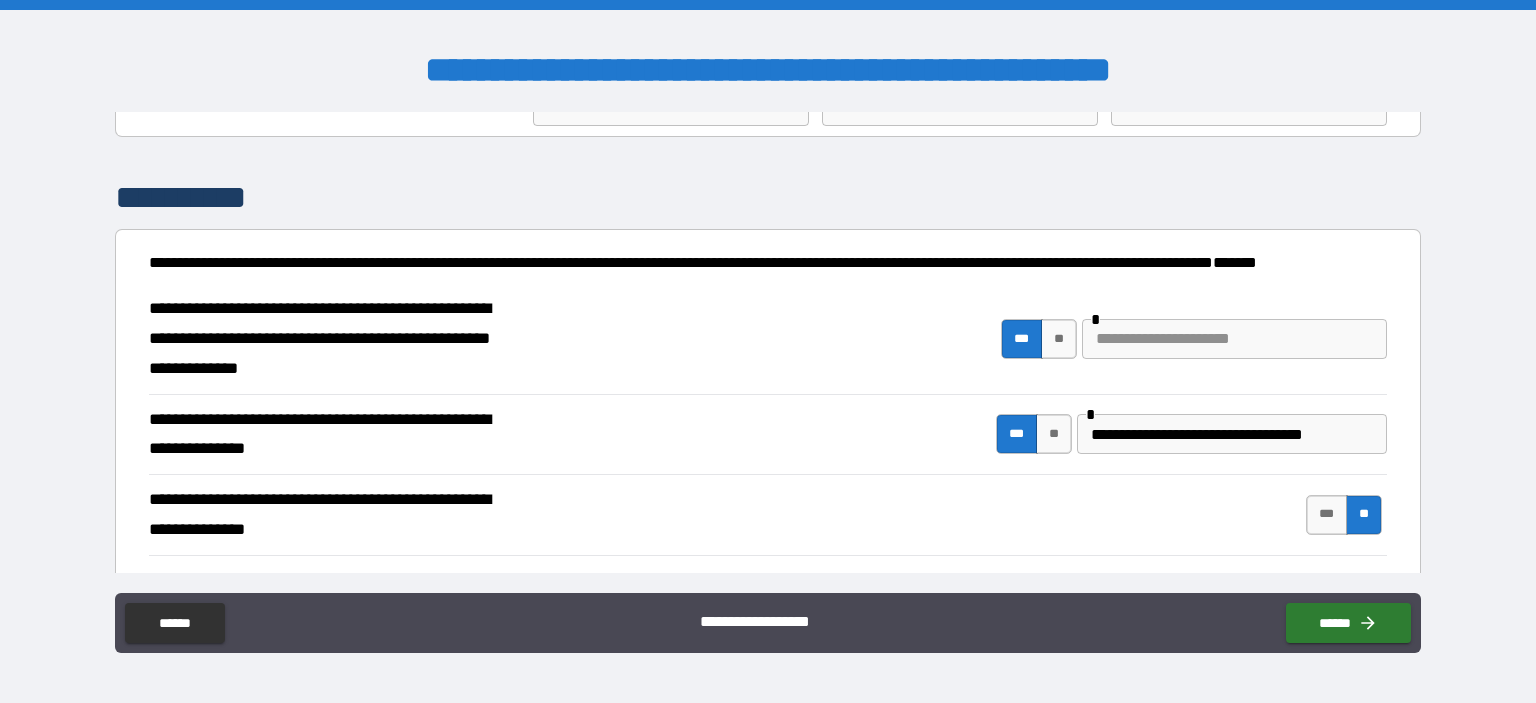 scroll, scrollTop: 0, scrollLeft: 0, axis: both 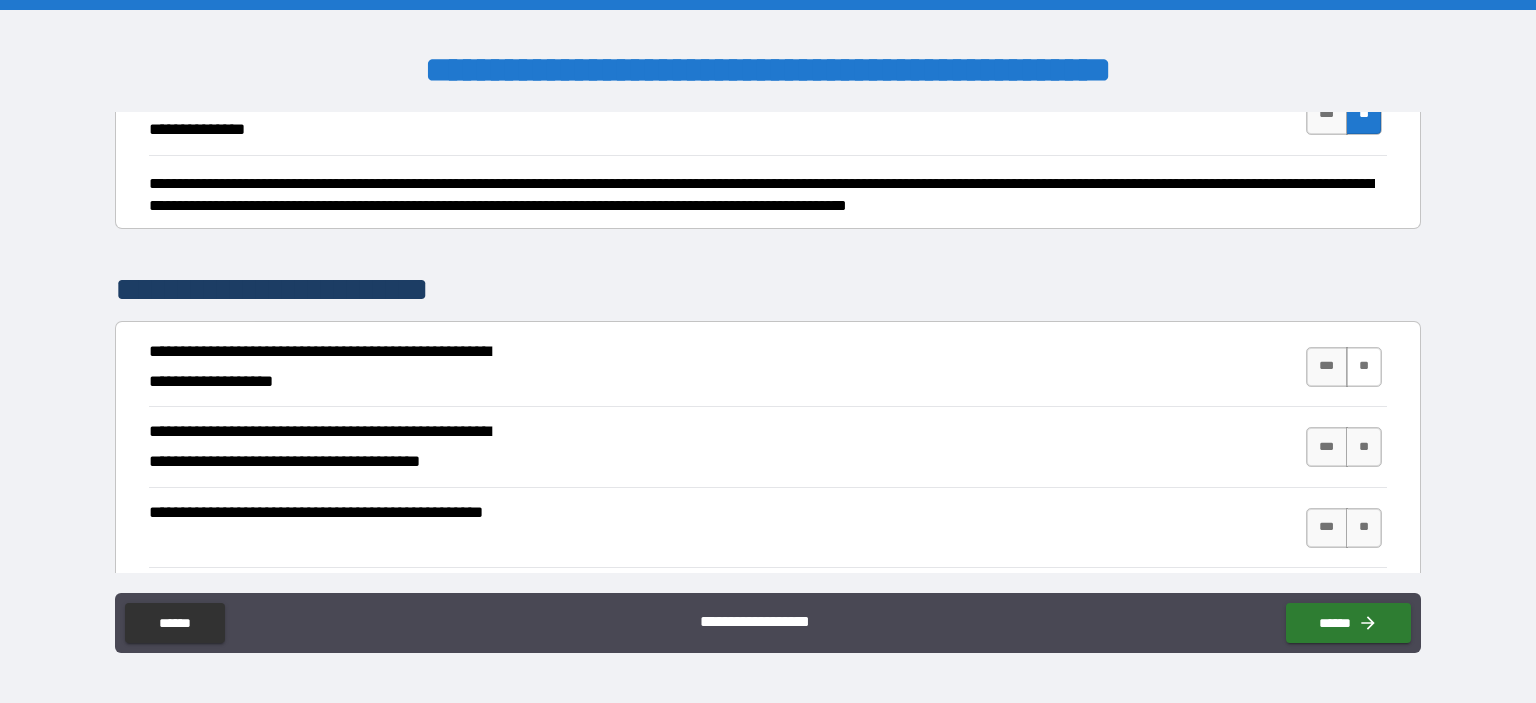 click on "**" at bounding box center [1364, 367] 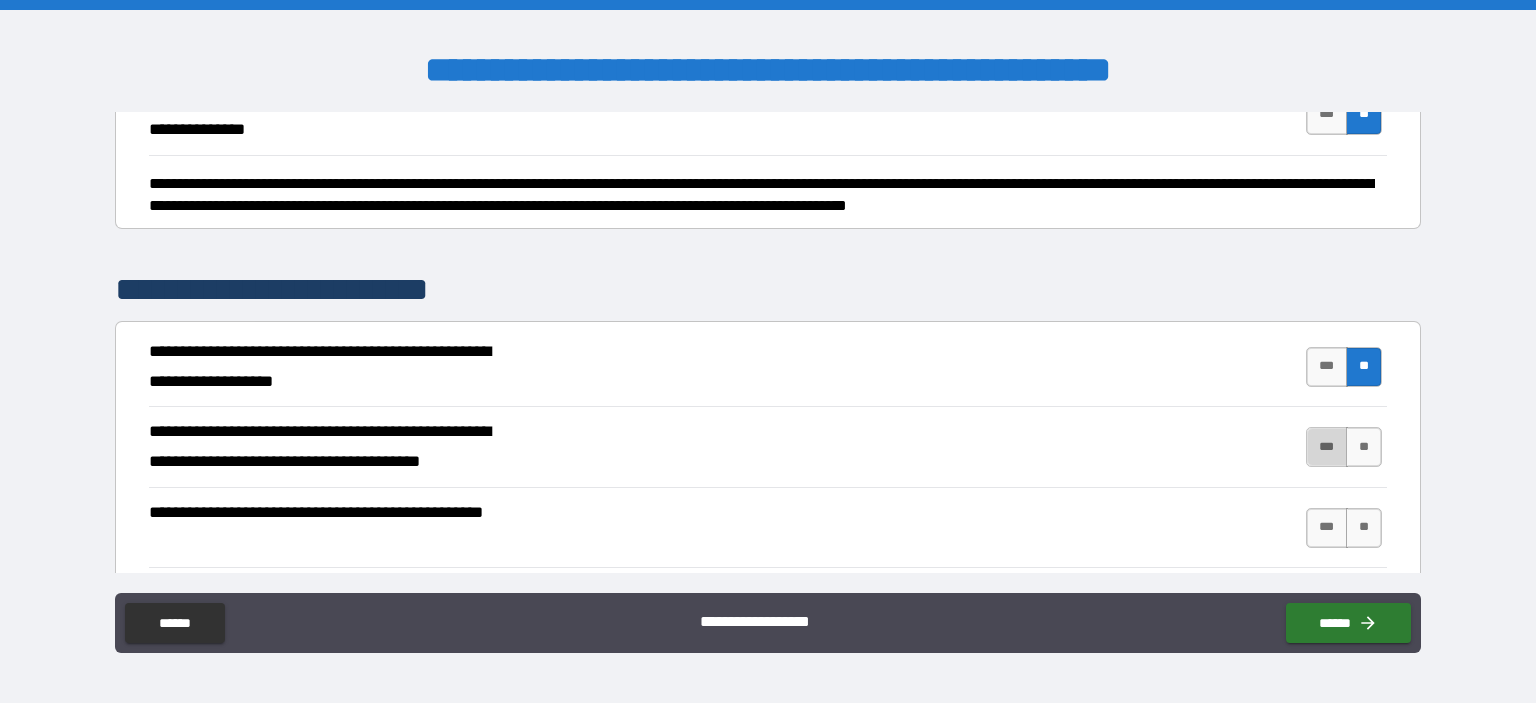click on "***" at bounding box center [1327, 447] 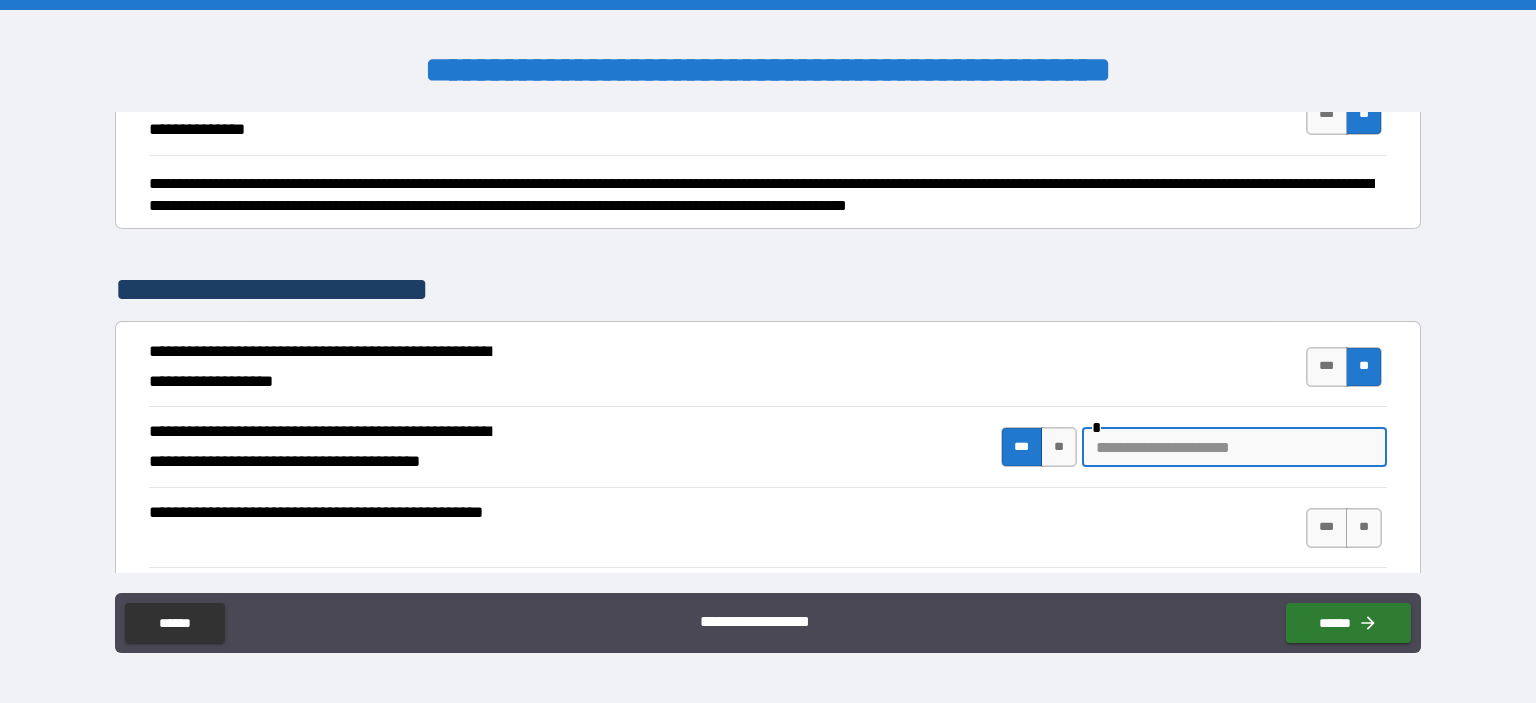 click at bounding box center (1234, 447) 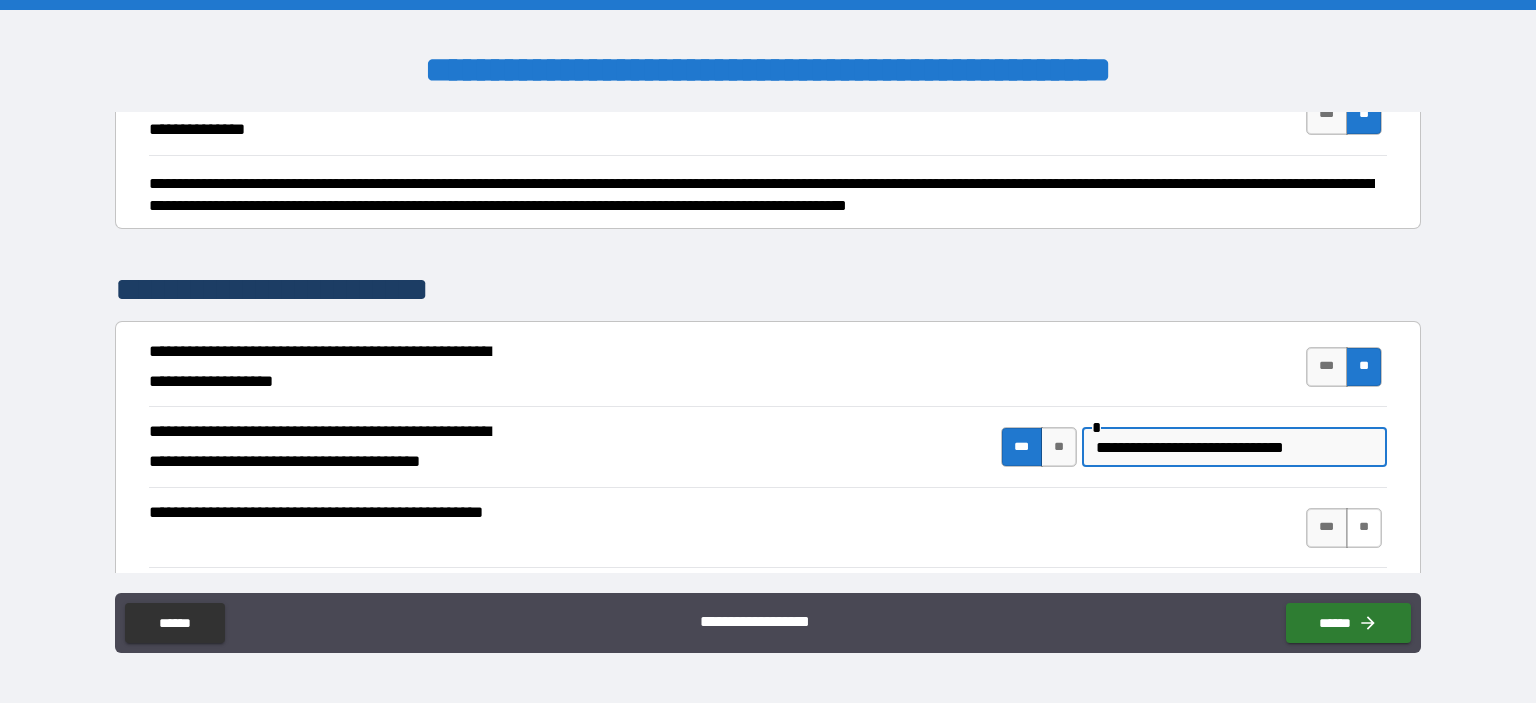 type on "**********" 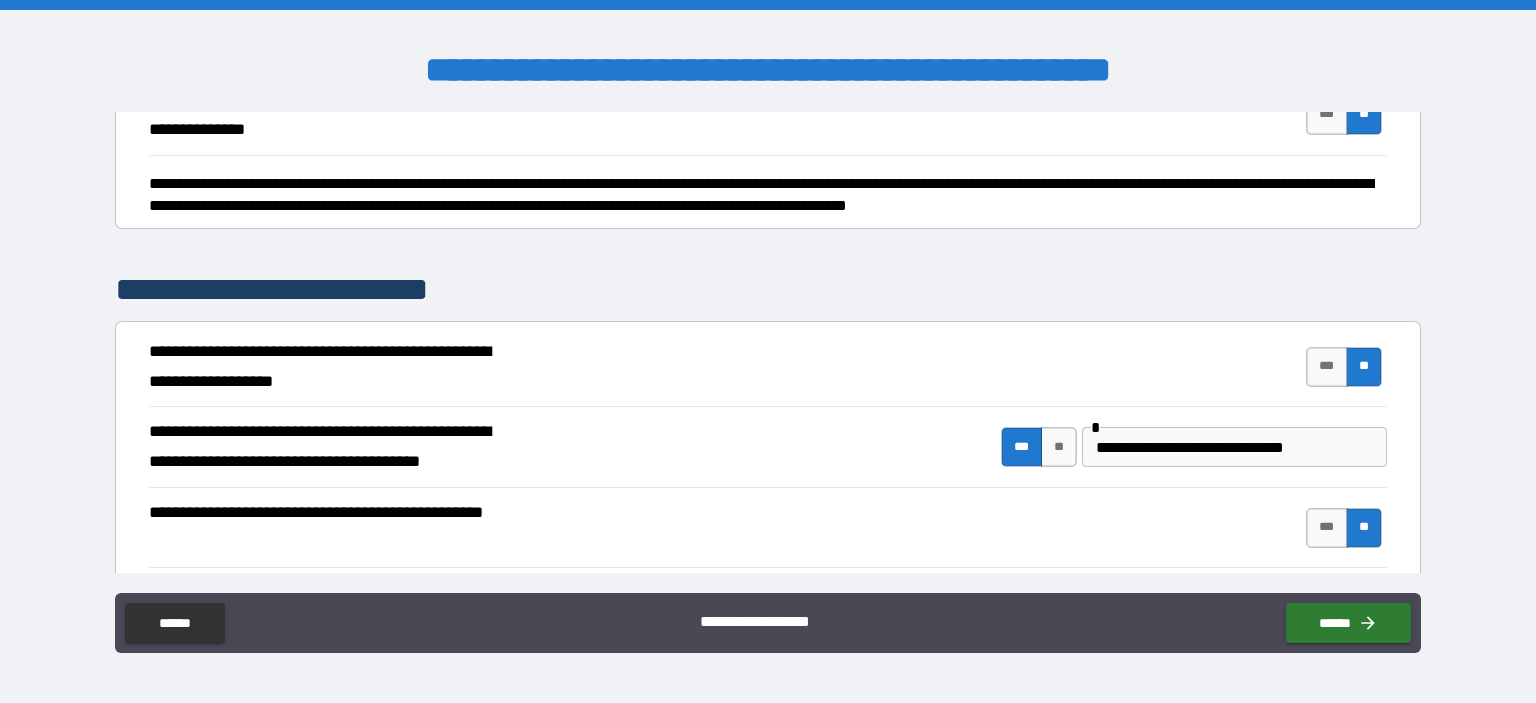 scroll, scrollTop: 700, scrollLeft: 0, axis: vertical 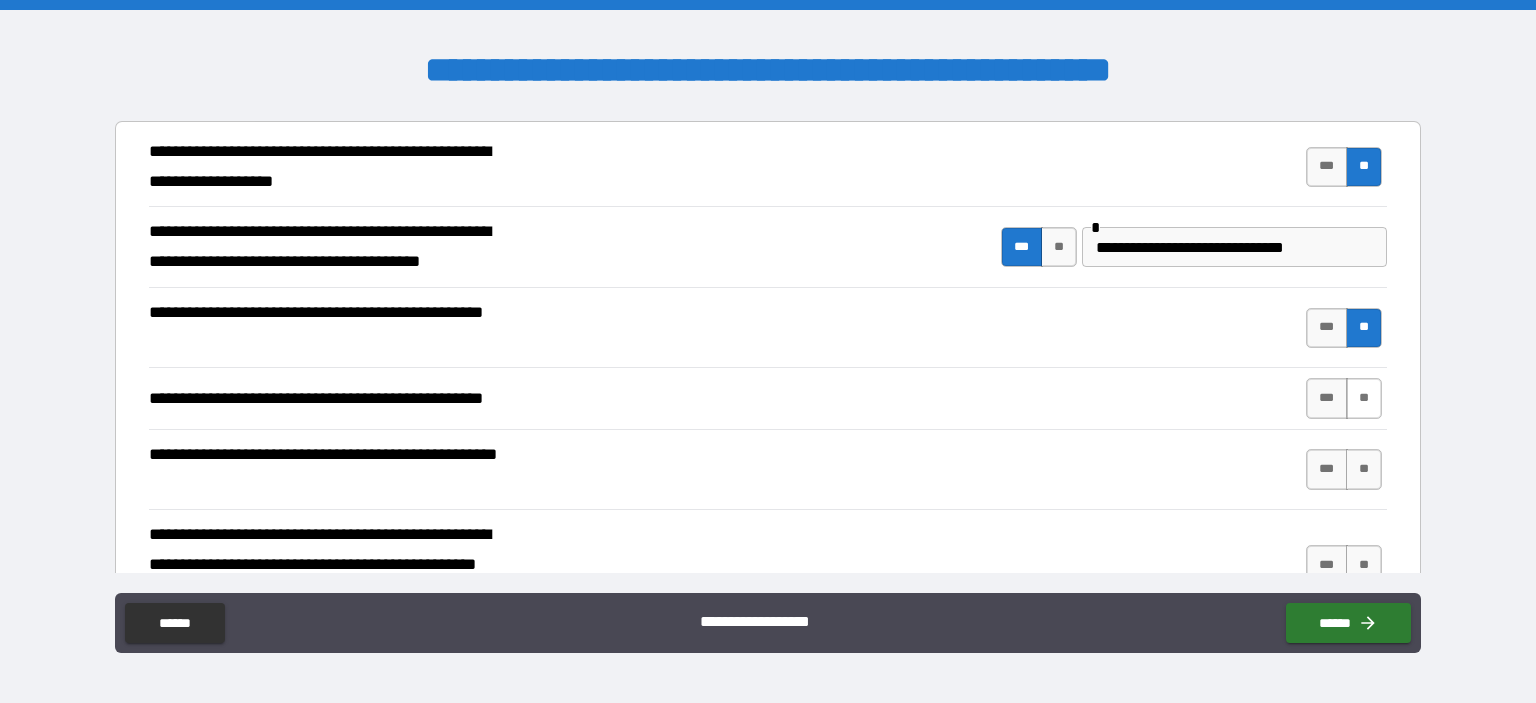 click on "**" at bounding box center [1364, 398] 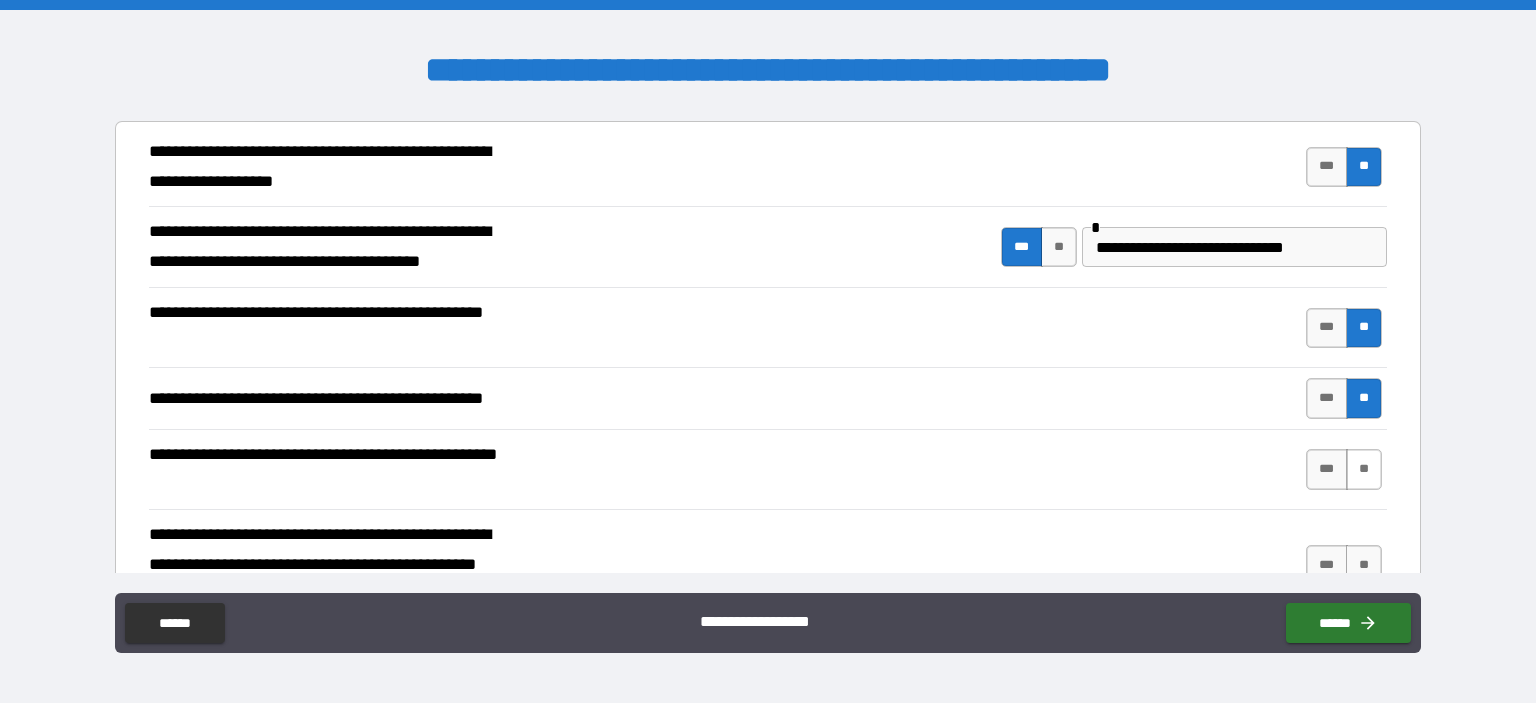 click on "**" at bounding box center [1364, 469] 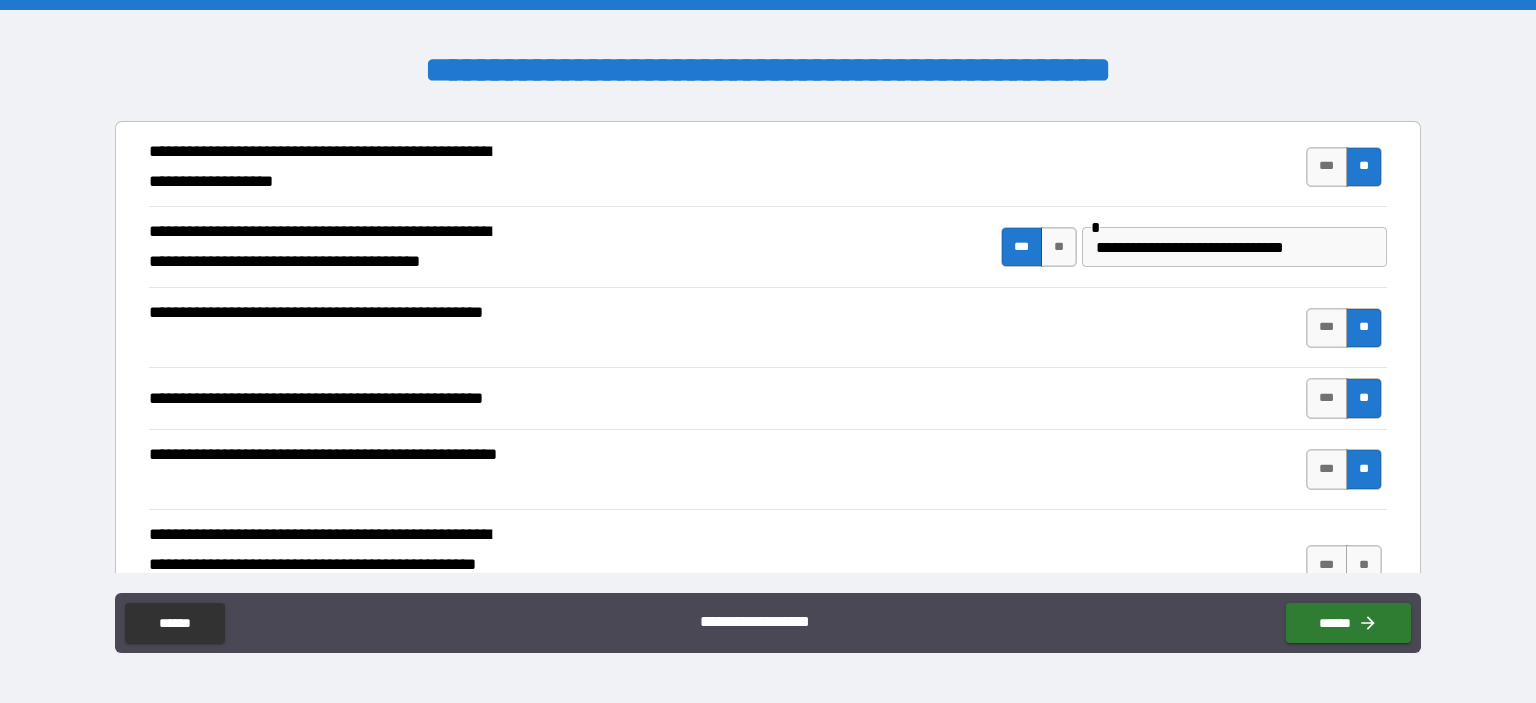 scroll, scrollTop: 900, scrollLeft: 0, axis: vertical 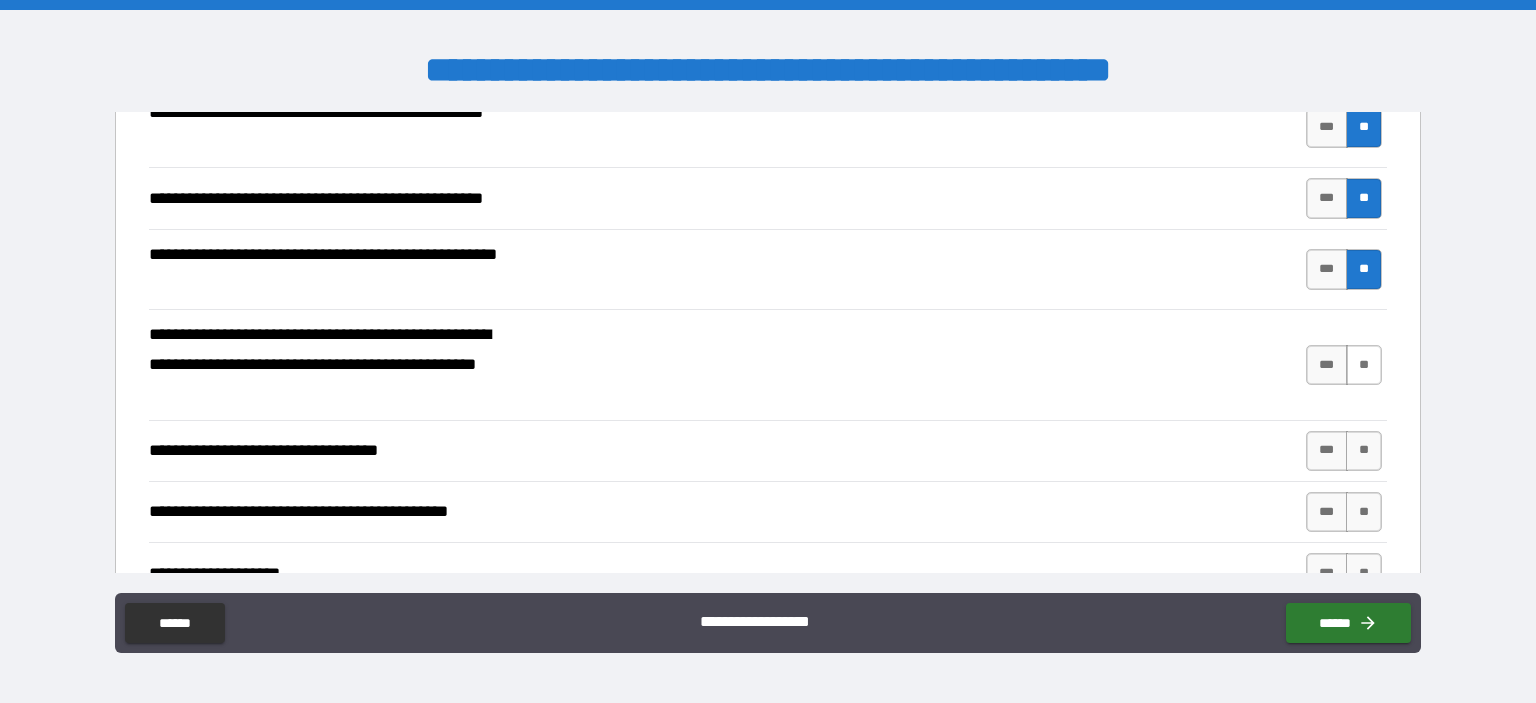 click on "**" at bounding box center [1364, 365] 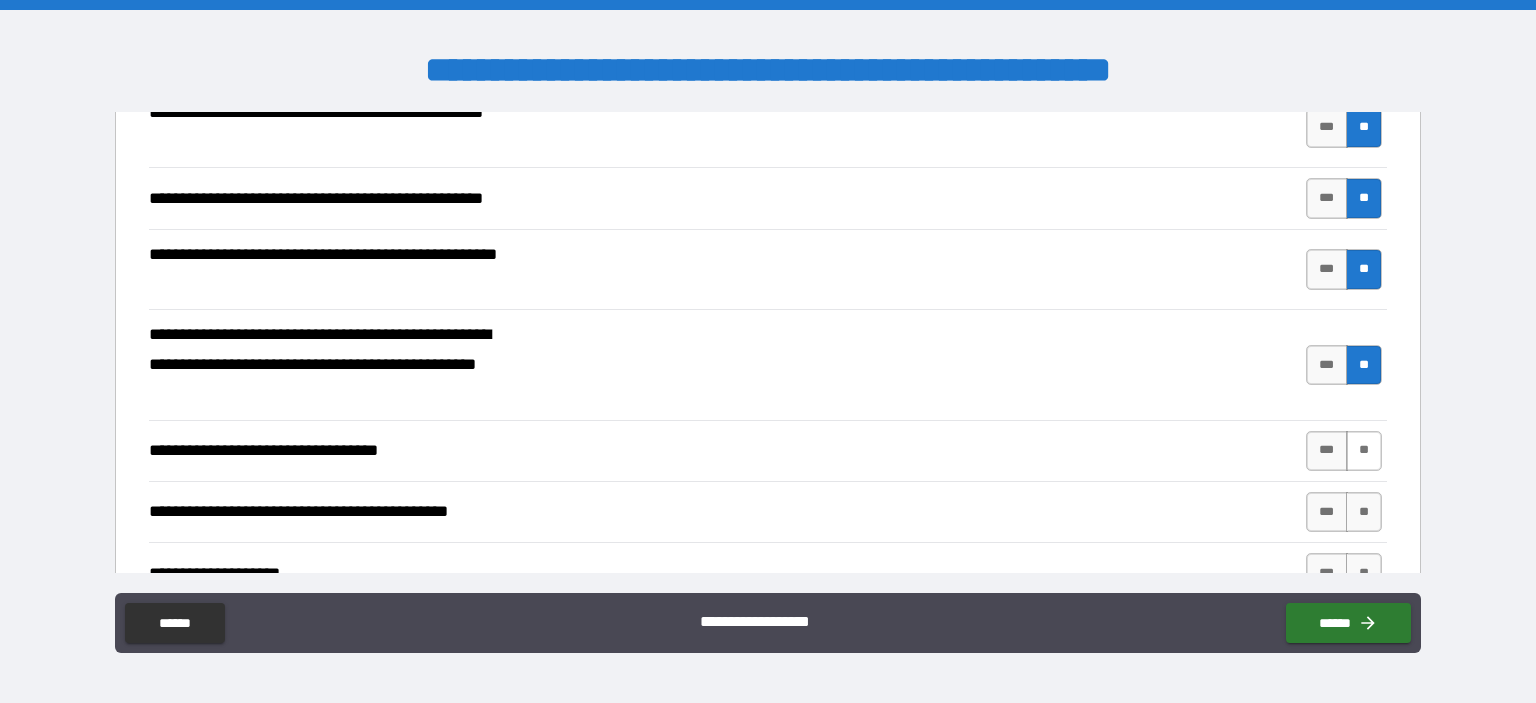 click on "**" at bounding box center [1364, 451] 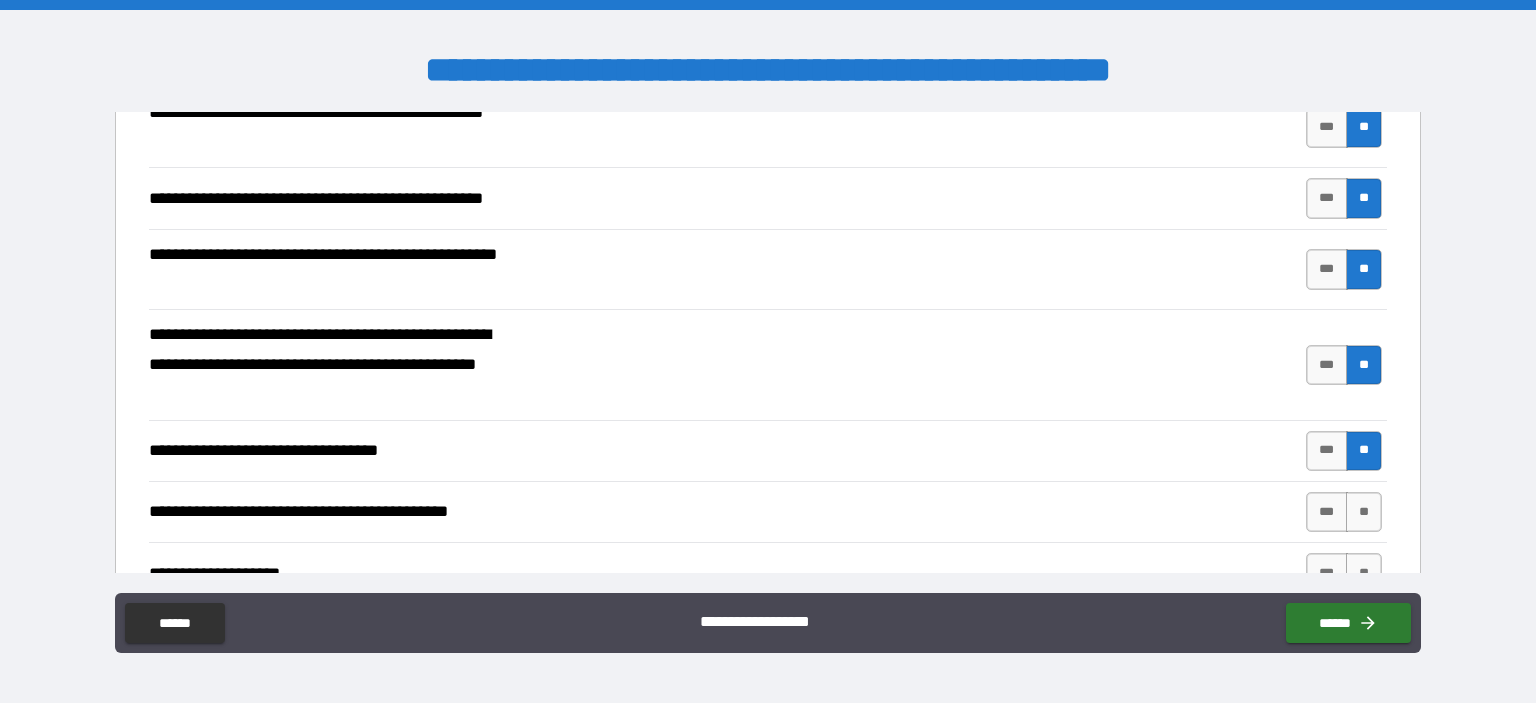 scroll, scrollTop: 1000, scrollLeft: 0, axis: vertical 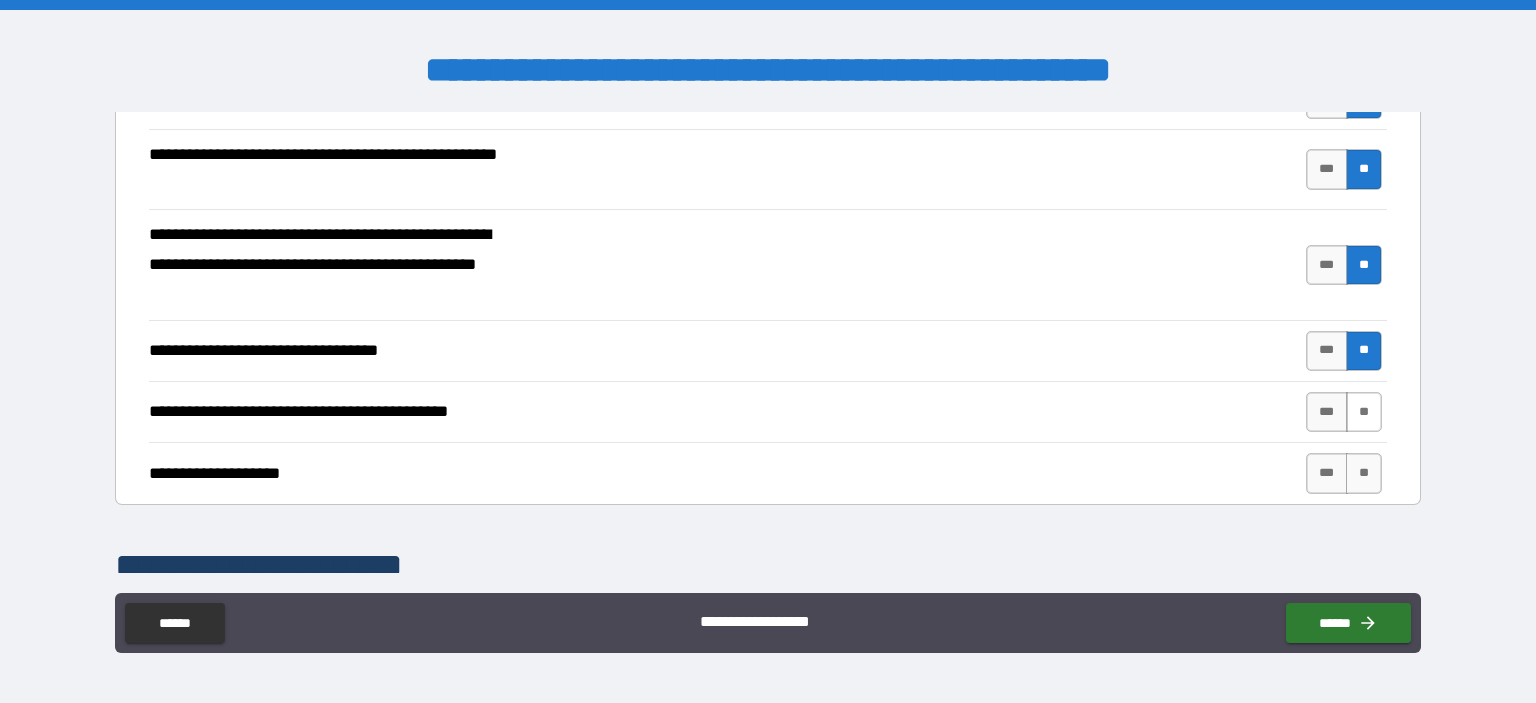 click on "**" at bounding box center [1364, 412] 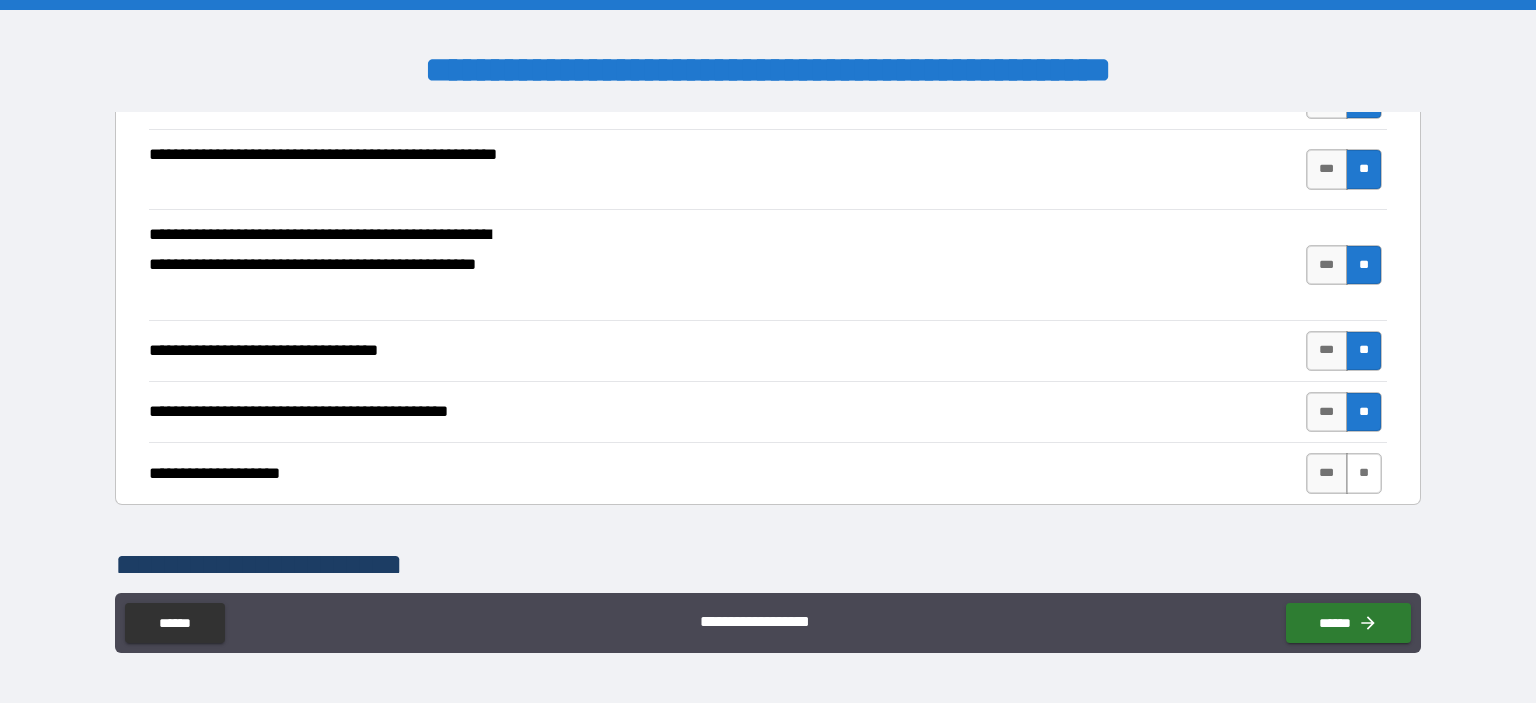 click on "**" at bounding box center [1364, 473] 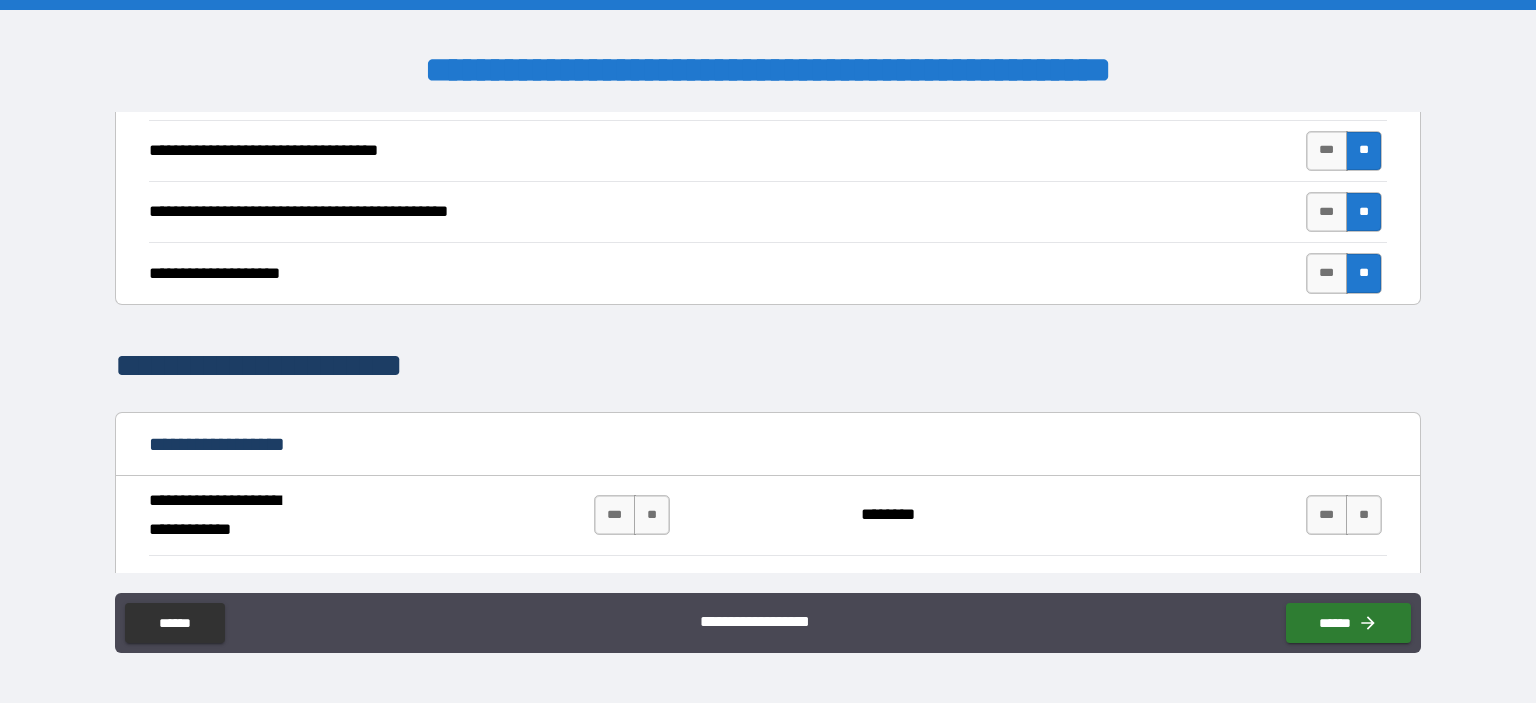 scroll, scrollTop: 1300, scrollLeft: 0, axis: vertical 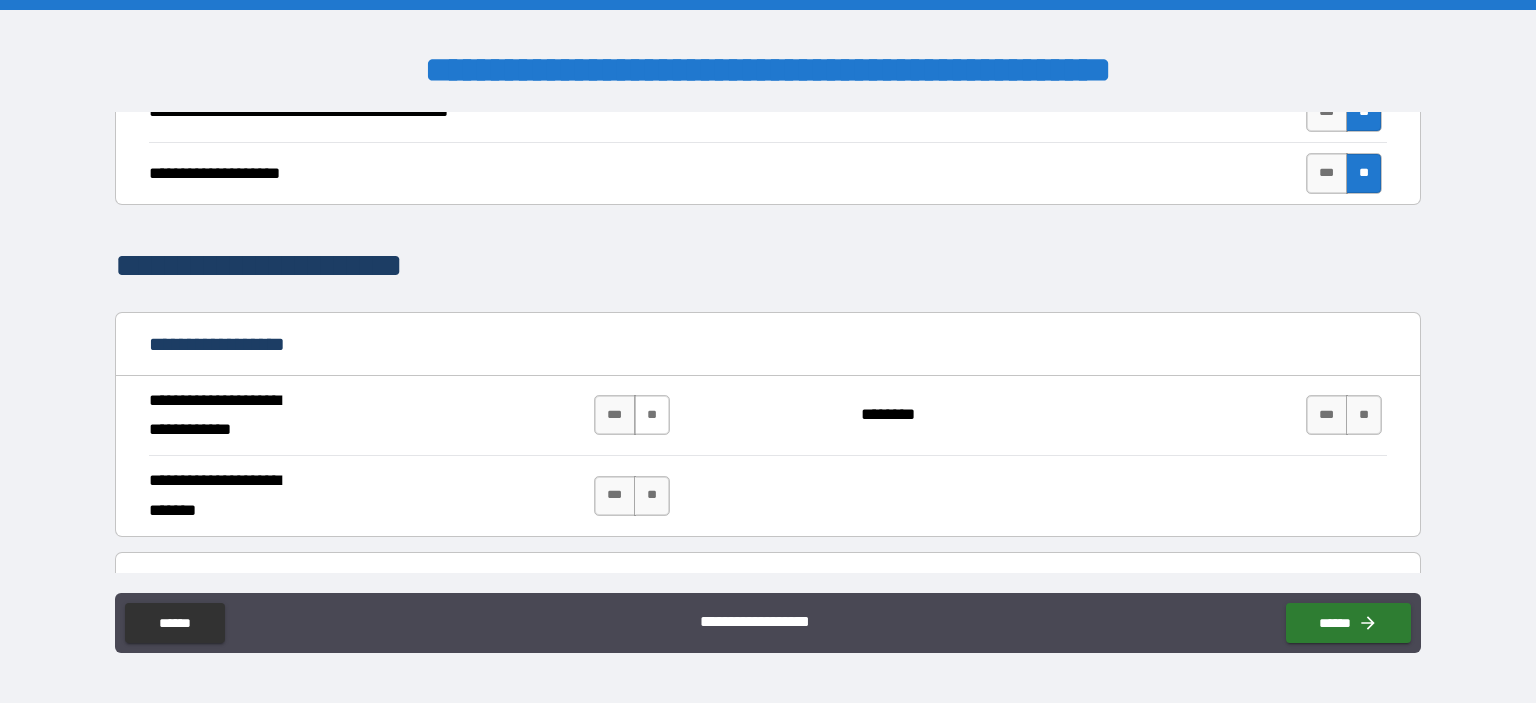 click on "**" at bounding box center (652, 415) 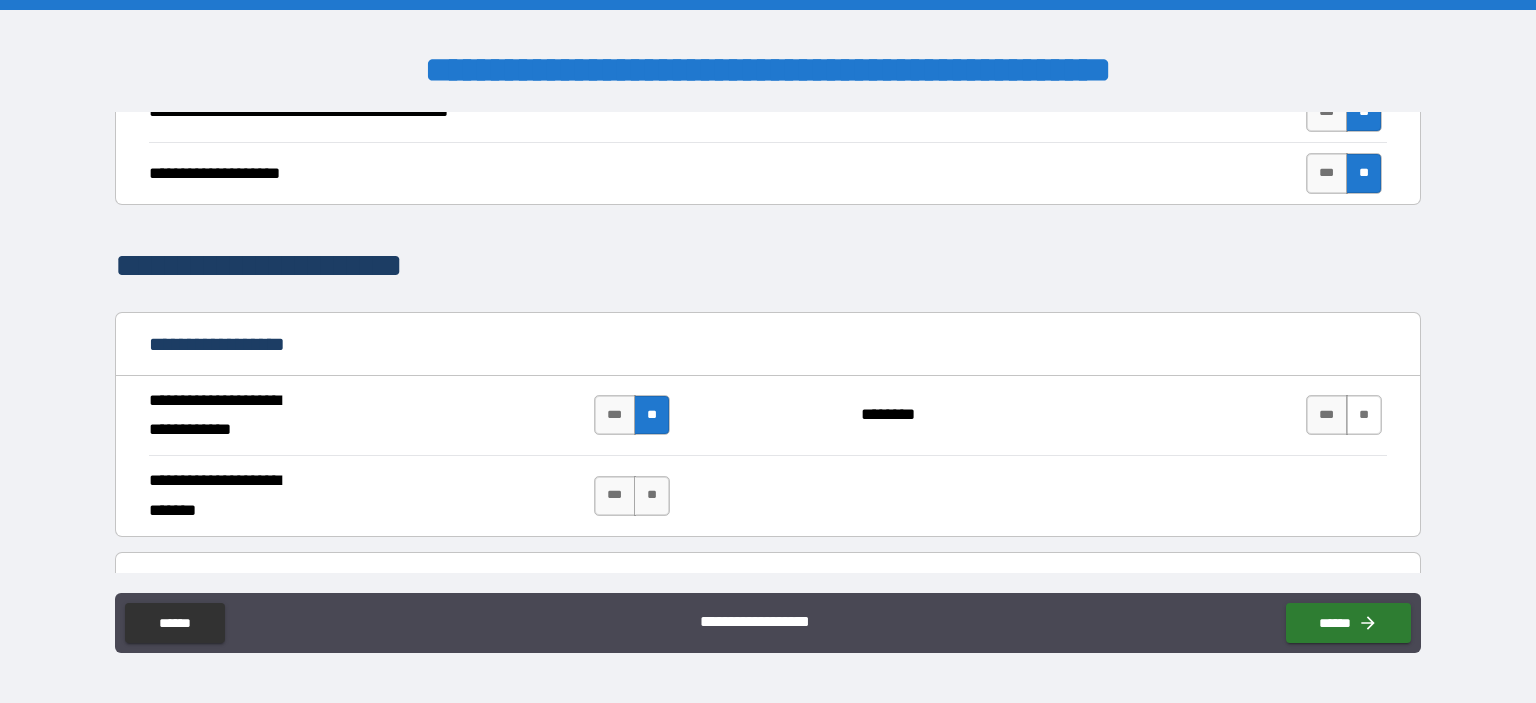 click on "**" at bounding box center (1364, 415) 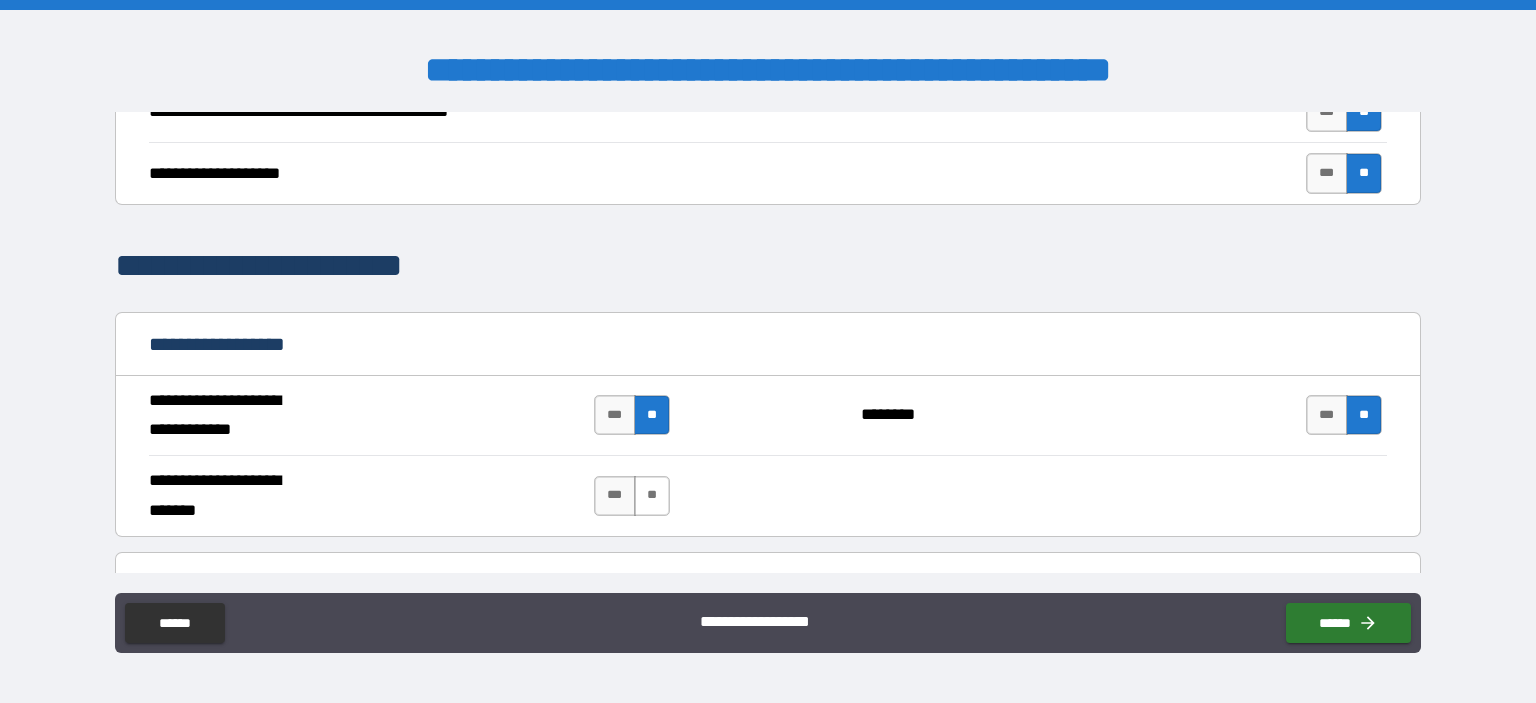click on "**" at bounding box center (652, 496) 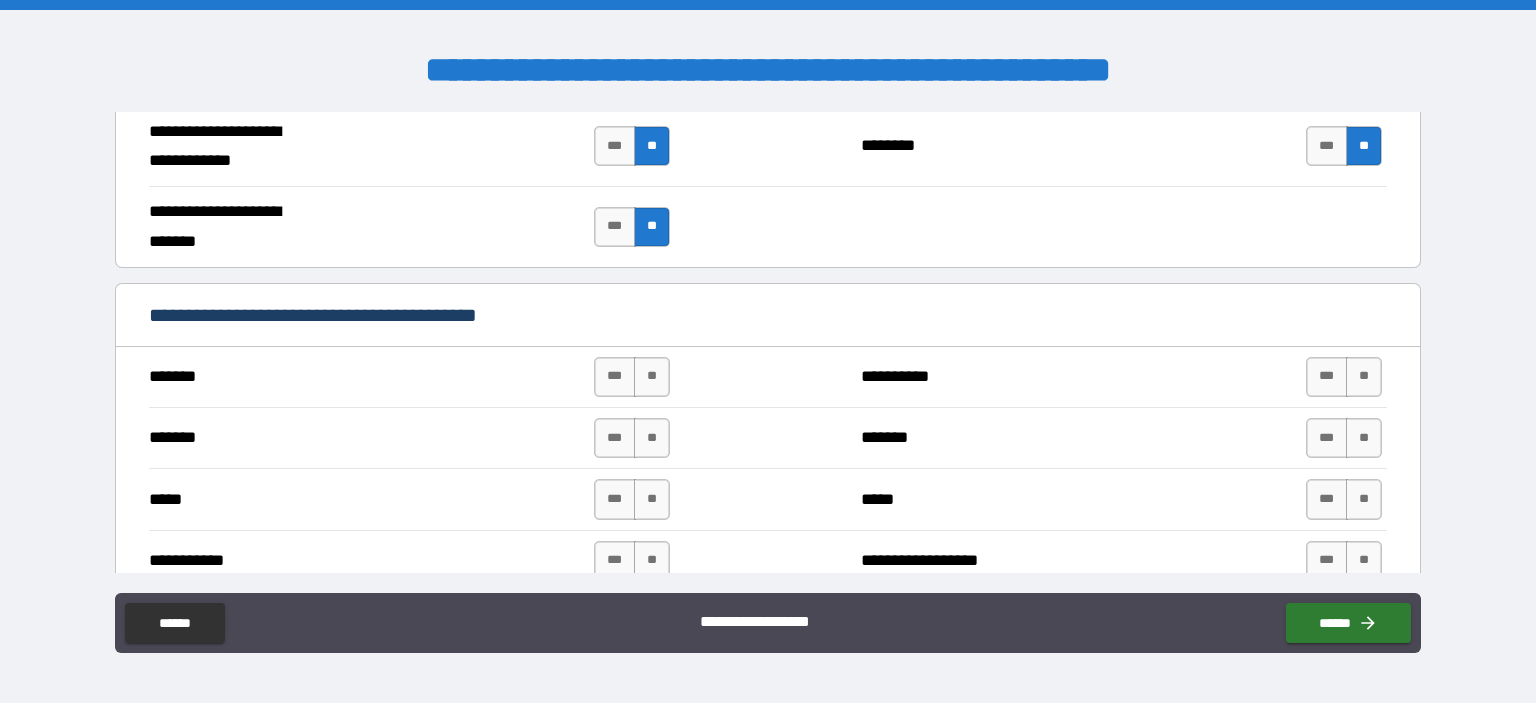 scroll, scrollTop: 1600, scrollLeft: 0, axis: vertical 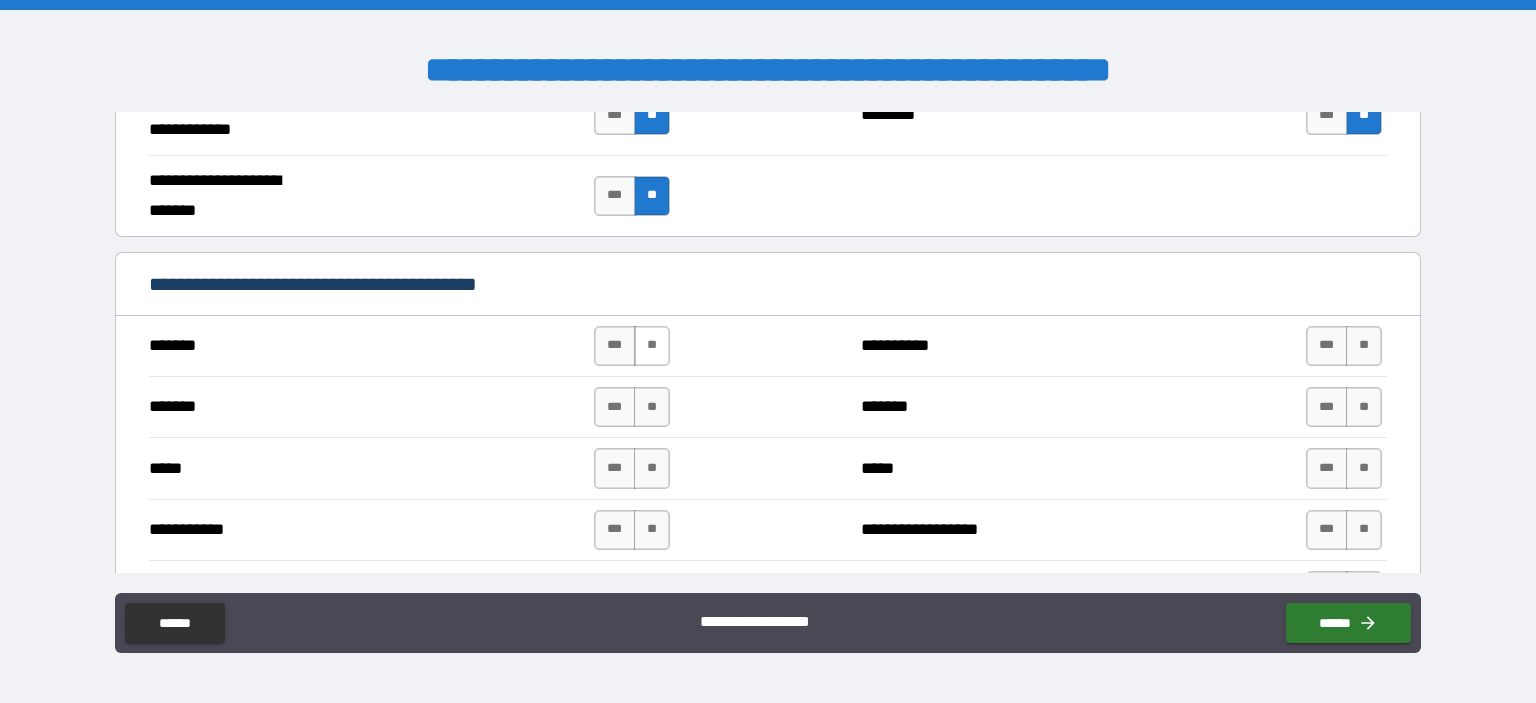 click on "**" at bounding box center [652, 346] 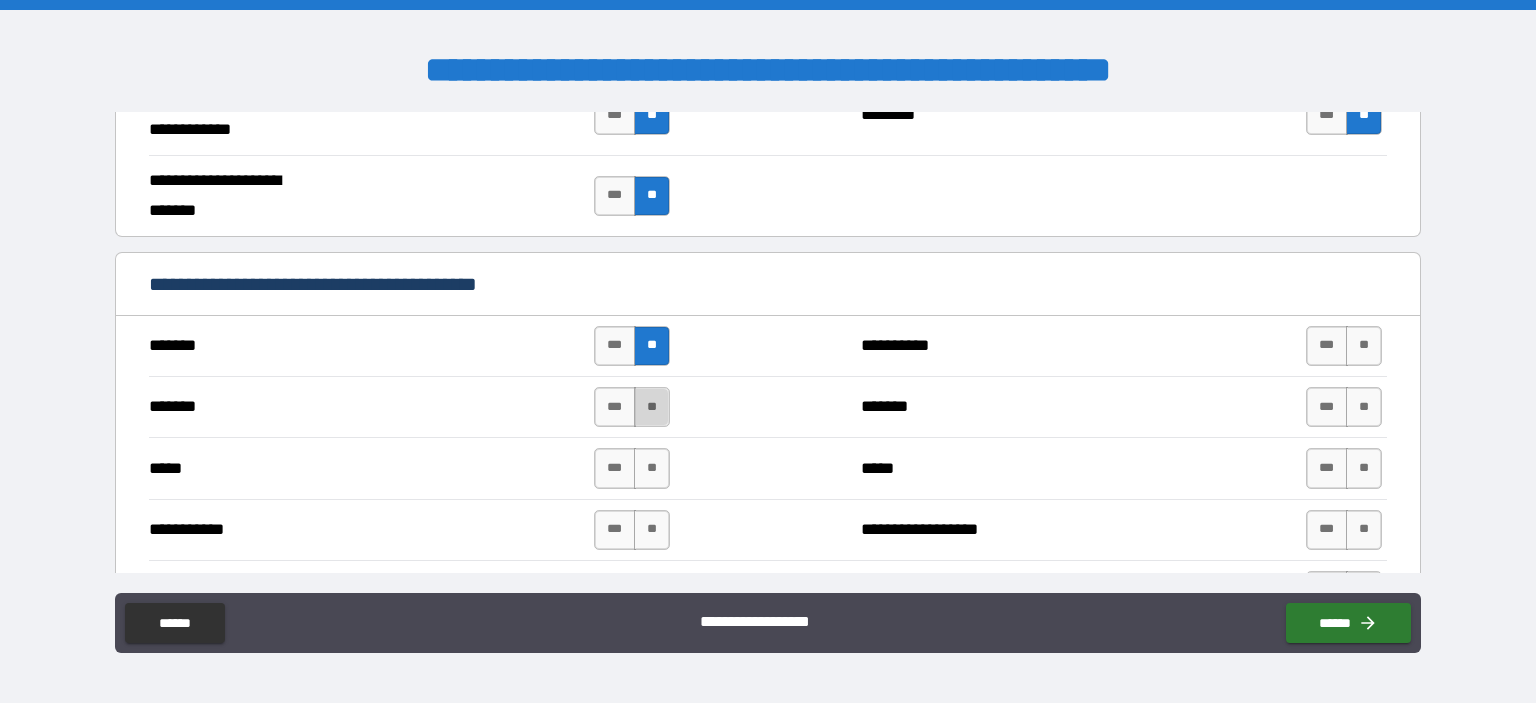 click on "**" at bounding box center (652, 407) 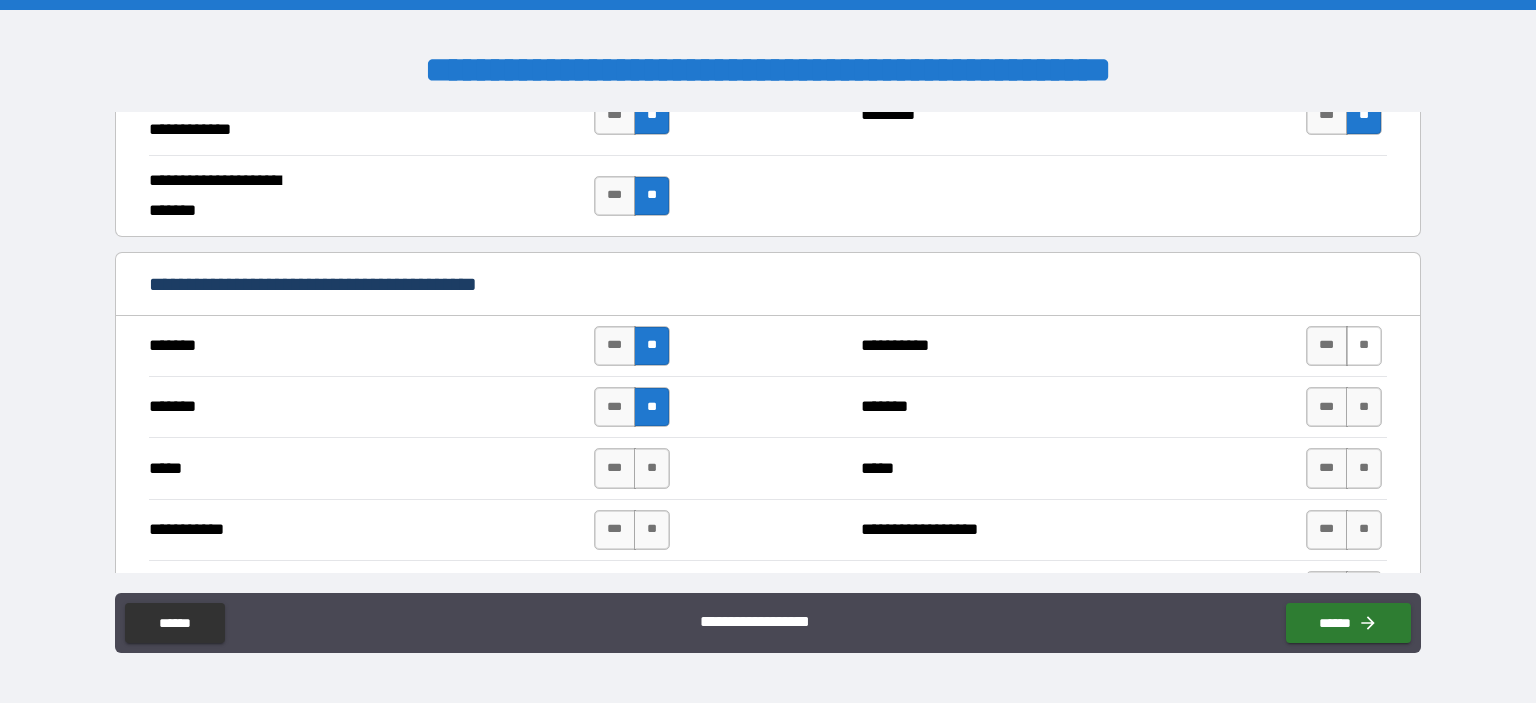 click on "**" at bounding box center [1364, 346] 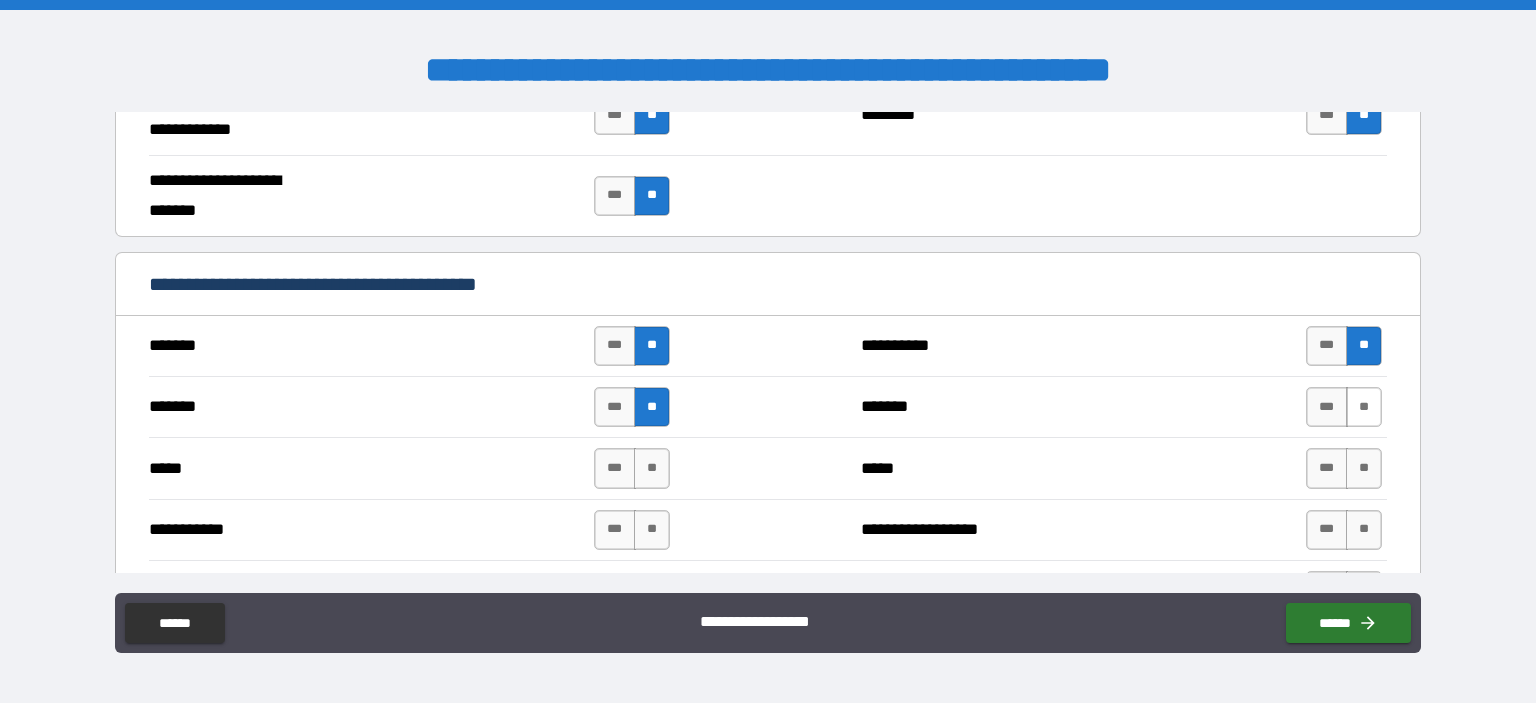 click on "**" at bounding box center (1364, 407) 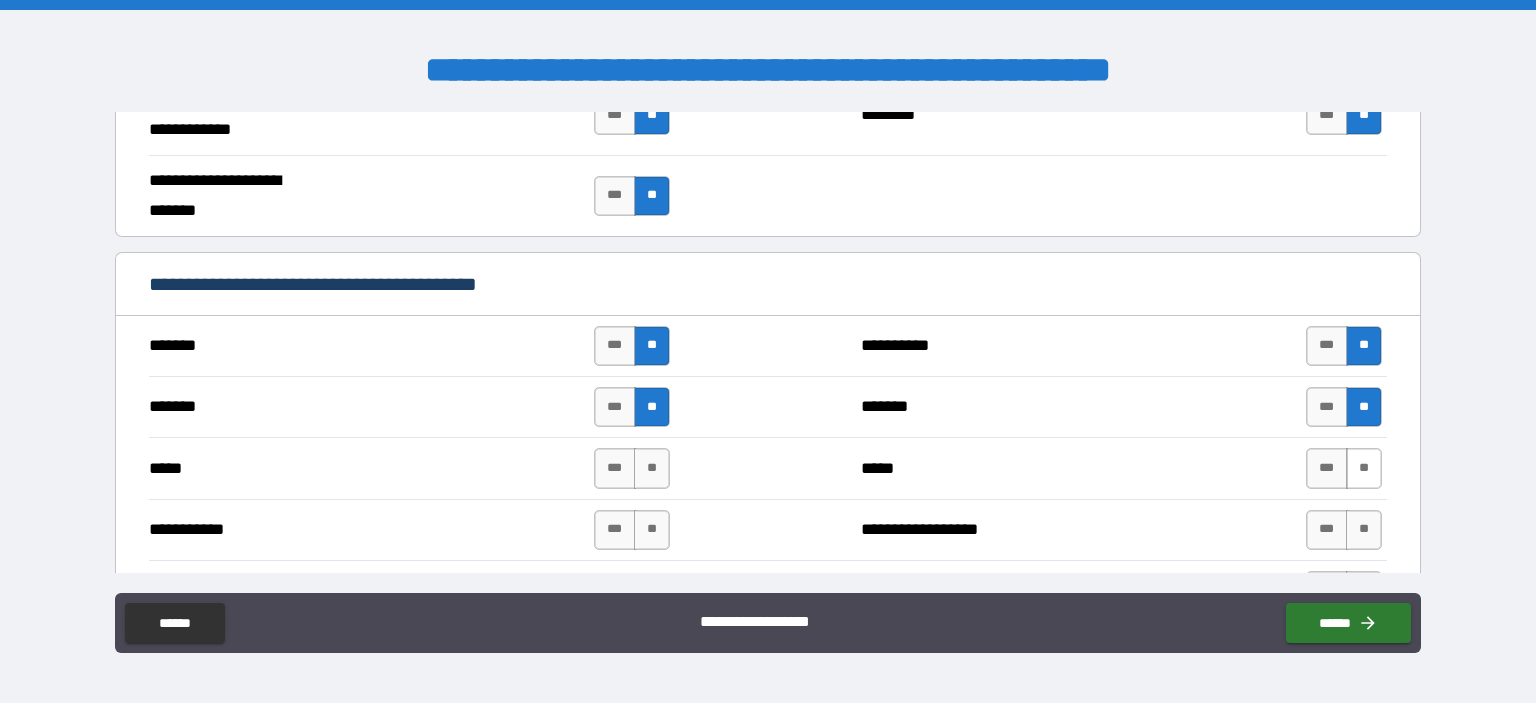 click on "**" at bounding box center (1364, 468) 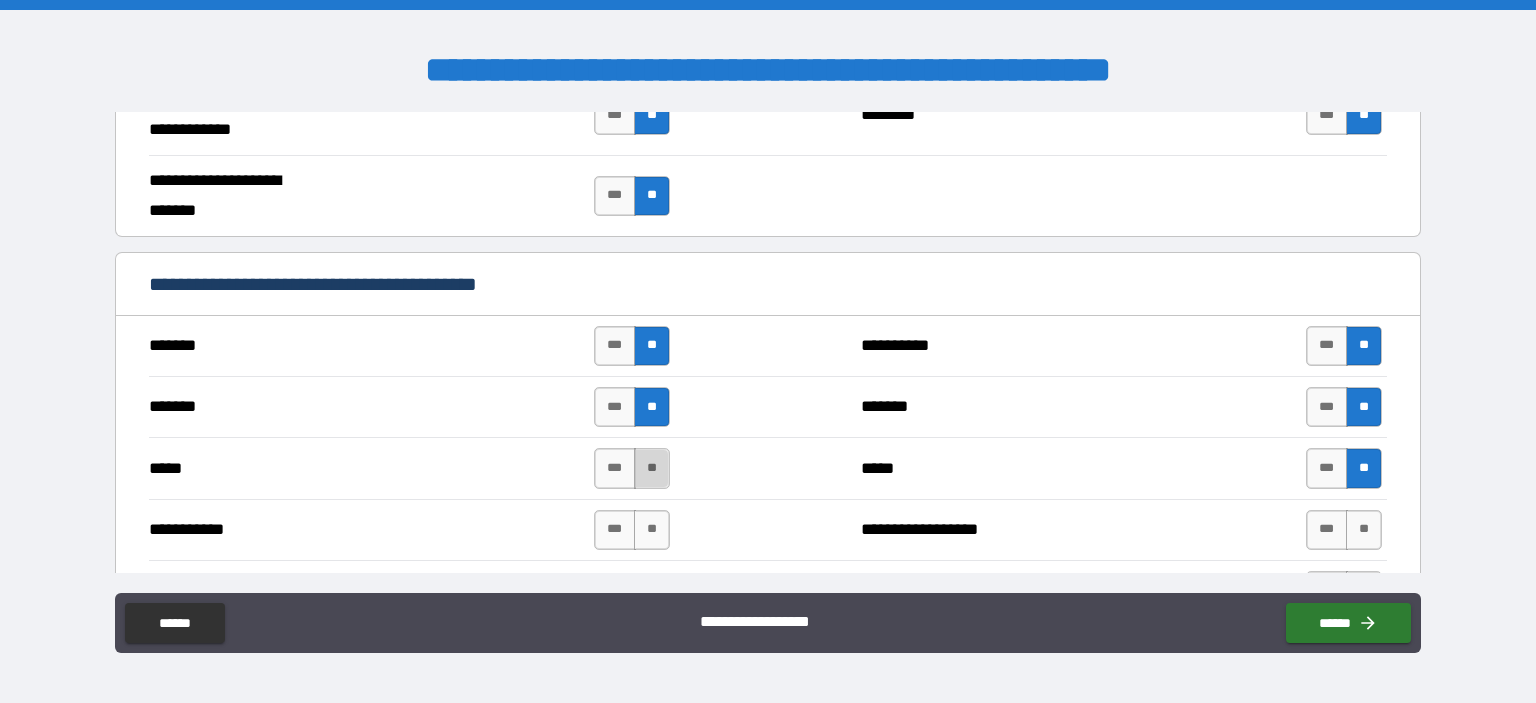 drag, startPoint x: 638, startPoint y: 457, endPoint x: 640, endPoint y: 467, distance: 10.198039 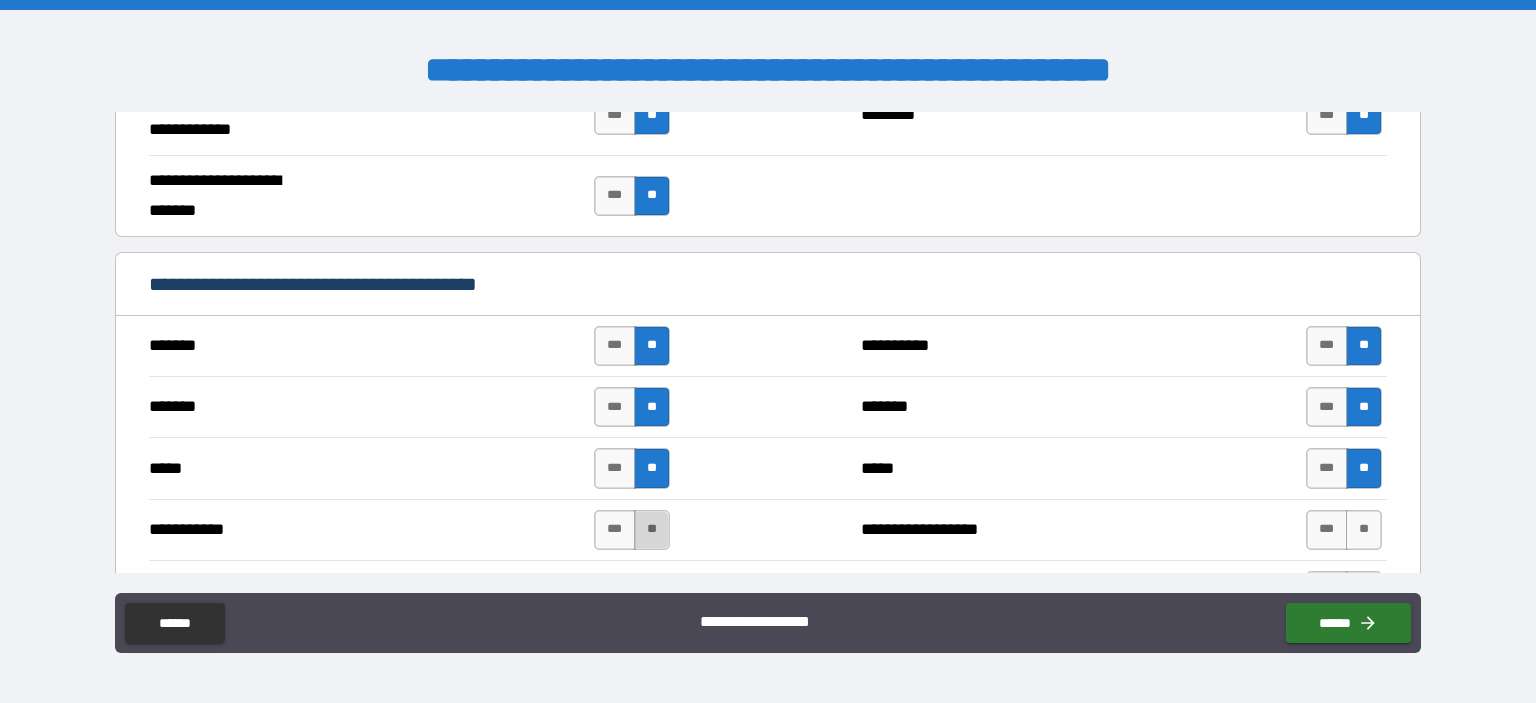 click on "**" at bounding box center (652, 530) 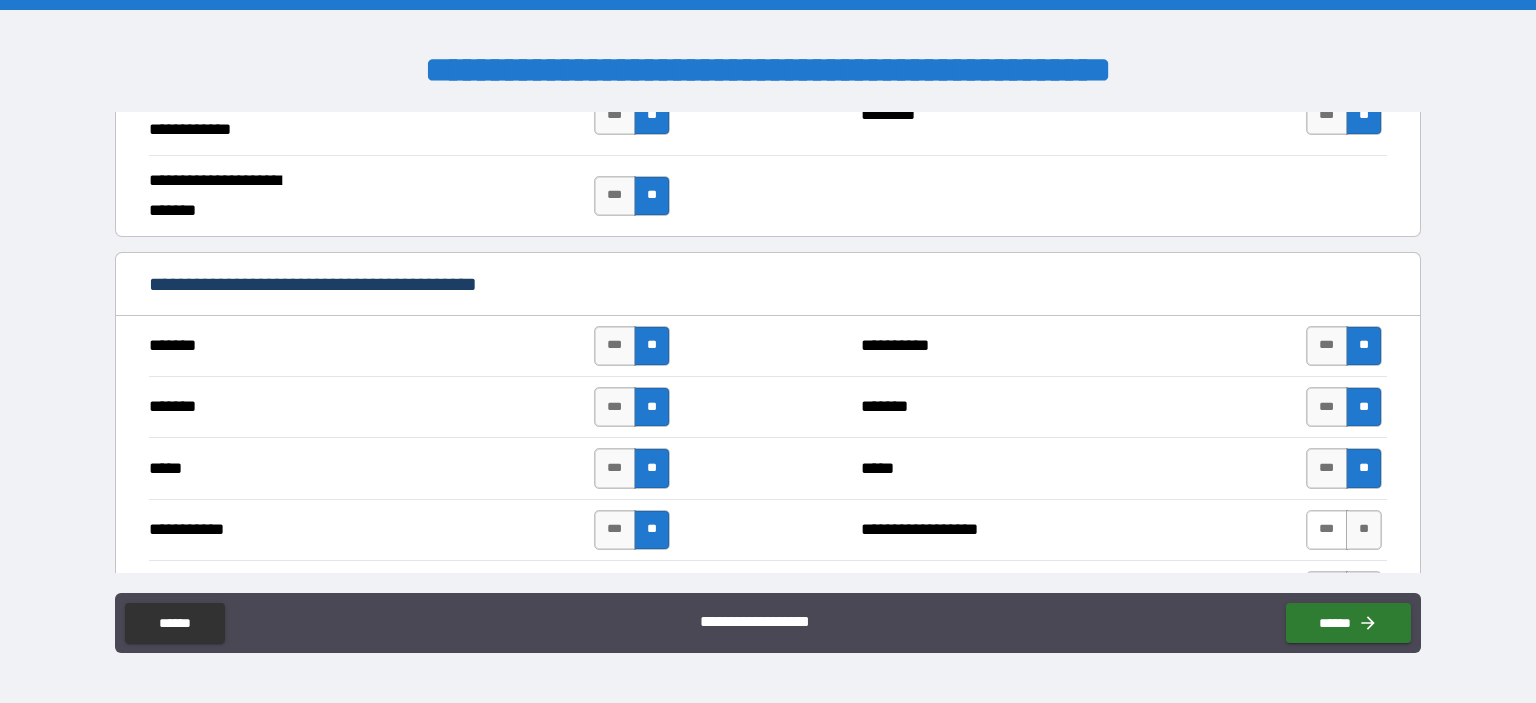 click on "***" at bounding box center [1327, 530] 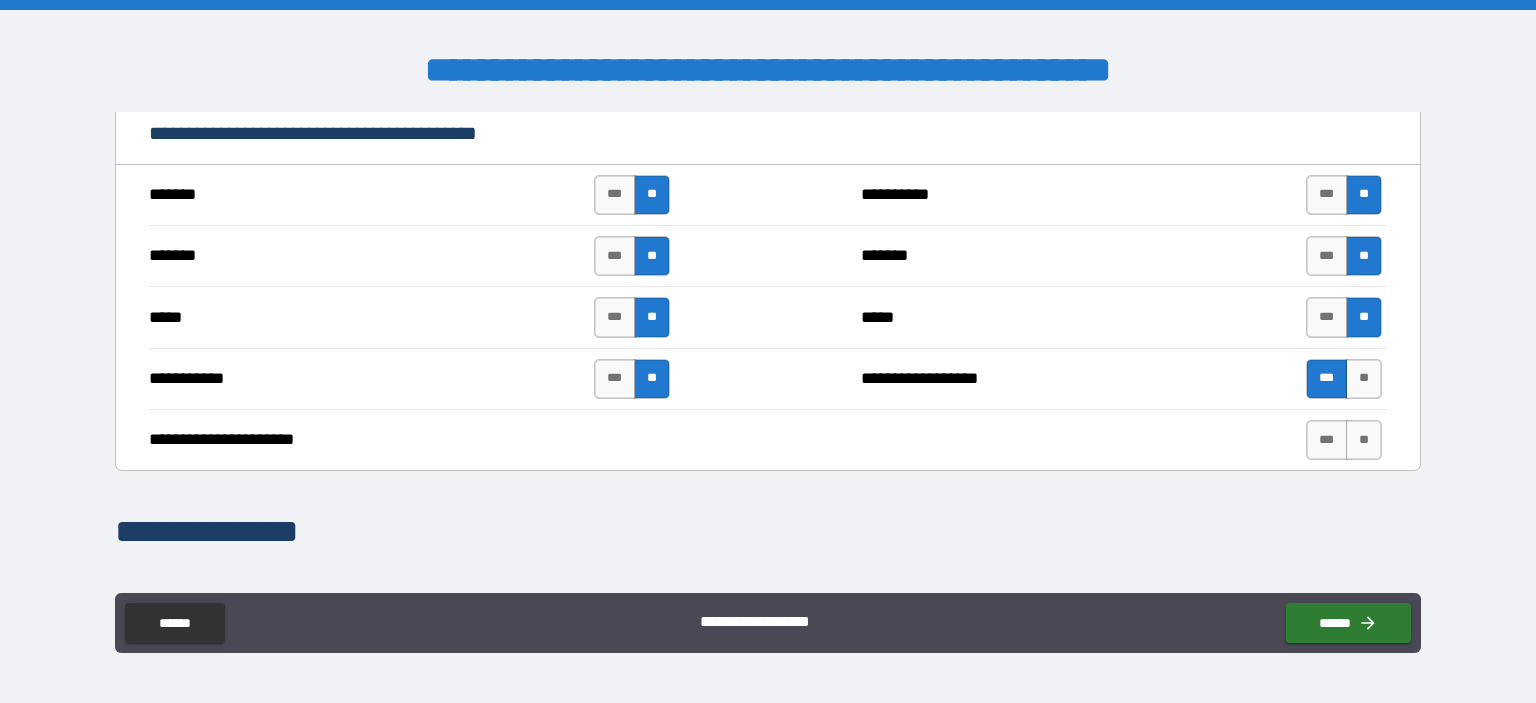 scroll, scrollTop: 1800, scrollLeft: 0, axis: vertical 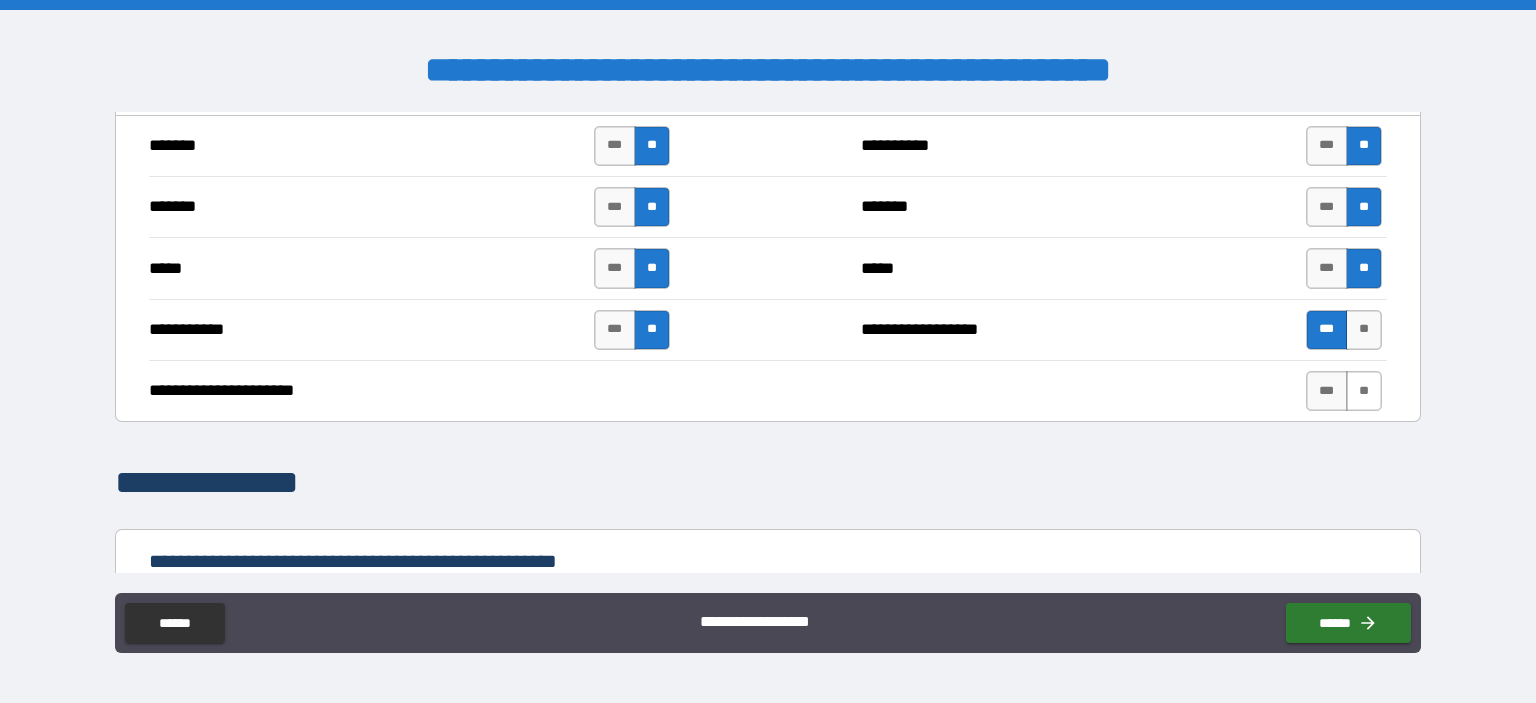 click on "**" at bounding box center (1364, 391) 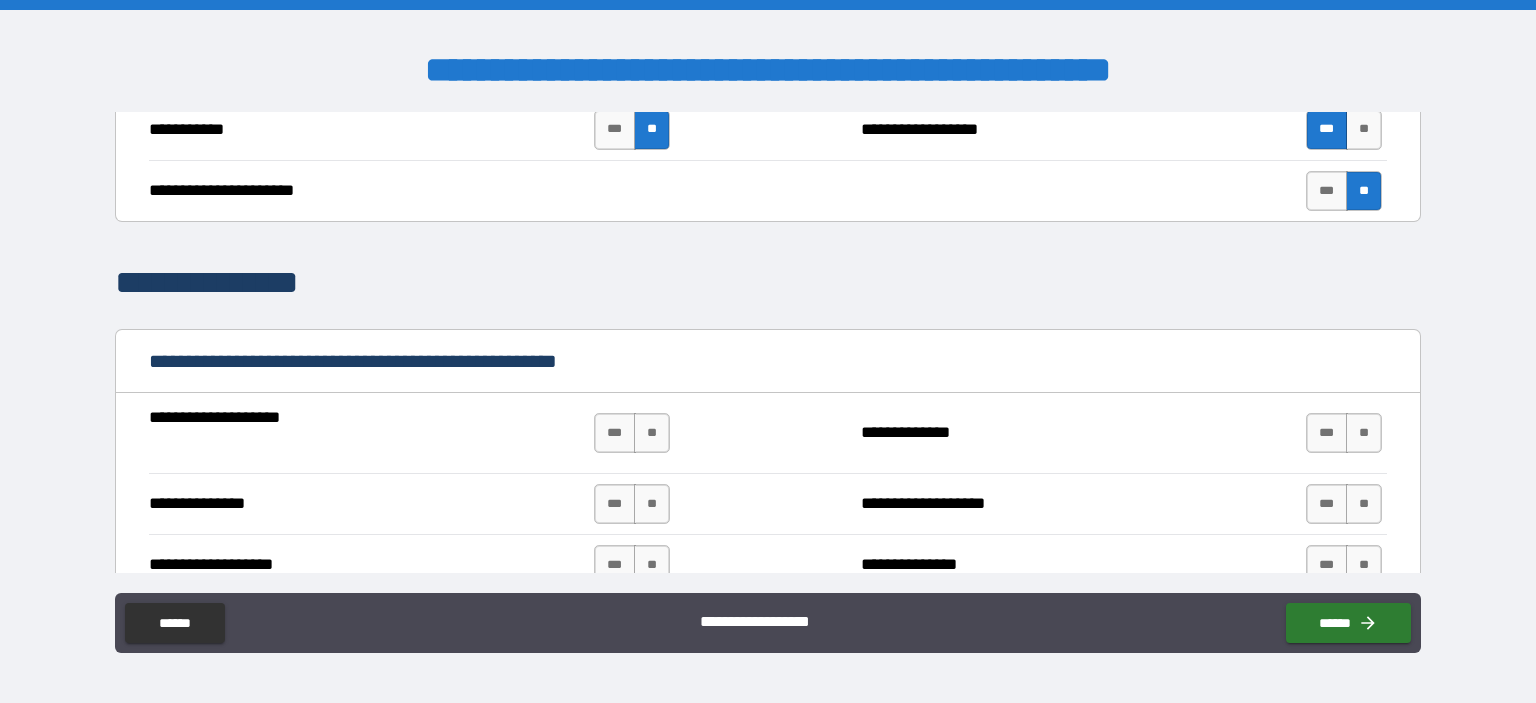 scroll, scrollTop: 2100, scrollLeft: 0, axis: vertical 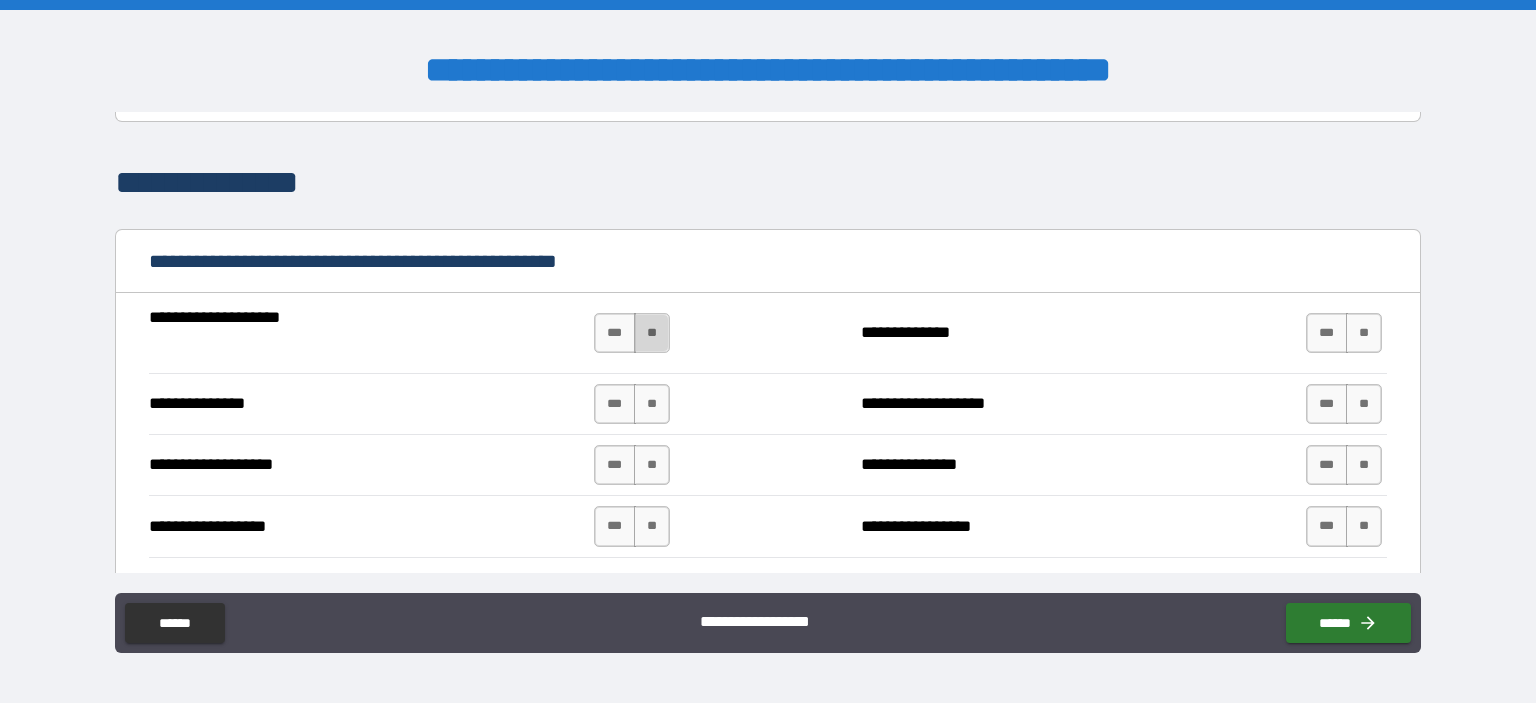 click on "**" at bounding box center [652, 333] 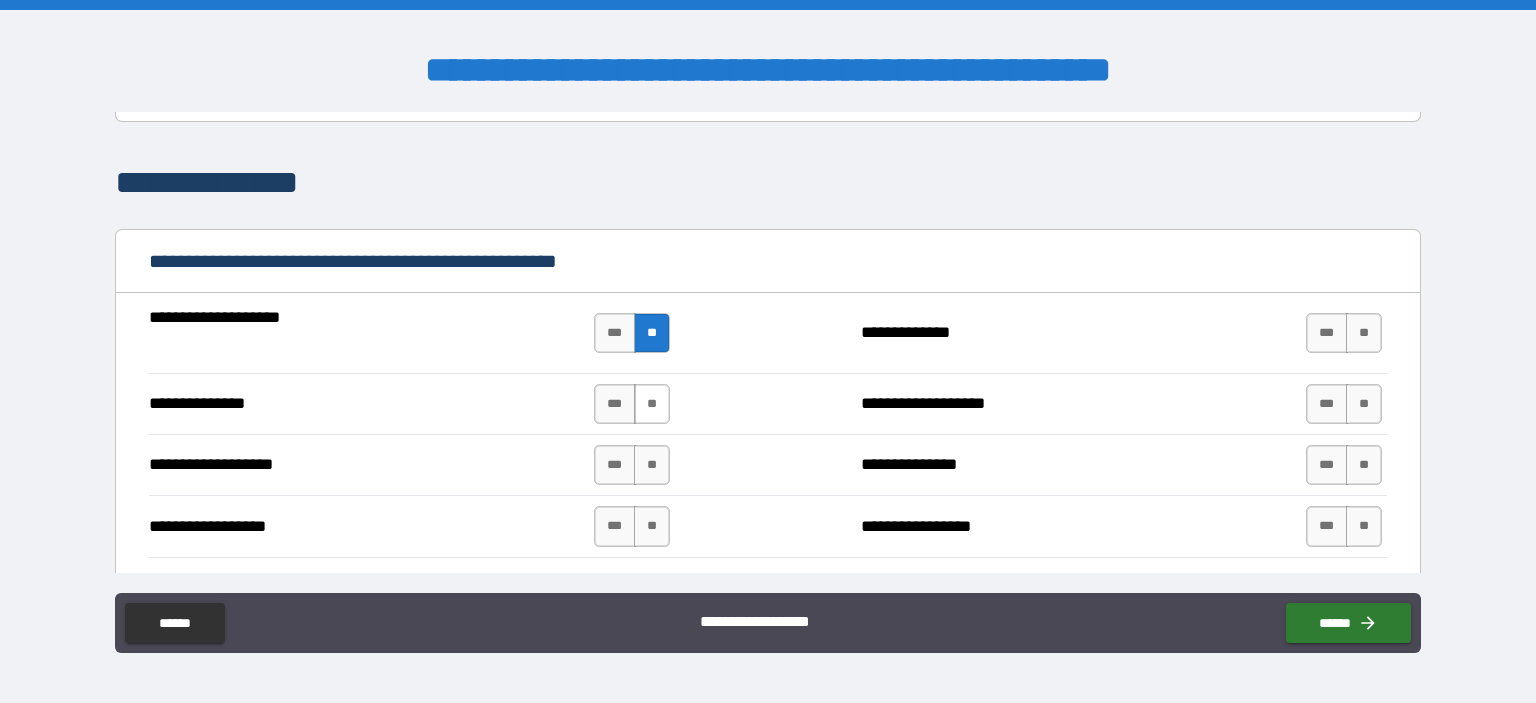 click on "**" at bounding box center [652, 404] 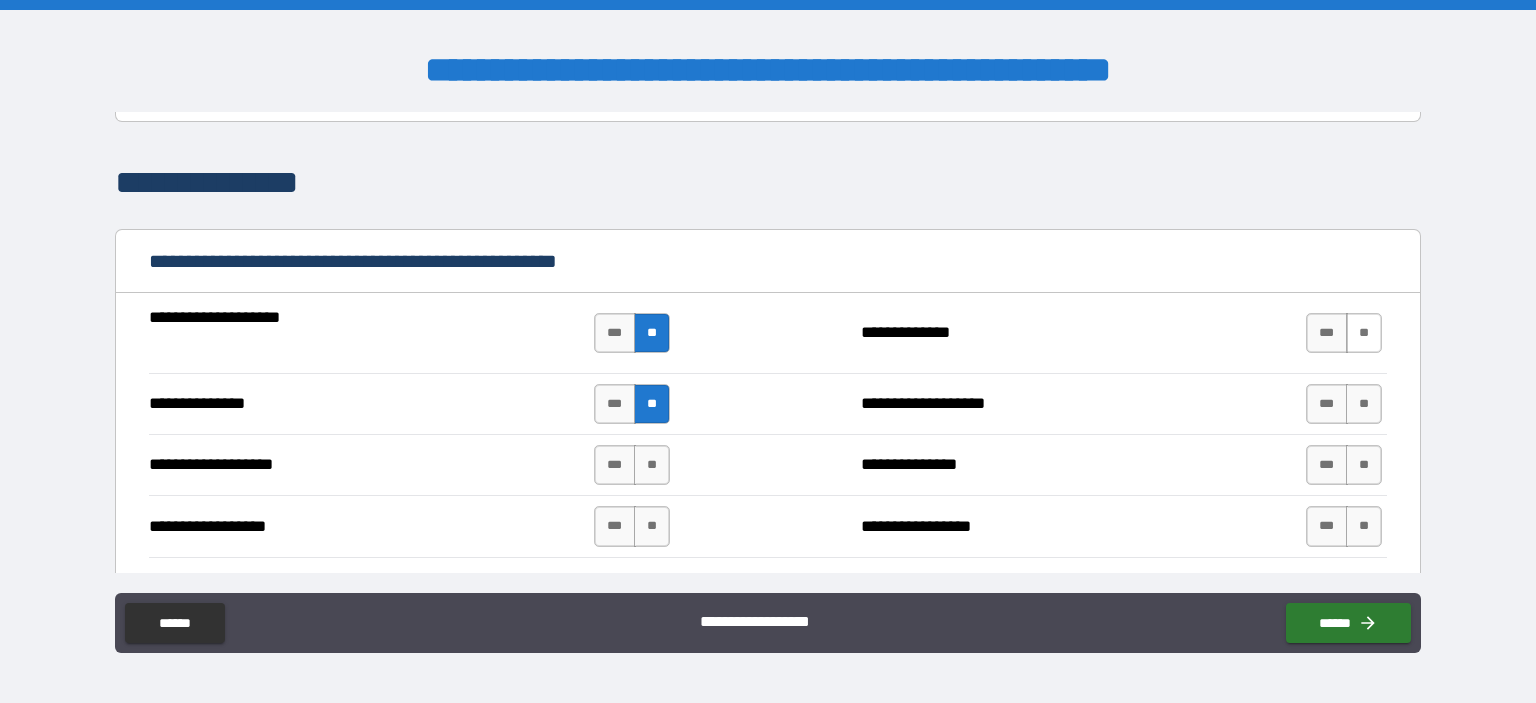 click on "**" at bounding box center (1364, 333) 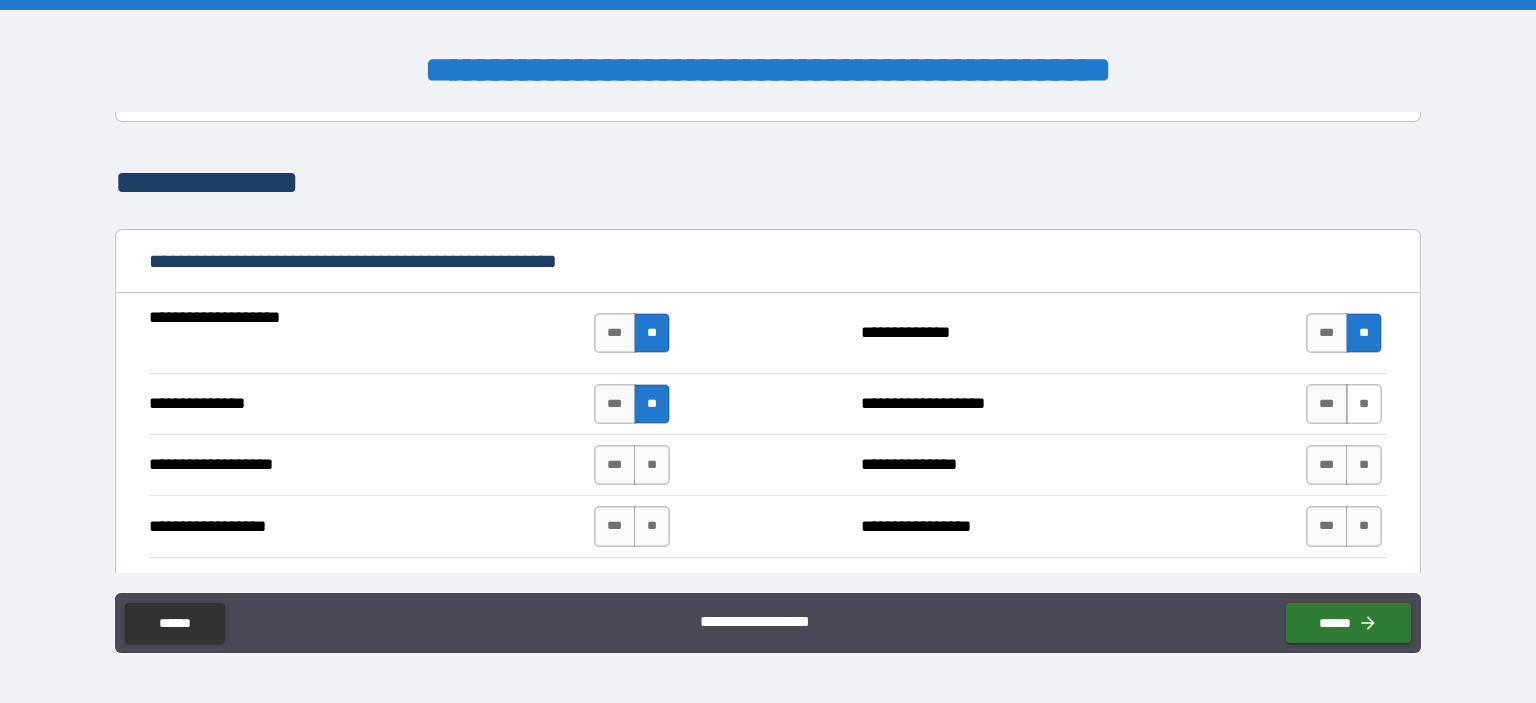 click on "**" at bounding box center (1364, 404) 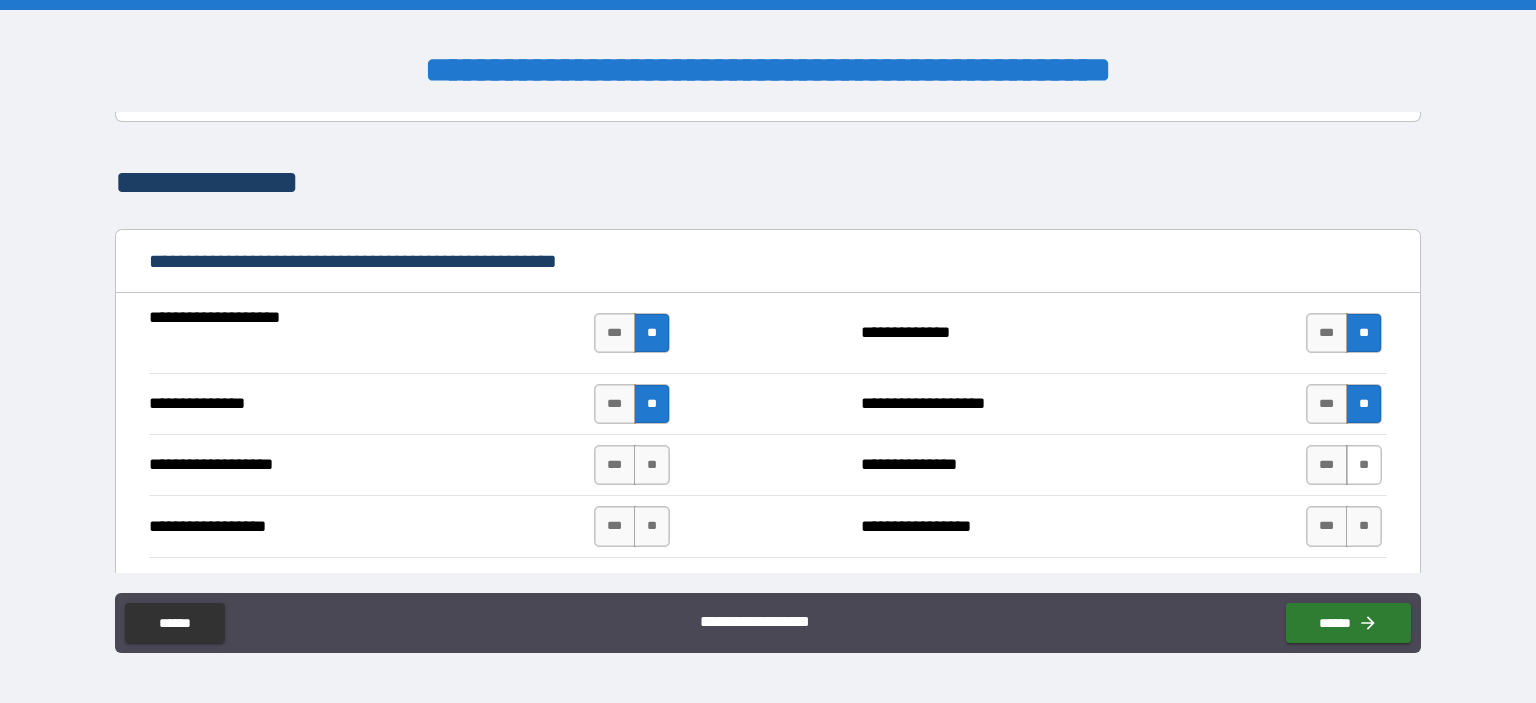click on "**" at bounding box center [1364, 465] 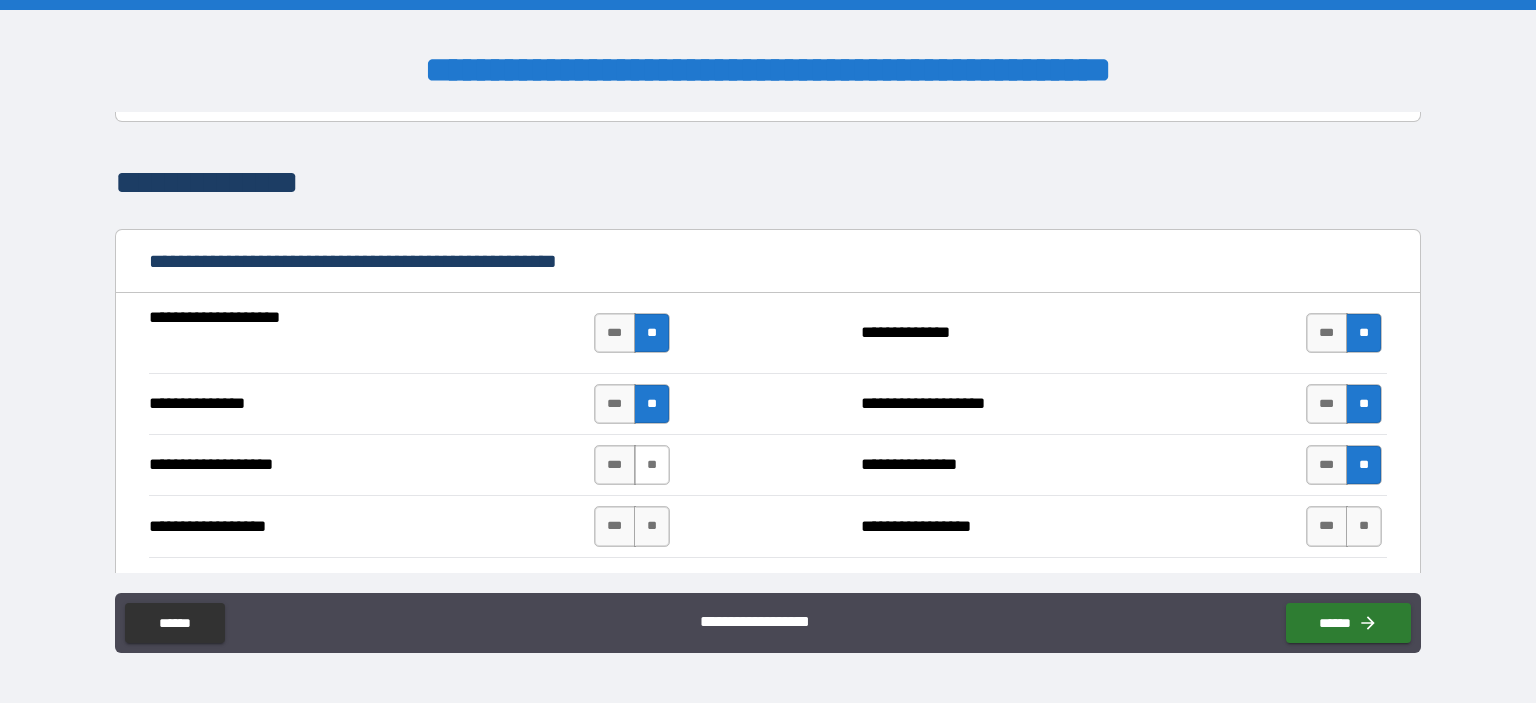 click on "**" at bounding box center [652, 465] 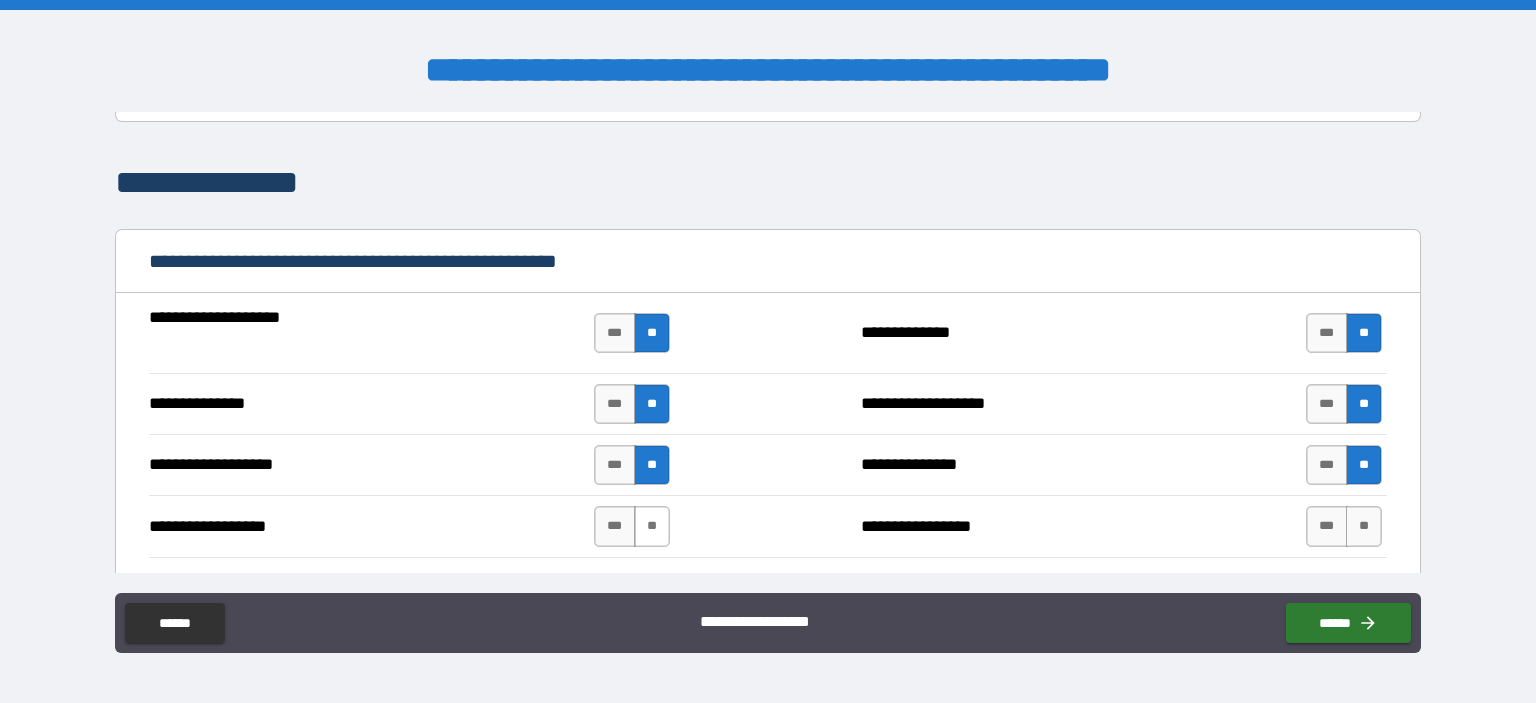 click on "**" at bounding box center [652, 526] 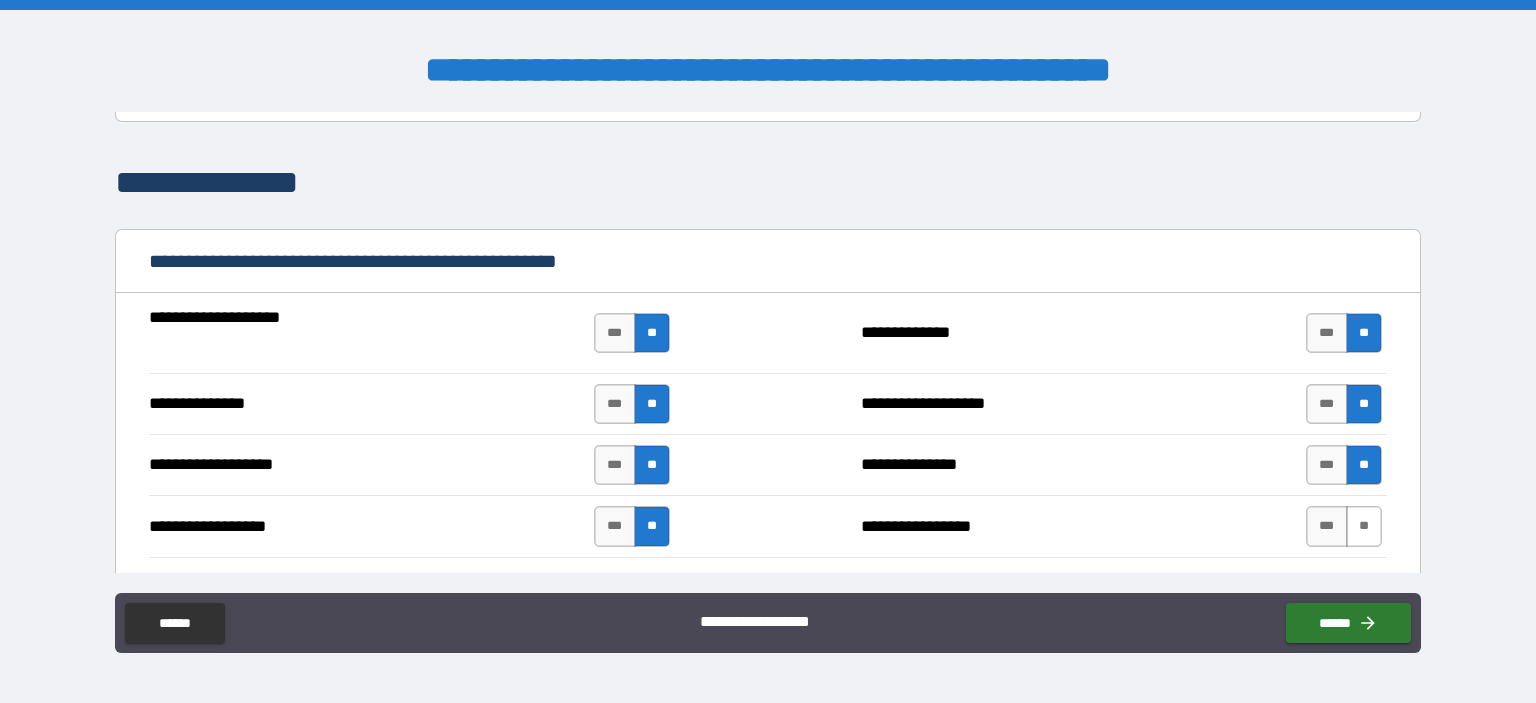 click on "**" at bounding box center [1364, 526] 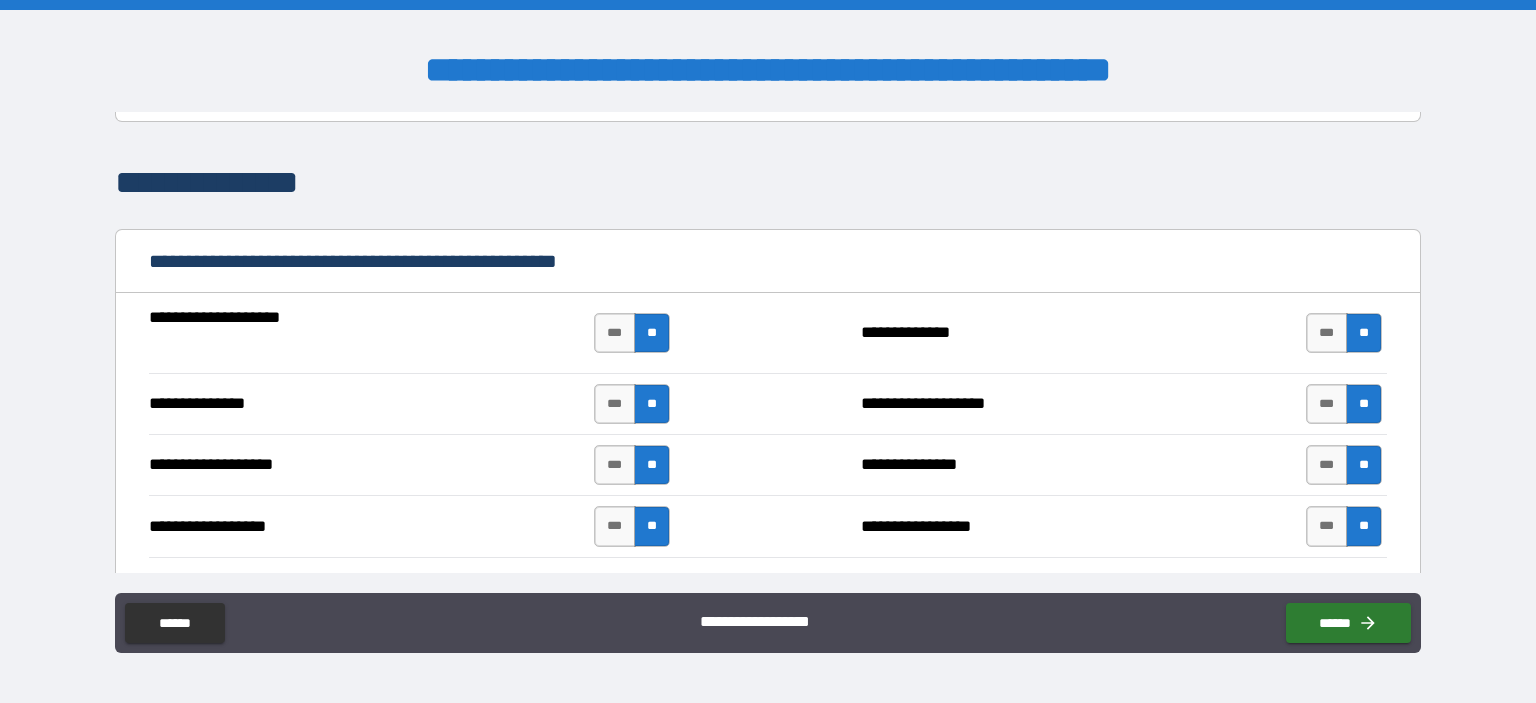 scroll, scrollTop: 2300, scrollLeft: 0, axis: vertical 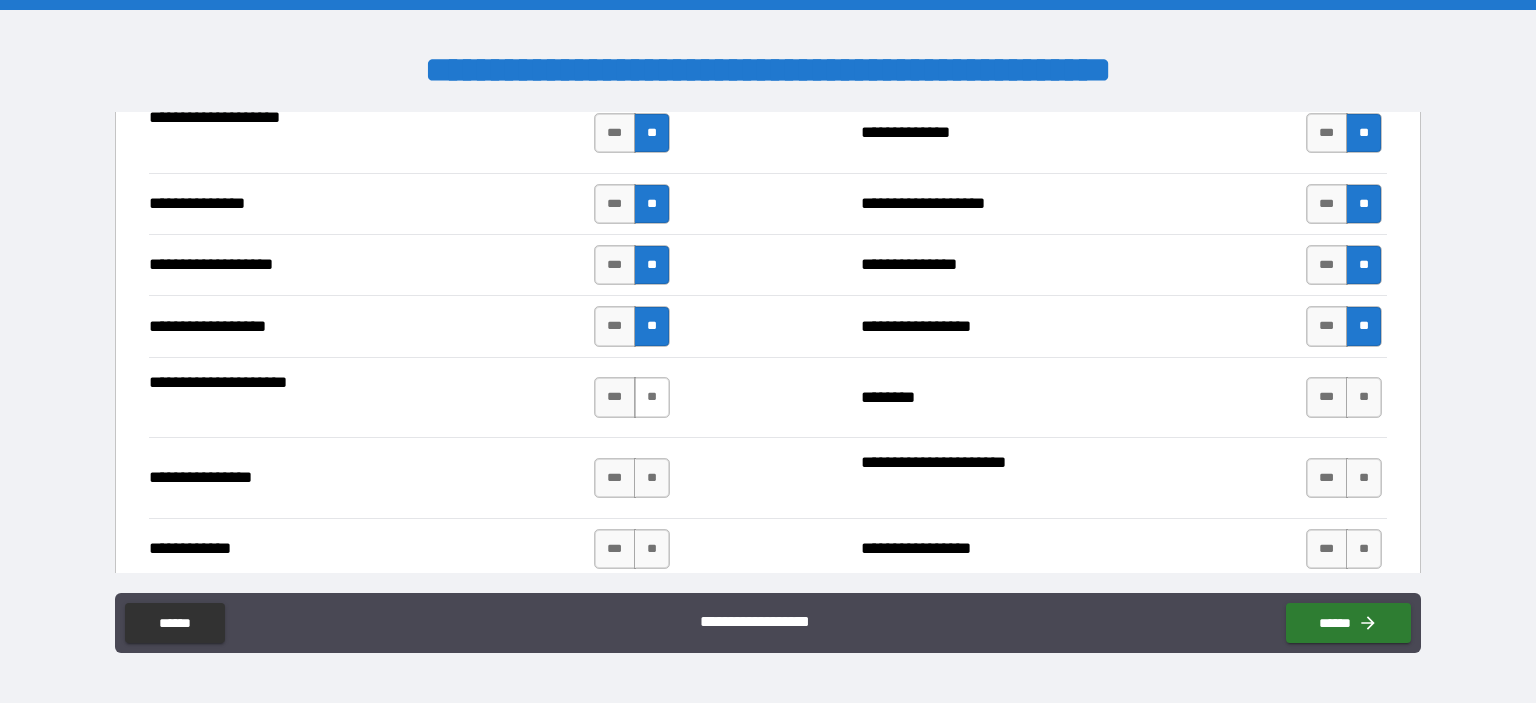 click on "**" at bounding box center (652, 397) 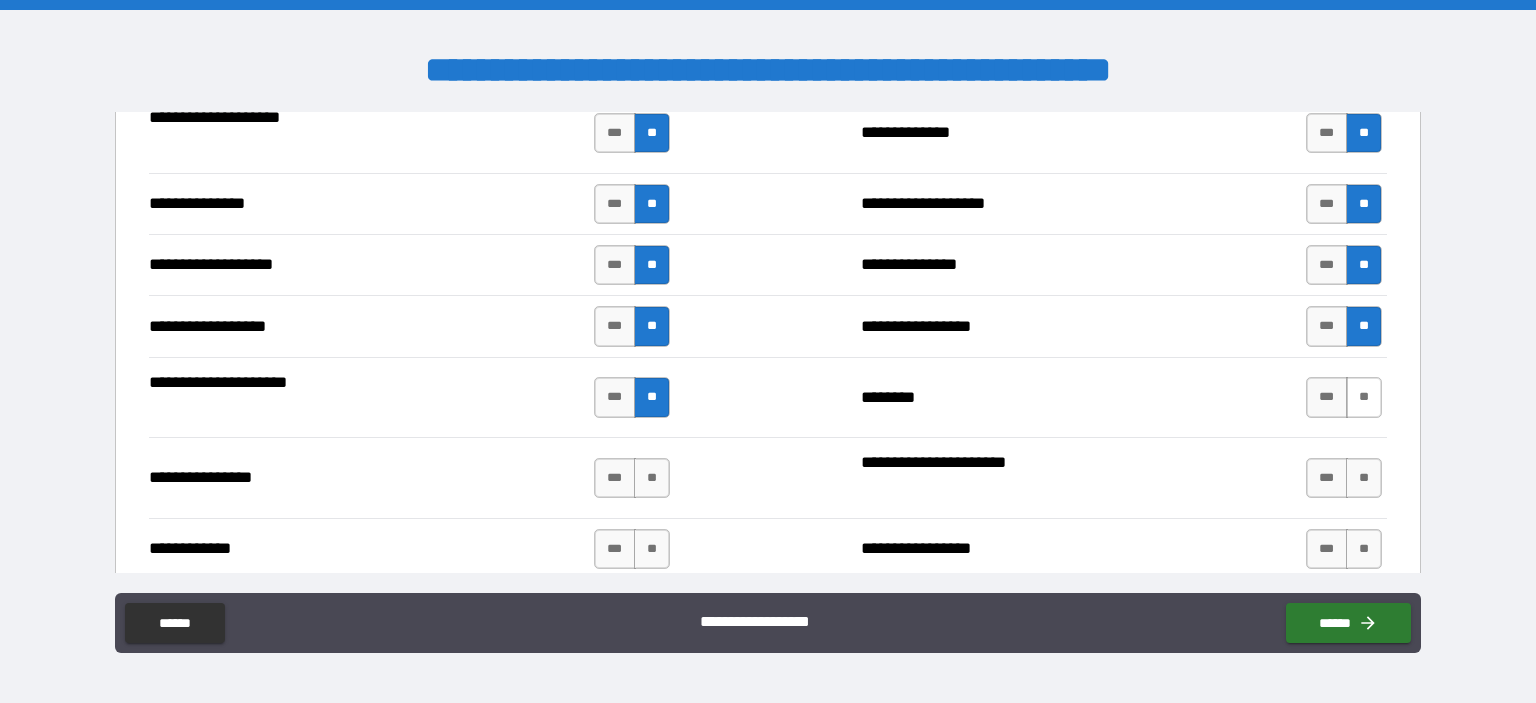 click on "**" at bounding box center [1364, 397] 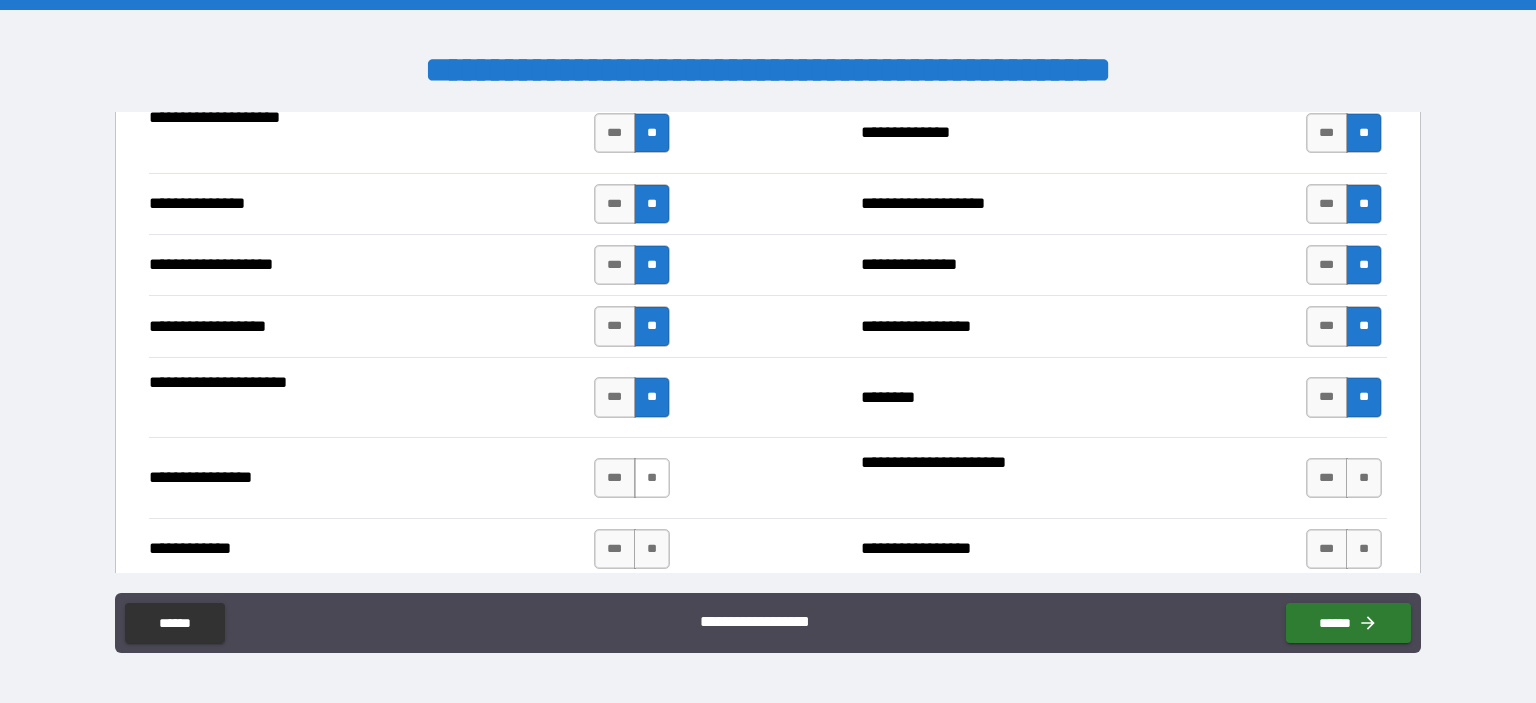 click on "**" at bounding box center (652, 478) 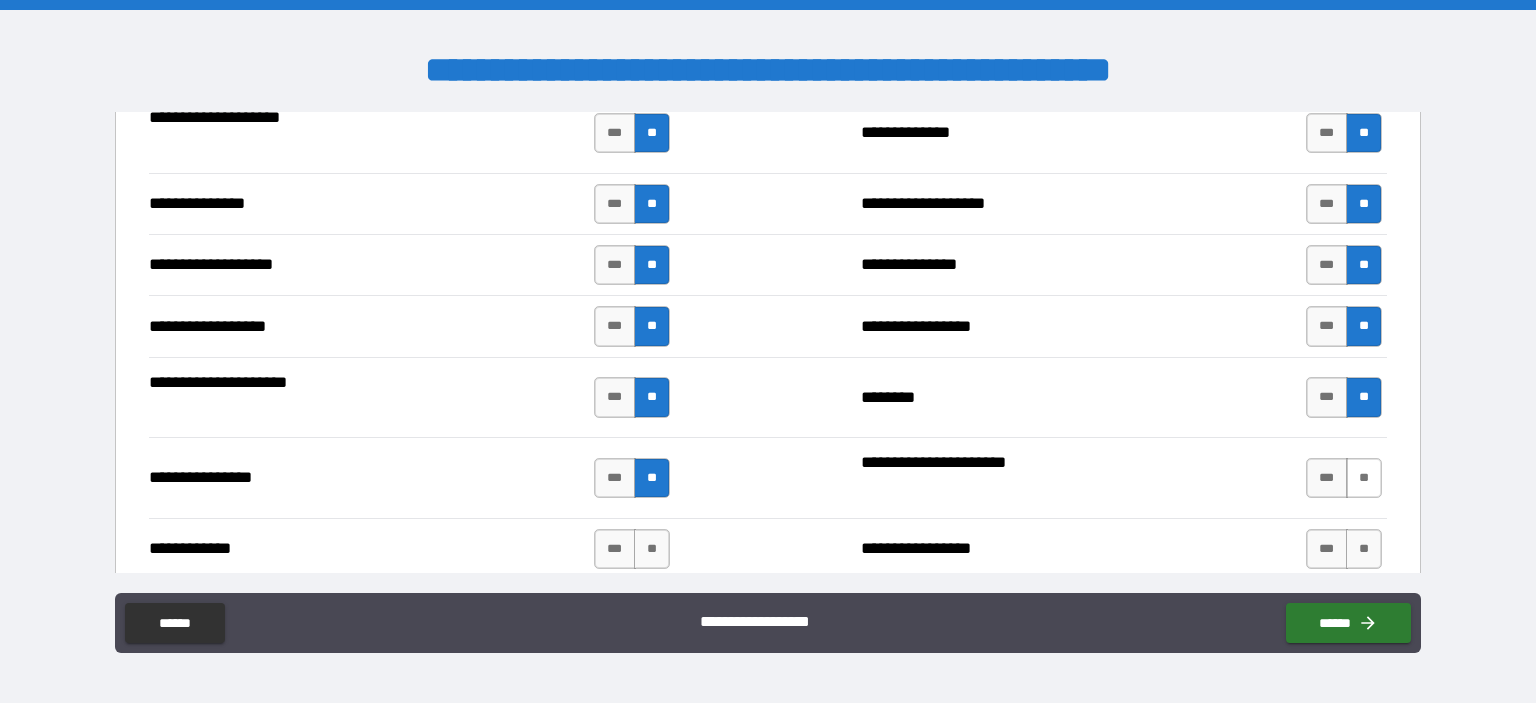 click on "**" at bounding box center (1364, 478) 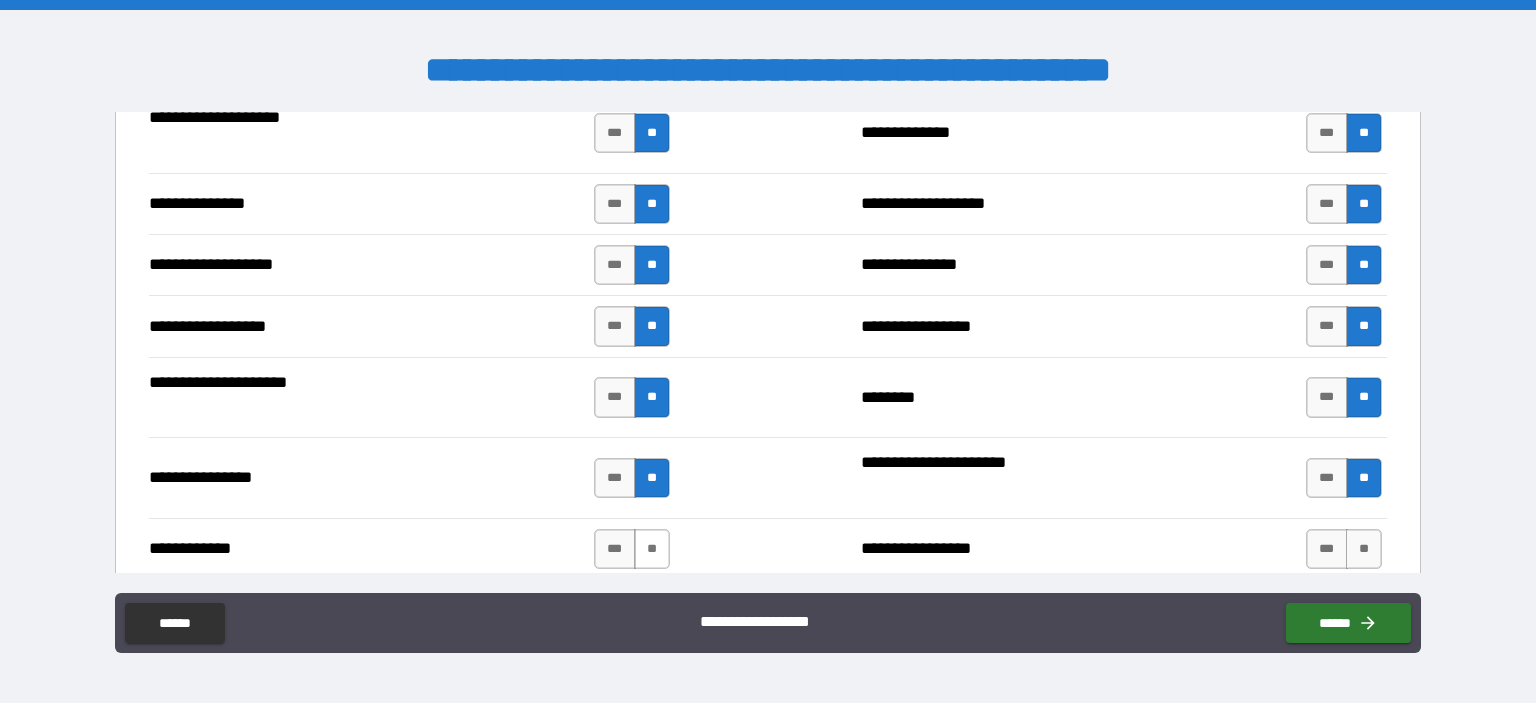 click on "**" at bounding box center [652, 549] 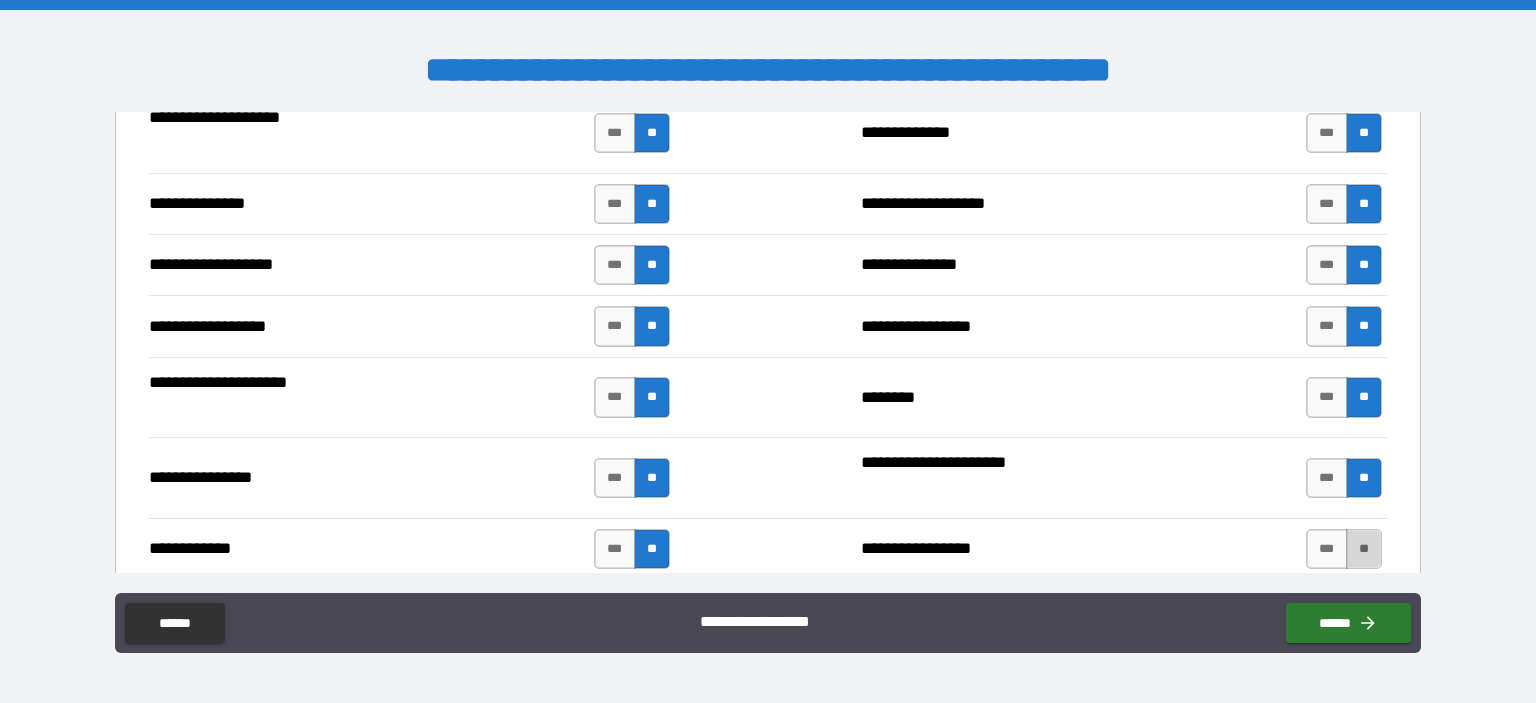 click on "**" at bounding box center (1364, 549) 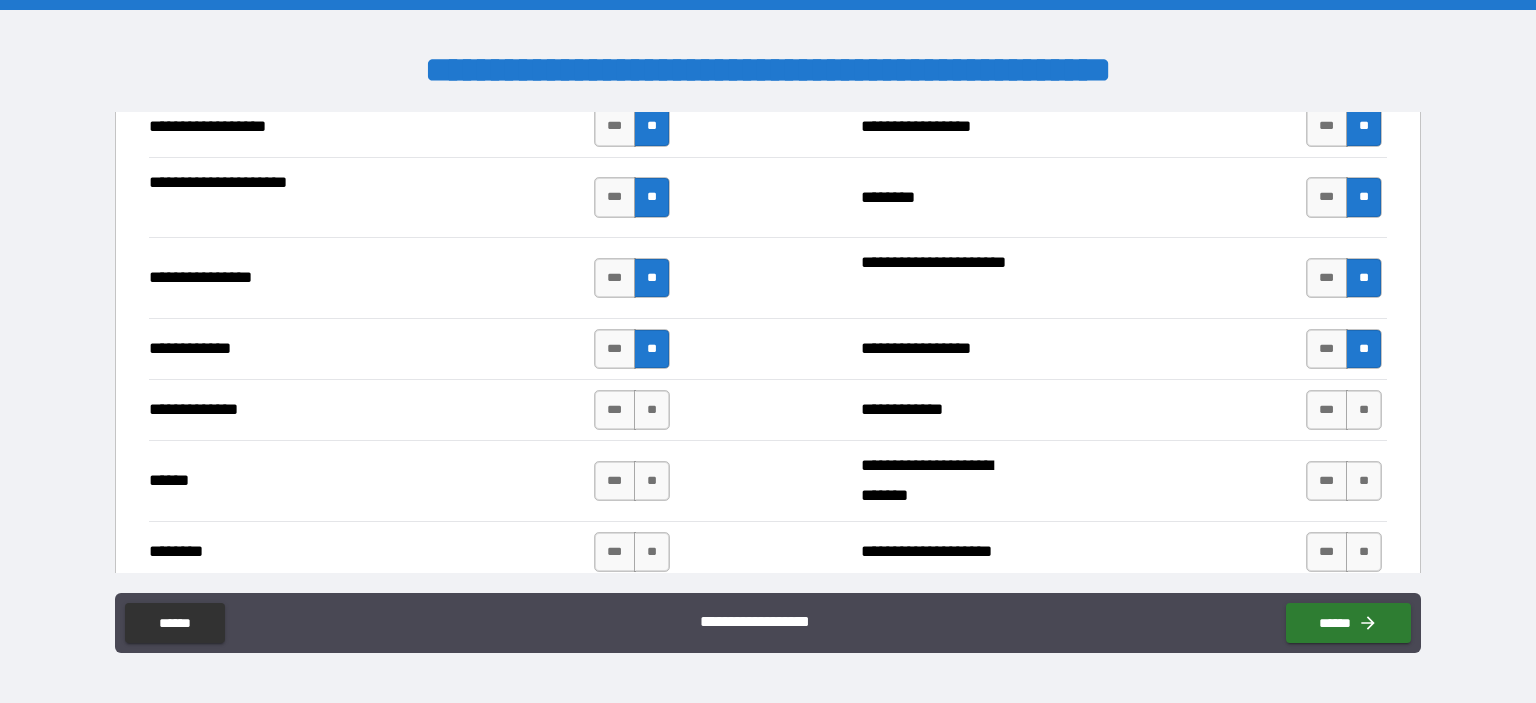 scroll, scrollTop: 2600, scrollLeft: 0, axis: vertical 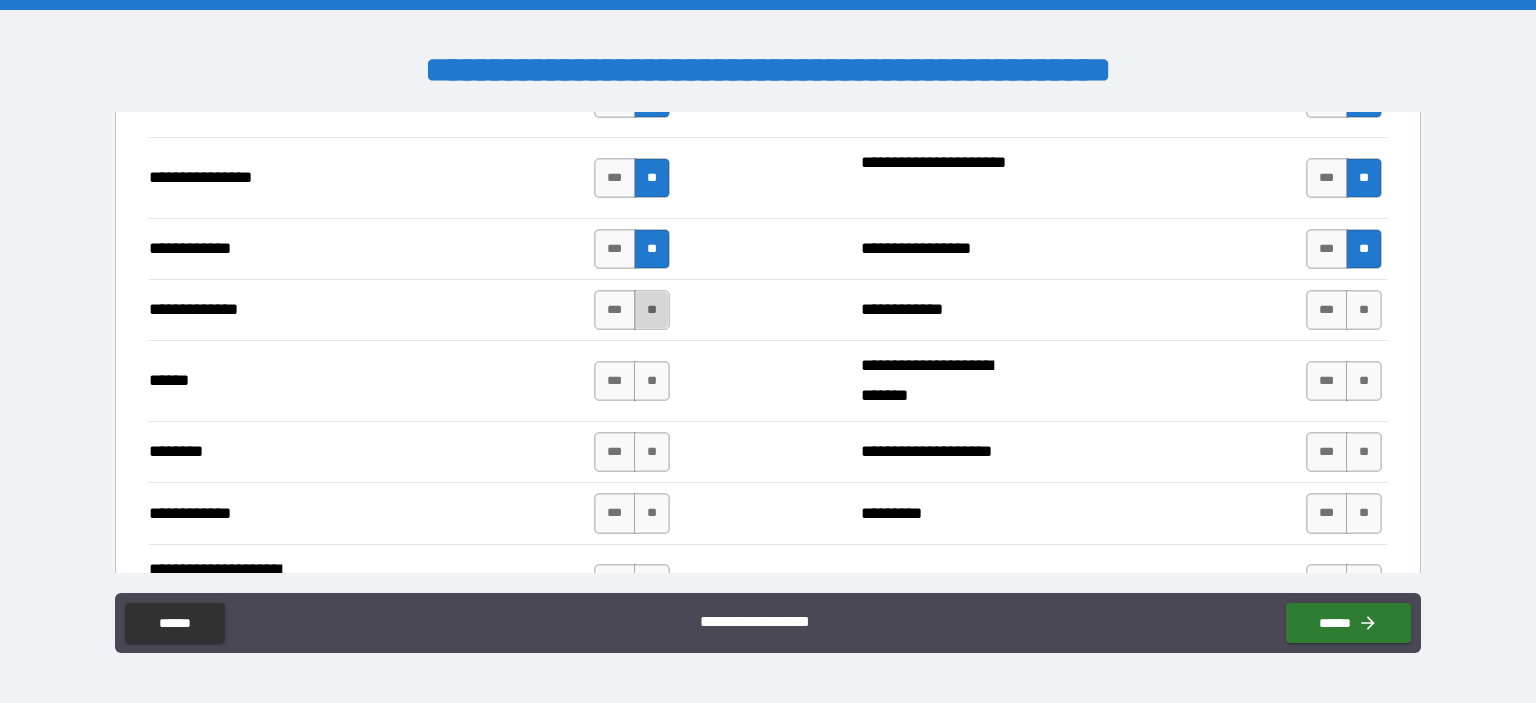 click on "**" at bounding box center [652, 310] 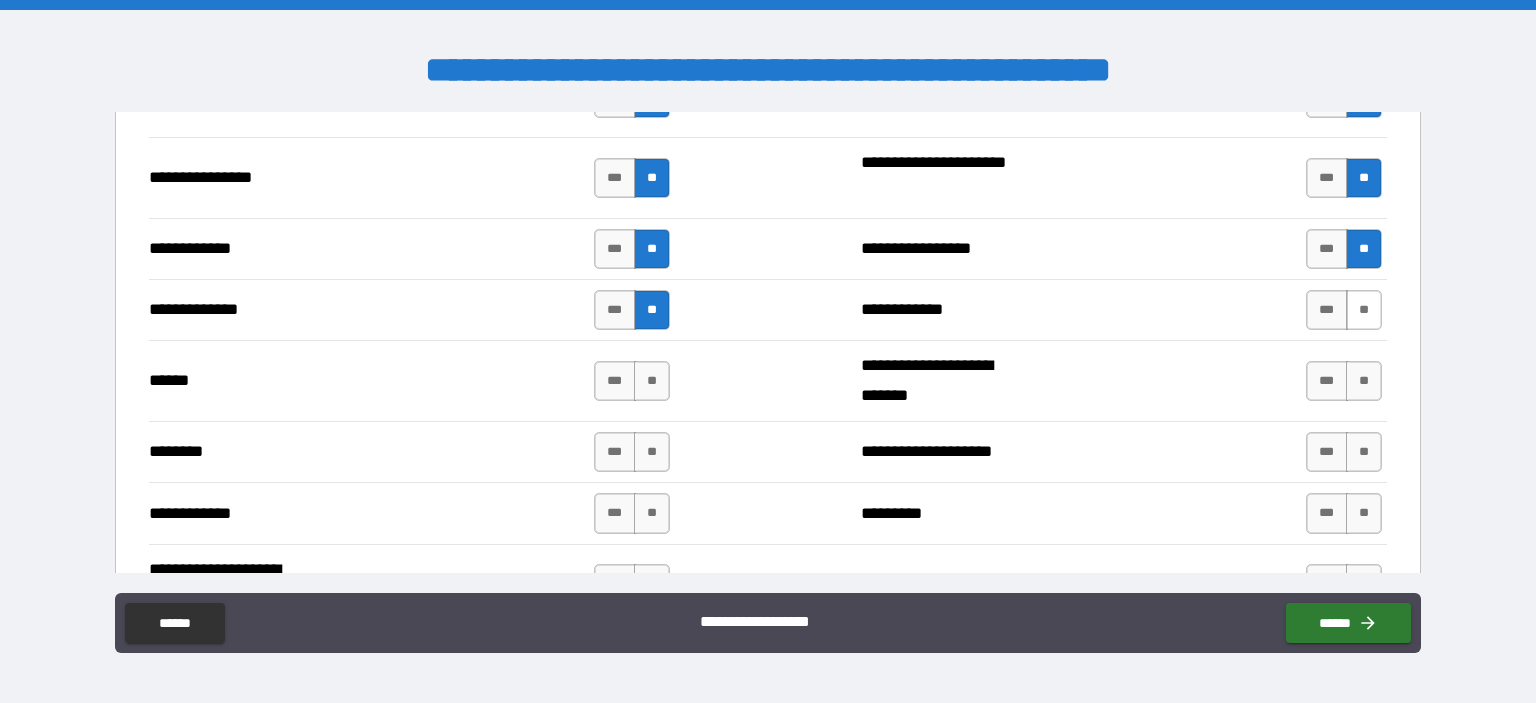 click on "**" at bounding box center (1364, 310) 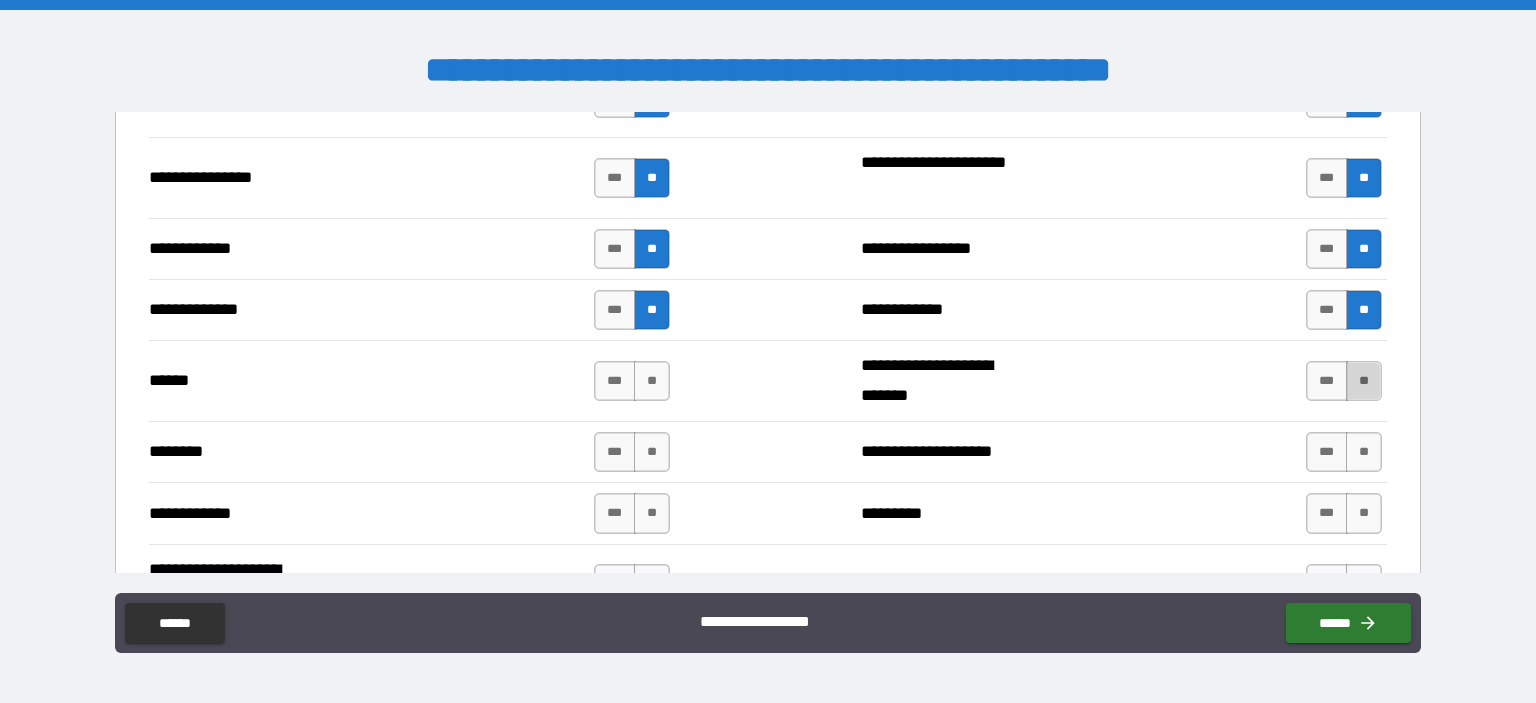 click on "**" at bounding box center (1364, 381) 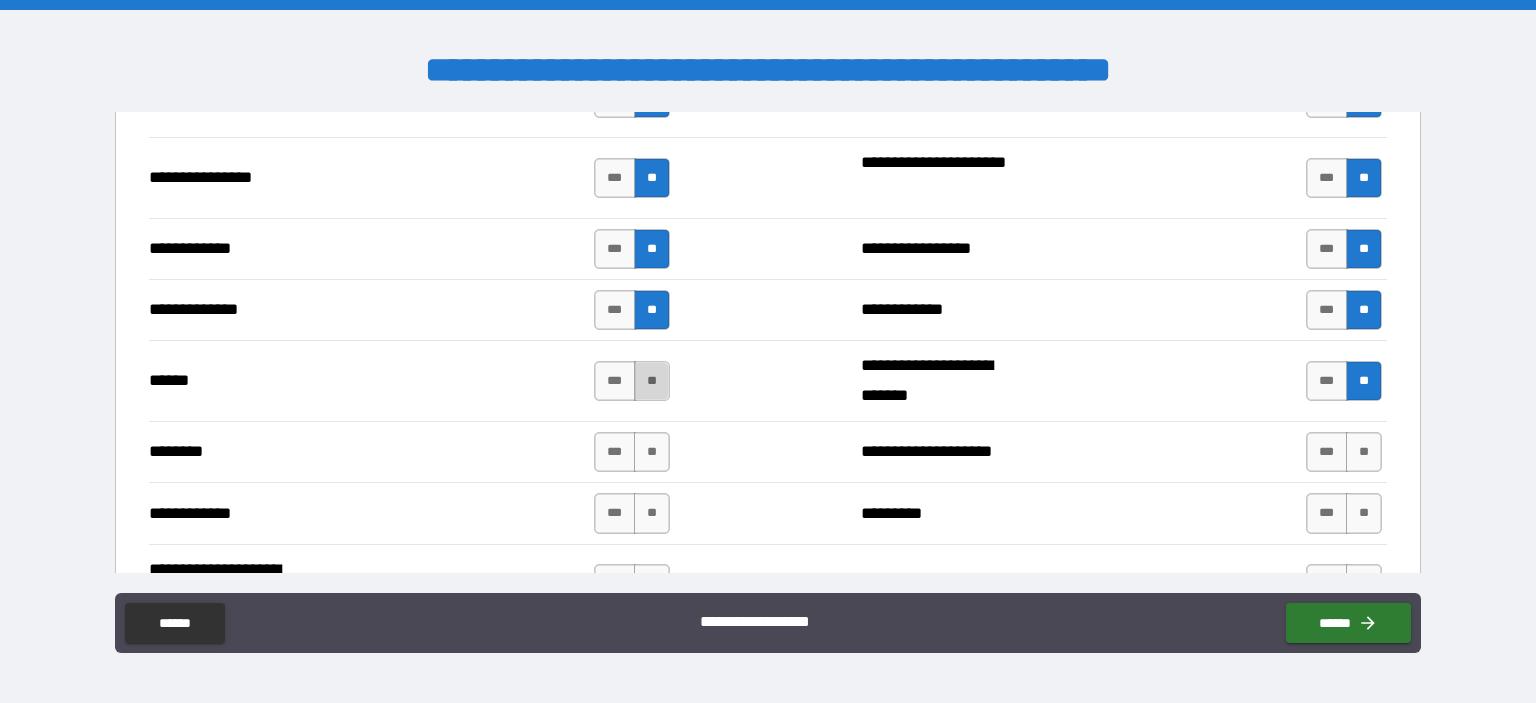 click on "**" at bounding box center (652, 381) 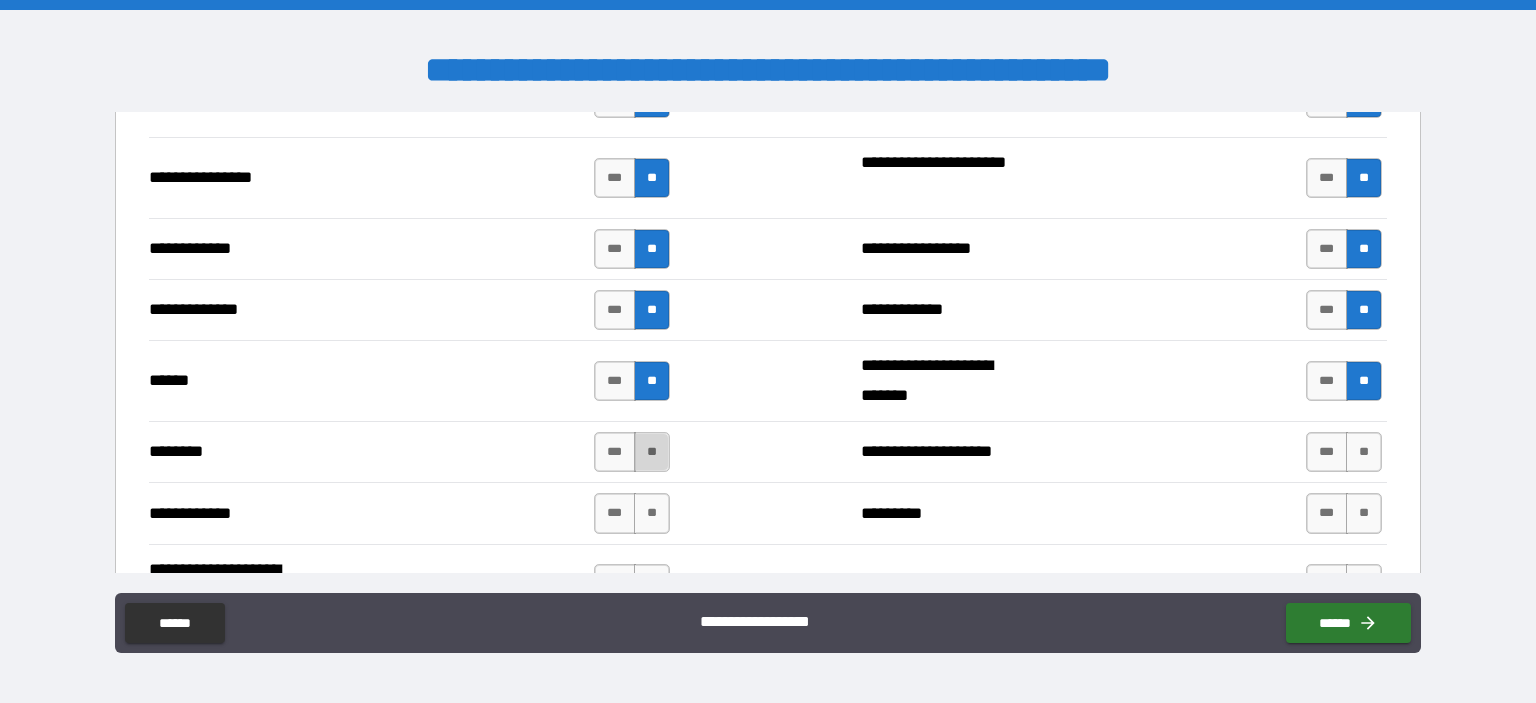 click on "**" at bounding box center (652, 452) 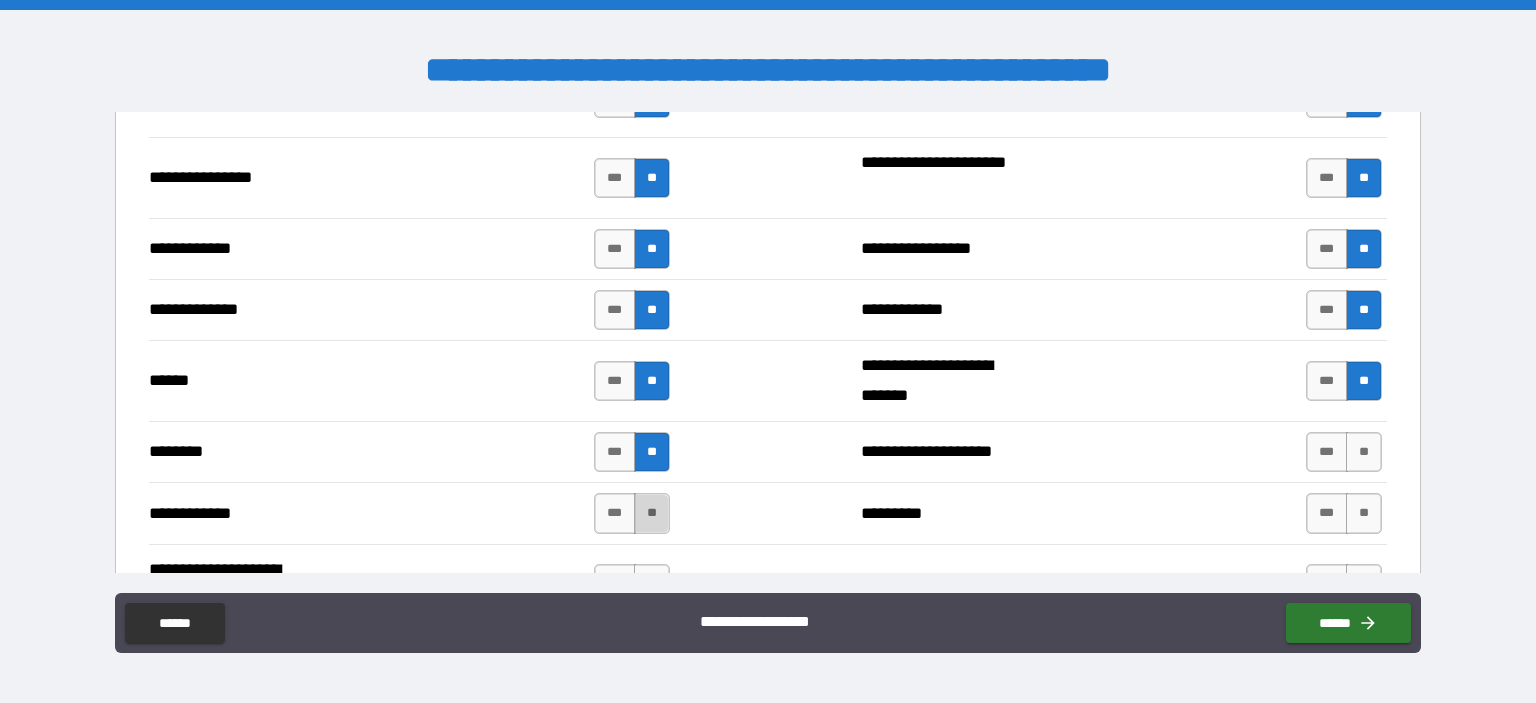 click on "**" at bounding box center (652, 513) 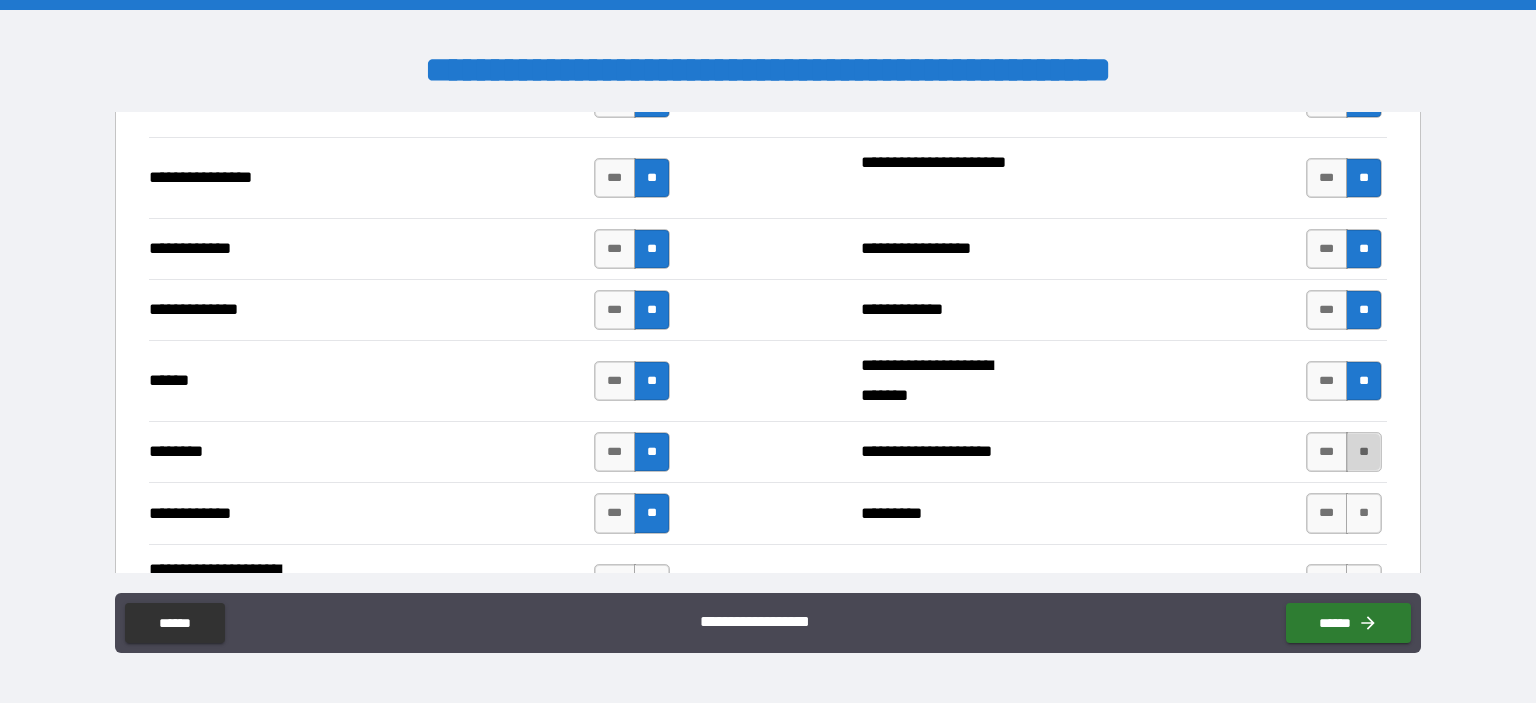 click on "**" at bounding box center [1364, 452] 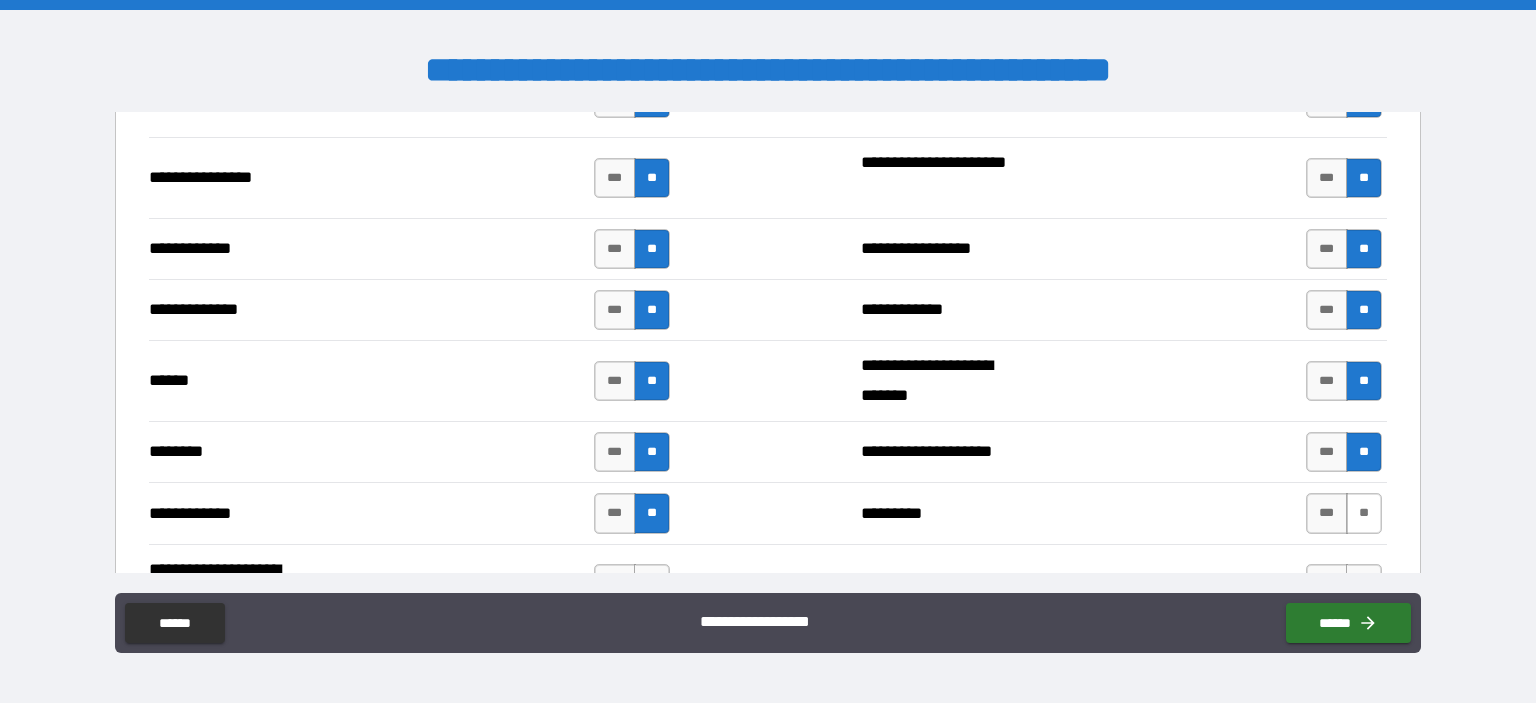 click on "**" at bounding box center (1364, 513) 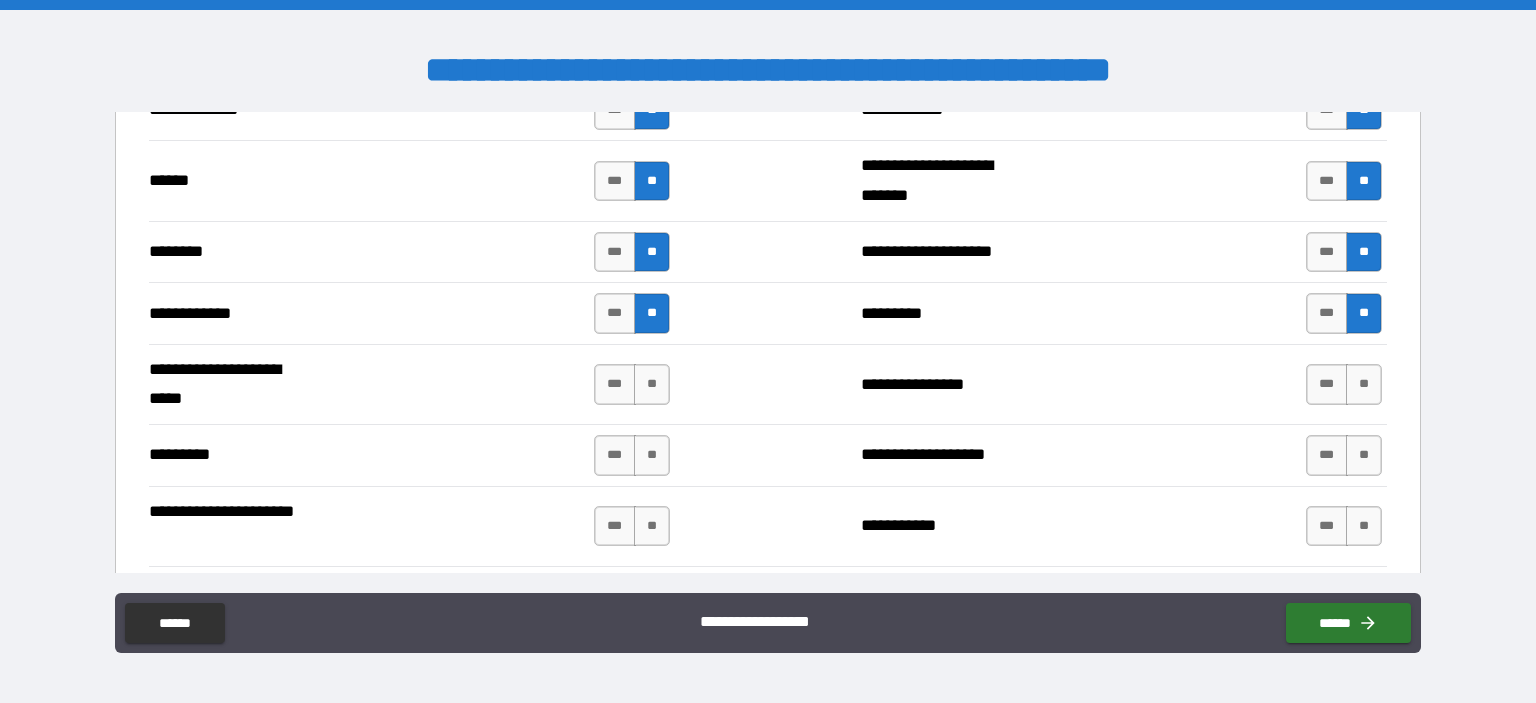 scroll, scrollTop: 2900, scrollLeft: 0, axis: vertical 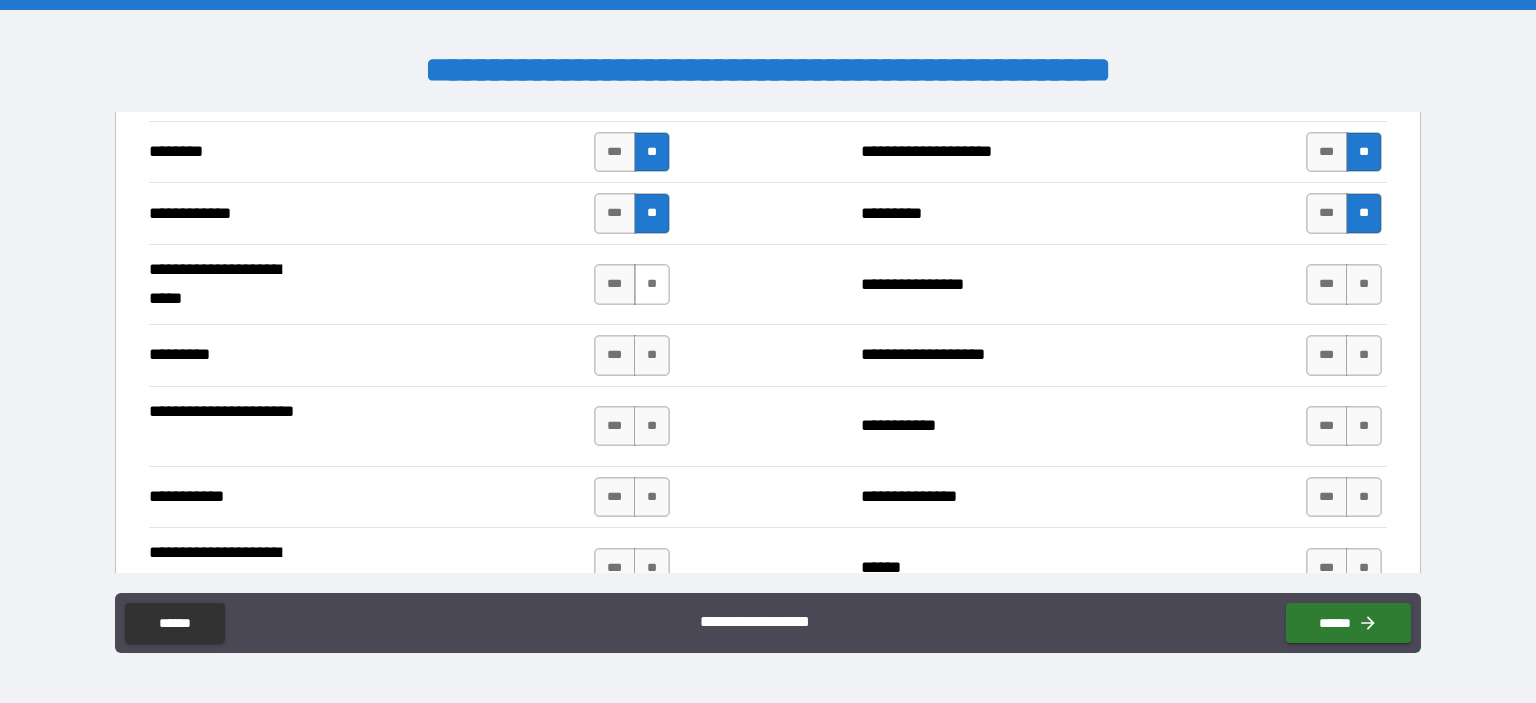 click on "**" at bounding box center [652, 284] 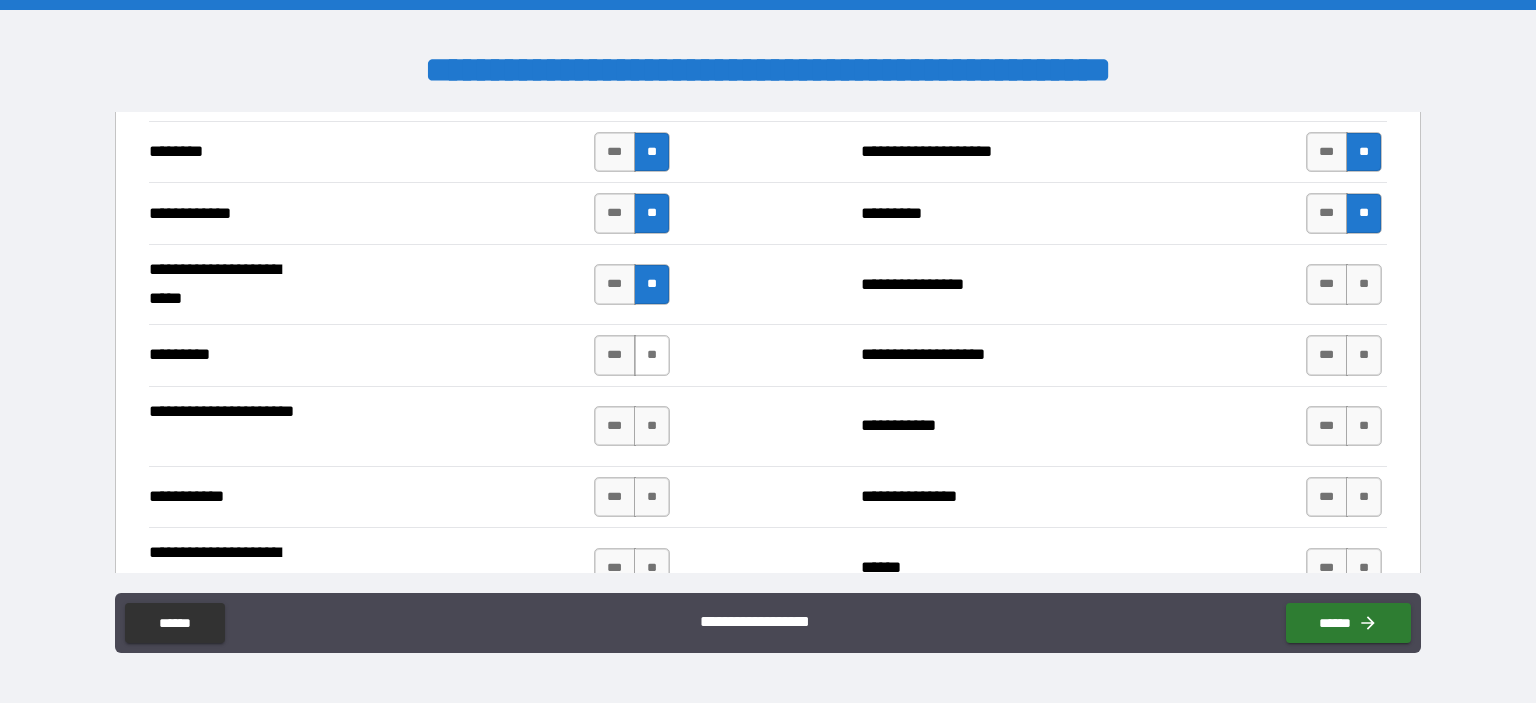 click on "**" at bounding box center (652, 355) 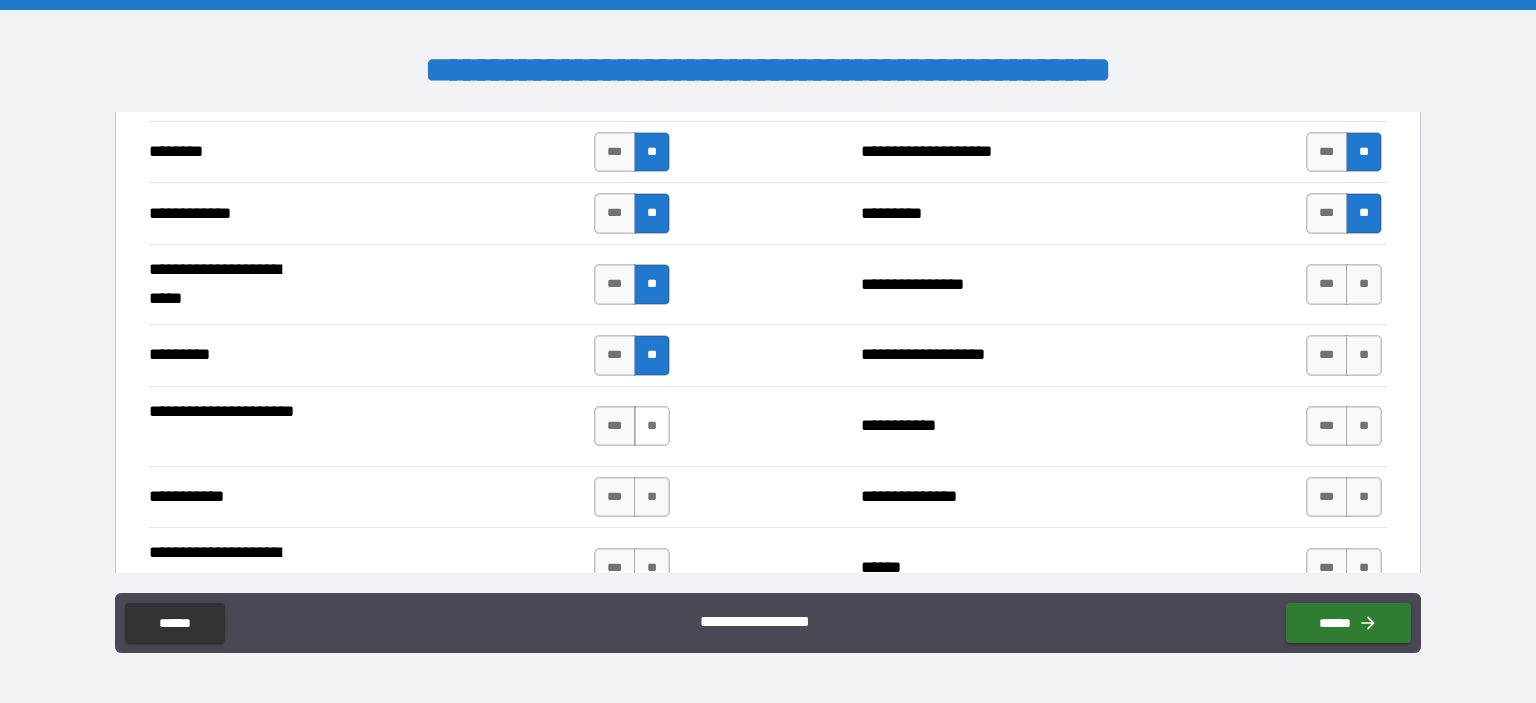click on "**" at bounding box center [652, 426] 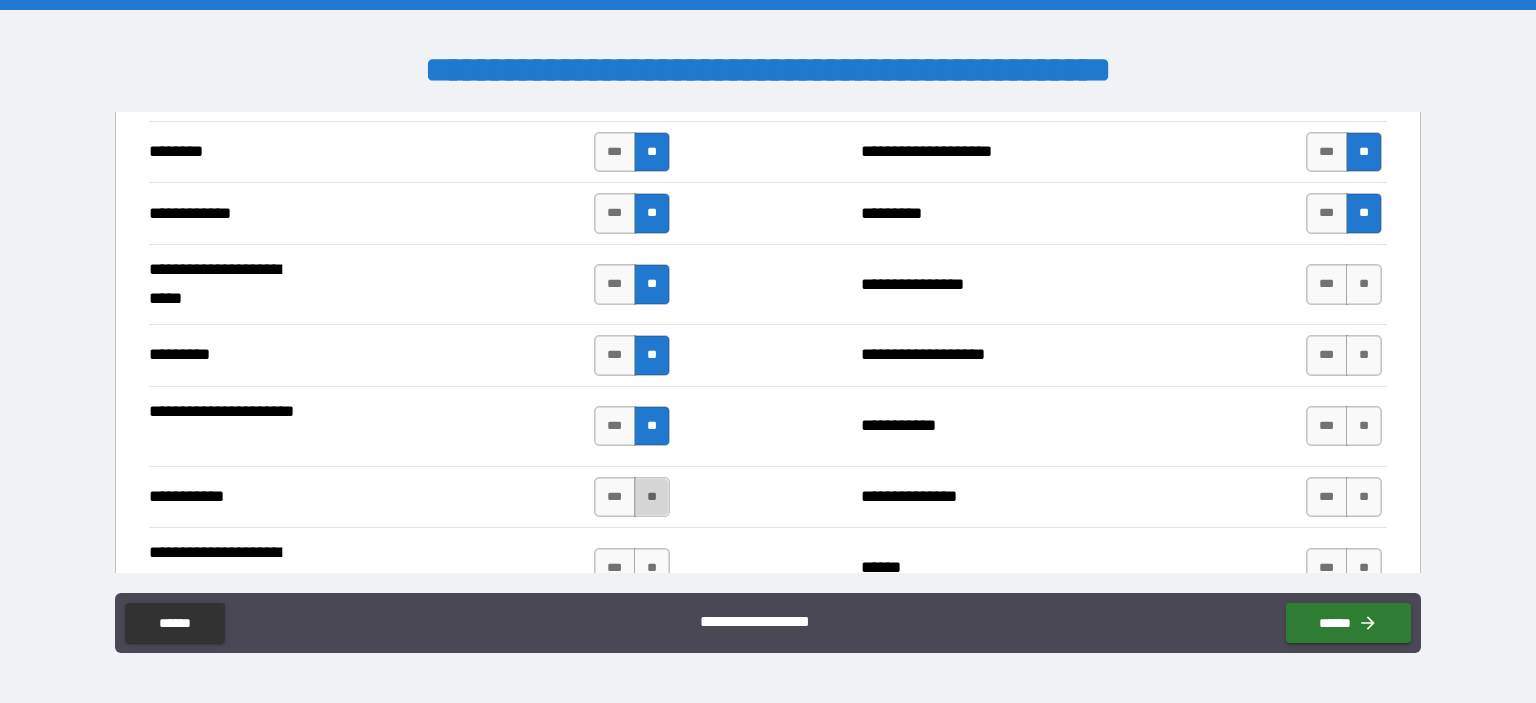 click on "**" at bounding box center [652, 497] 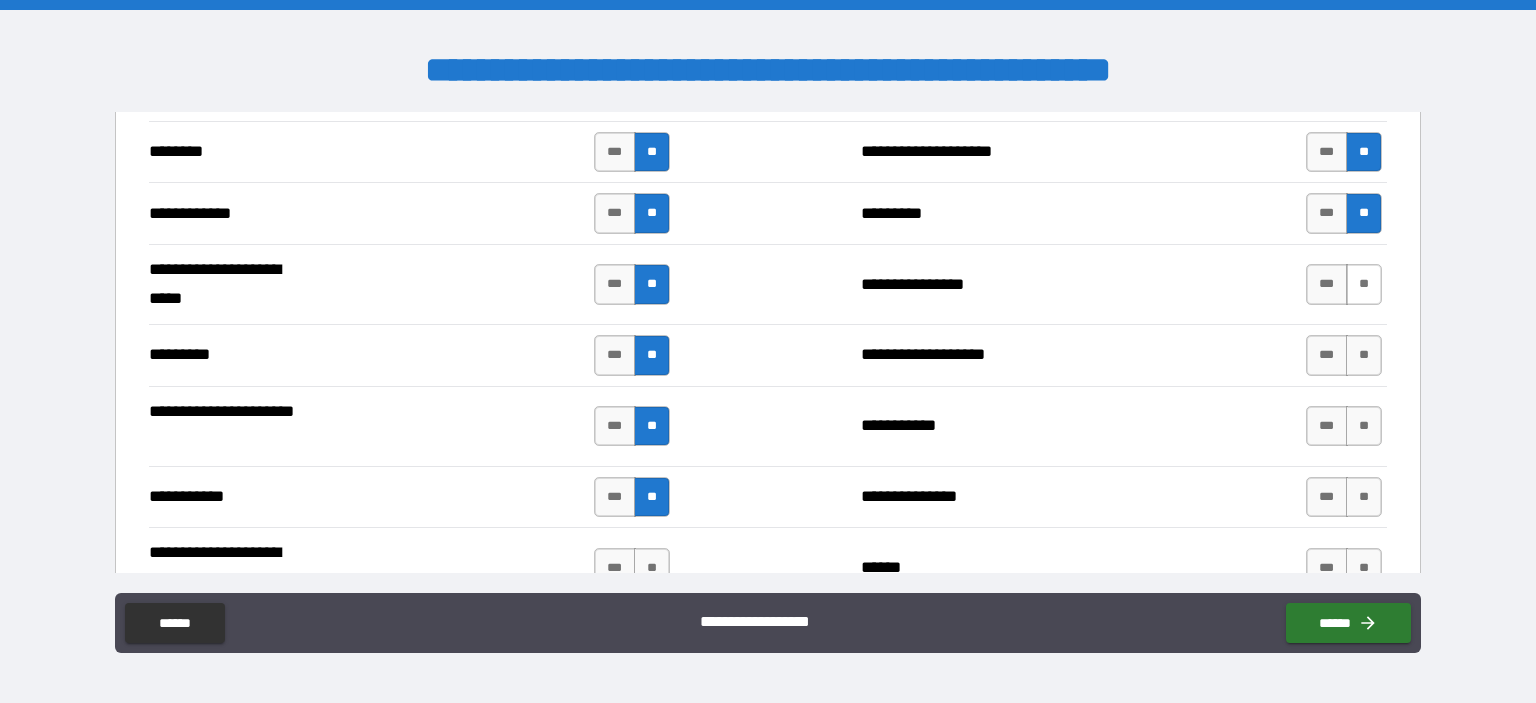 click on "**" at bounding box center [1364, 284] 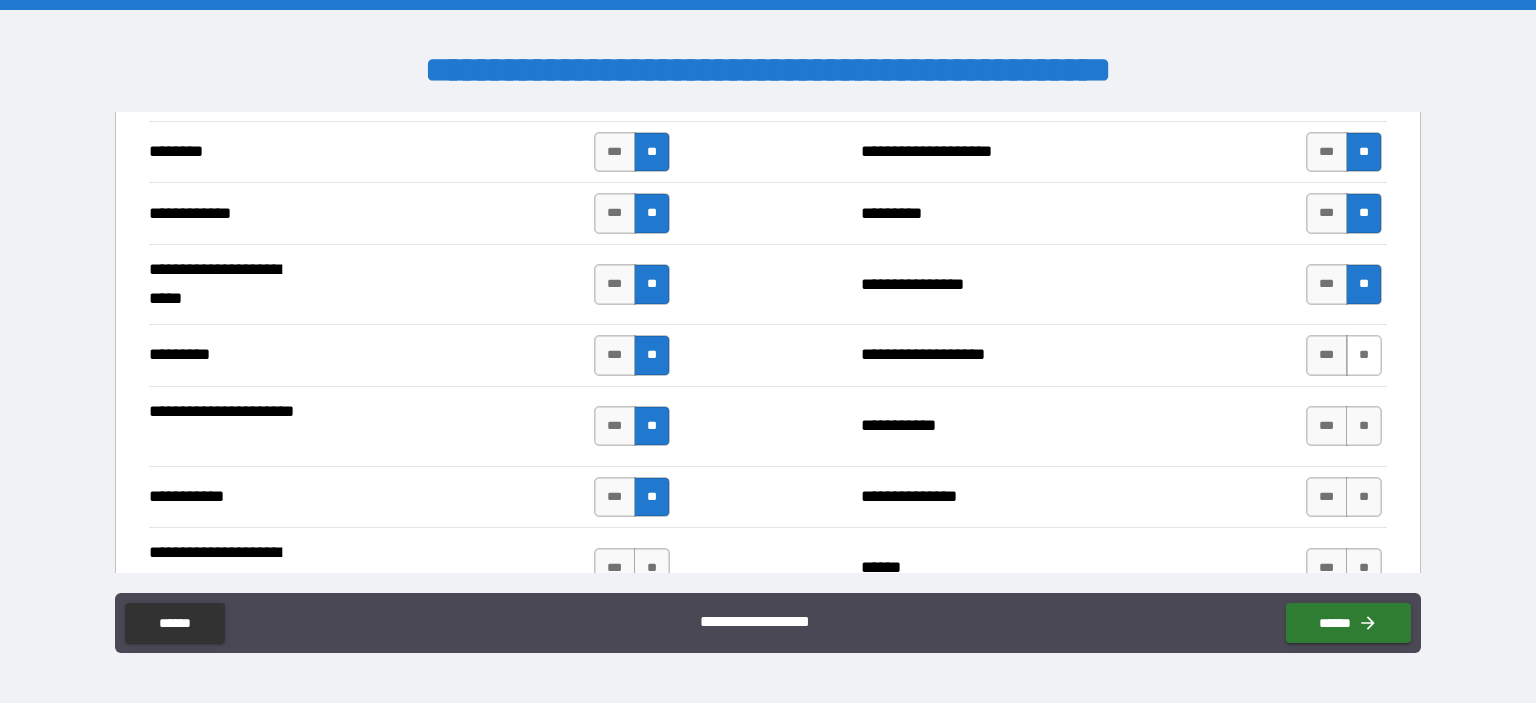 click on "**" at bounding box center (1364, 355) 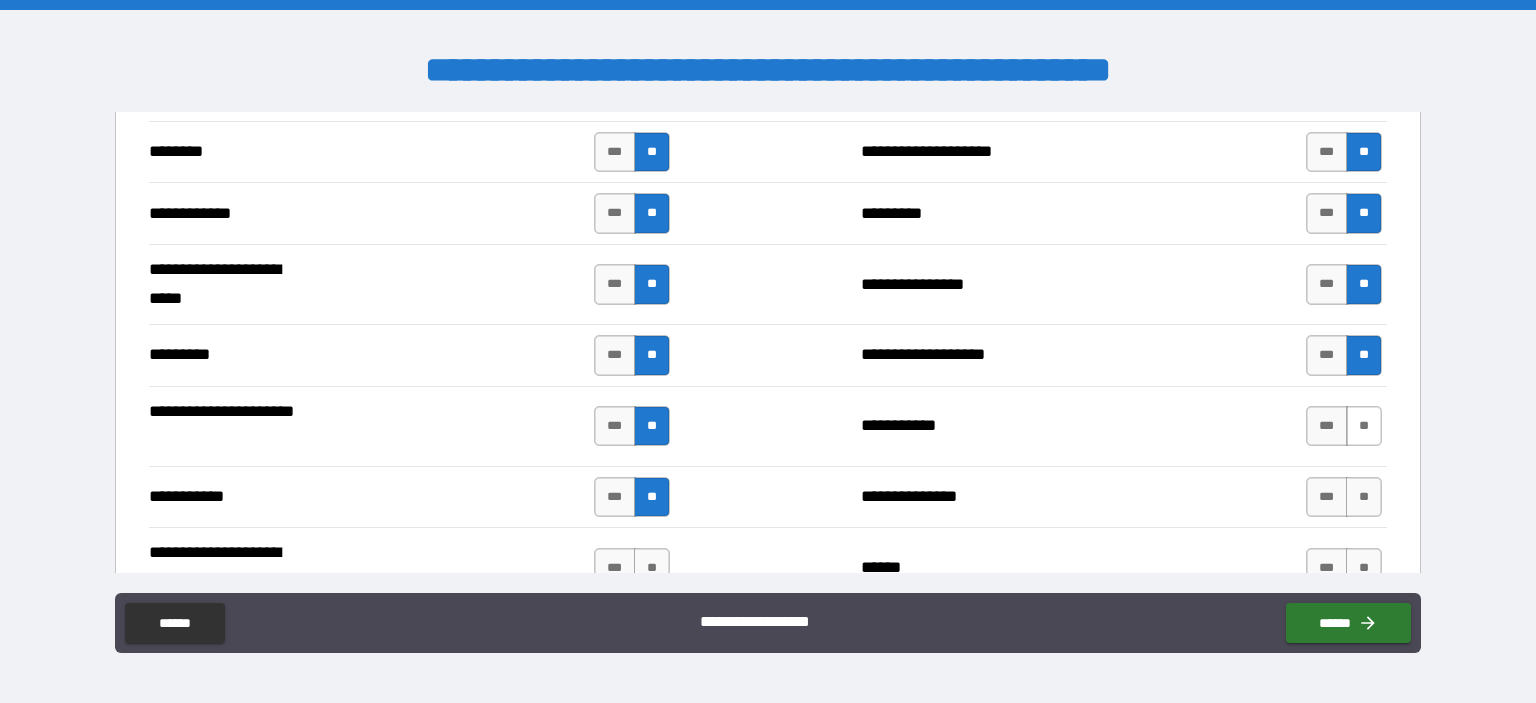 click on "**" at bounding box center (1364, 426) 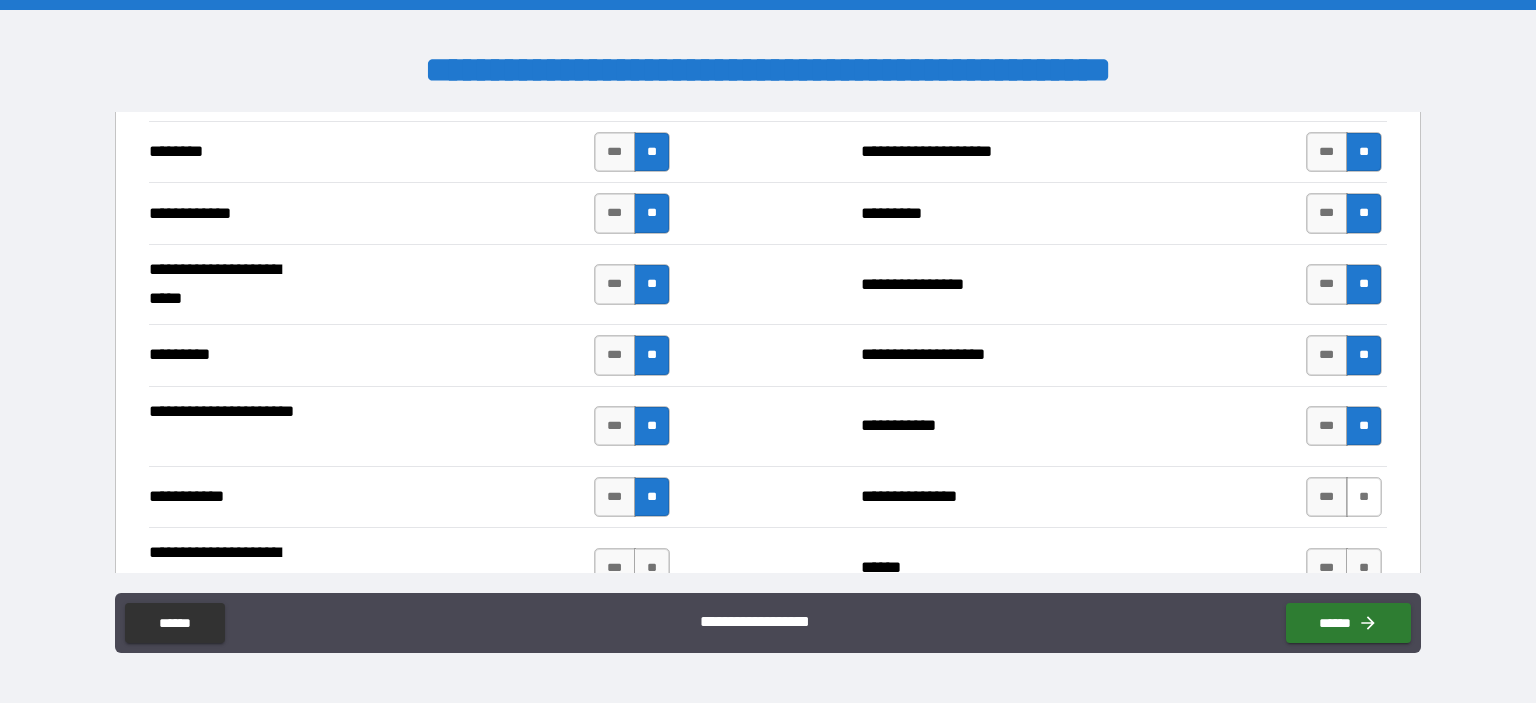 click on "**" at bounding box center (1364, 497) 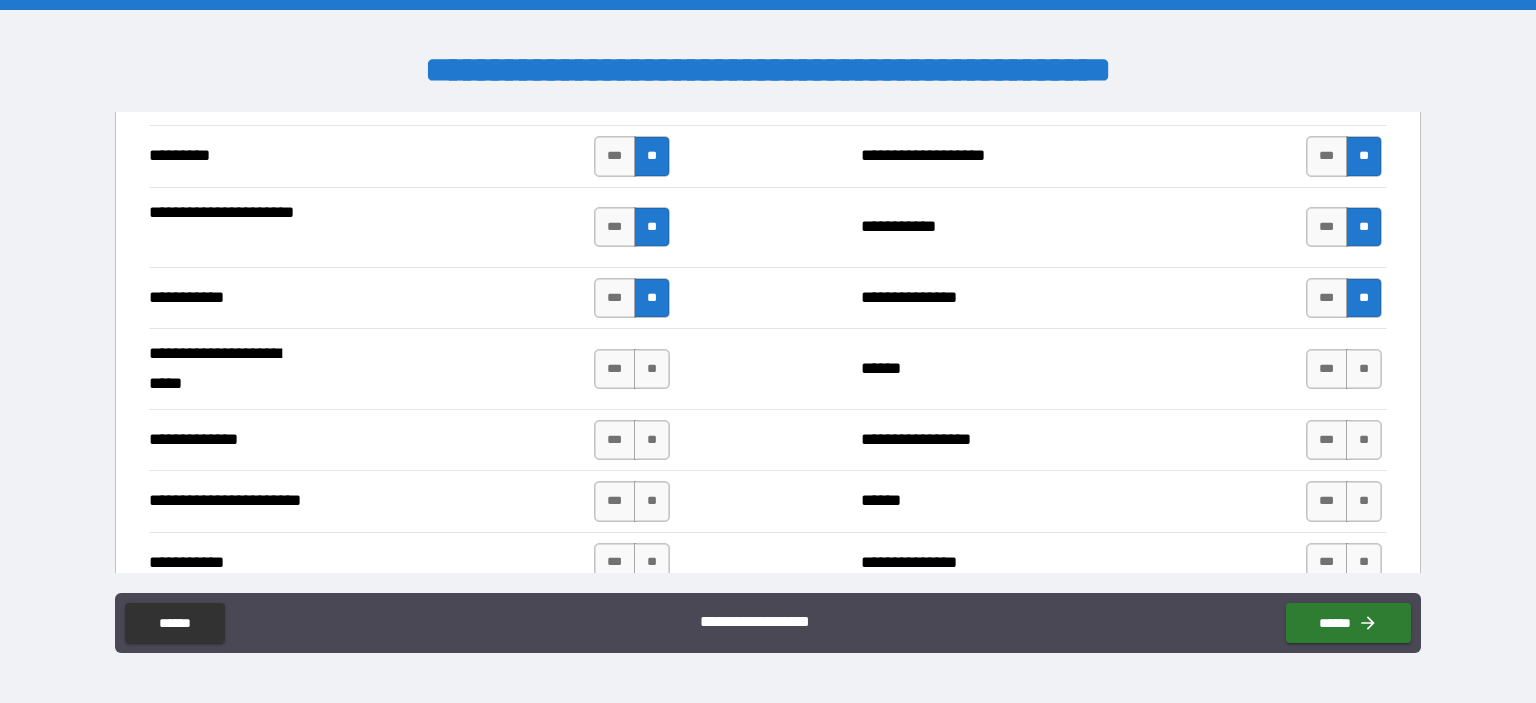 scroll, scrollTop: 3100, scrollLeft: 0, axis: vertical 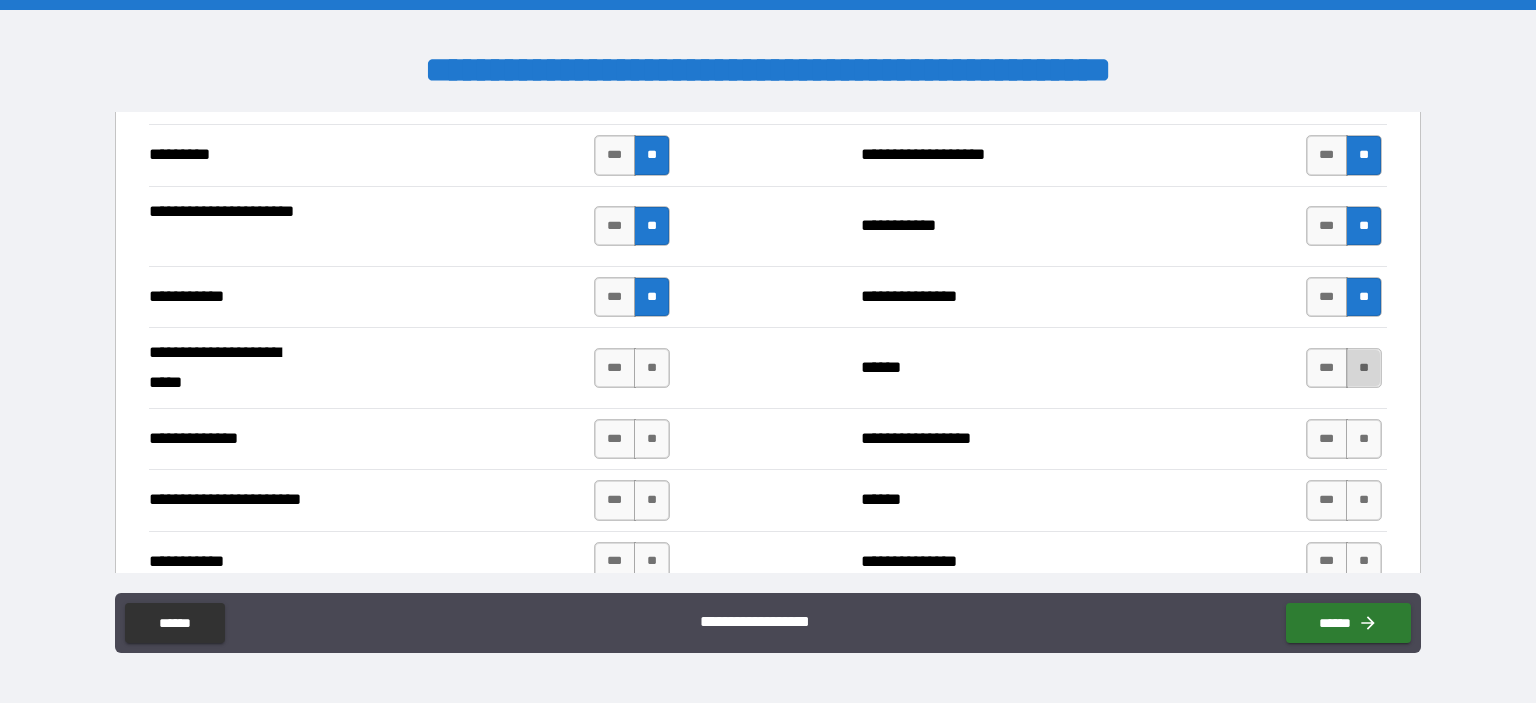 click on "**" at bounding box center (1364, 368) 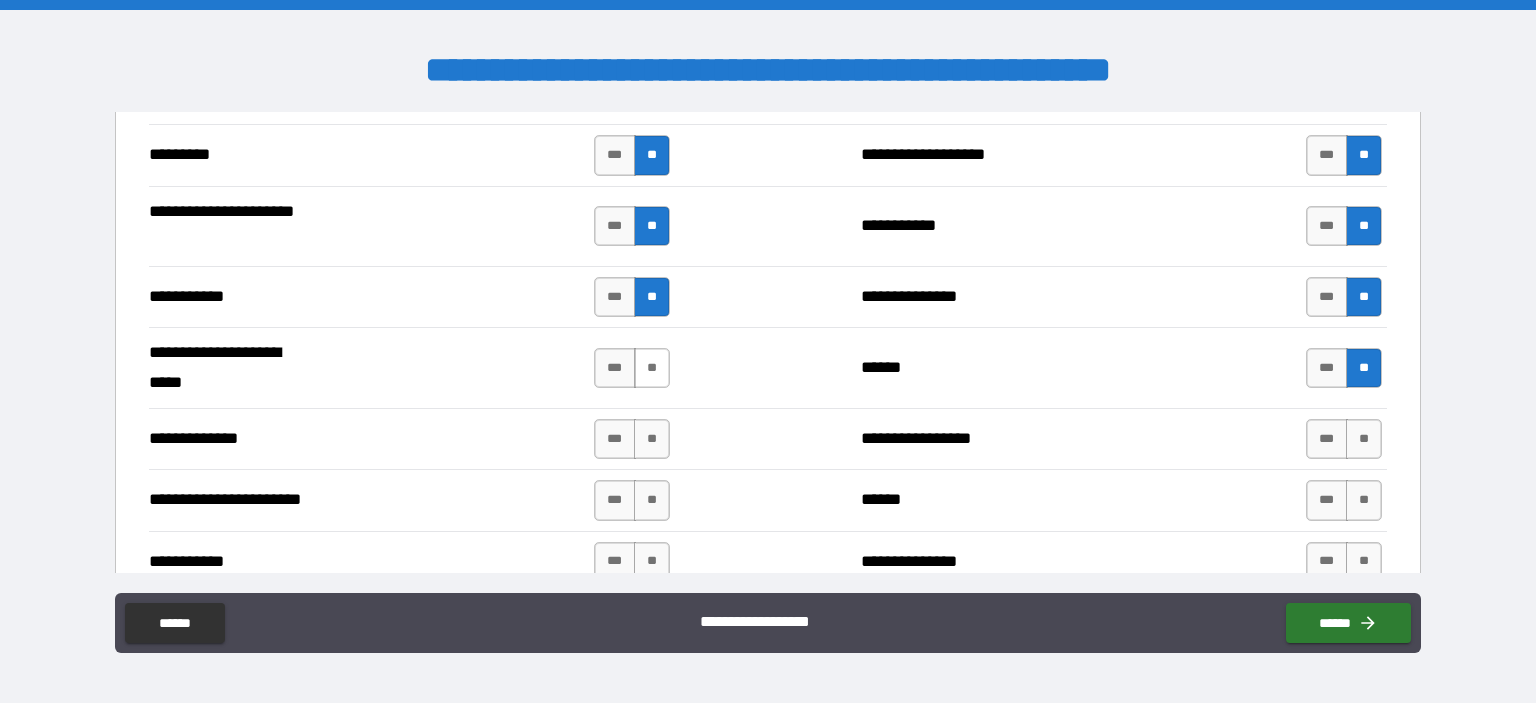 click on "**" at bounding box center [652, 368] 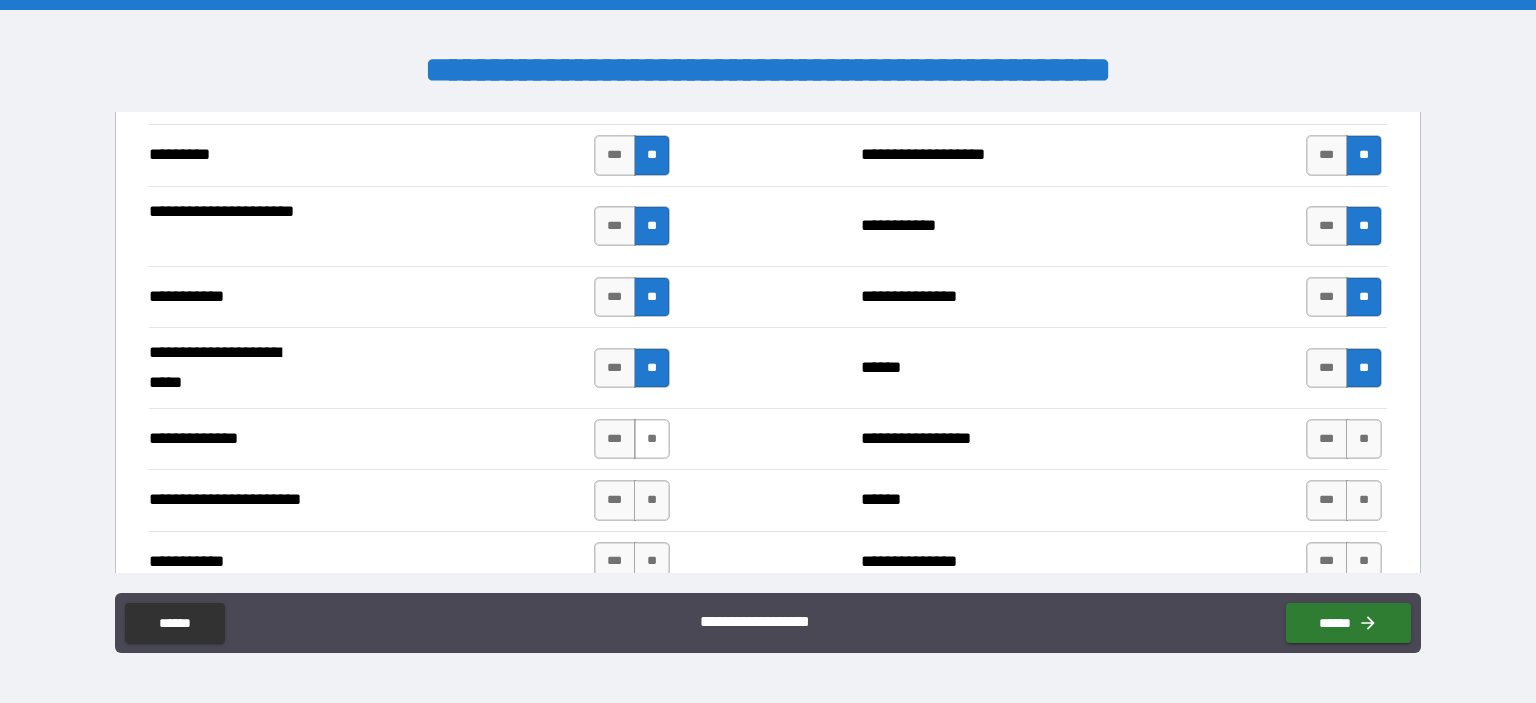 click on "**" at bounding box center (652, 439) 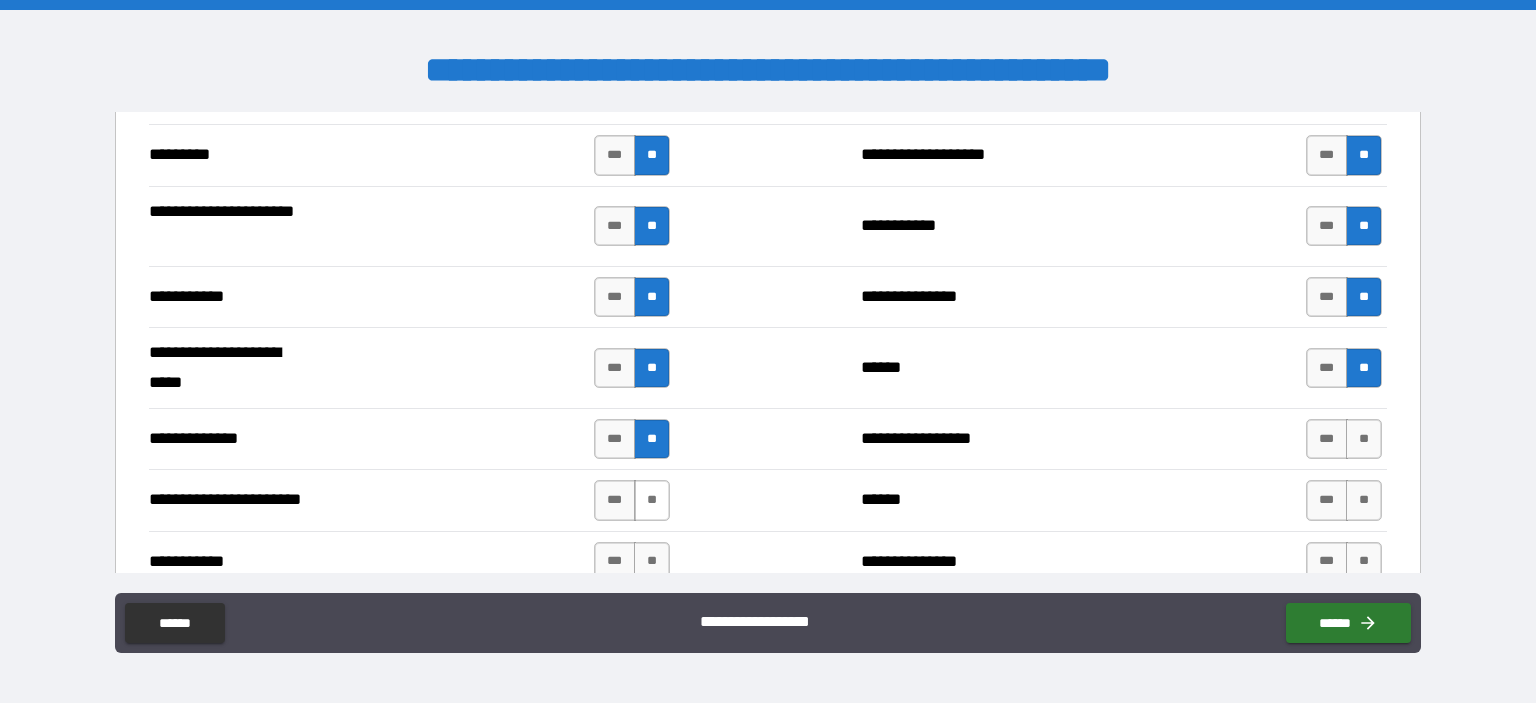 click on "**" at bounding box center (652, 500) 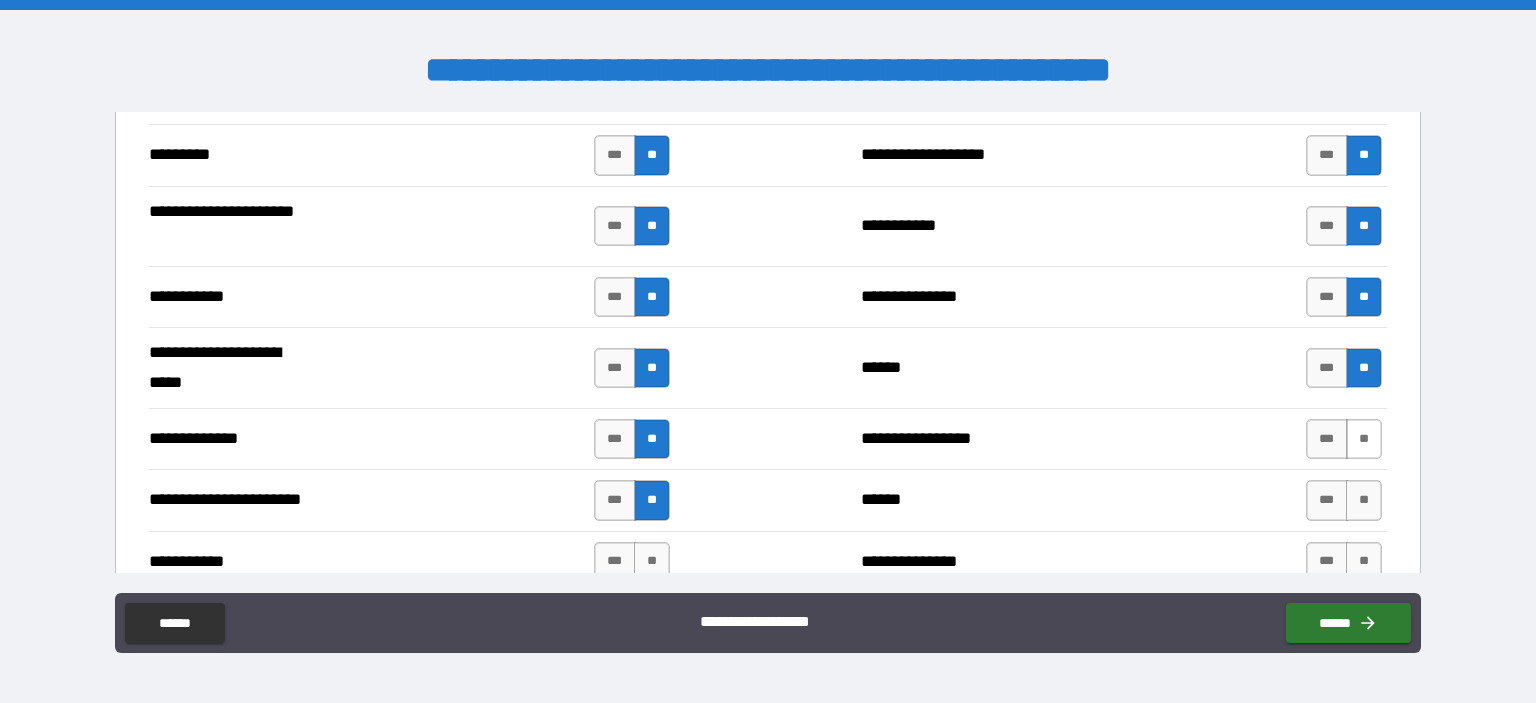 click on "**" at bounding box center (1364, 439) 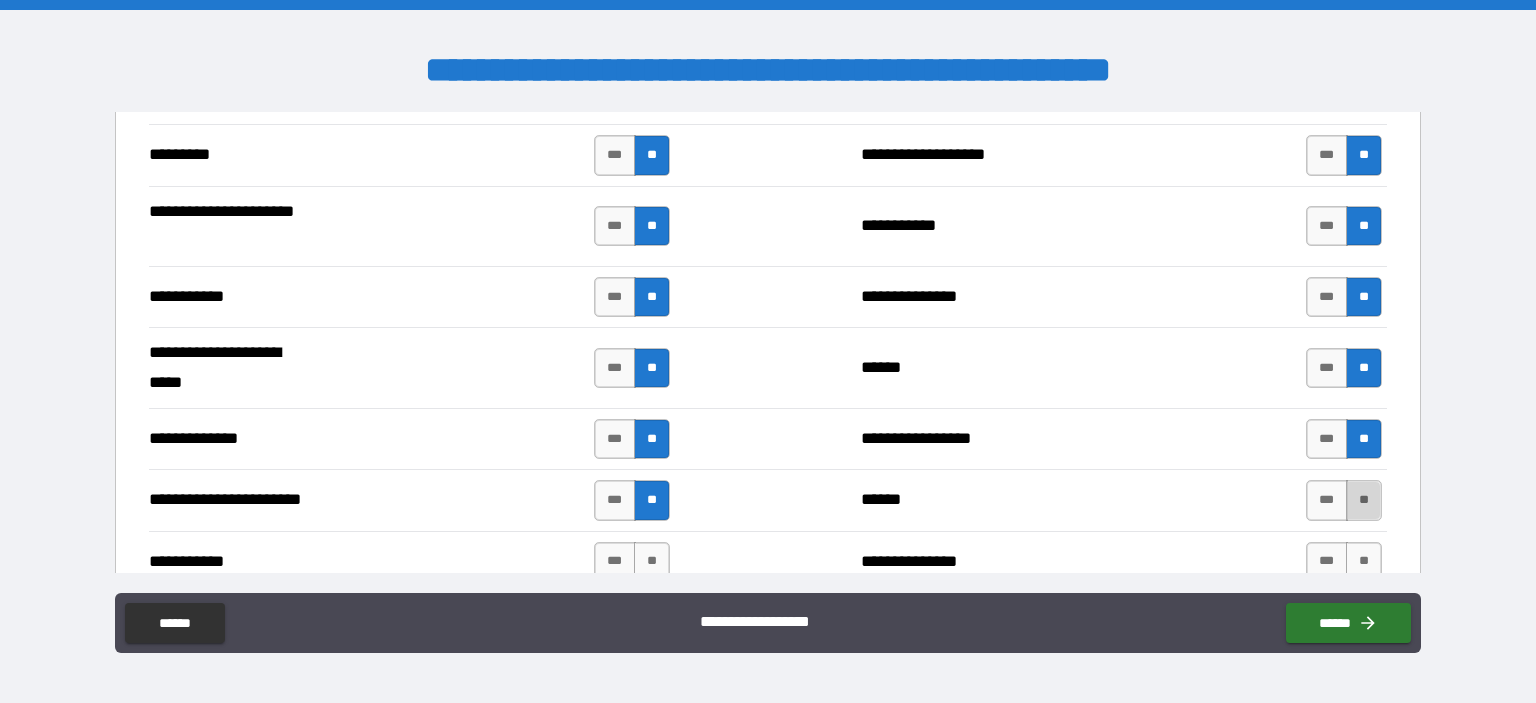 click on "**" at bounding box center (1364, 500) 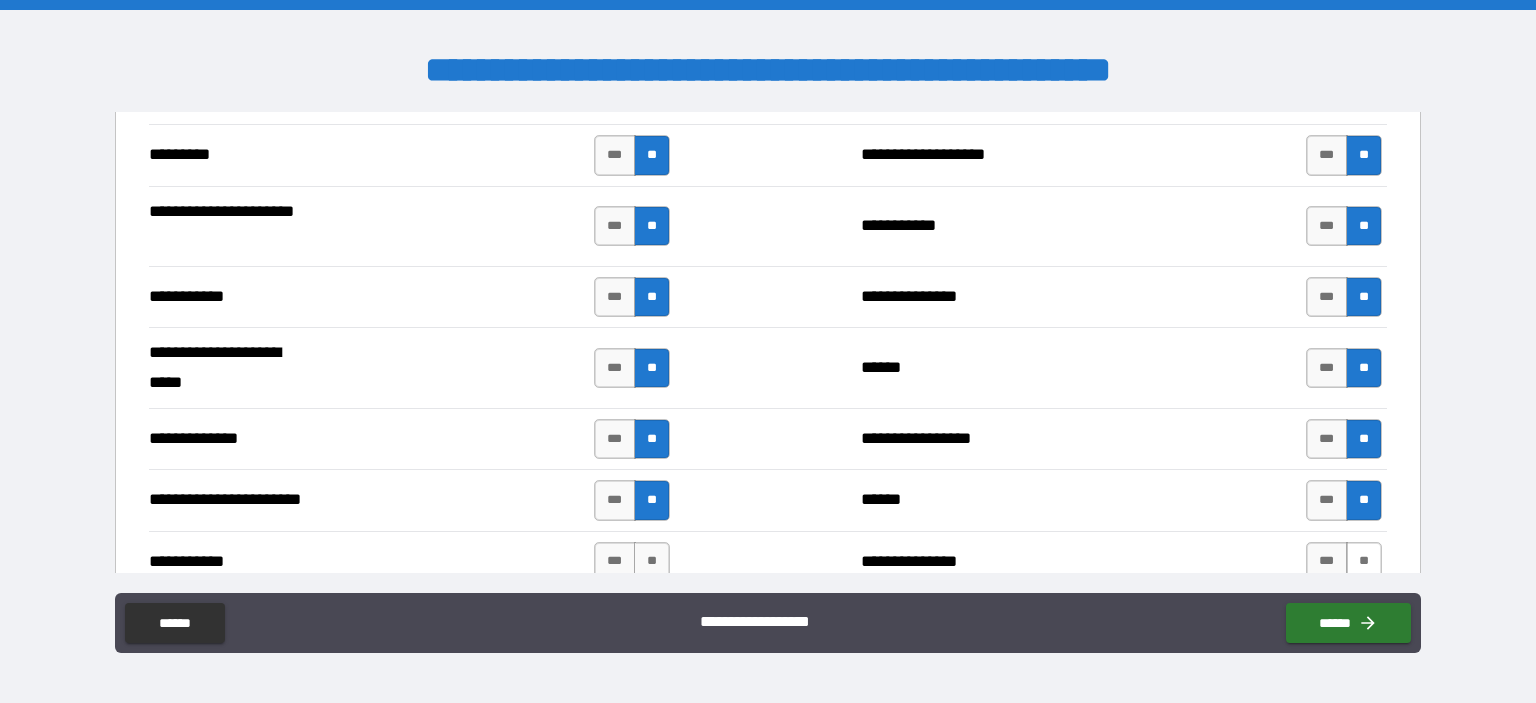 click on "**" at bounding box center [1364, 562] 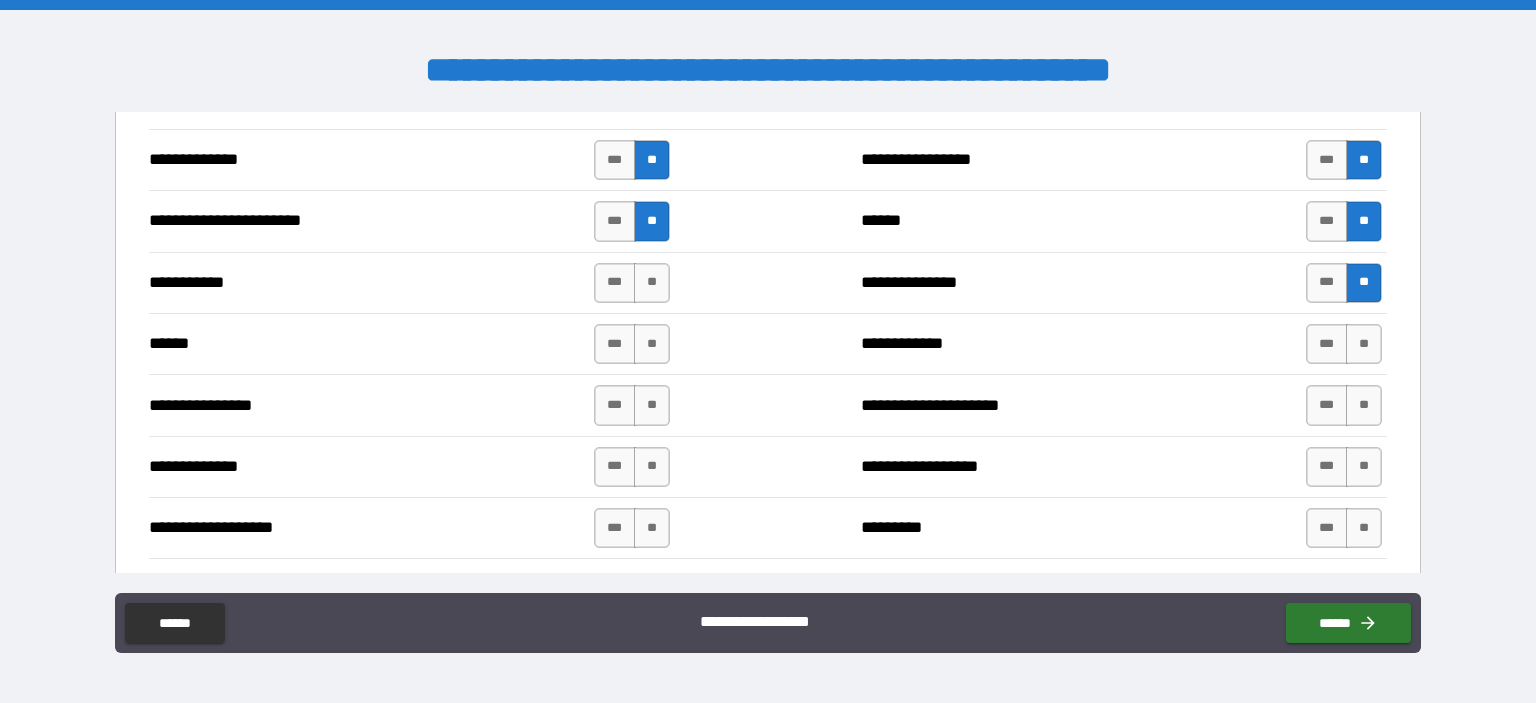 scroll, scrollTop: 3500, scrollLeft: 0, axis: vertical 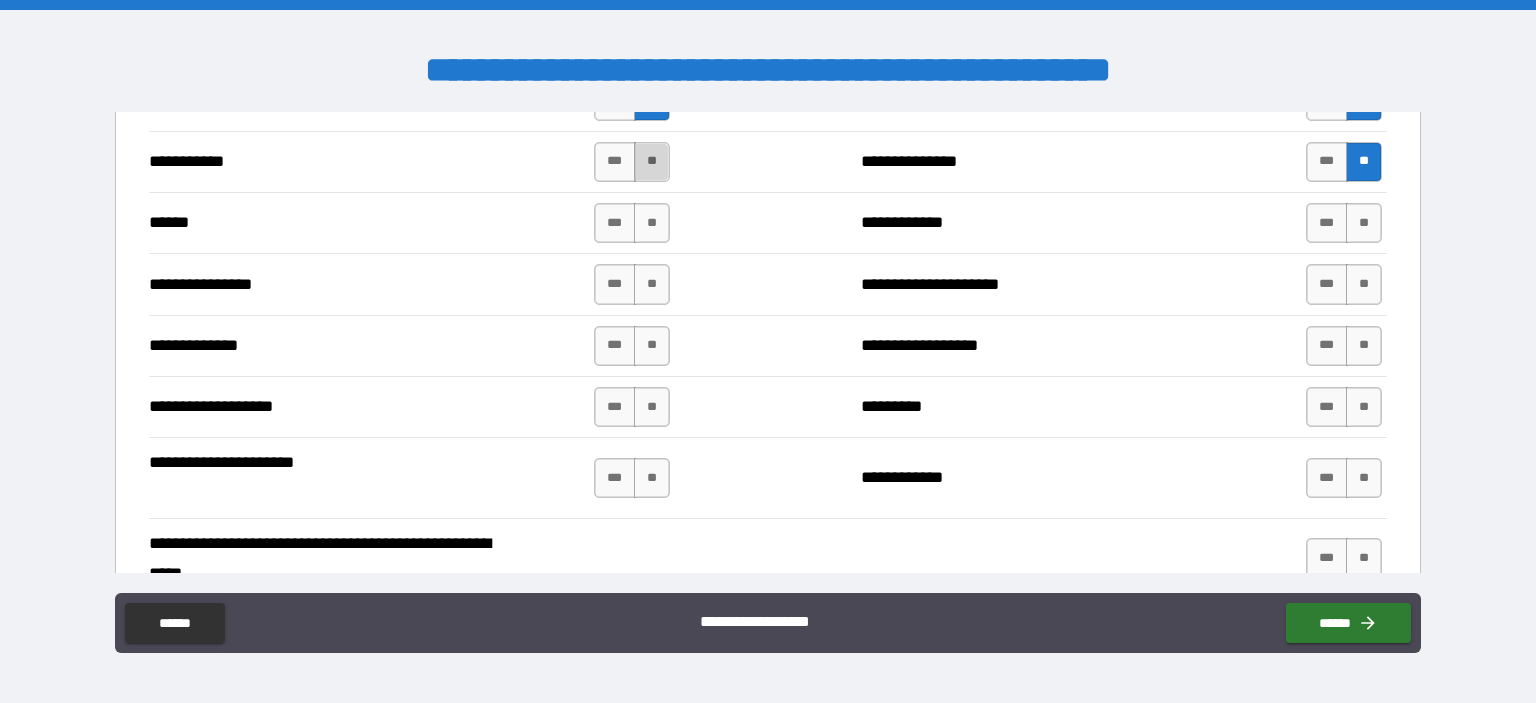 click on "**" at bounding box center (652, 162) 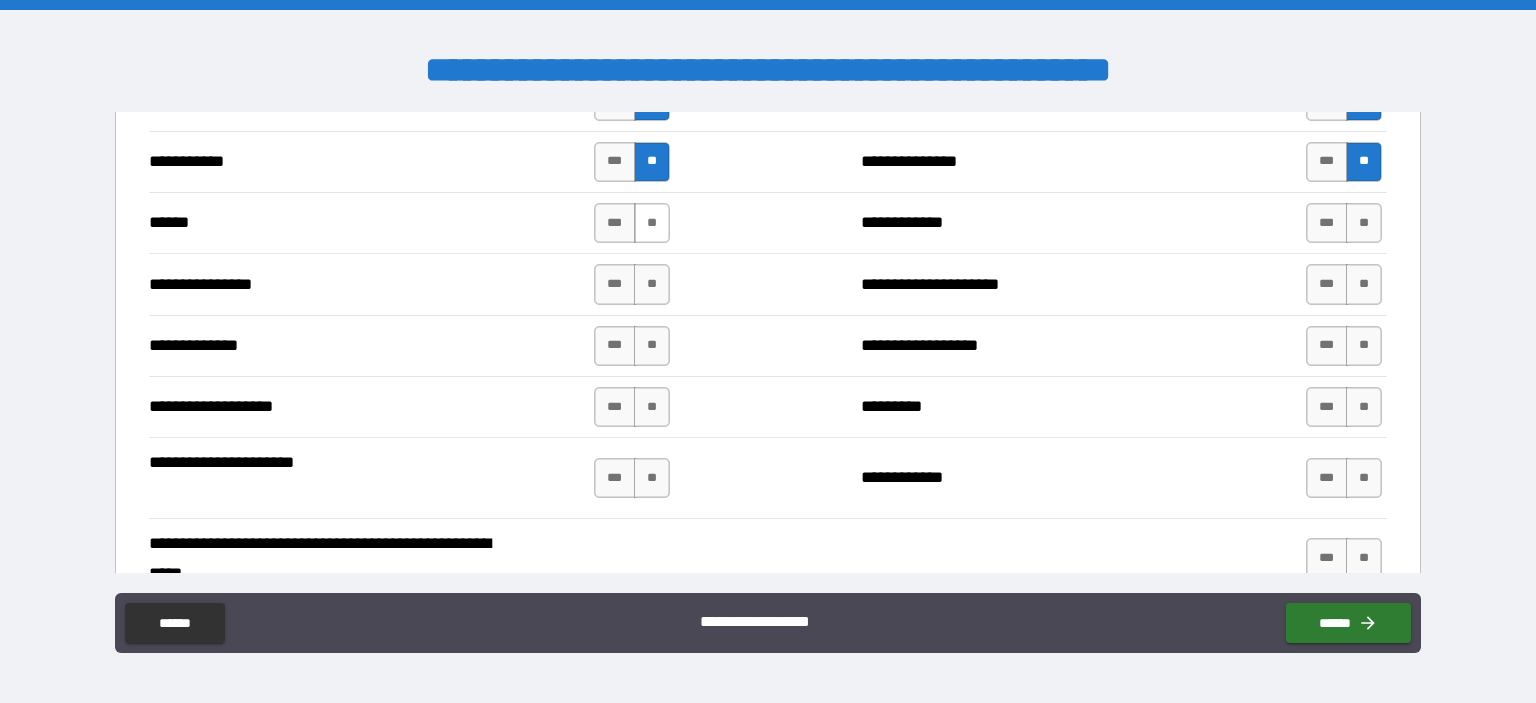 click on "**" at bounding box center [652, 223] 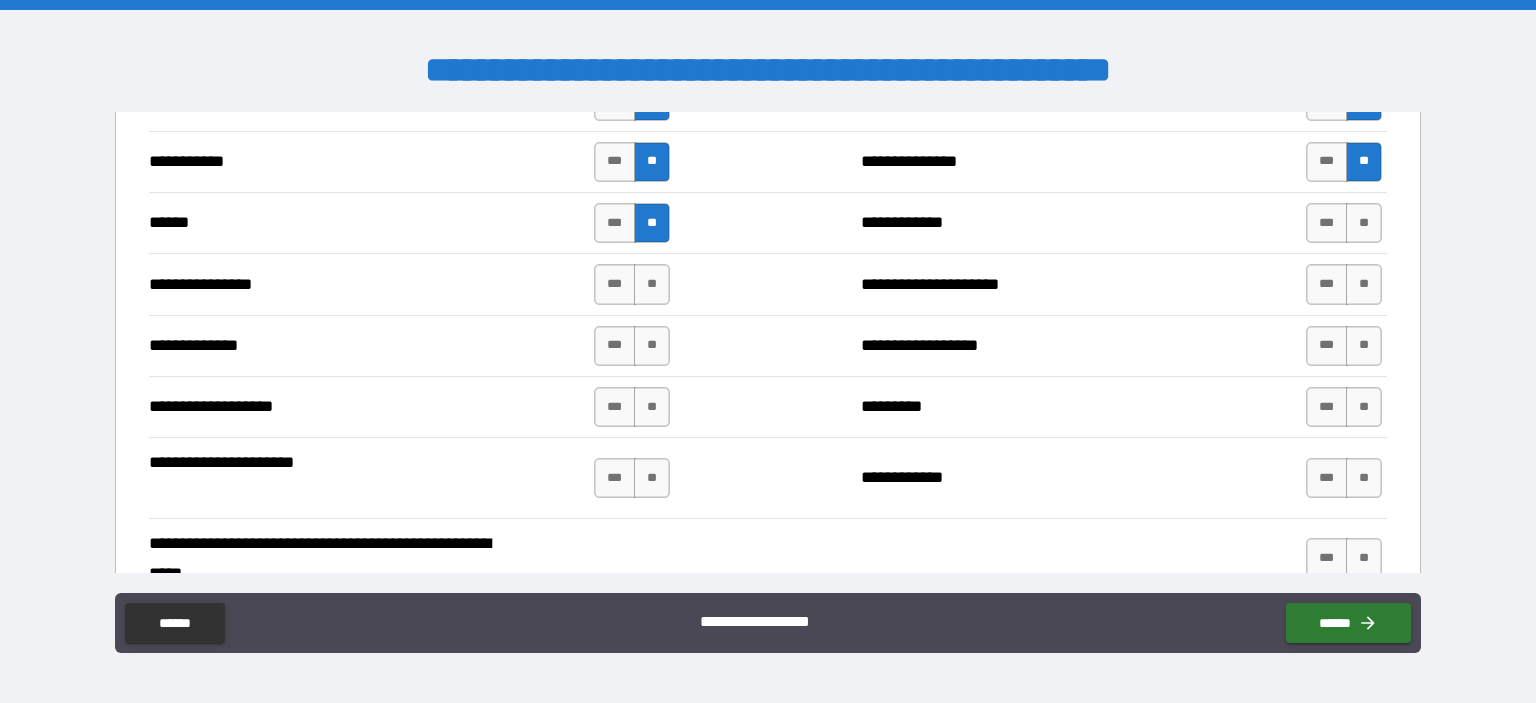 scroll, scrollTop: 3300, scrollLeft: 0, axis: vertical 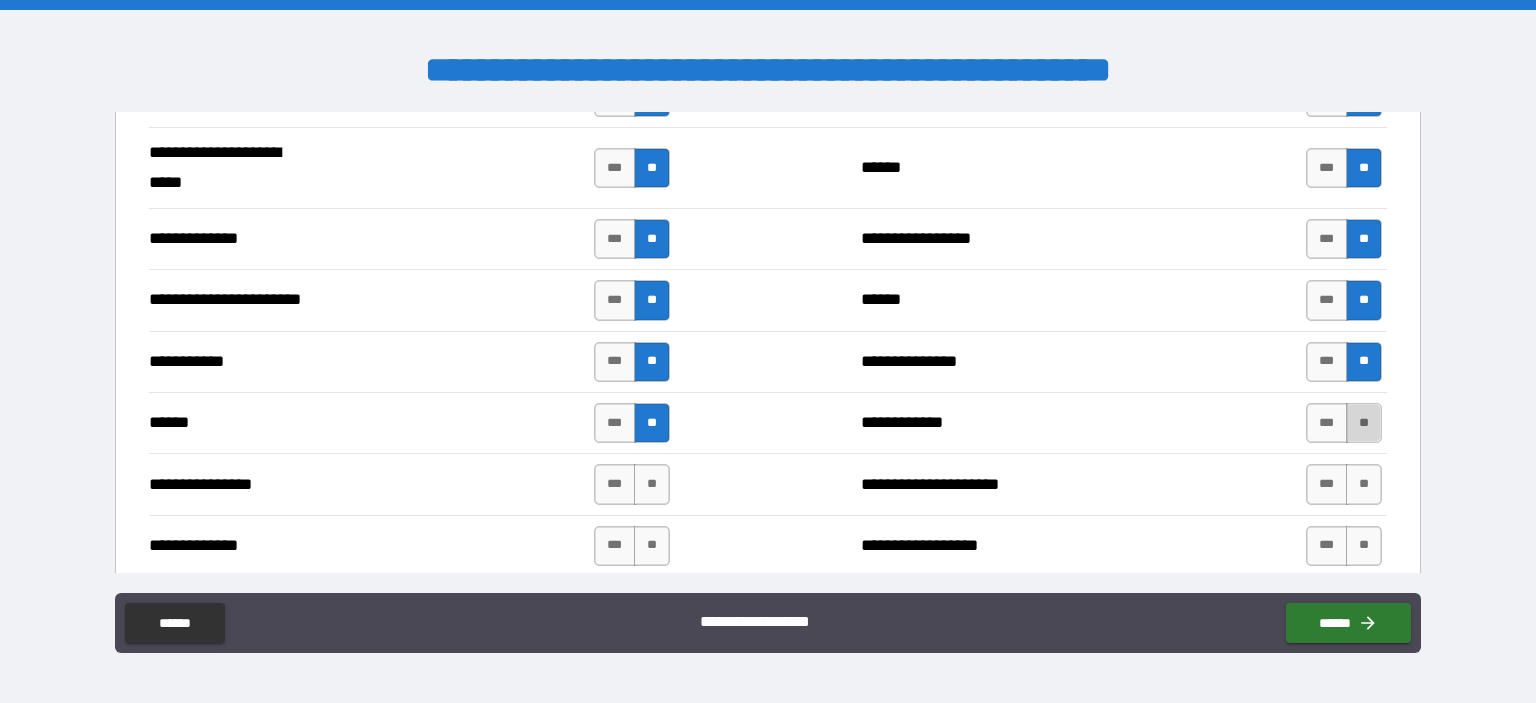 click on "**" at bounding box center [1364, 423] 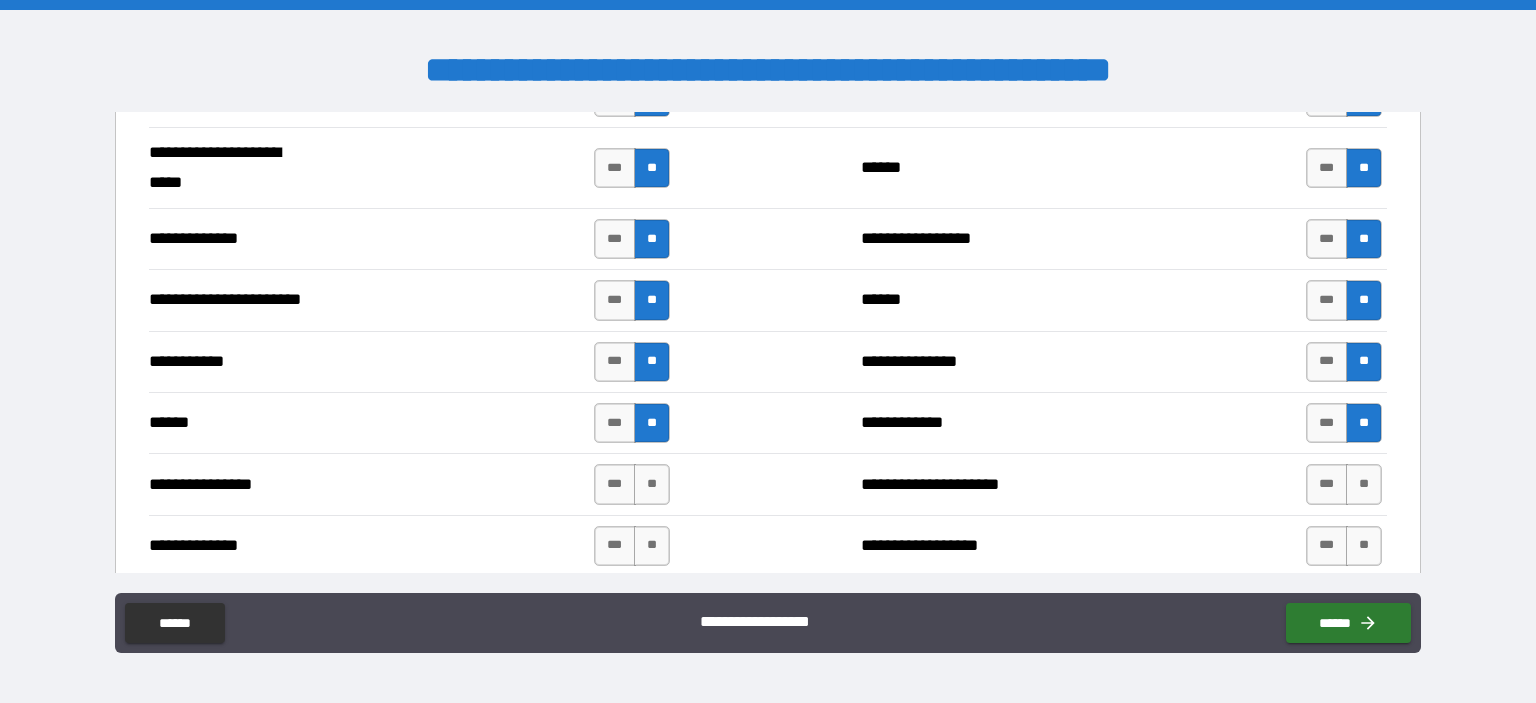 click on "*** **" at bounding box center [1344, 484] 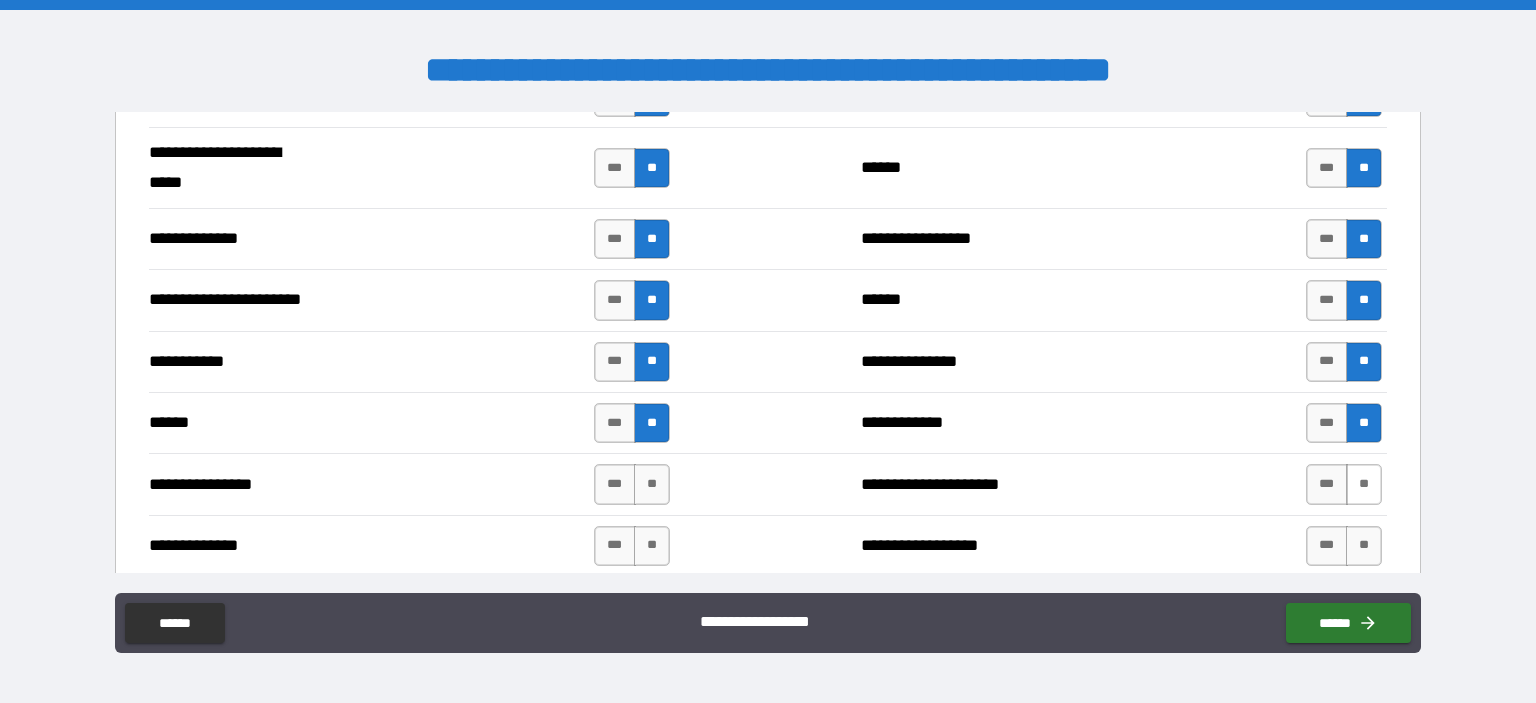 click on "**" at bounding box center [1364, 484] 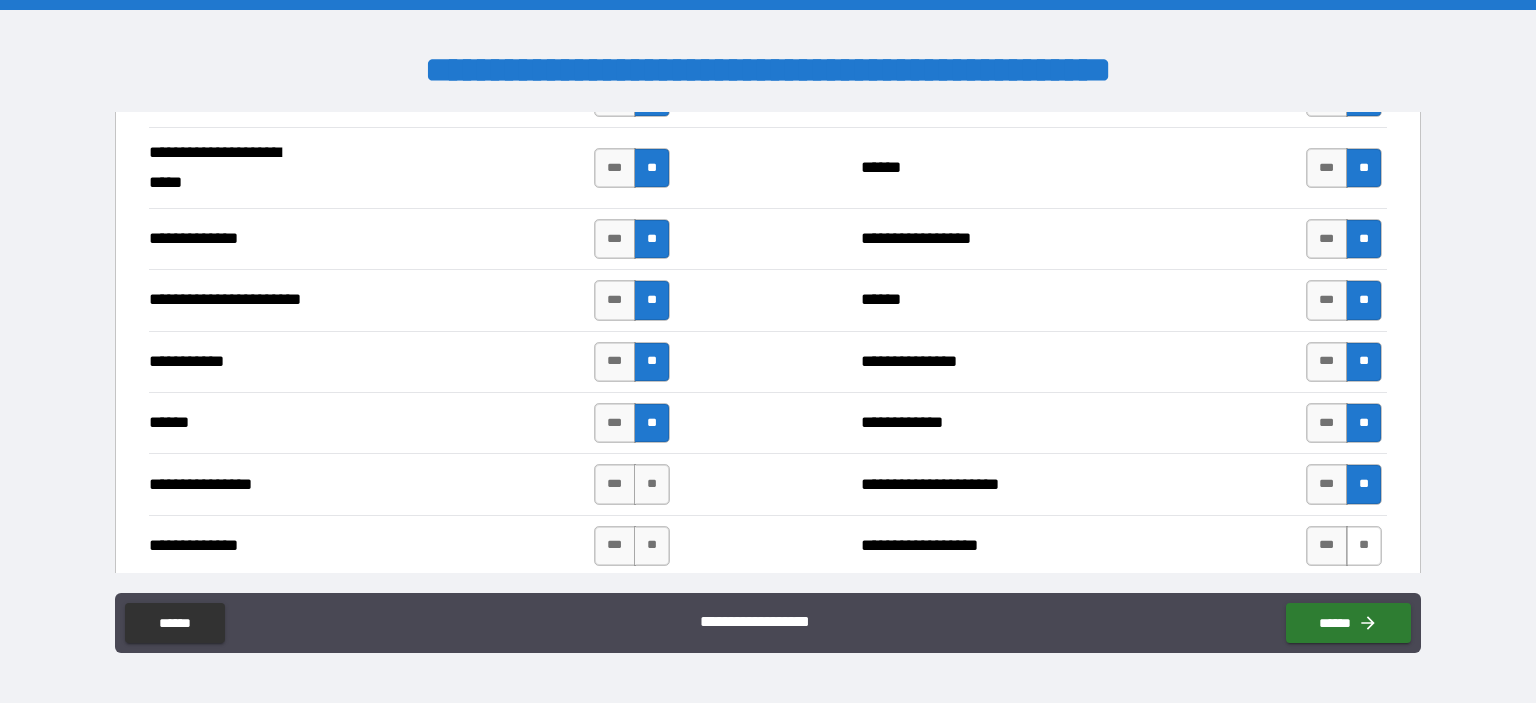 click on "**" at bounding box center (1364, 546) 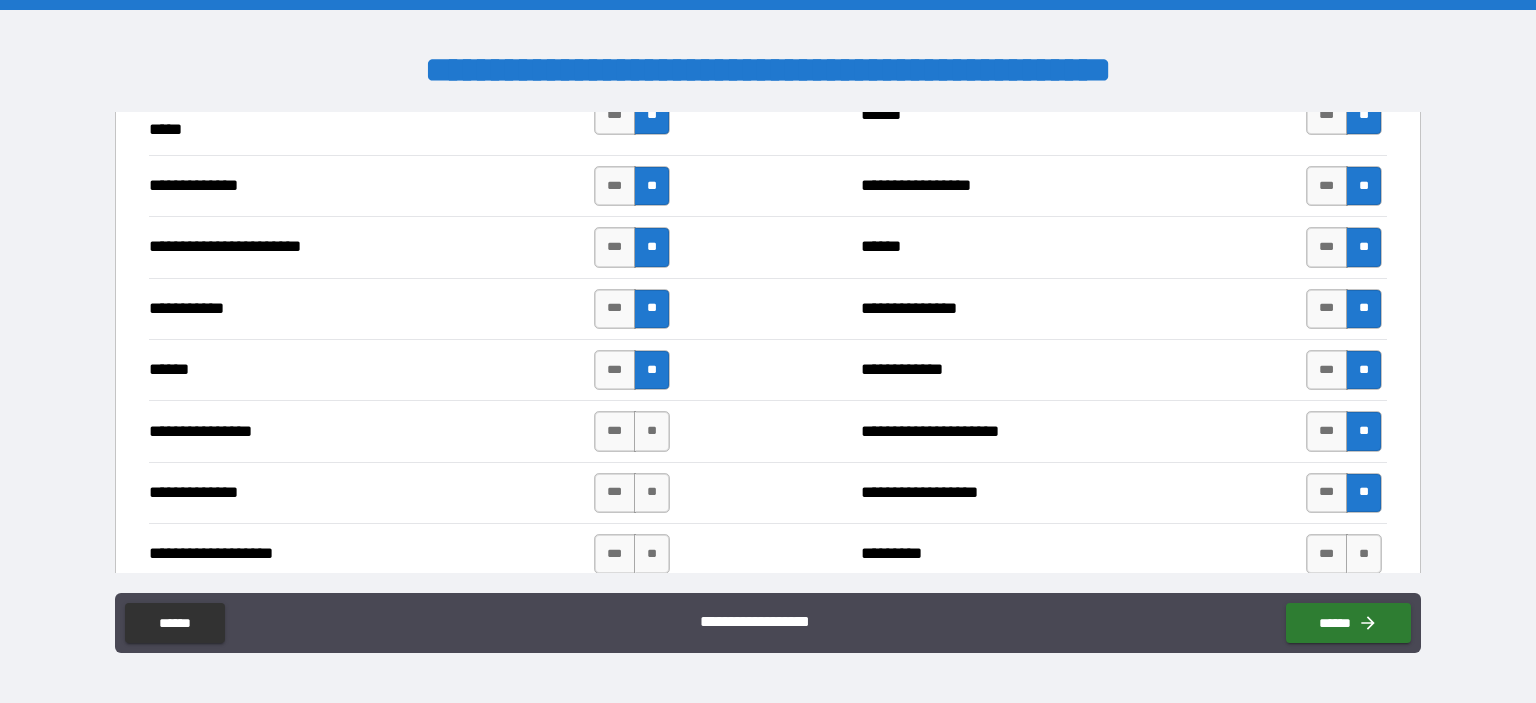scroll, scrollTop: 3400, scrollLeft: 0, axis: vertical 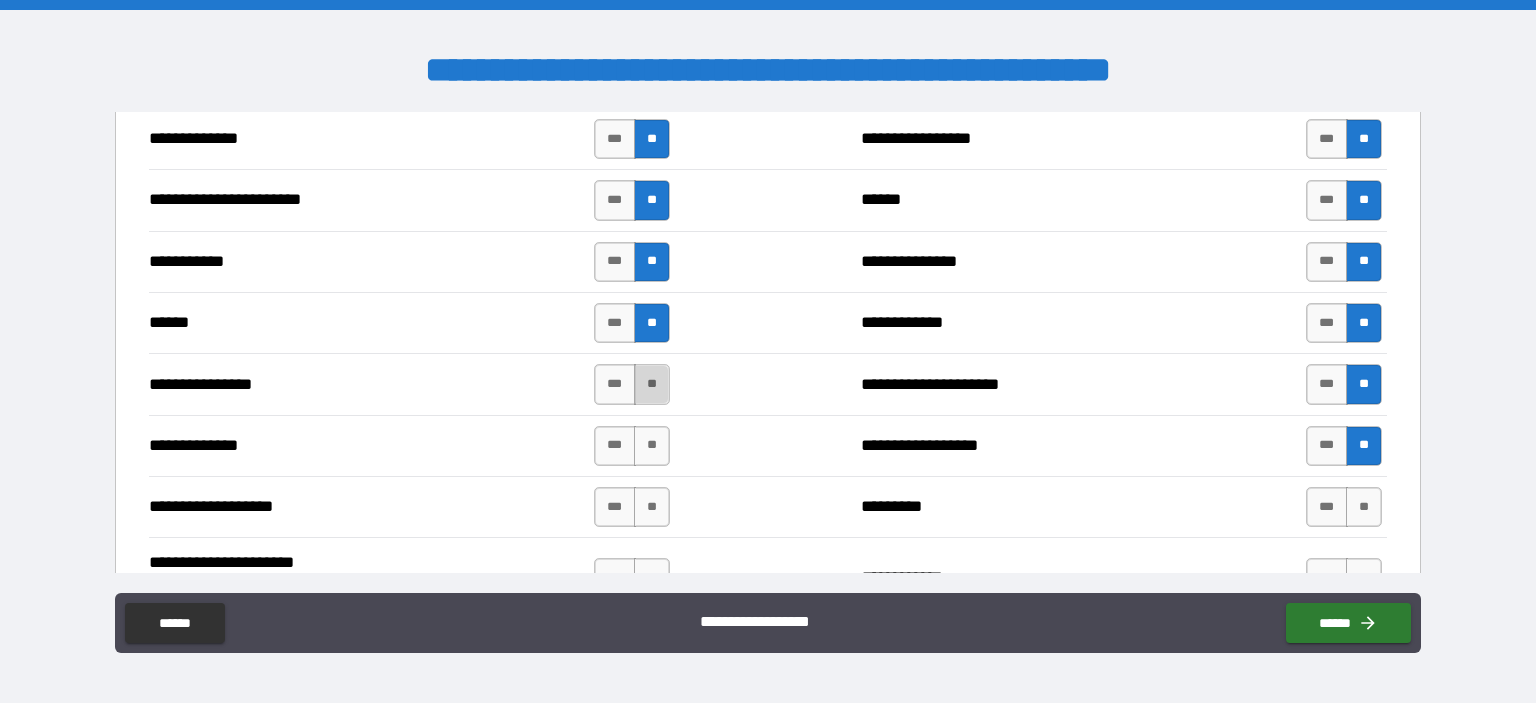 click on "**" at bounding box center (652, 384) 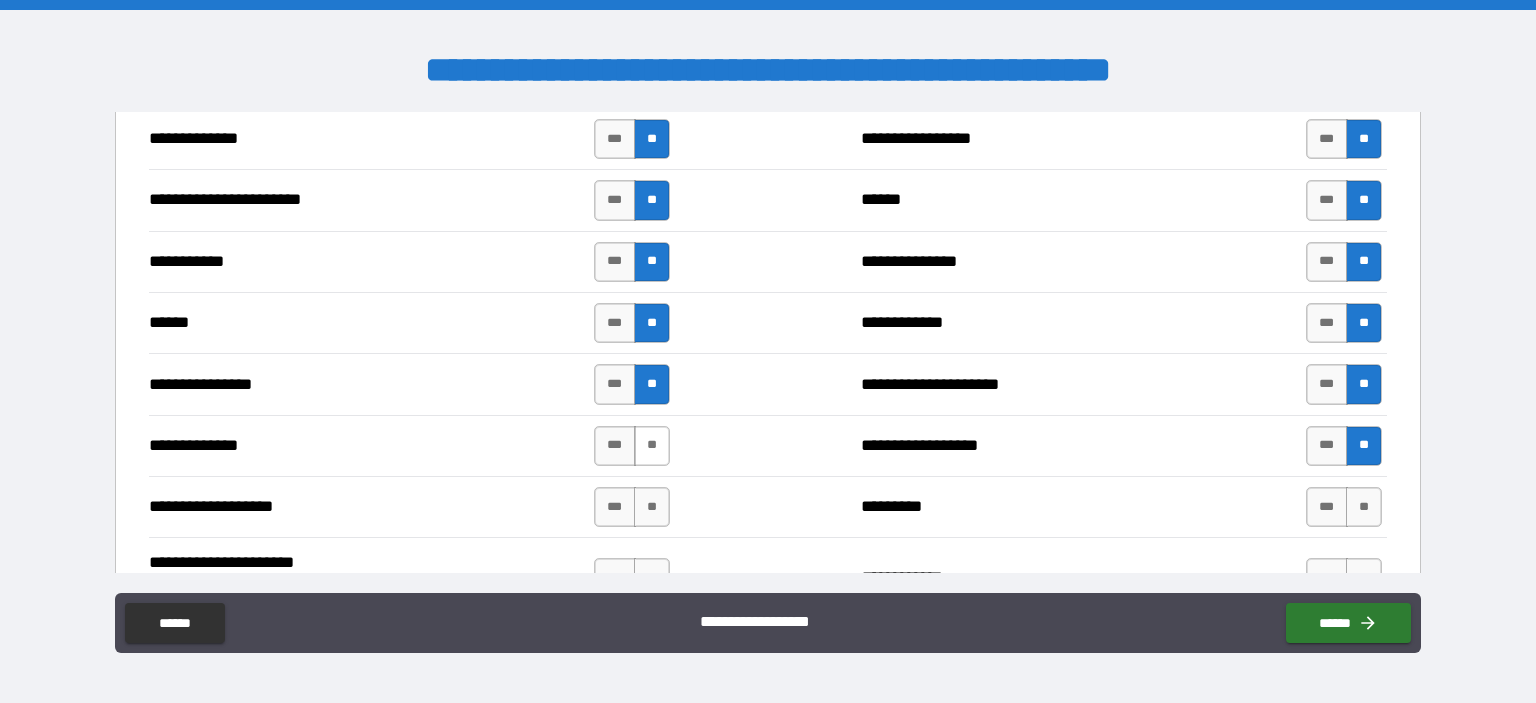 click on "**" at bounding box center (652, 446) 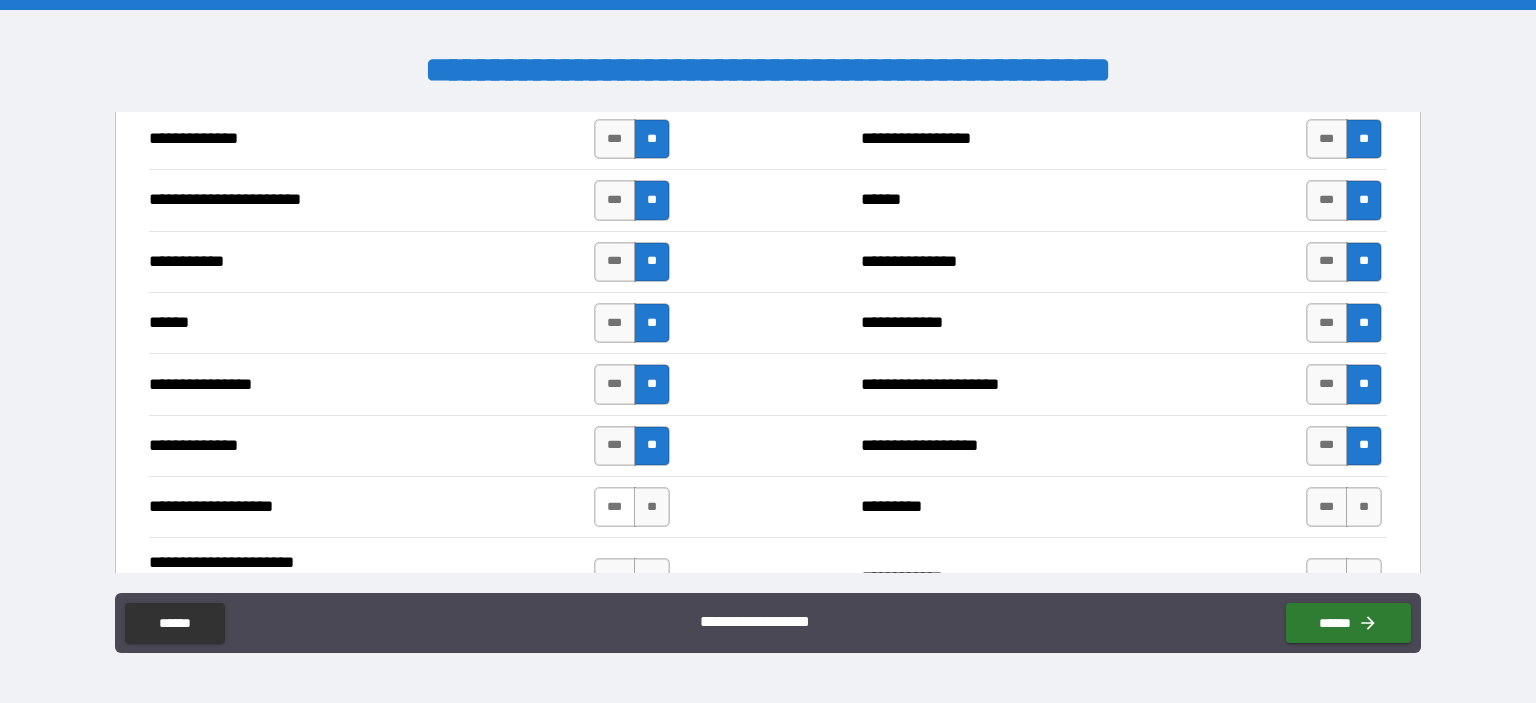 click on "***" at bounding box center (615, 507) 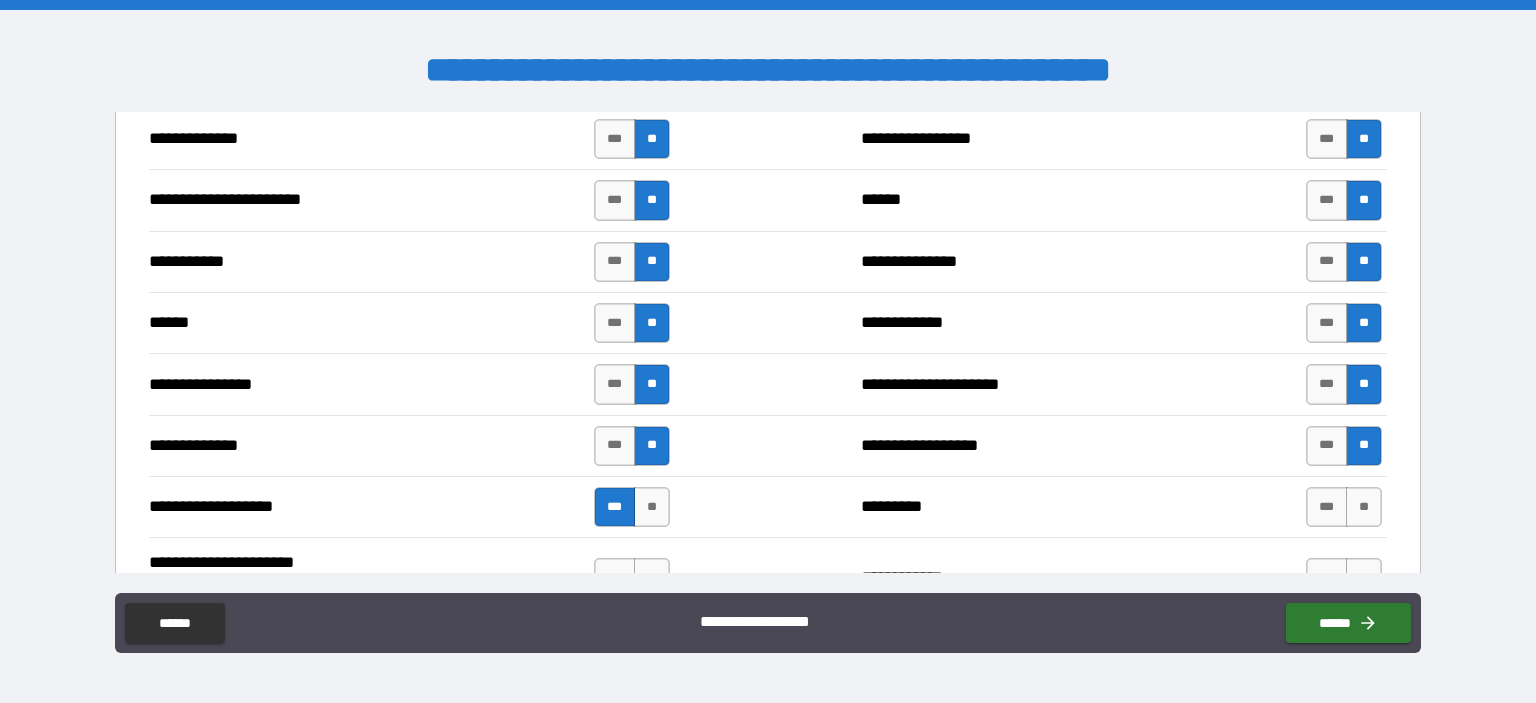 scroll, scrollTop: 3600, scrollLeft: 0, axis: vertical 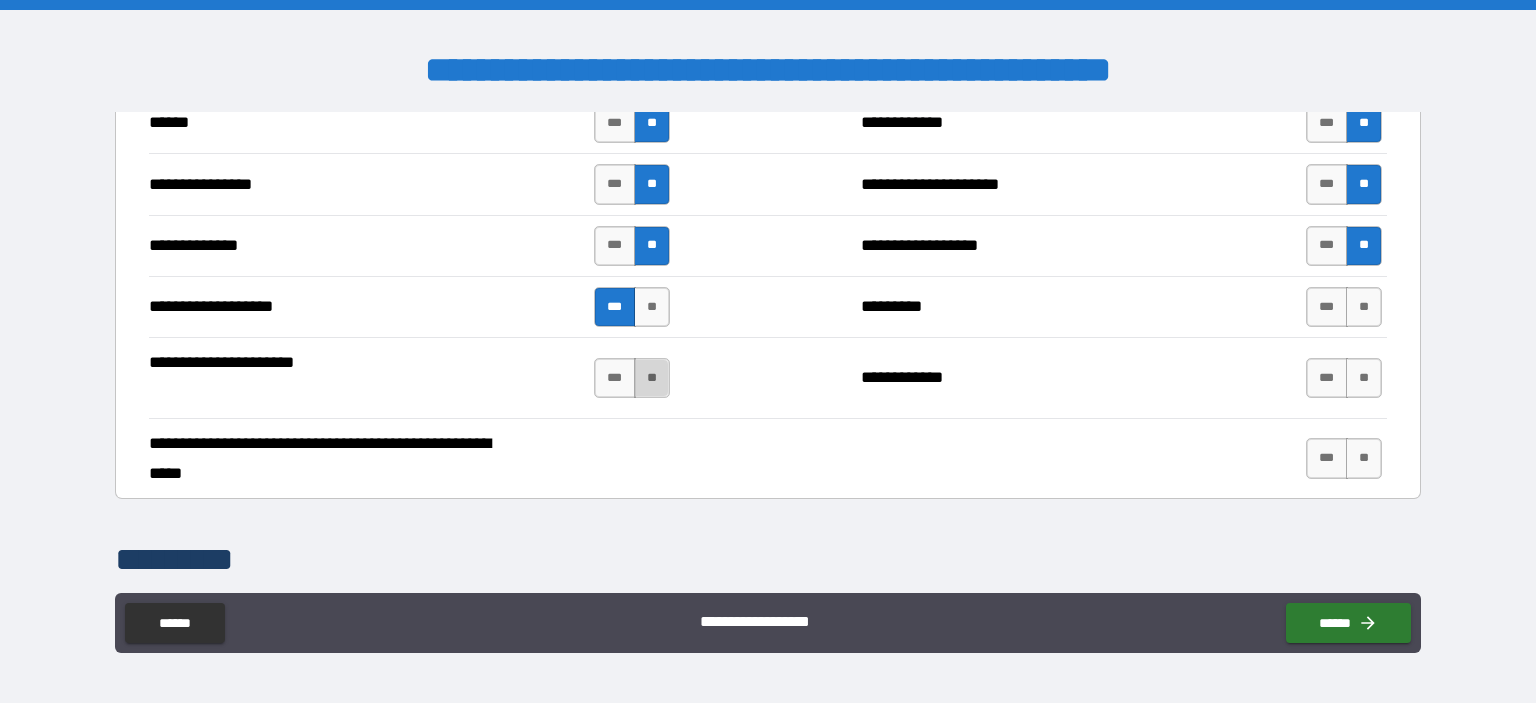 click on "**" at bounding box center [652, 378] 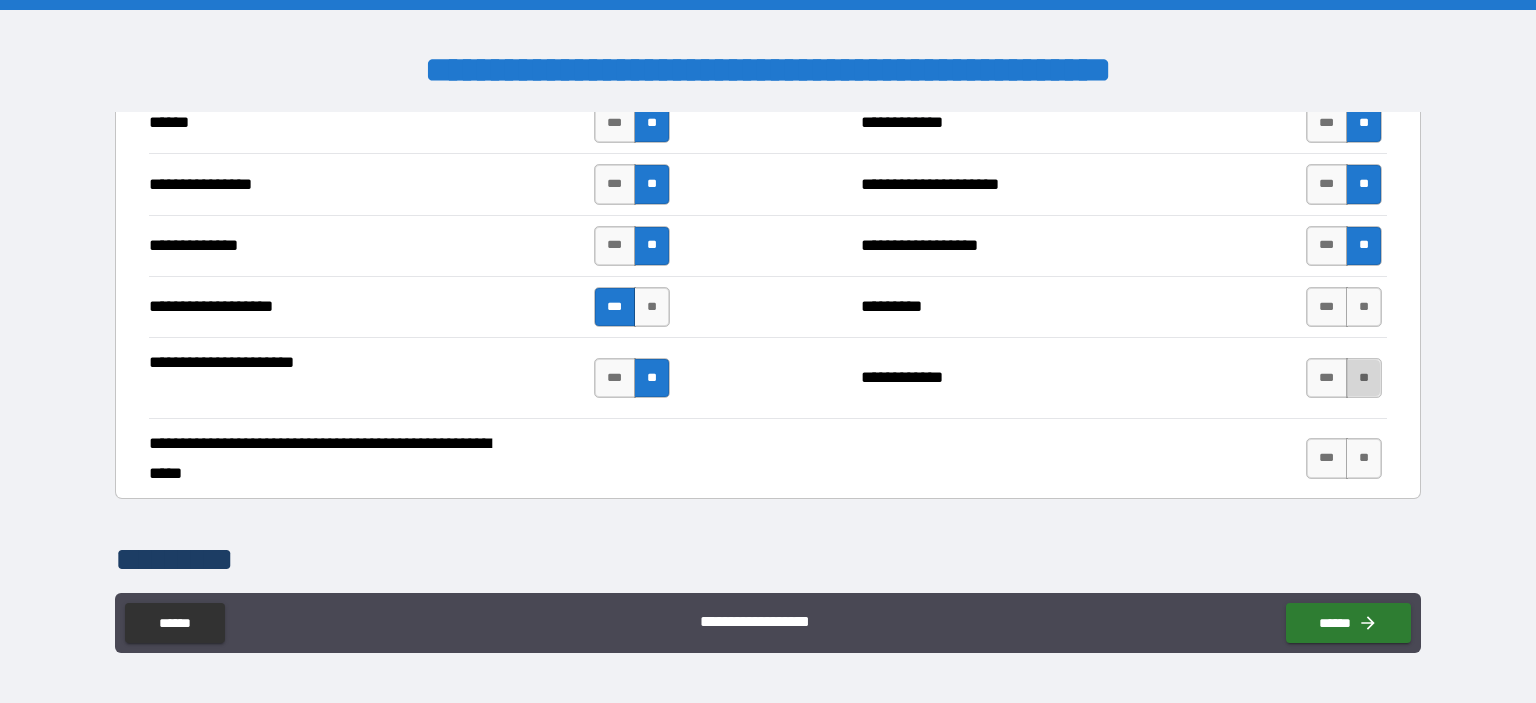 click on "**" at bounding box center (1364, 378) 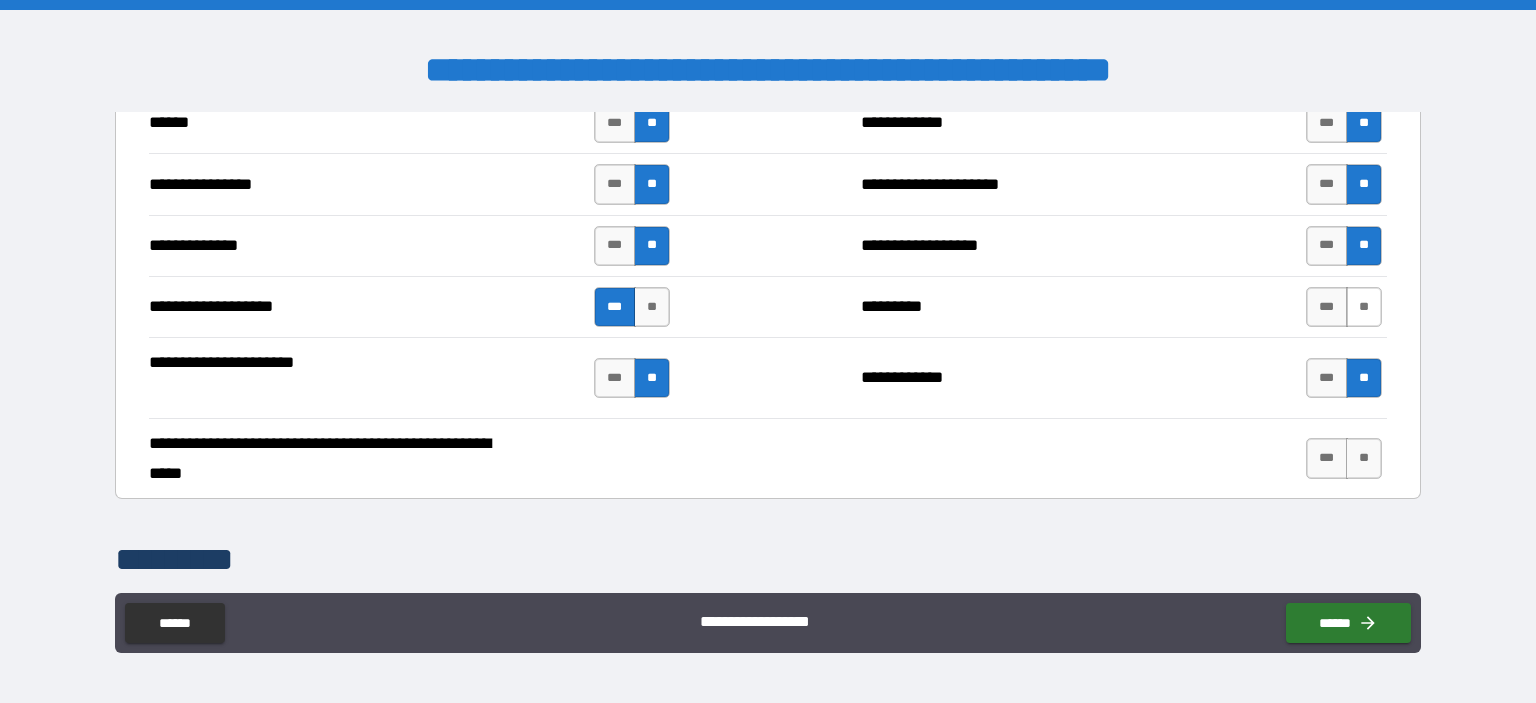 click on "**" at bounding box center (1364, 307) 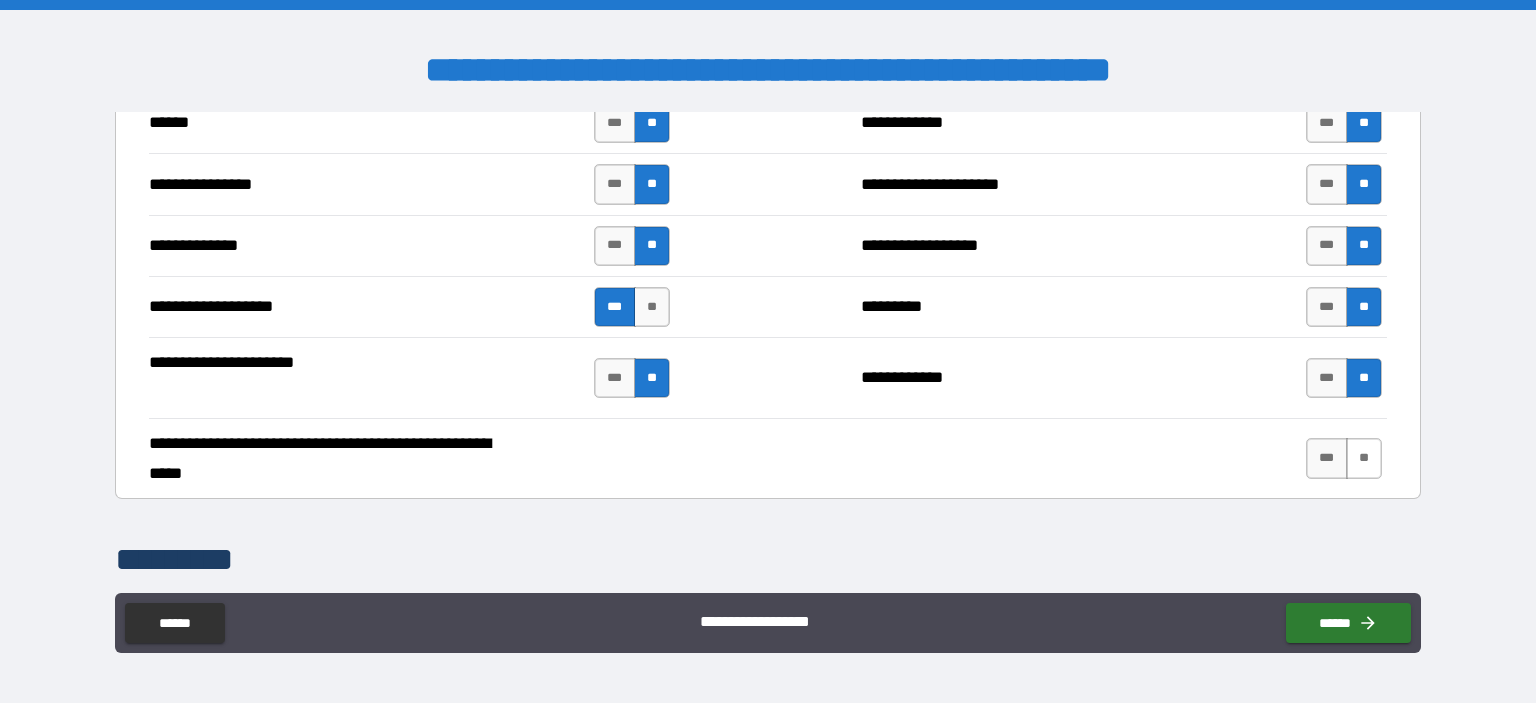click on "**" at bounding box center (1364, 458) 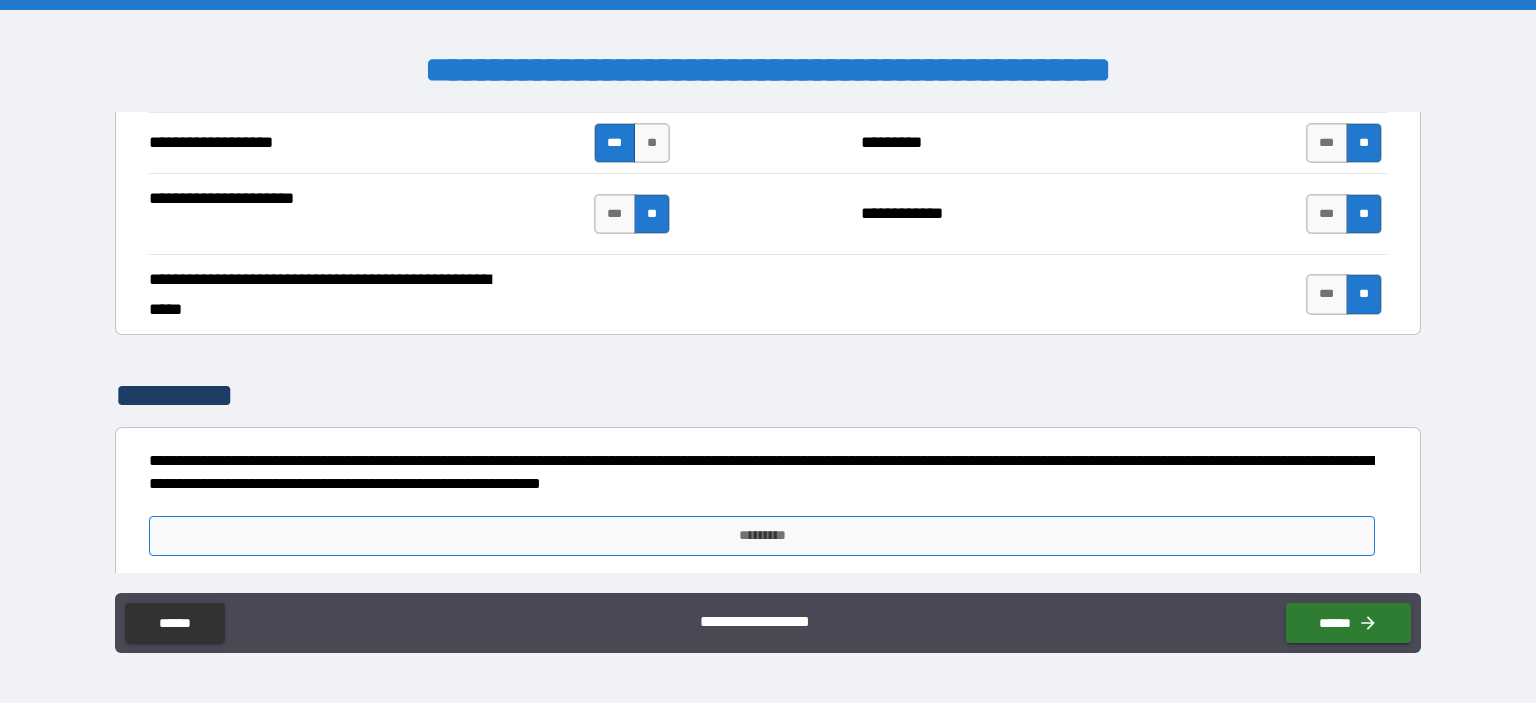 scroll, scrollTop: 3766, scrollLeft: 0, axis: vertical 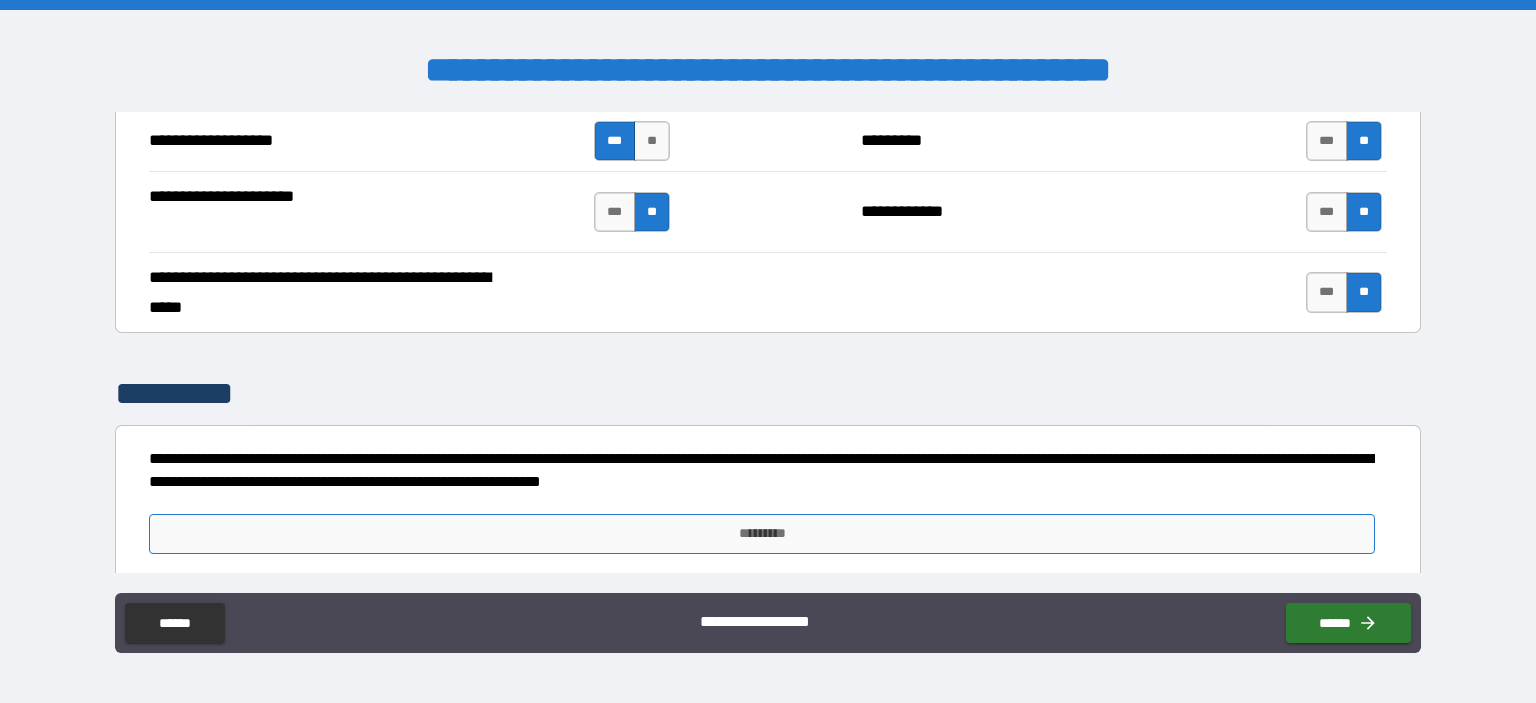 click on "*********" at bounding box center [762, 534] 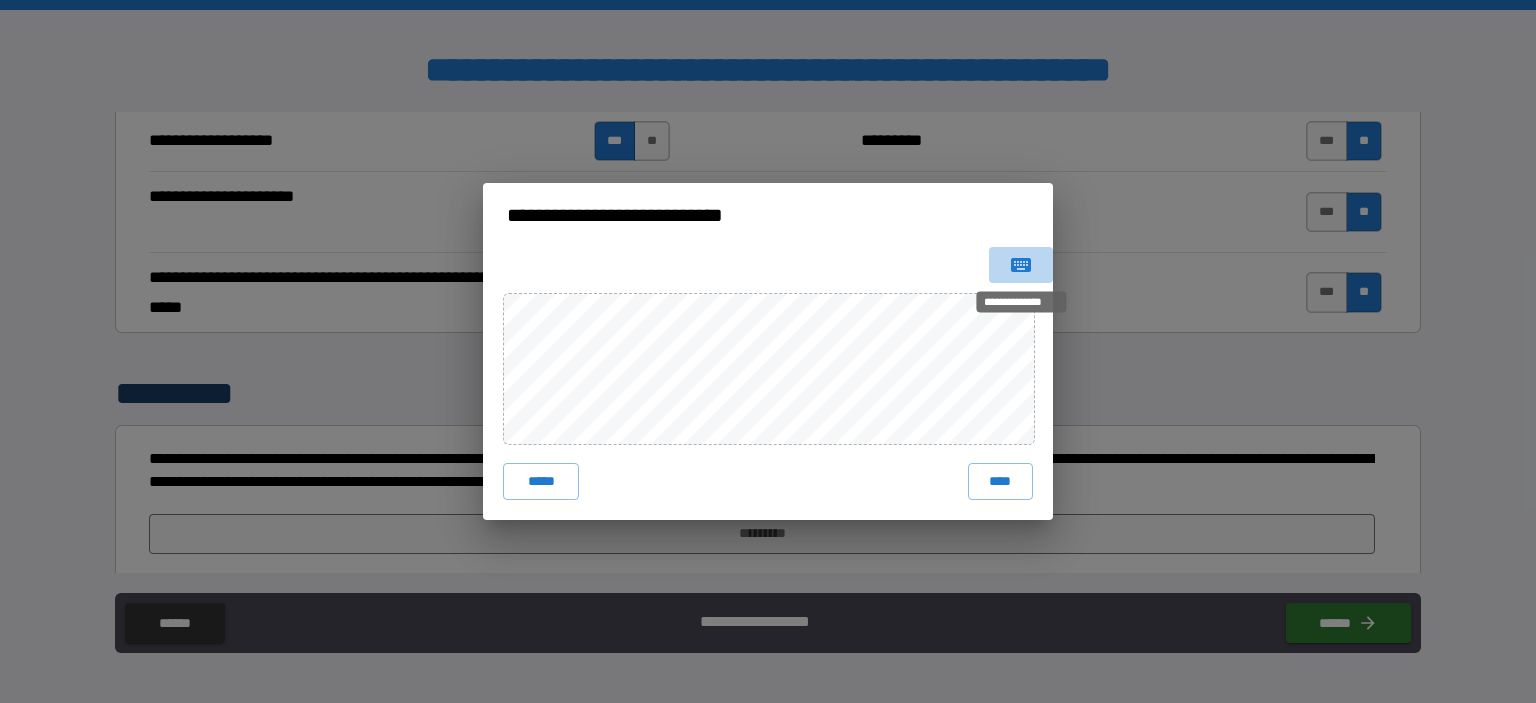 click 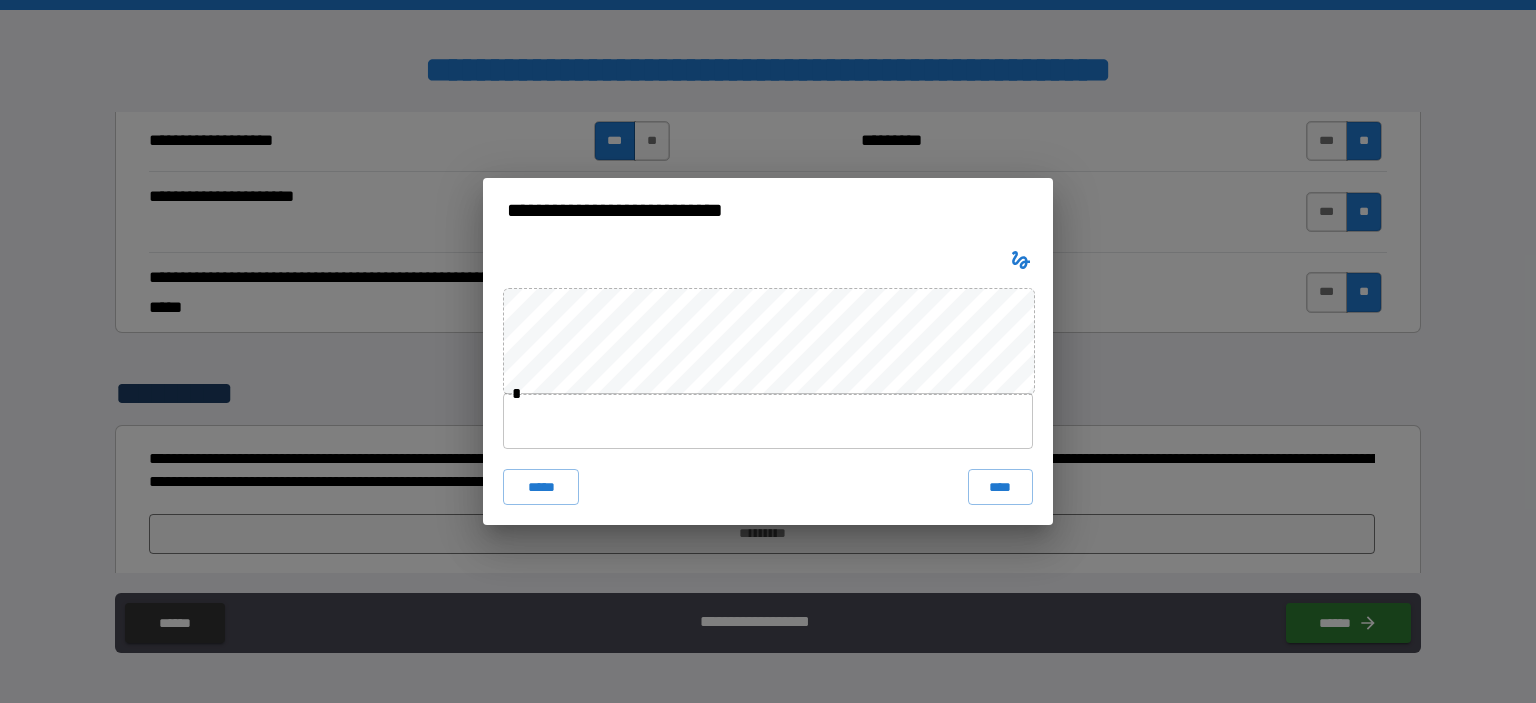 click at bounding box center (768, 421) 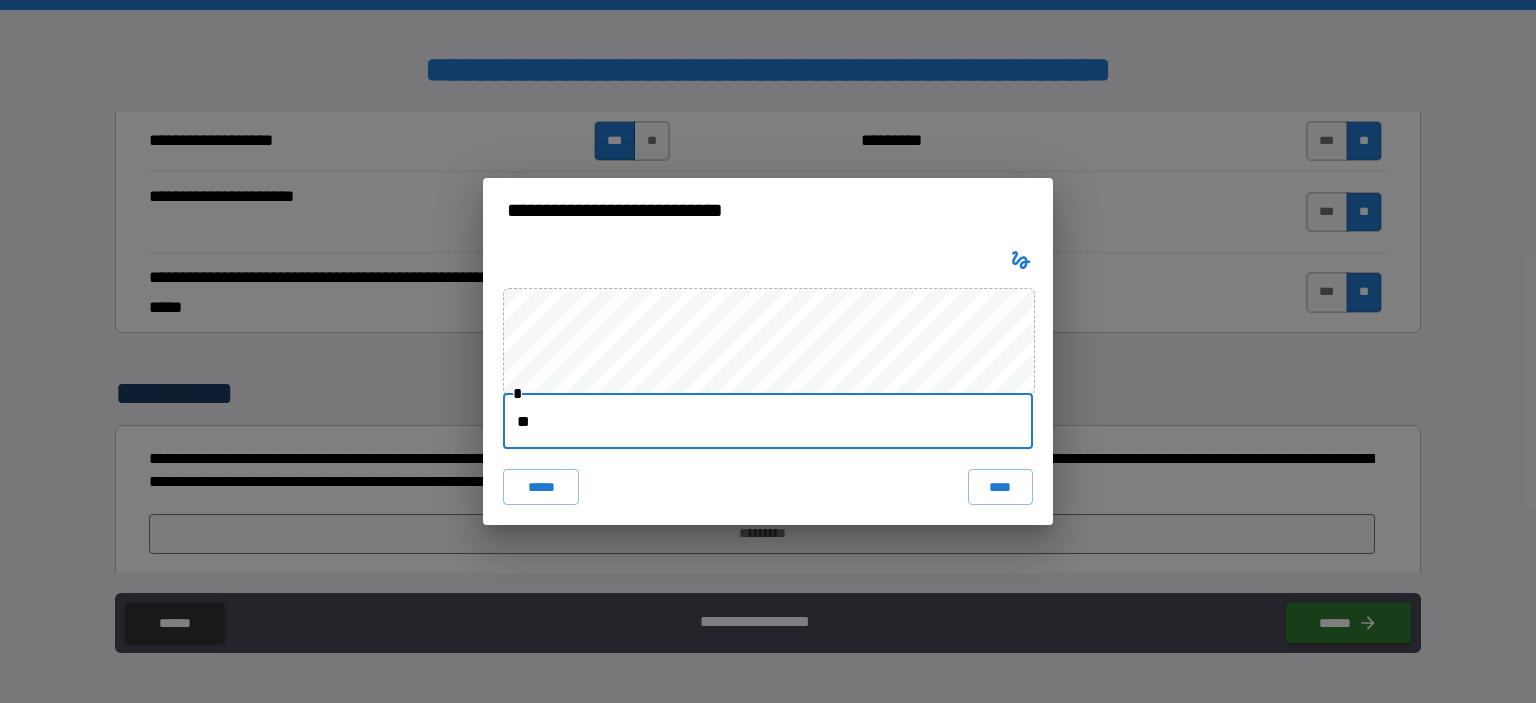 type on "*" 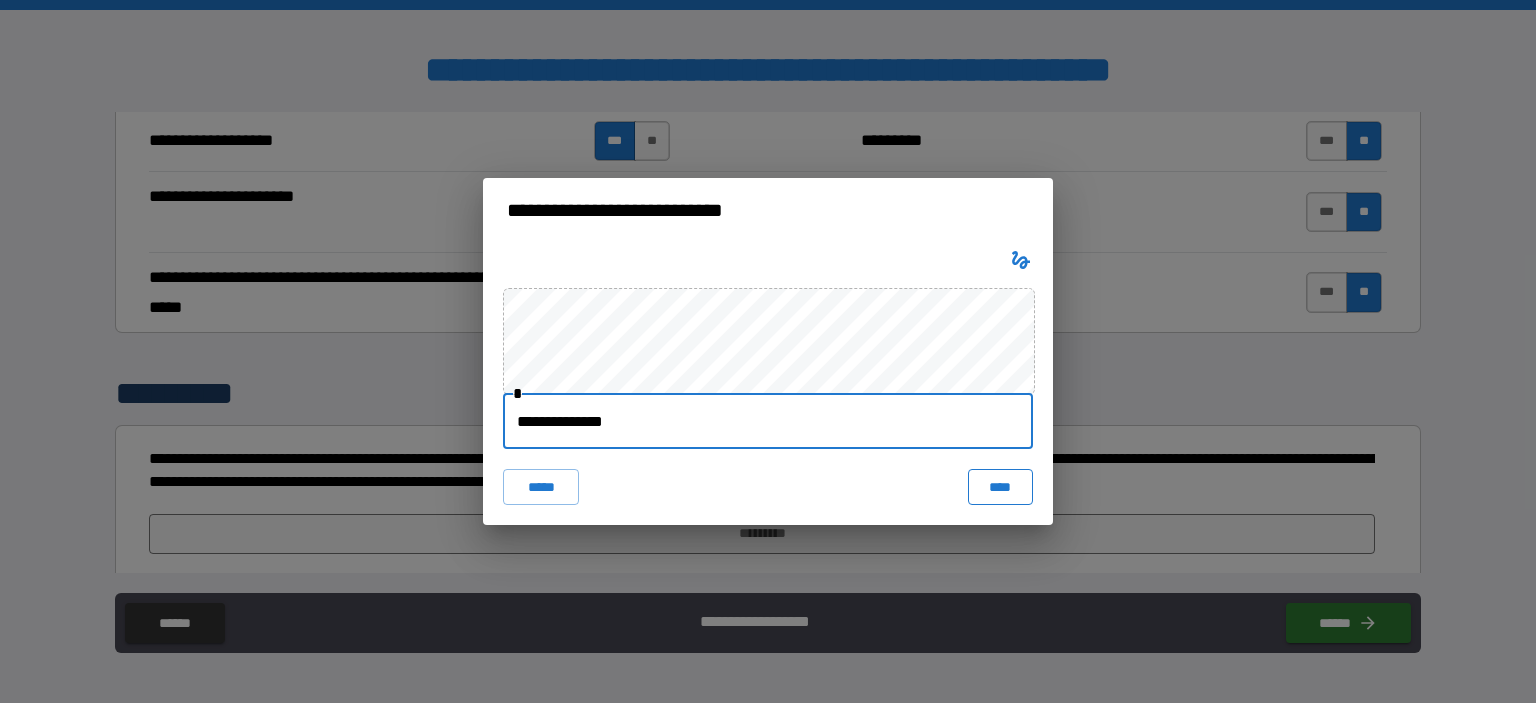 type on "**********" 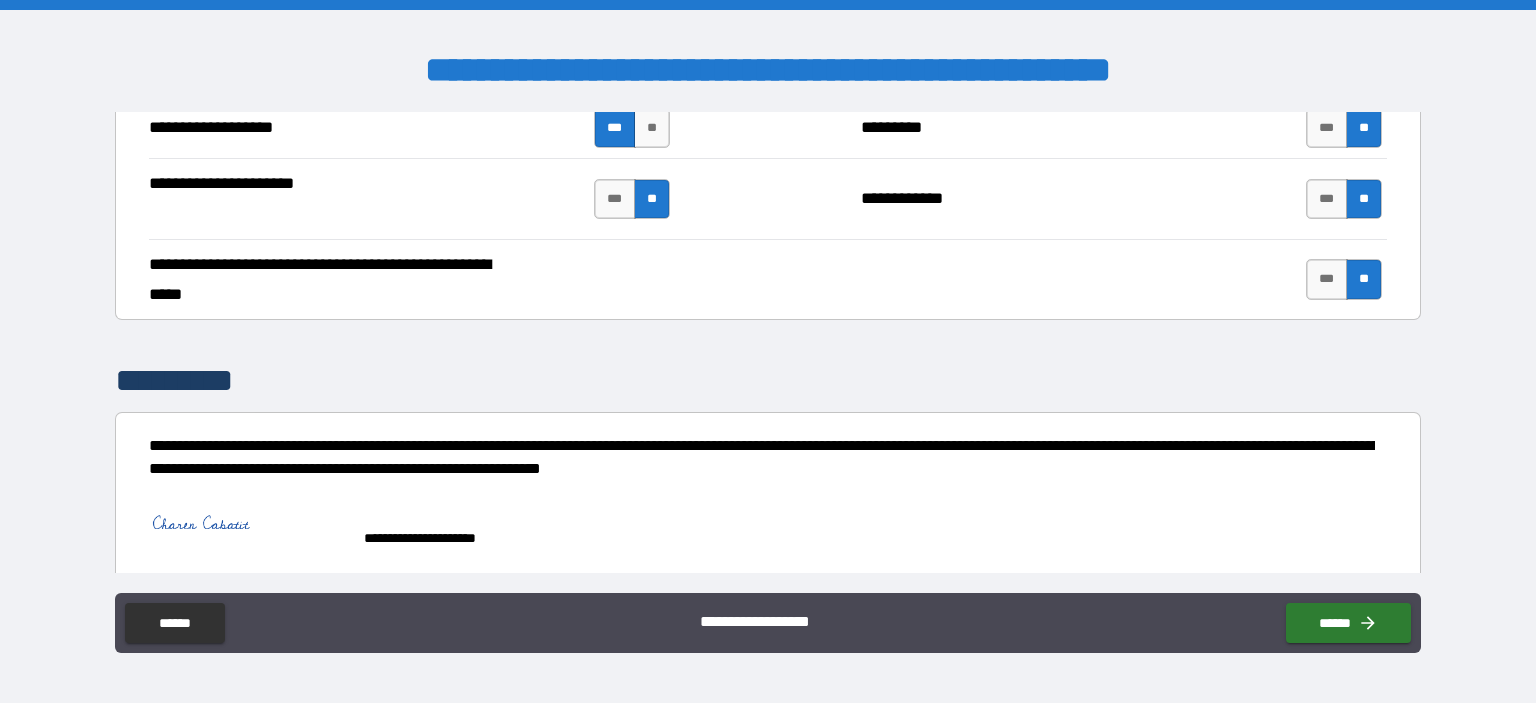 scroll, scrollTop: 3783, scrollLeft: 0, axis: vertical 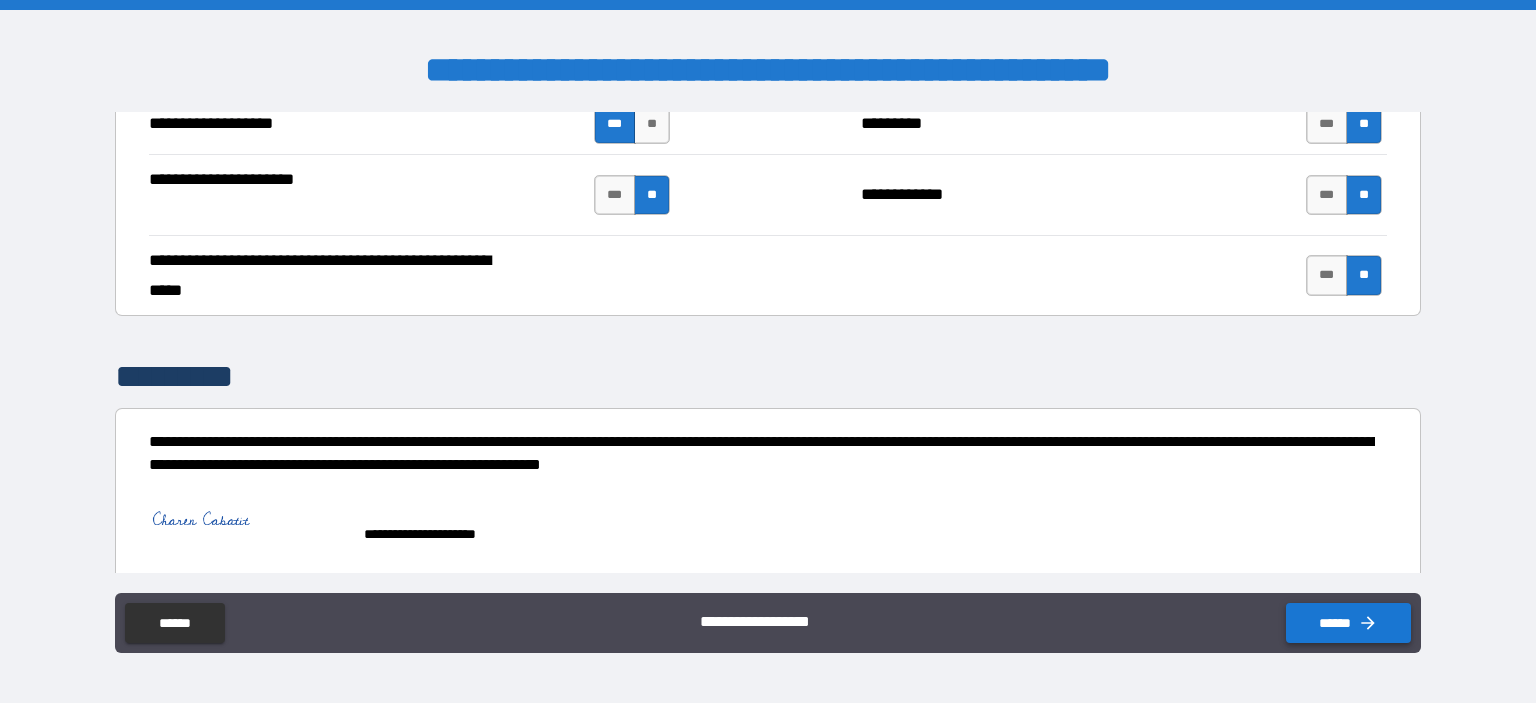 click on "******" at bounding box center [1348, 623] 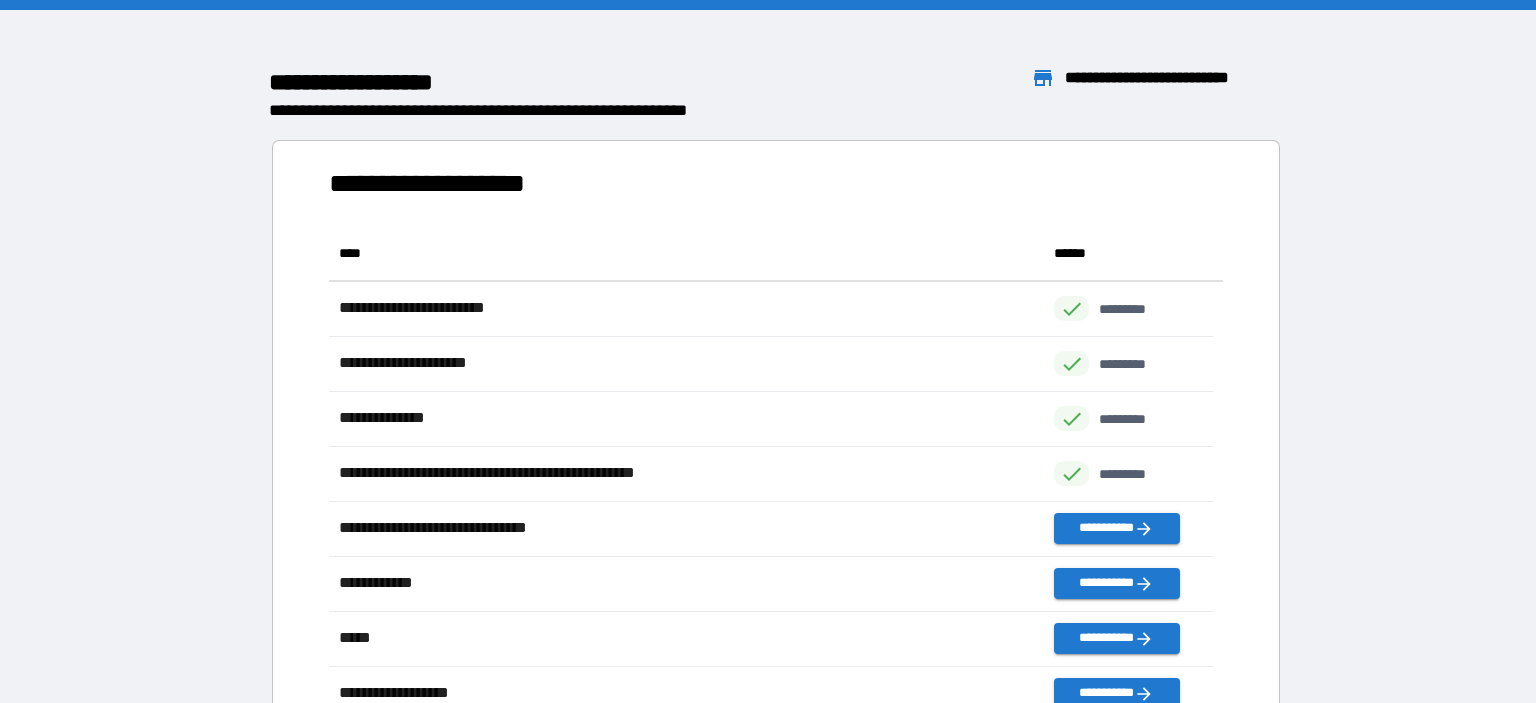 scroll, scrollTop: 480, scrollLeft: 869, axis: both 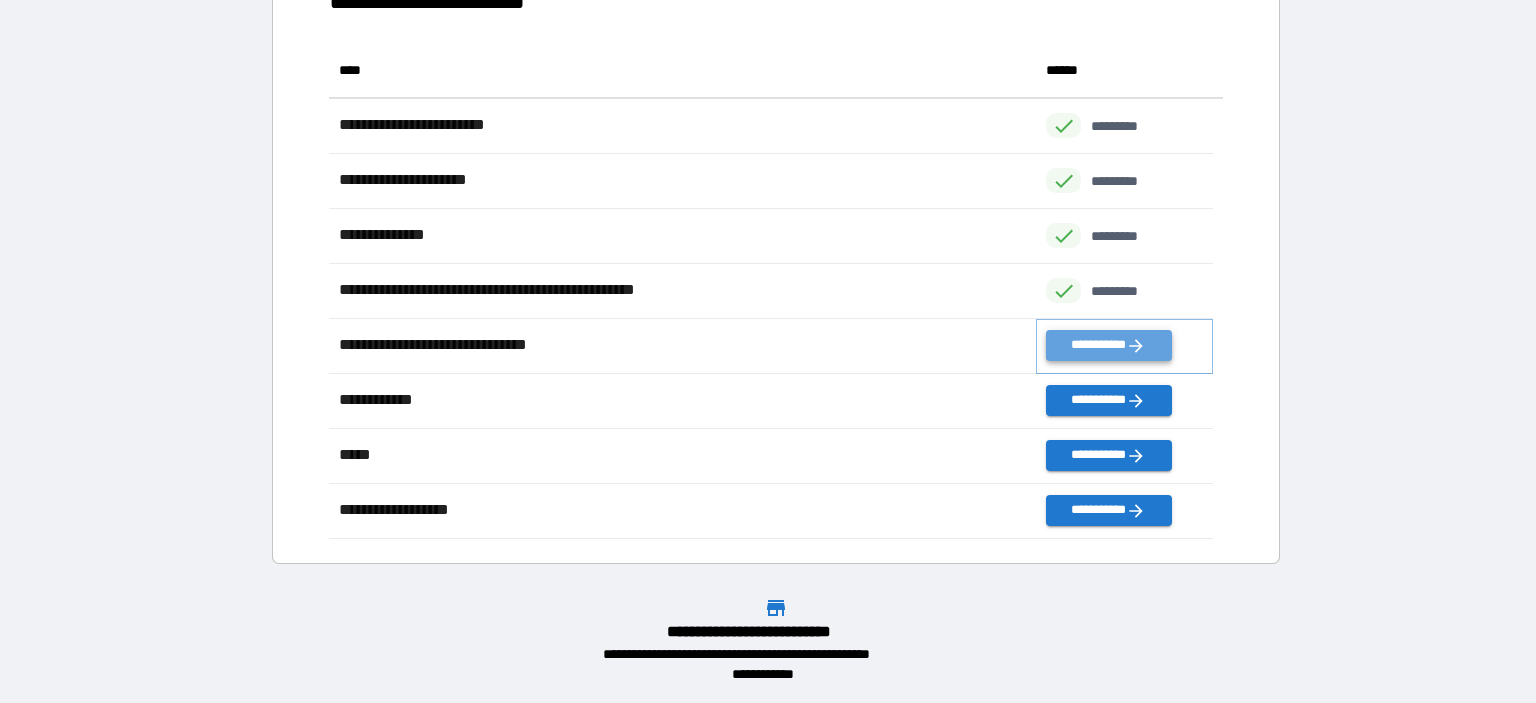 click on "**********" at bounding box center [1108, 345] 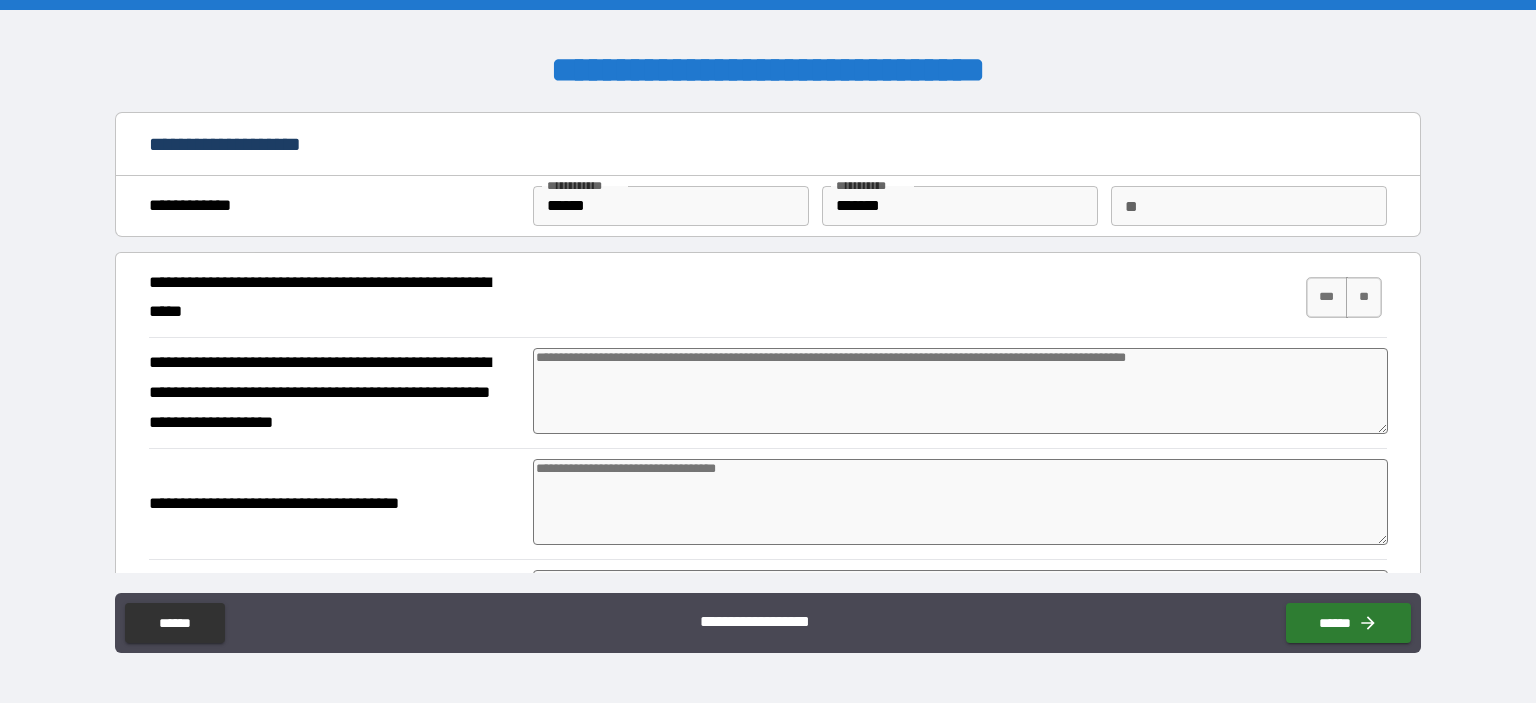 type on "*" 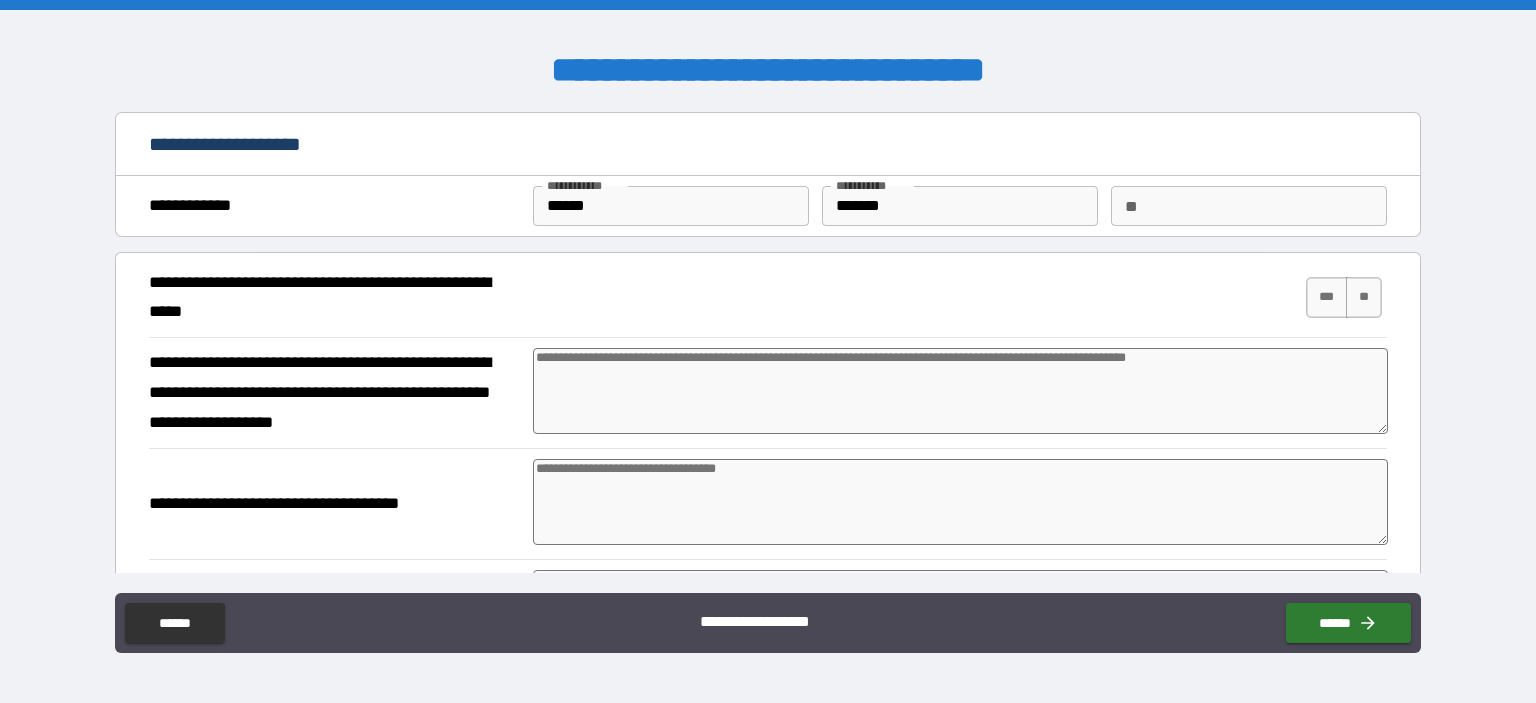 type on "*" 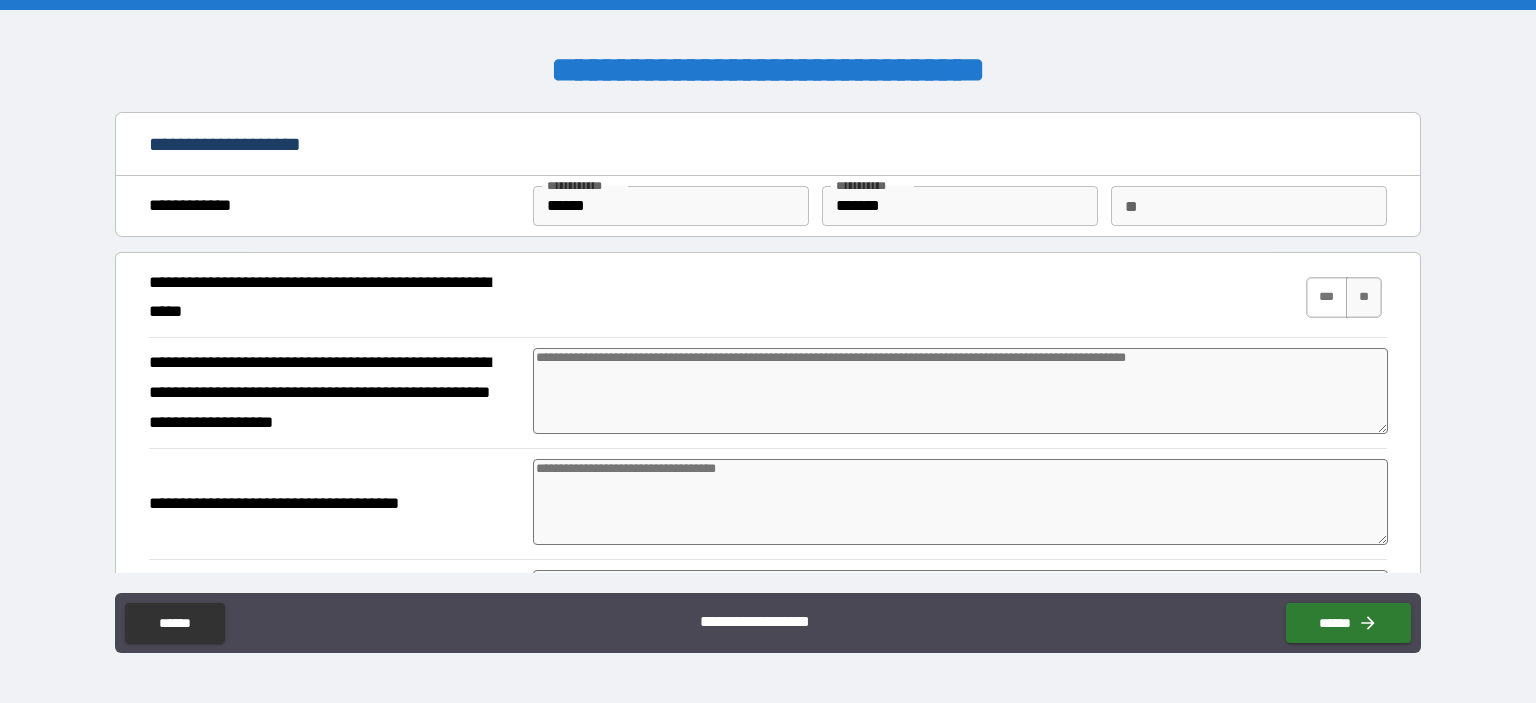 click on "***" at bounding box center (1327, 297) 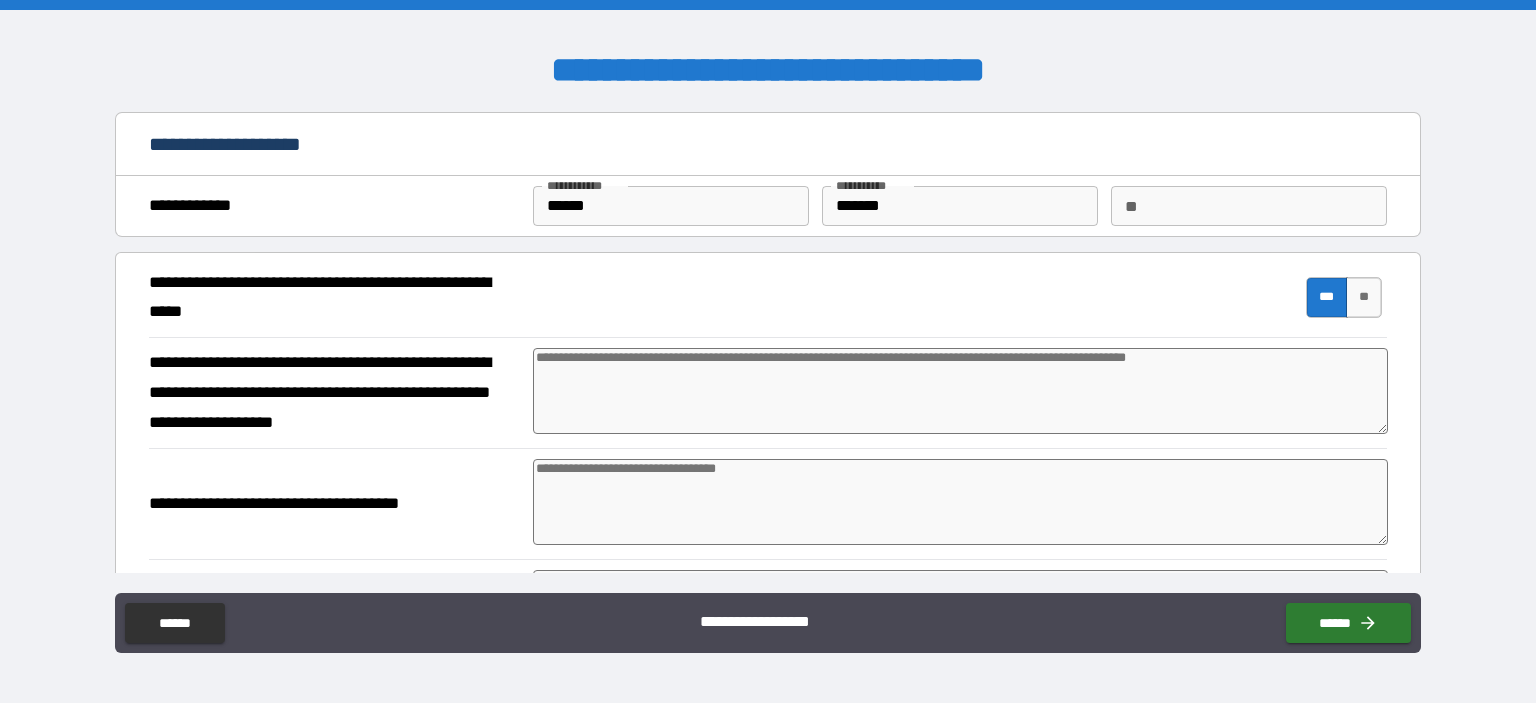 type on "*" 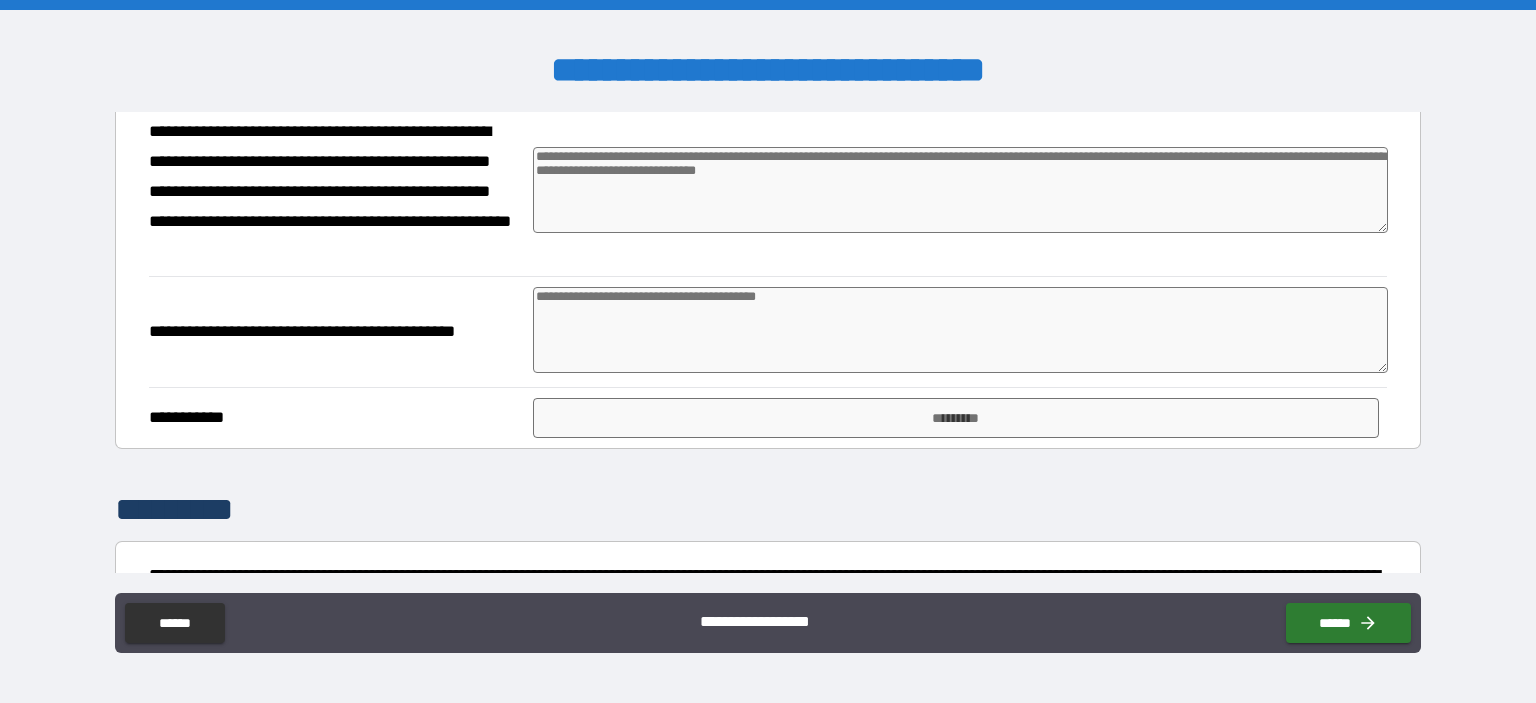 scroll, scrollTop: 1400, scrollLeft: 0, axis: vertical 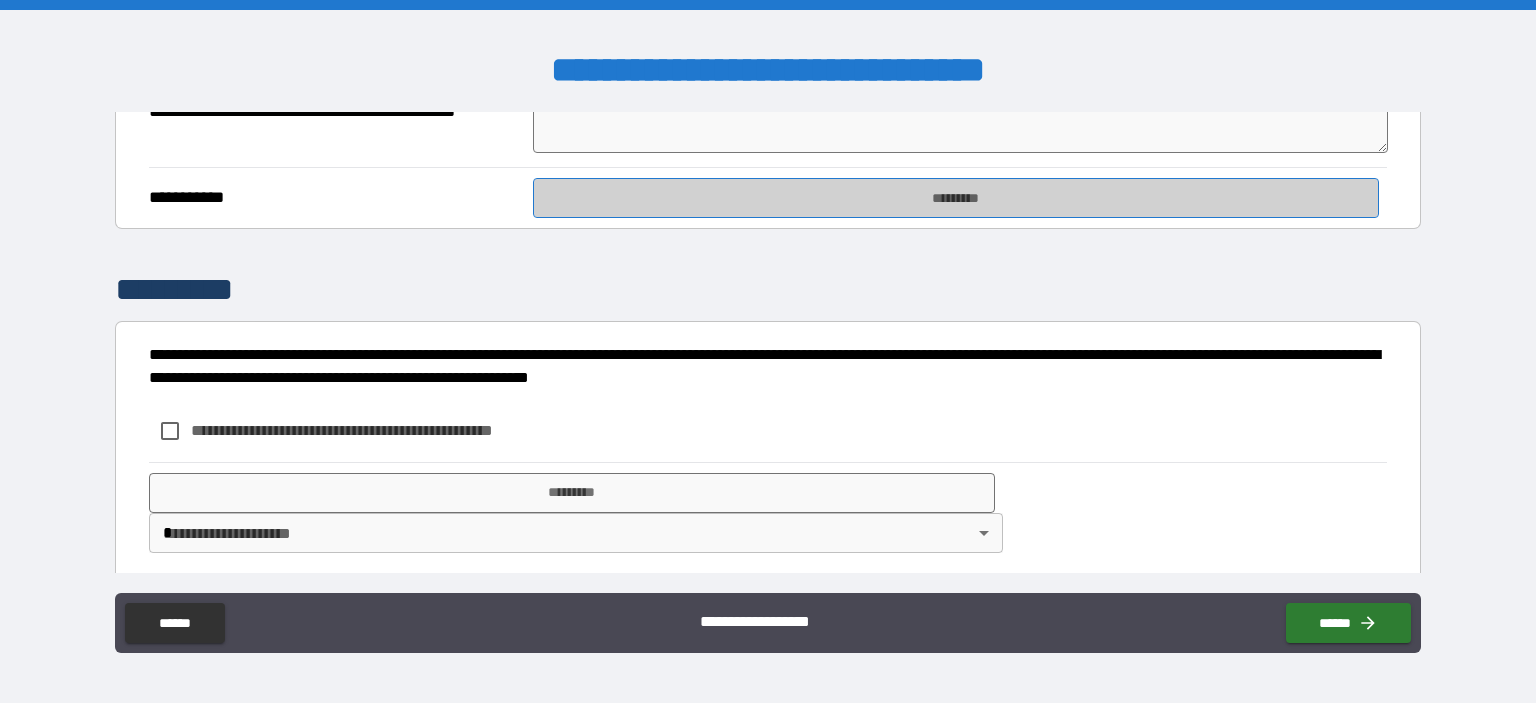 click on "*********" at bounding box center (956, 198) 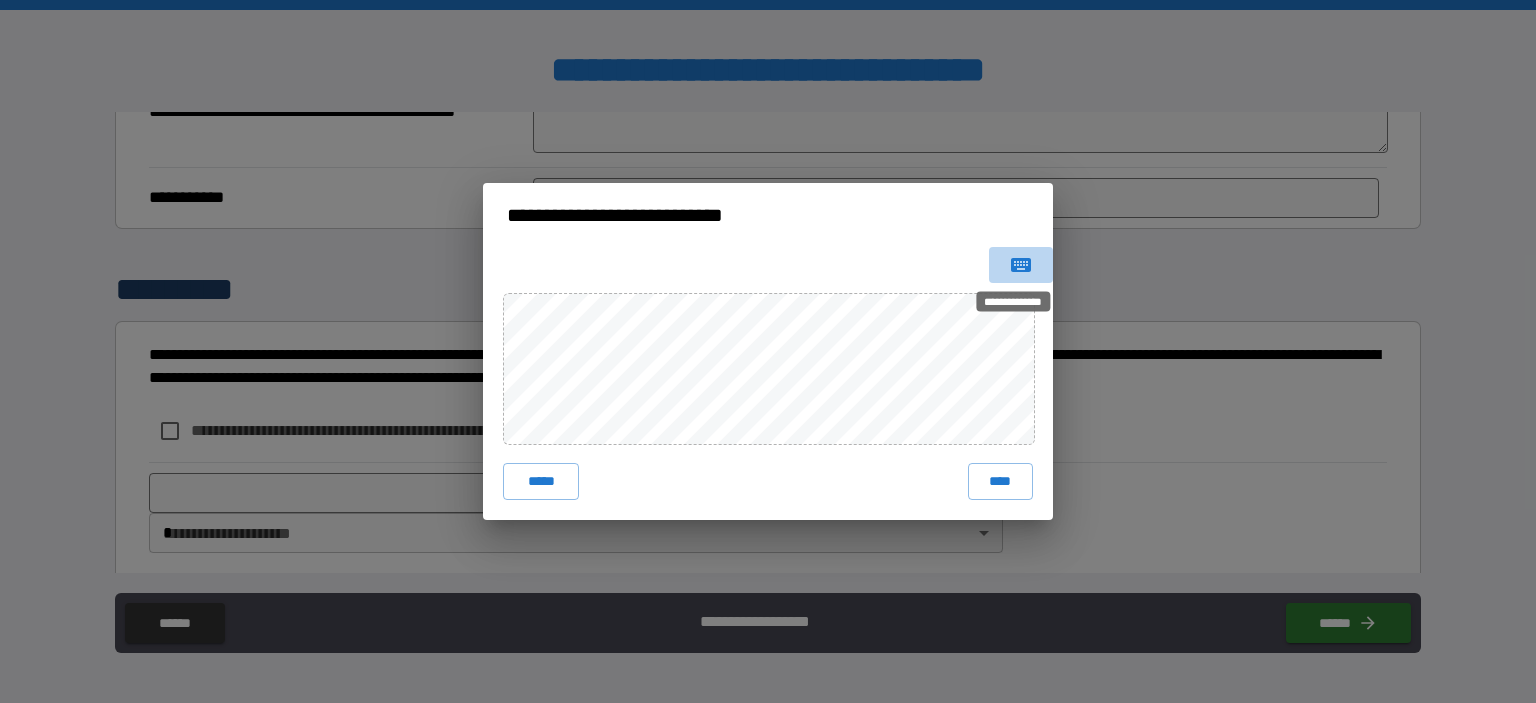 click 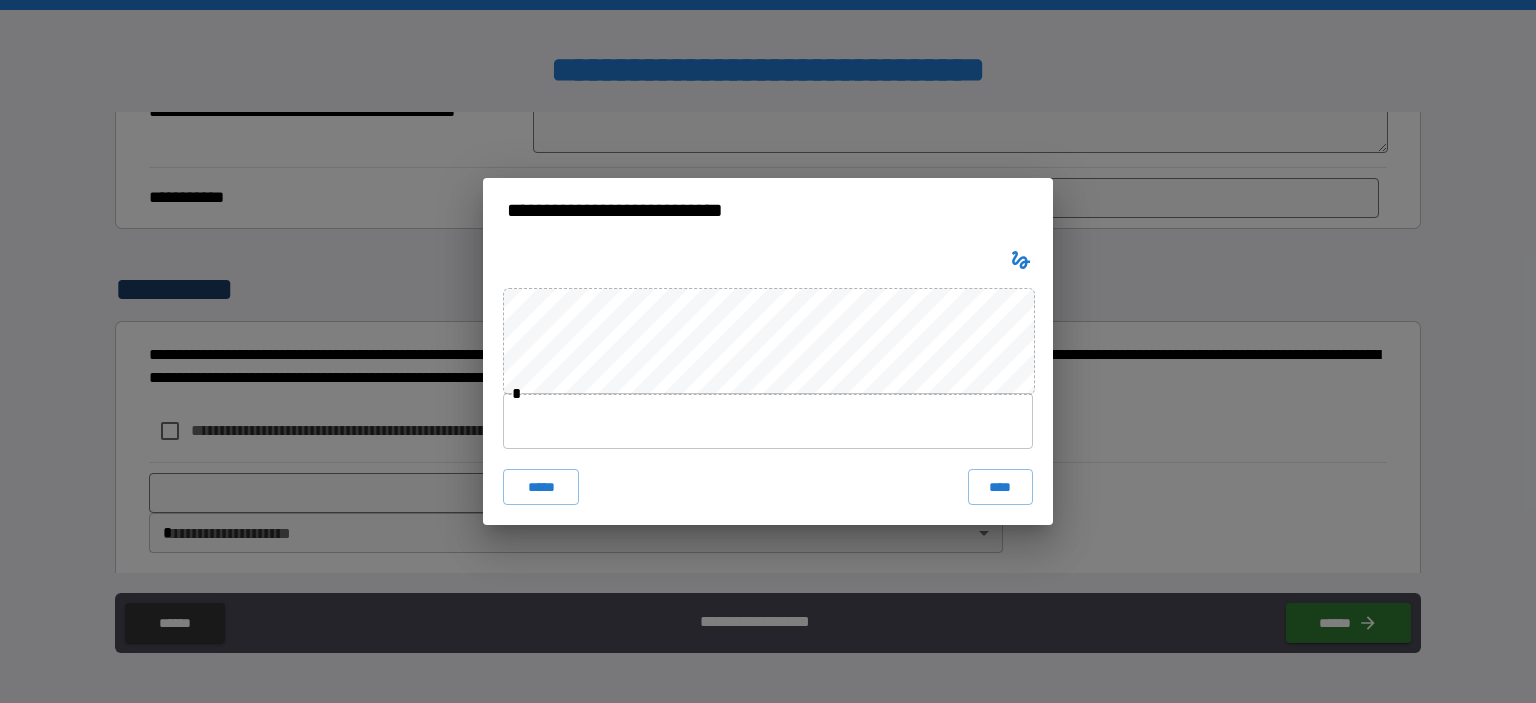 click at bounding box center (768, 421) 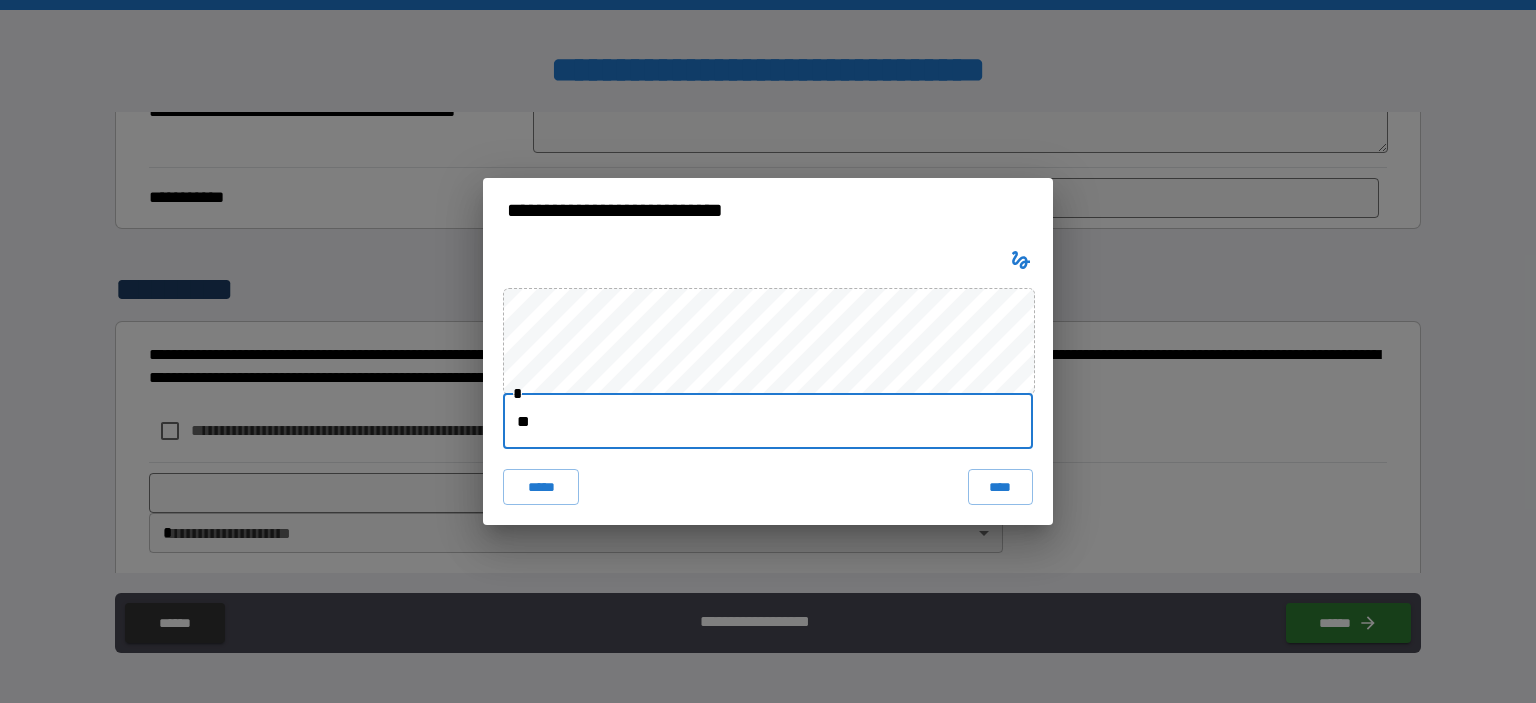 type on "*" 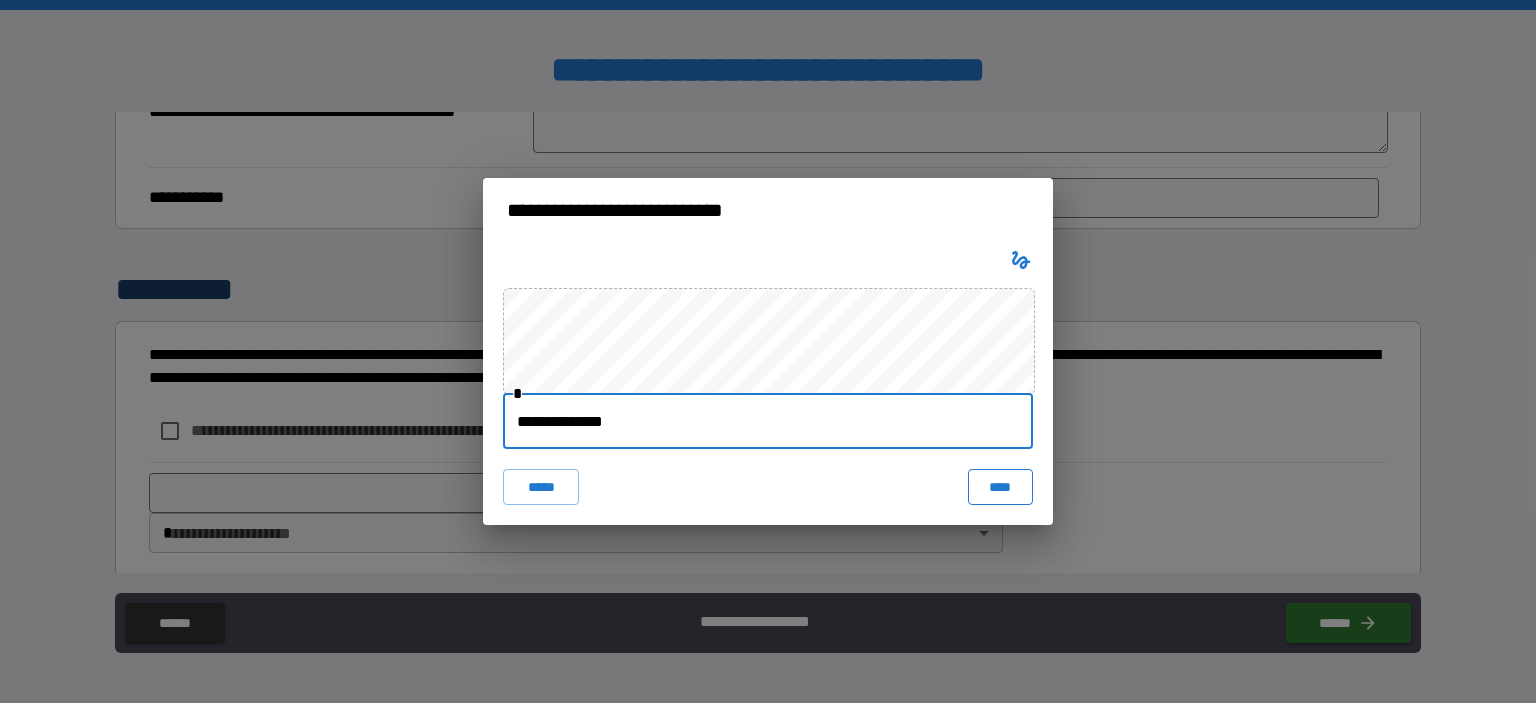 type on "**********" 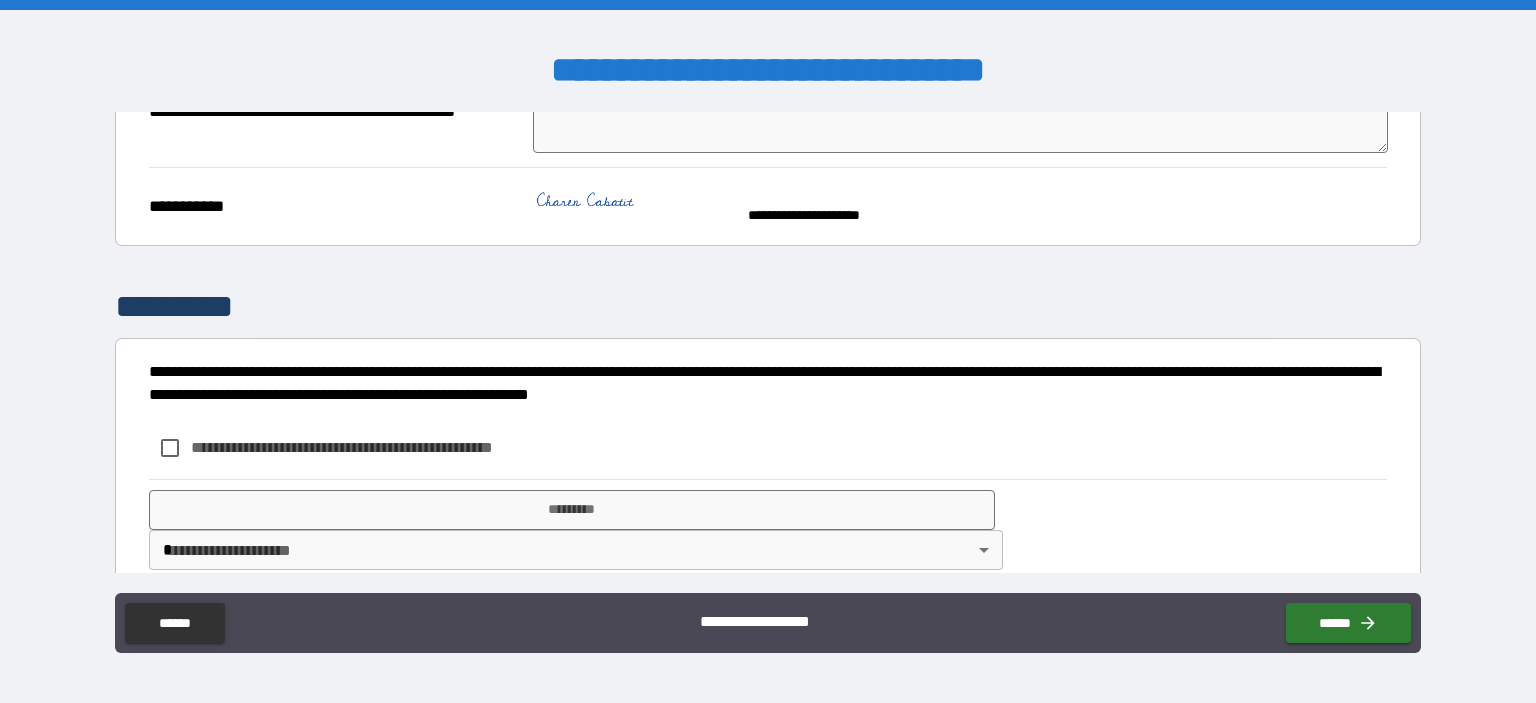 type on "*" 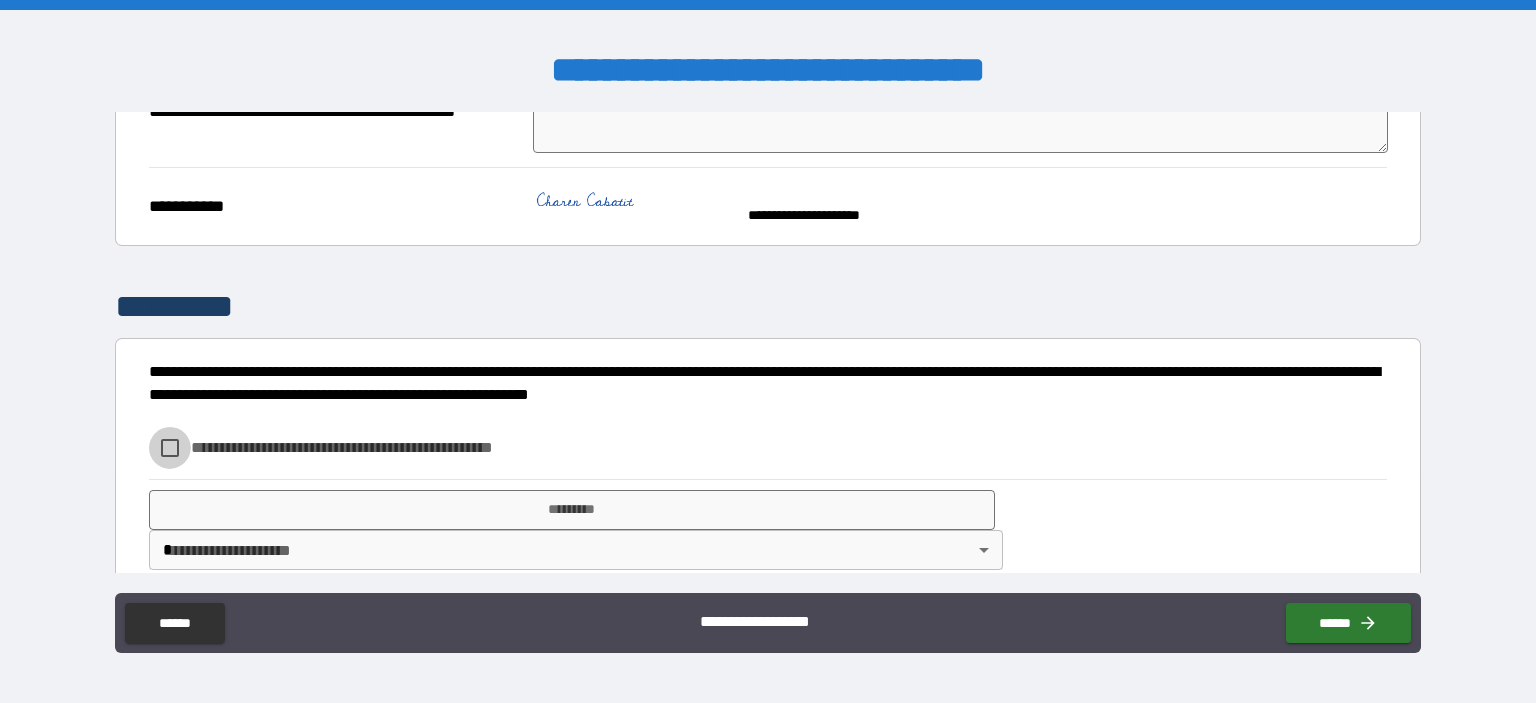 type on "*" 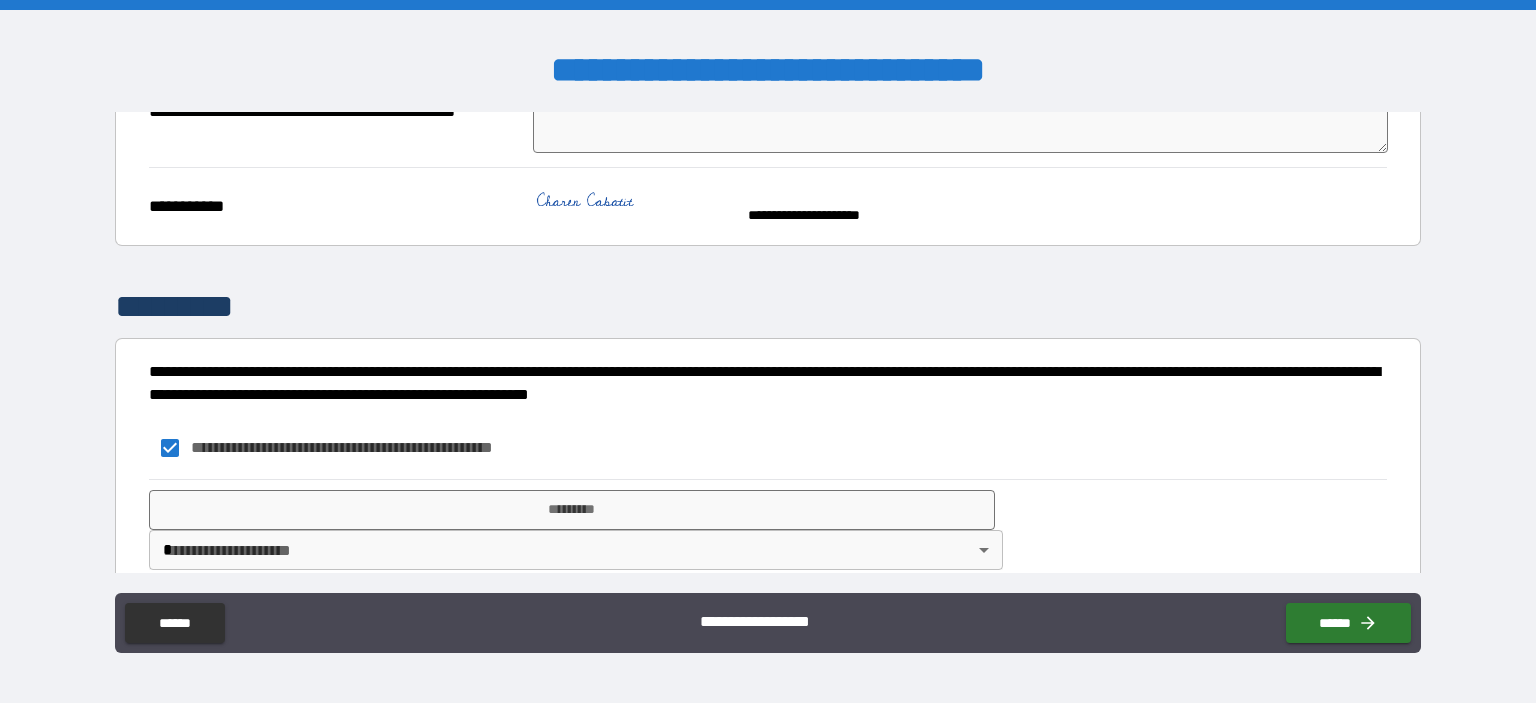 type on "*" 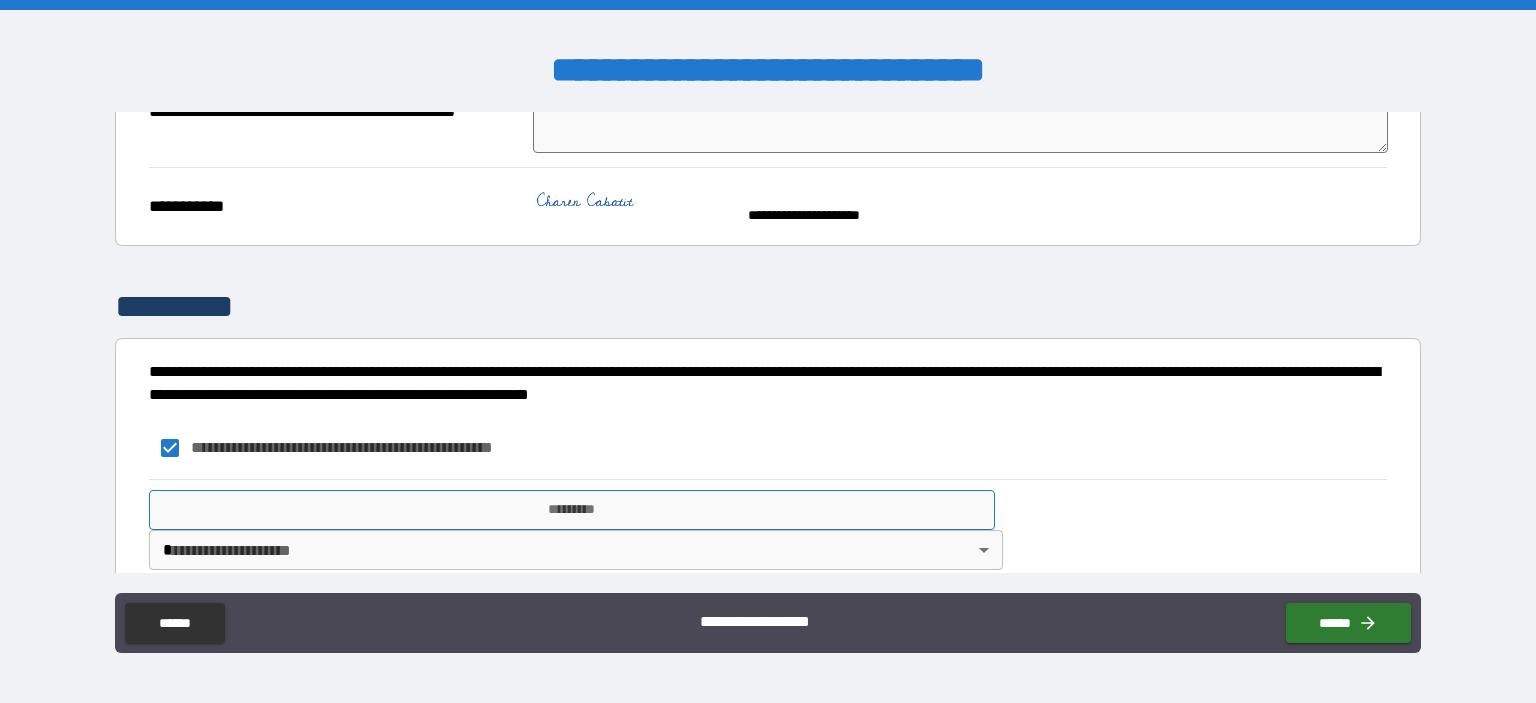 click on "*********" at bounding box center [572, 510] 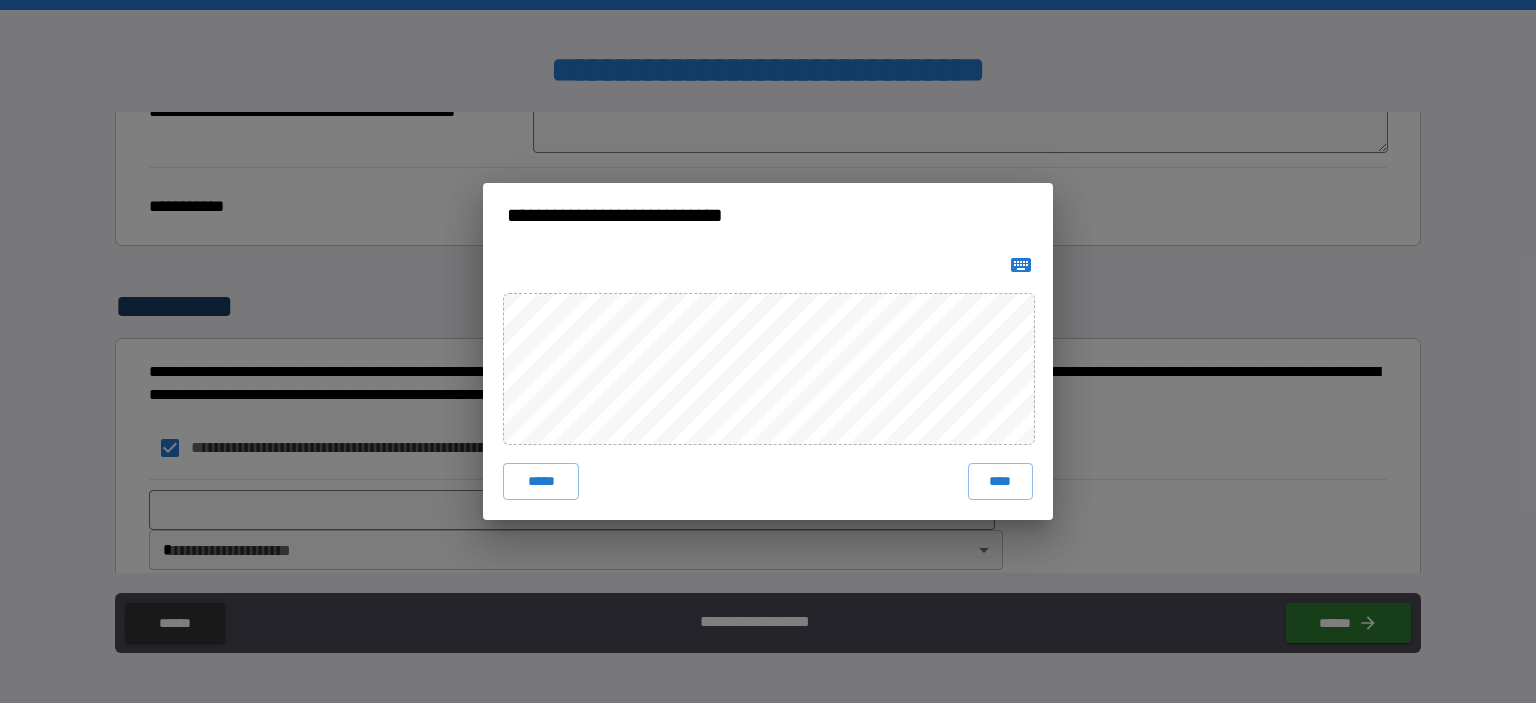 click at bounding box center [1021, 265] 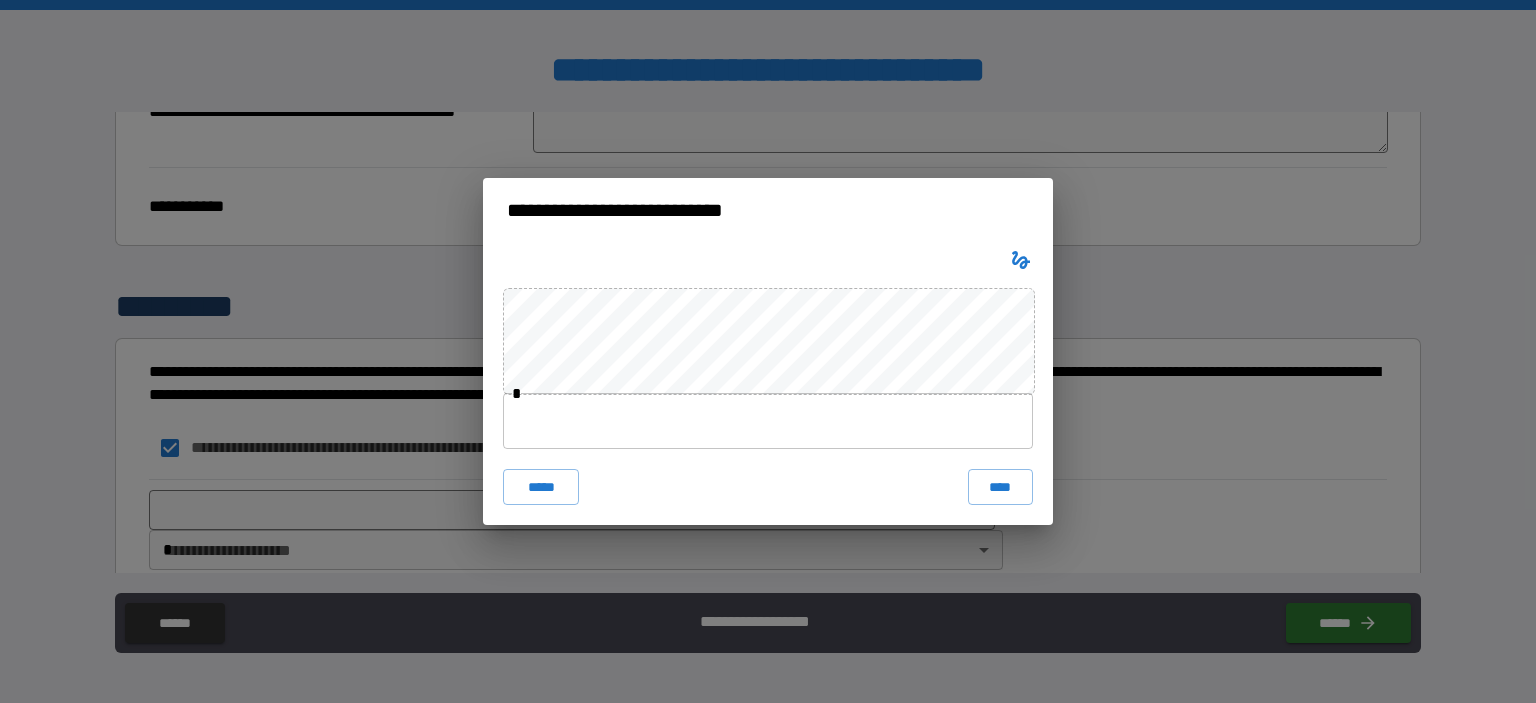 click at bounding box center [768, 421] 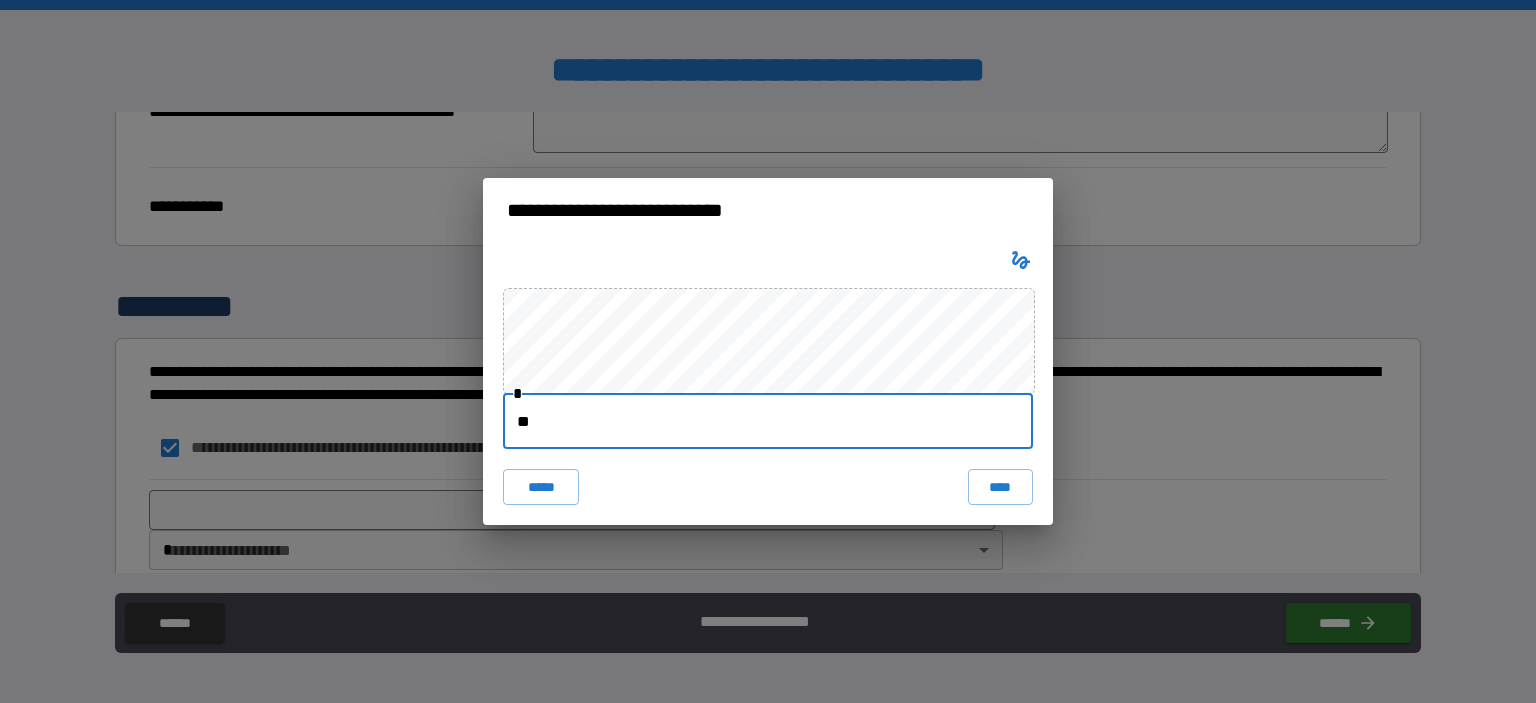 type on "*" 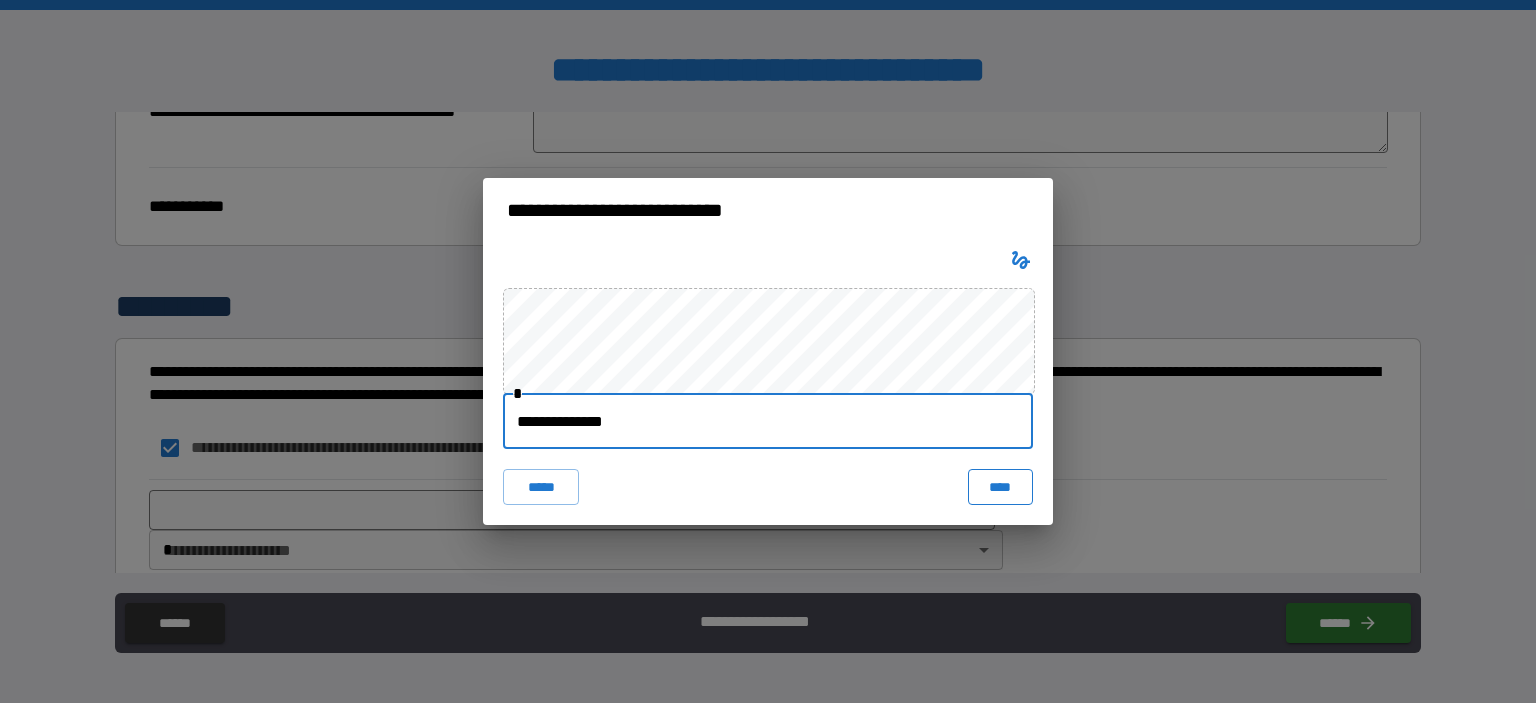 type on "**********" 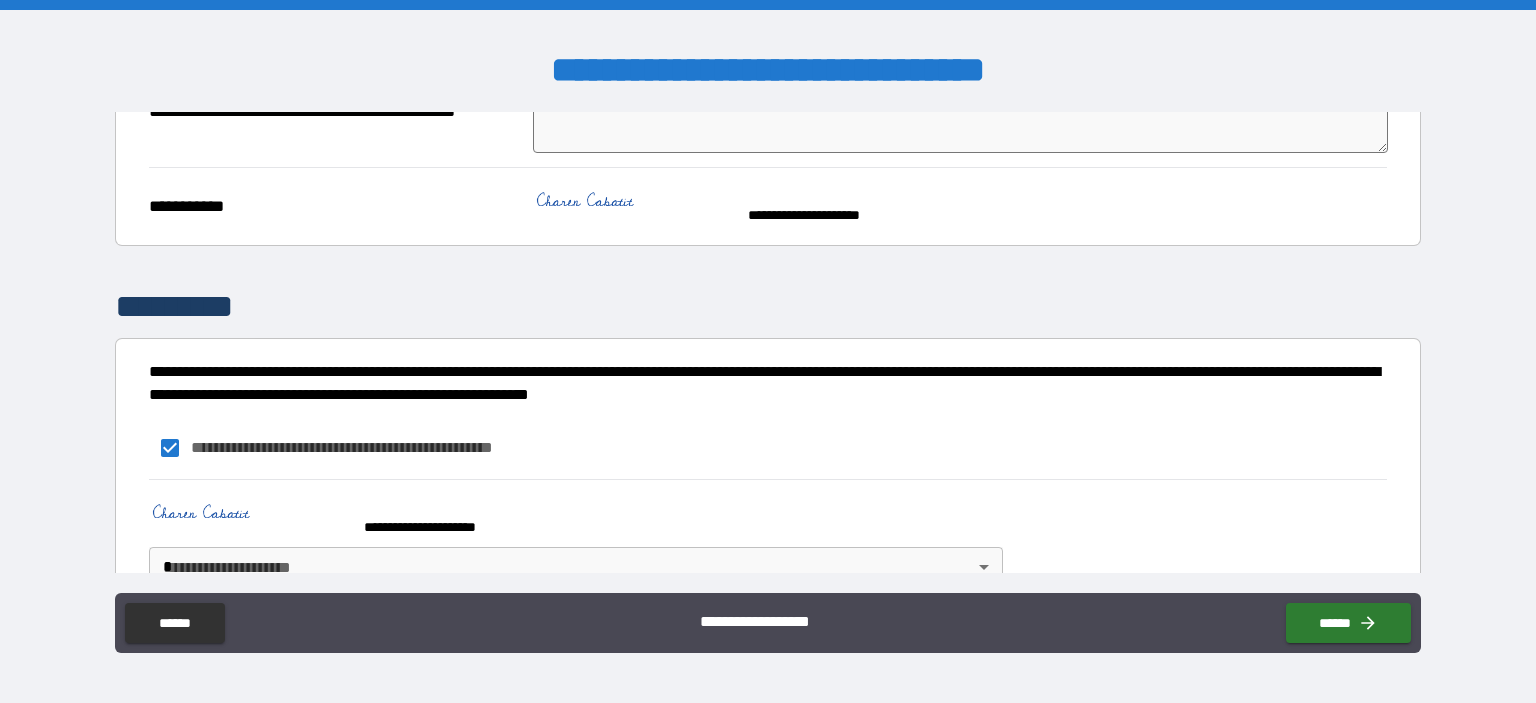 type on "*" 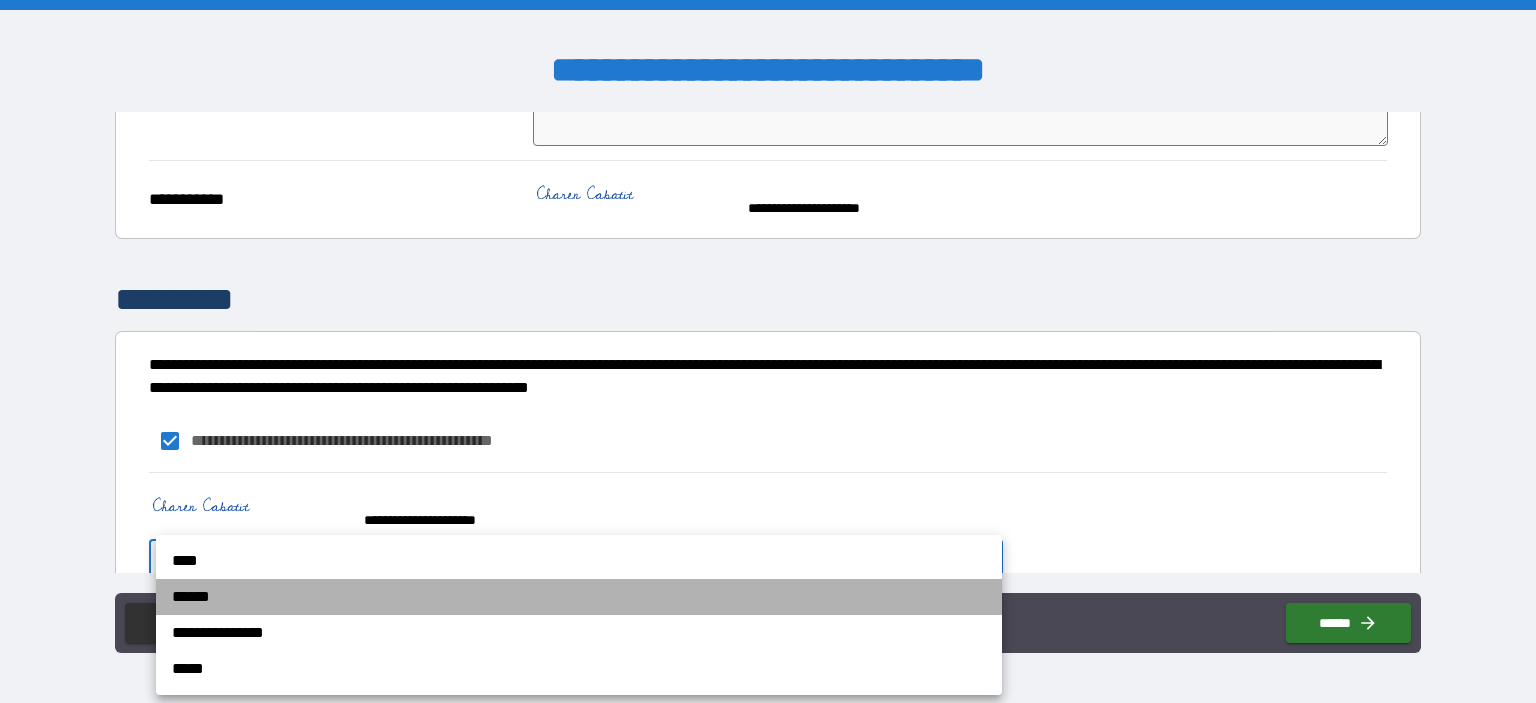 click on "******" at bounding box center [579, 597] 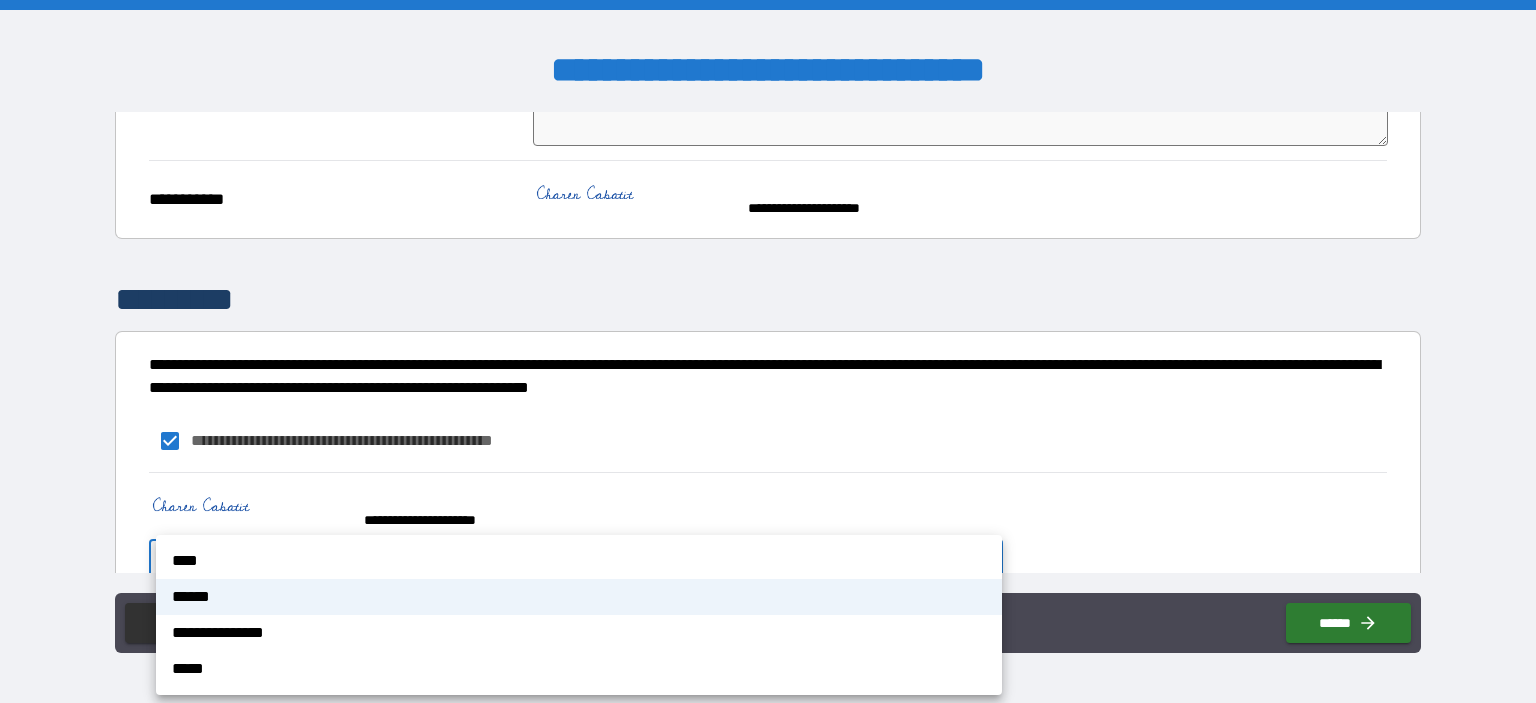 click on "**********" at bounding box center [768, 351] 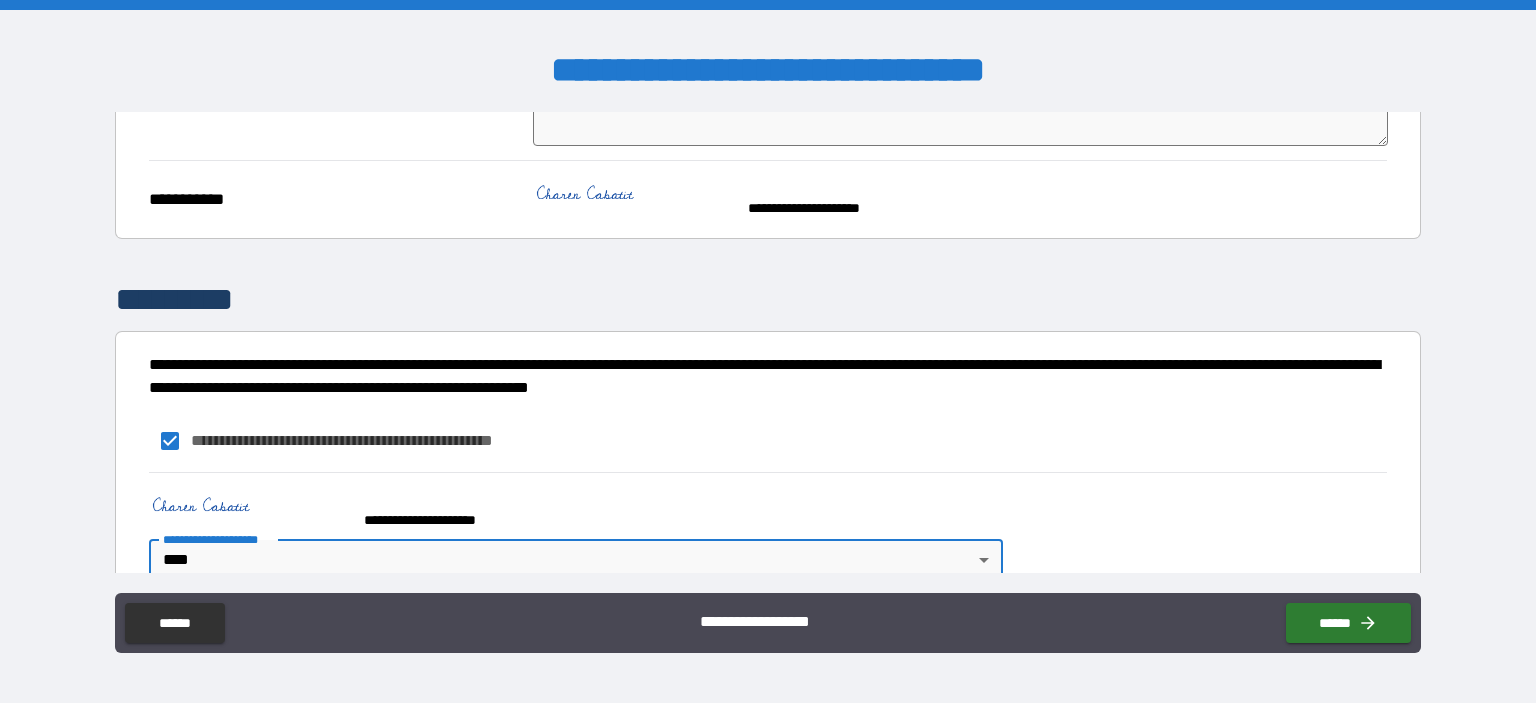 type on "*" 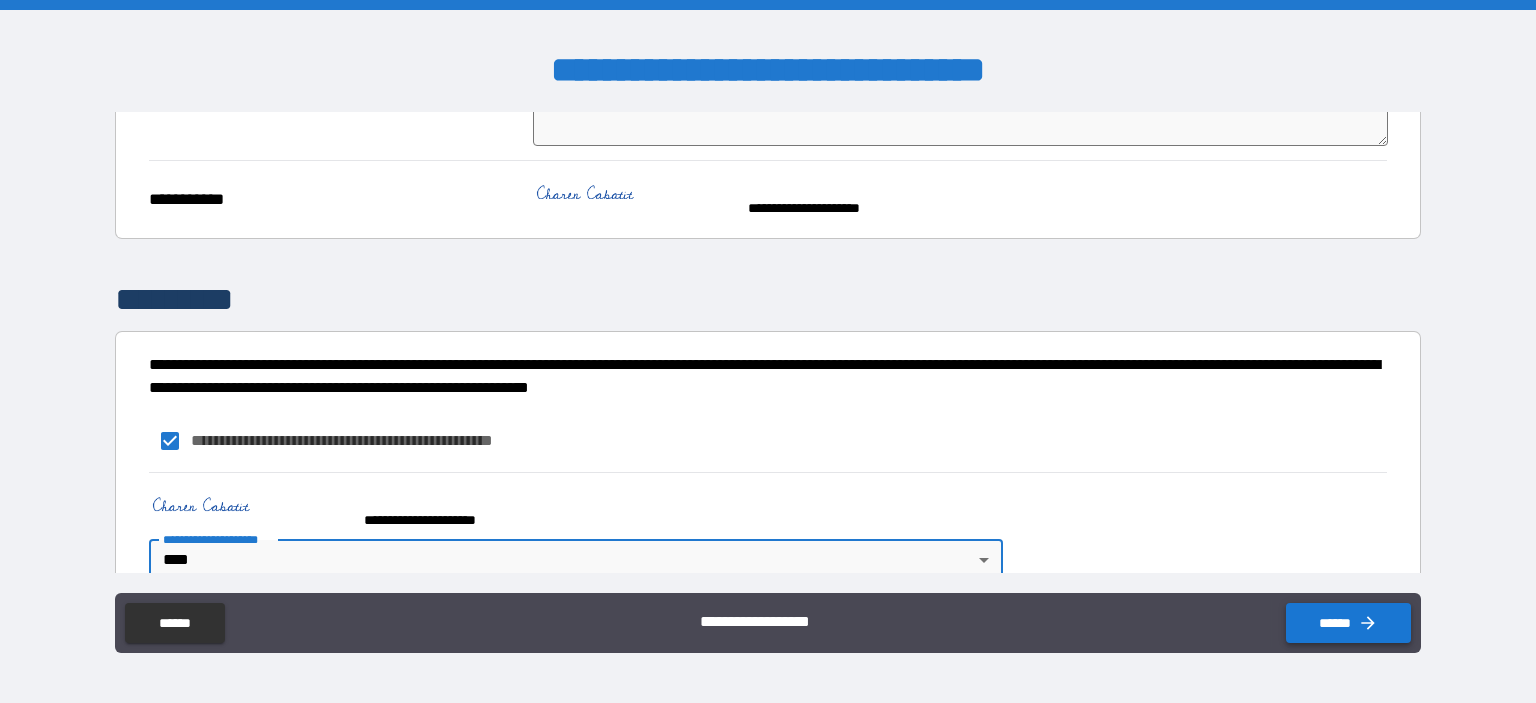 click on "******" at bounding box center [1348, 623] 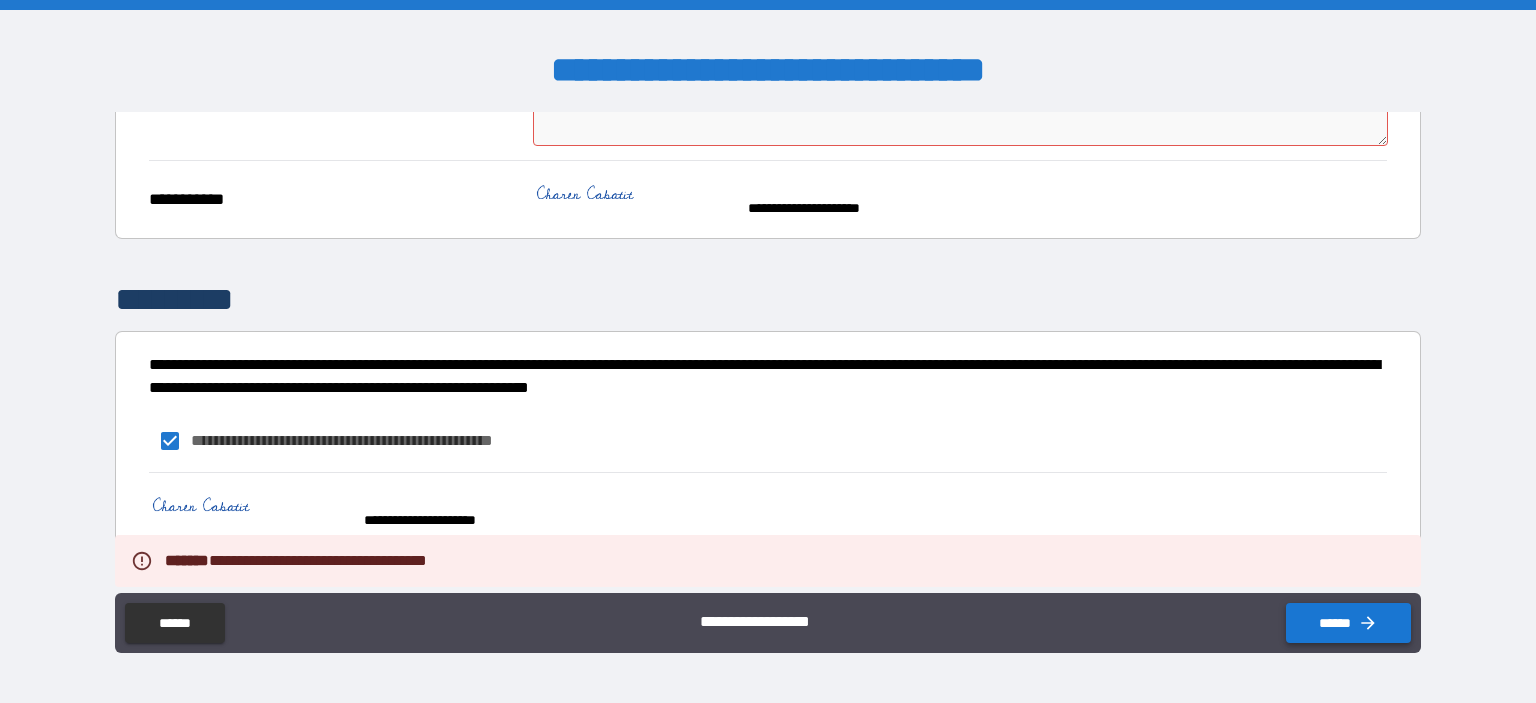 type on "*" 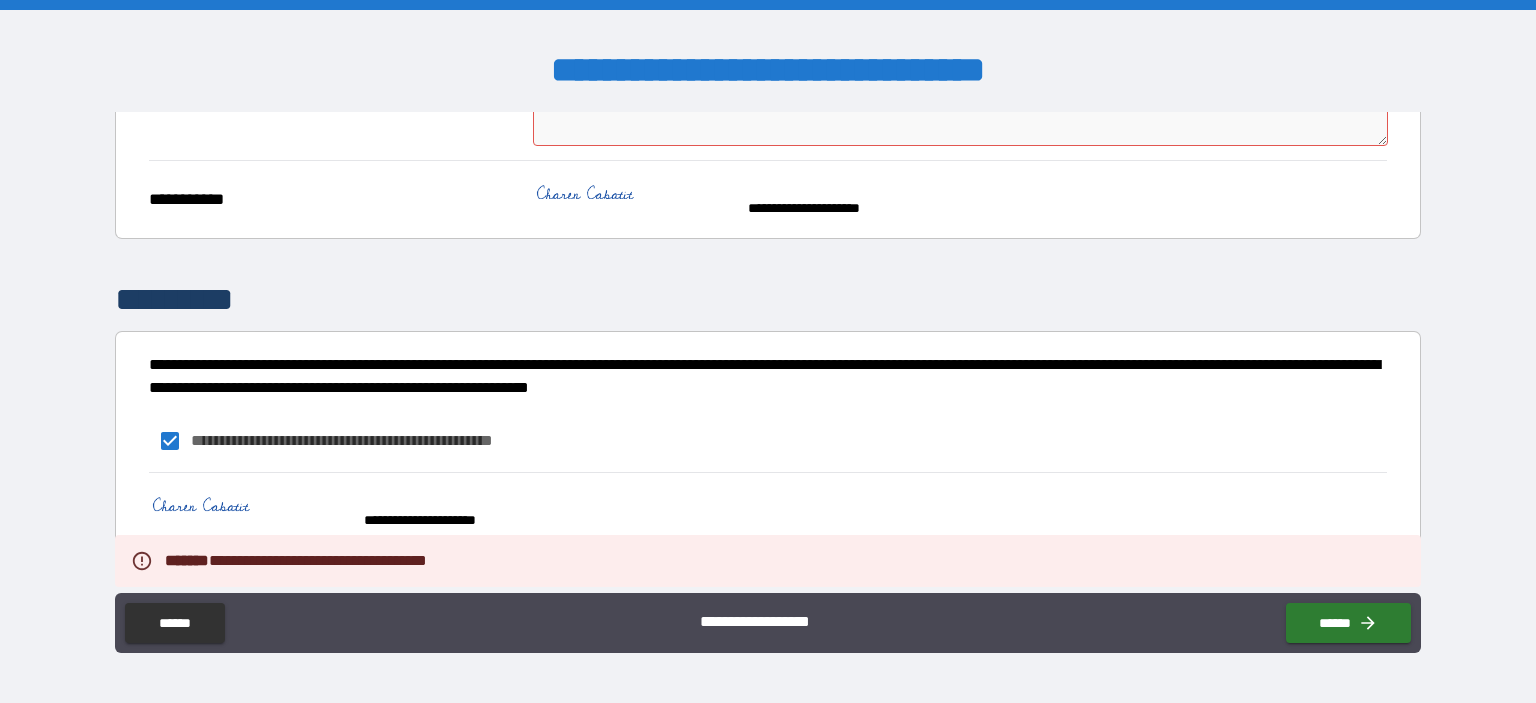 click on "**********" at bounding box center [768, 441] 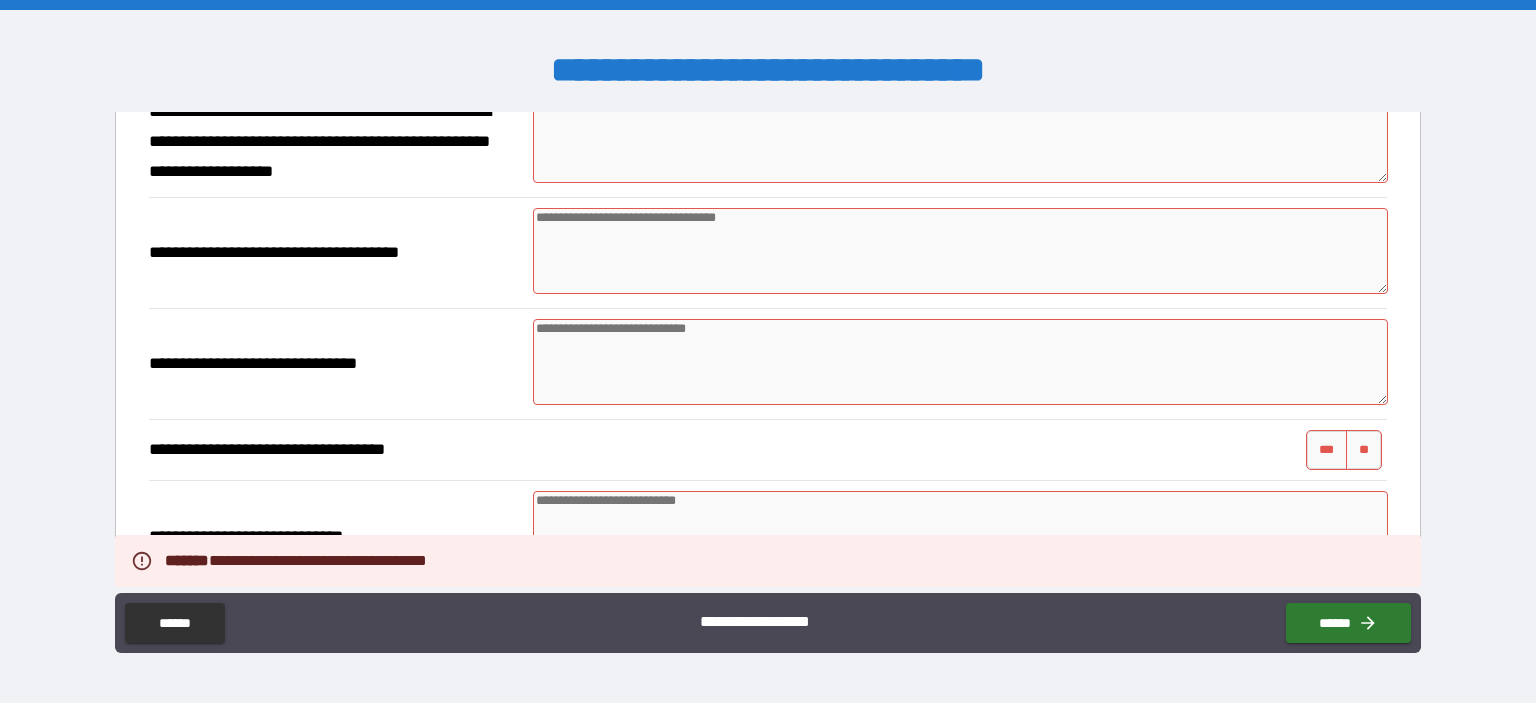 scroll, scrollTop: 107, scrollLeft: 0, axis: vertical 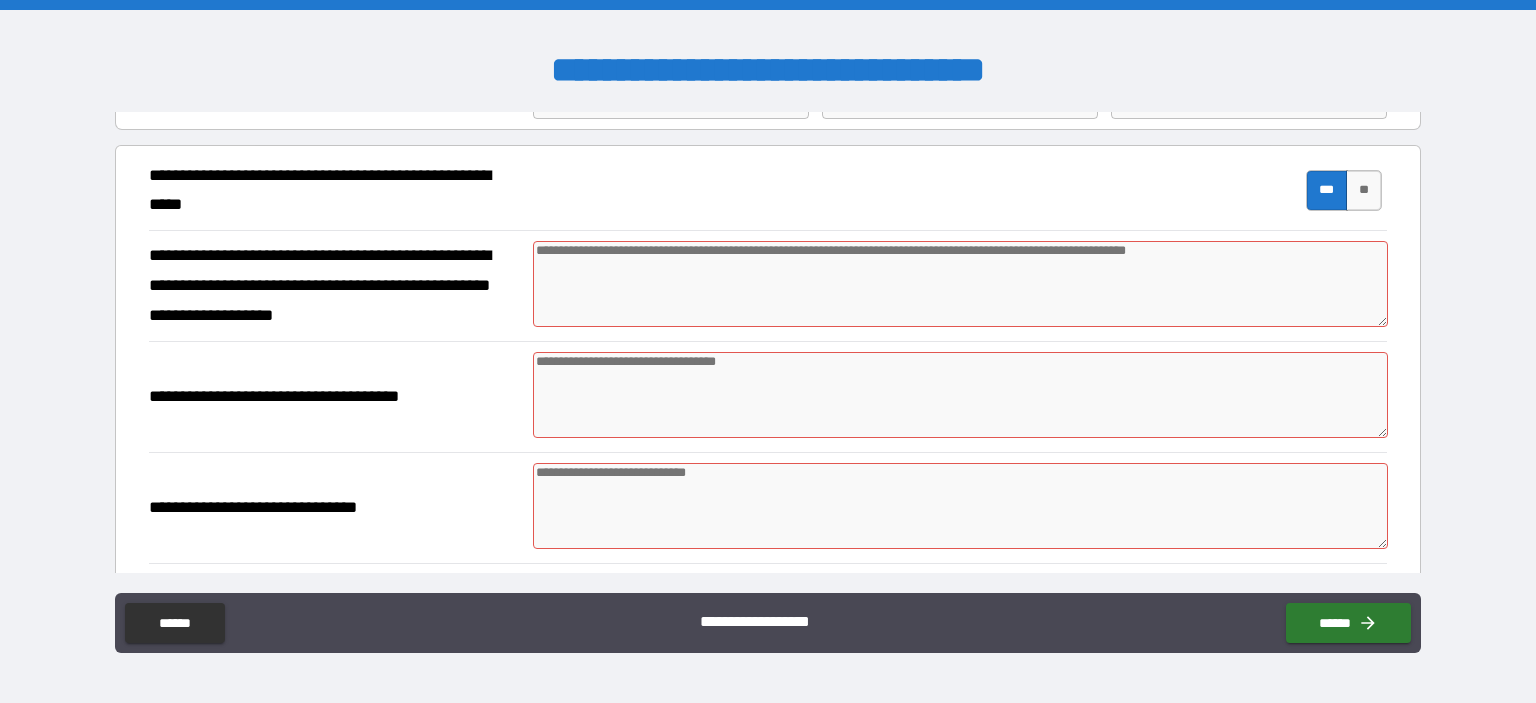 click at bounding box center (961, 284) 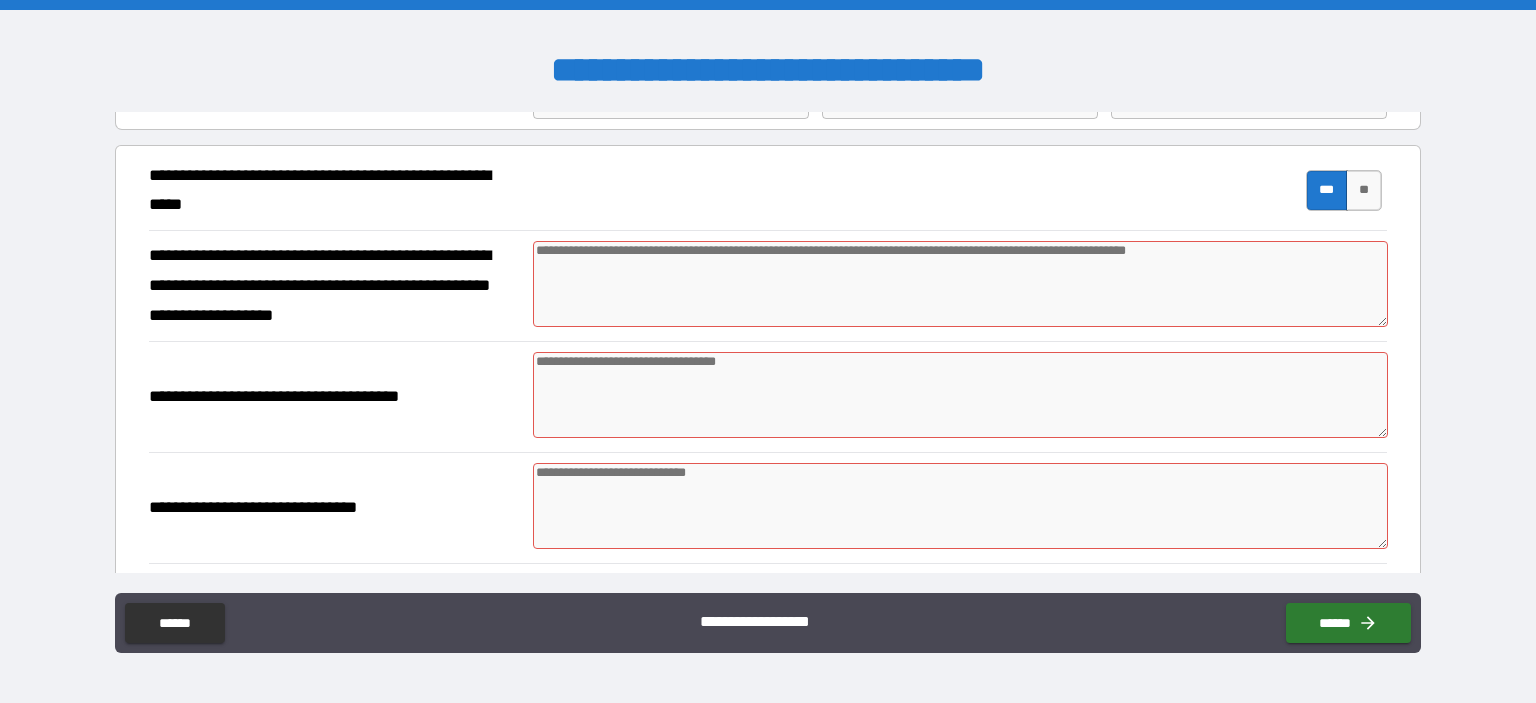 type on "*" 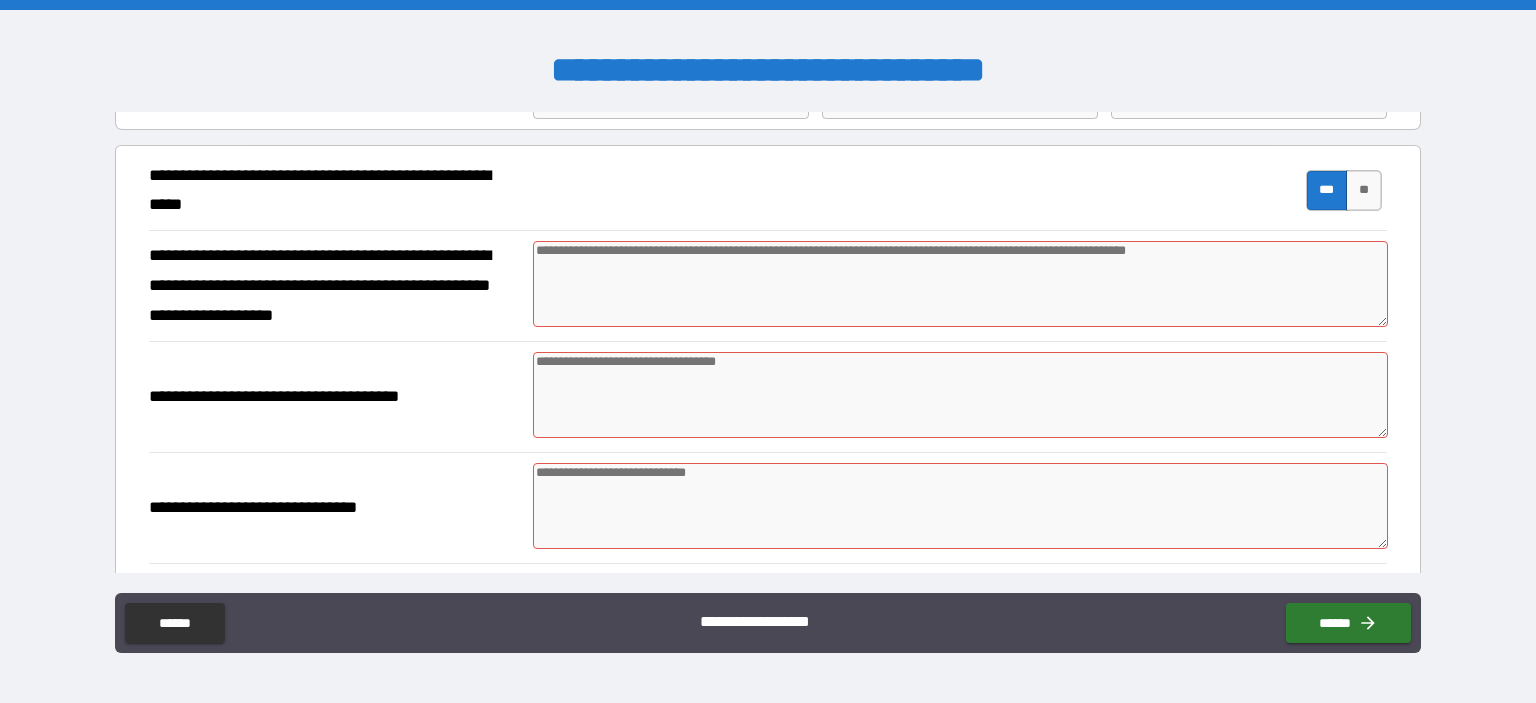 type on "*" 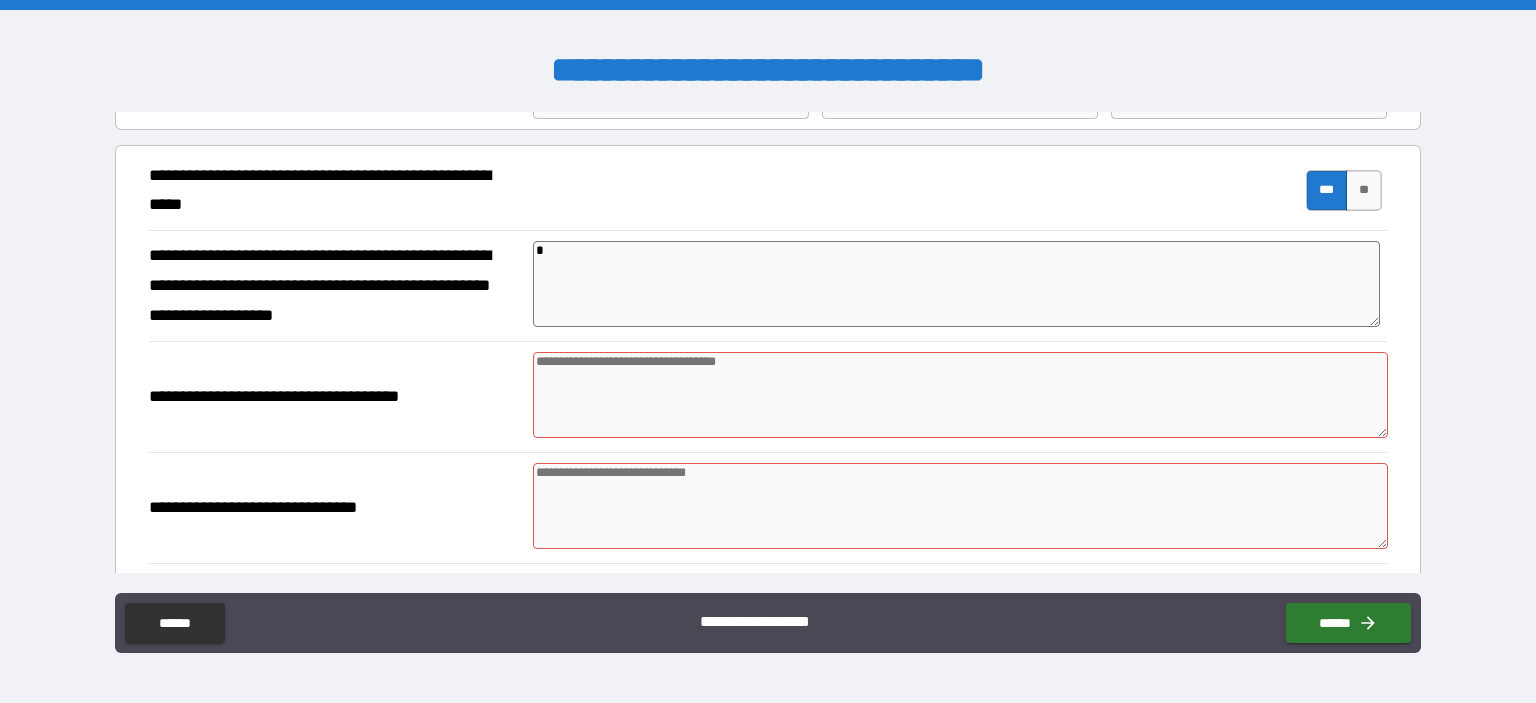 type on "*" 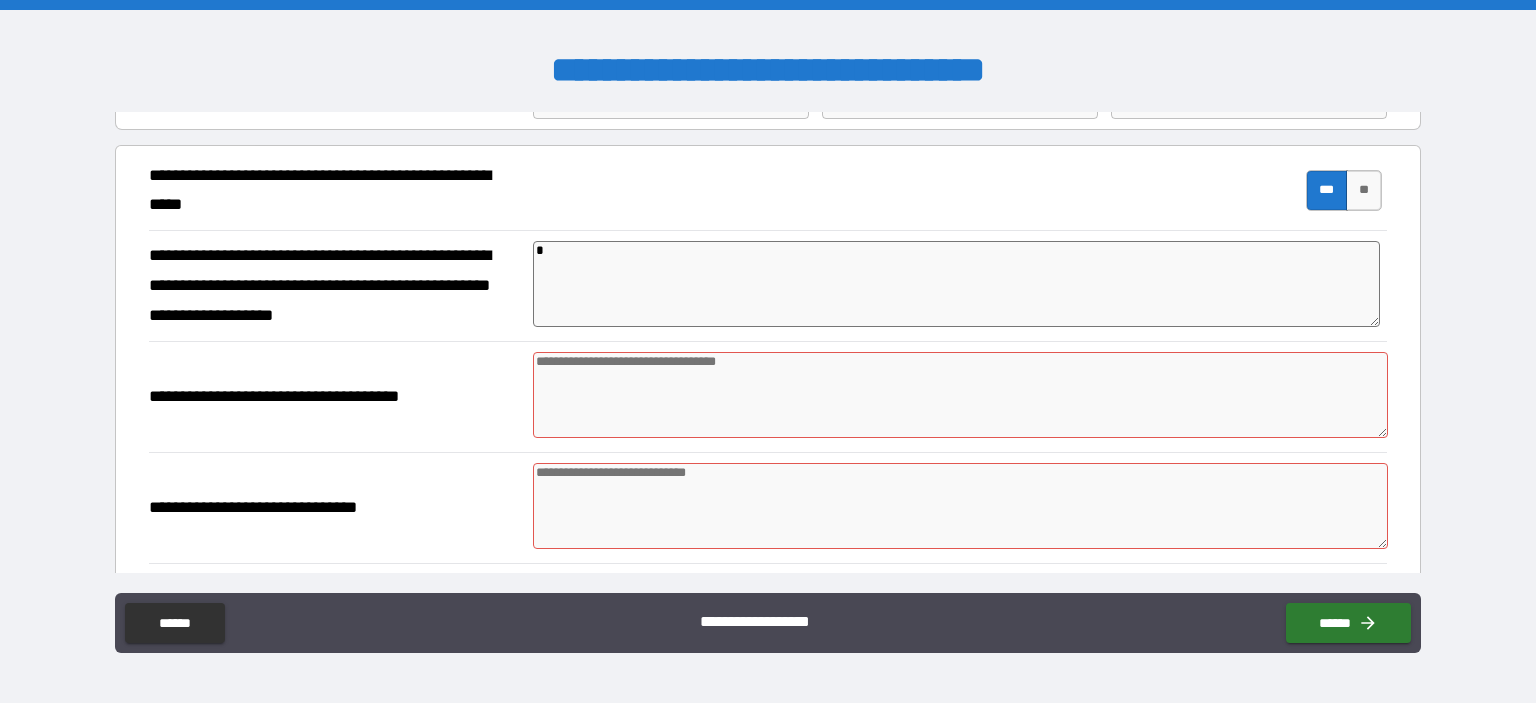 type on "*" 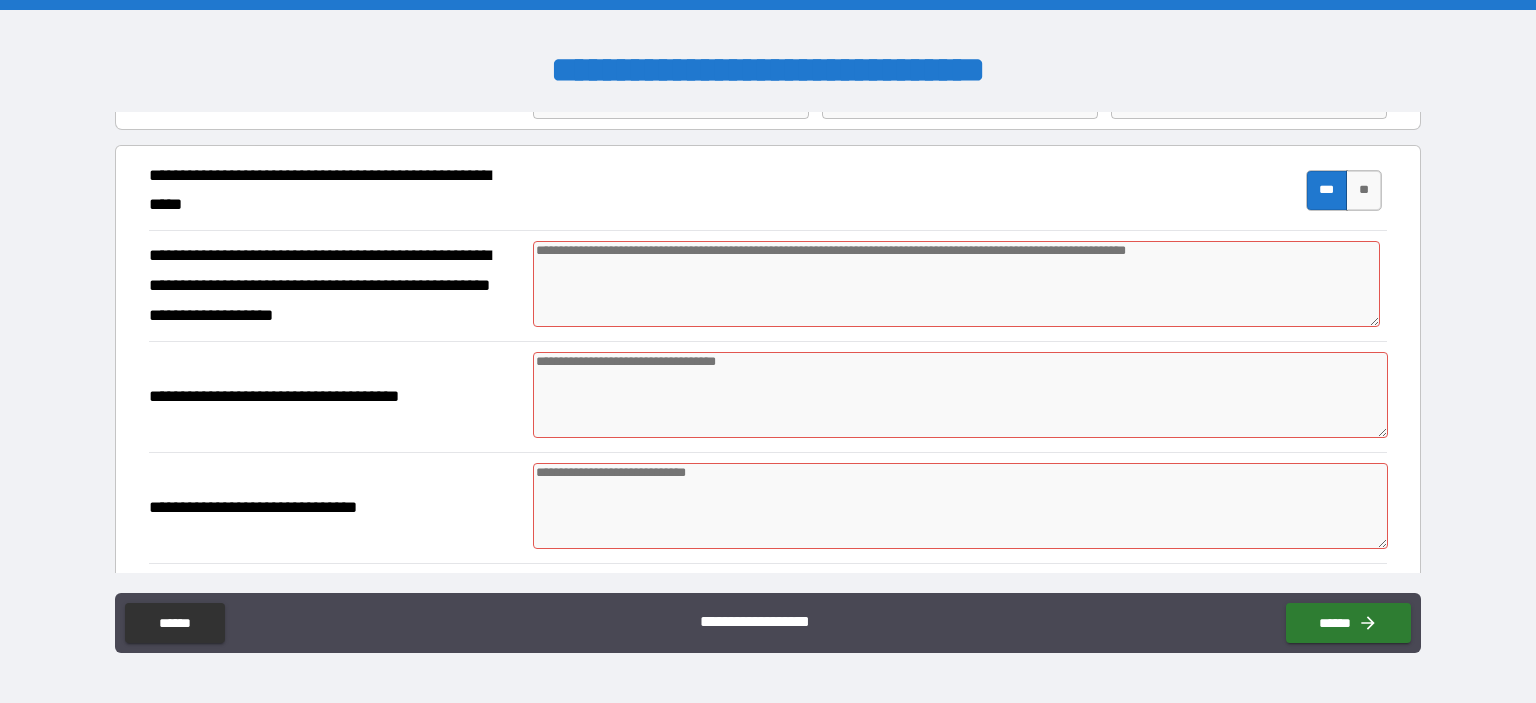 type on "*" 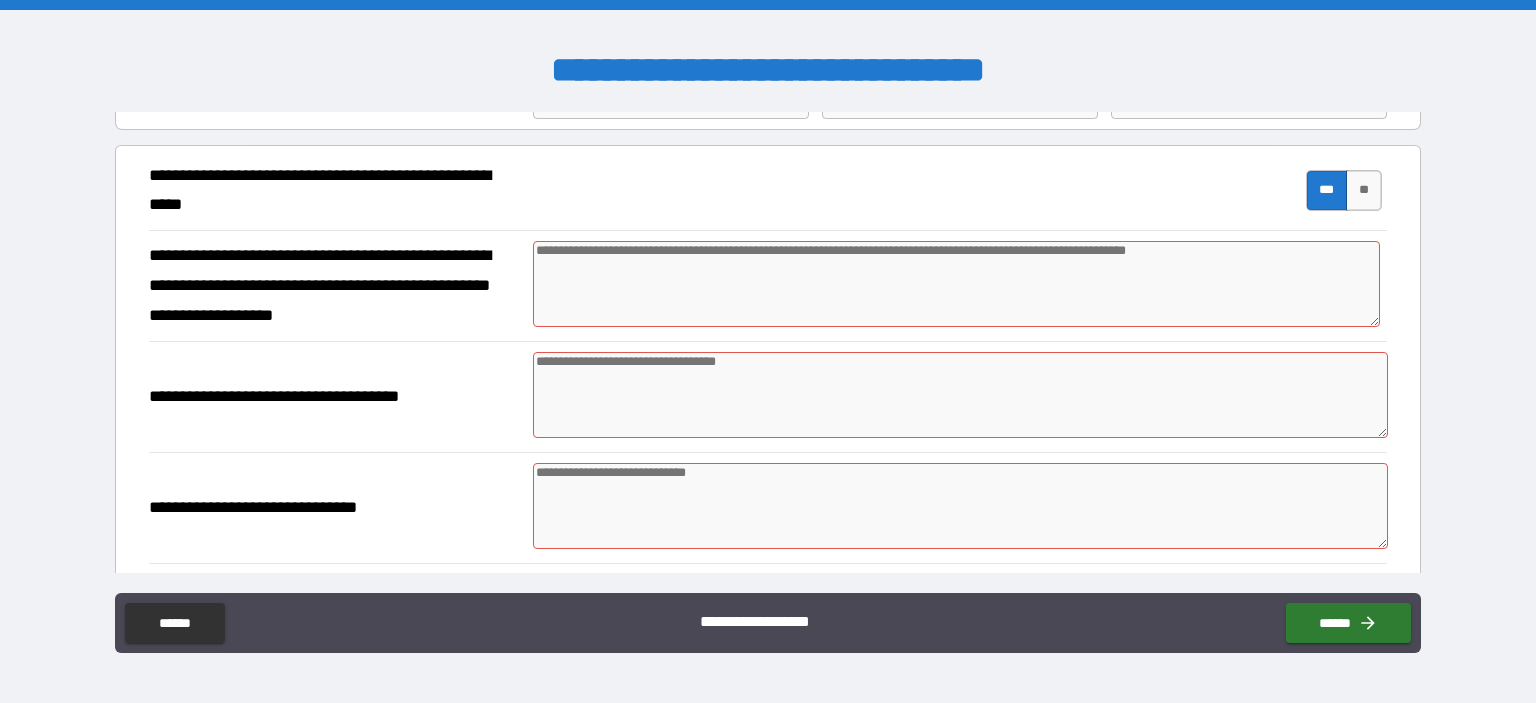 type 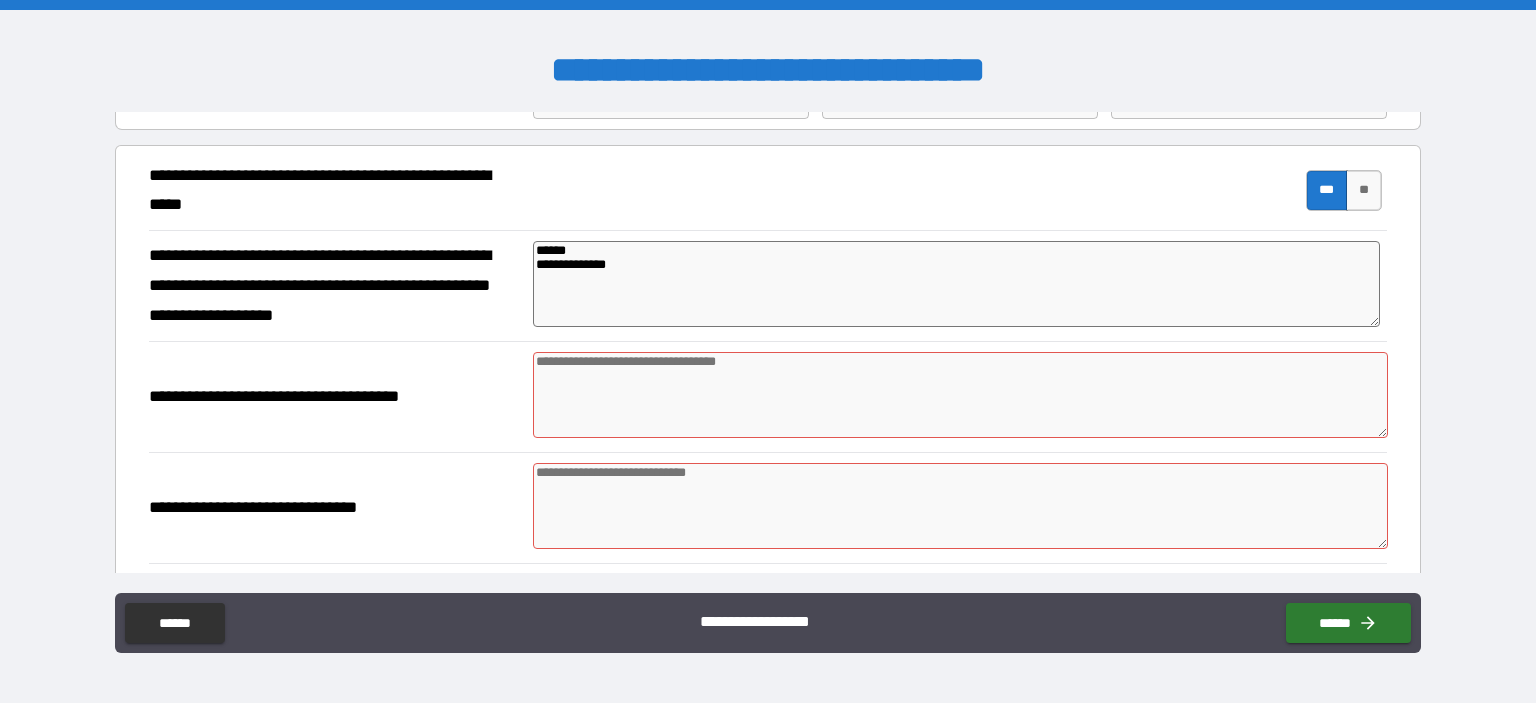 click at bounding box center [961, 395] 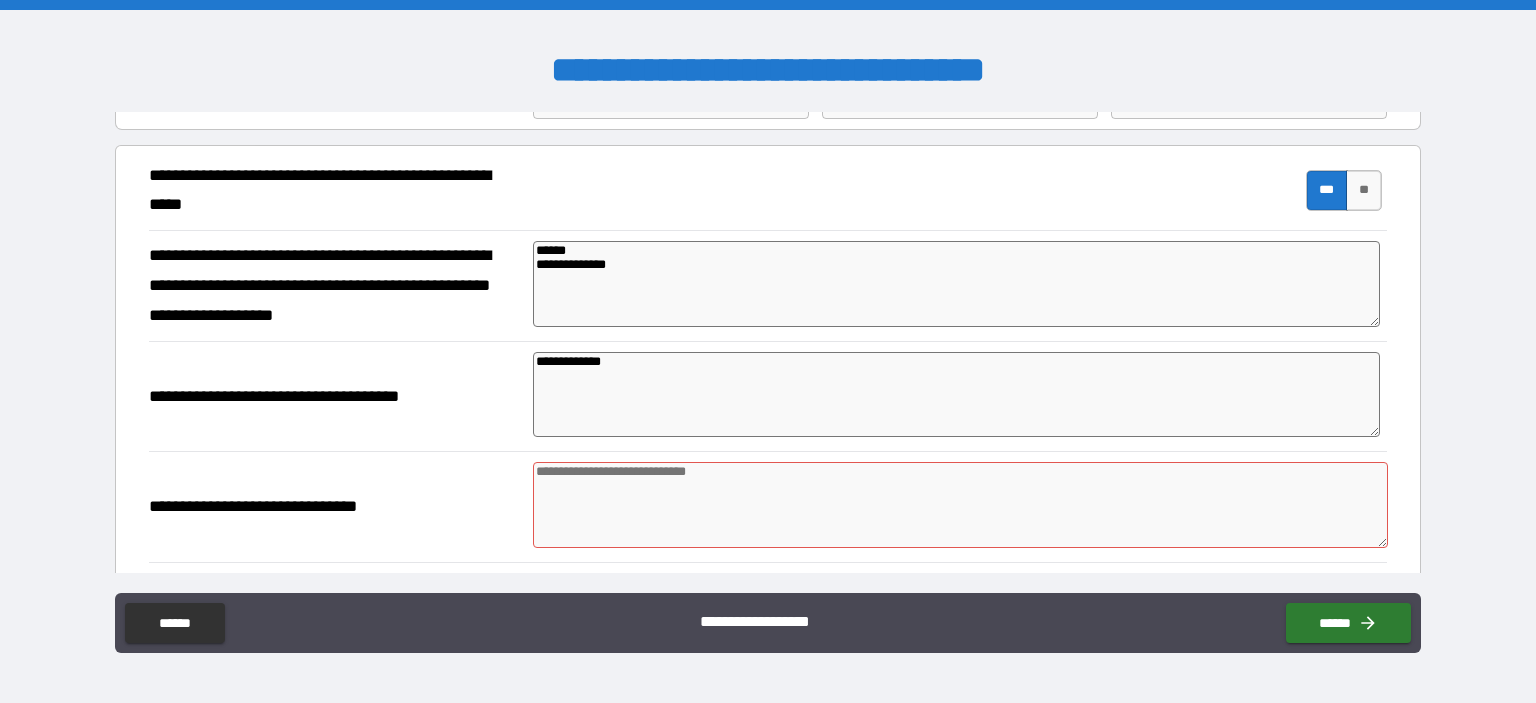 click at bounding box center [961, 505] 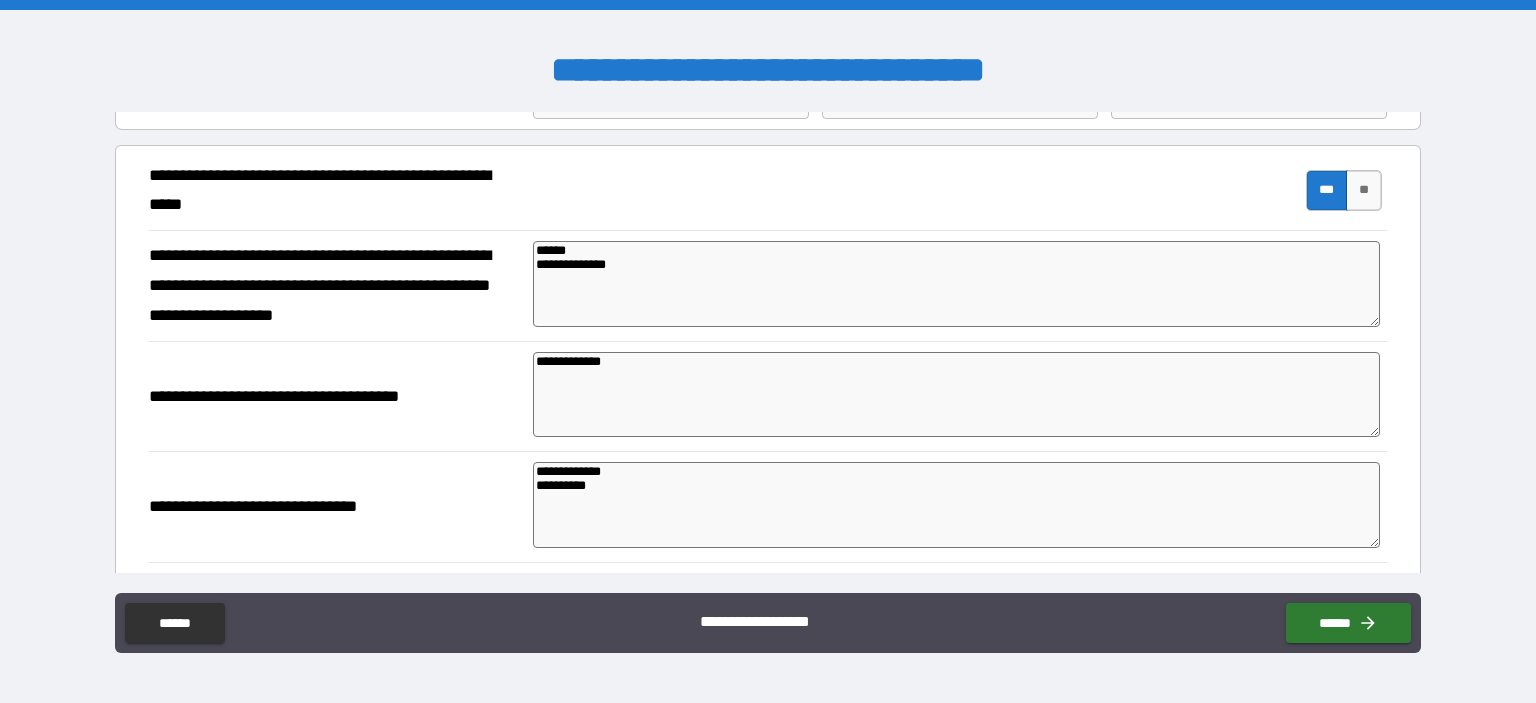 scroll, scrollTop: 307, scrollLeft: 0, axis: vertical 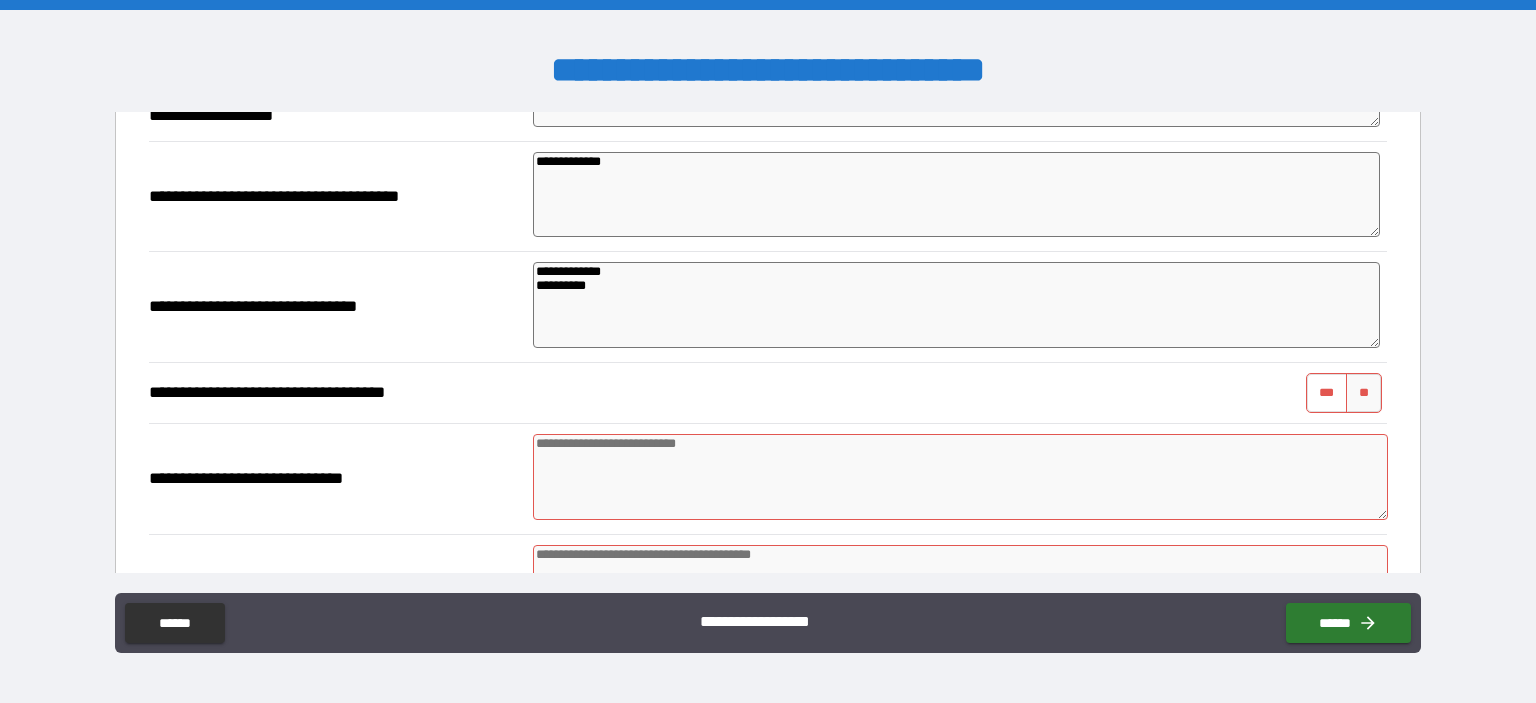 click on "***" at bounding box center [1327, 393] 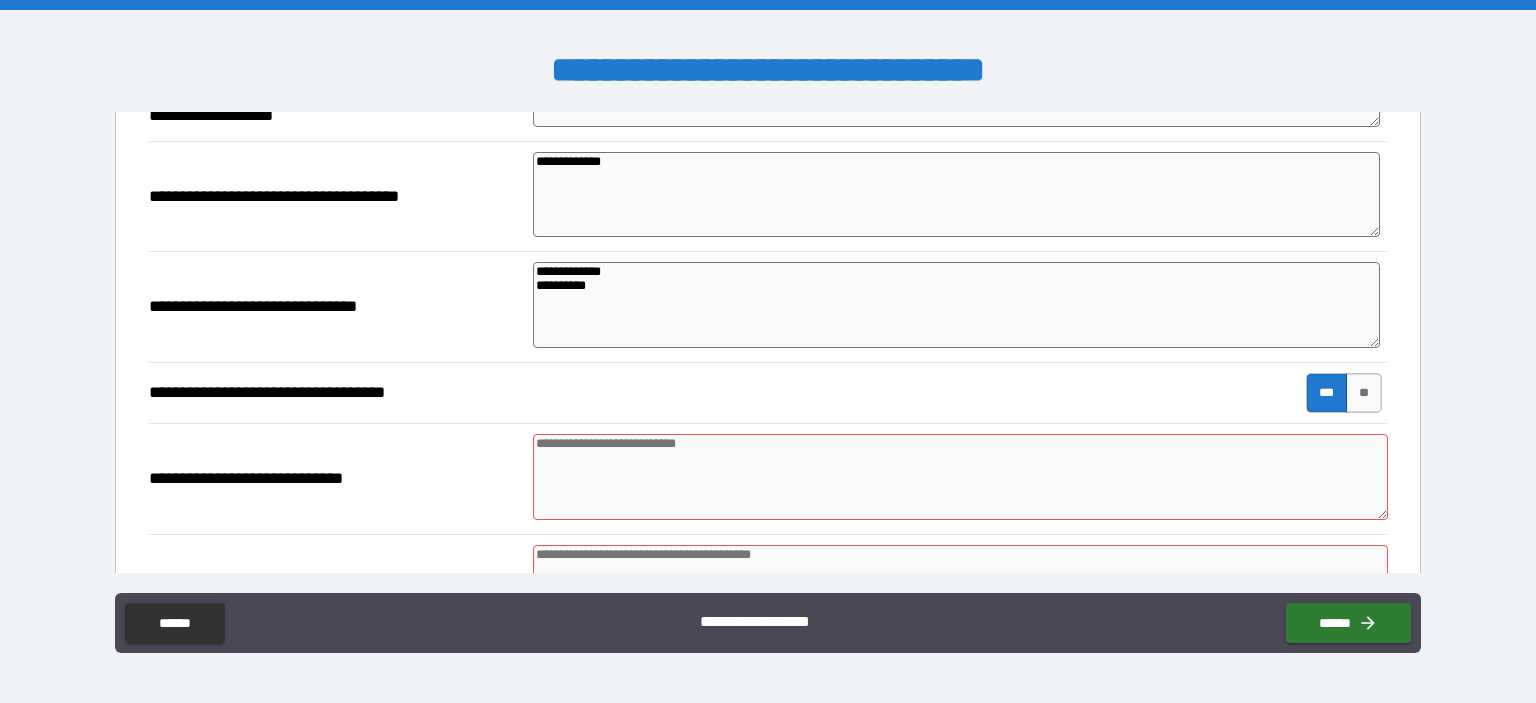 click at bounding box center [961, 477] 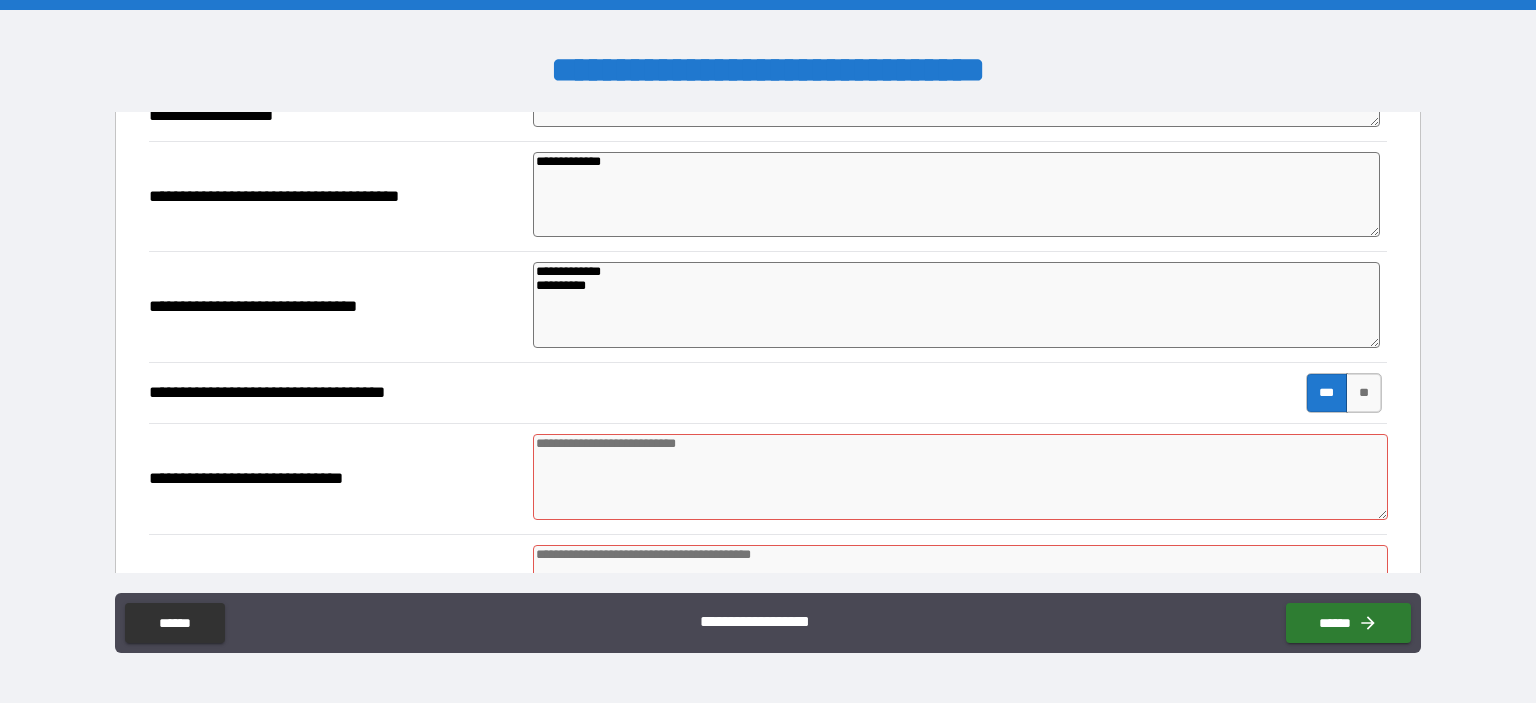 scroll, scrollTop: 107, scrollLeft: 0, axis: vertical 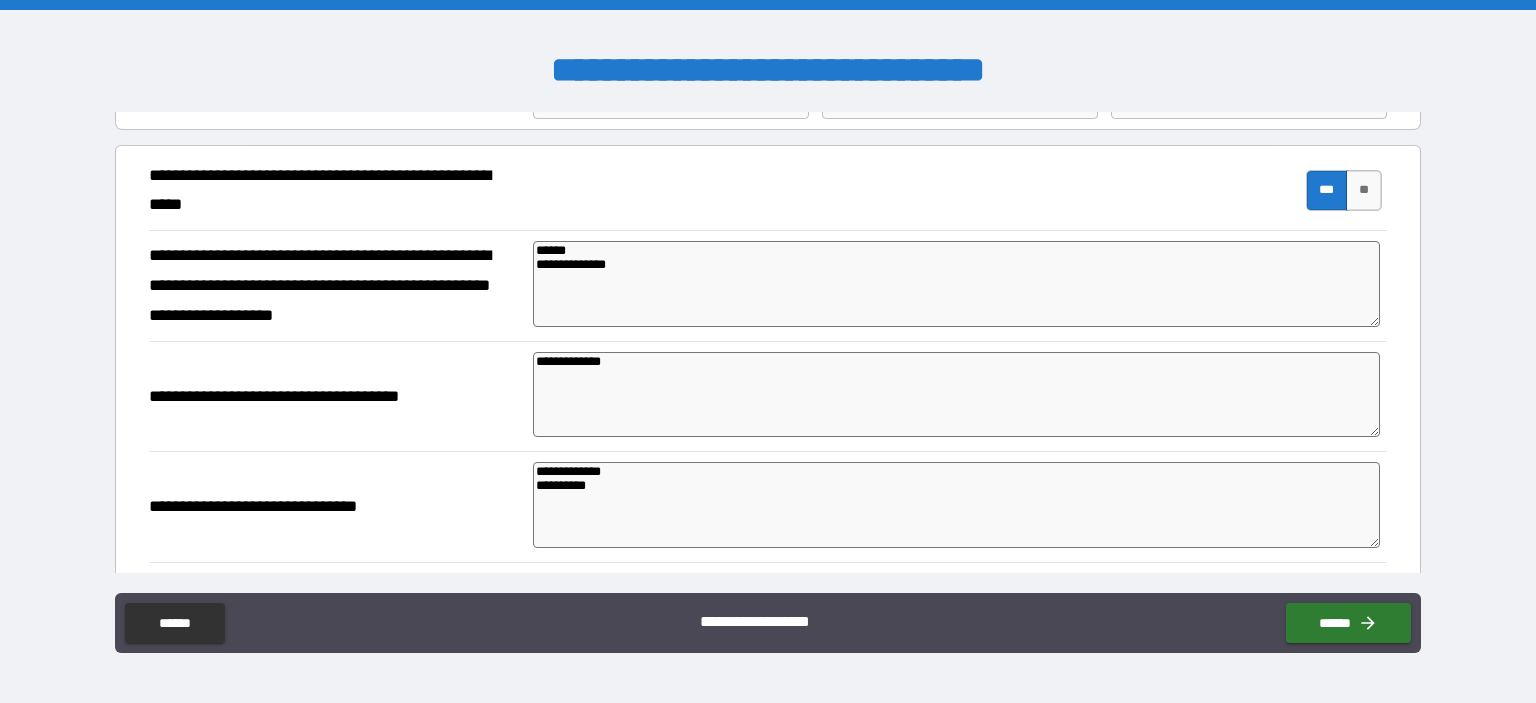 drag, startPoint x: 613, startPoint y: 490, endPoint x: 496, endPoint y: 447, distance: 124.65151 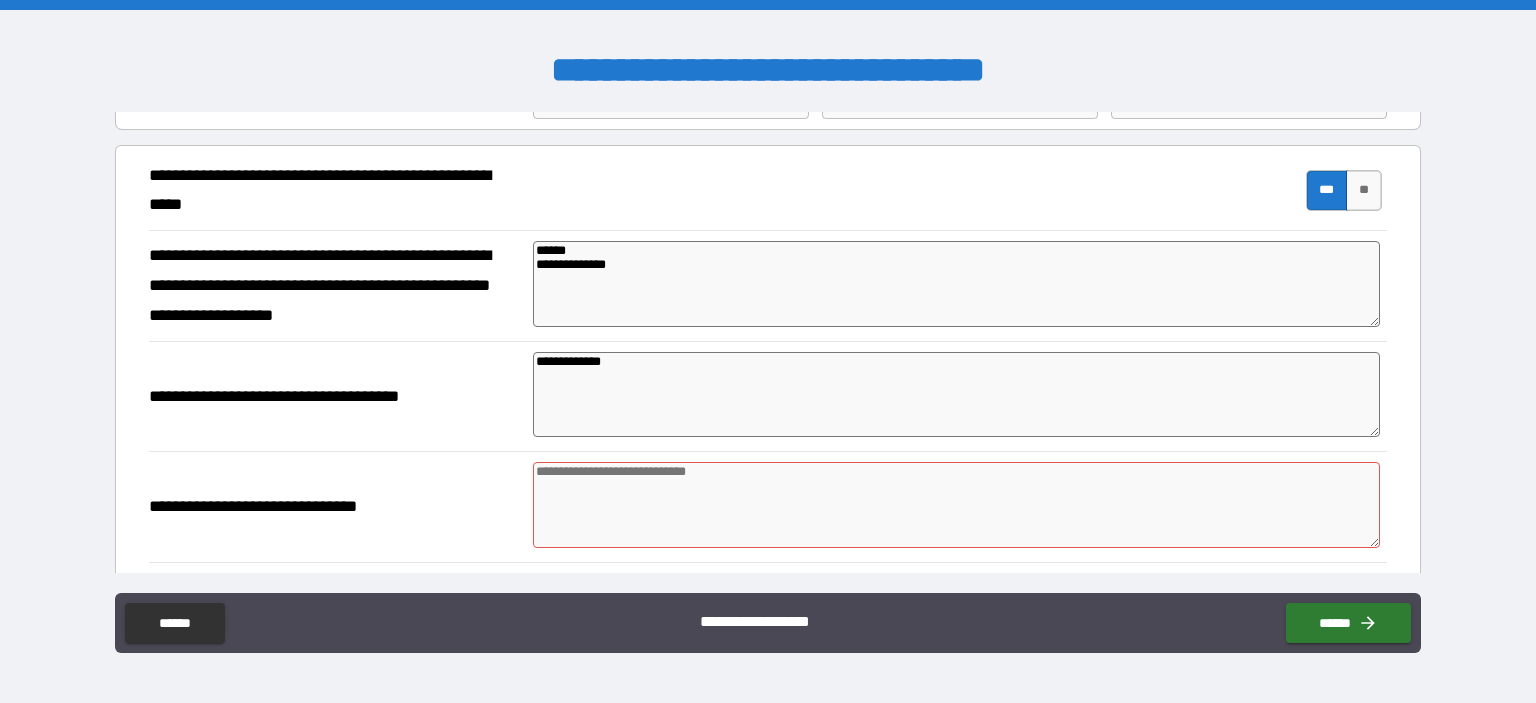scroll, scrollTop: 207, scrollLeft: 0, axis: vertical 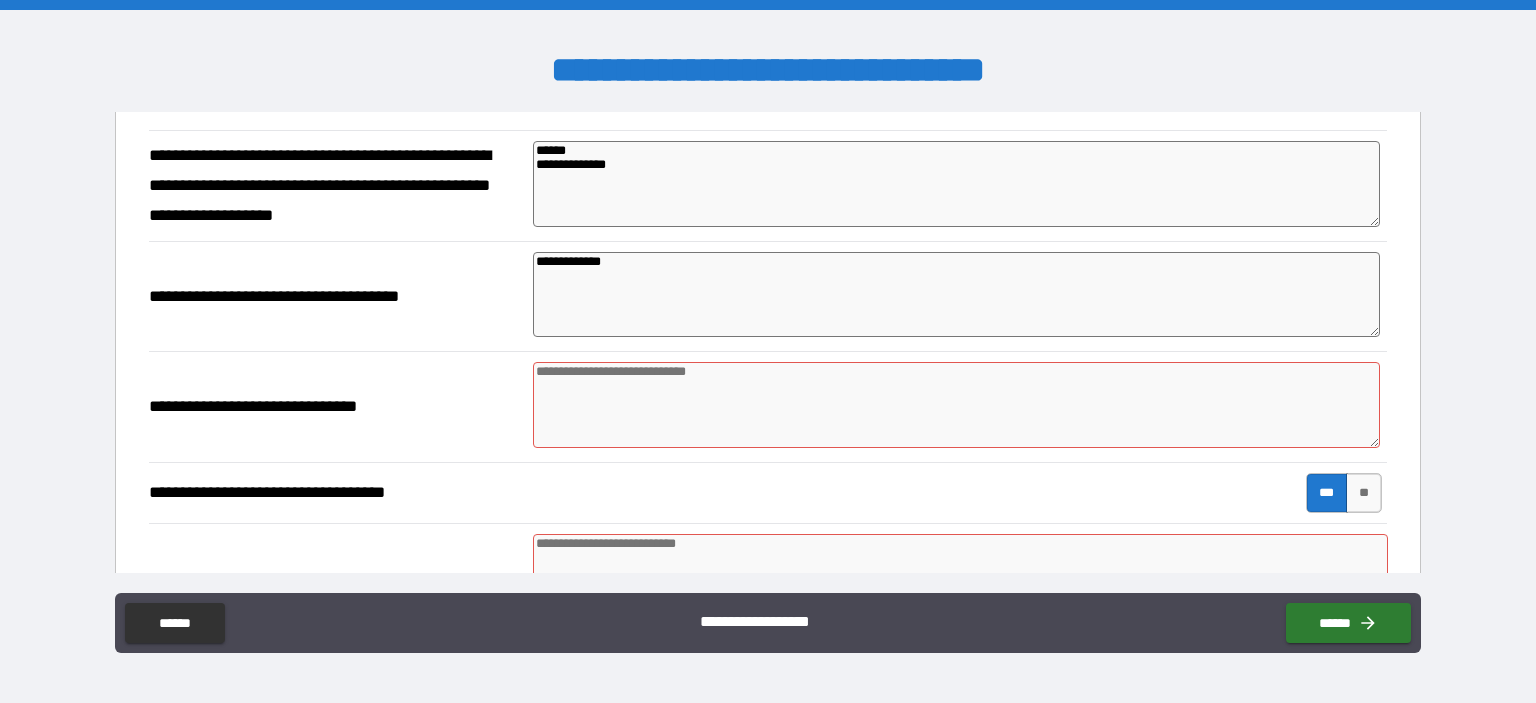 click at bounding box center [956, 405] 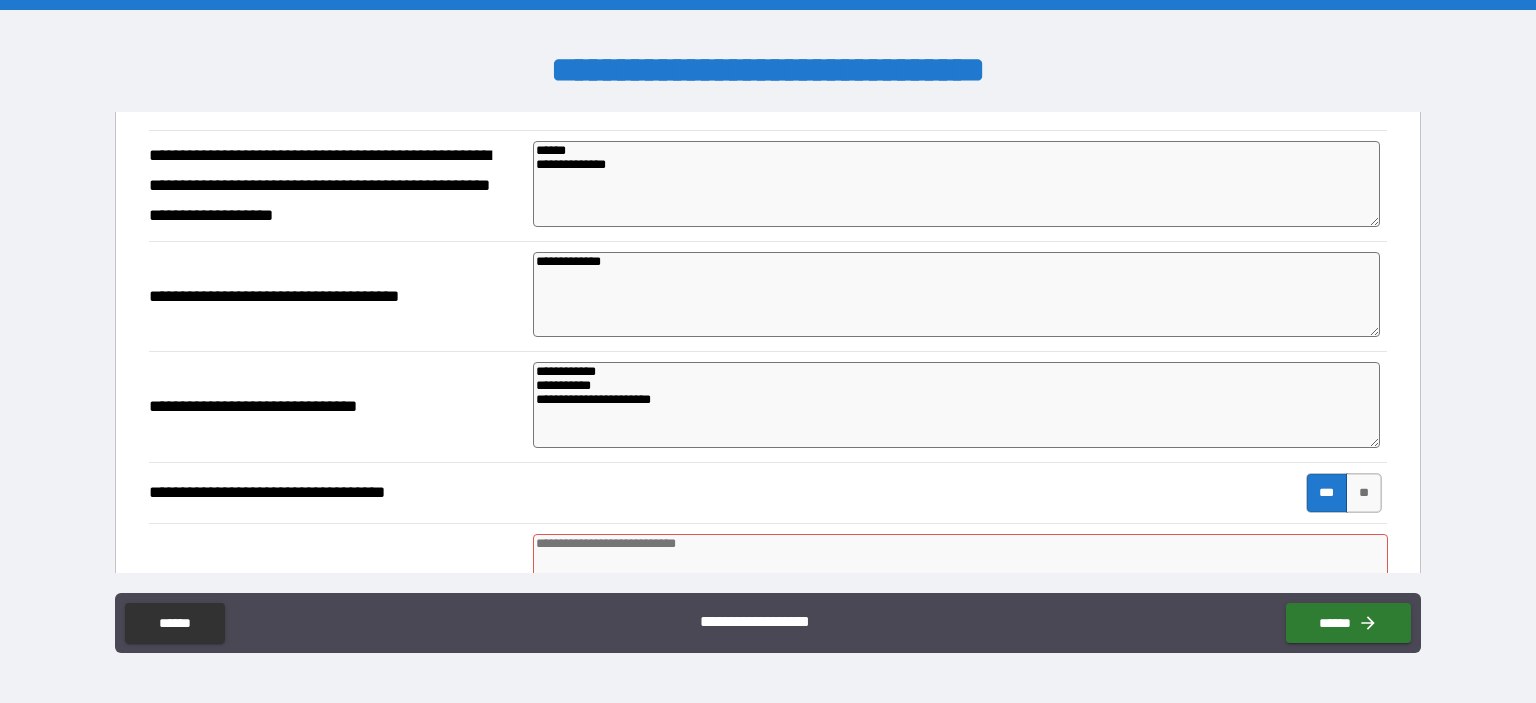 click on "**********" at bounding box center (768, 493) 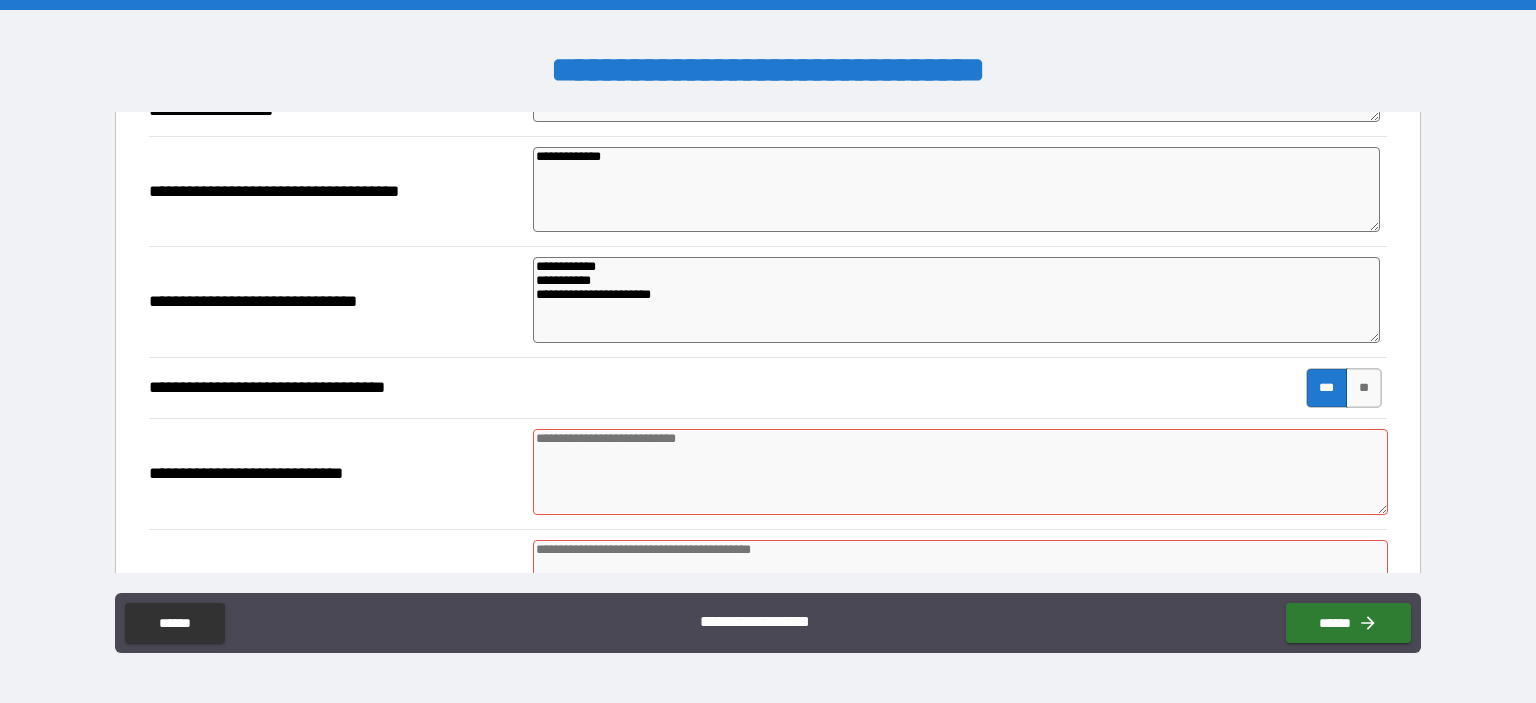 scroll, scrollTop: 407, scrollLeft: 0, axis: vertical 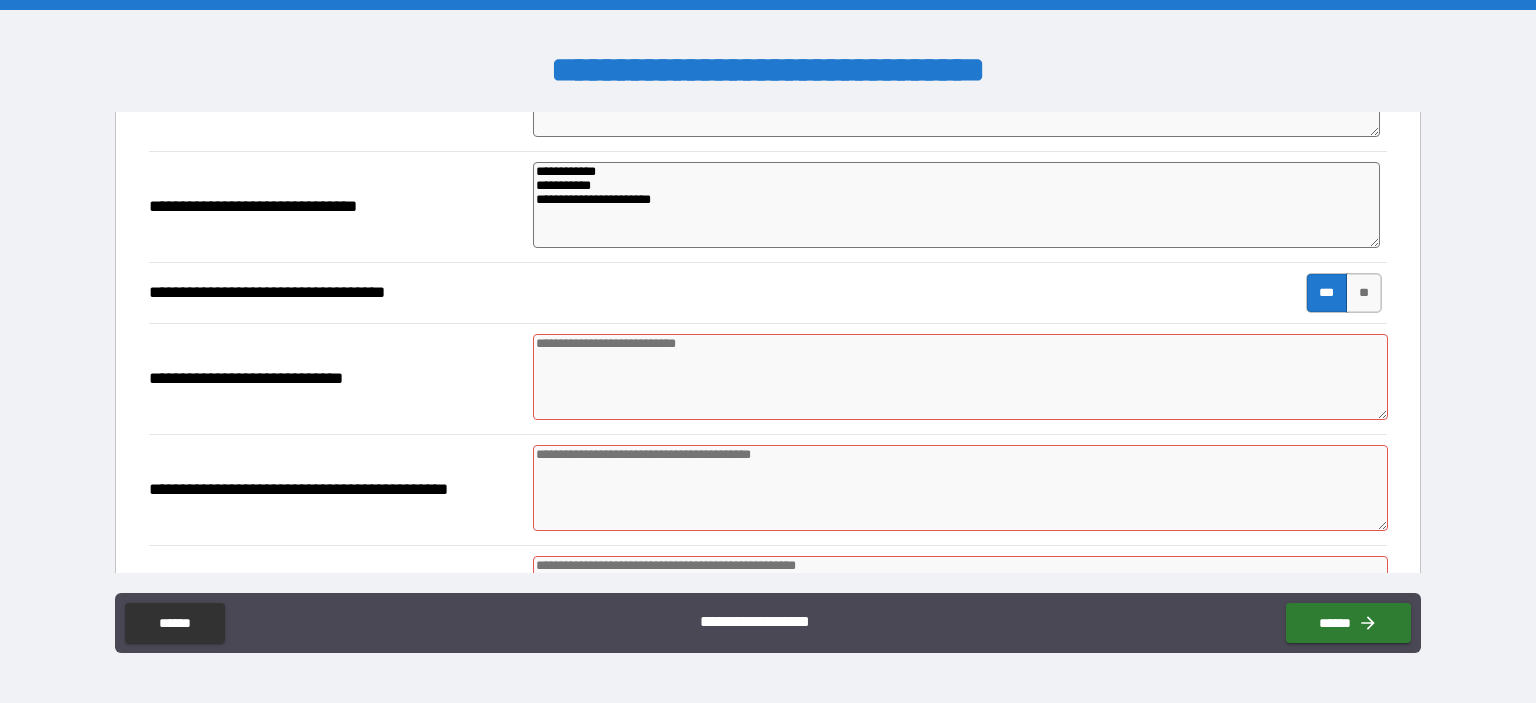 click at bounding box center (961, 377) 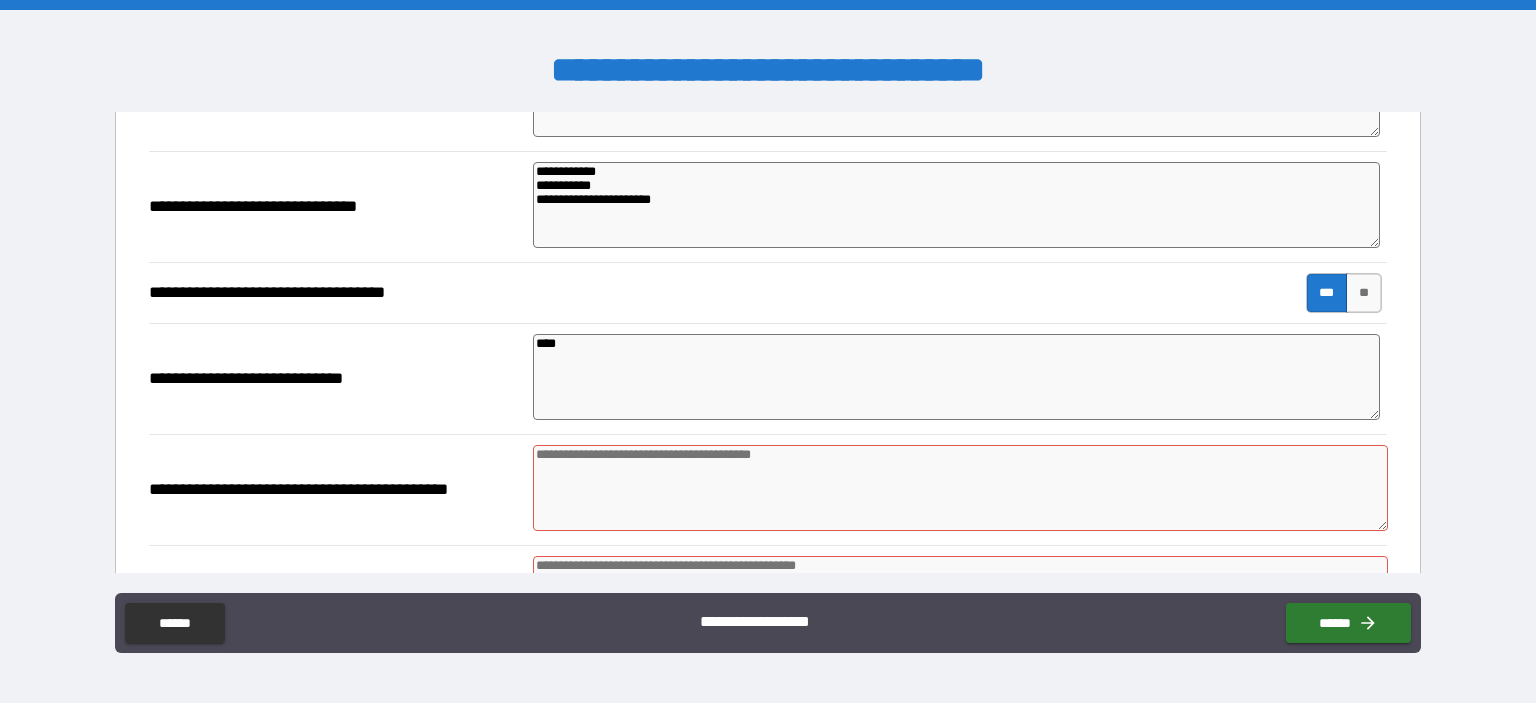 click at bounding box center [961, 488] 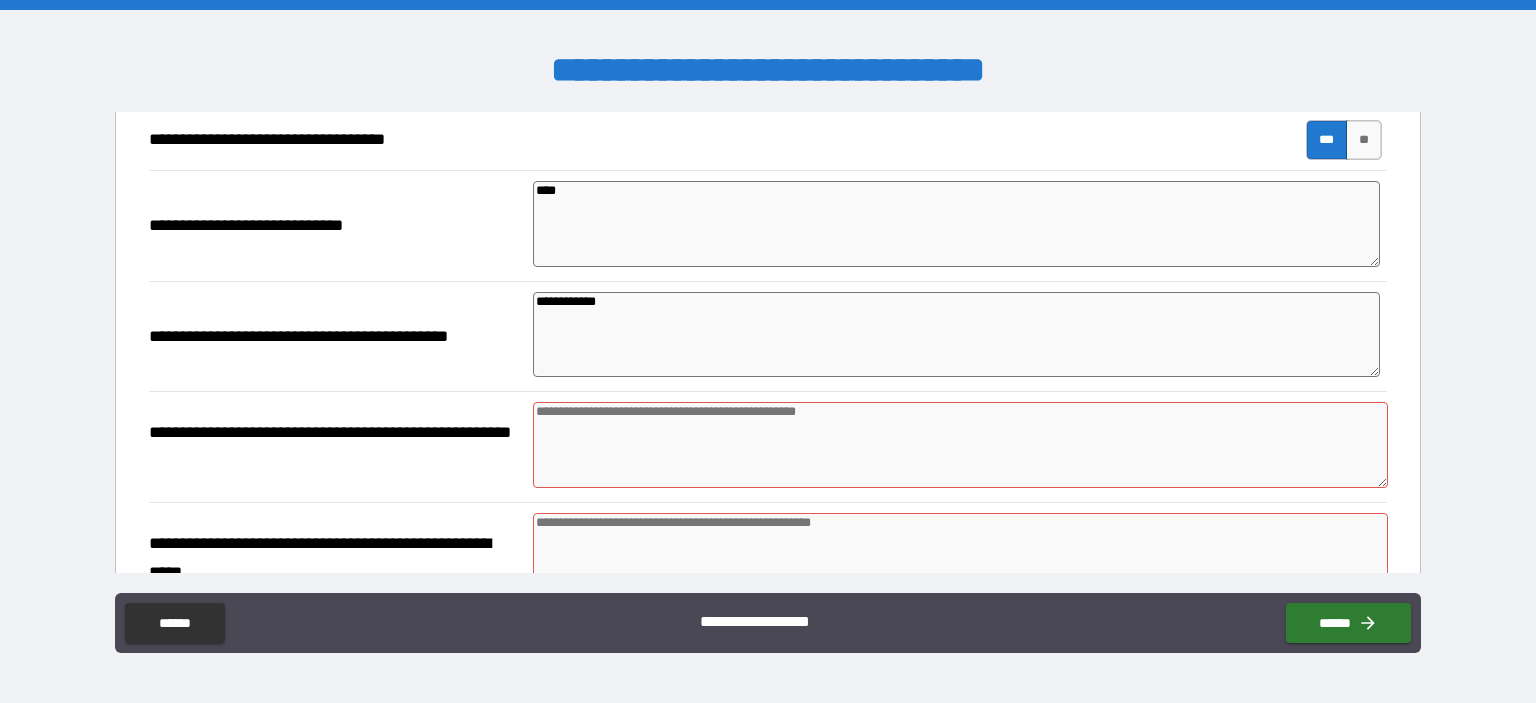 scroll, scrollTop: 607, scrollLeft: 0, axis: vertical 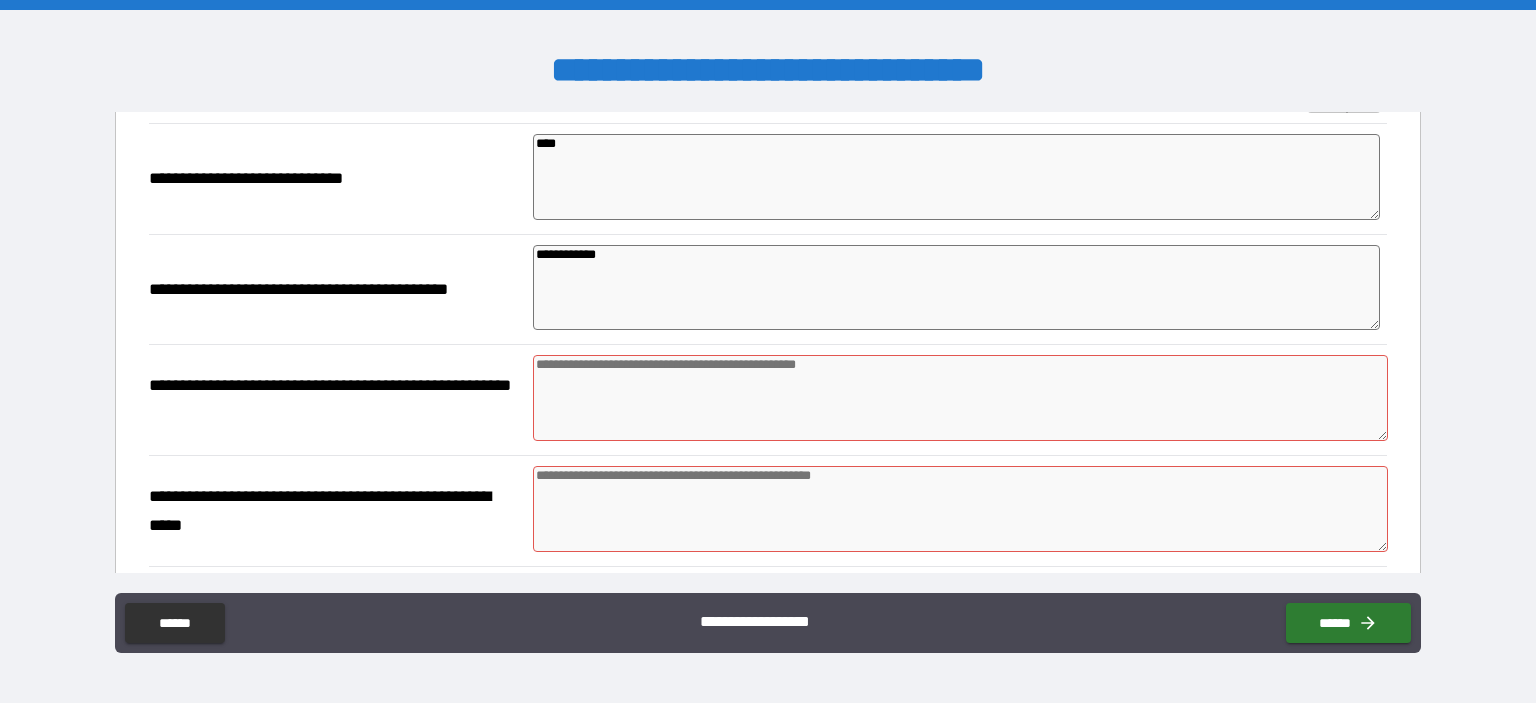 click at bounding box center (961, 398) 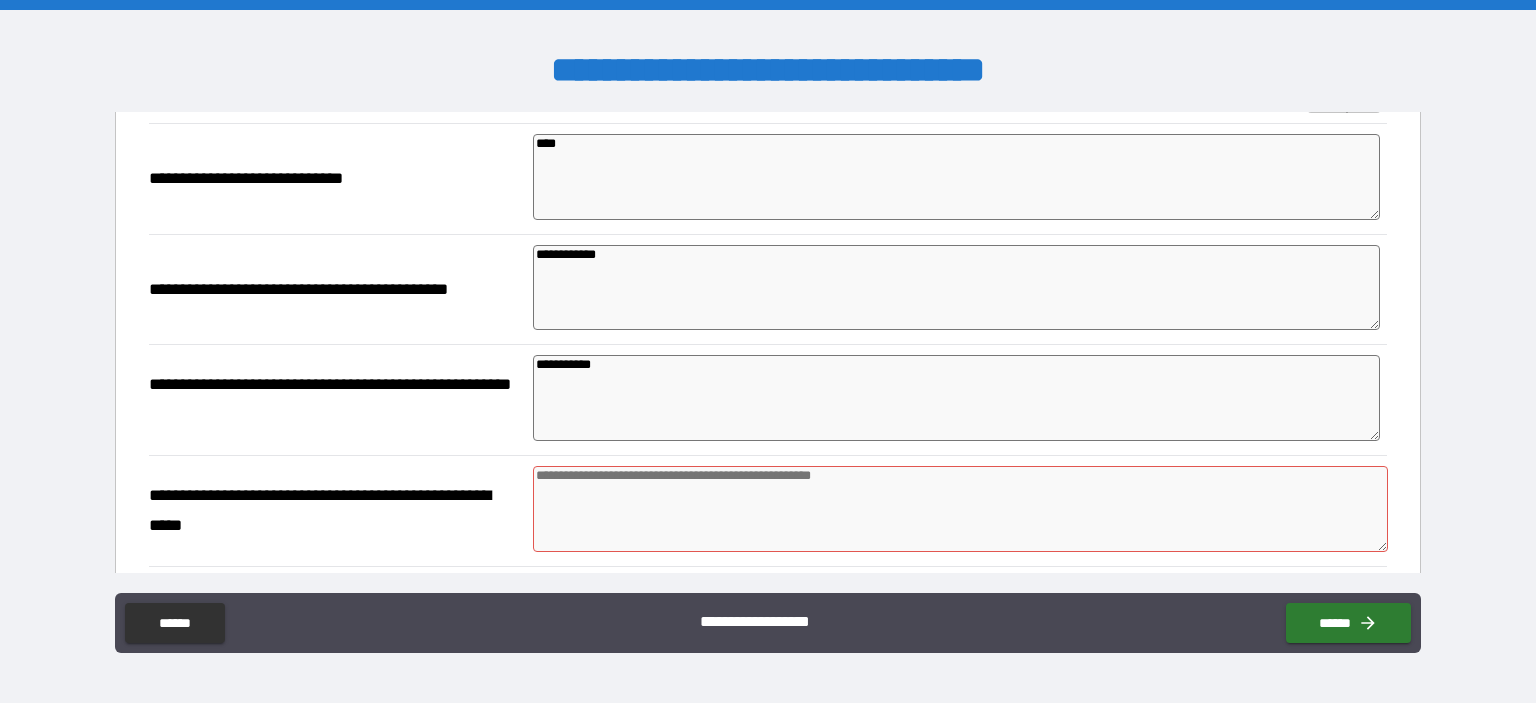 click at bounding box center (961, 509) 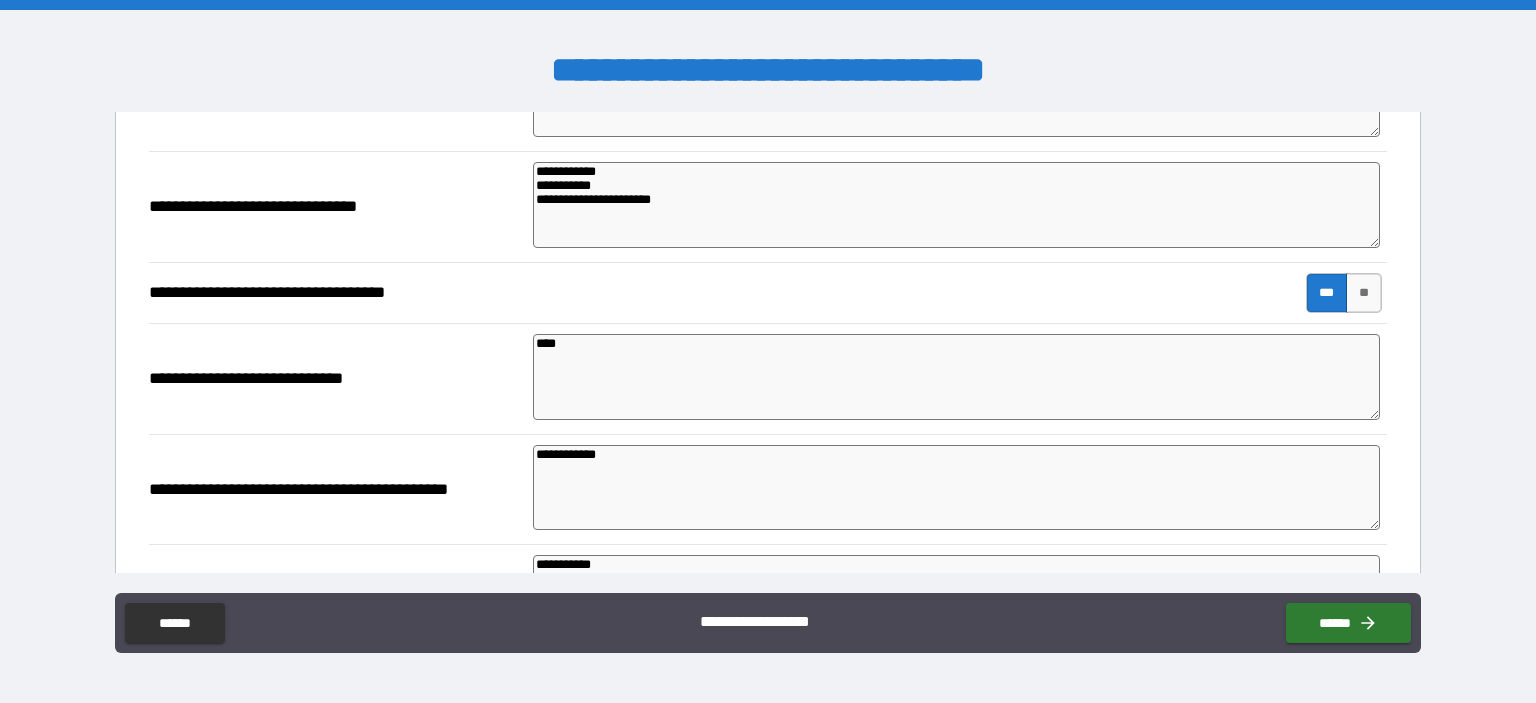 scroll, scrollTop: 807, scrollLeft: 0, axis: vertical 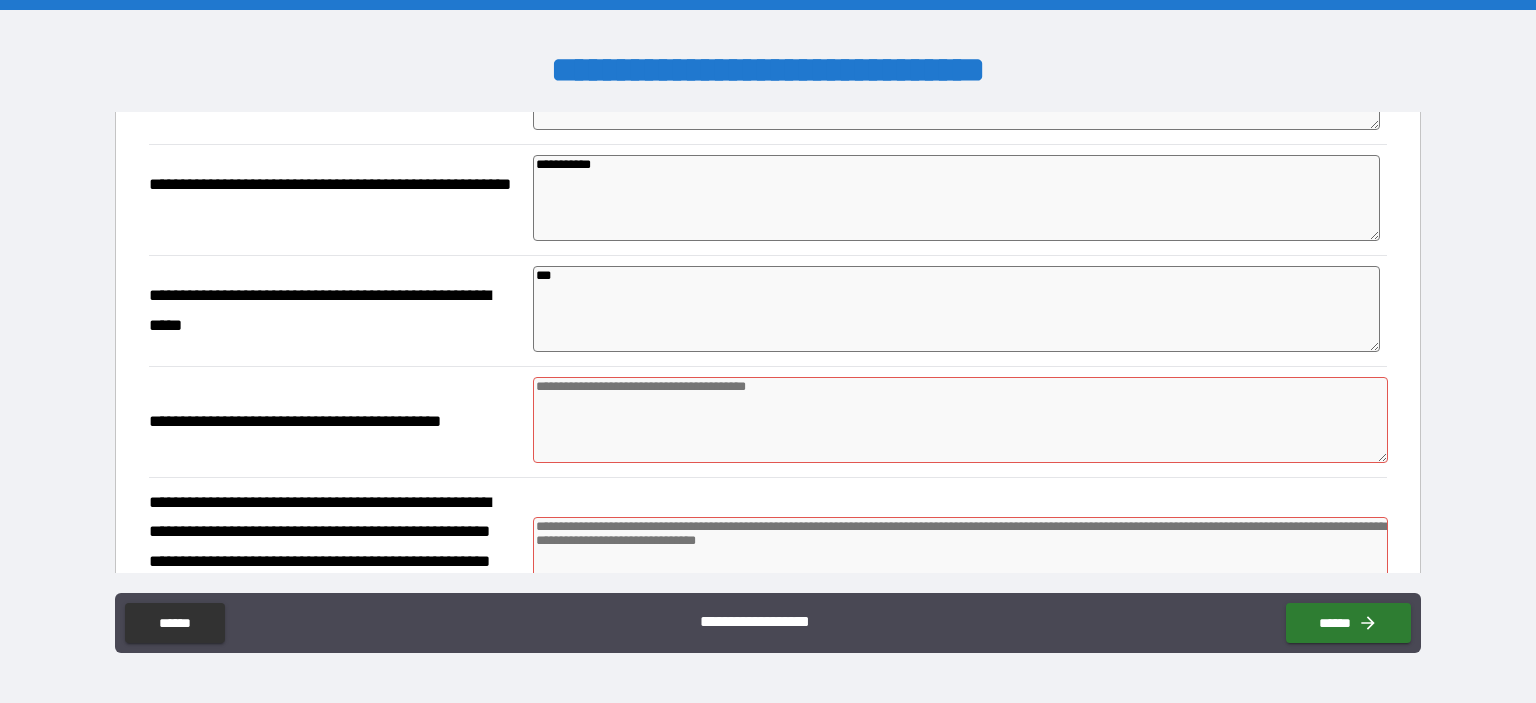 click at bounding box center (961, 420) 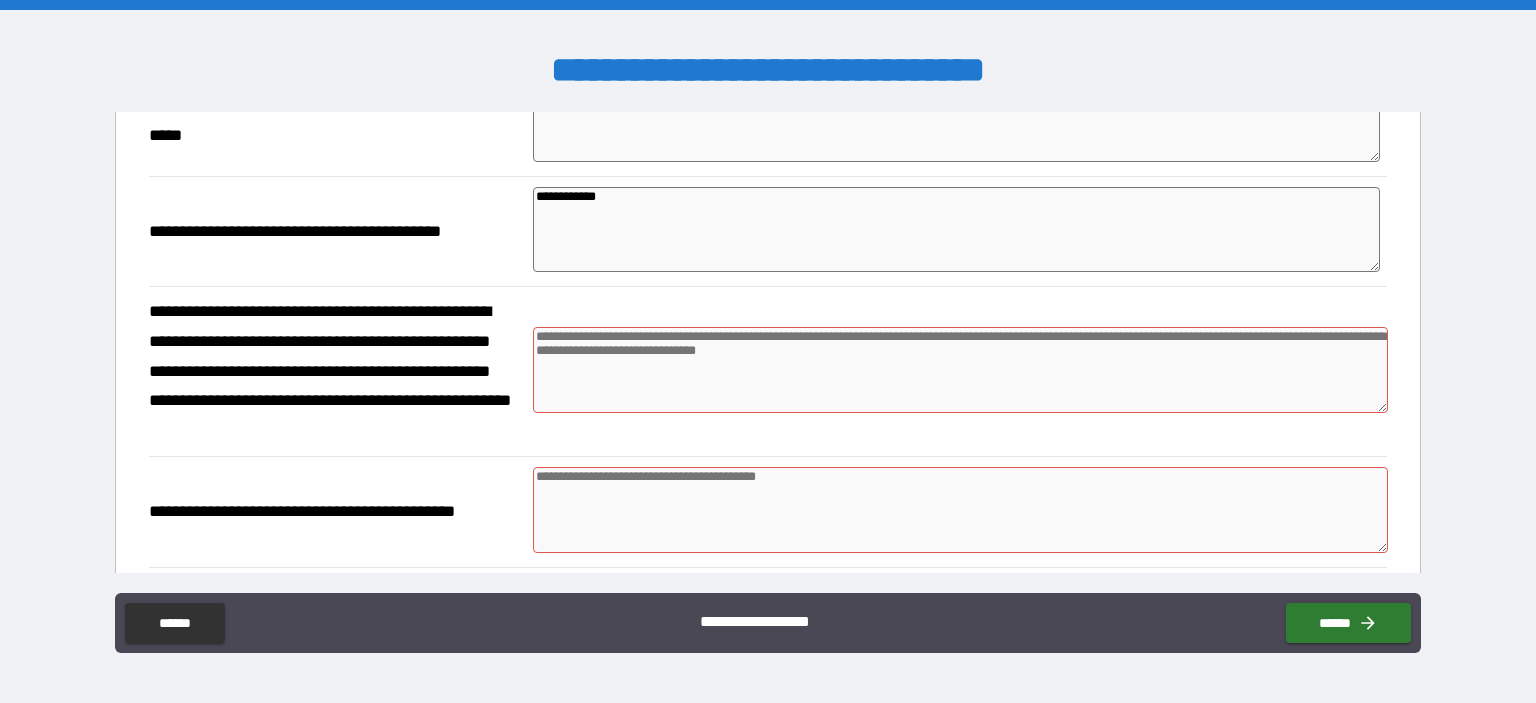 scroll, scrollTop: 1007, scrollLeft: 0, axis: vertical 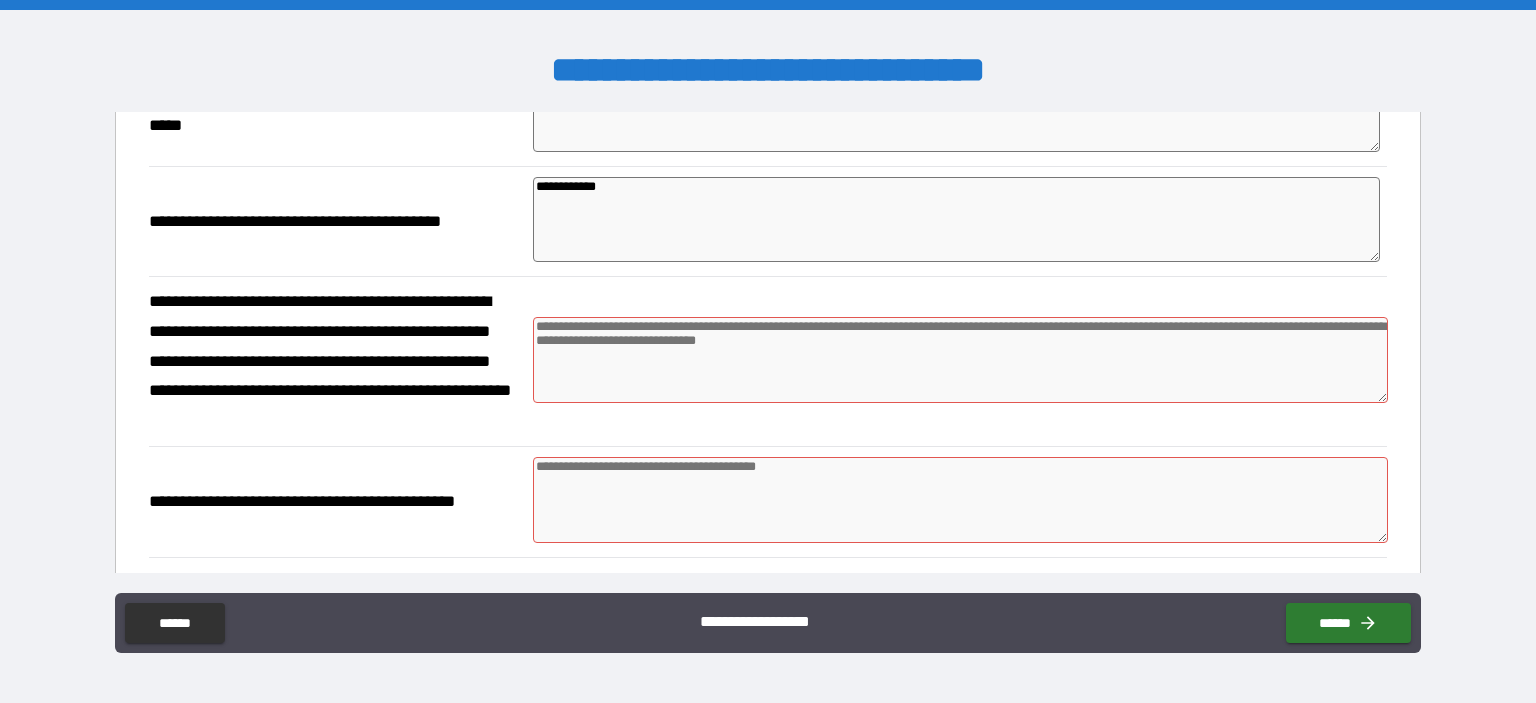 click at bounding box center [961, 360] 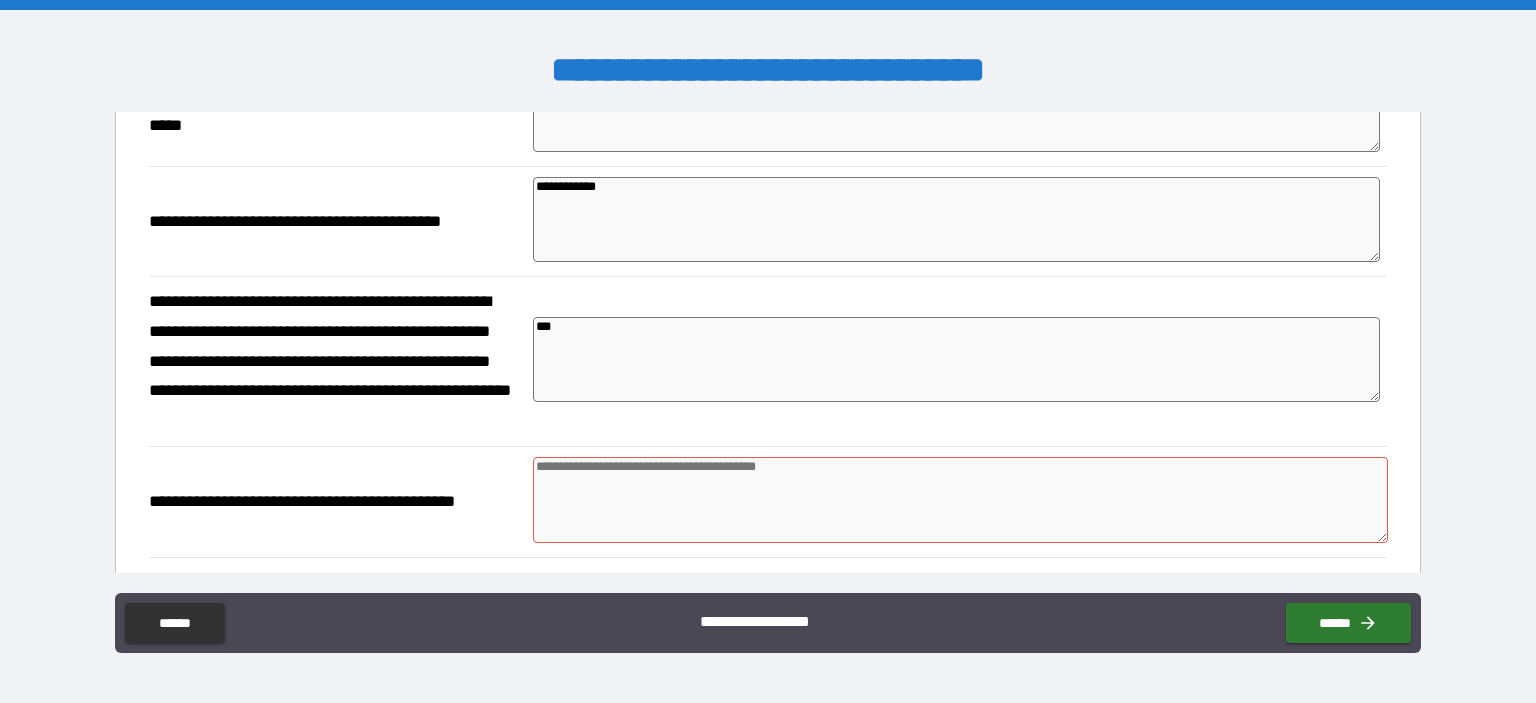click at bounding box center [961, 500] 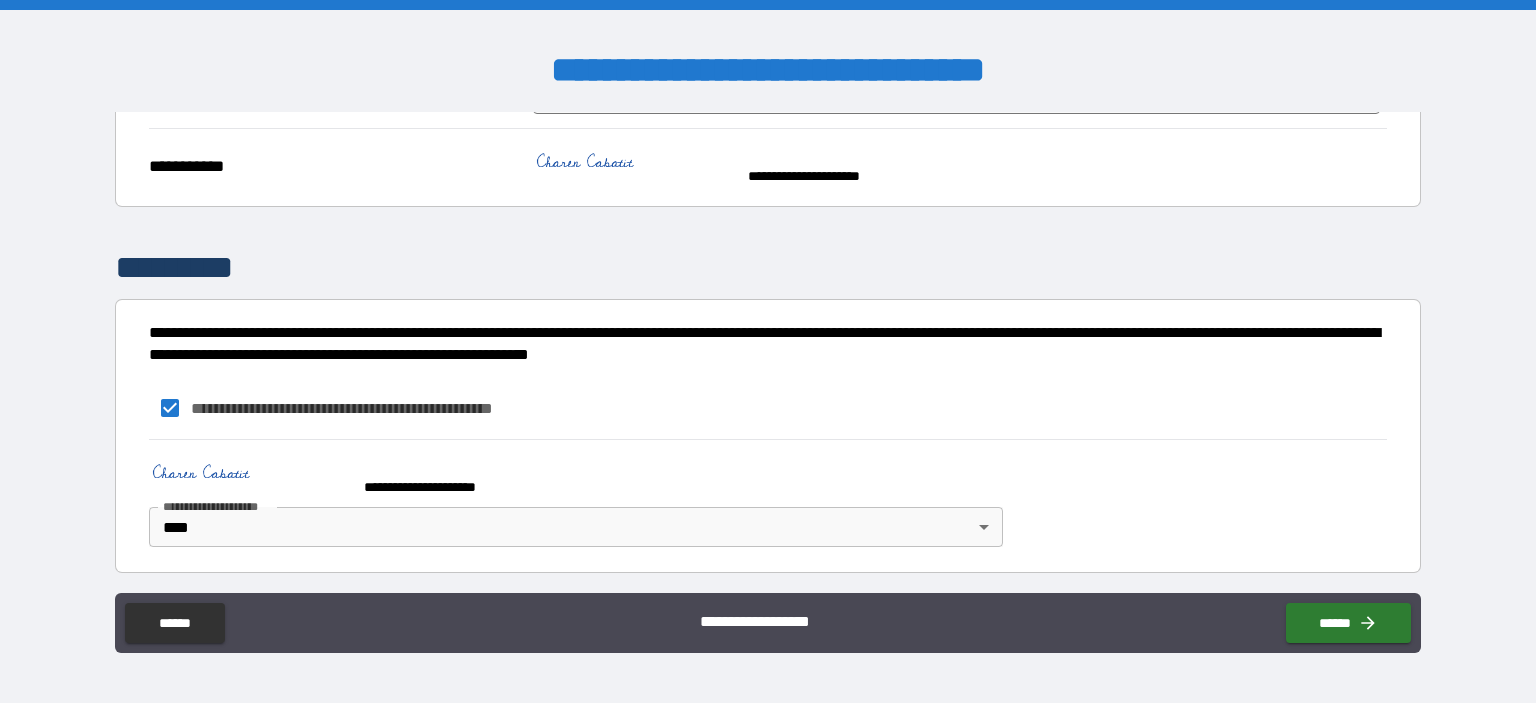 scroll, scrollTop: 1437, scrollLeft: 0, axis: vertical 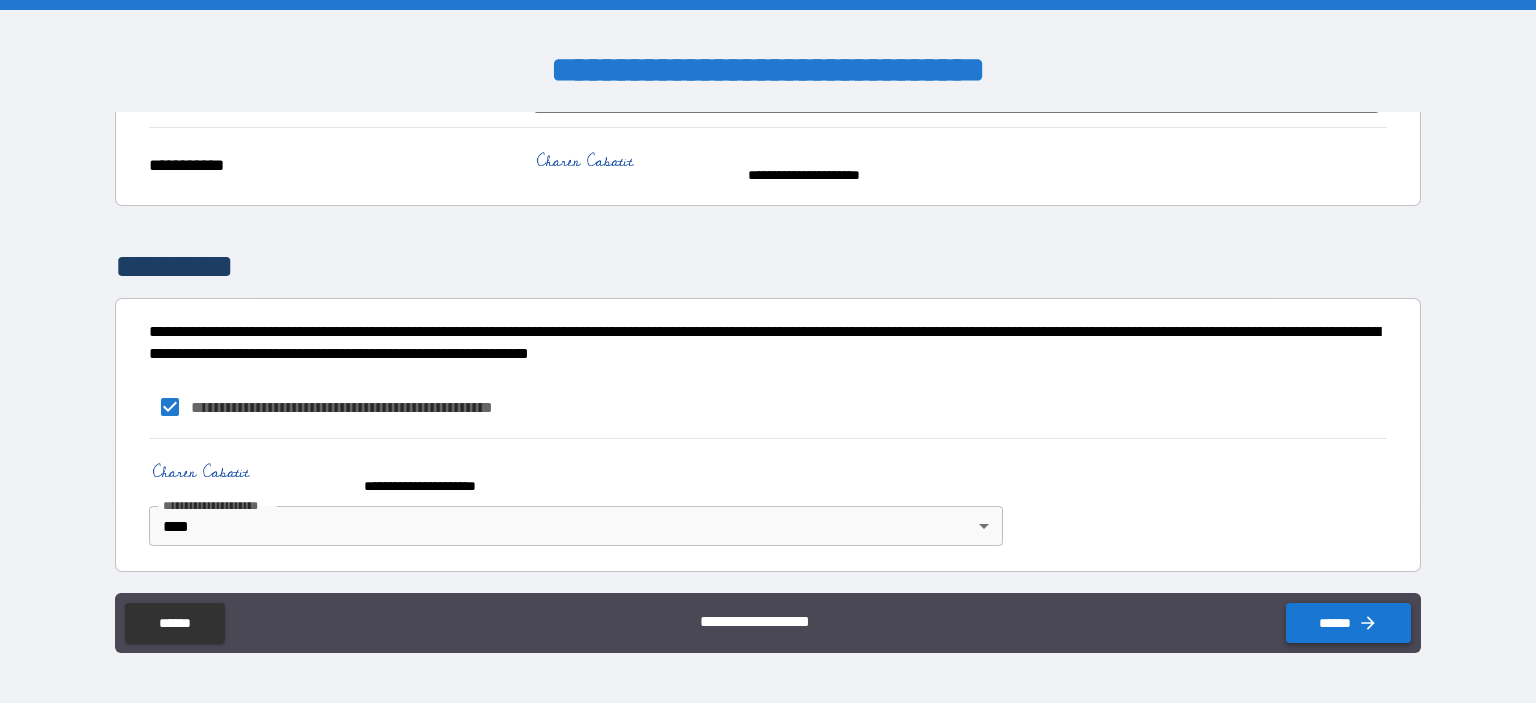 click 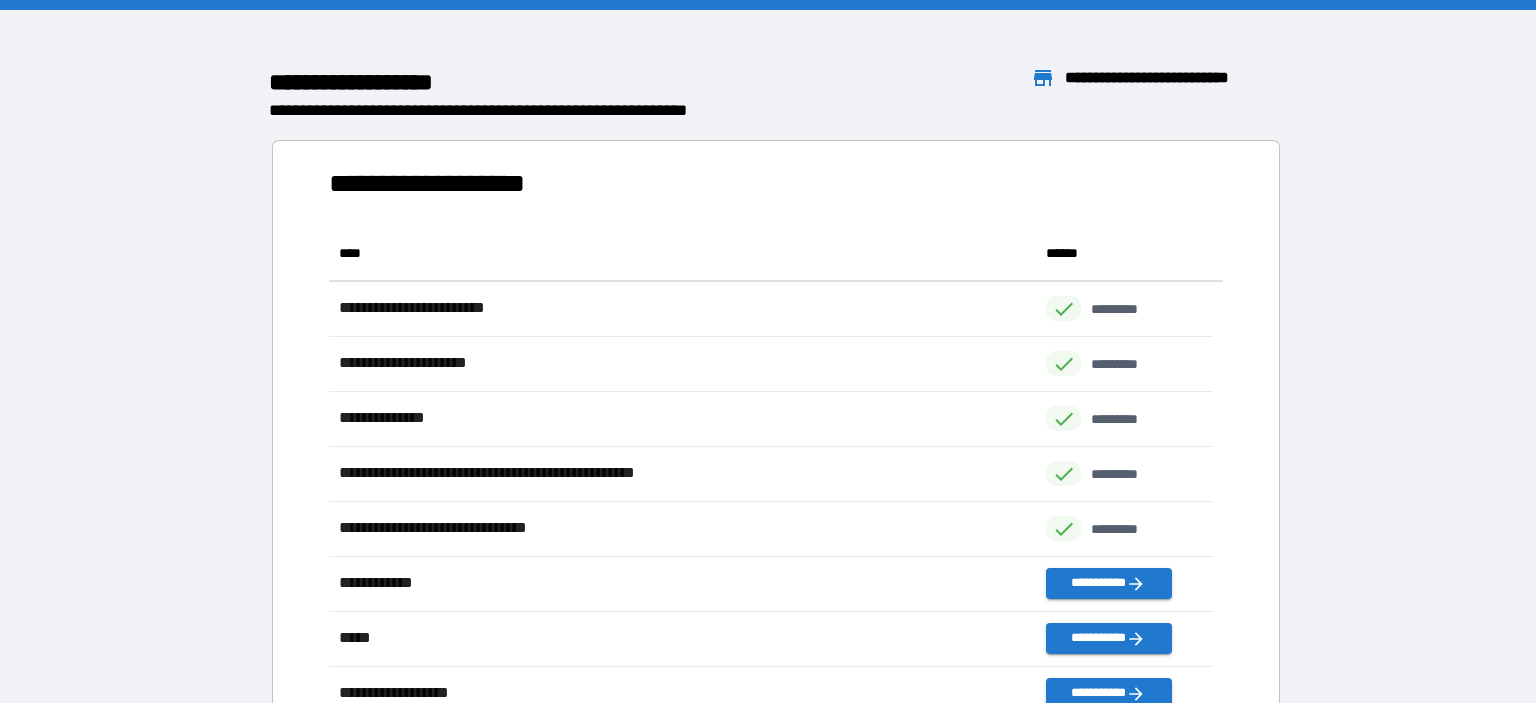 scroll, scrollTop: 16, scrollLeft: 16, axis: both 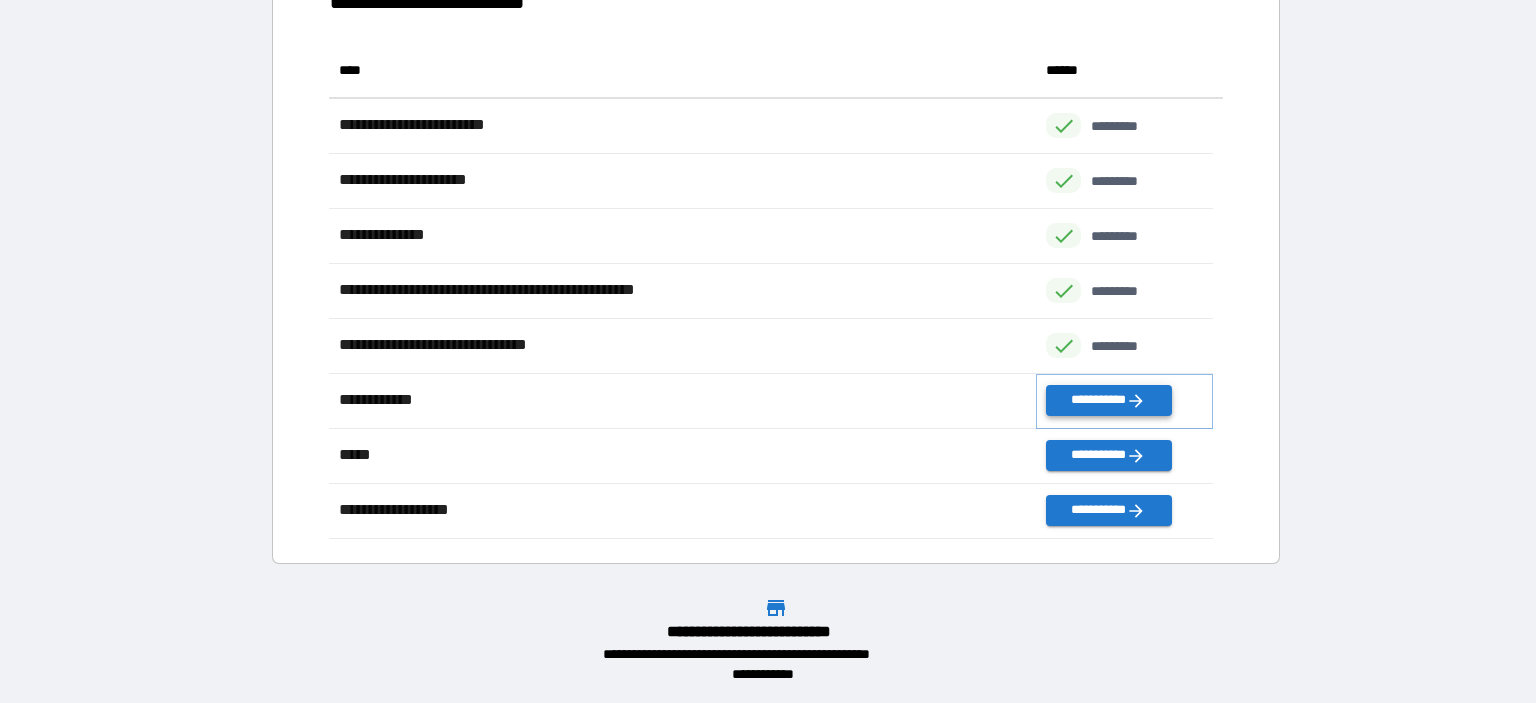 click 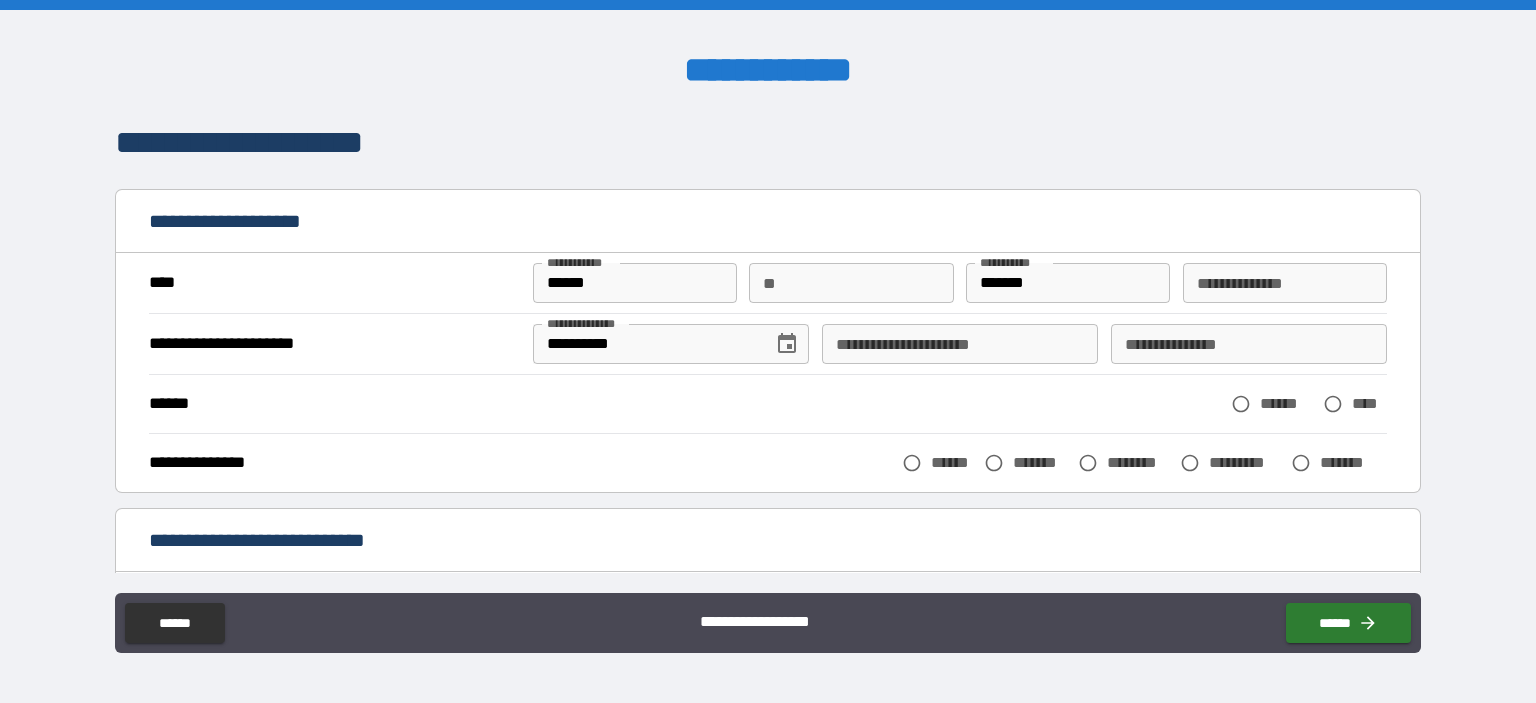 click on "**********" at bounding box center (1285, 283) 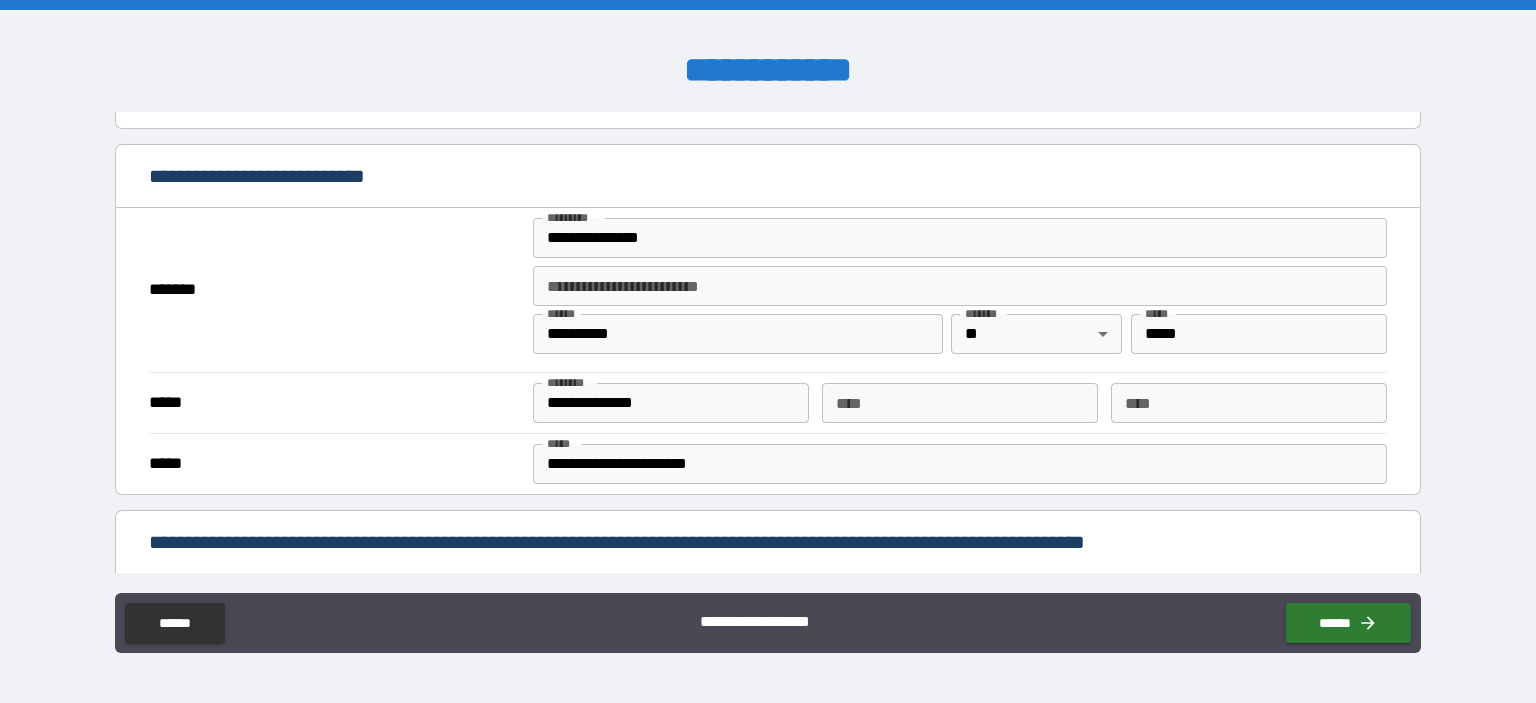 scroll, scrollTop: 400, scrollLeft: 0, axis: vertical 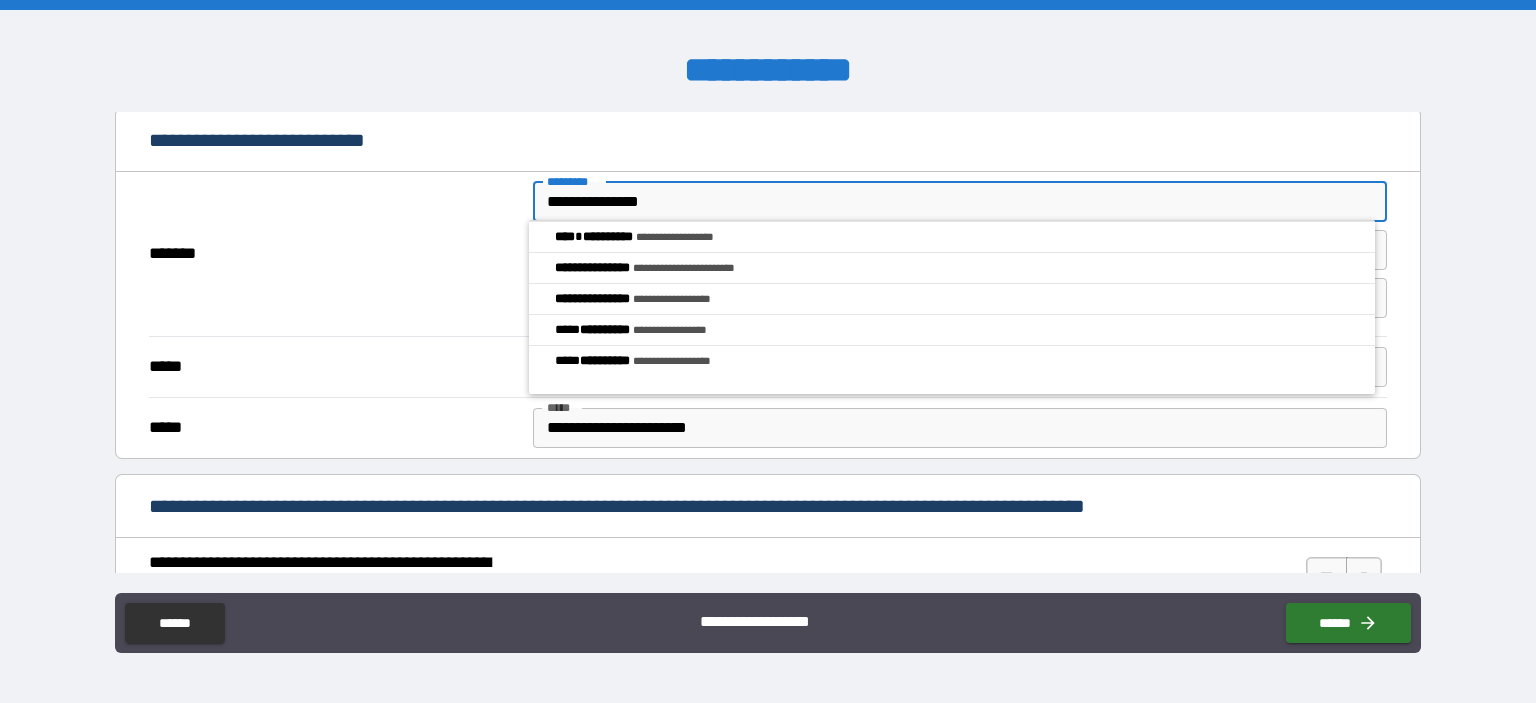 drag, startPoint x: 748, startPoint y: 201, endPoint x: 343, endPoint y: 220, distance: 405.44543 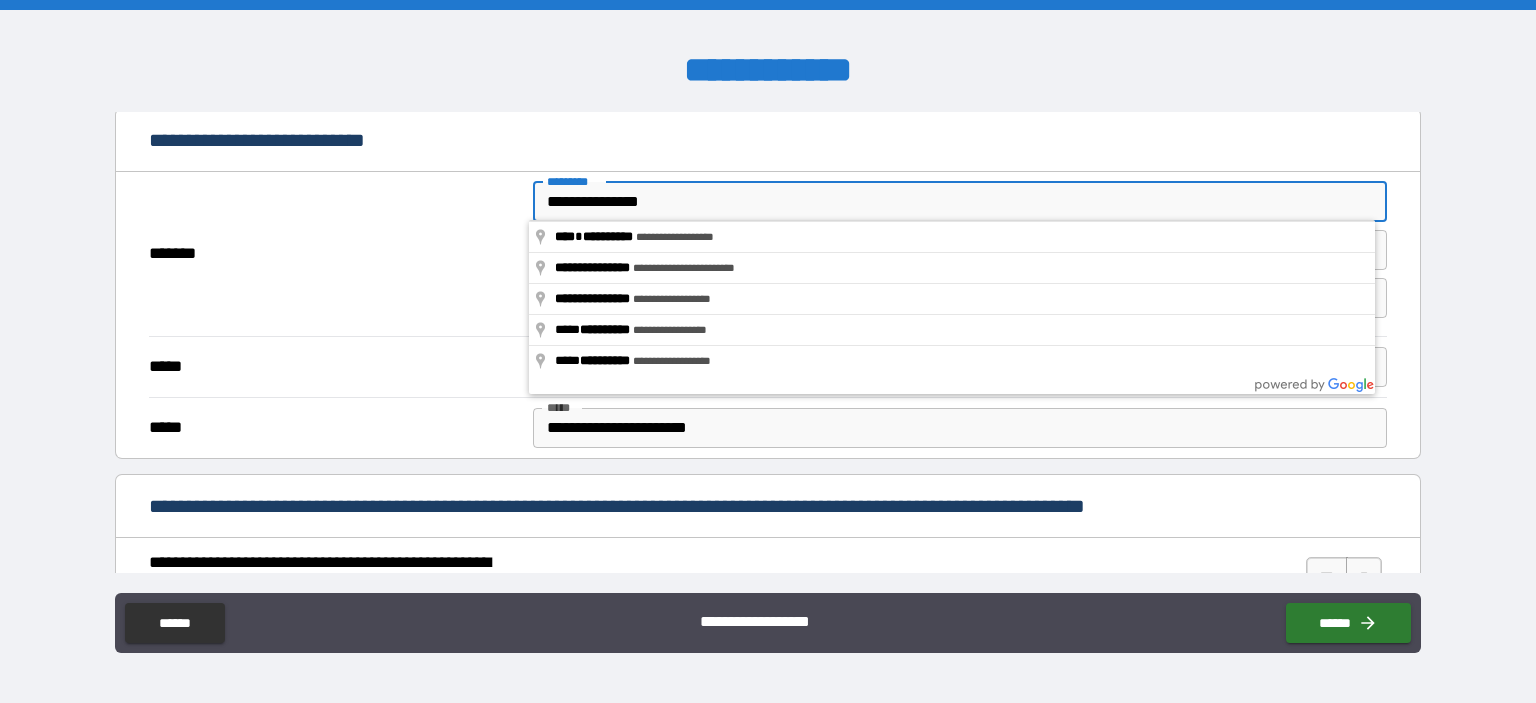 click on "**********" at bounding box center [768, 254] 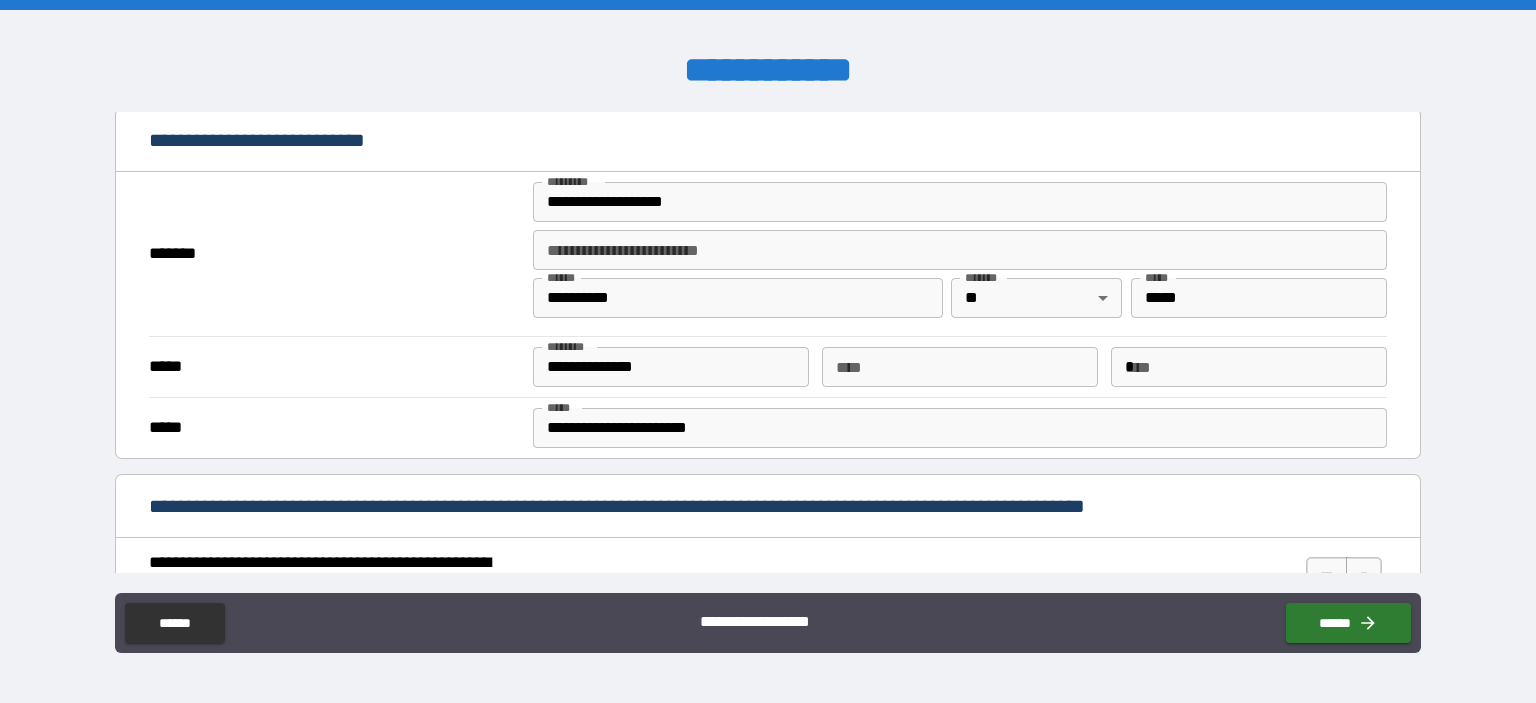 click on "*" at bounding box center [1249, 367] 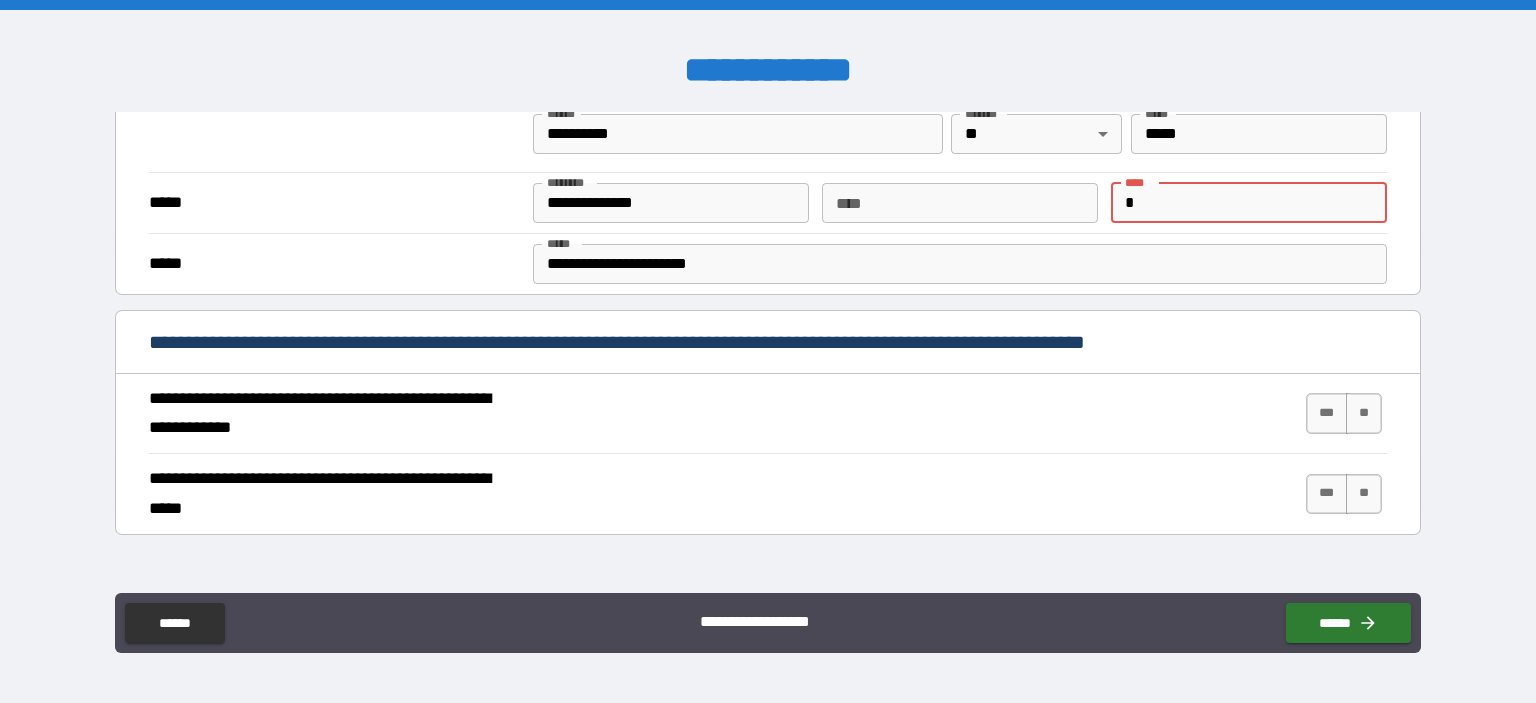 scroll, scrollTop: 600, scrollLeft: 0, axis: vertical 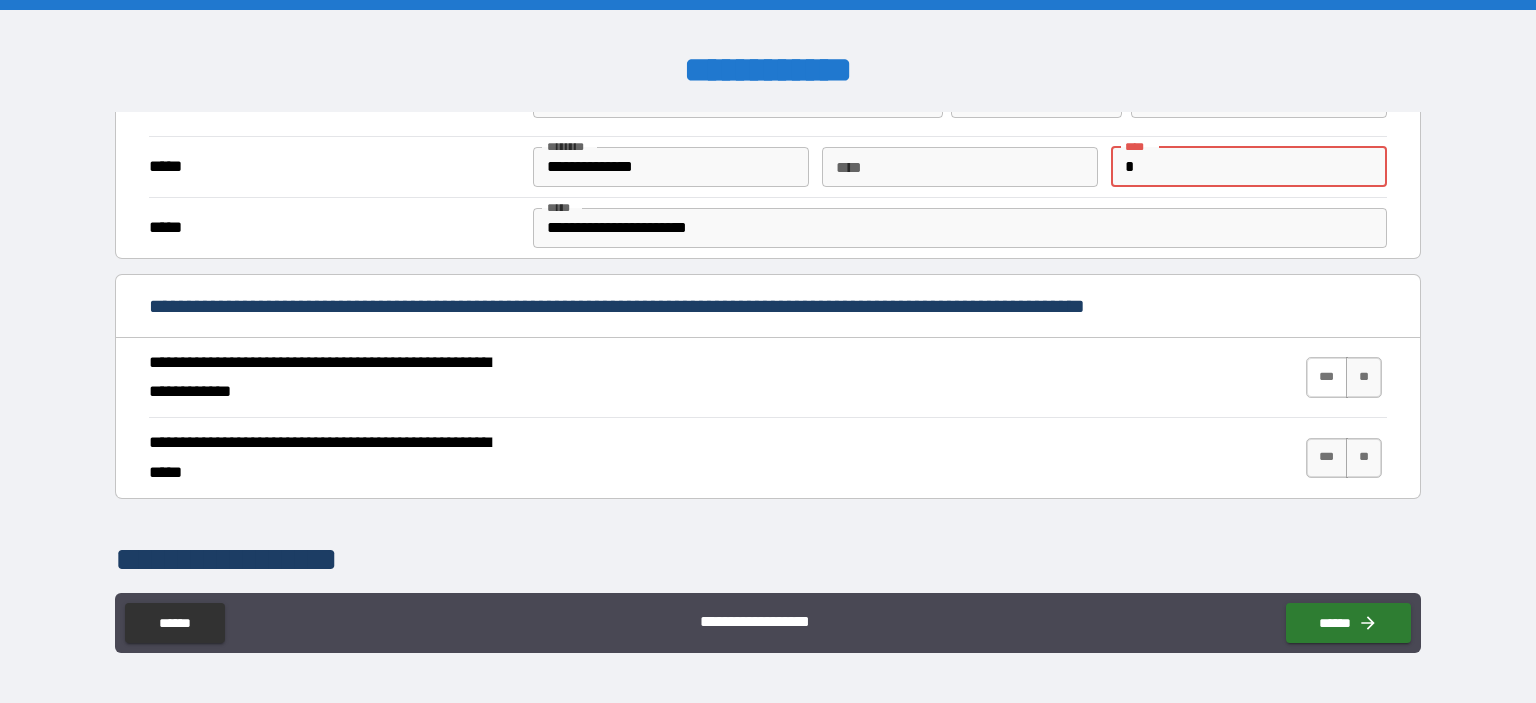 click on "***" at bounding box center [1327, 377] 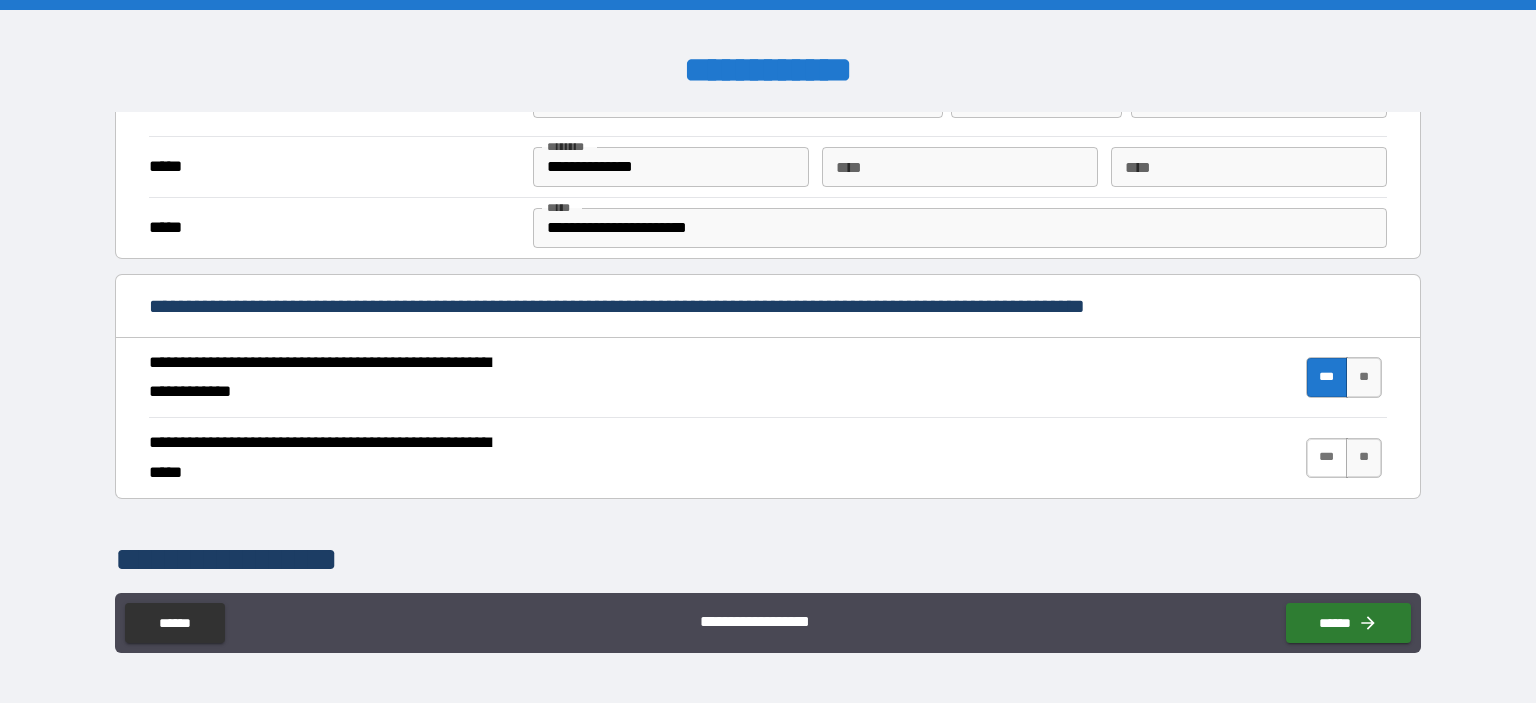 click on "***" at bounding box center [1327, 458] 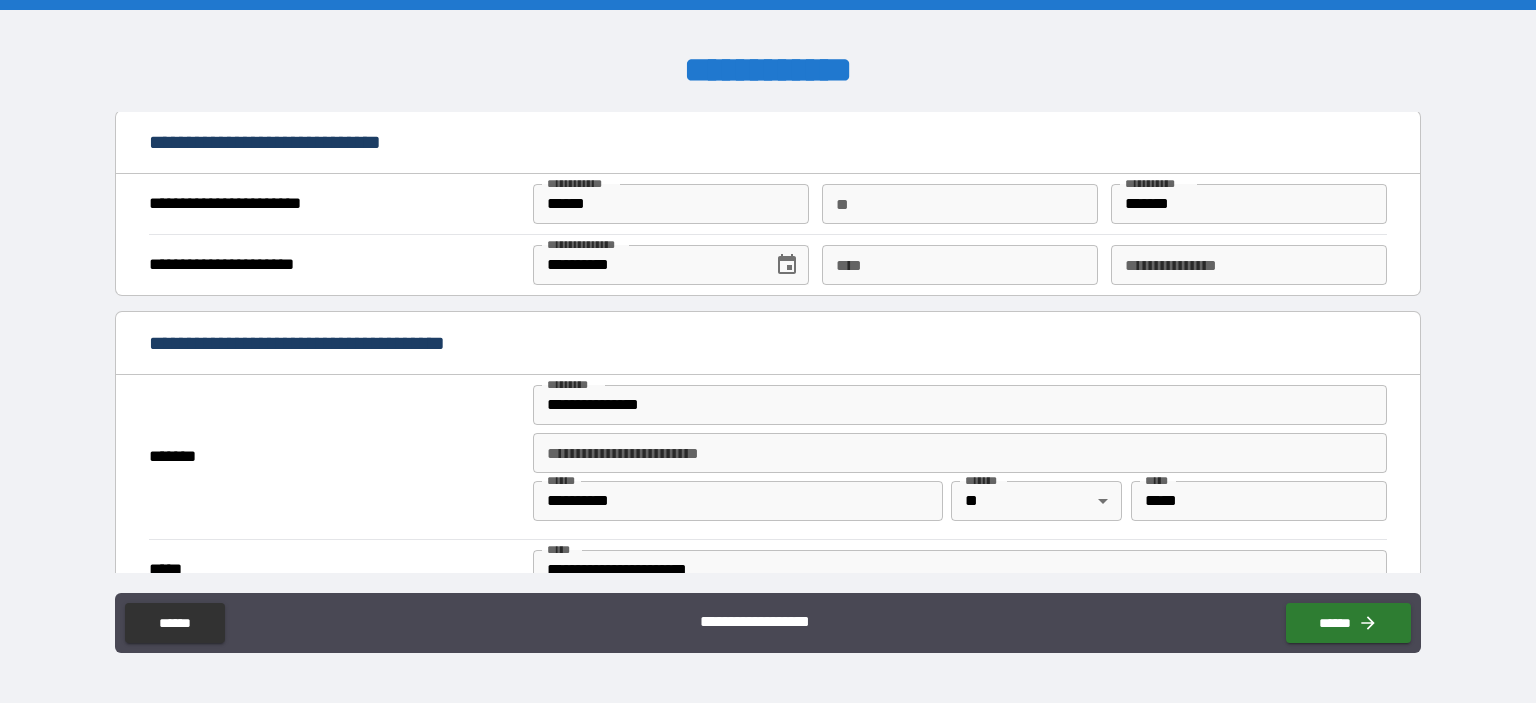 scroll, scrollTop: 1300, scrollLeft: 0, axis: vertical 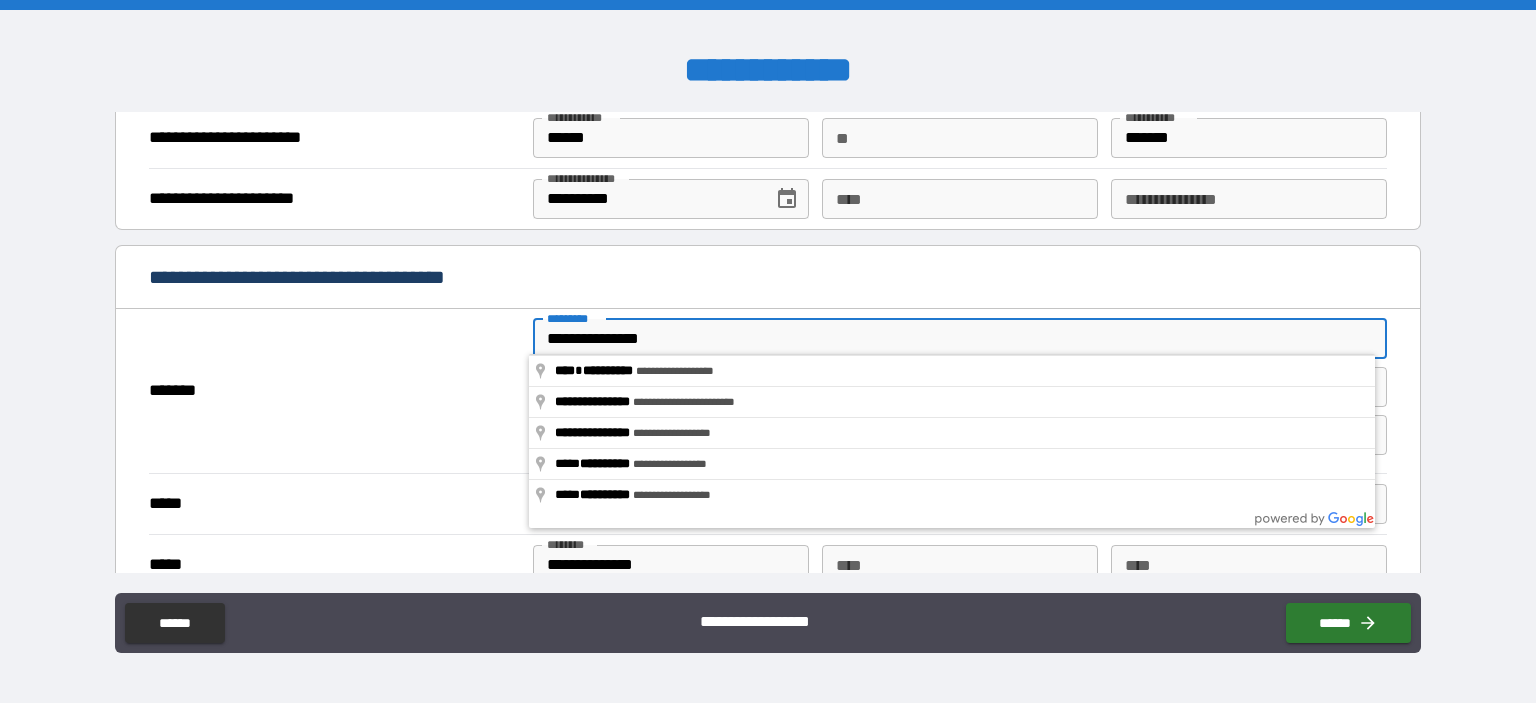 drag, startPoint x: 692, startPoint y: 340, endPoint x: 407, endPoint y: 382, distance: 288.07812 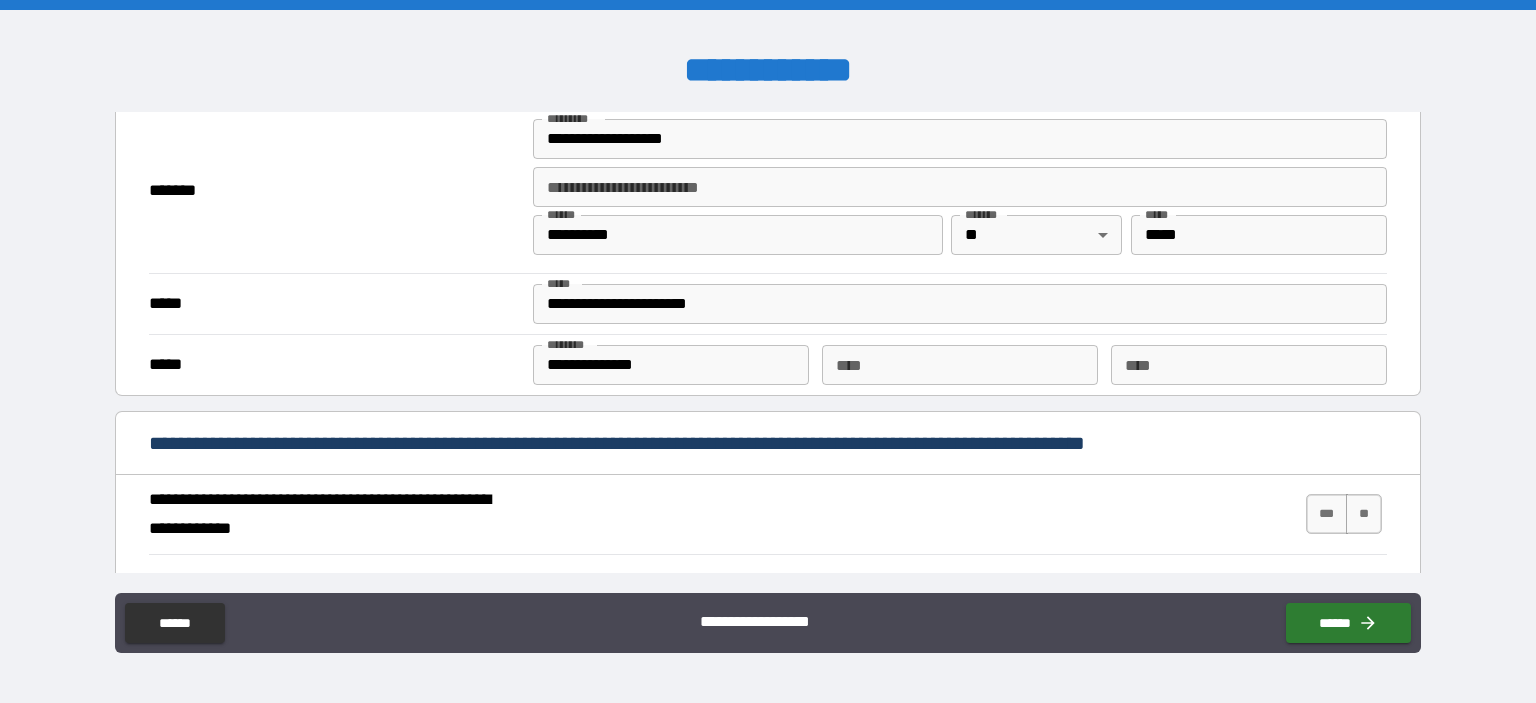 scroll, scrollTop: 1700, scrollLeft: 0, axis: vertical 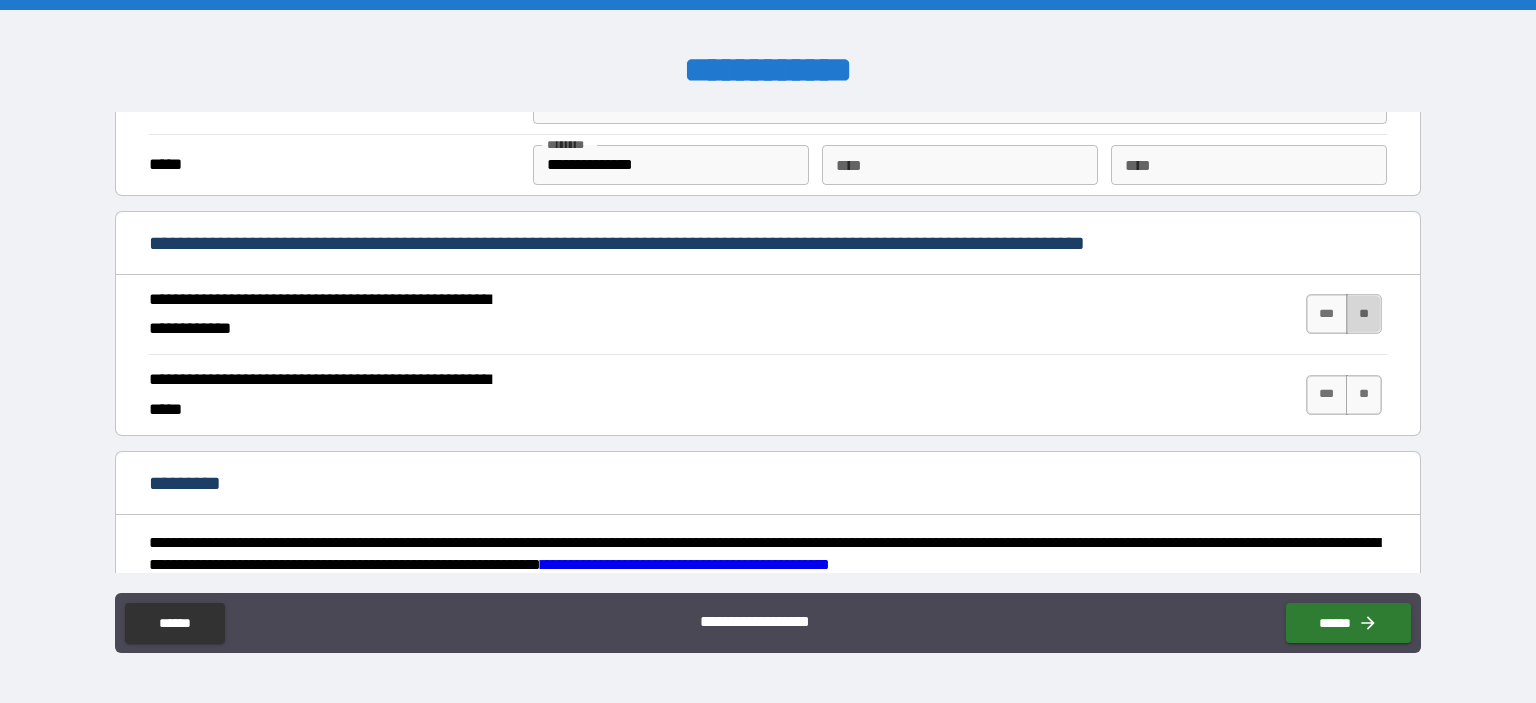 click on "**" at bounding box center (1364, 314) 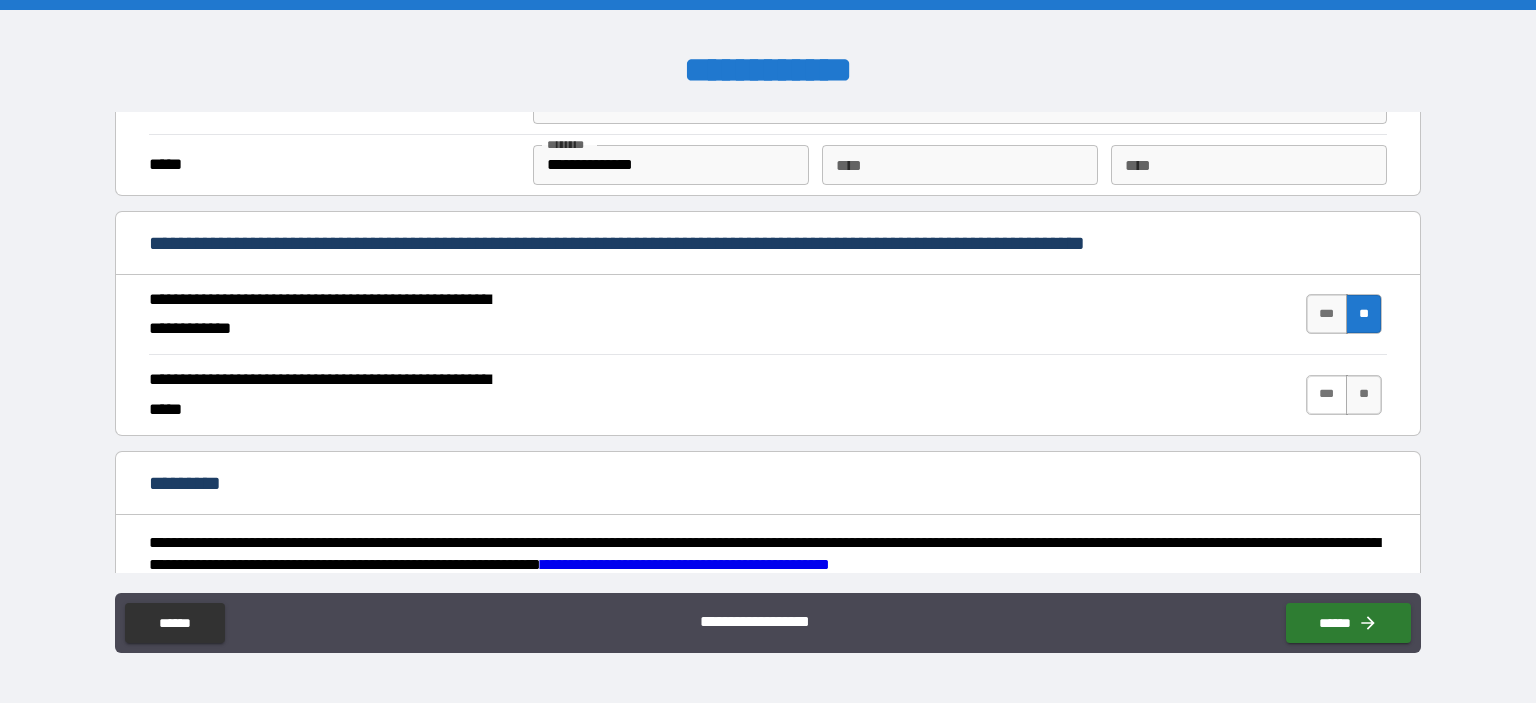 click on "***" at bounding box center (1327, 395) 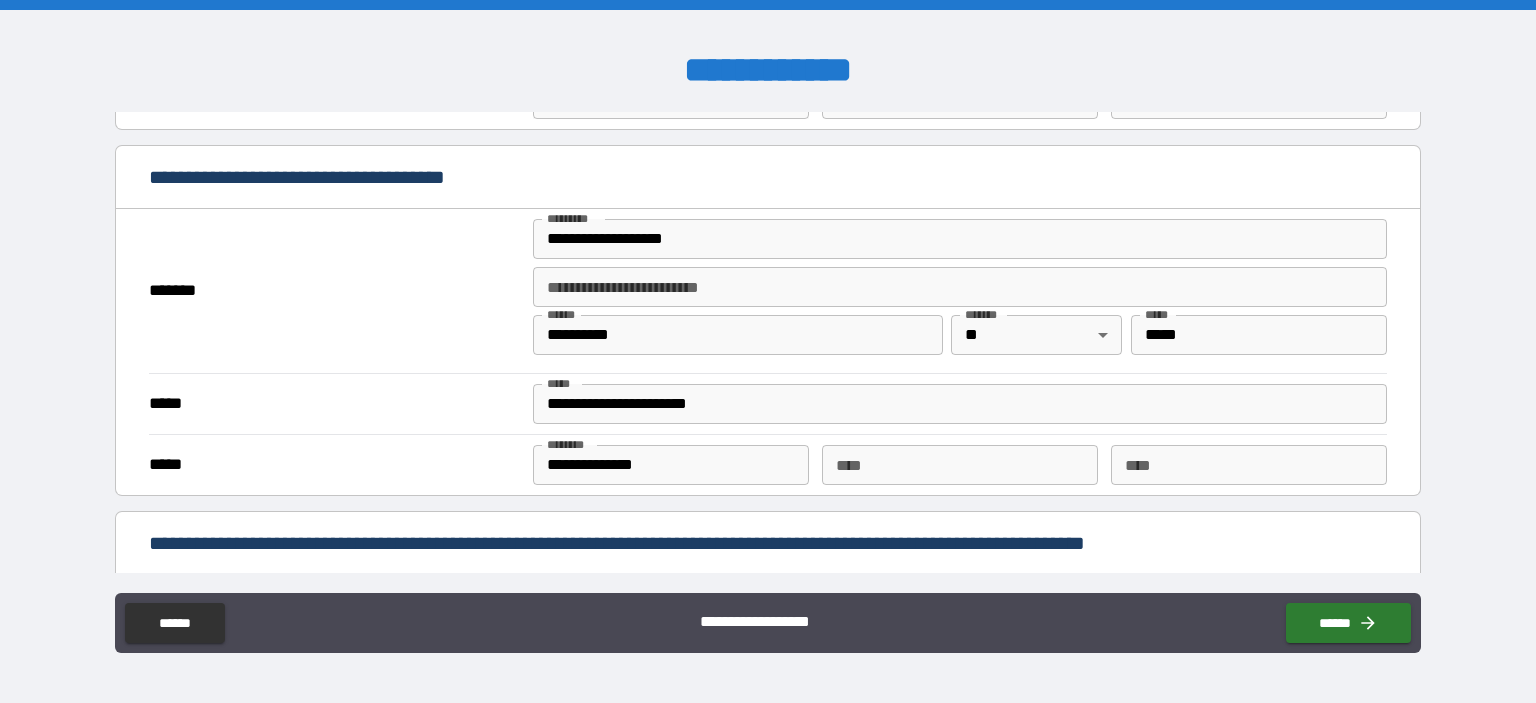 scroll, scrollTop: 1800, scrollLeft: 0, axis: vertical 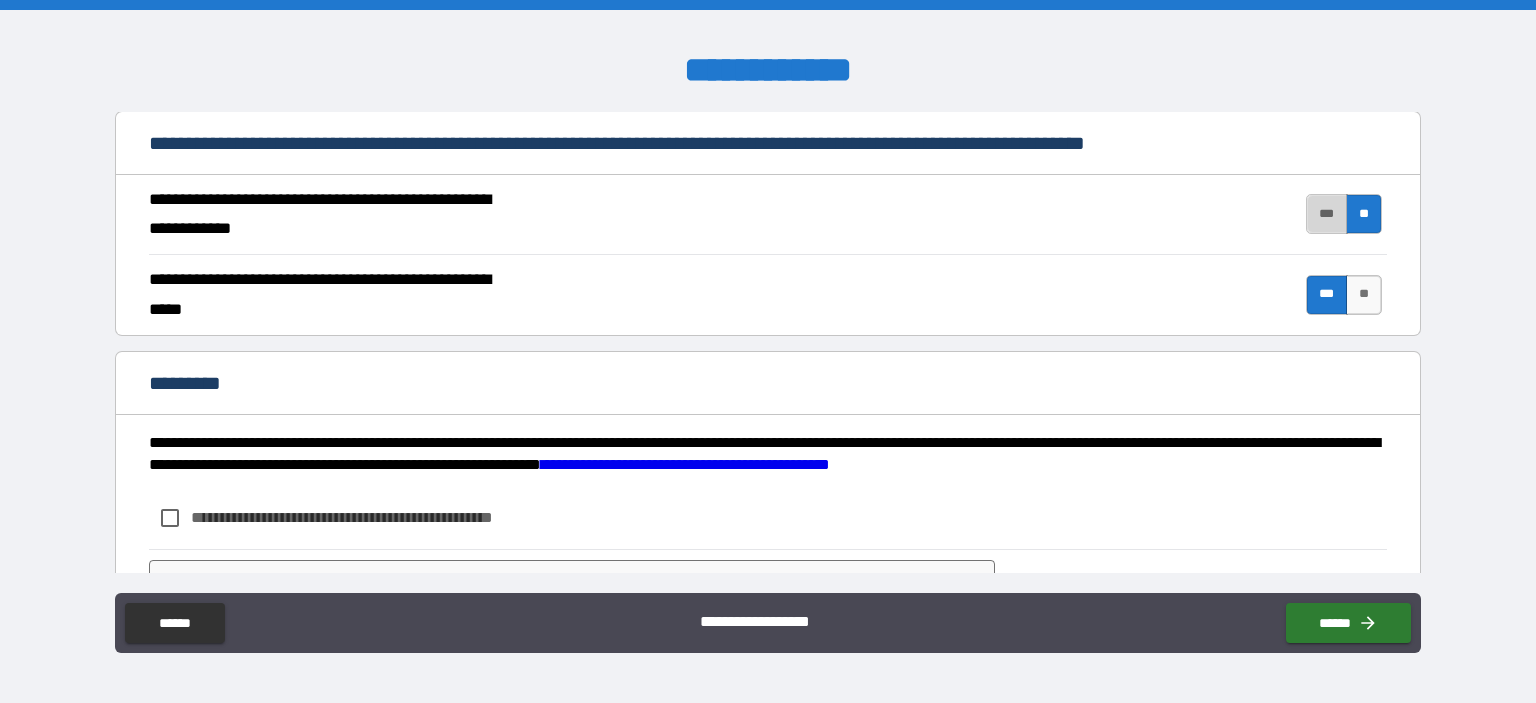 click on "***" at bounding box center (1327, 214) 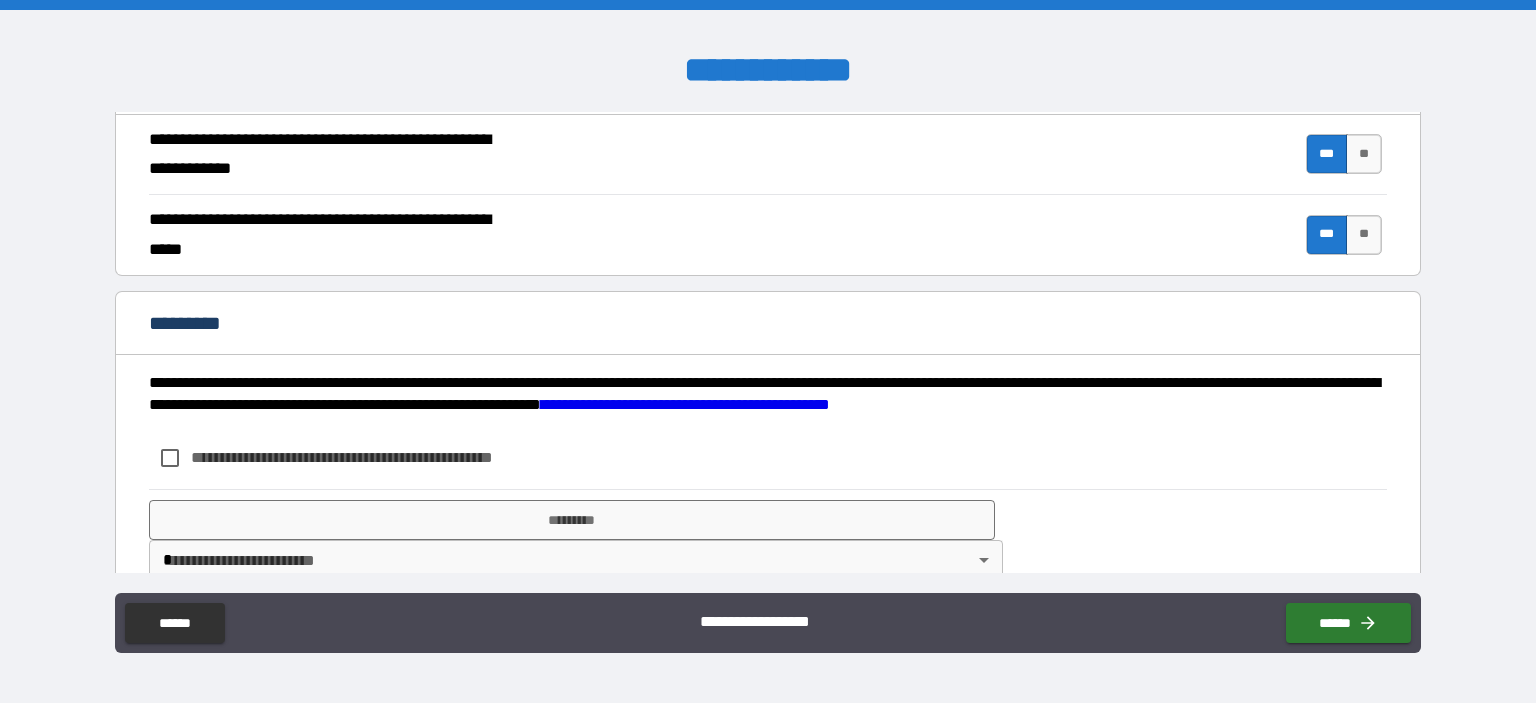 scroll, scrollTop: 1891, scrollLeft: 0, axis: vertical 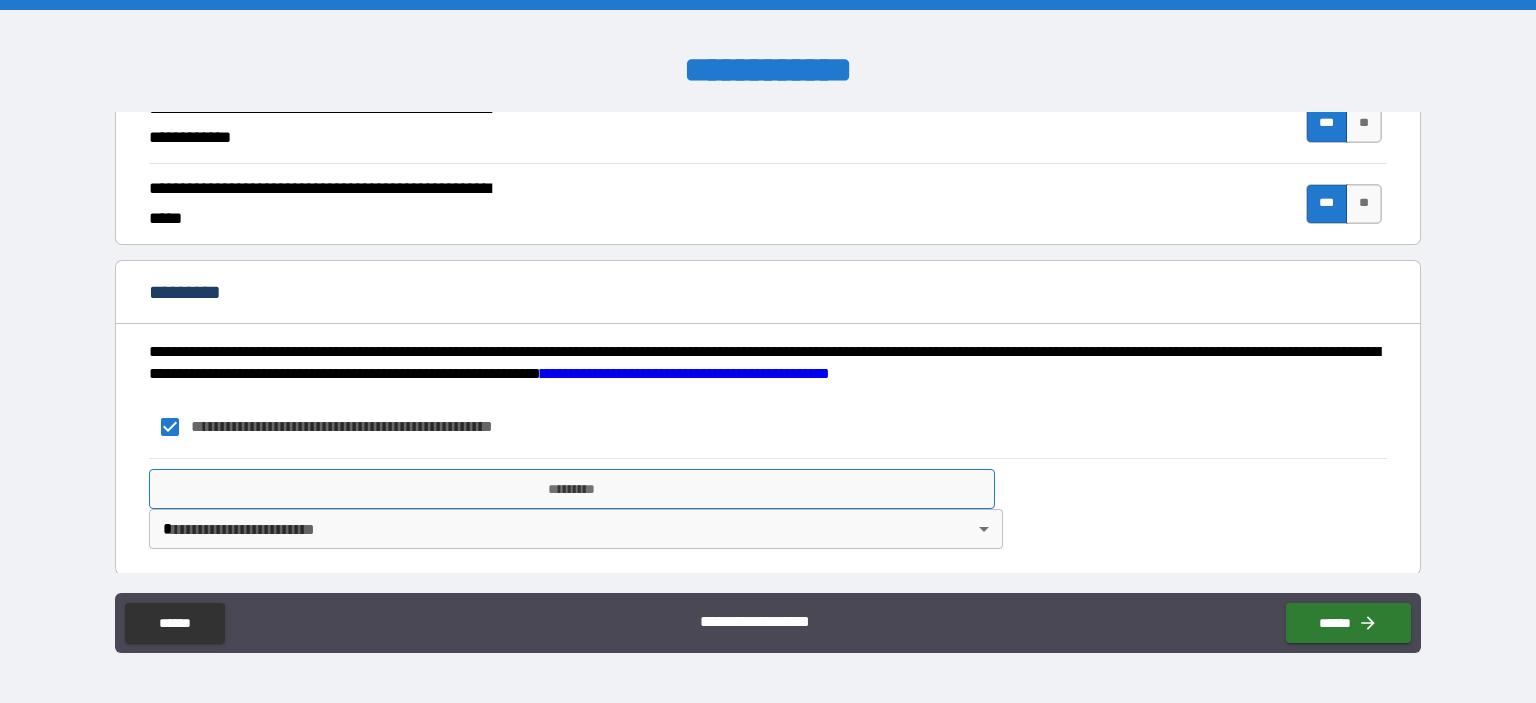 click on "*********" at bounding box center (572, 489) 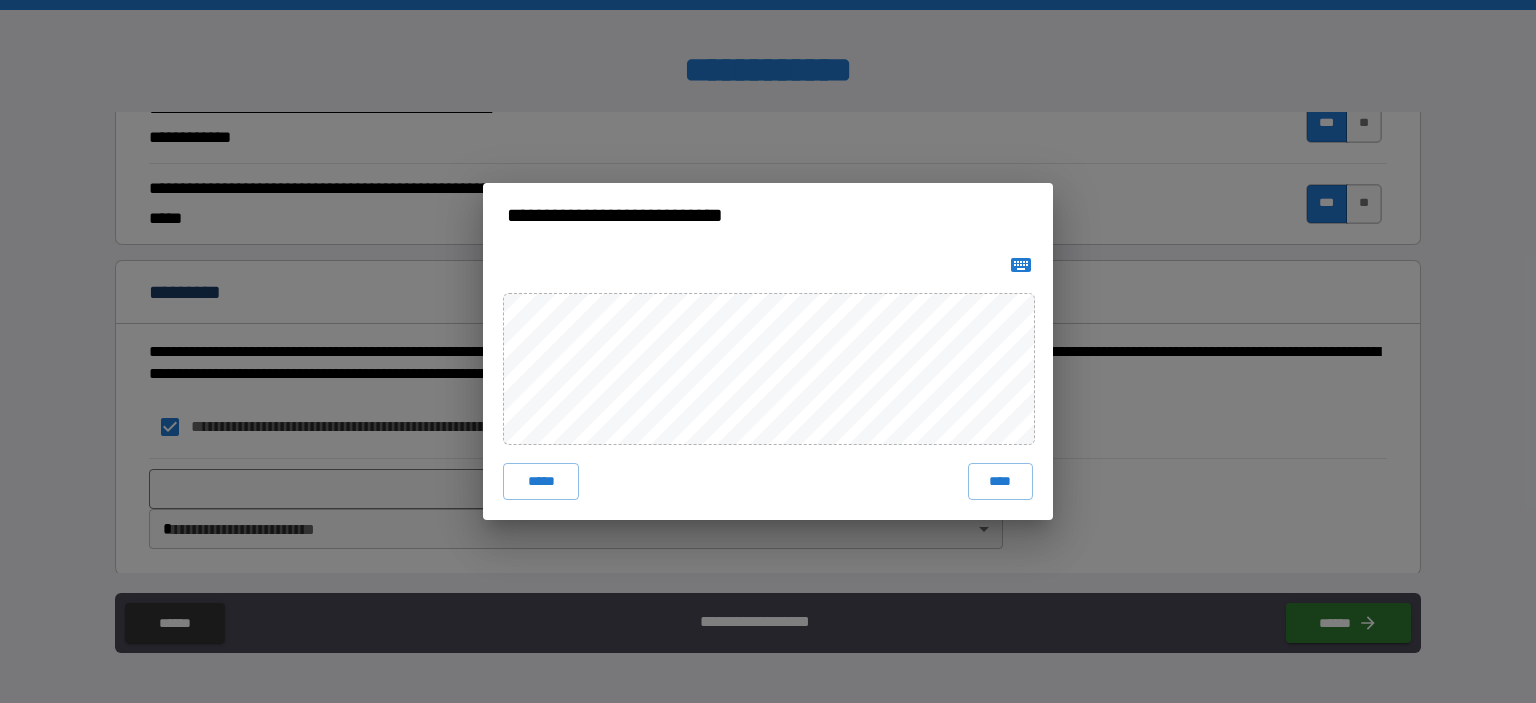 click at bounding box center (1021, 265) 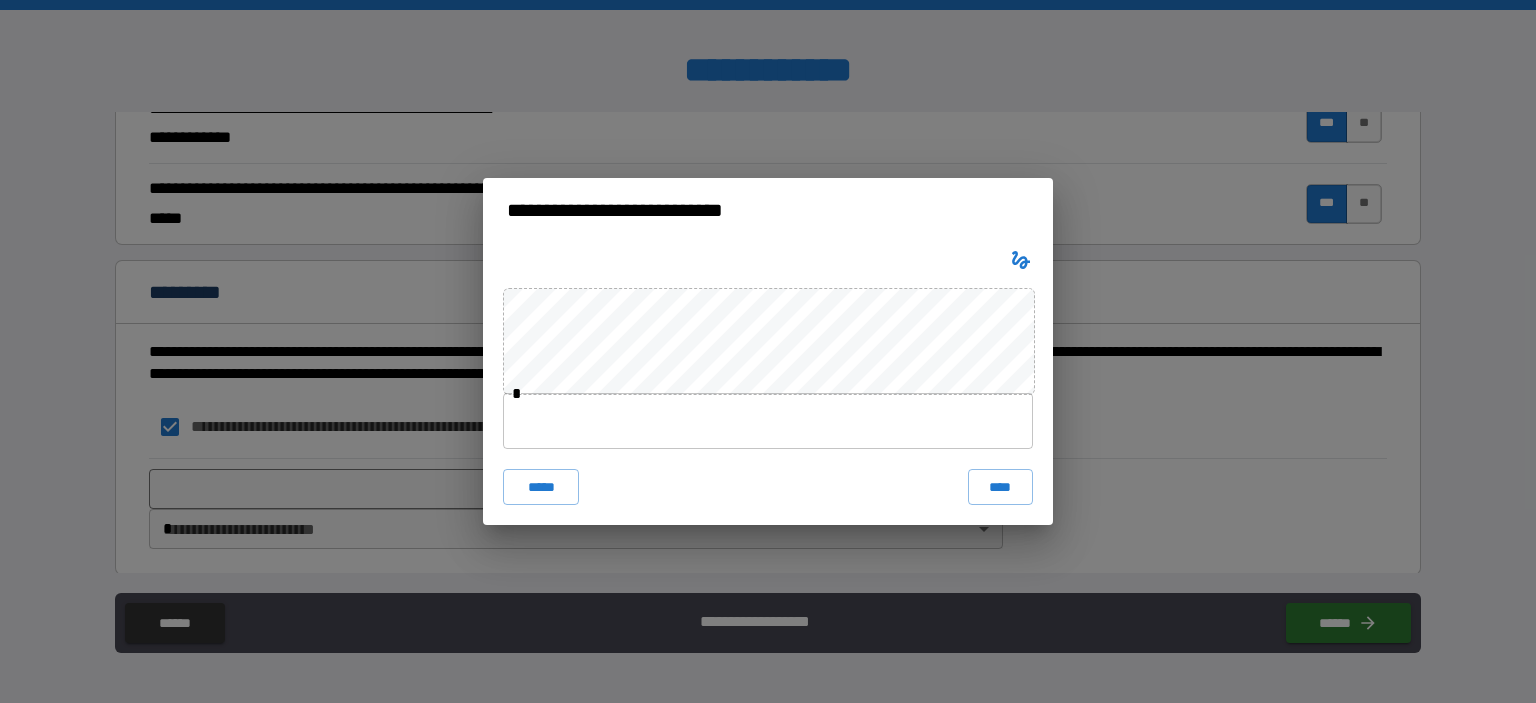 click at bounding box center [768, 421] 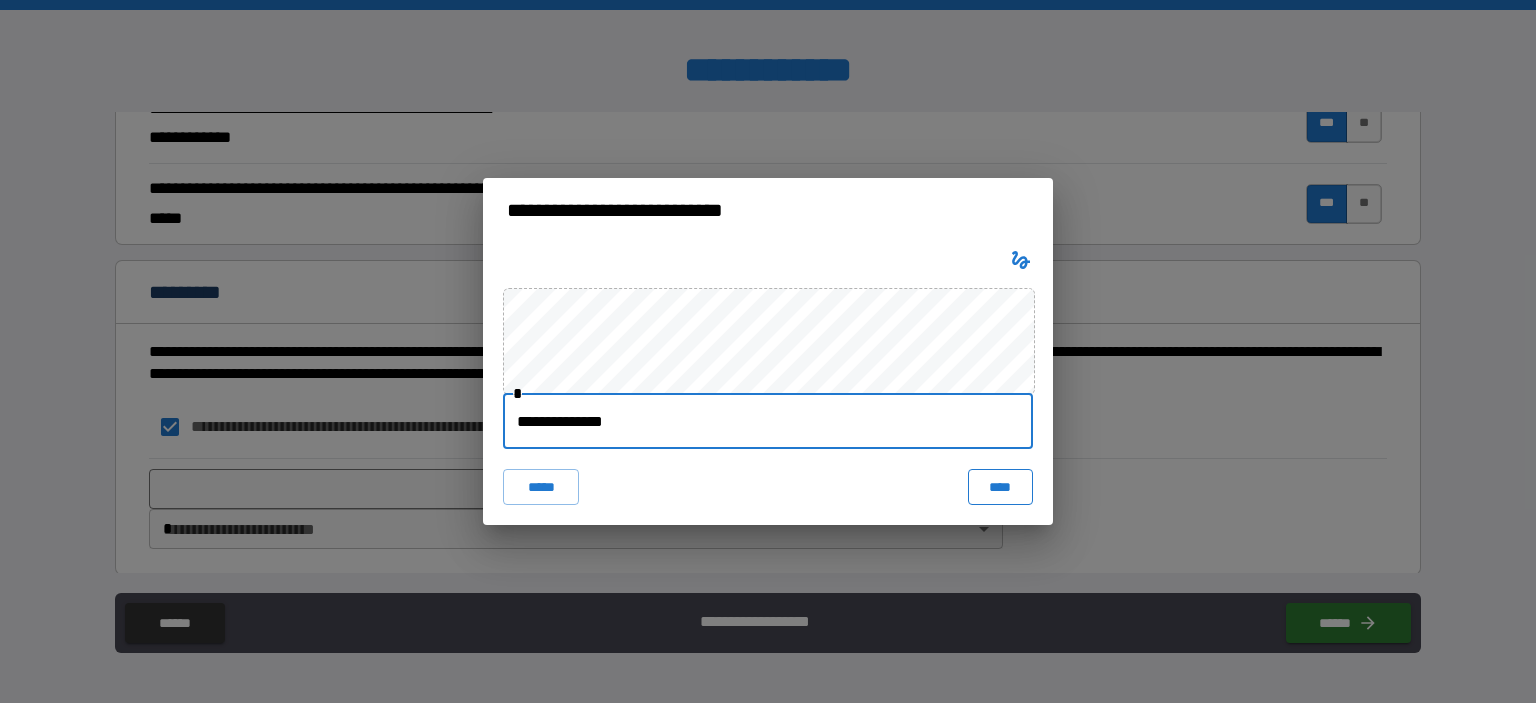 click on "****" at bounding box center [1000, 487] 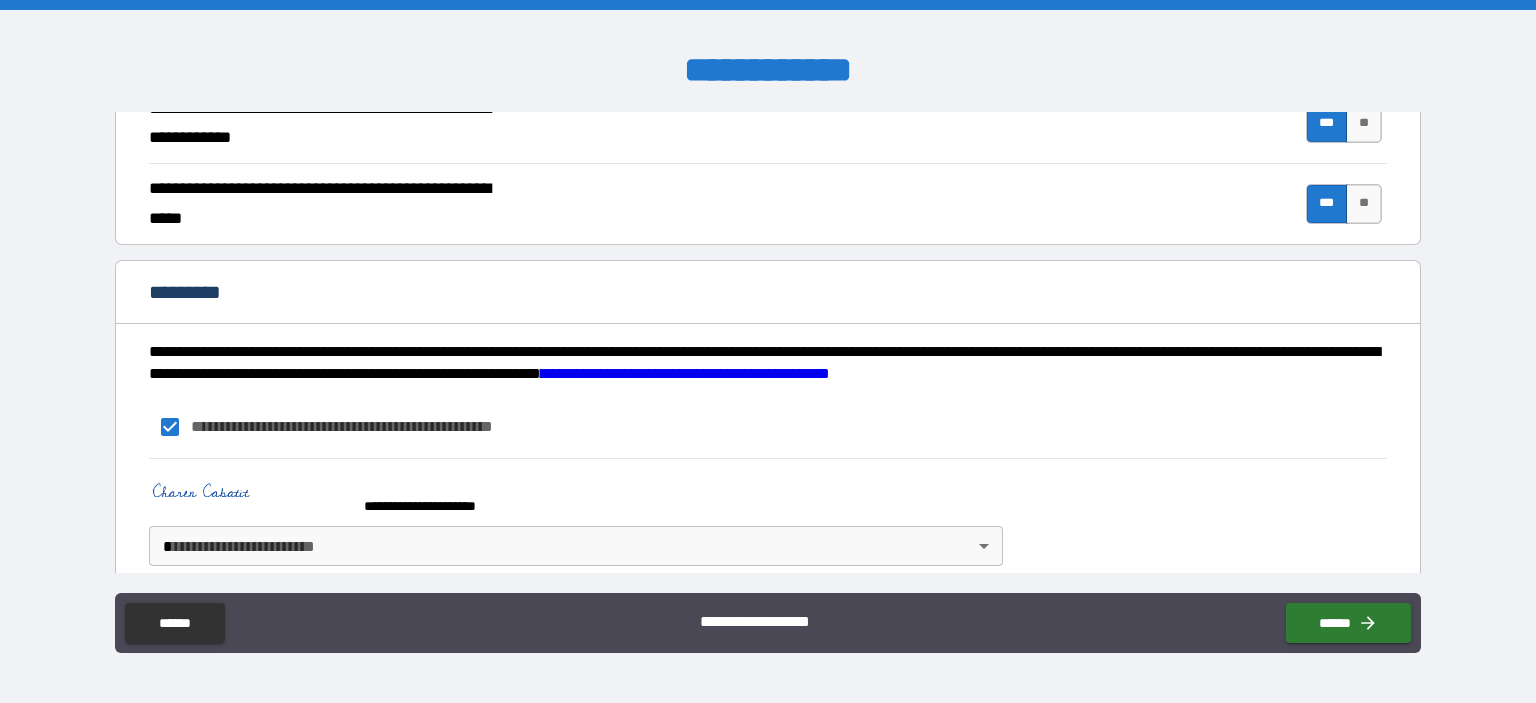 click on "**********" at bounding box center (768, 351) 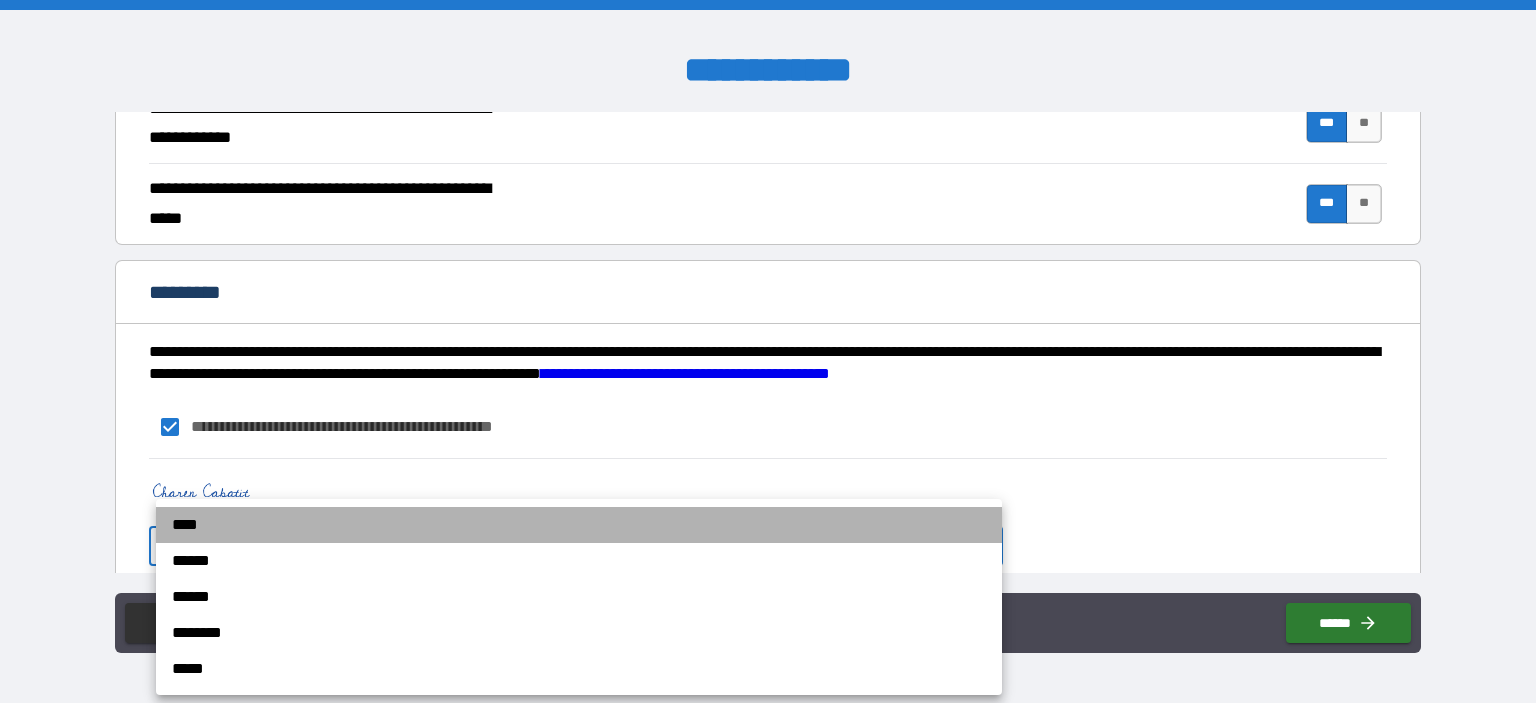 click on "****" at bounding box center (579, 525) 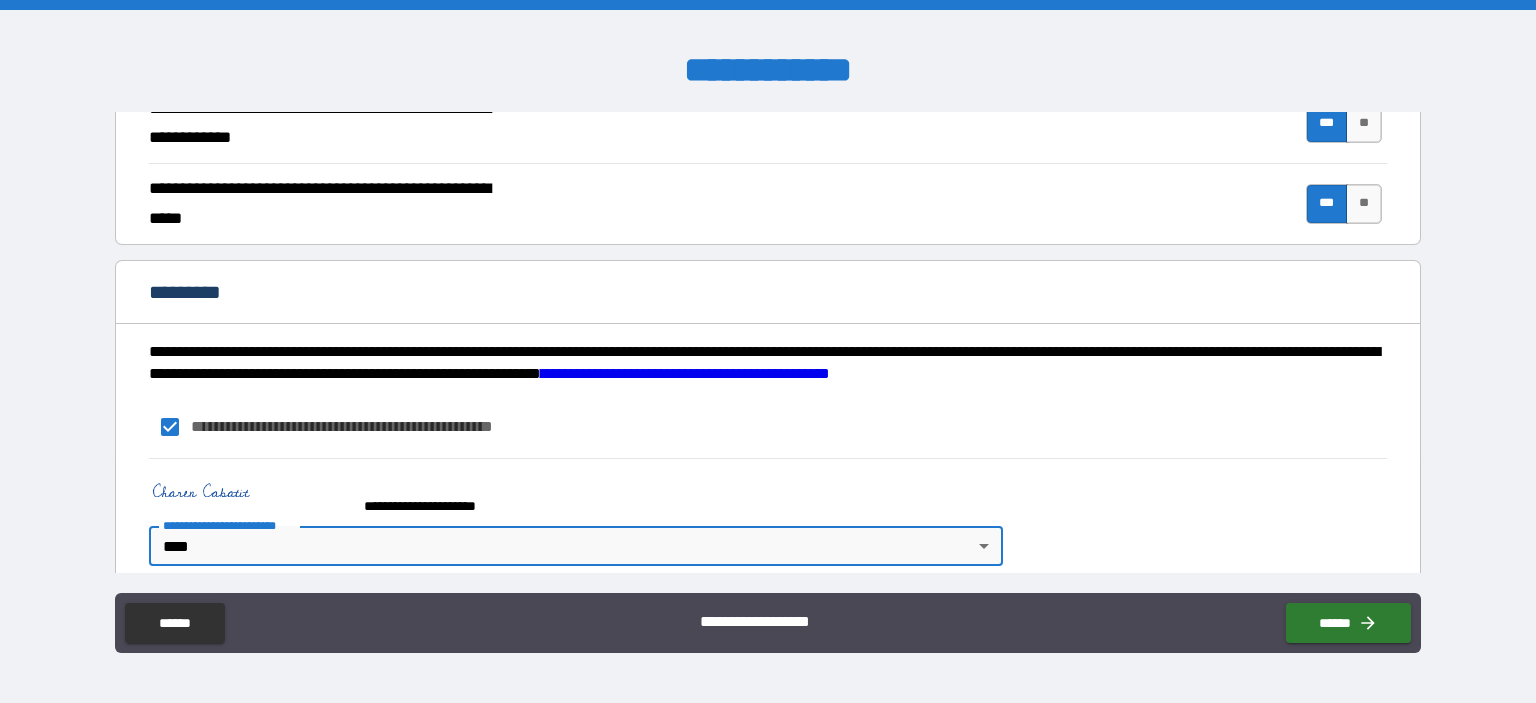 click on "**********" at bounding box center [768, 517] 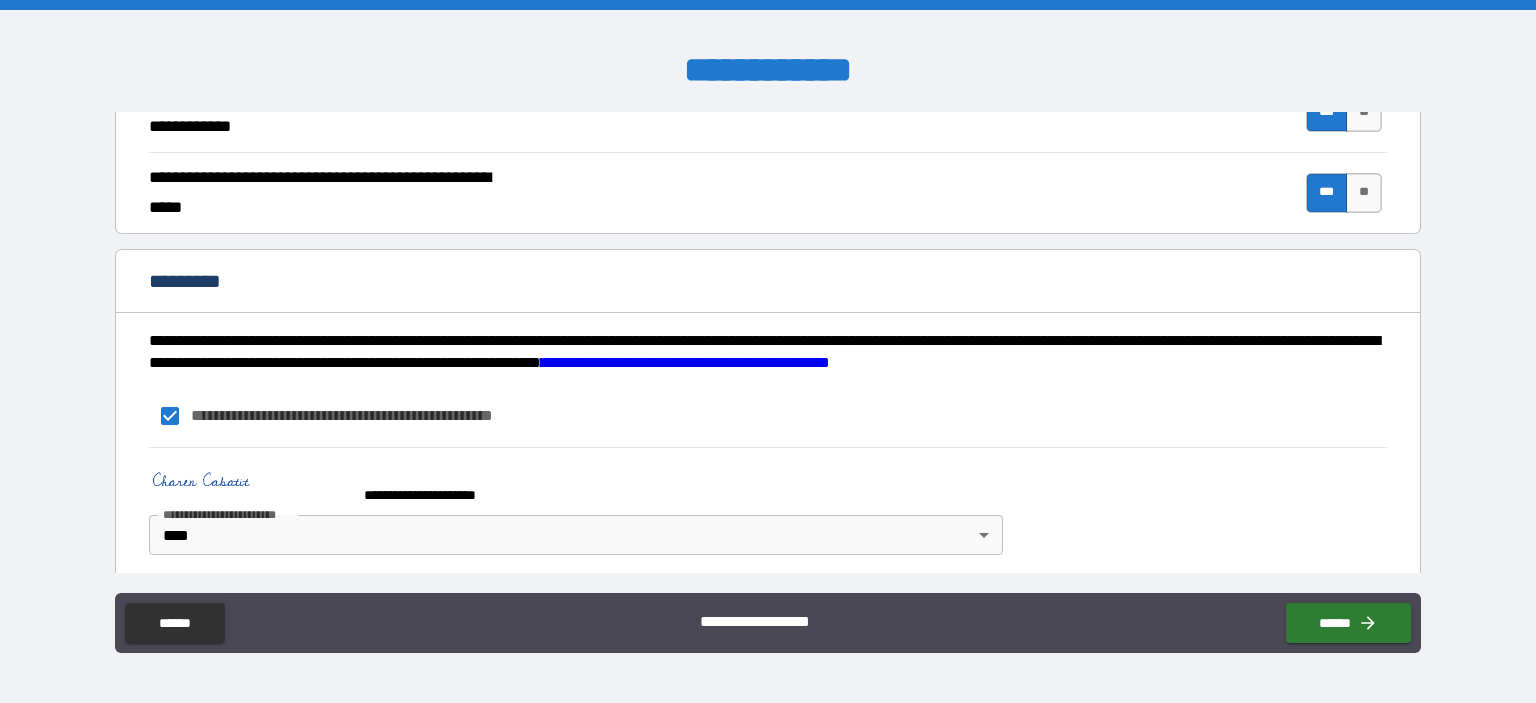 scroll, scrollTop: 1908, scrollLeft: 0, axis: vertical 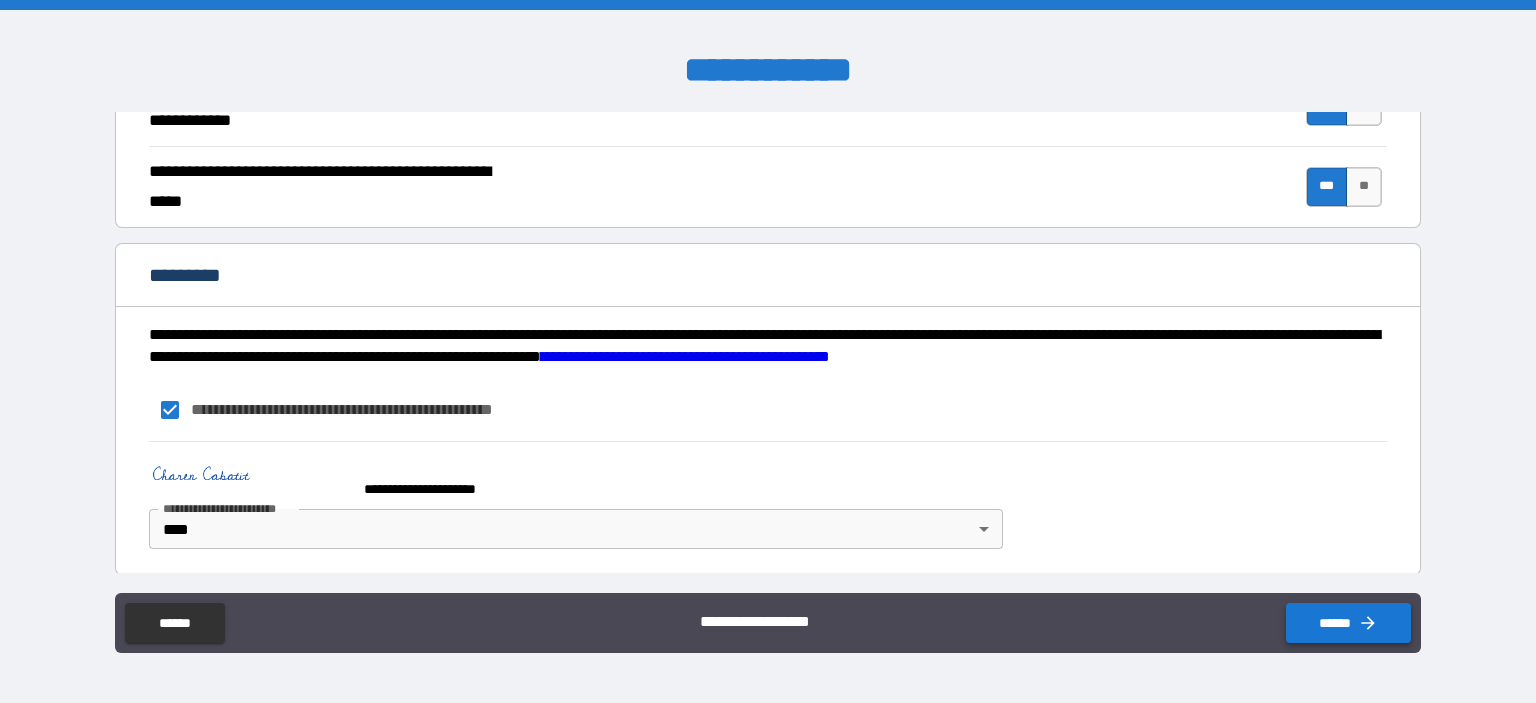 click 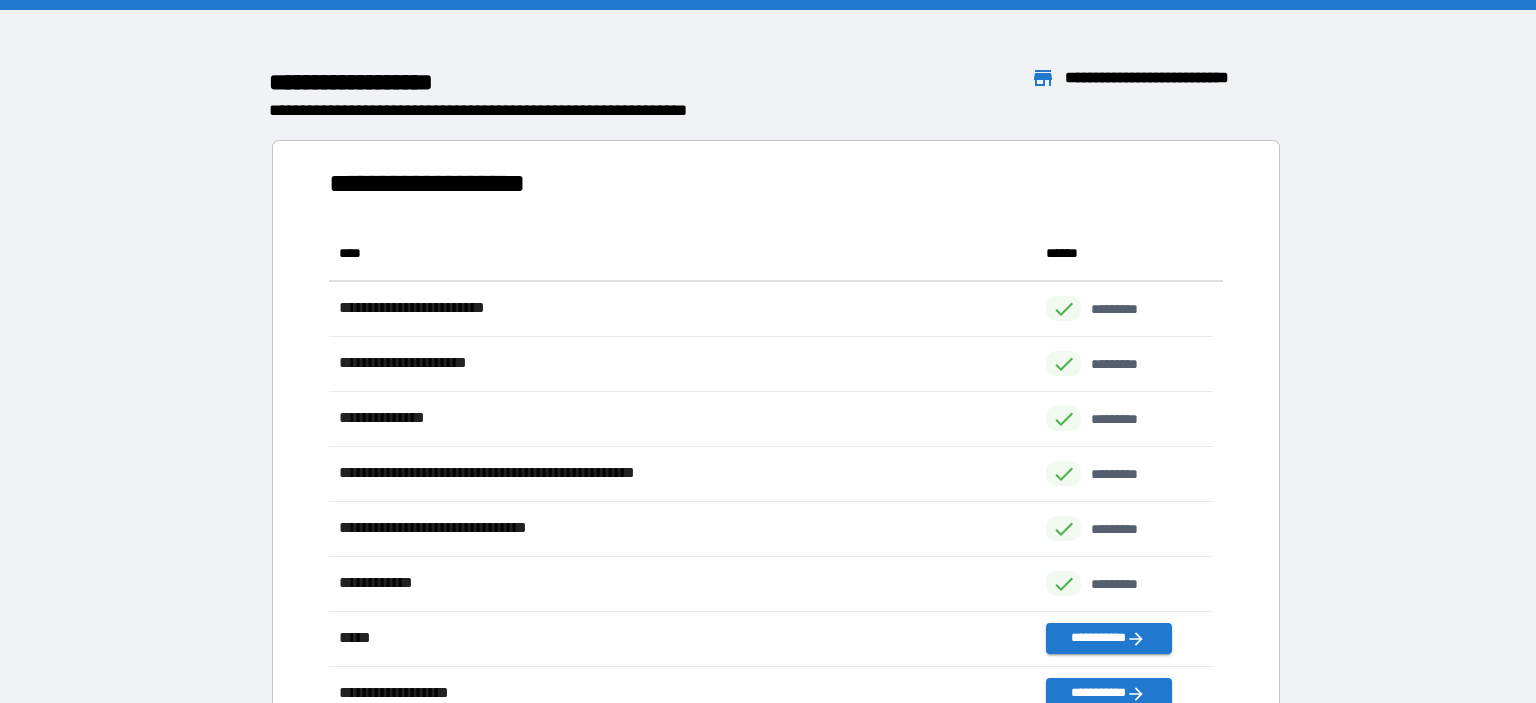 scroll, scrollTop: 16, scrollLeft: 16, axis: both 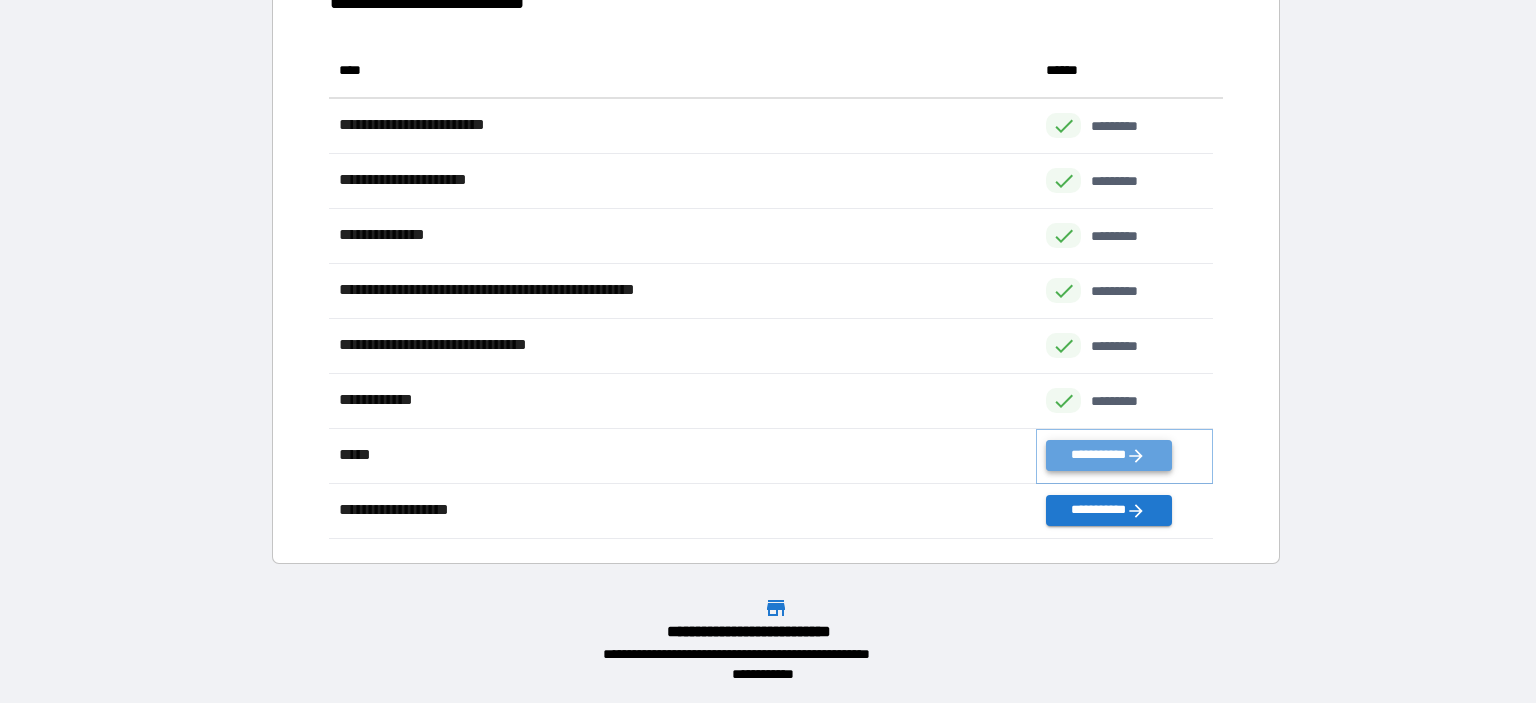 click on "**********" at bounding box center [1108, 455] 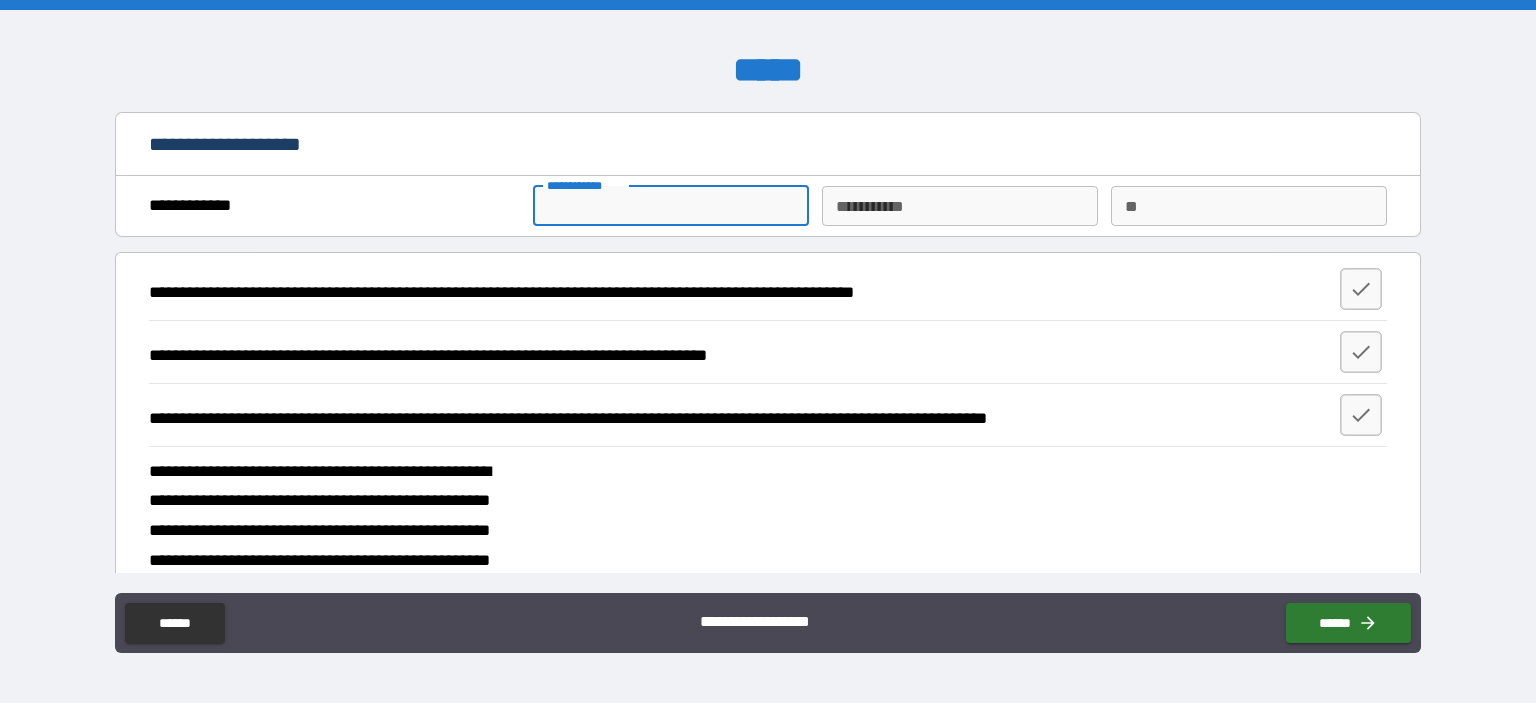 click on "**********" at bounding box center (671, 206) 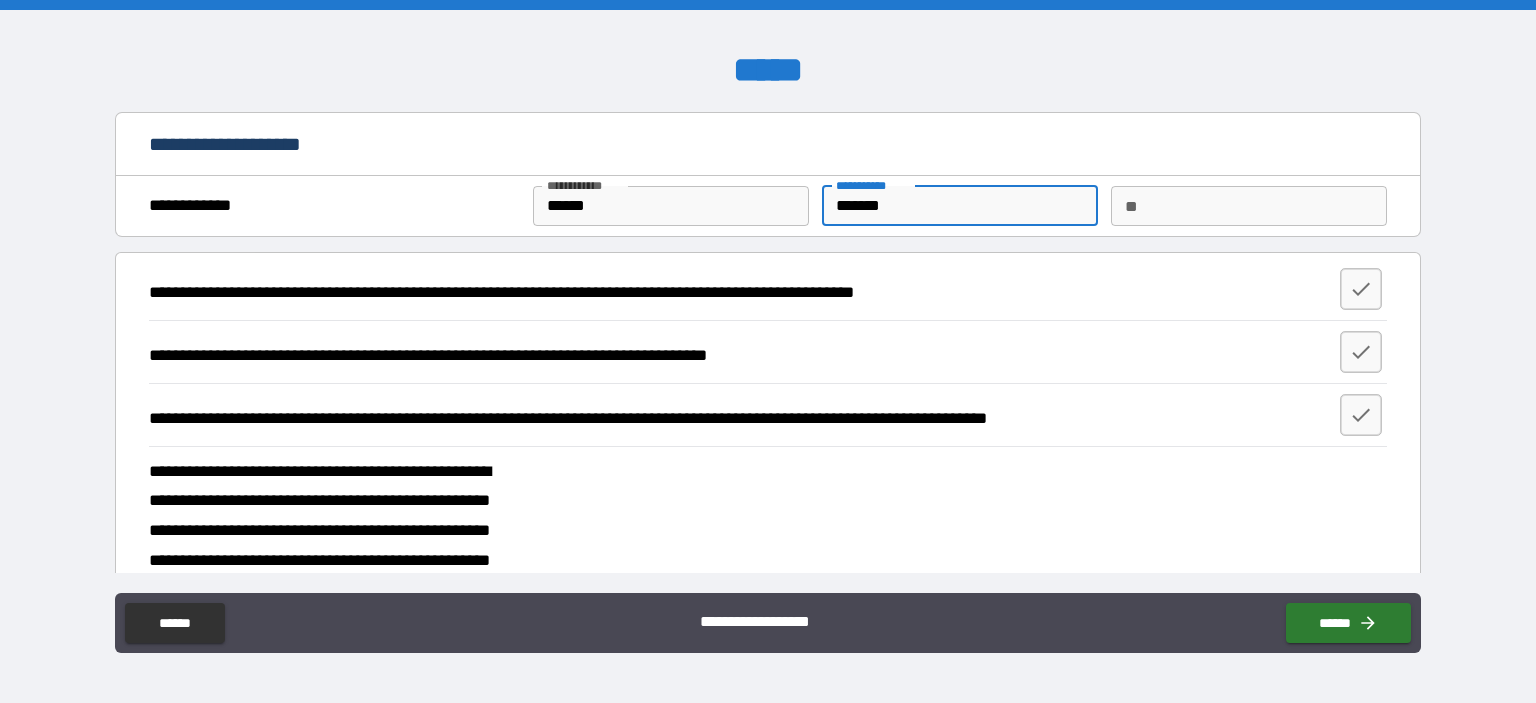 click on "**********" at bounding box center [768, 769] 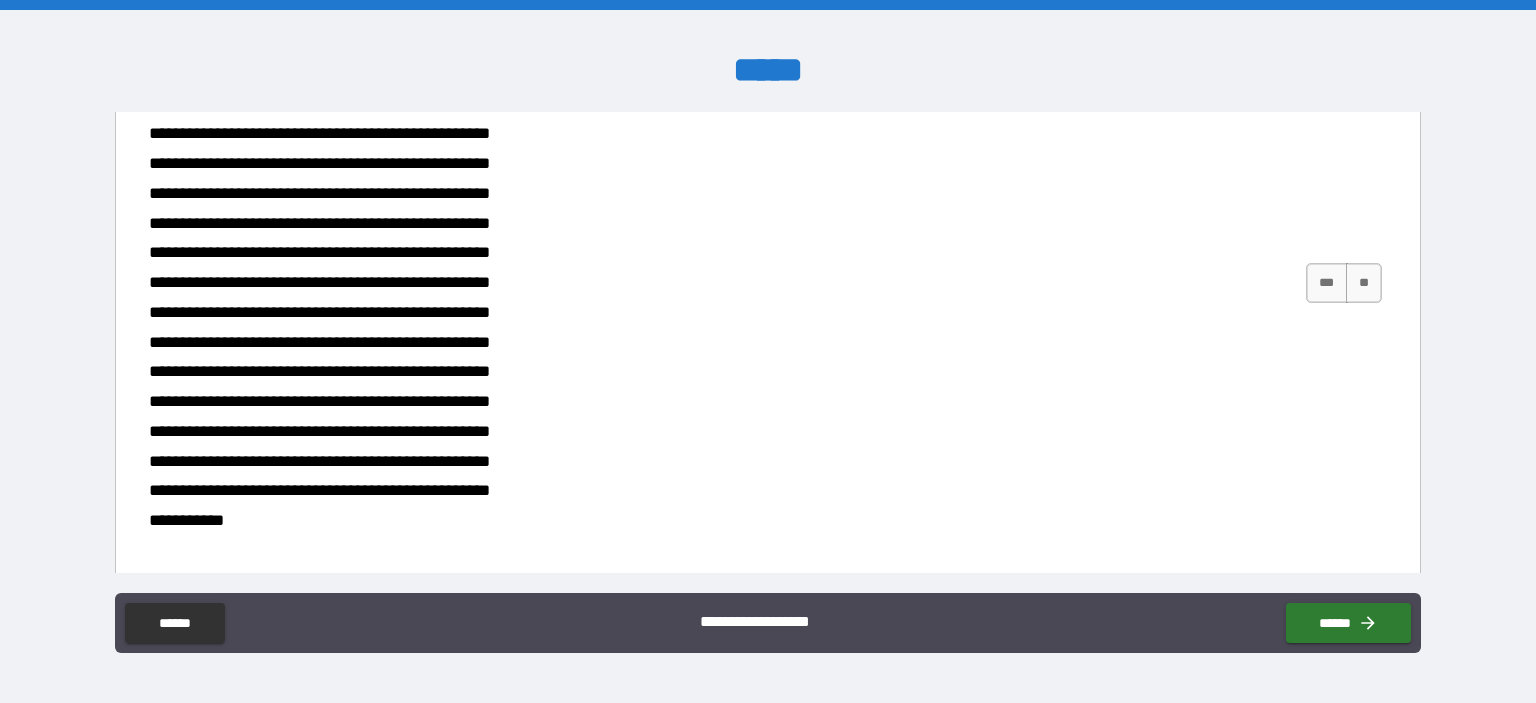 scroll, scrollTop: 500, scrollLeft: 0, axis: vertical 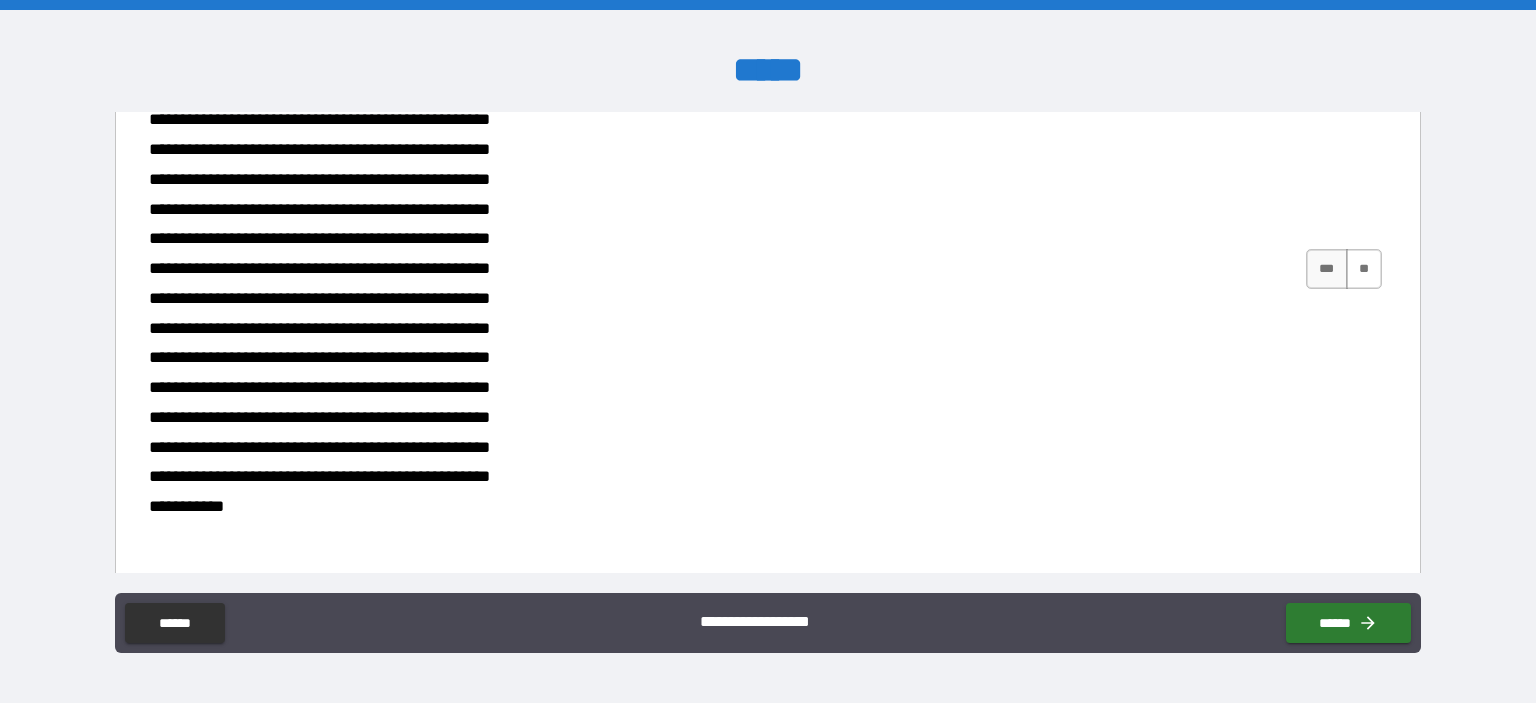 click on "**" at bounding box center (1364, 269) 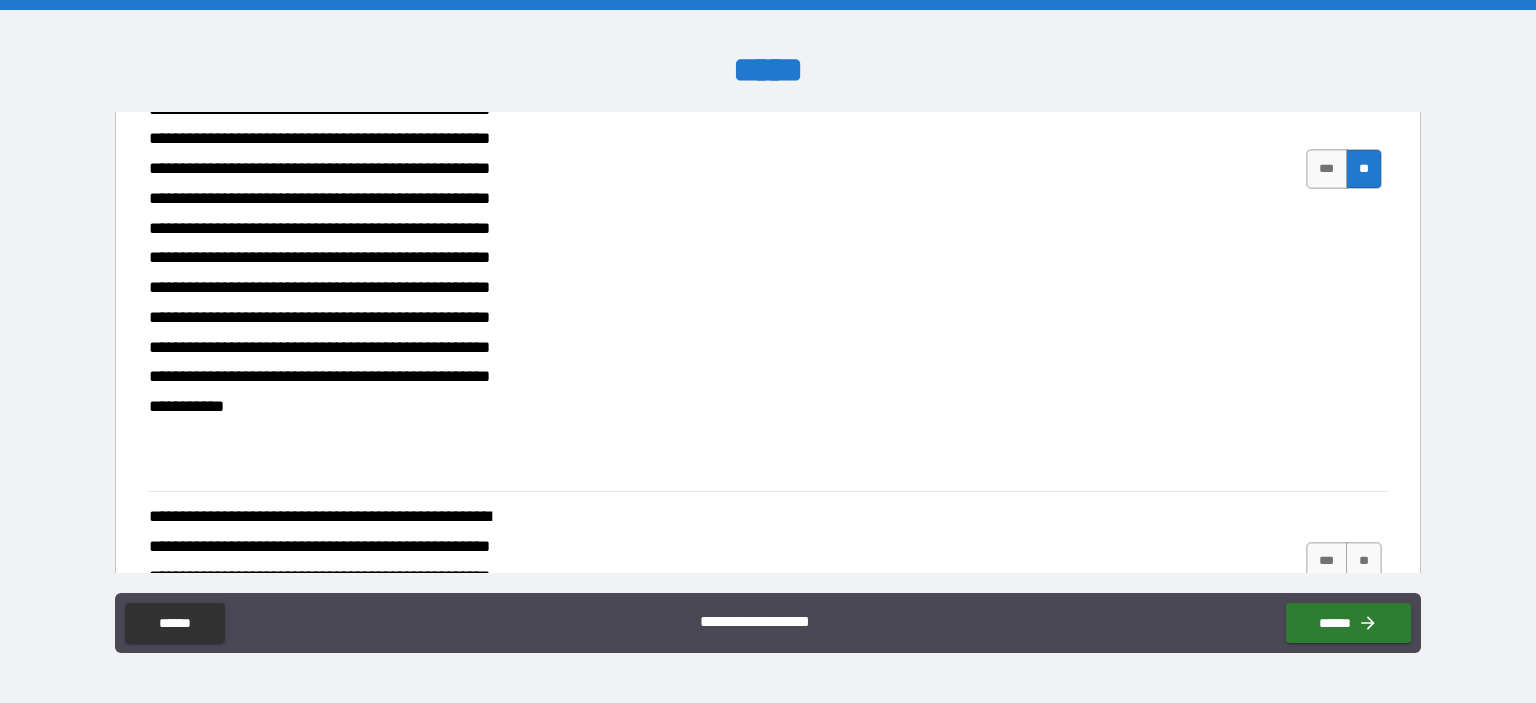 scroll, scrollTop: 700, scrollLeft: 0, axis: vertical 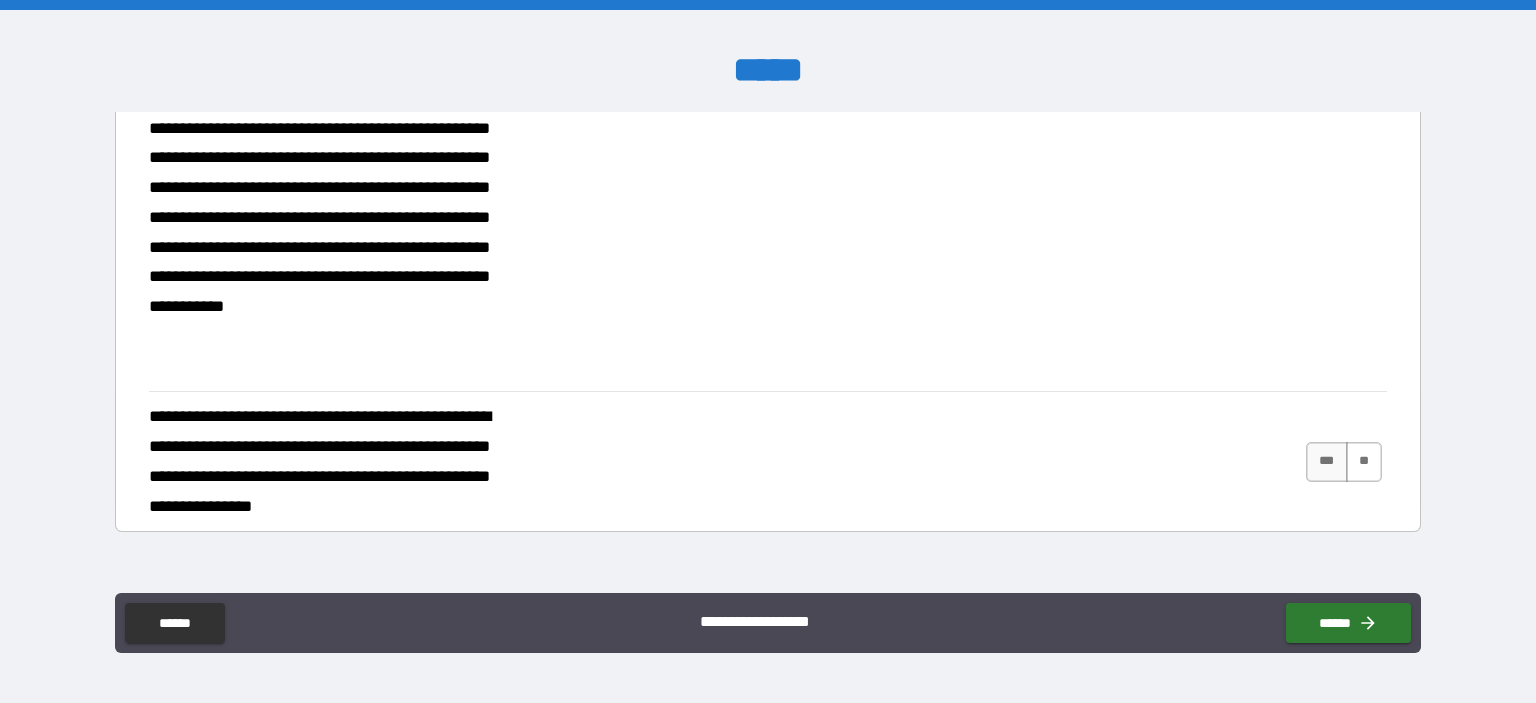 click on "**" at bounding box center [1364, 462] 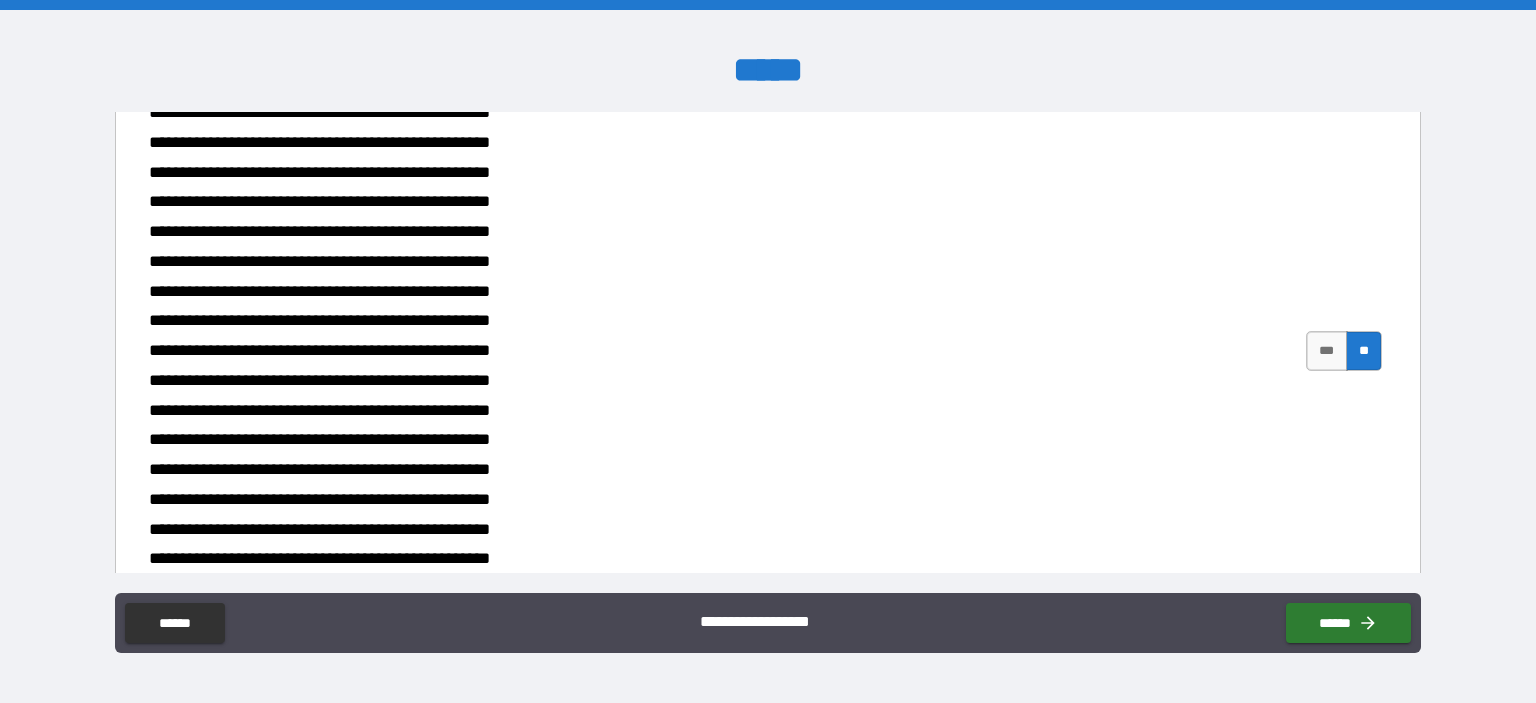 scroll, scrollTop: 400, scrollLeft: 0, axis: vertical 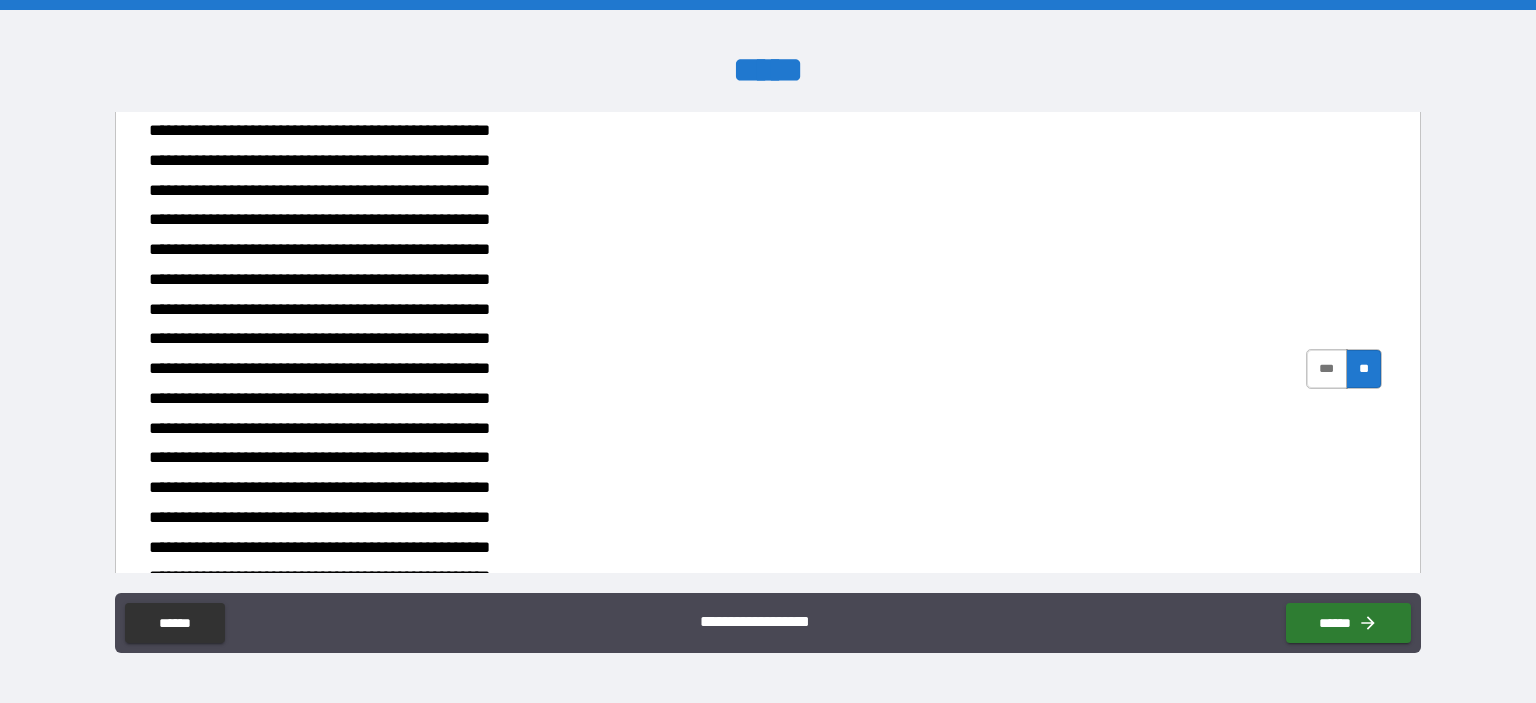 click on "***" at bounding box center (1327, 369) 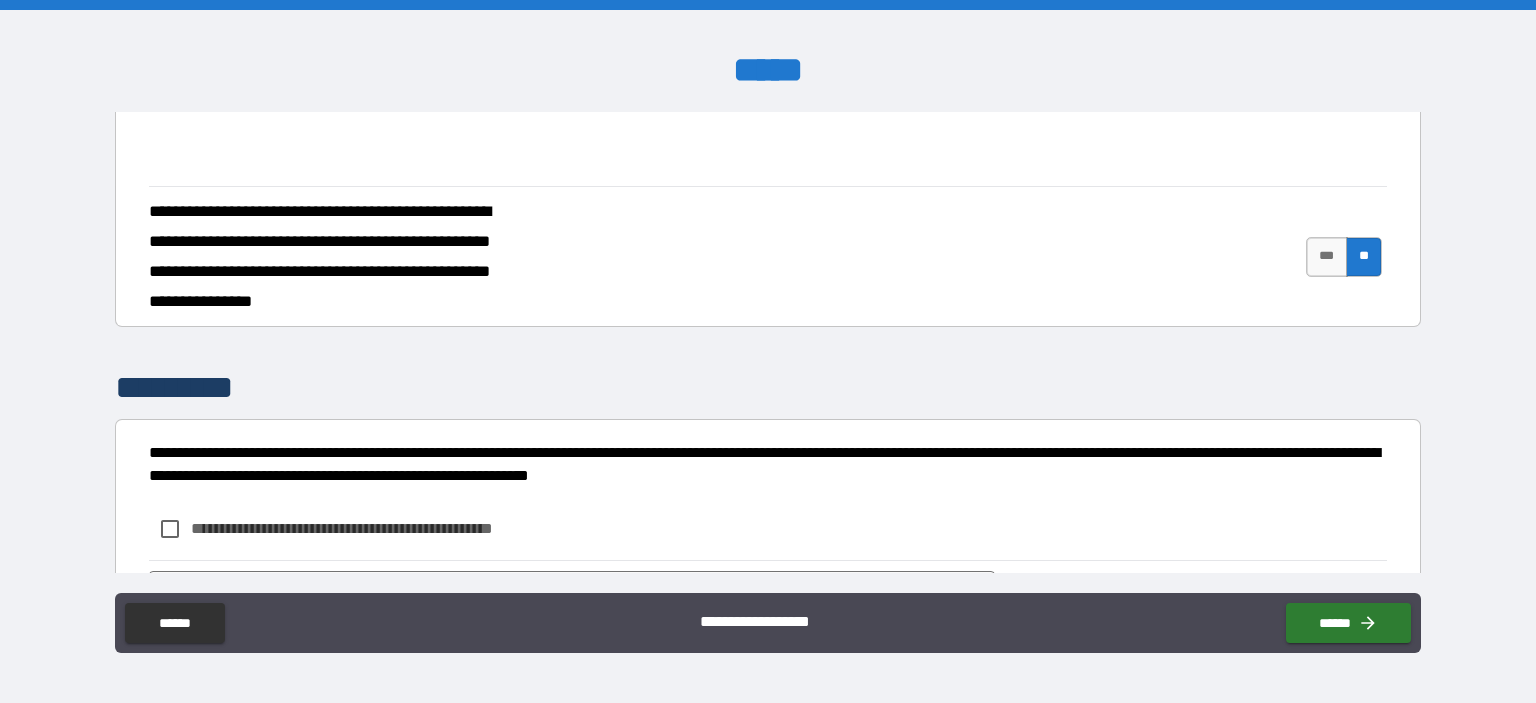 scroll, scrollTop: 1010, scrollLeft: 0, axis: vertical 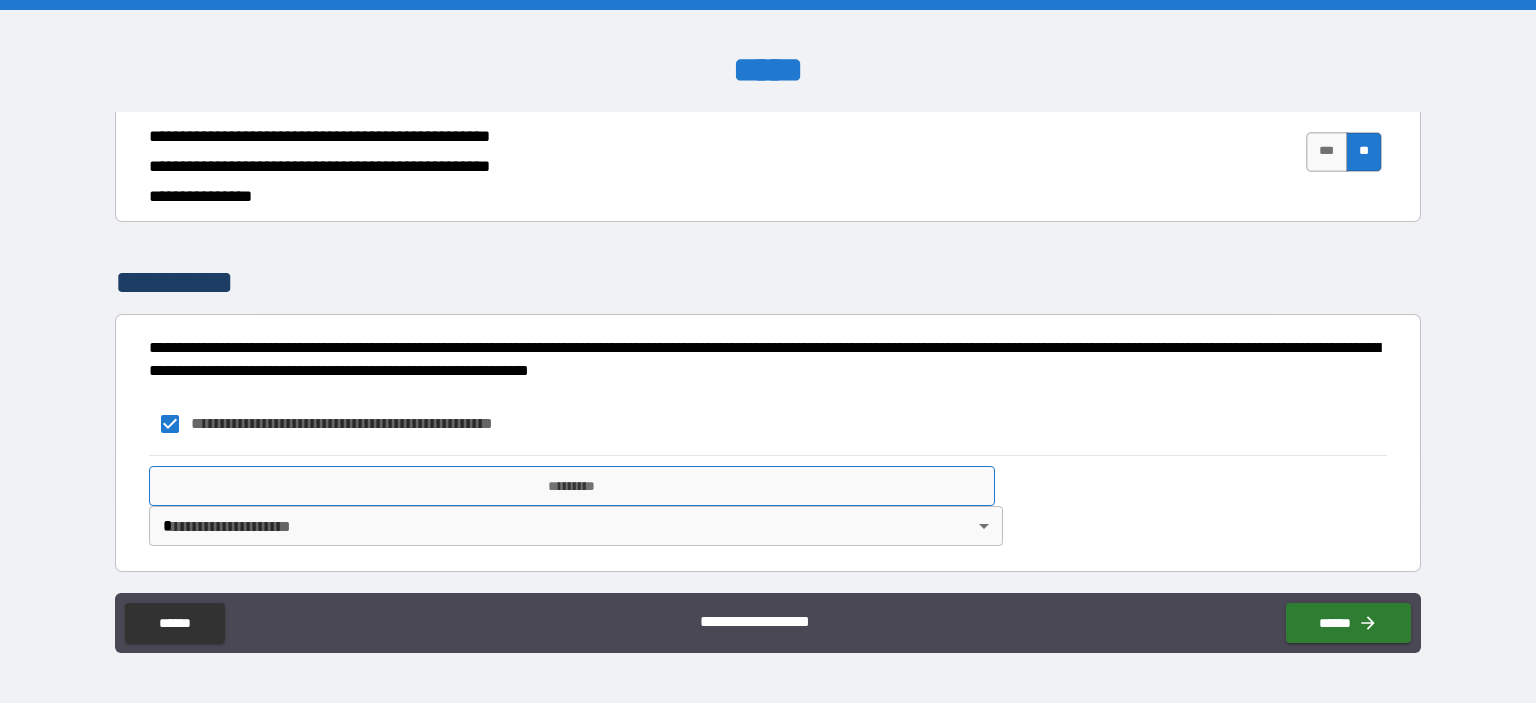 click on "*********" at bounding box center [572, 486] 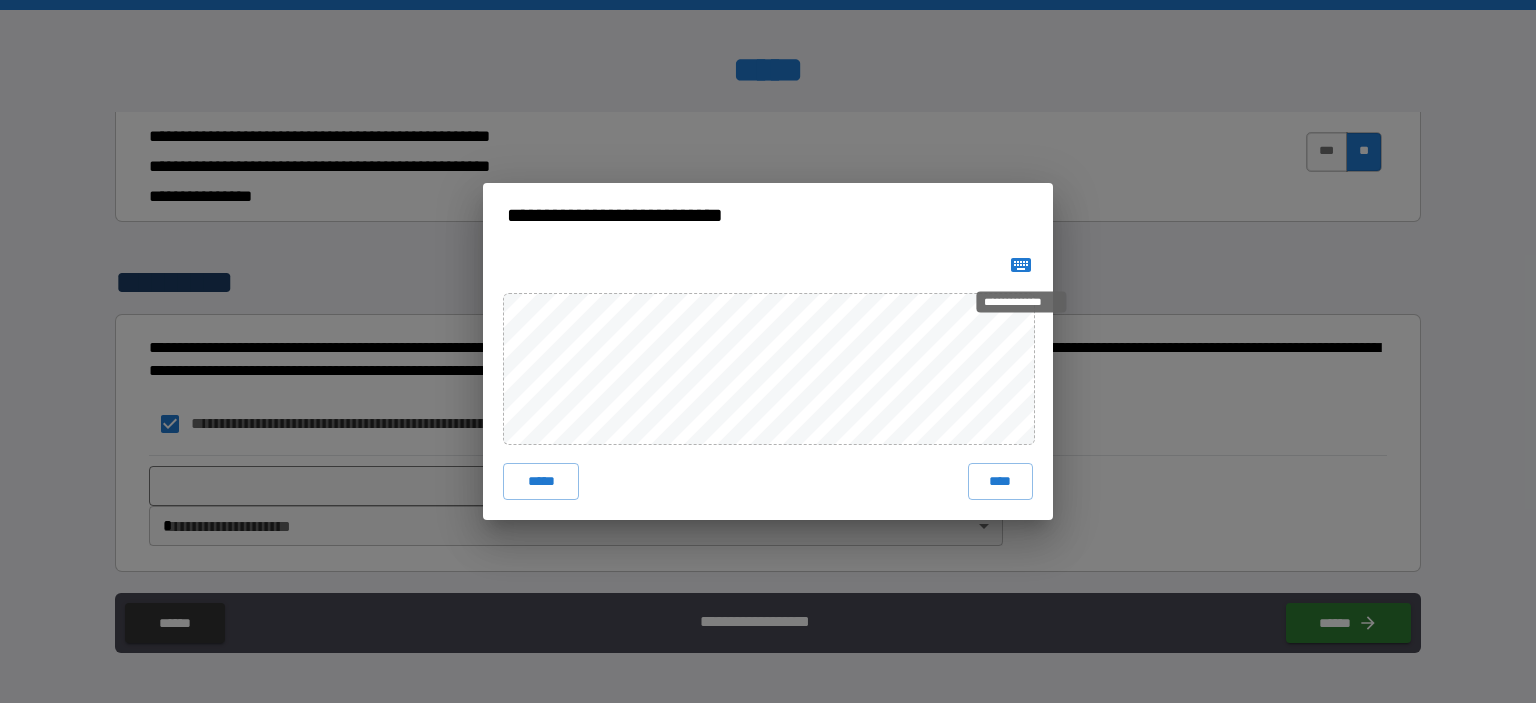 click 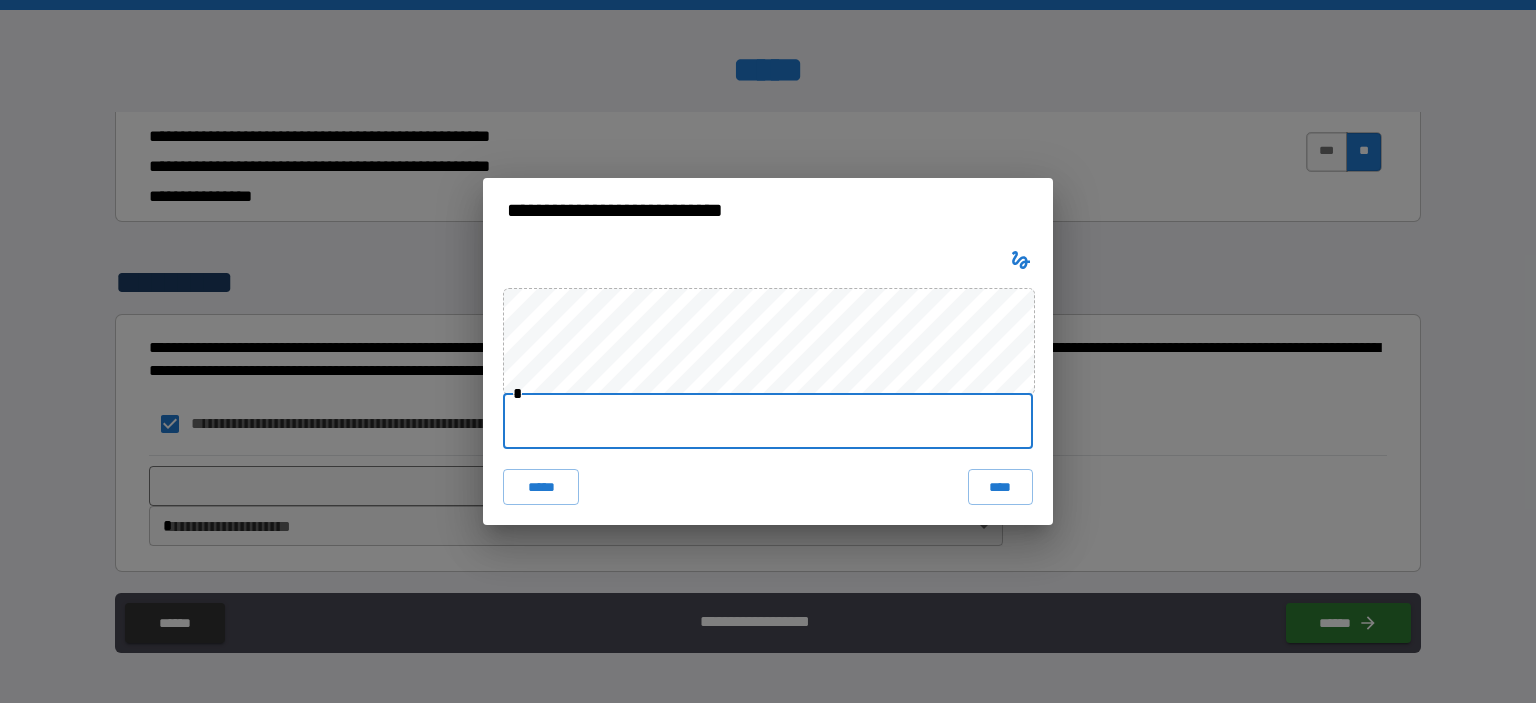 click at bounding box center (768, 421) 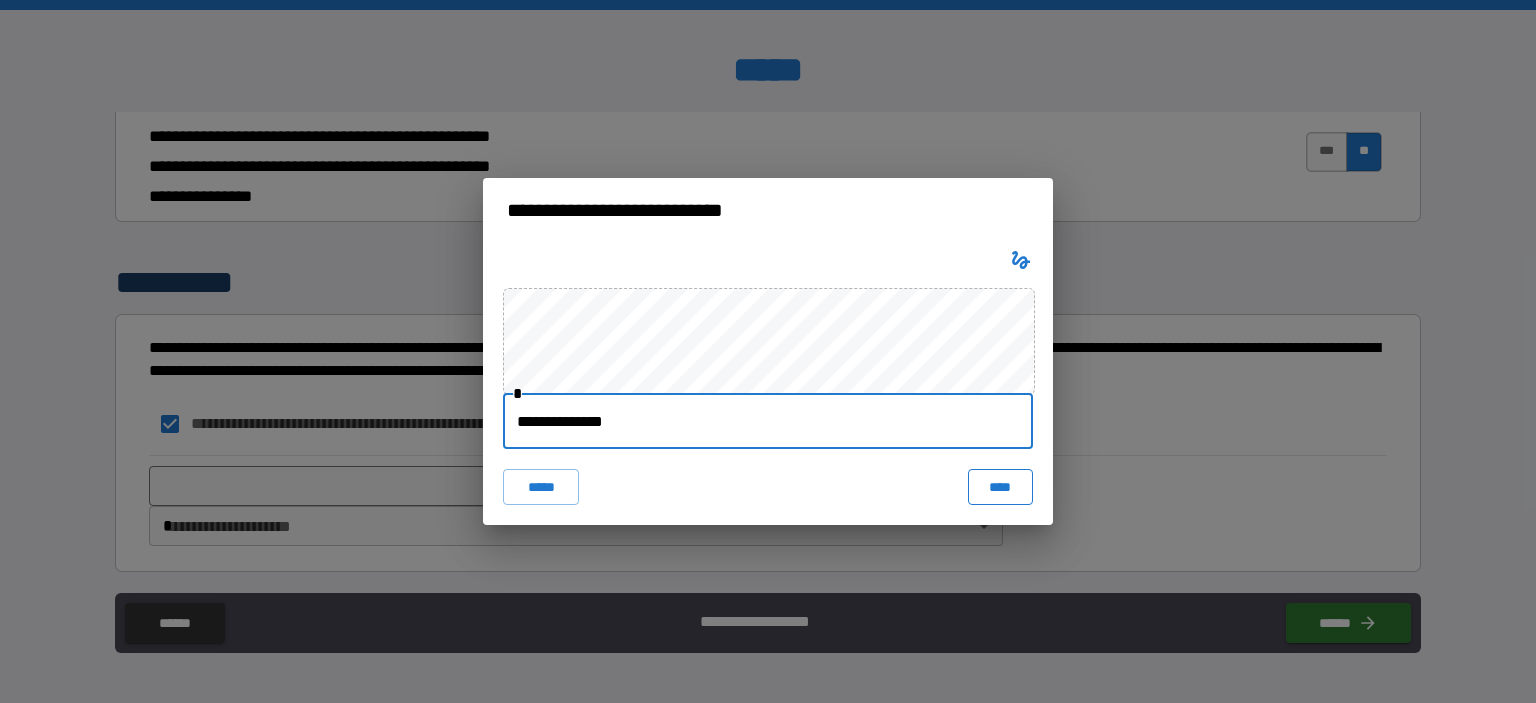 click on "****" at bounding box center (1000, 487) 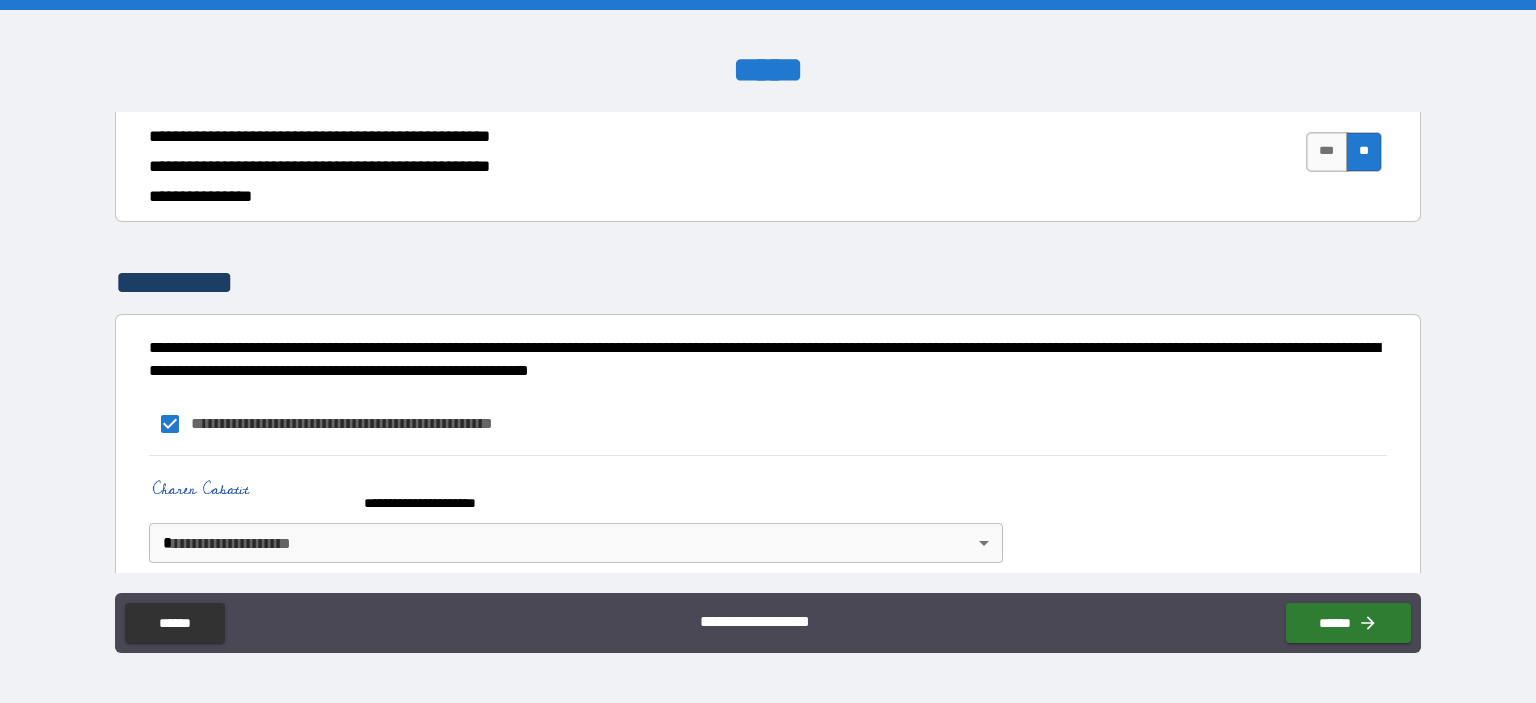 click on "**********" at bounding box center (768, 351) 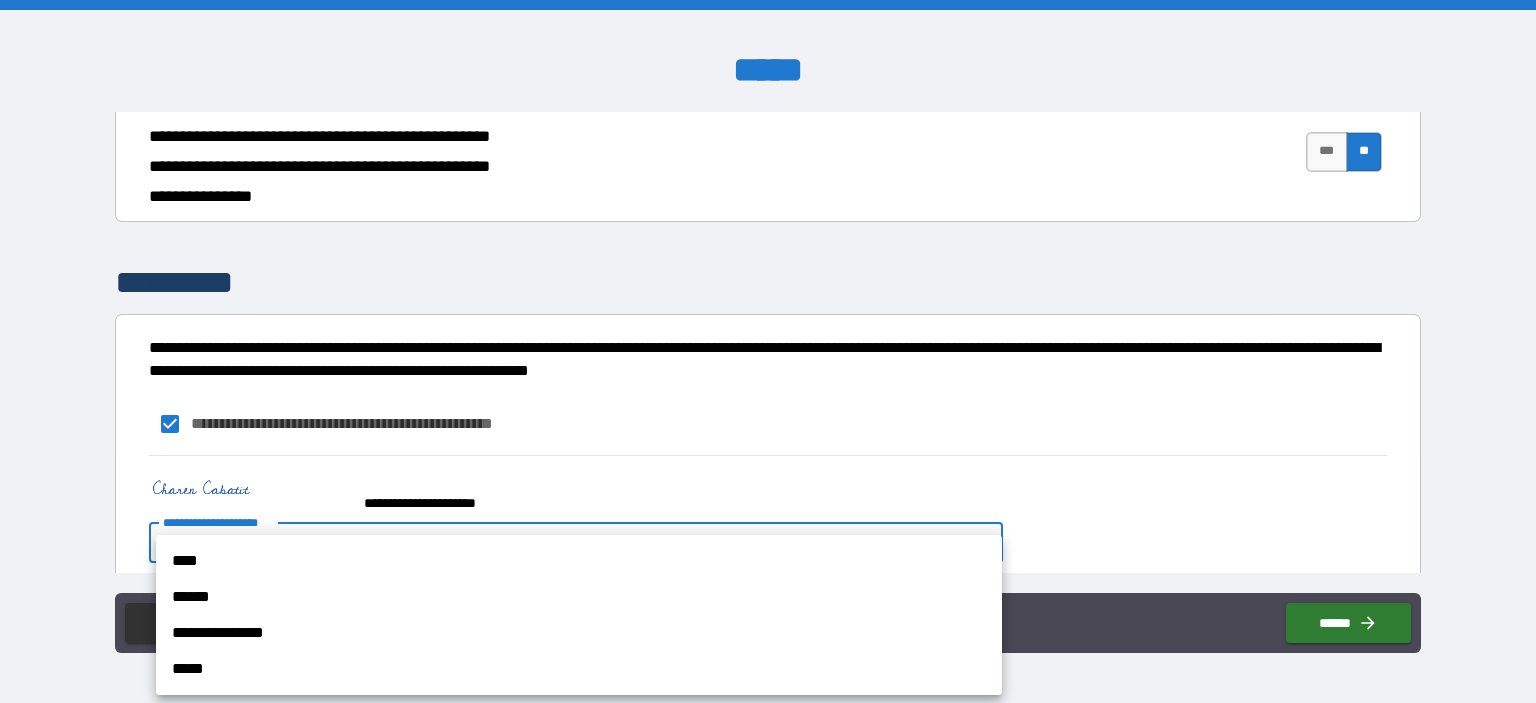 click on "****" at bounding box center [579, 561] 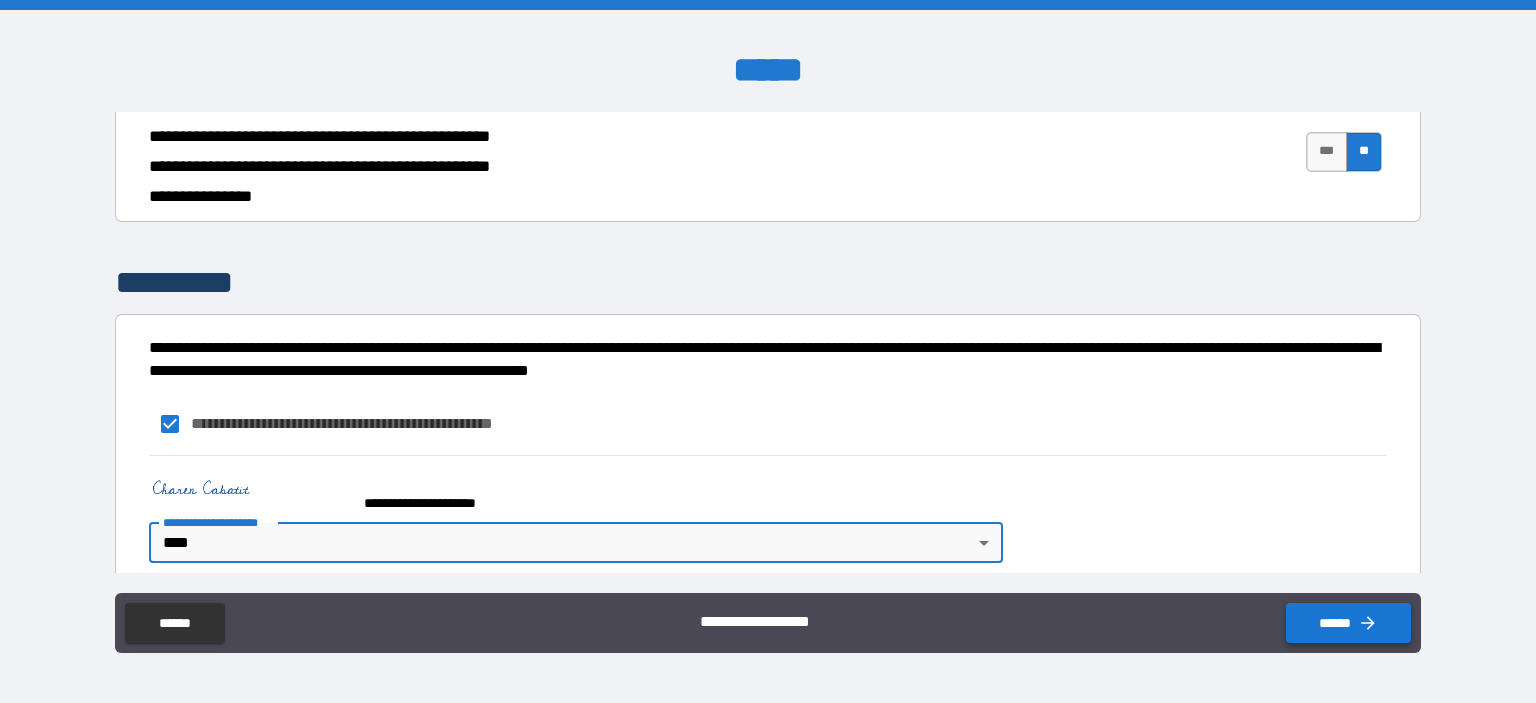 click on "******" at bounding box center (1348, 623) 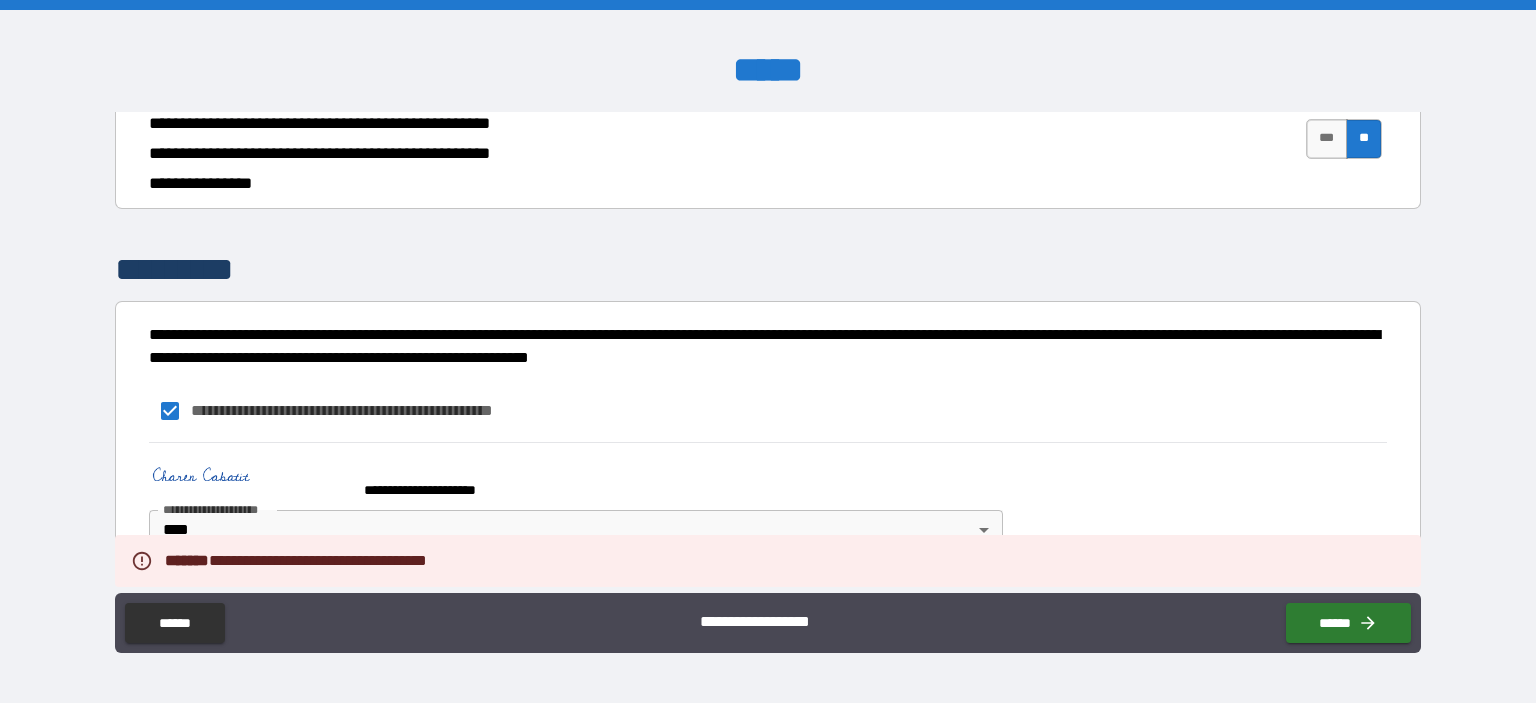 scroll, scrollTop: 1027, scrollLeft: 0, axis: vertical 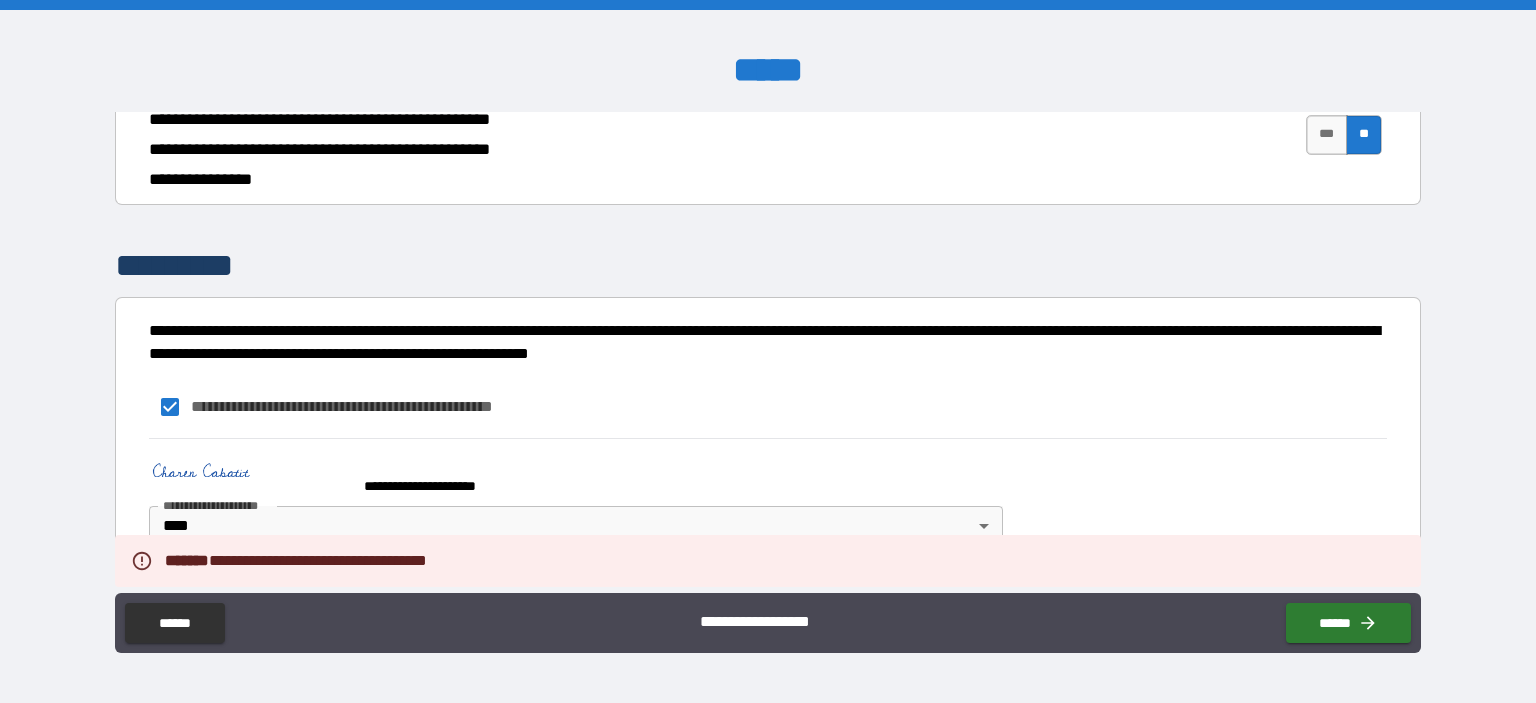 click on "**********" at bounding box center [768, 407] 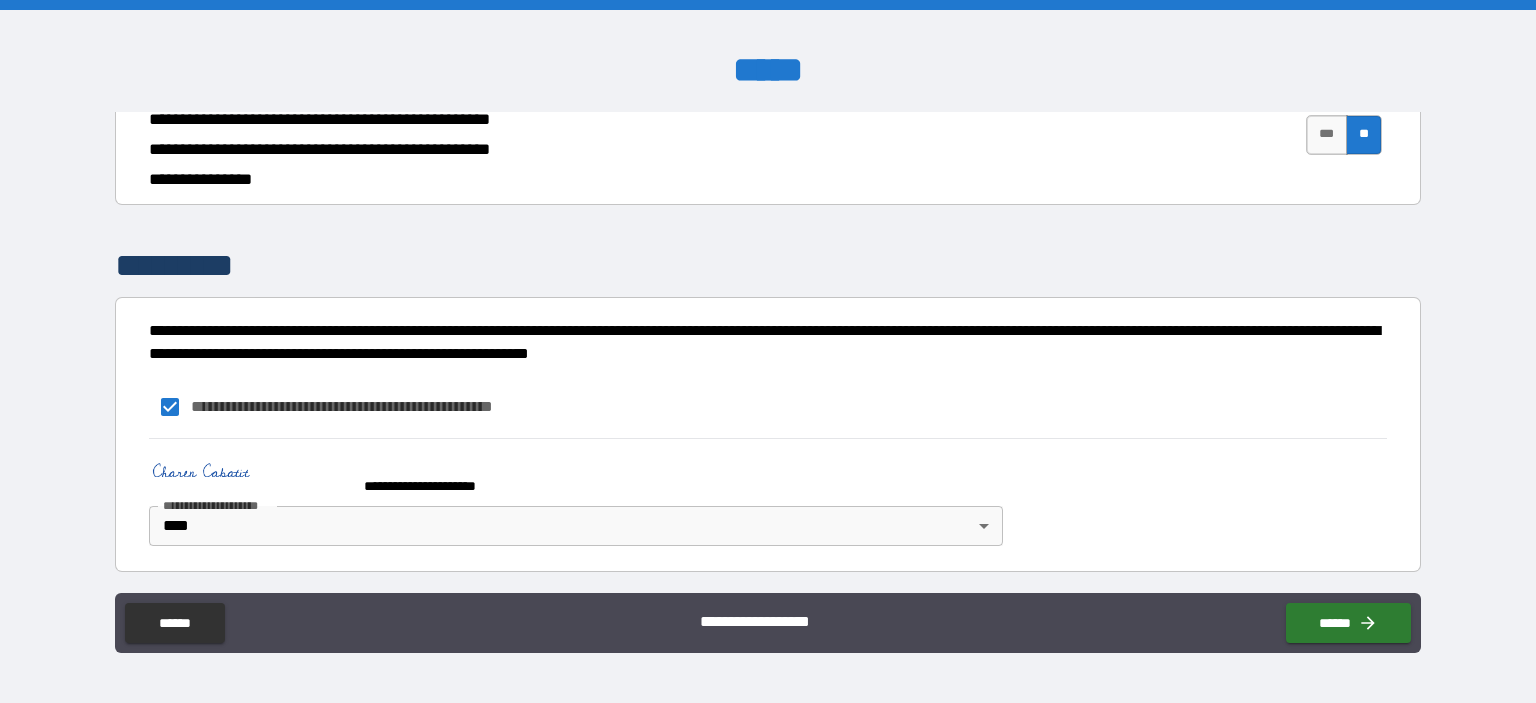 click on "**********" at bounding box center (768, 351) 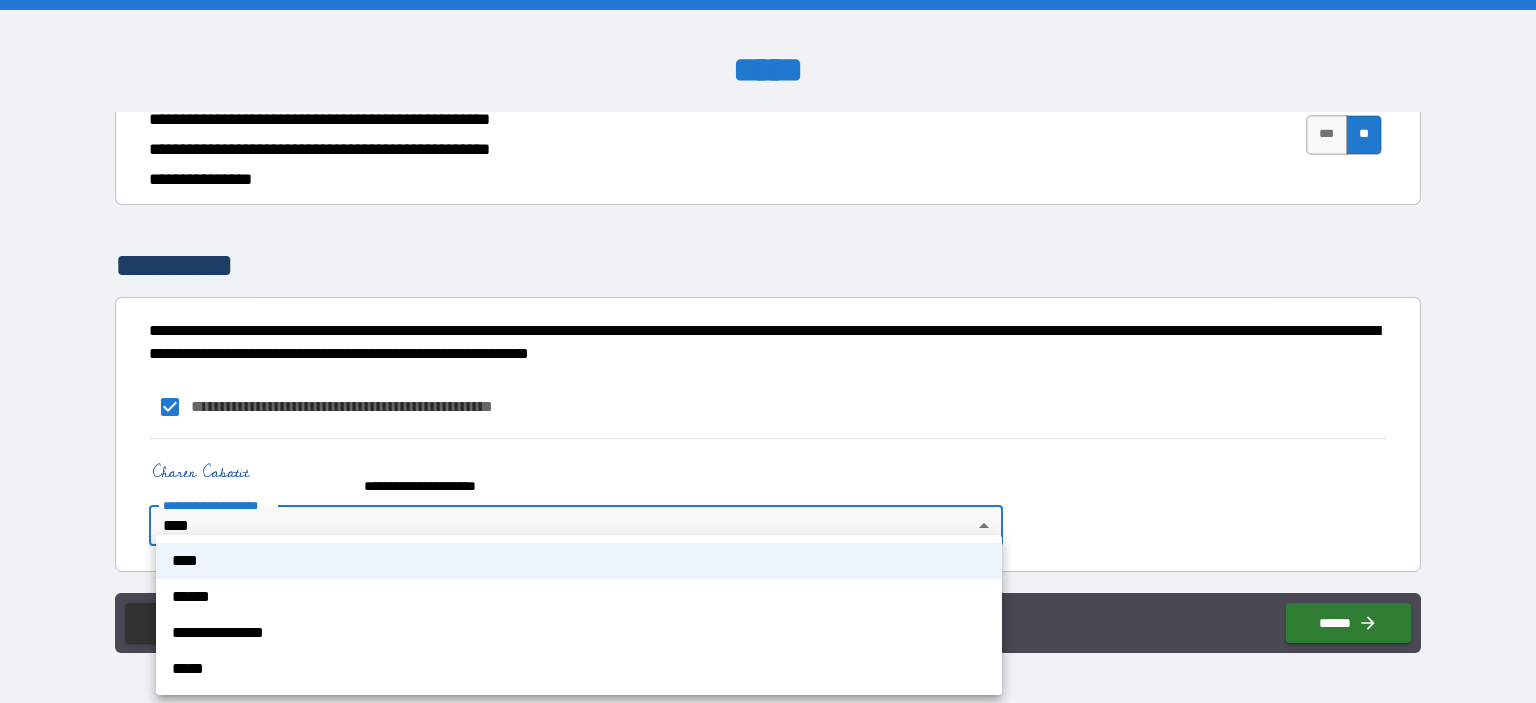 click on "****" at bounding box center (579, 561) 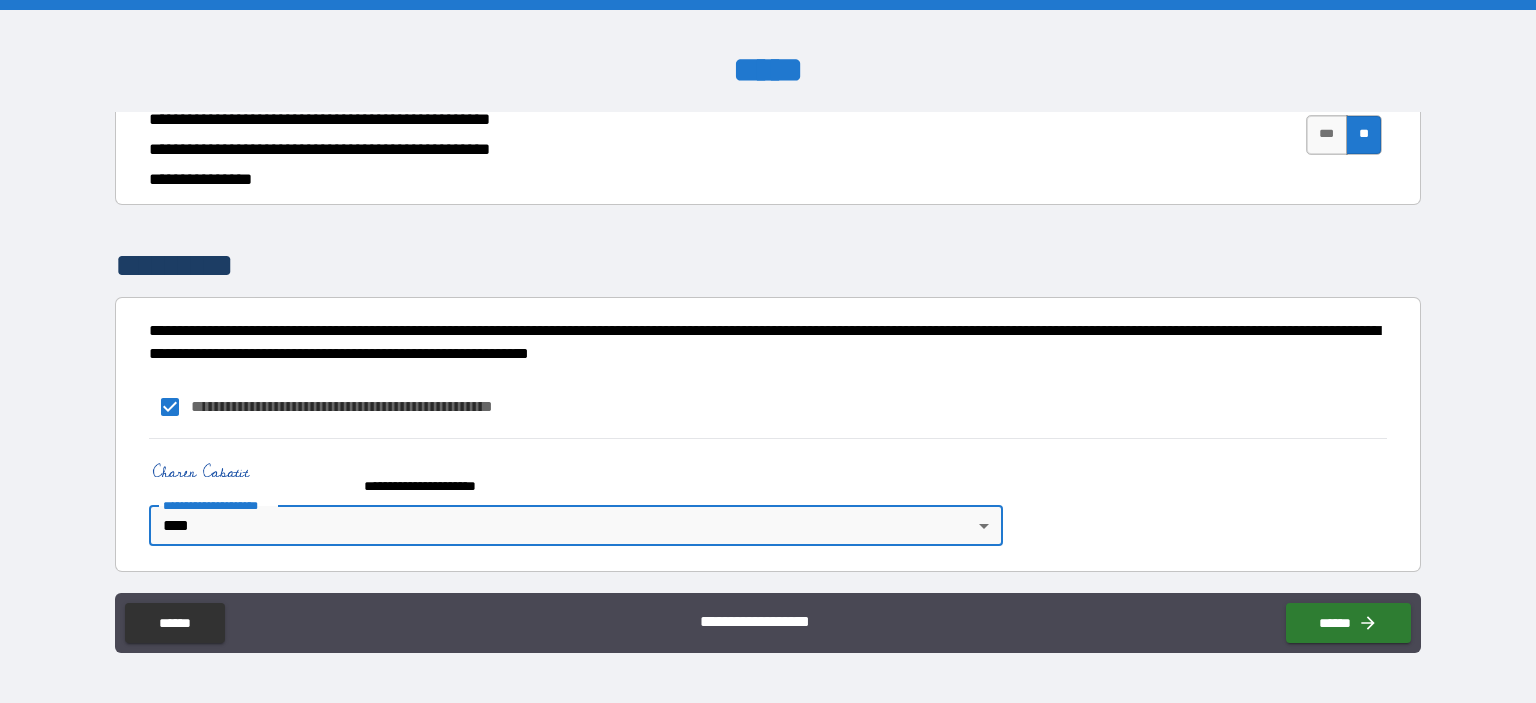 click on "**********" at bounding box center (768, 407) 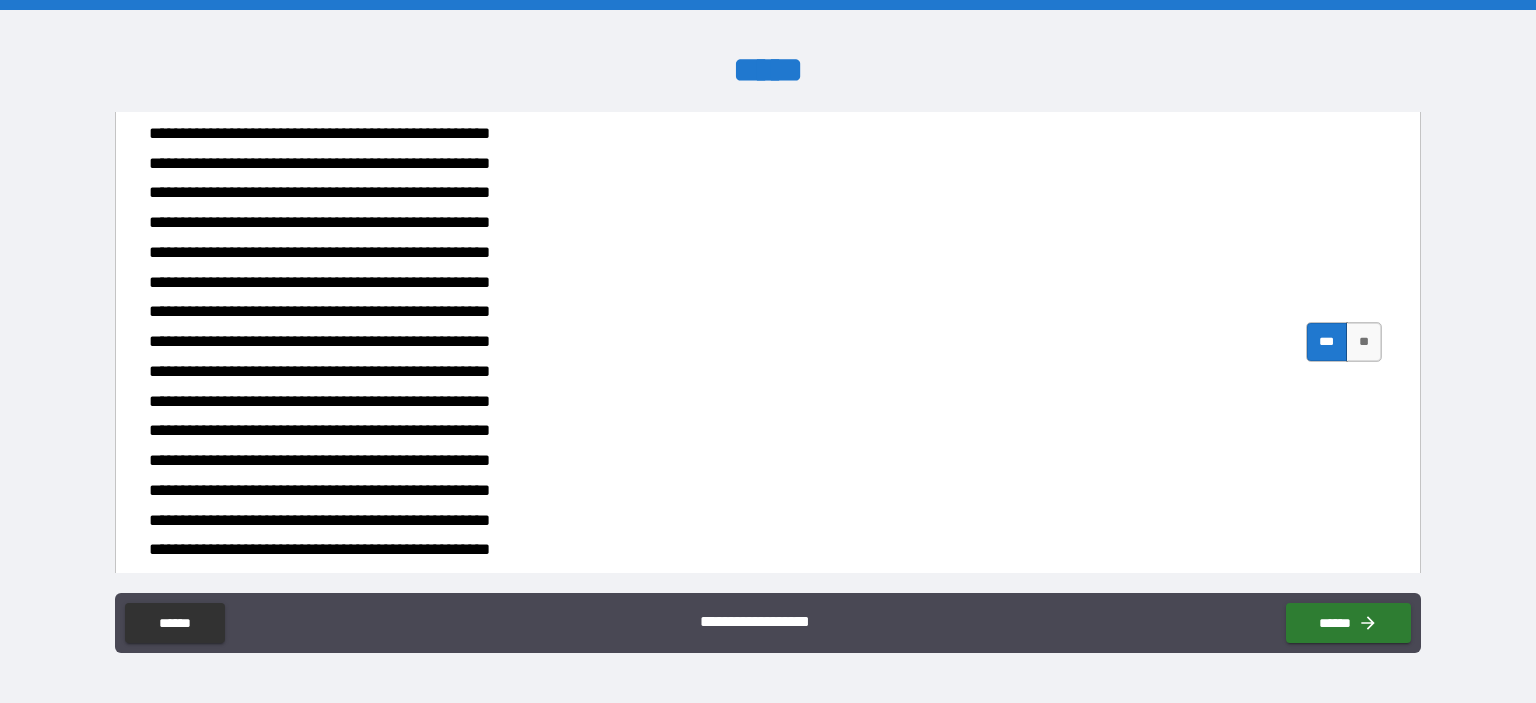 scroll, scrollTop: 27, scrollLeft: 0, axis: vertical 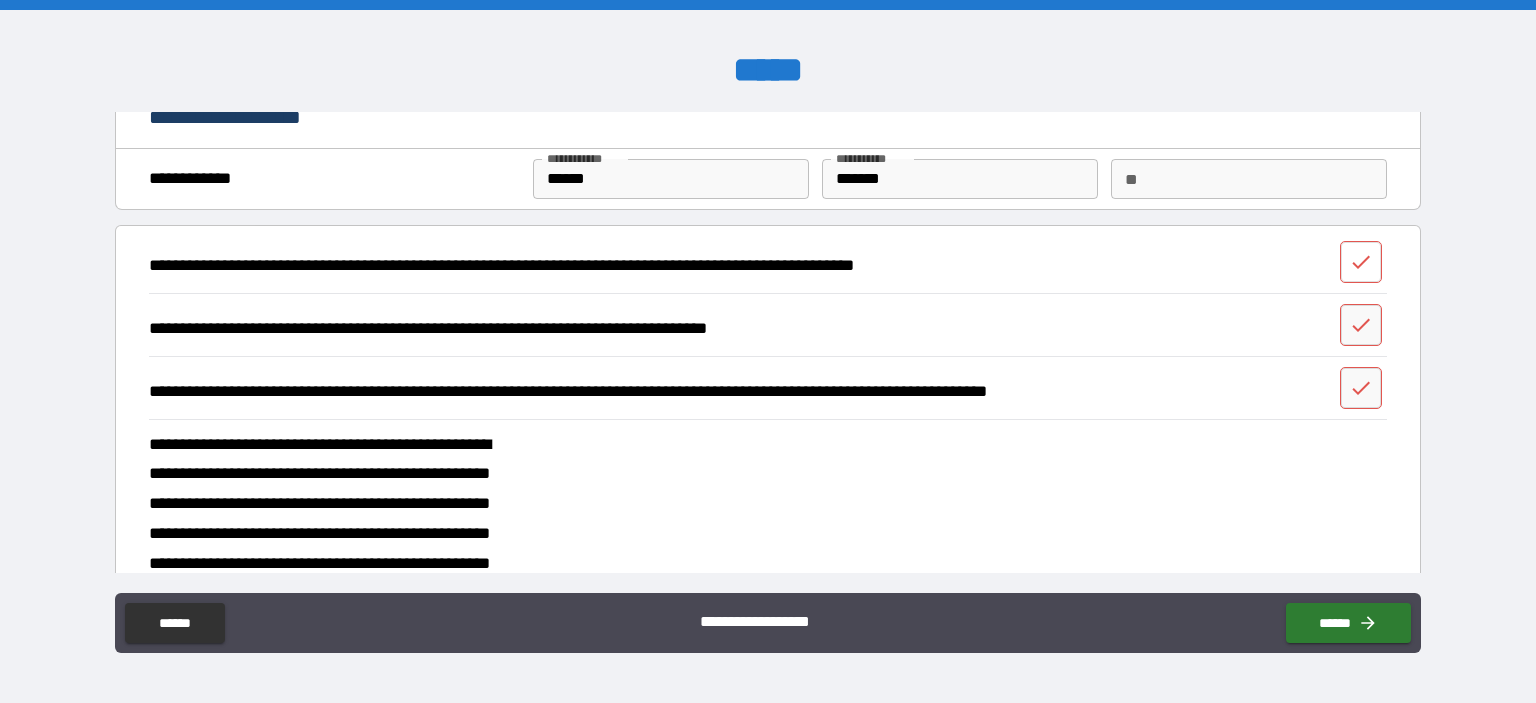 click at bounding box center (1361, 262) 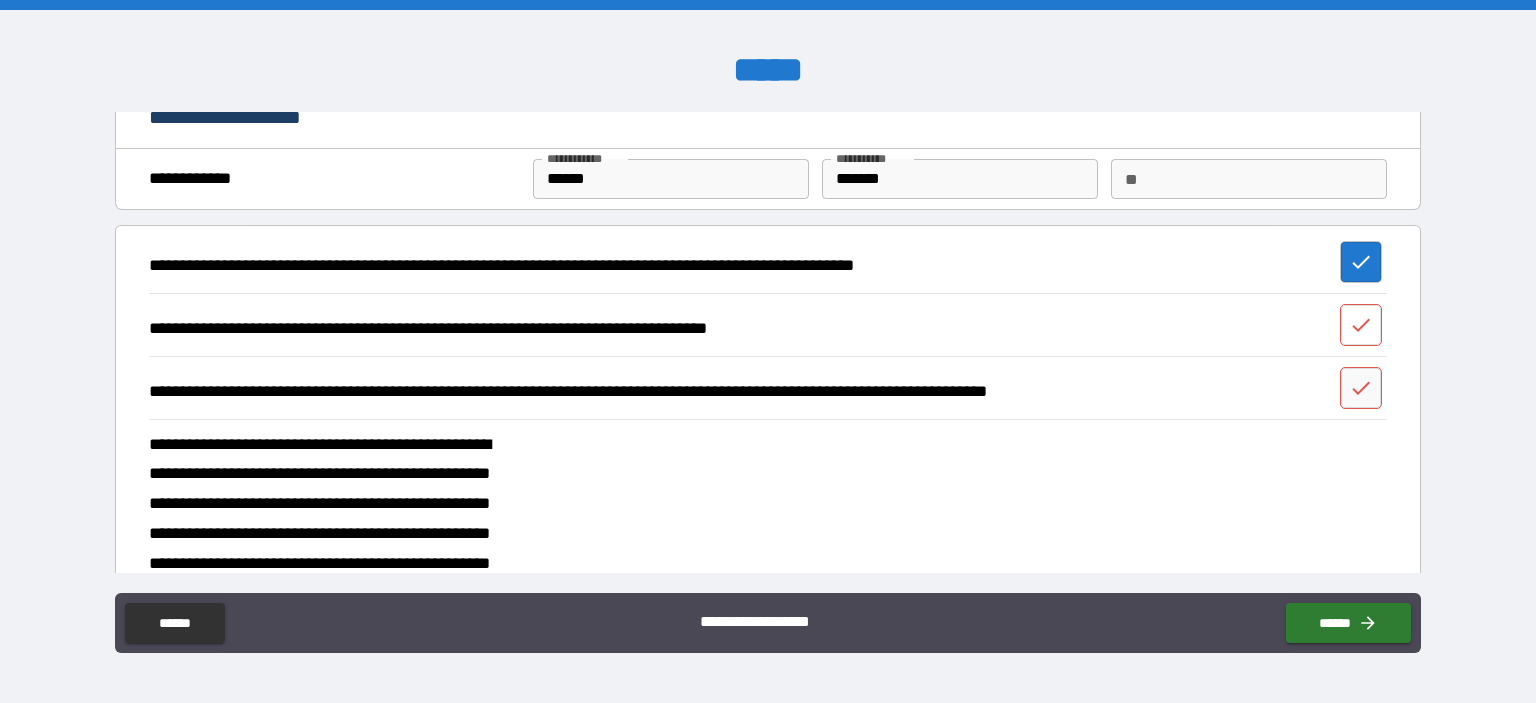 click at bounding box center [1361, 325] 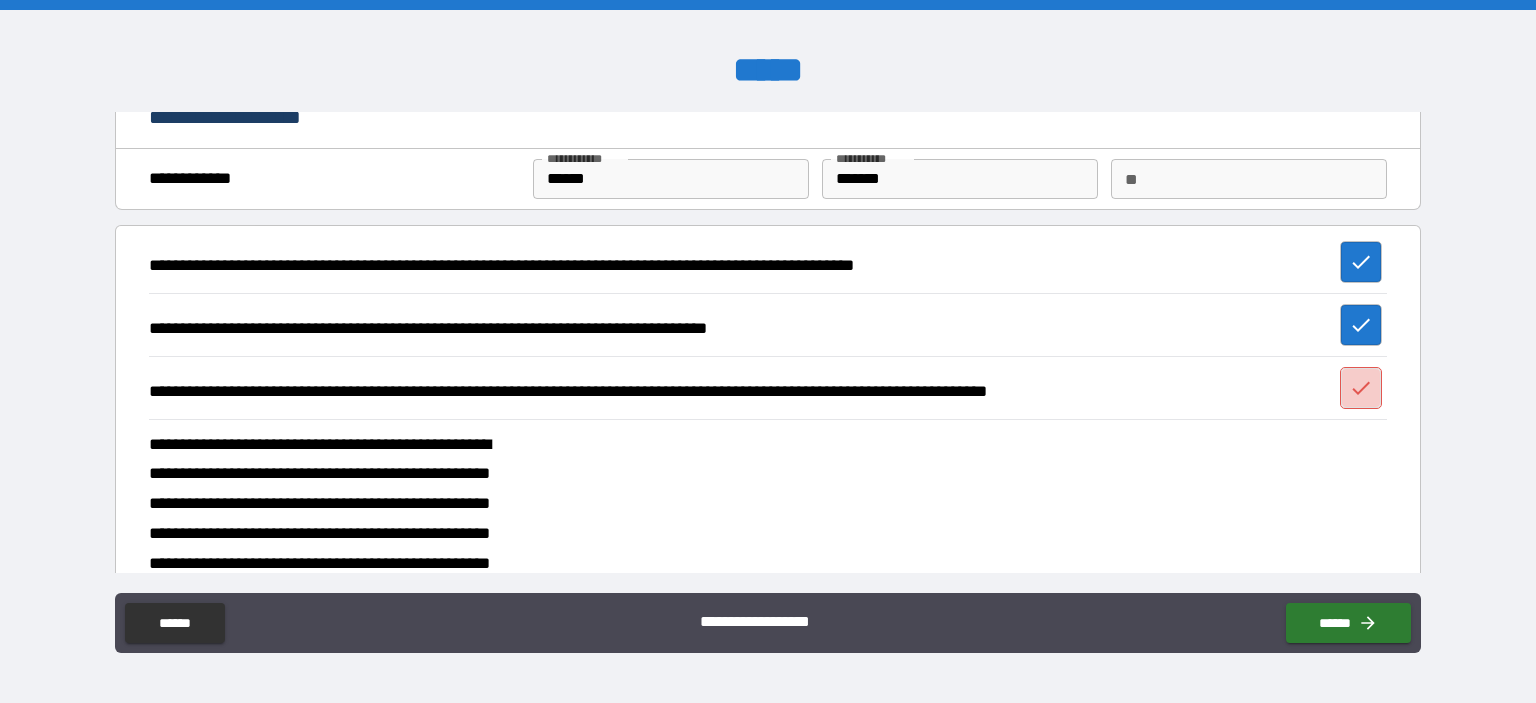 click 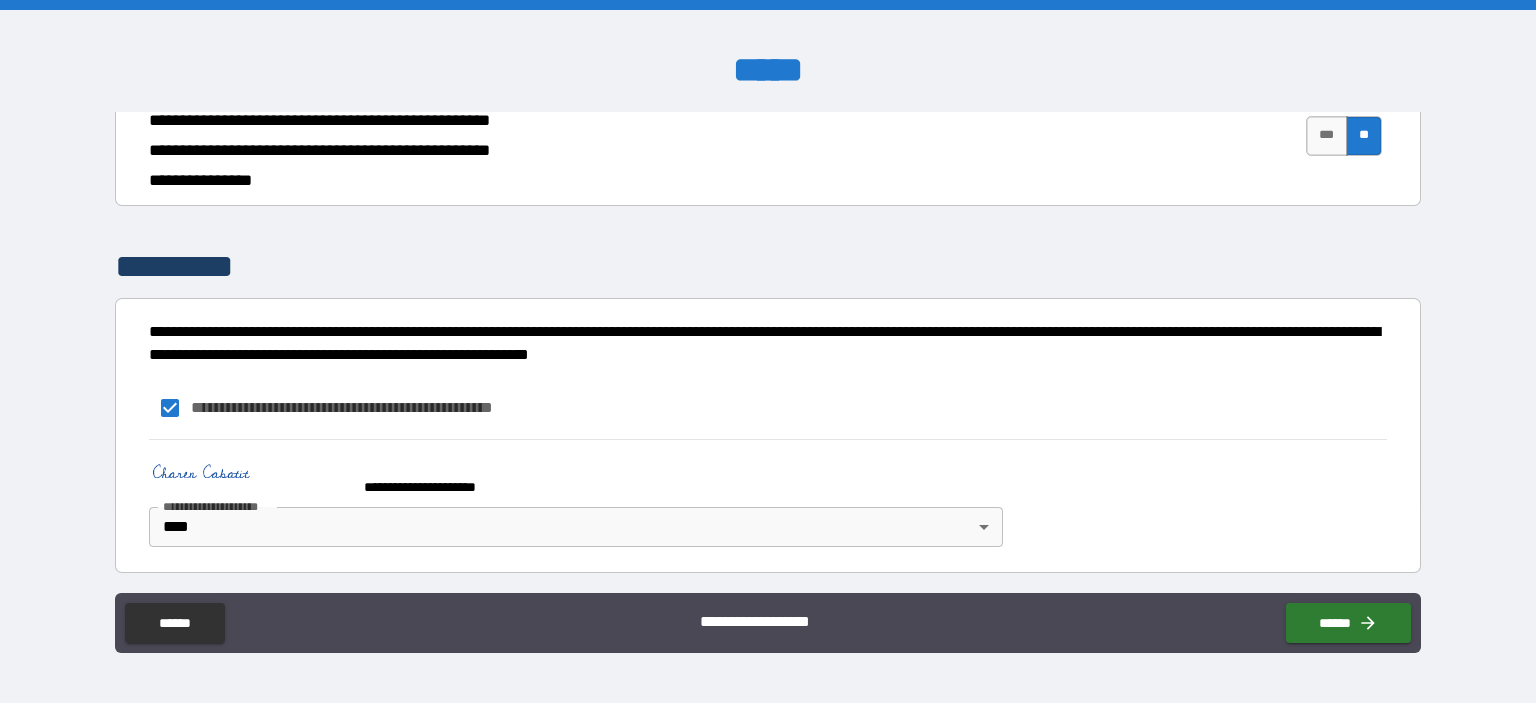 scroll, scrollTop: 1027, scrollLeft: 0, axis: vertical 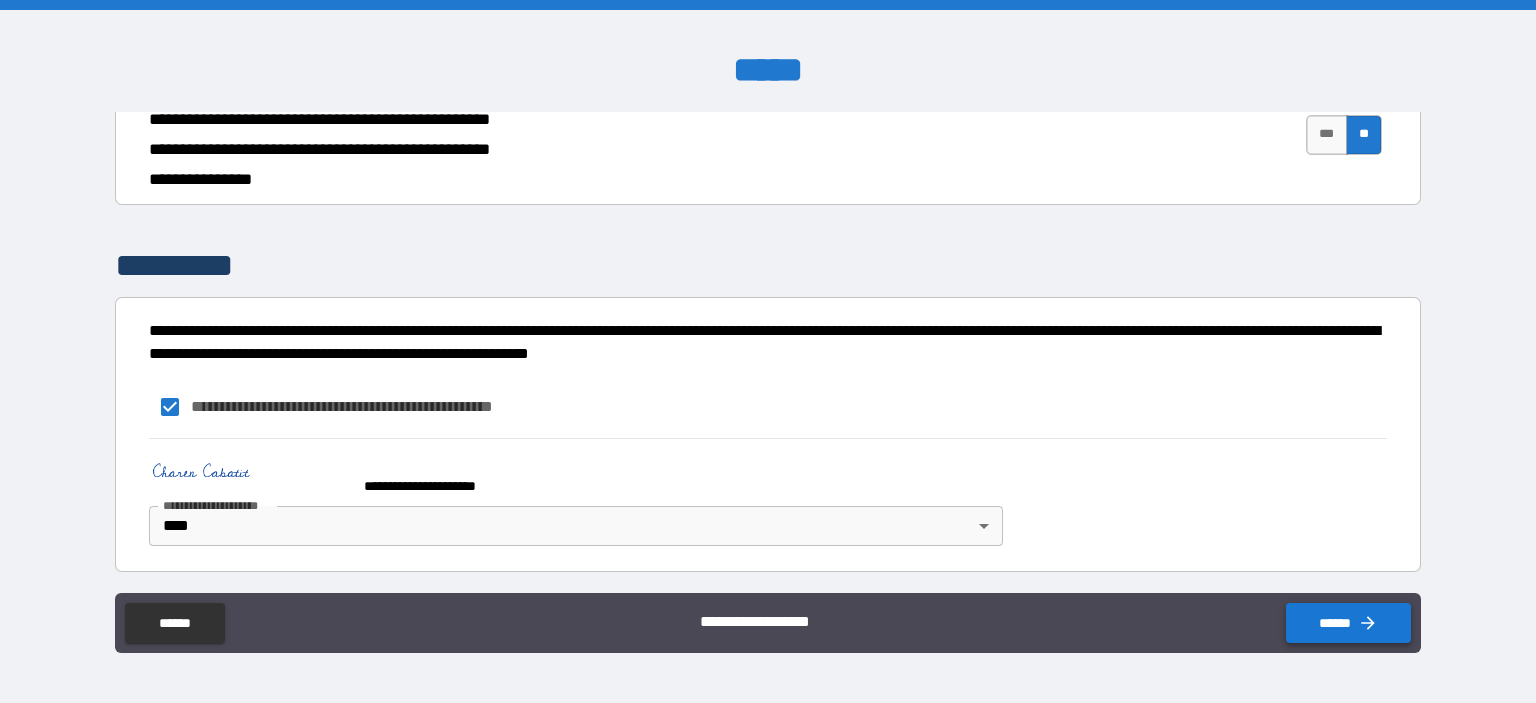 click on "******" at bounding box center [1348, 623] 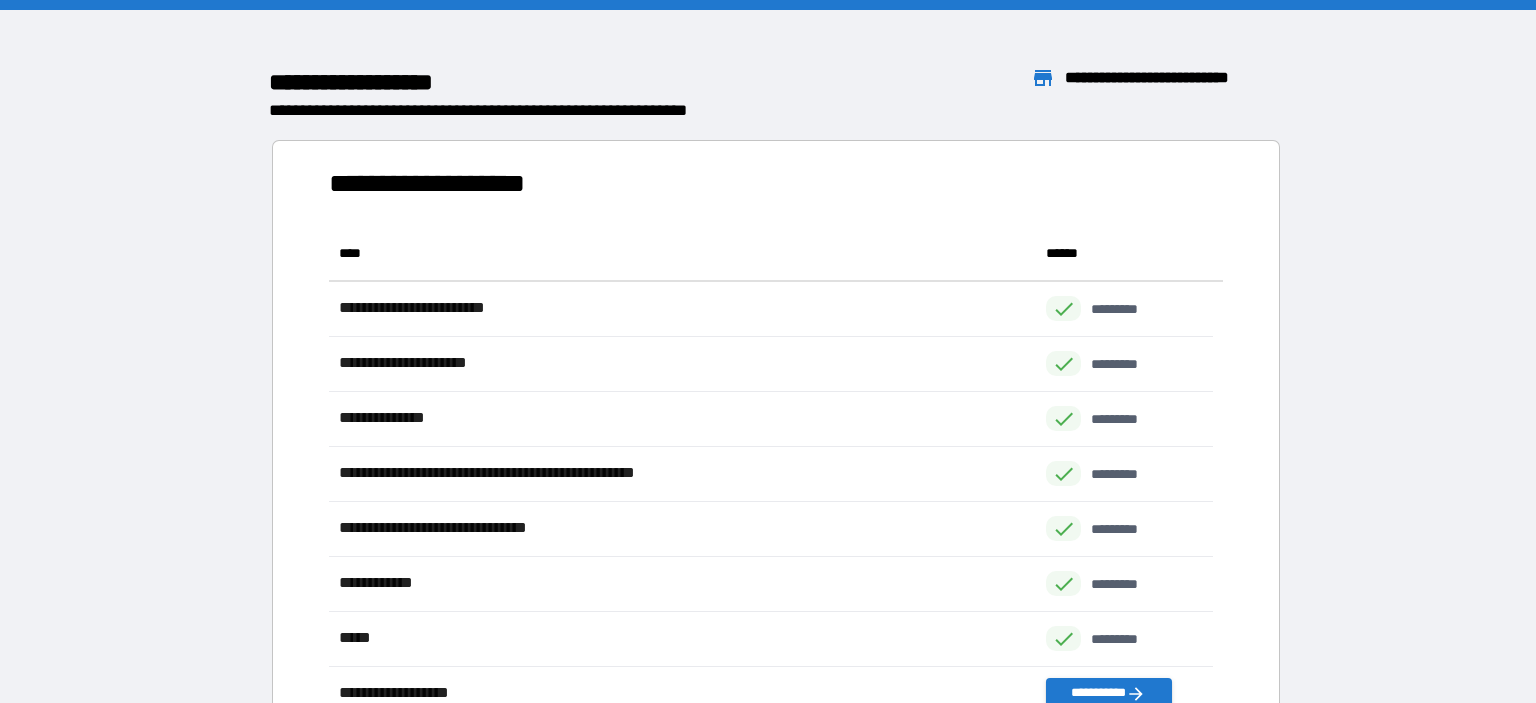 scroll, scrollTop: 16, scrollLeft: 16, axis: both 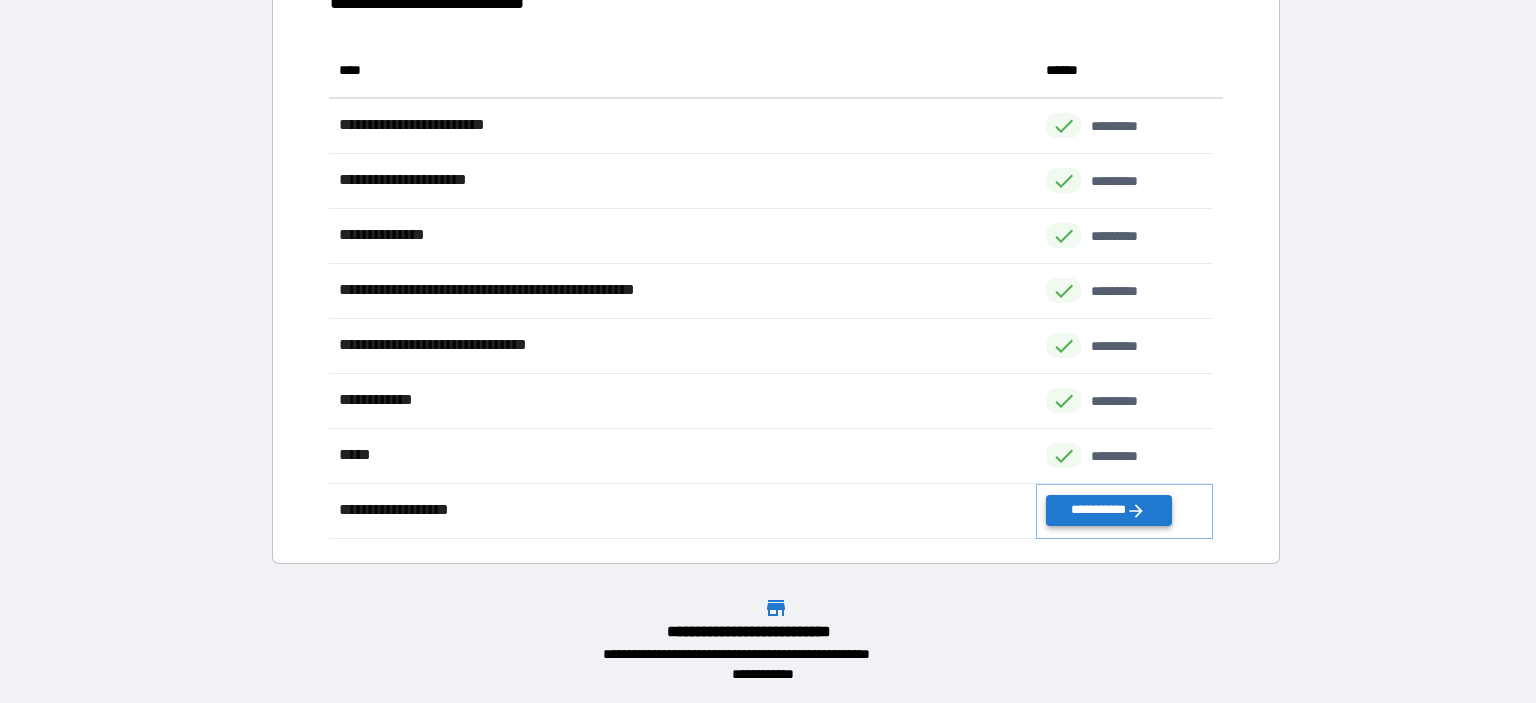 click on "**********" at bounding box center [1108, 510] 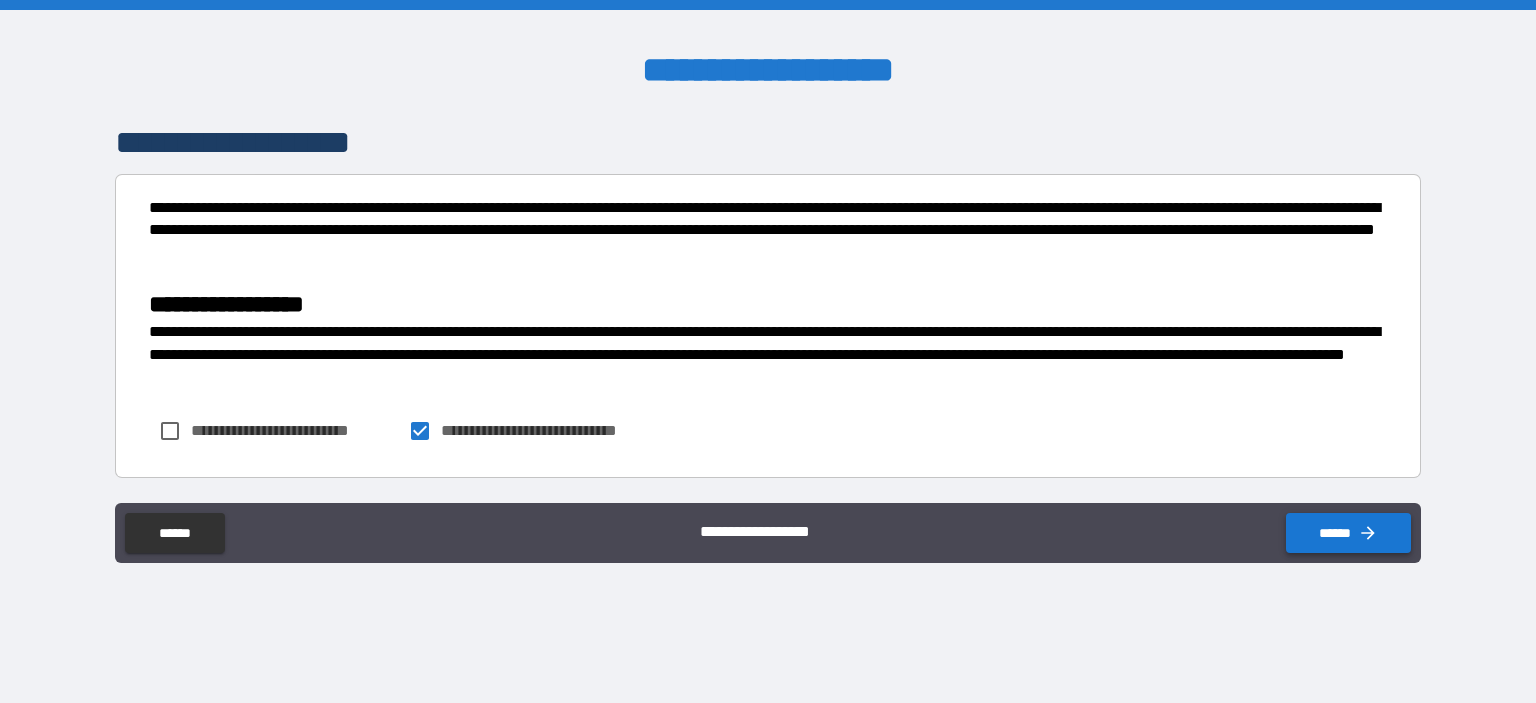 click on "******" at bounding box center (1348, 533) 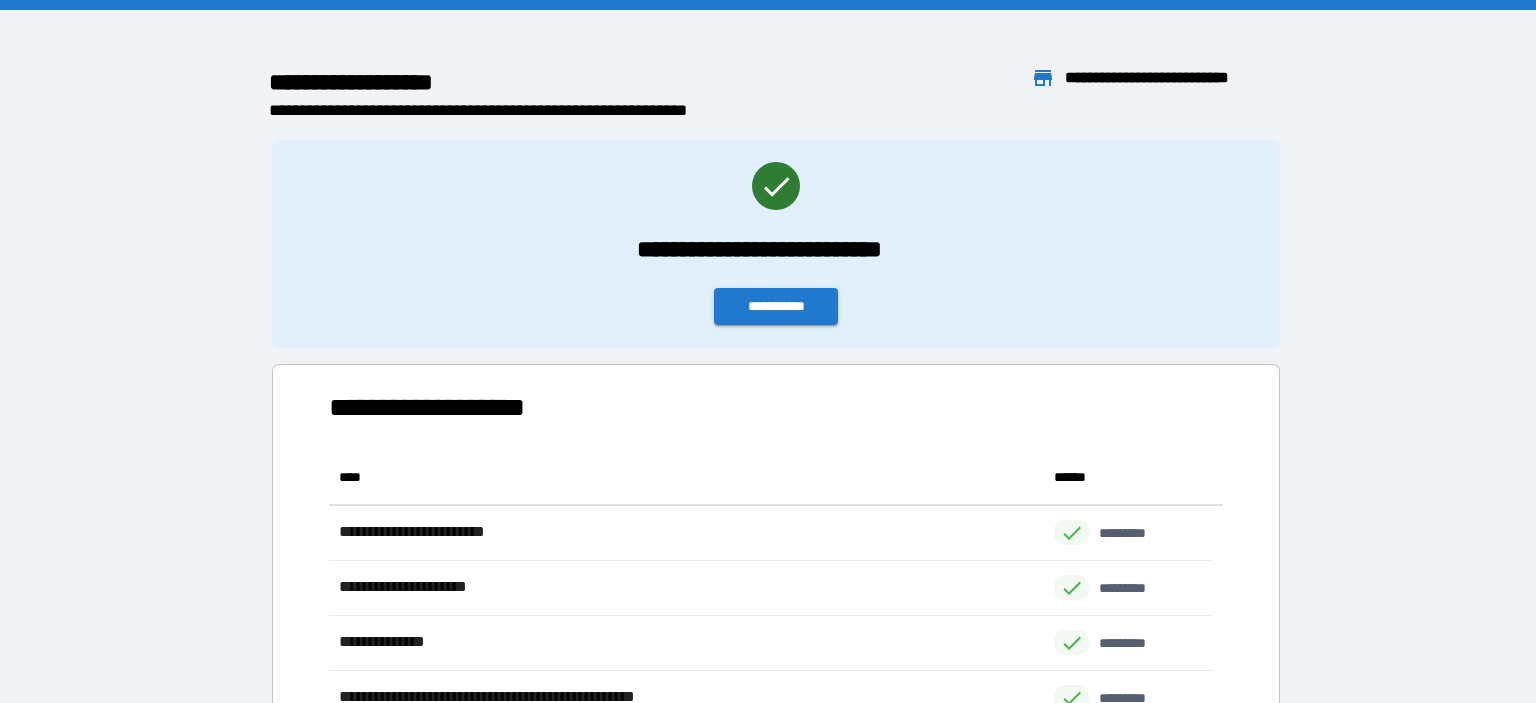 scroll, scrollTop: 16, scrollLeft: 16, axis: both 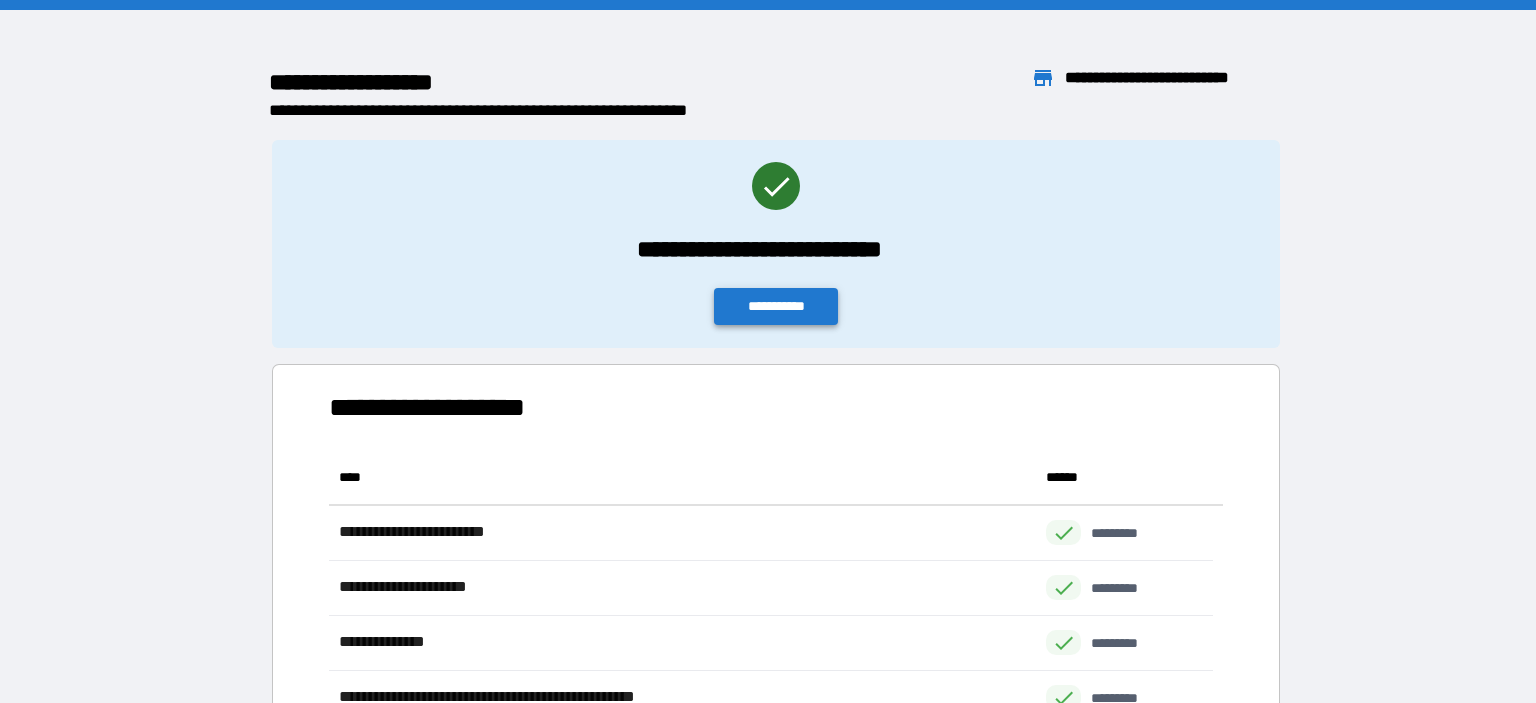 click on "**********" at bounding box center (776, 306) 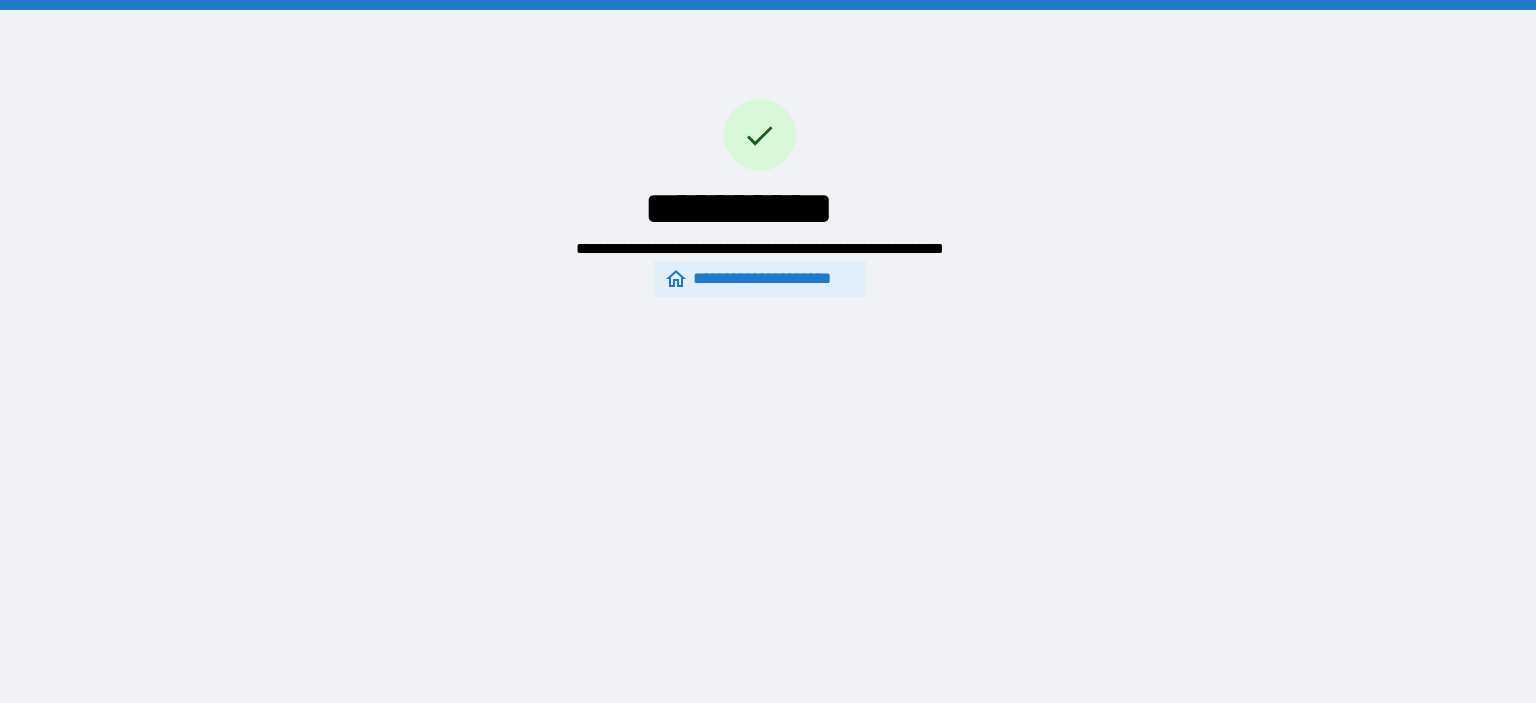 click on "**********" at bounding box center [759, 279] 